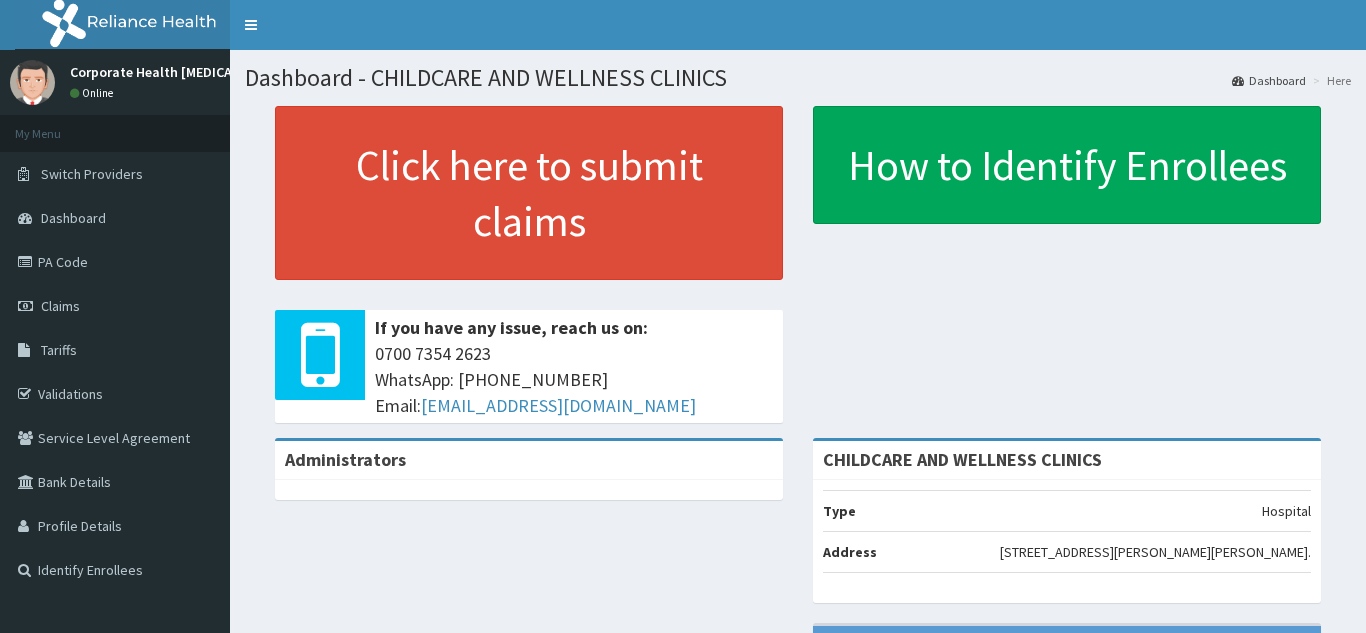 scroll, scrollTop: 0, scrollLeft: 0, axis: both 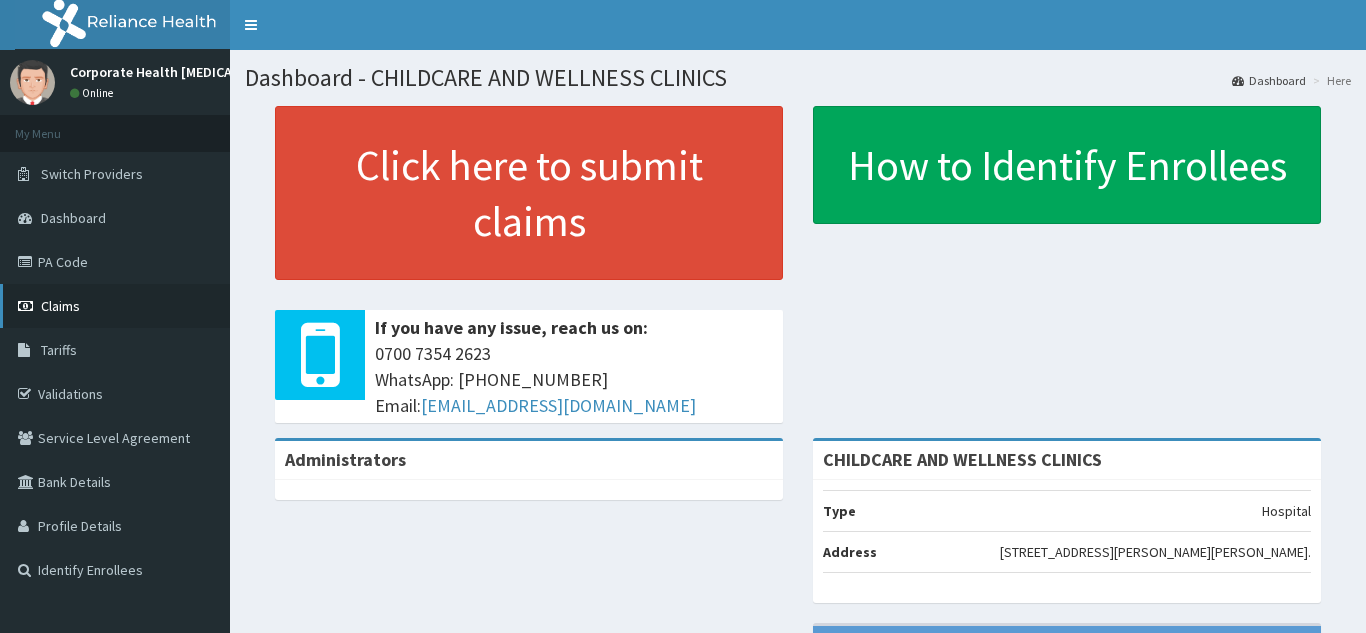 click on "Claims" at bounding box center [60, 306] 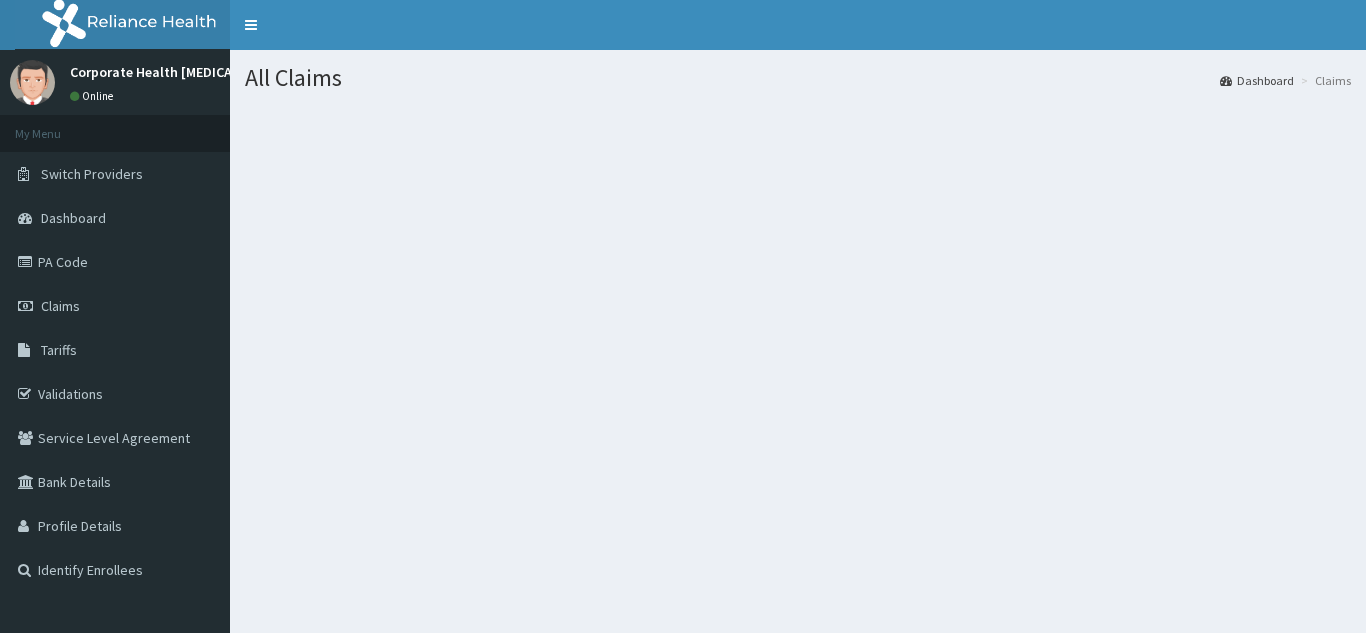 scroll, scrollTop: 0, scrollLeft: 0, axis: both 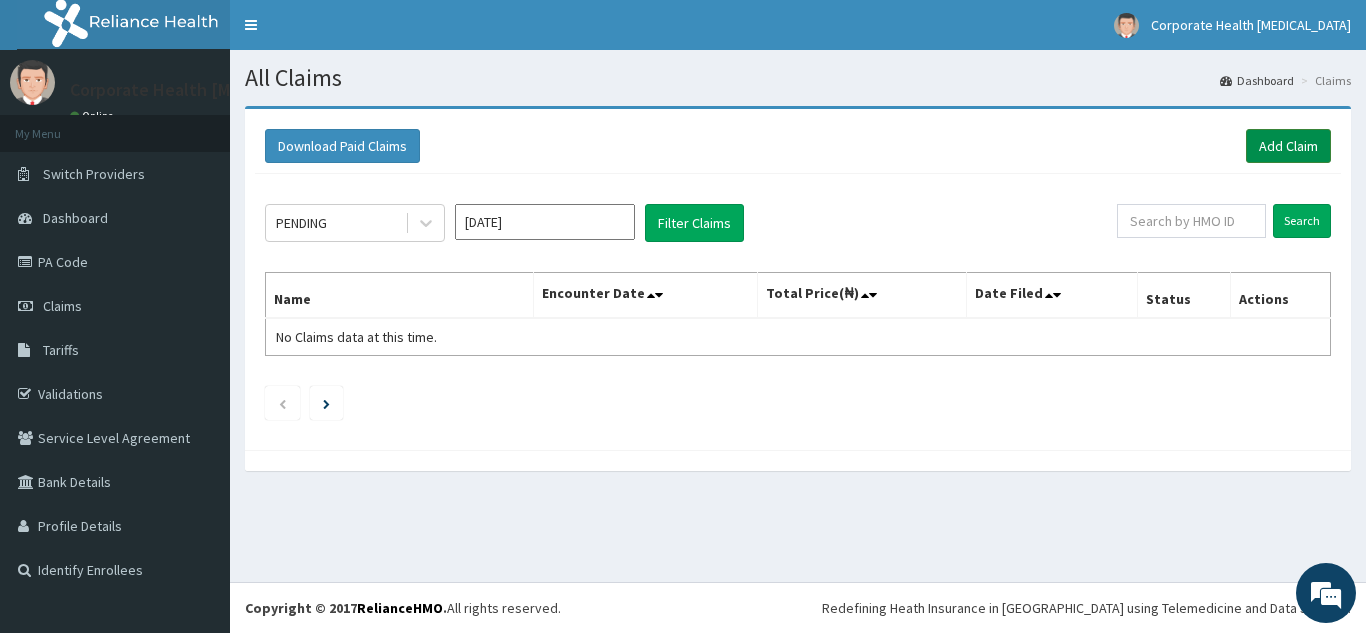 click on "Add Claim" at bounding box center [1288, 146] 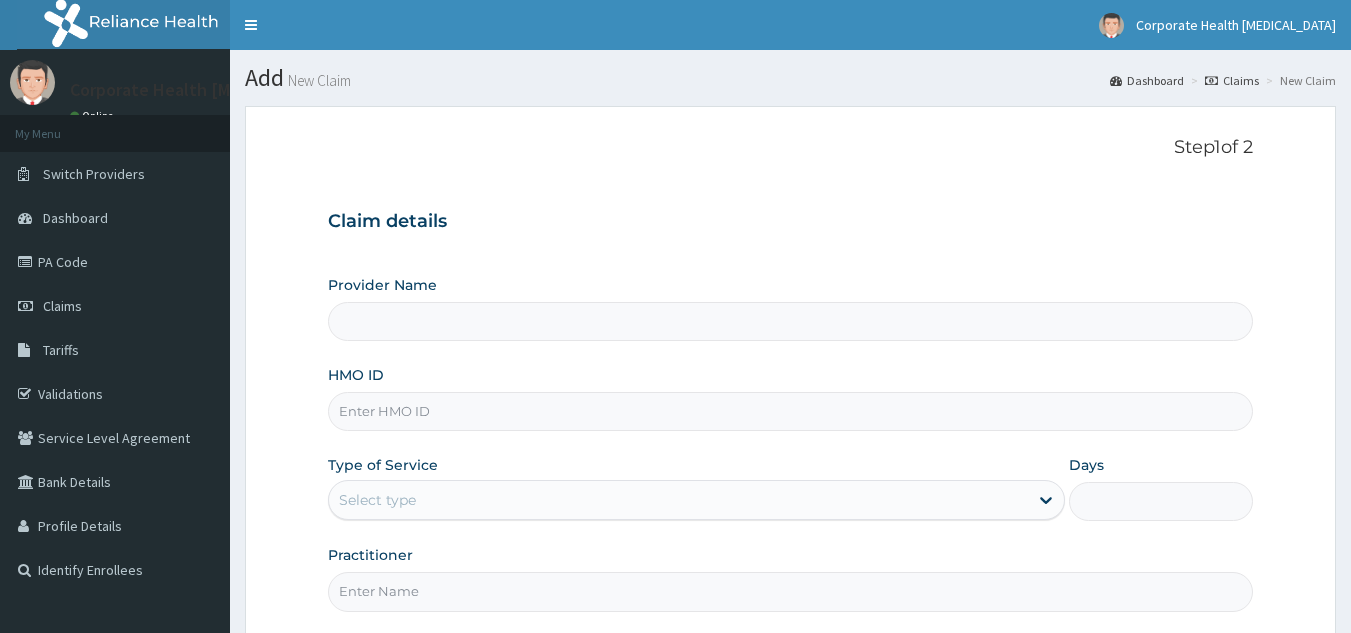 scroll, scrollTop: 0, scrollLeft: 0, axis: both 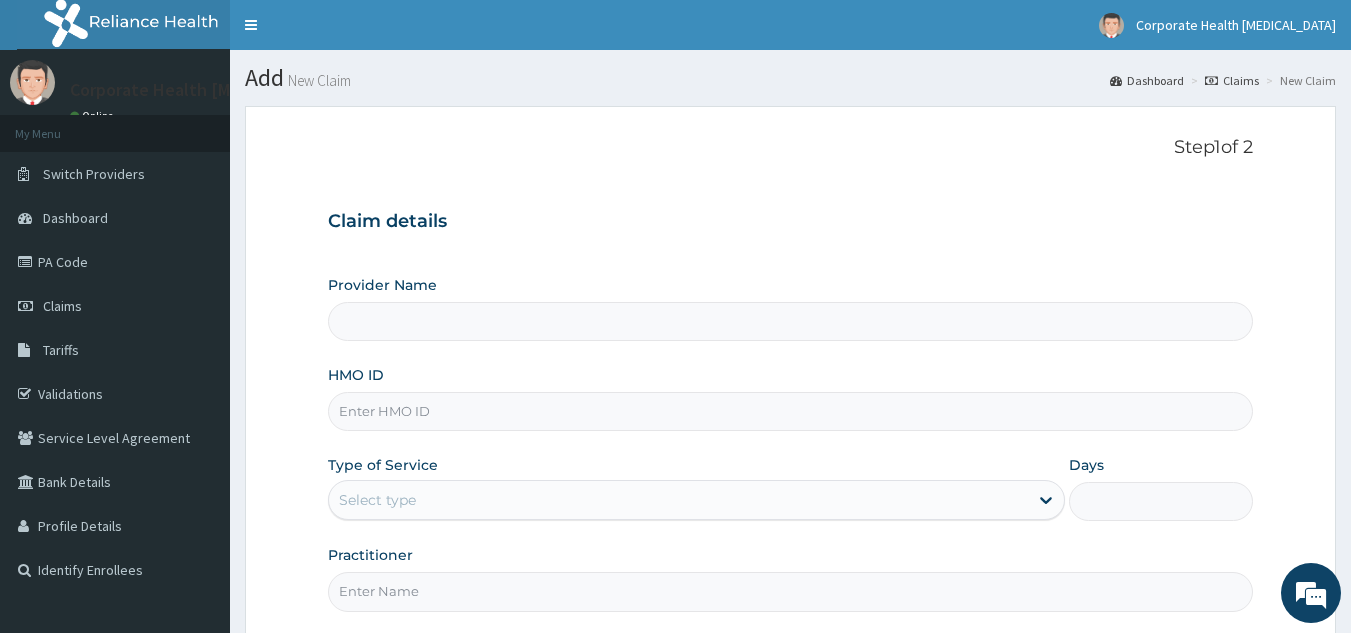 type on "CHILDCARE AND WELLNESS CLINICS" 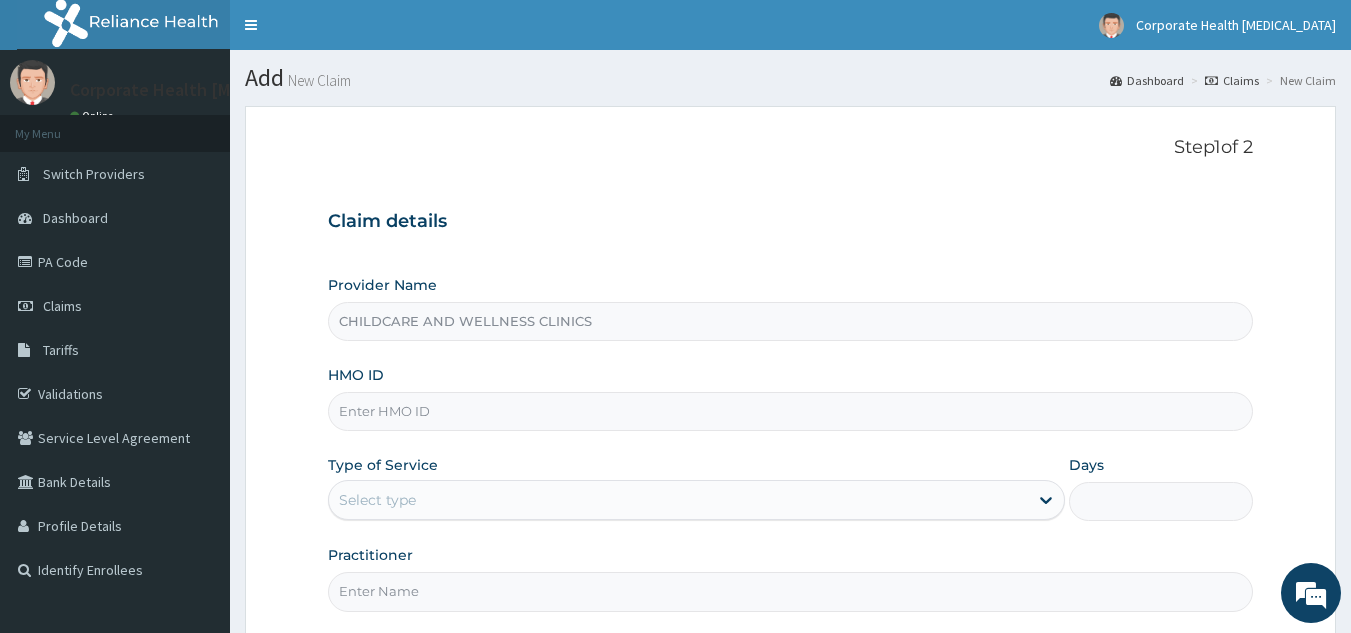 click on "HMO ID" at bounding box center [791, 411] 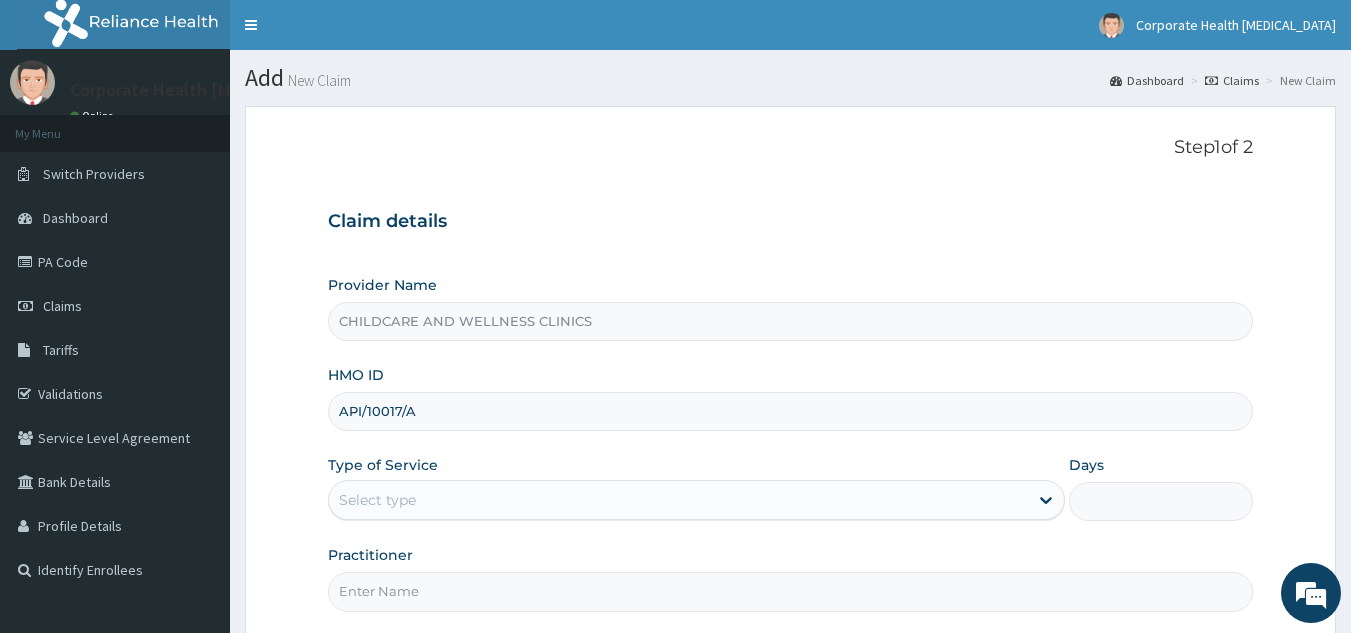 scroll, scrollTop: 0, scrollLeft: 0, axis: both 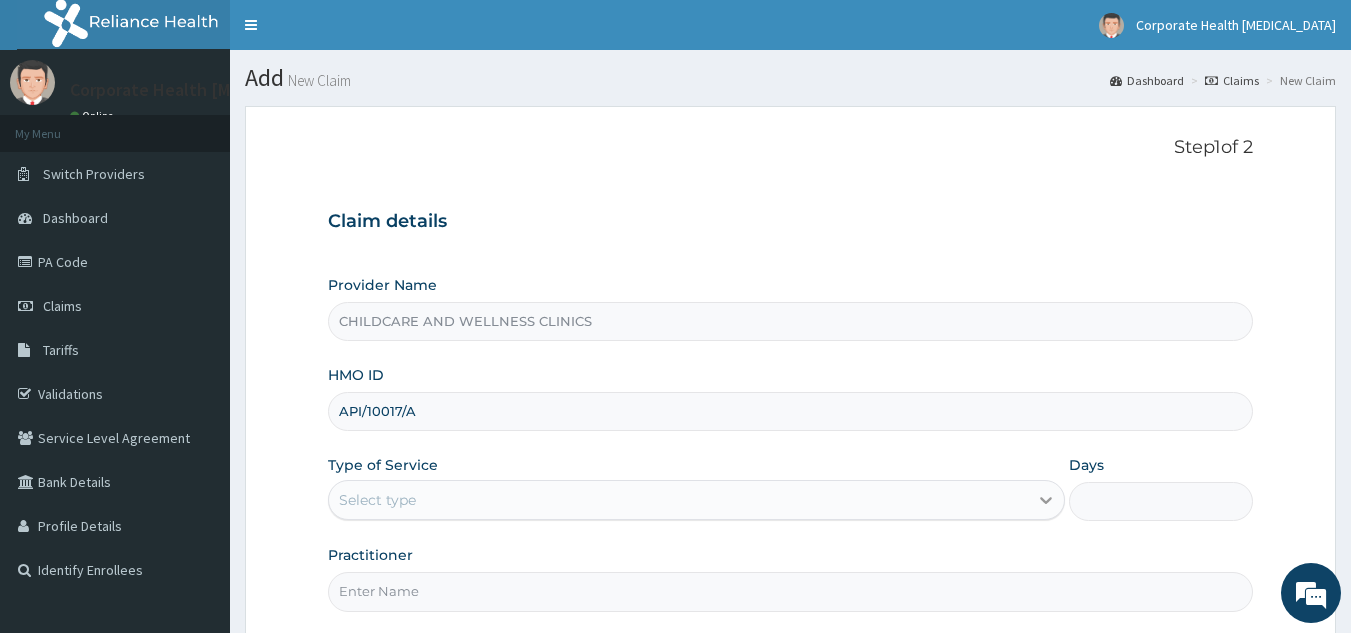 type on "API/10017/A" 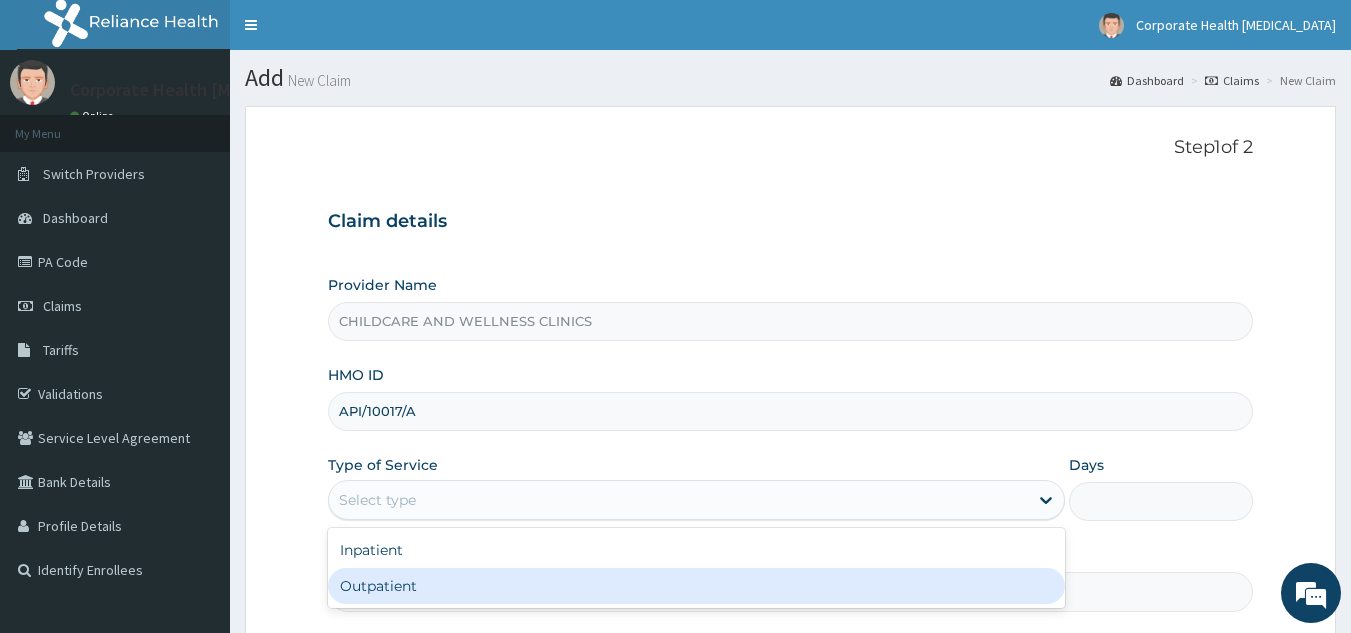 click on "Outpatient" at bounding box center [696, 586] 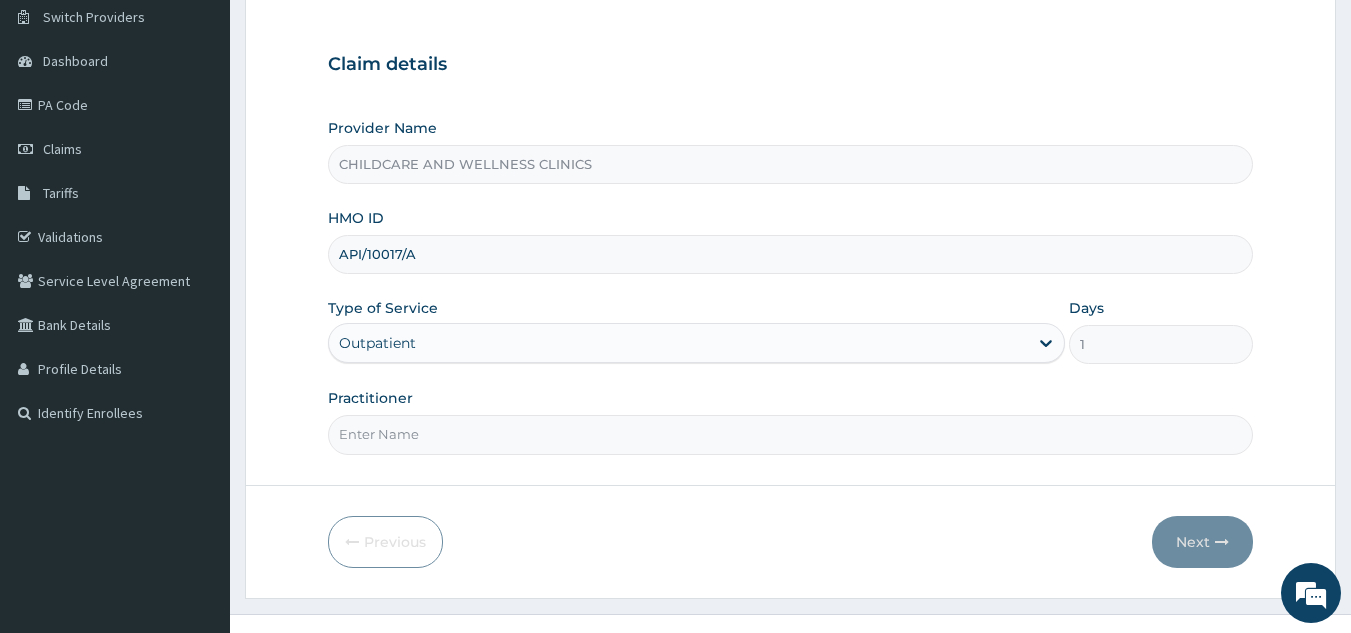 scroll, scrollTop: 189, scrollLeft: 0, axis: vertical 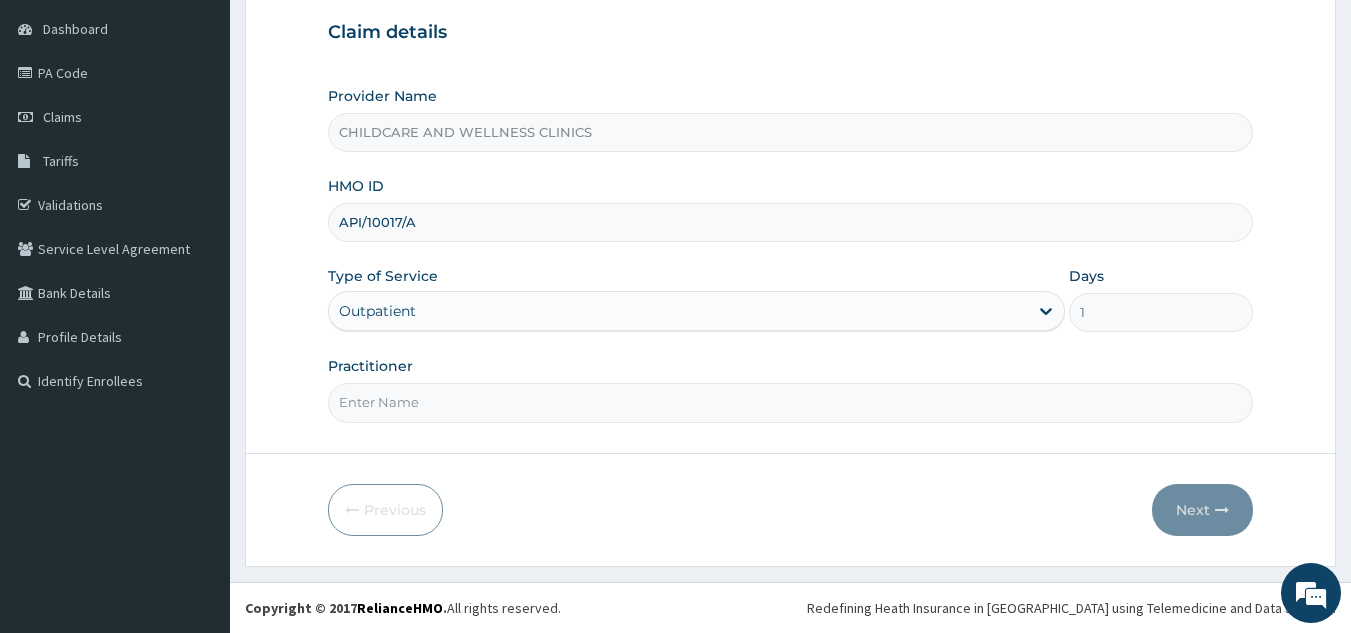 click on "Practitioner" at bounding box center (791, 402) 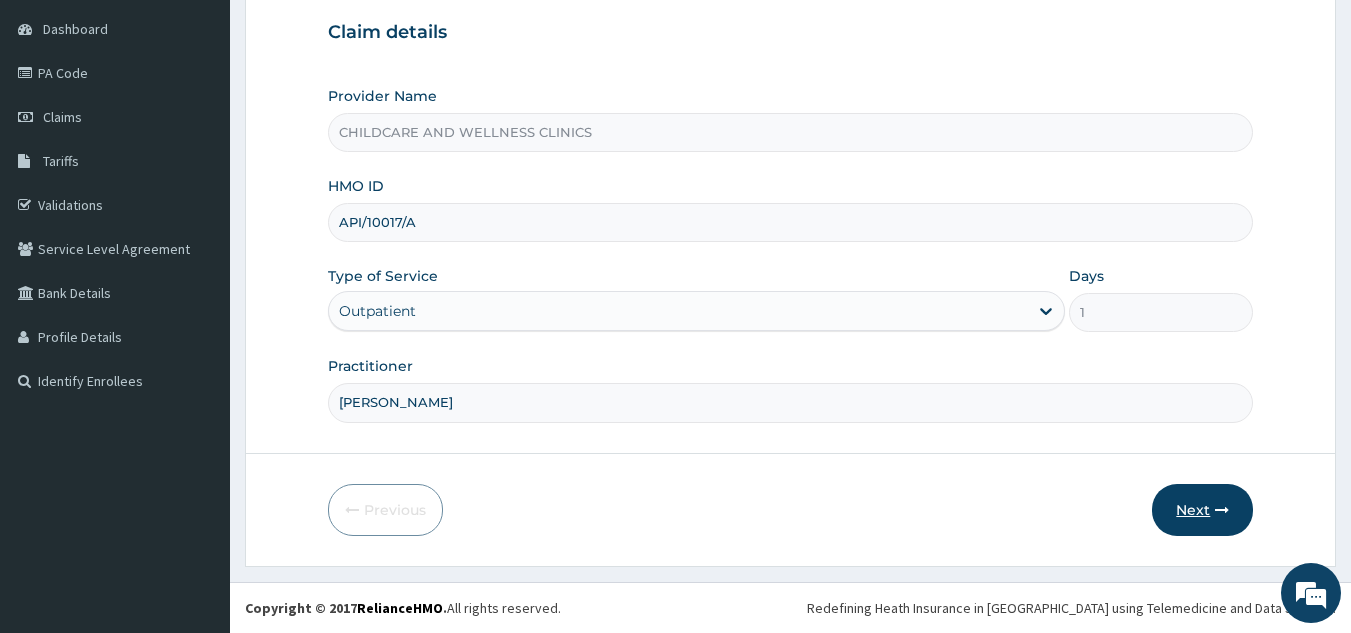 click at bounding box center [1222, 510] 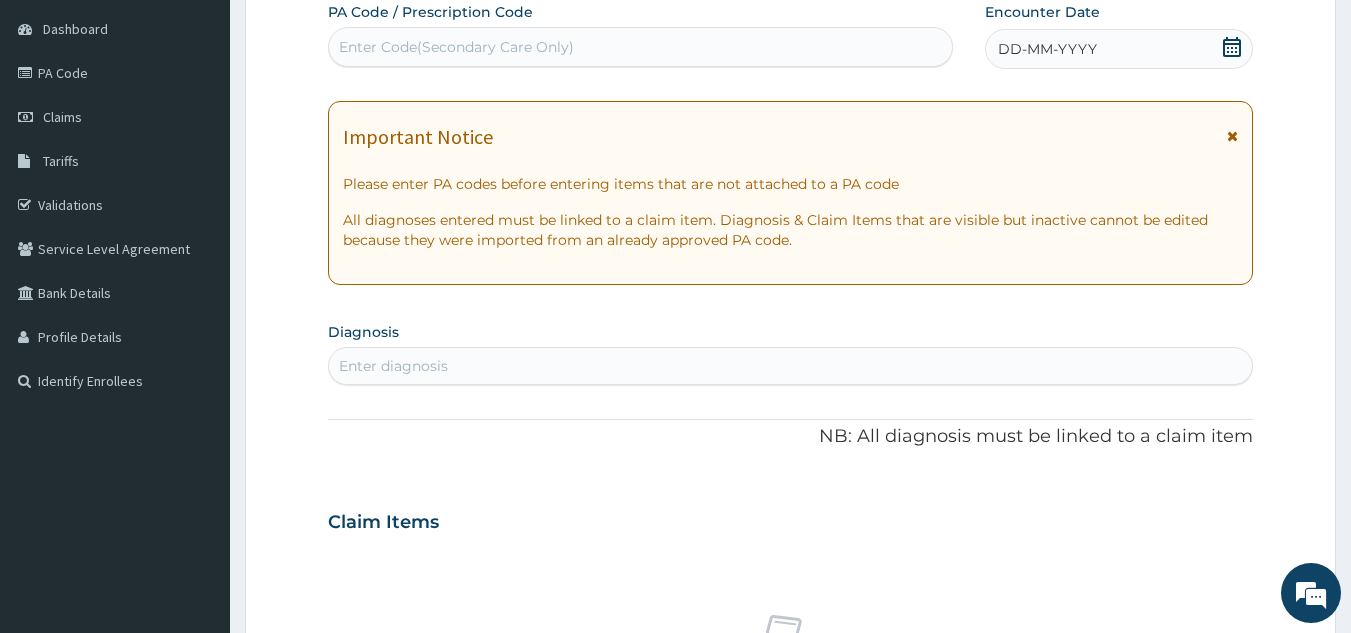 click at bounding box center [1232, 49] 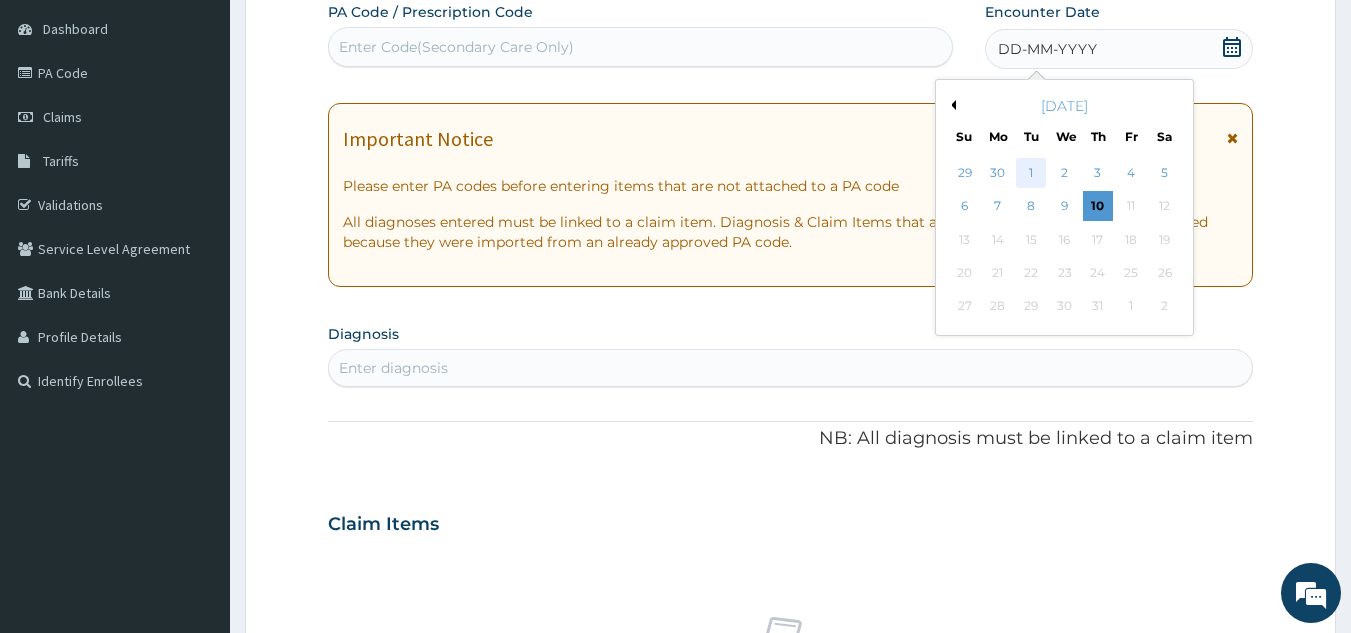 click on "1" at bounding box center [1032, 173] 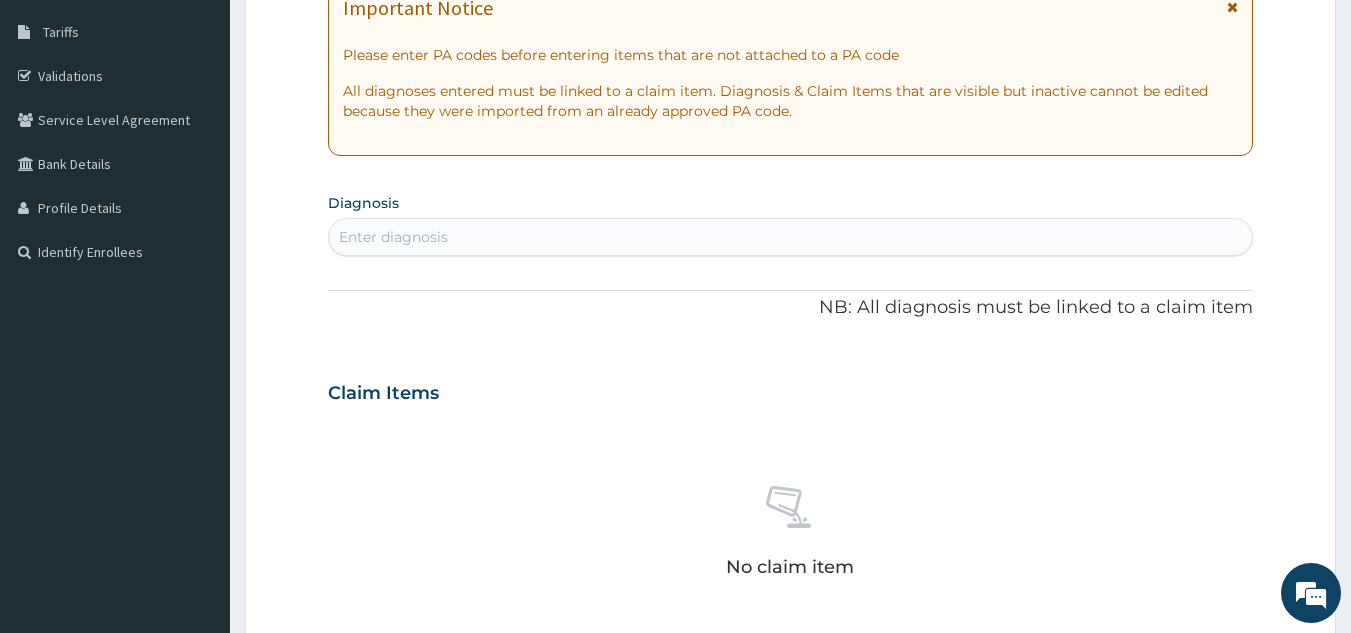 scroll, scrollTop: 323, scrollLeft: 0, axis: vertical 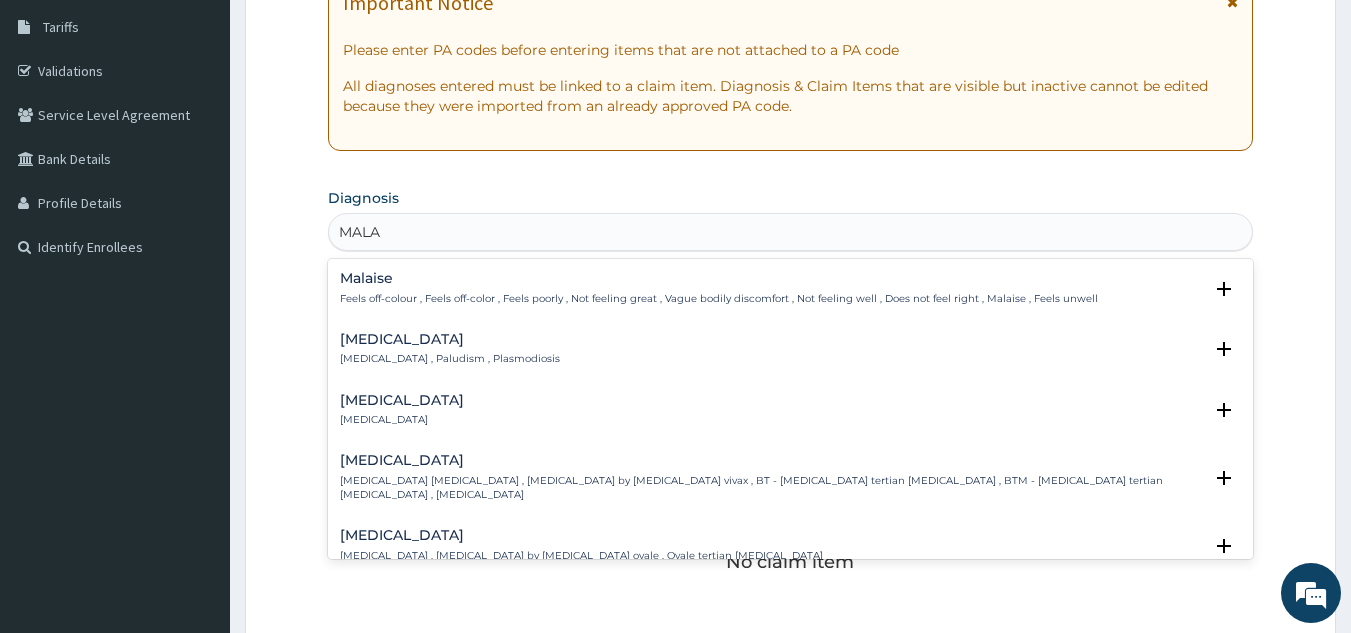 type on "MALAR" 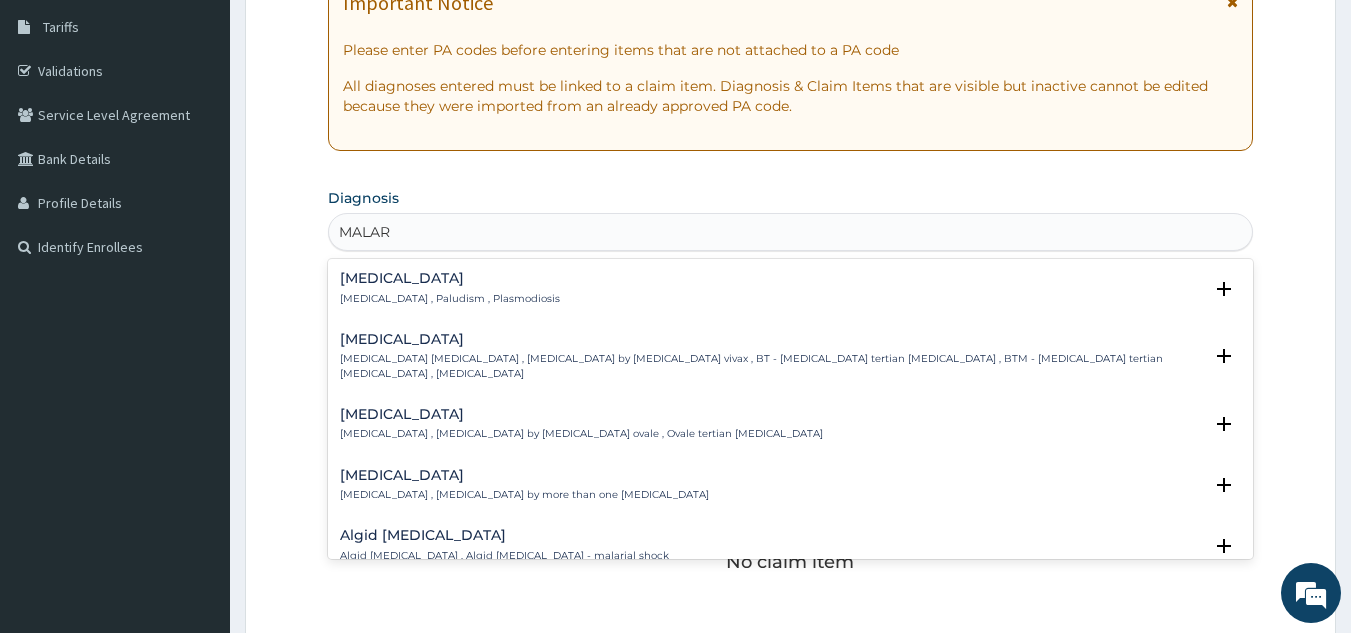 click on "Malaria Malaria , Paludism , Plasmodiosis" at bounding box center (791, 288) 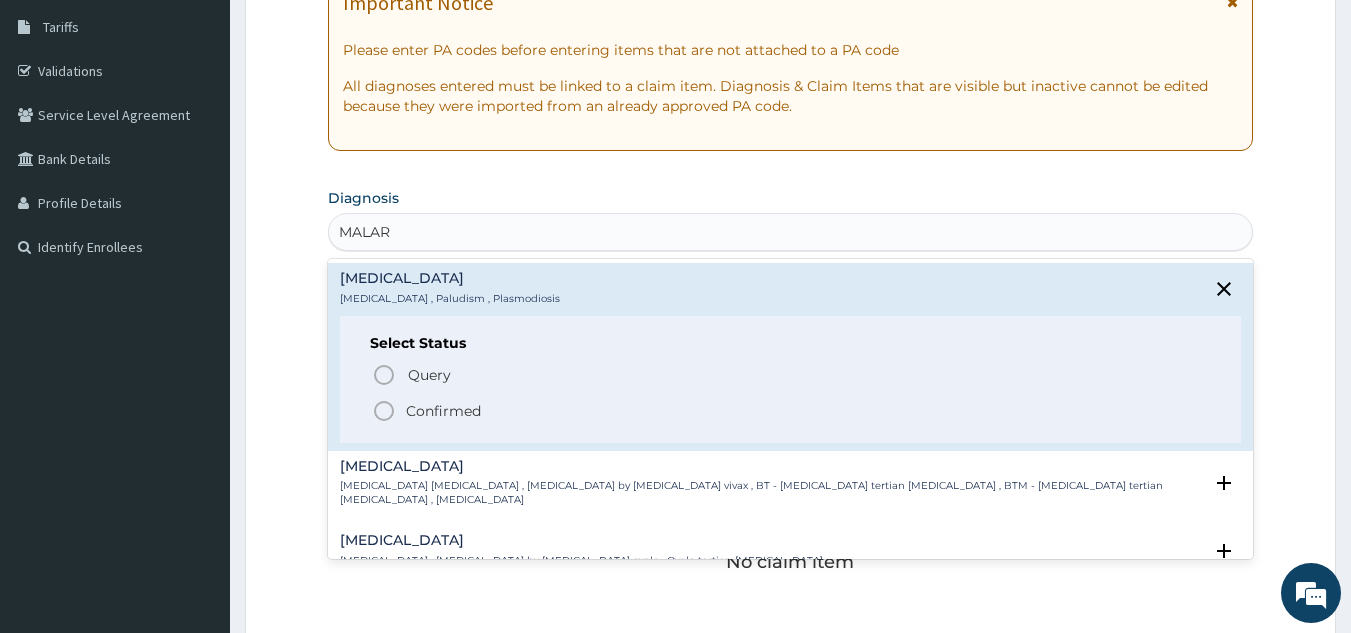 click 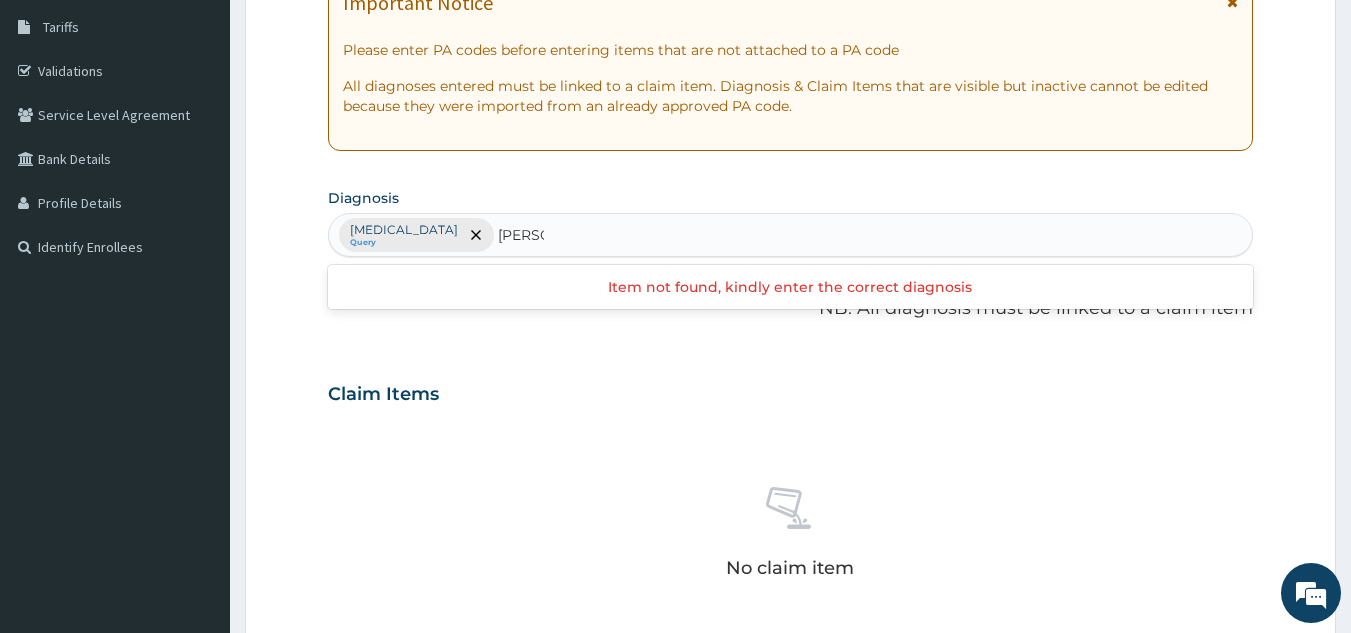 type on "ARTHI" 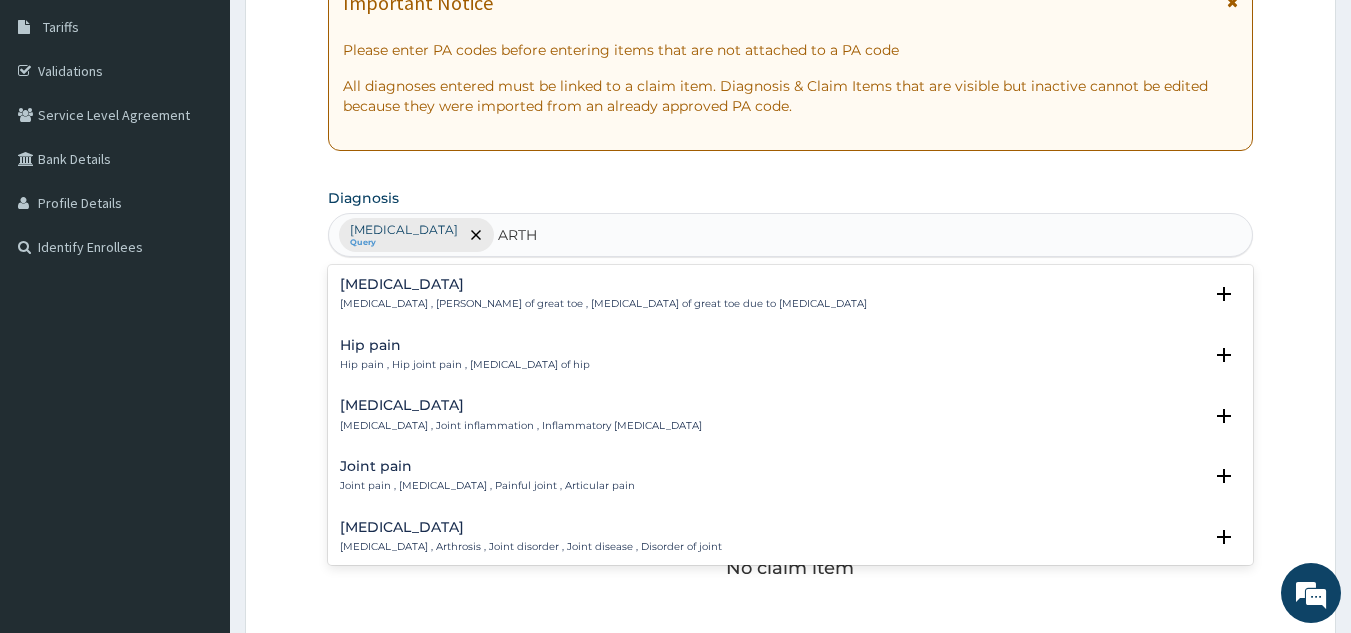 type on "ARTHR" 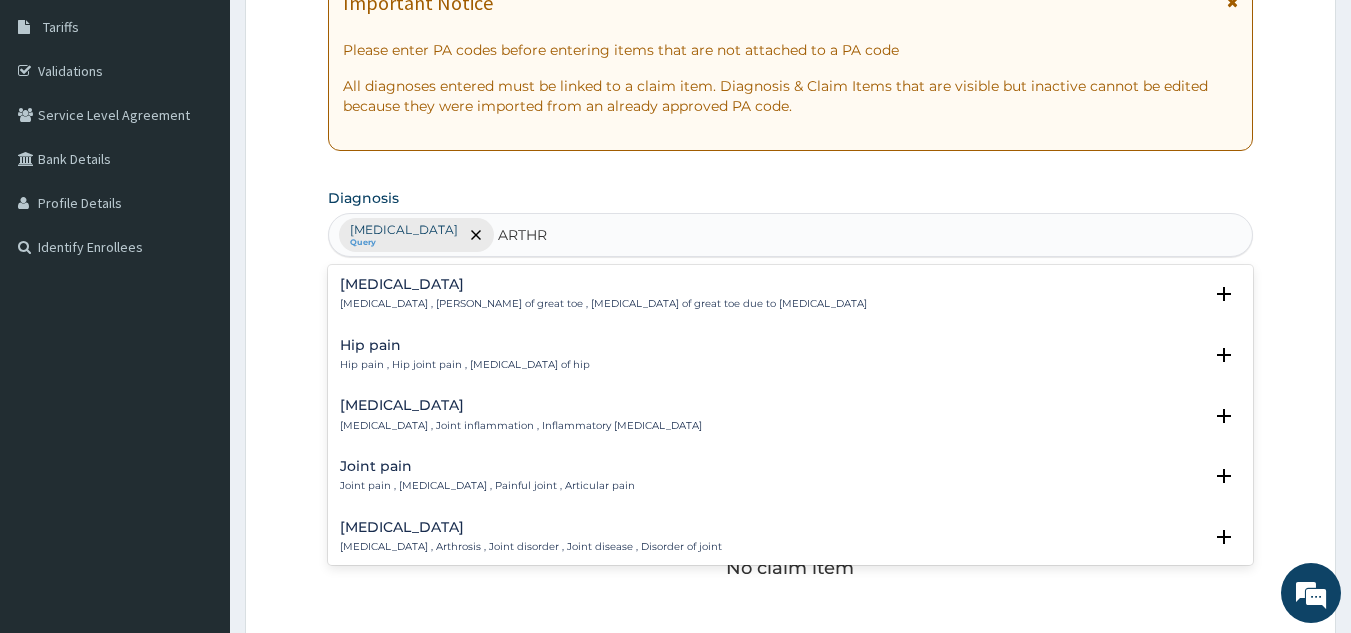 click on "Arthritis , Joint inflammation , Inflammatory arthritis" at bounding box center [521, 426] 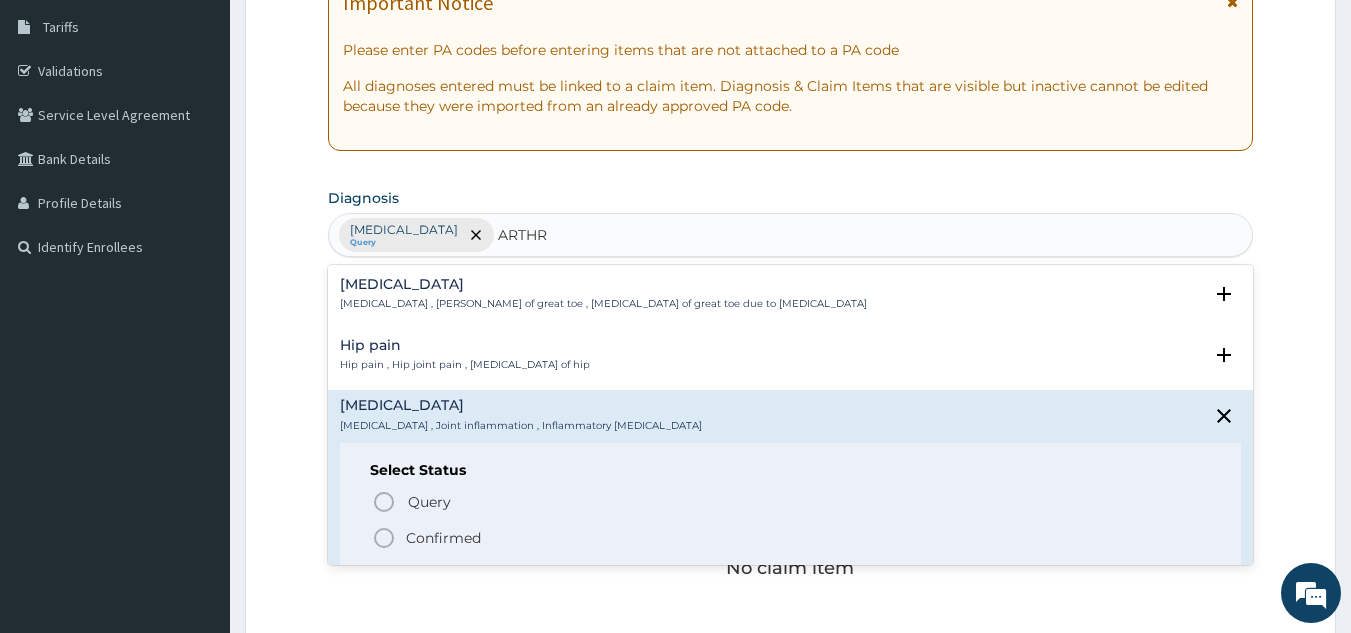 click 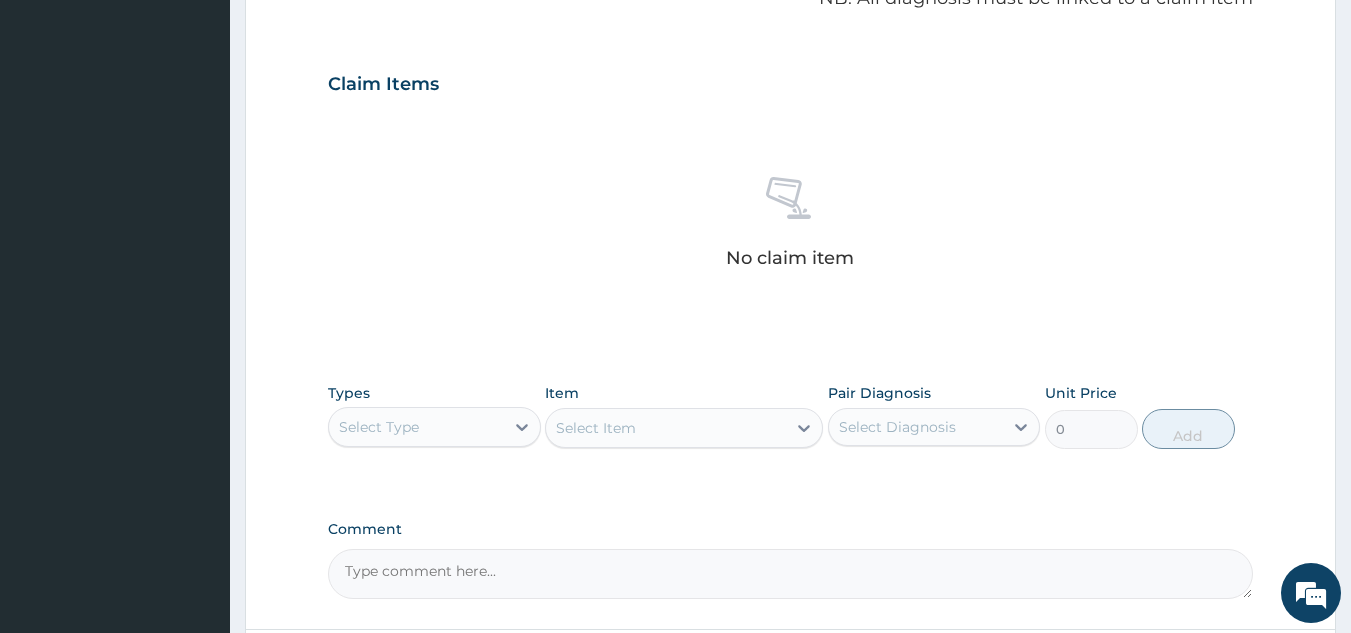 scroll, scrollTop: 647, scrollLeft: 0, axis: vertical 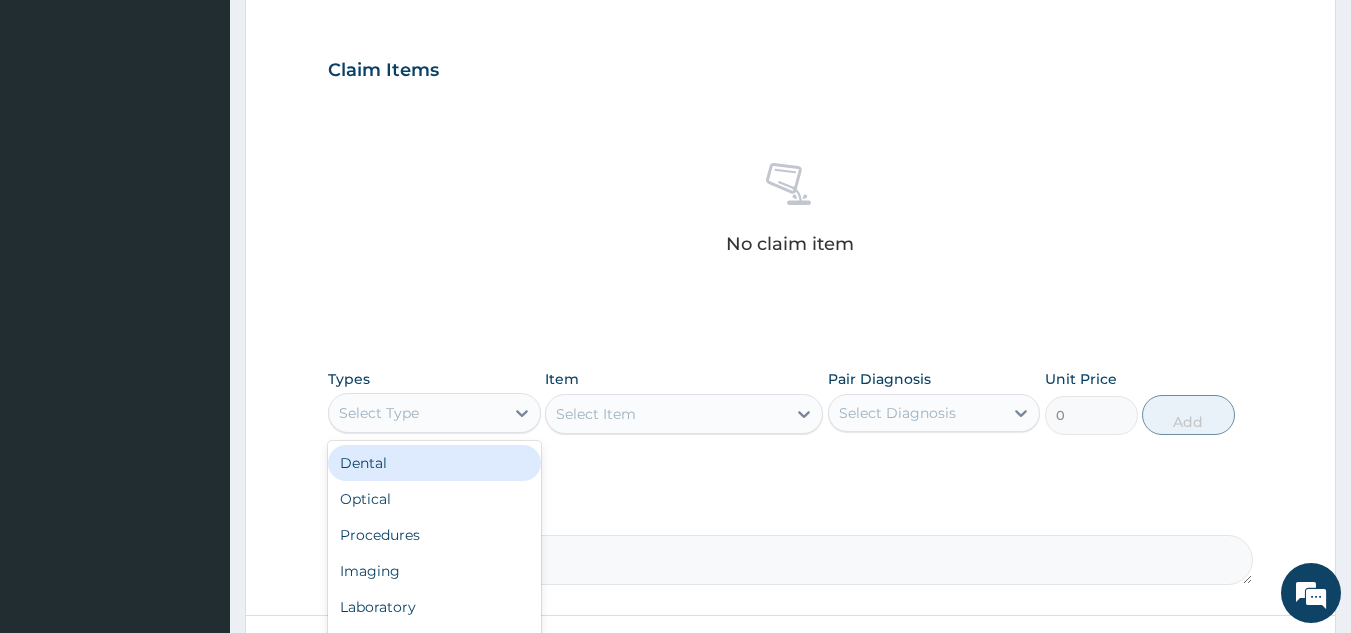 click on "Procedures" at bounding box center [434, 535] 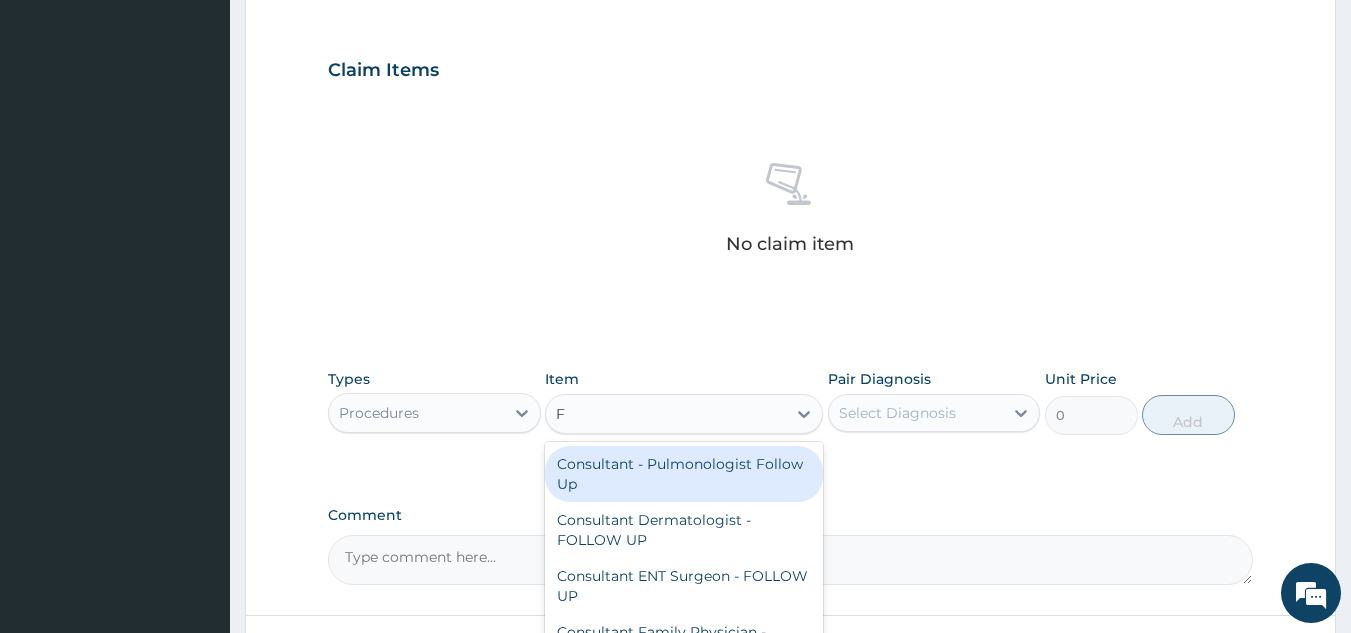 type on "FA" 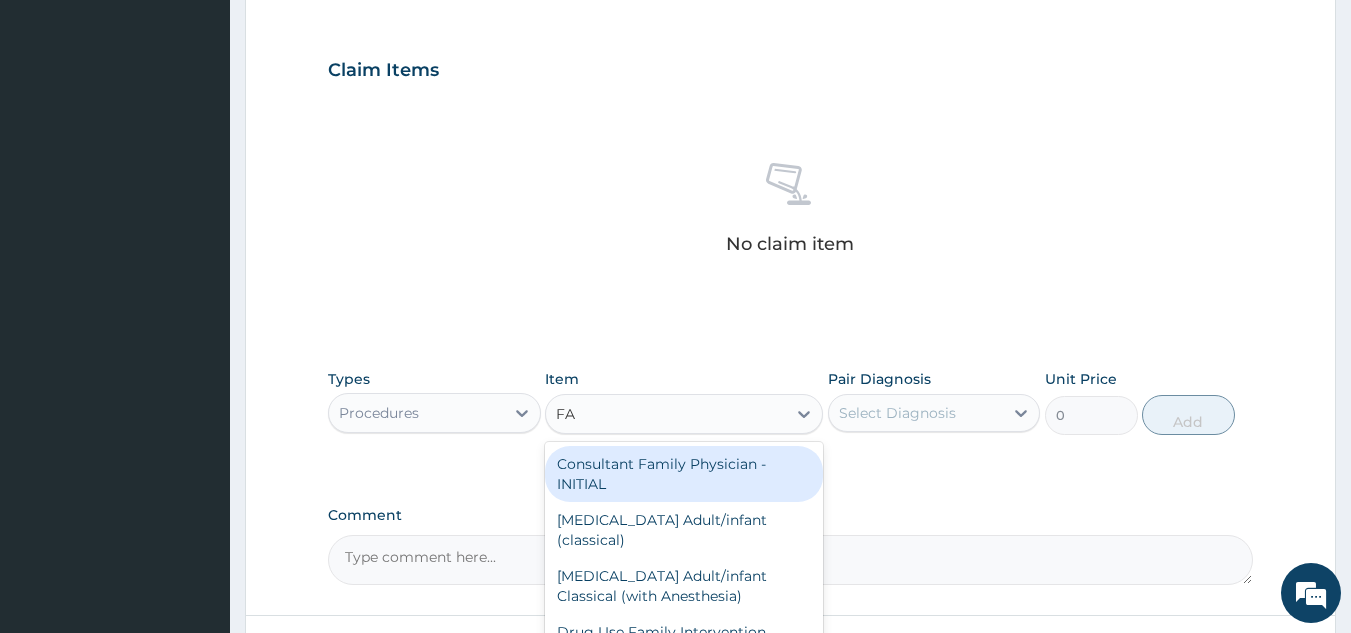click on "Consultant Family Physician - INITIAL" at bounding box center [684, 474] 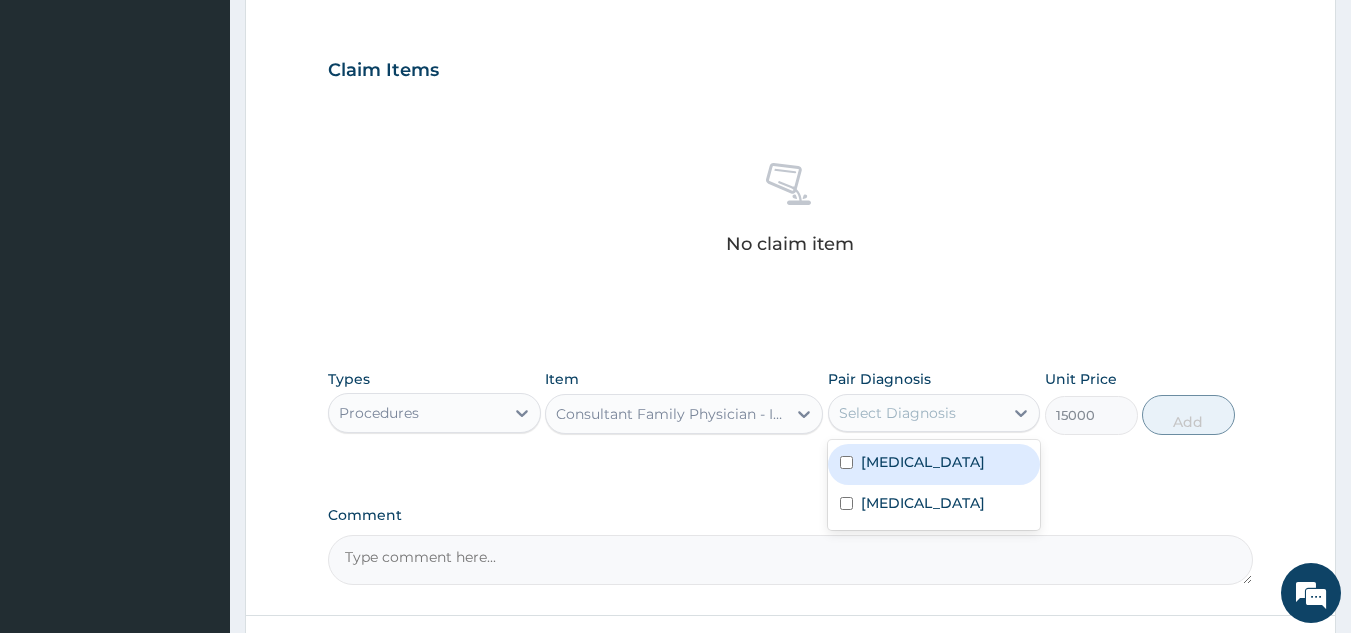 click at bounding box center (846, 462) 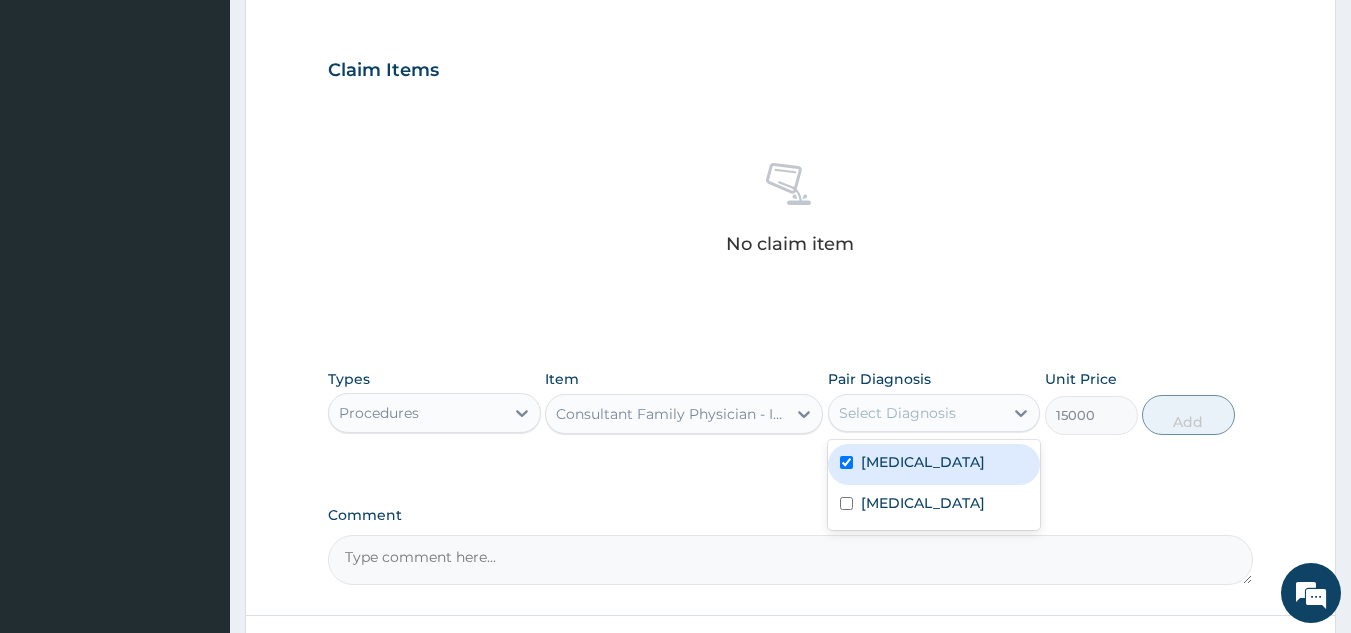 checkbox on "true" 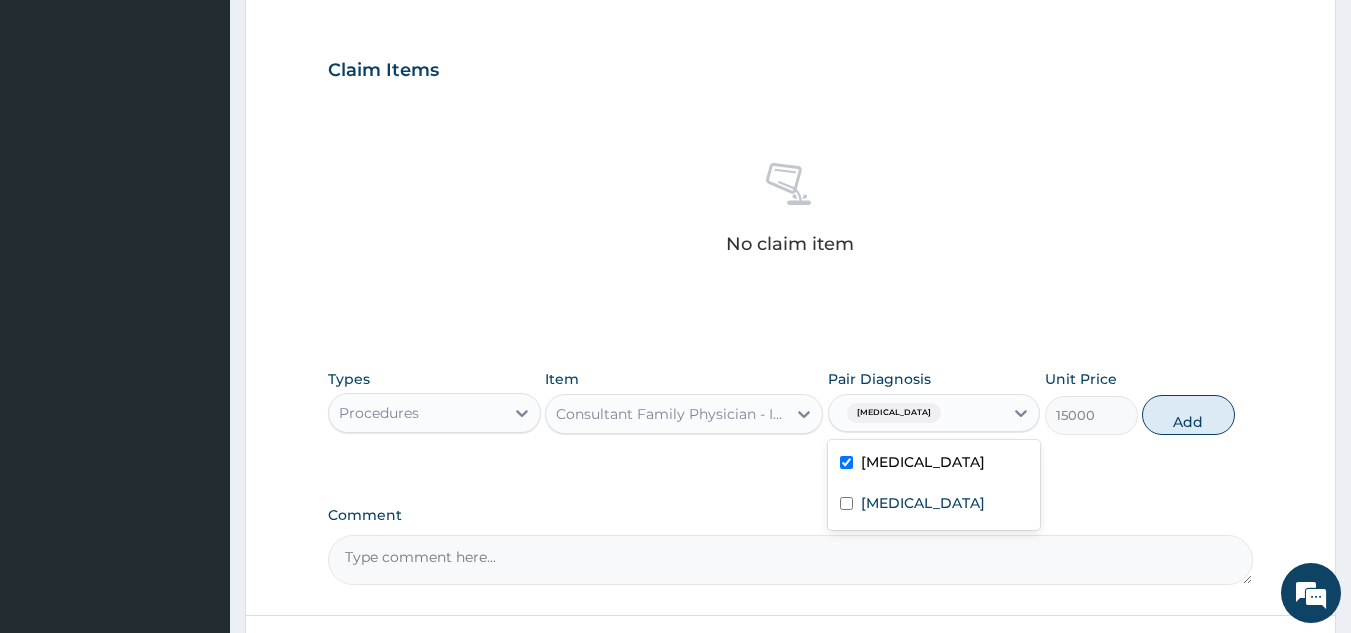 click at bounding box center (846, 503) 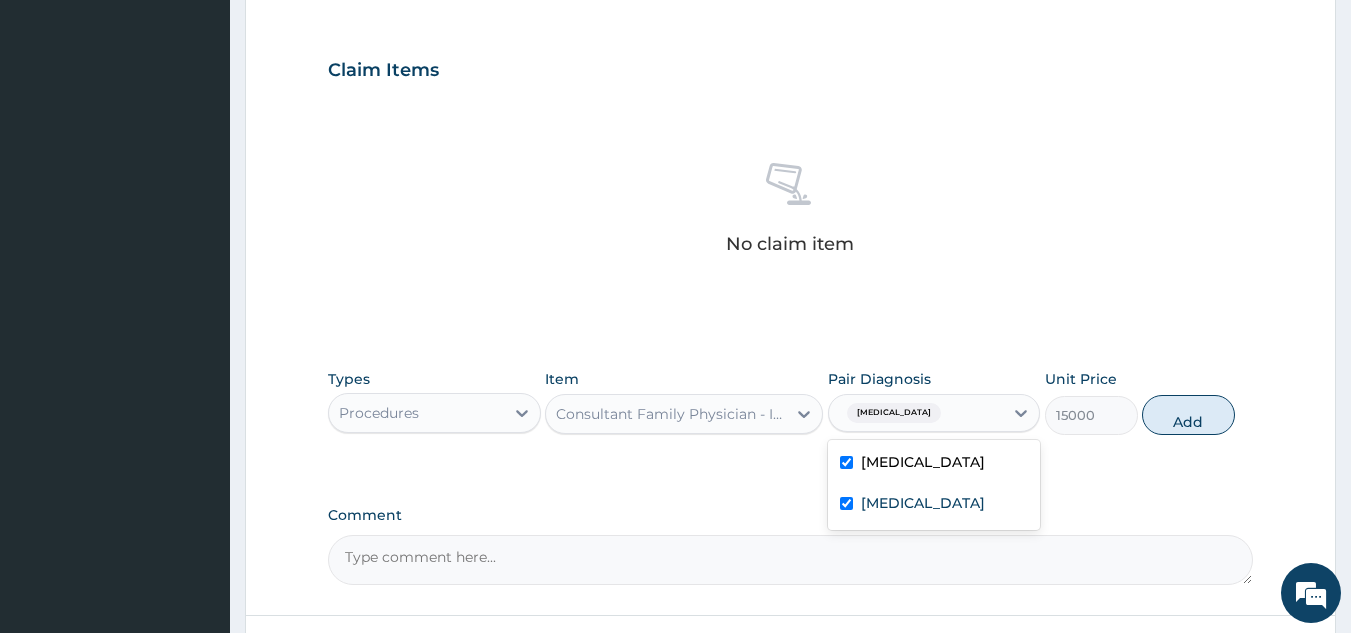 checkbox on "true" 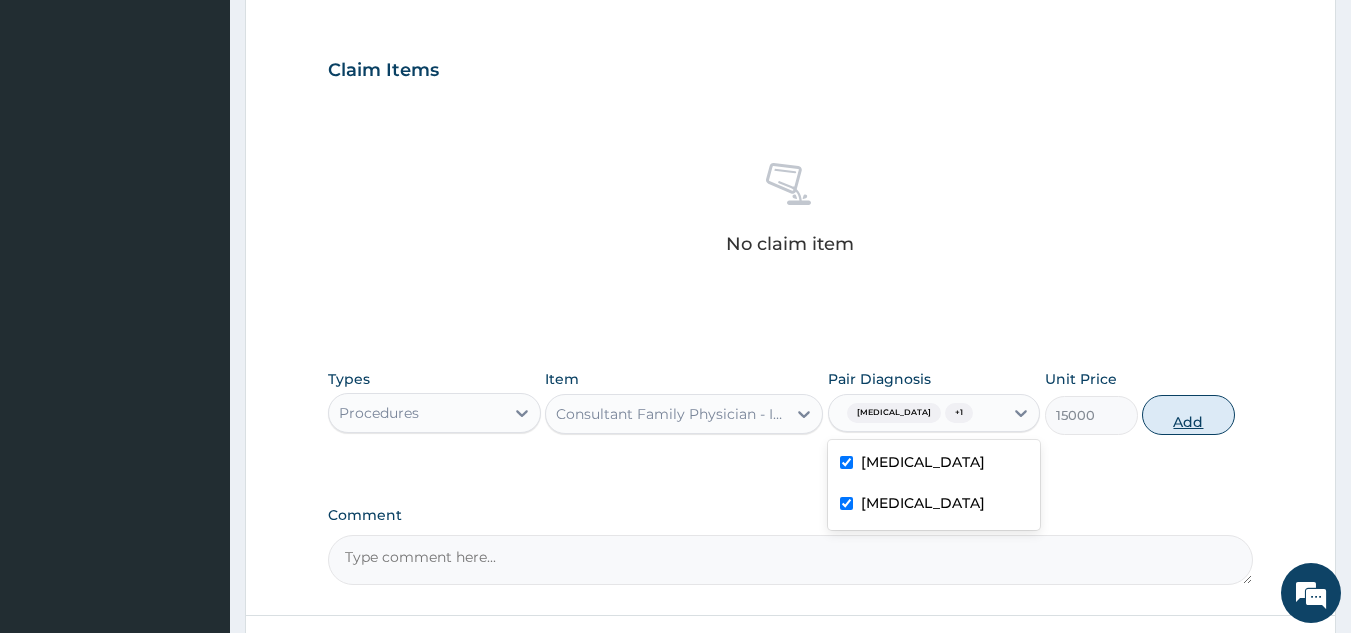 click on "Add" at bounding box center (1188, 415) 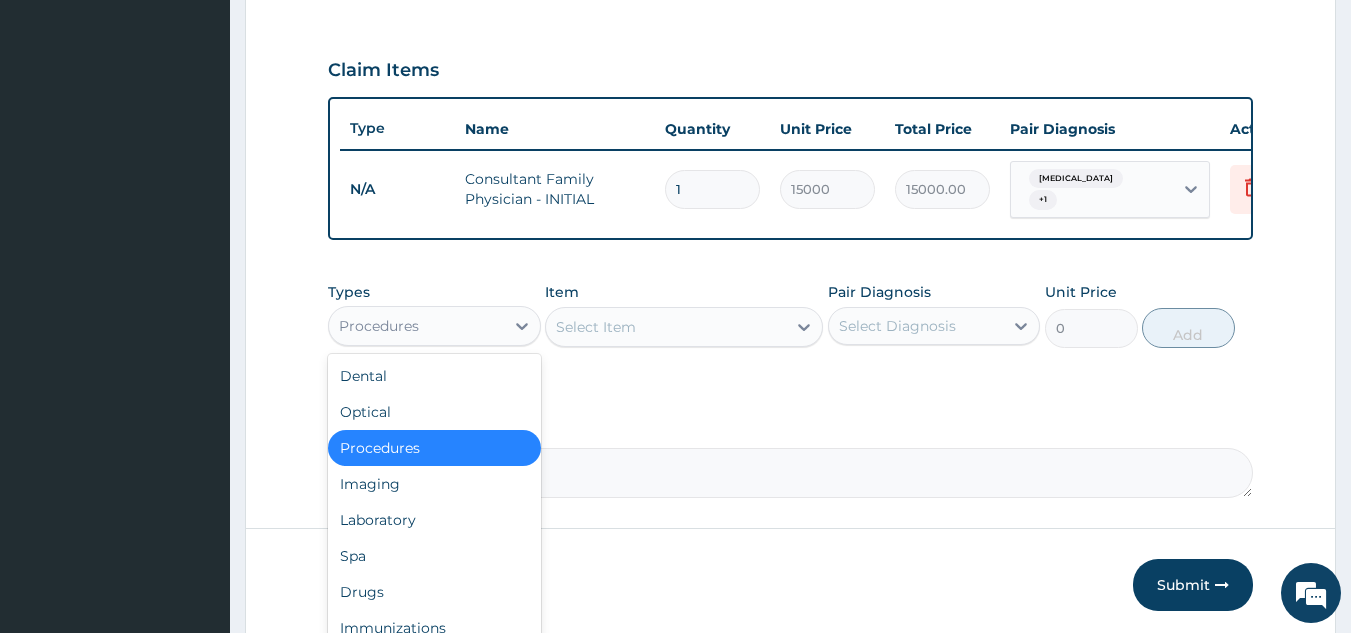 click on "Laboratory" at bounding box center [434, 520] 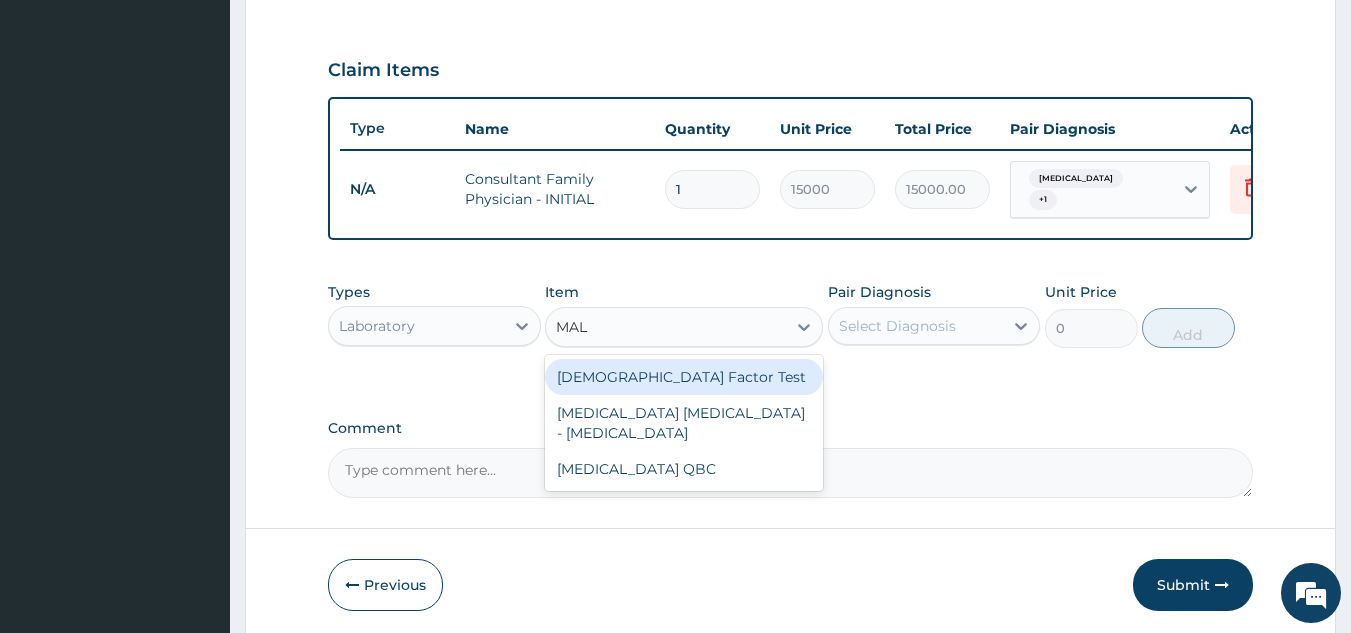 type on "MALA" 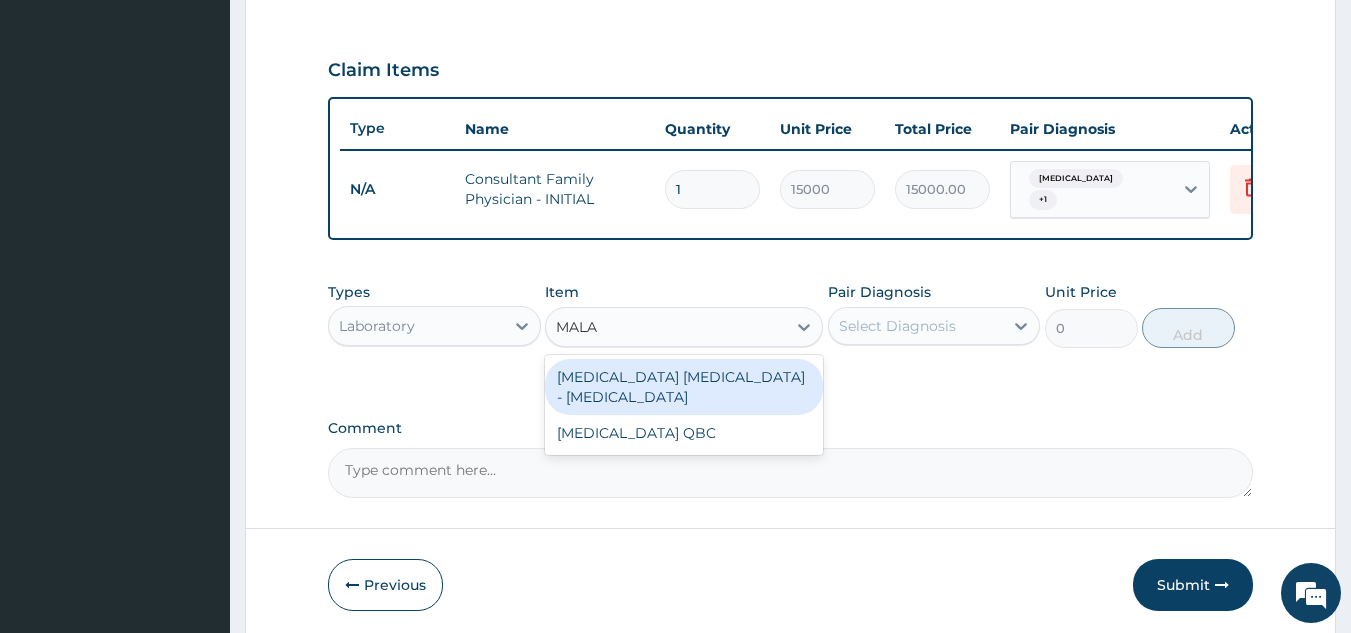 click on "MALARIA PARASITE - BLOOD FILM" at bounding box center [684, 387] 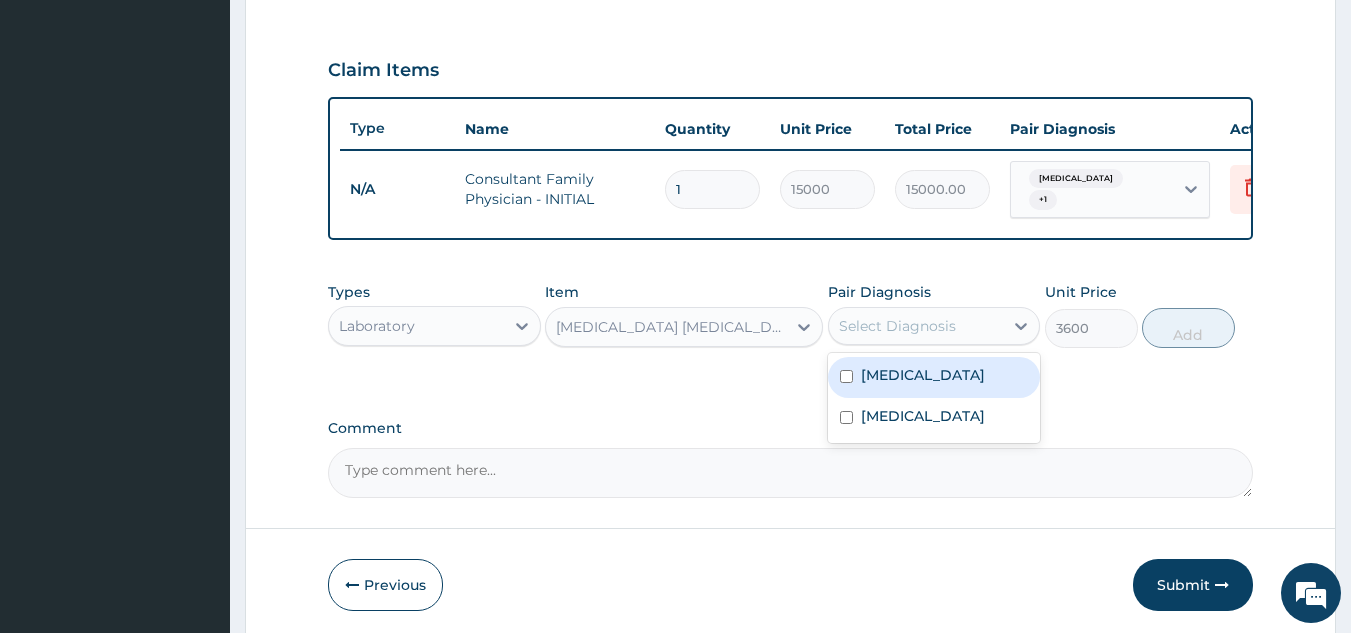 click at bounding box center (846, 376) 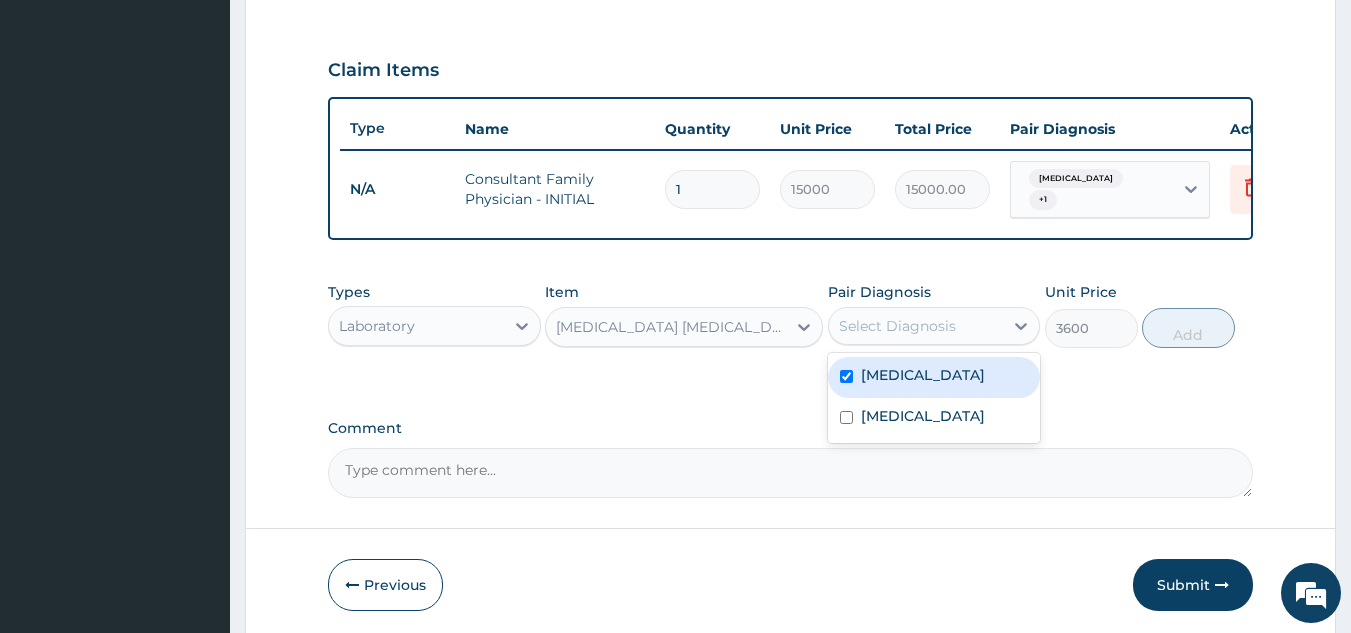 checkbox on "true" 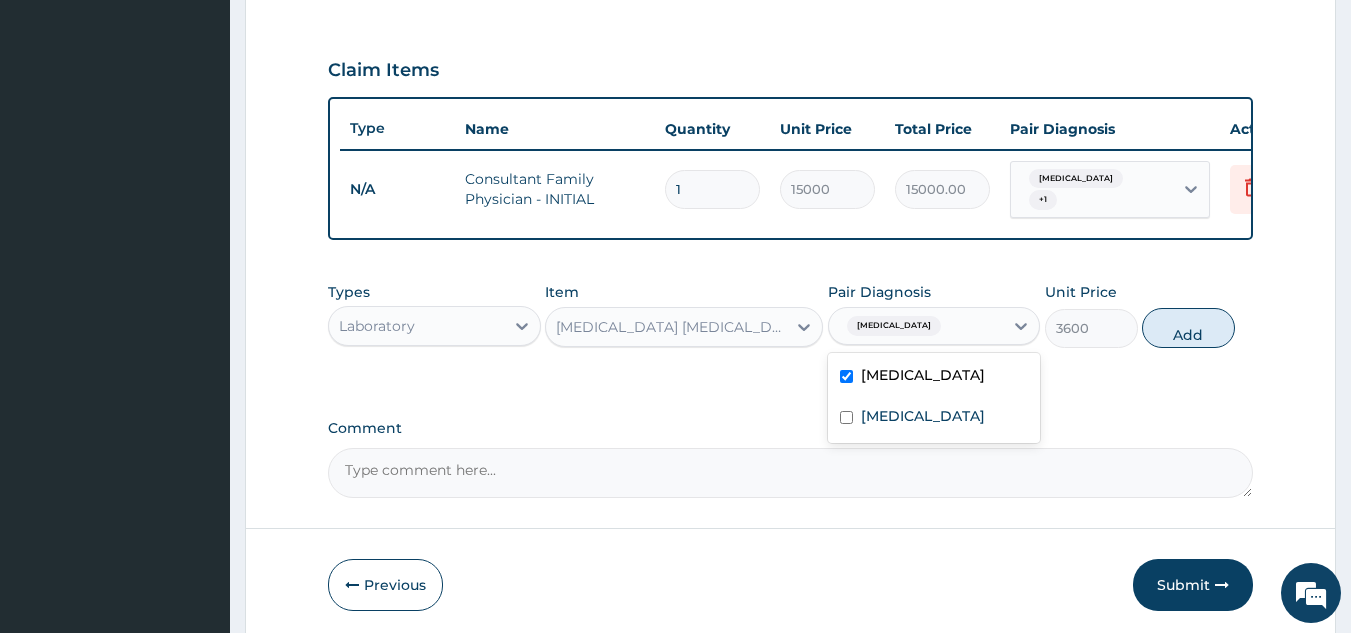 click on "Comment" at bounding box center (791, 473) 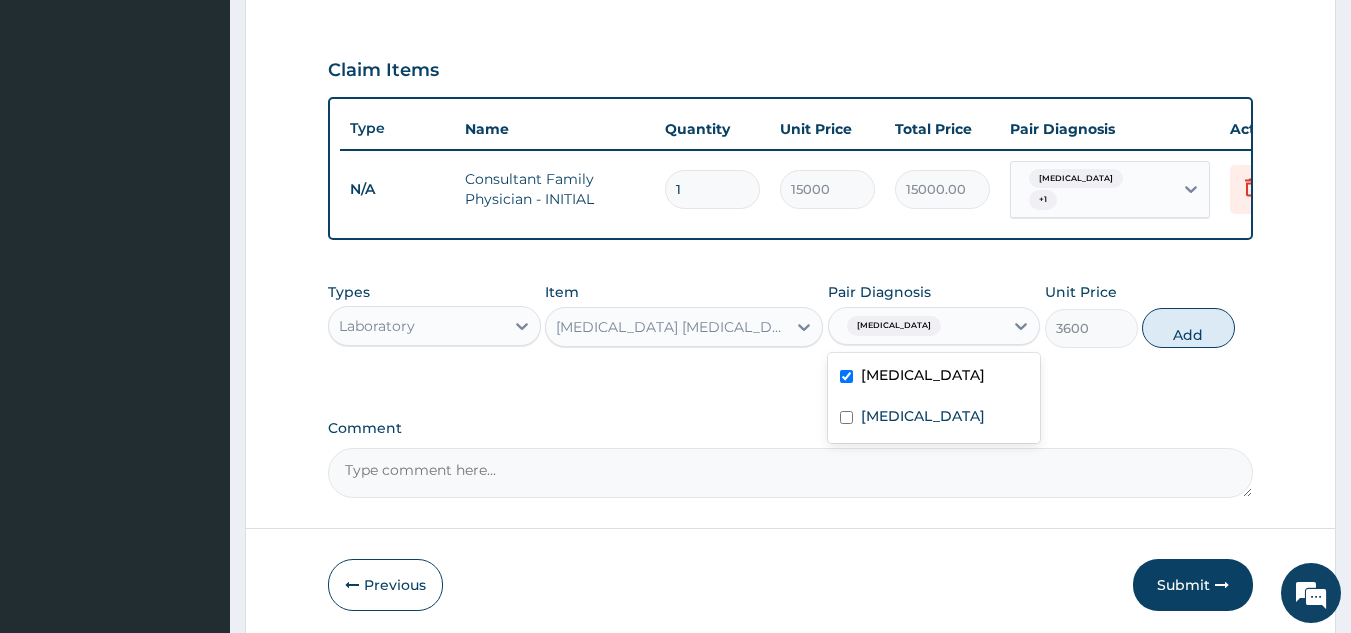 click at bounding box center [846, 417] 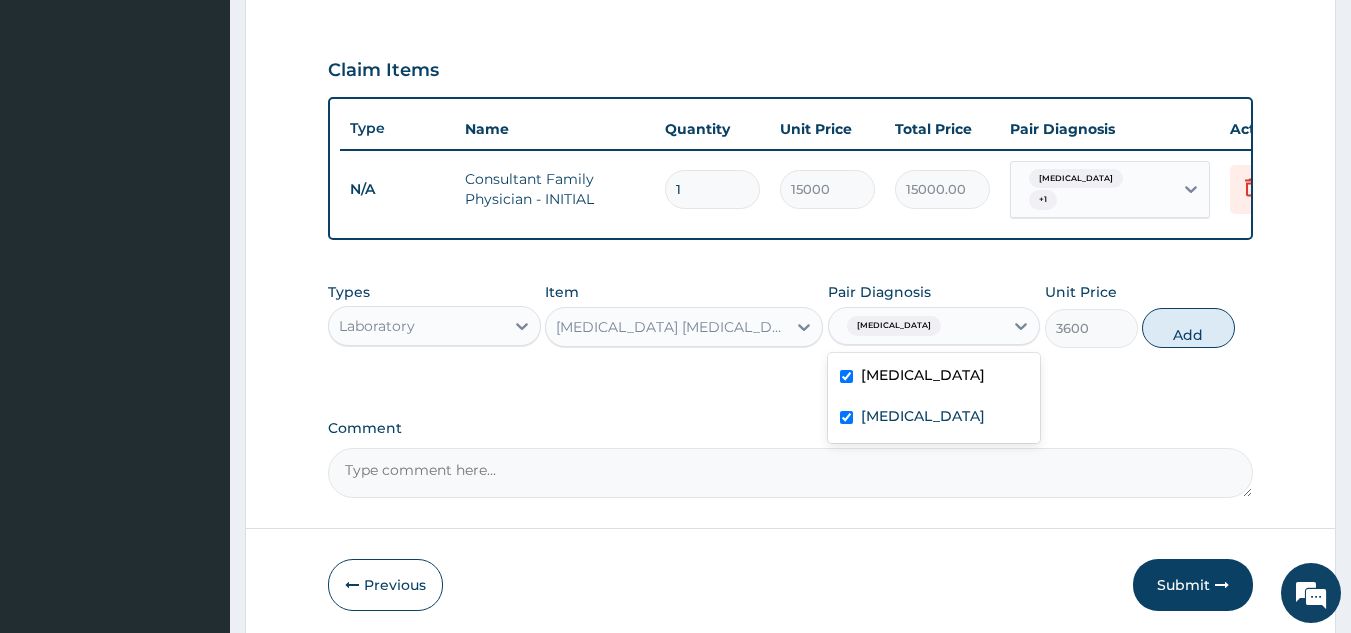 checkbox on "true" 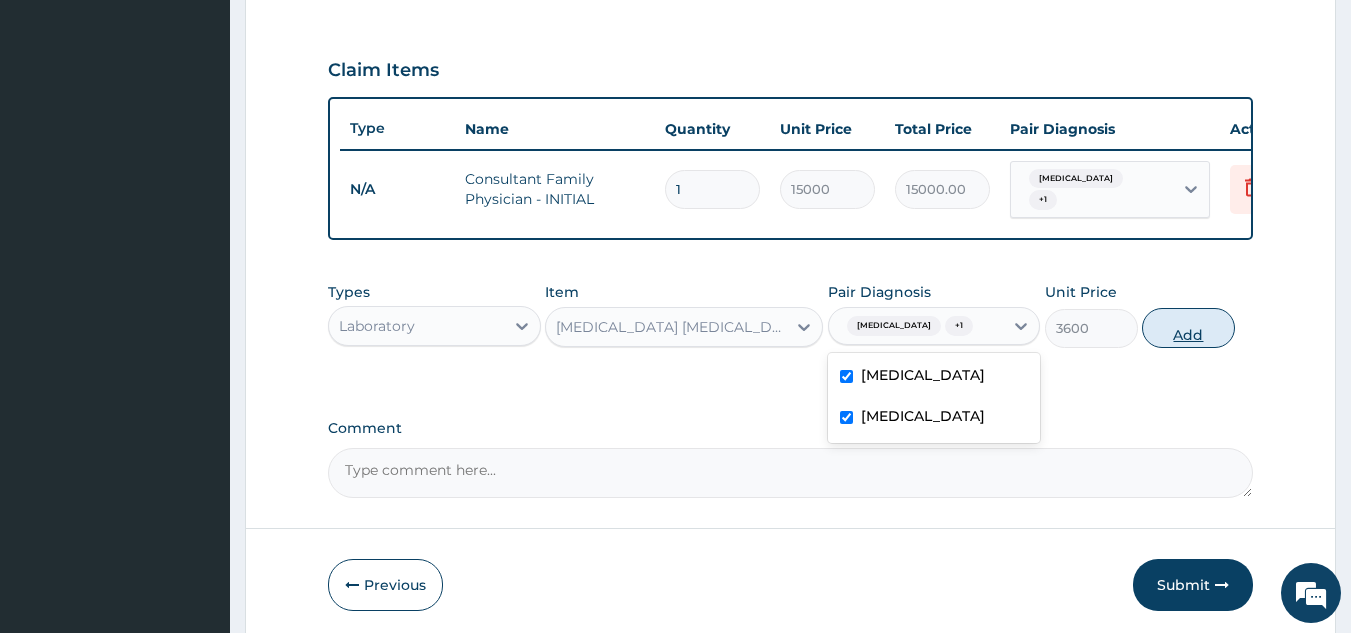 click on "Add" at bounding box center [1188, 328] 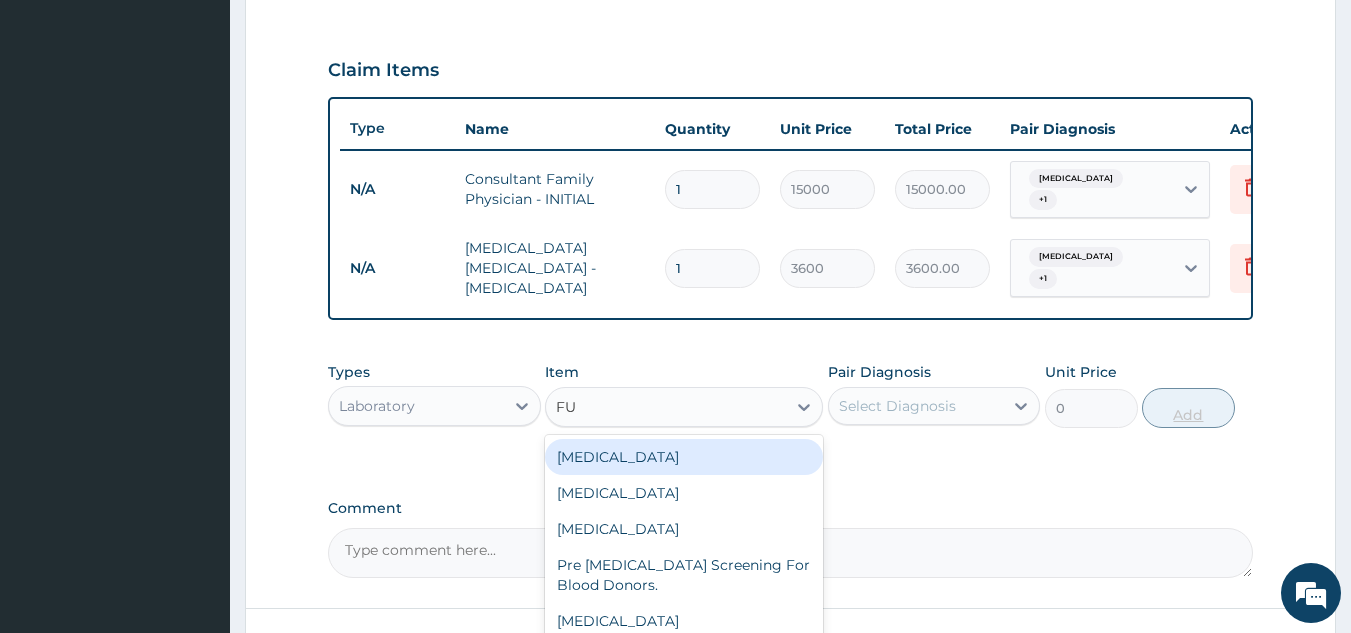 type on "FUL" 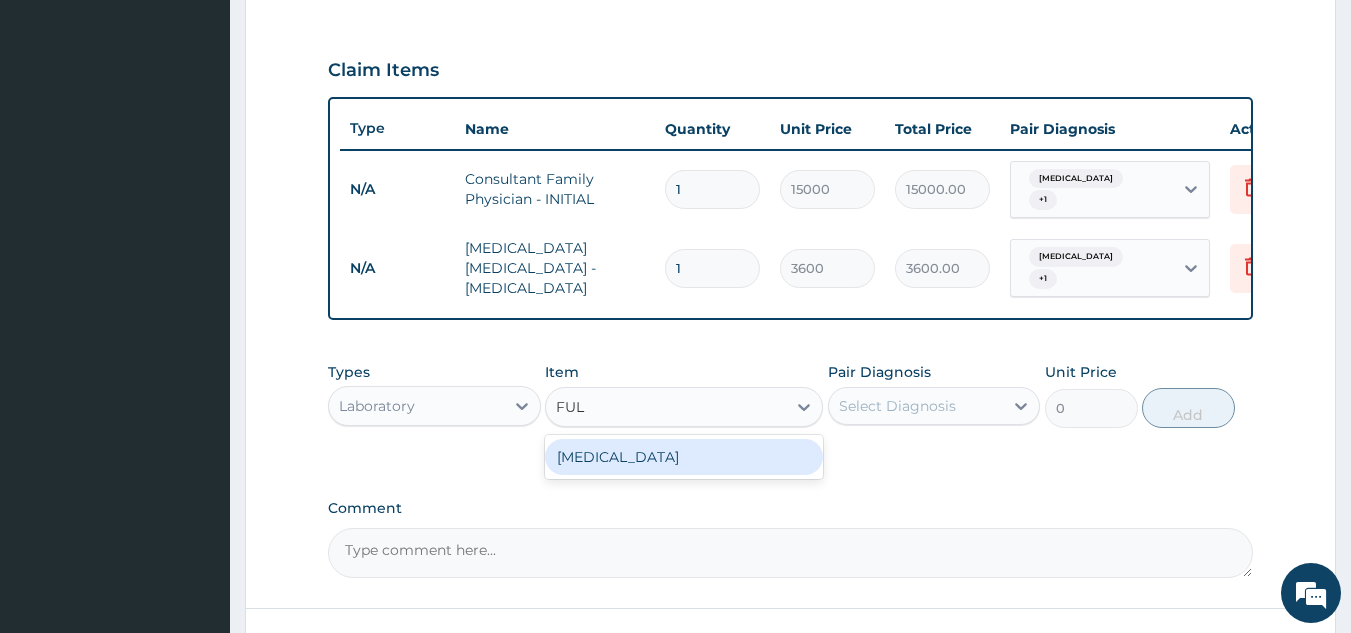 click on "Full Blood Count" at bounding box center (684, 457) 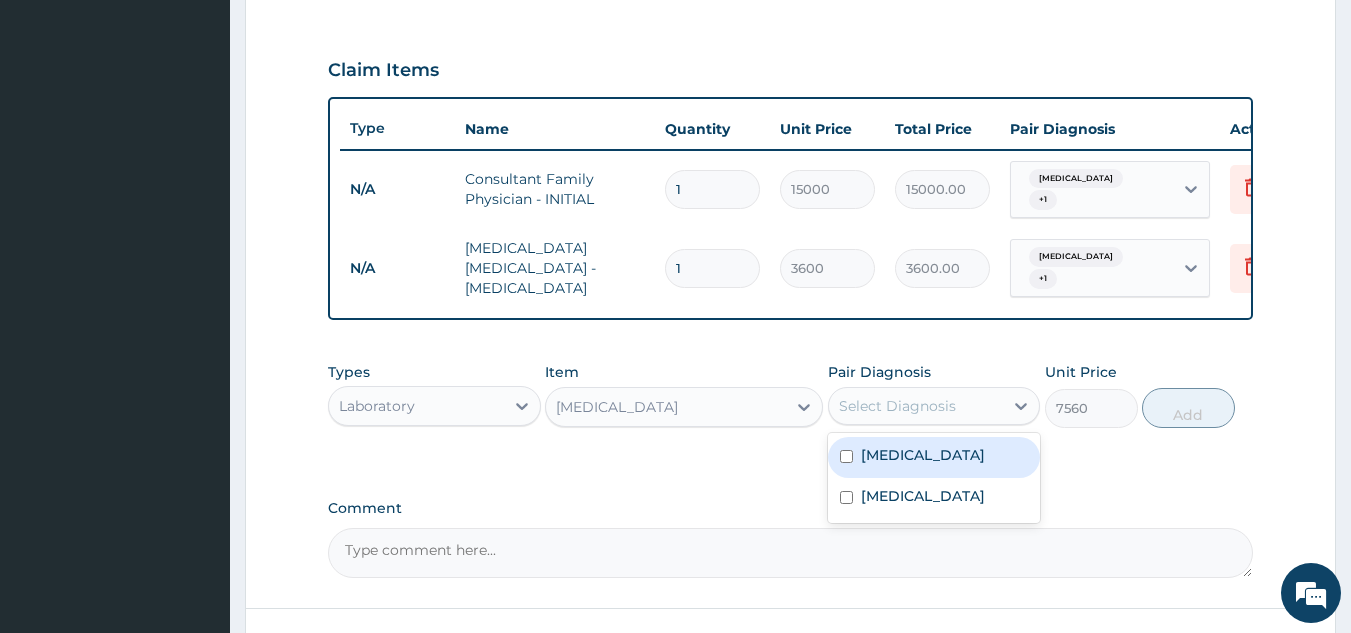 click at bounding box center (846, 456) 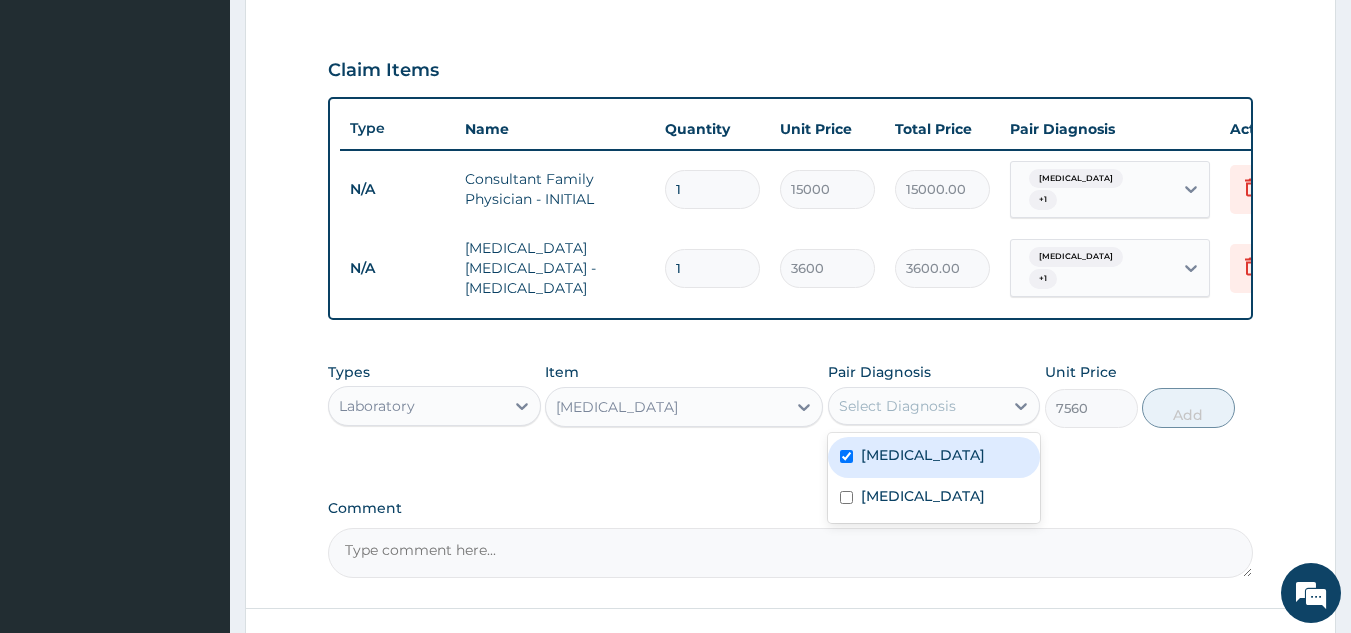 checkbox on "true" 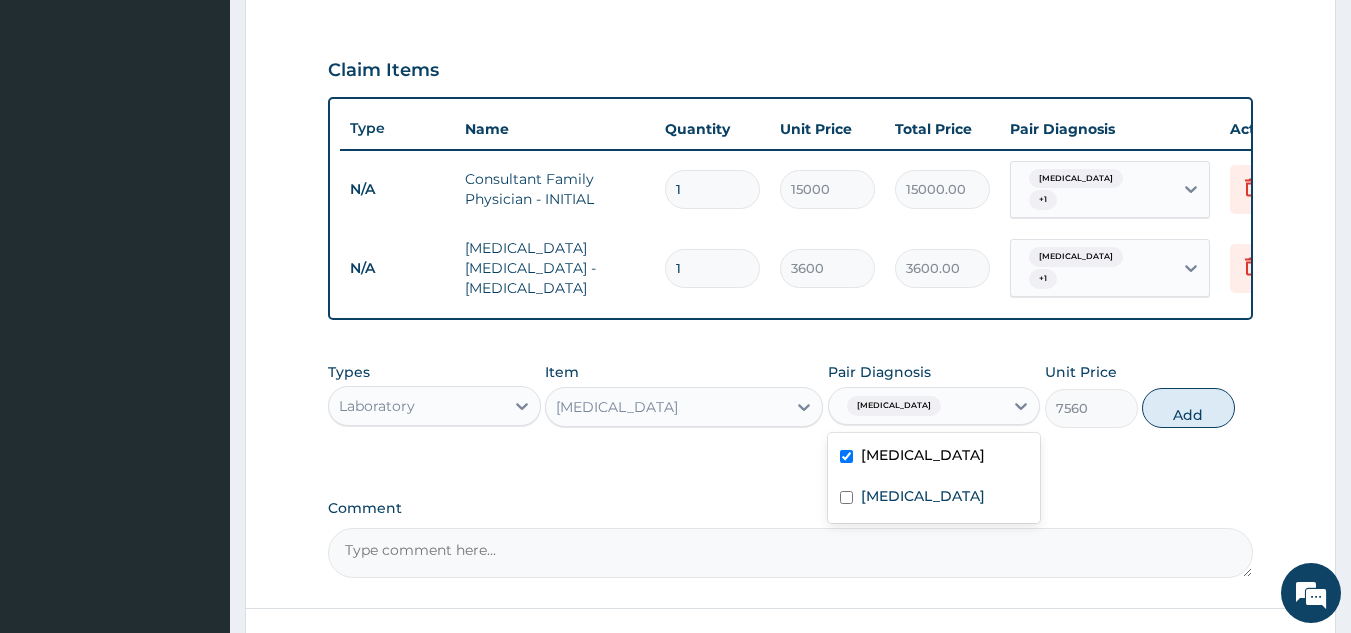 click at bounding box center [846, 497] 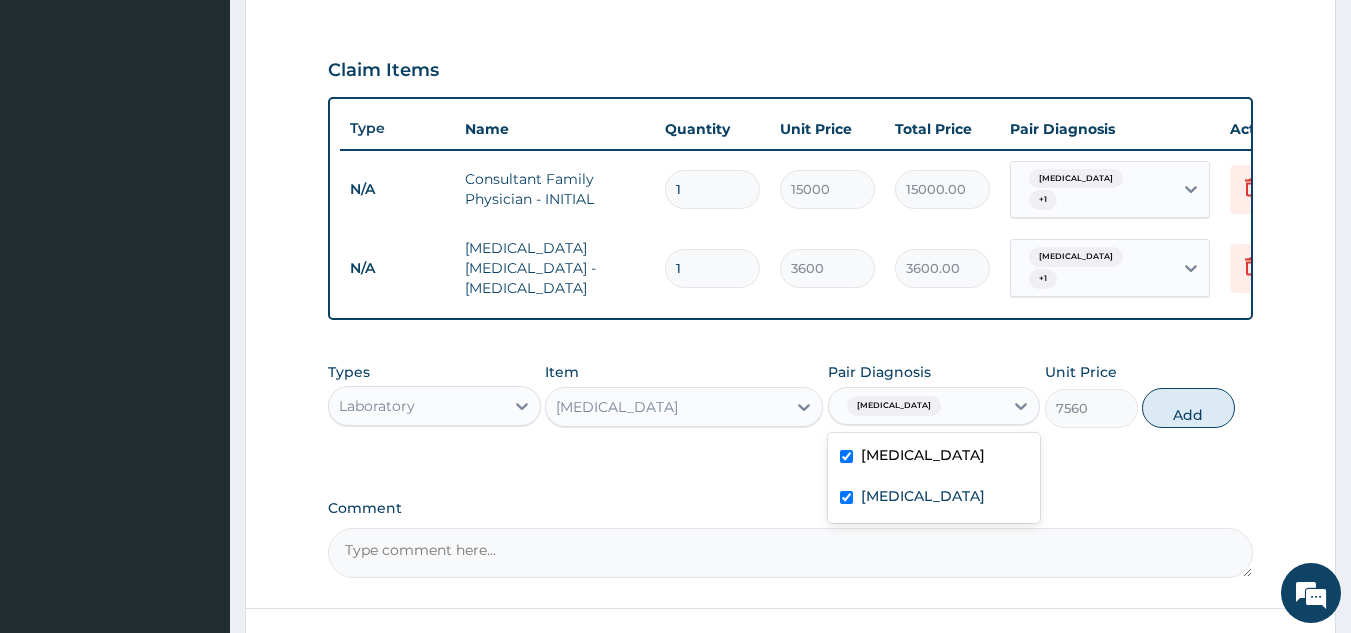 checkbox on "true" 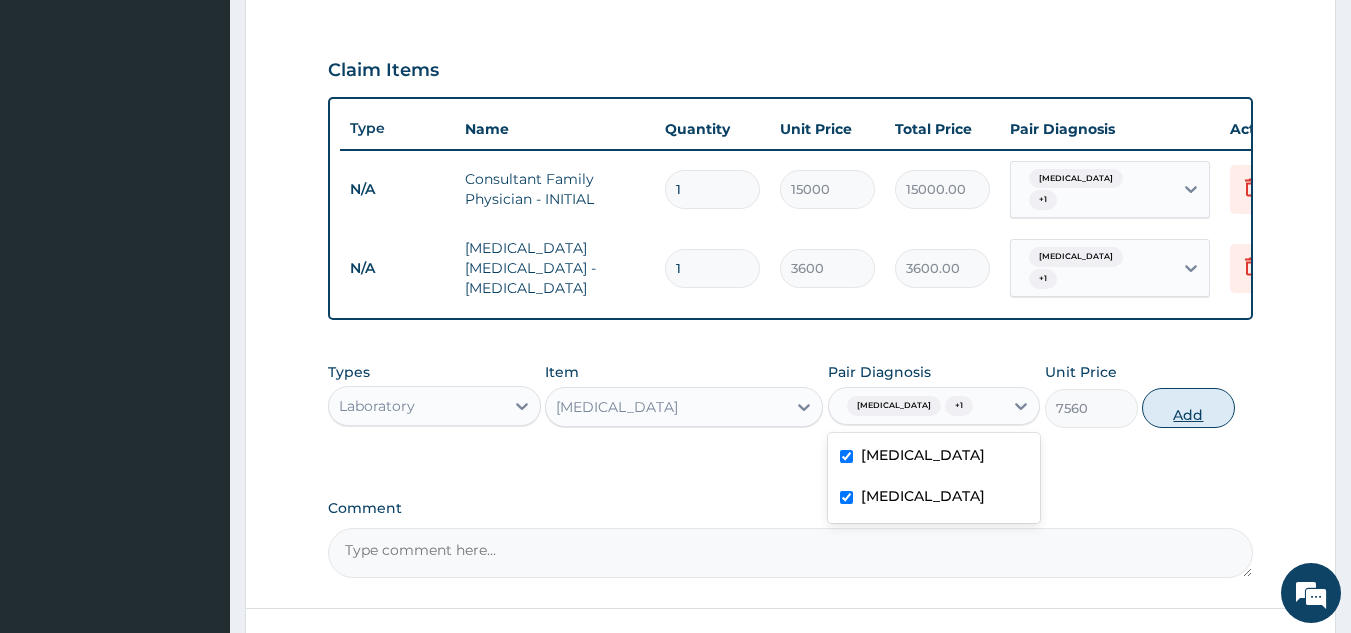 click on "Add" at bounding box center [1188, 408] 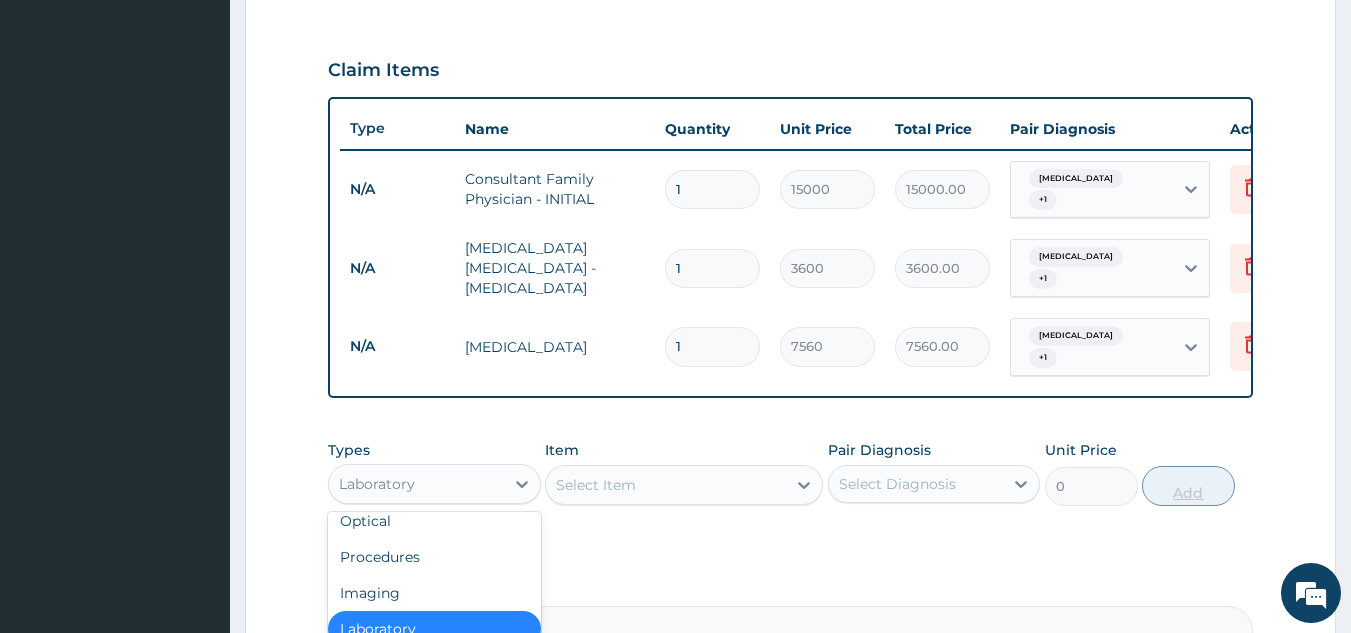 scroll, scrollTop: 68, scrollLeft: 0, axis: vertical 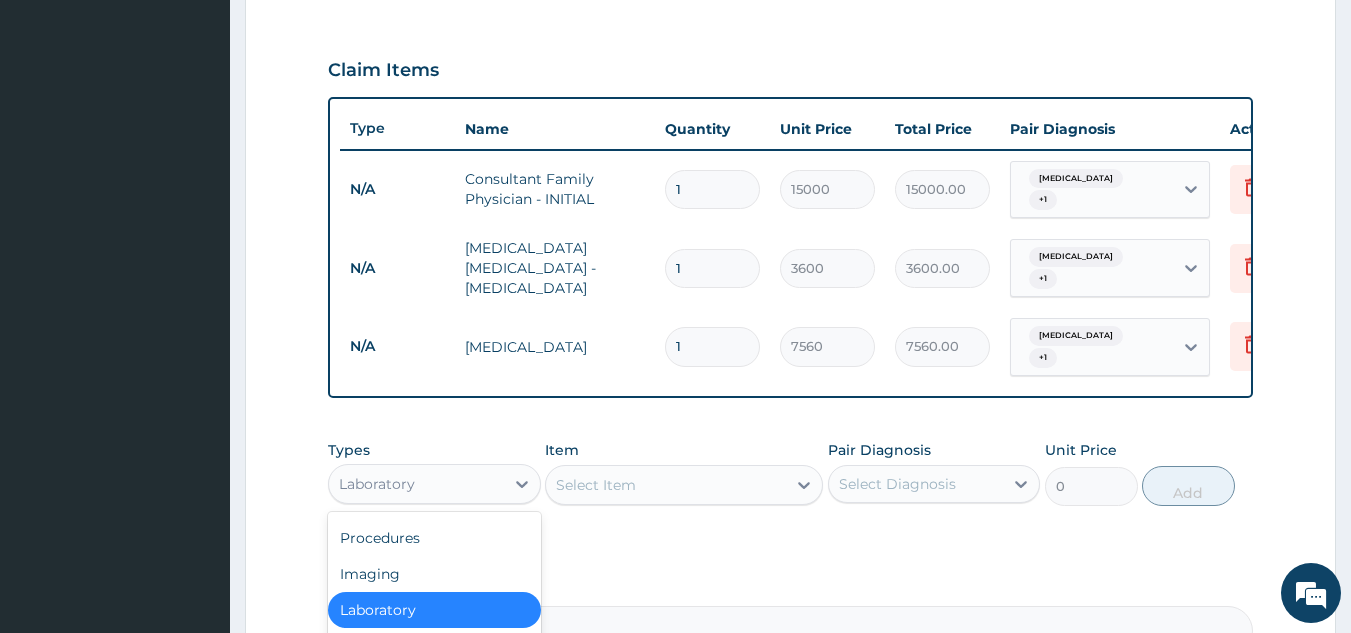 click on "Imaging" at bounding box center (434, 574) 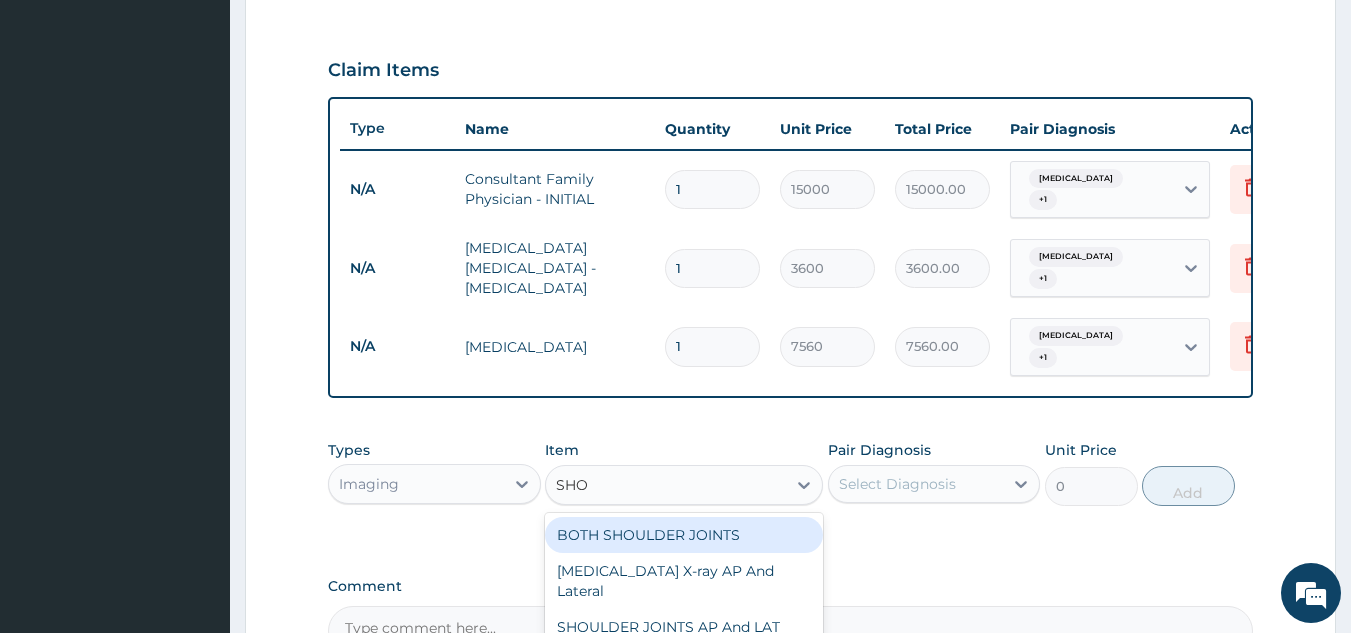 type on "SHOU" 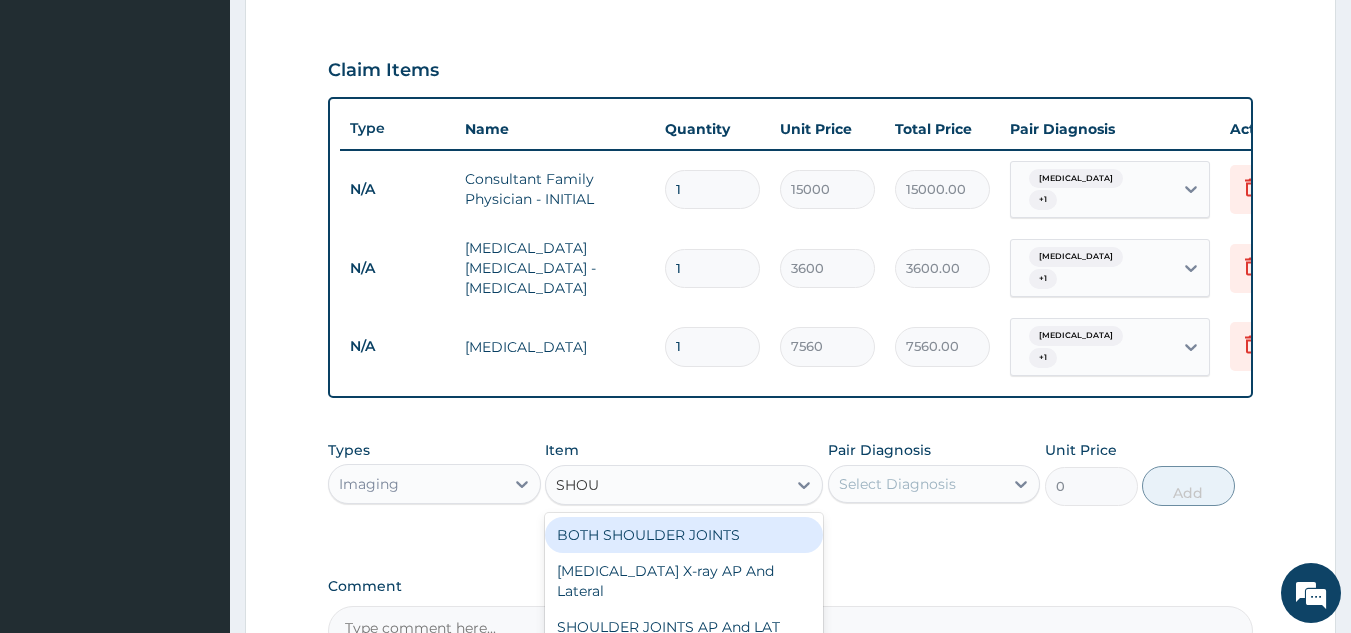 click on "BOTH SHOULDER JOINTS Shoulder Joint  X-ray AP And Lateral SHOULDER JOINTS AP And LAT" at bounding box center (684, 581) 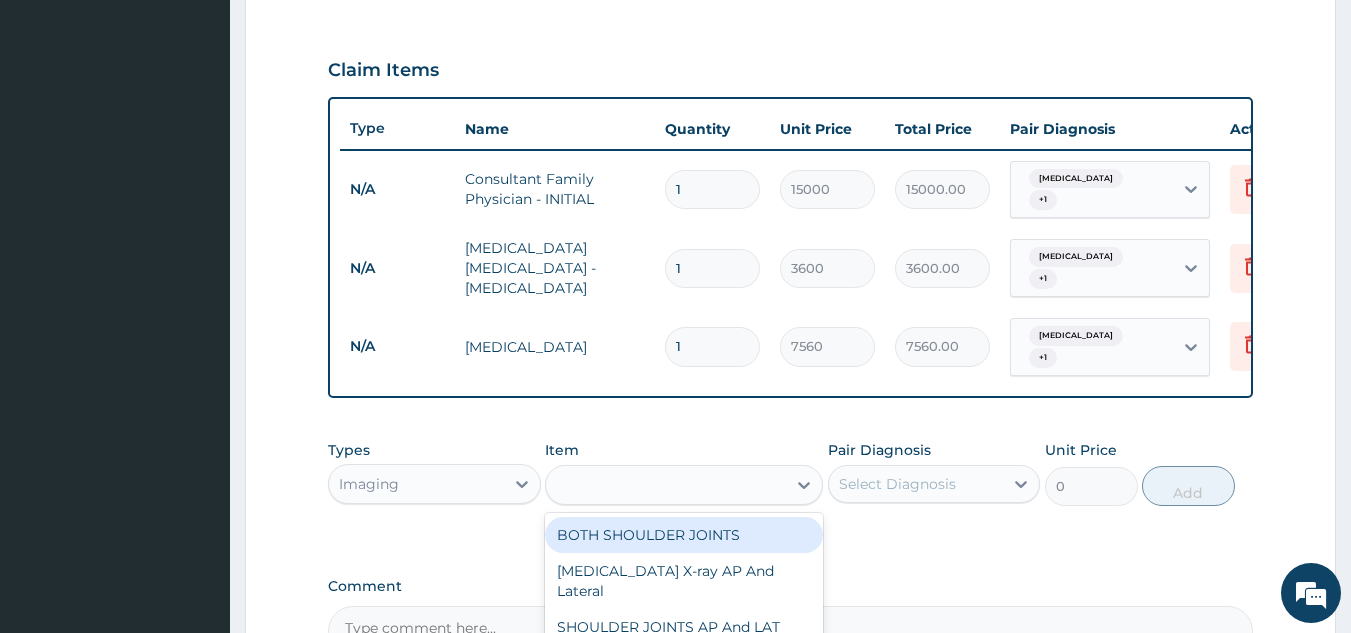 type on "15000" 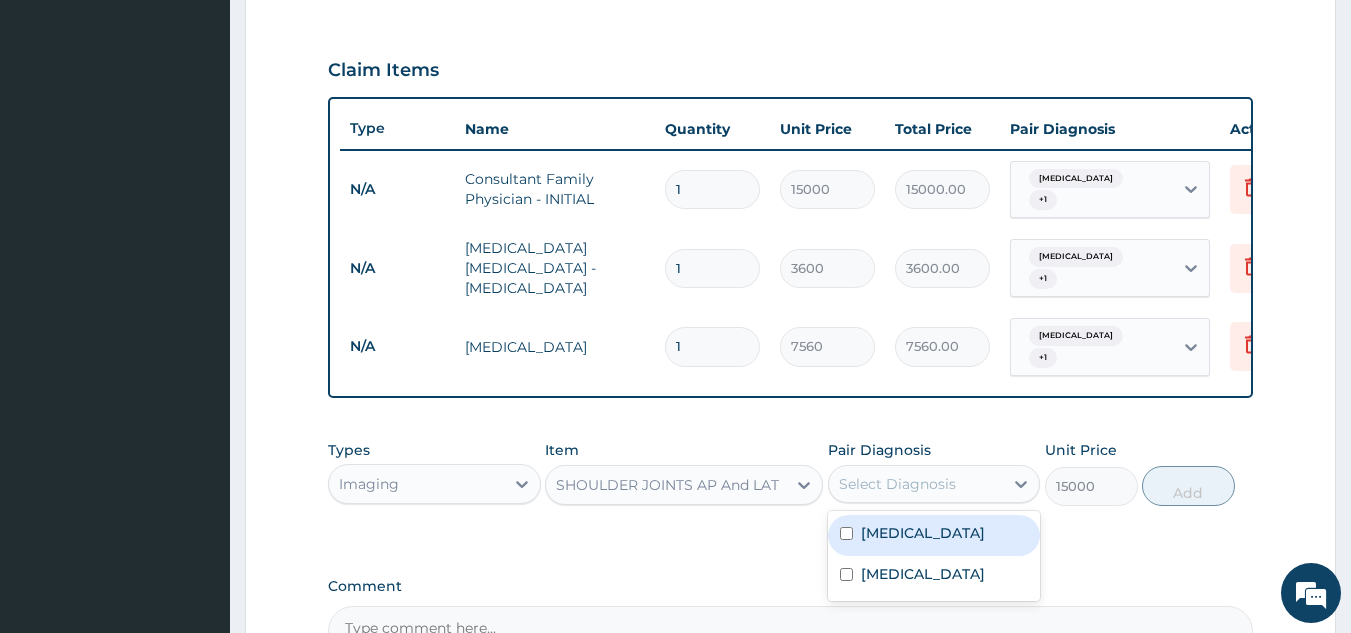 click at bounding box center [846, 533] 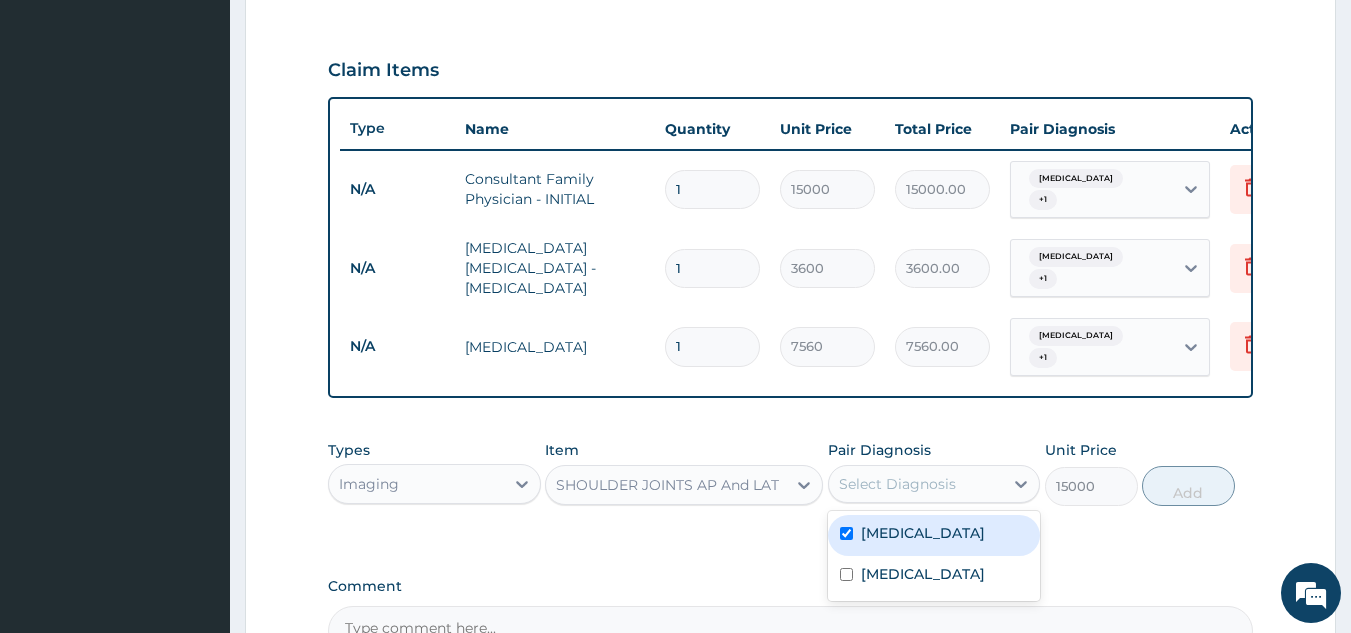checkbox on "true" 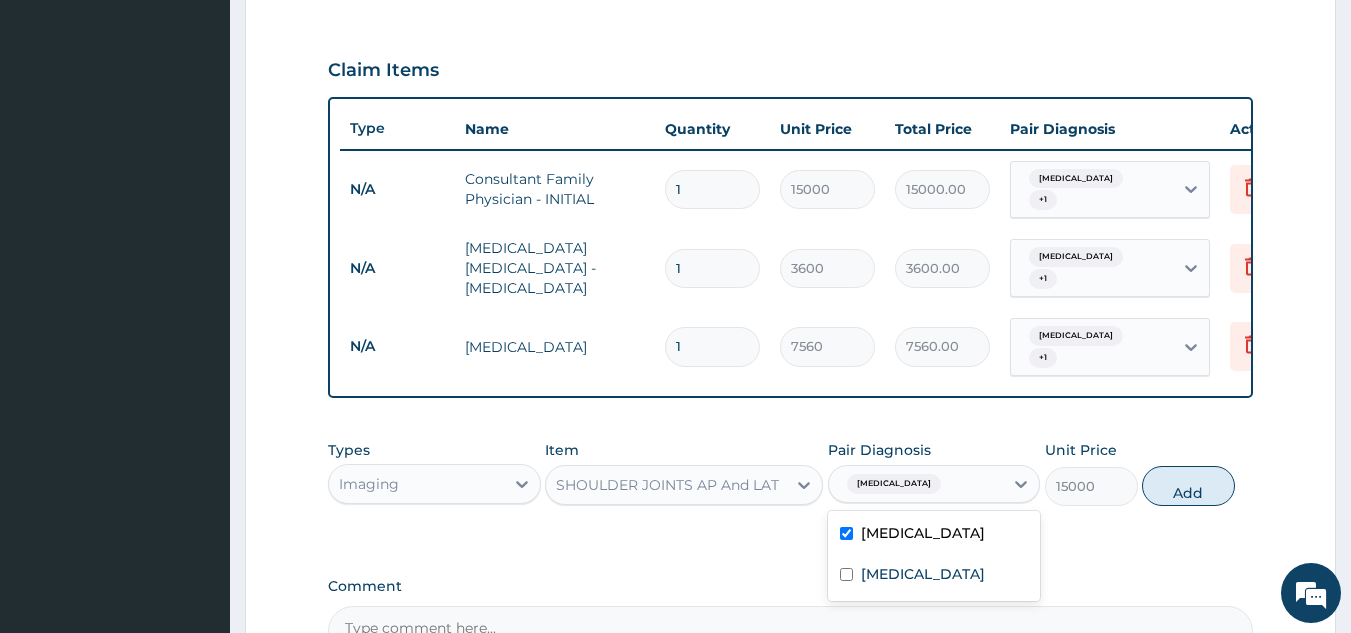 click at bounding box center (846, 574) 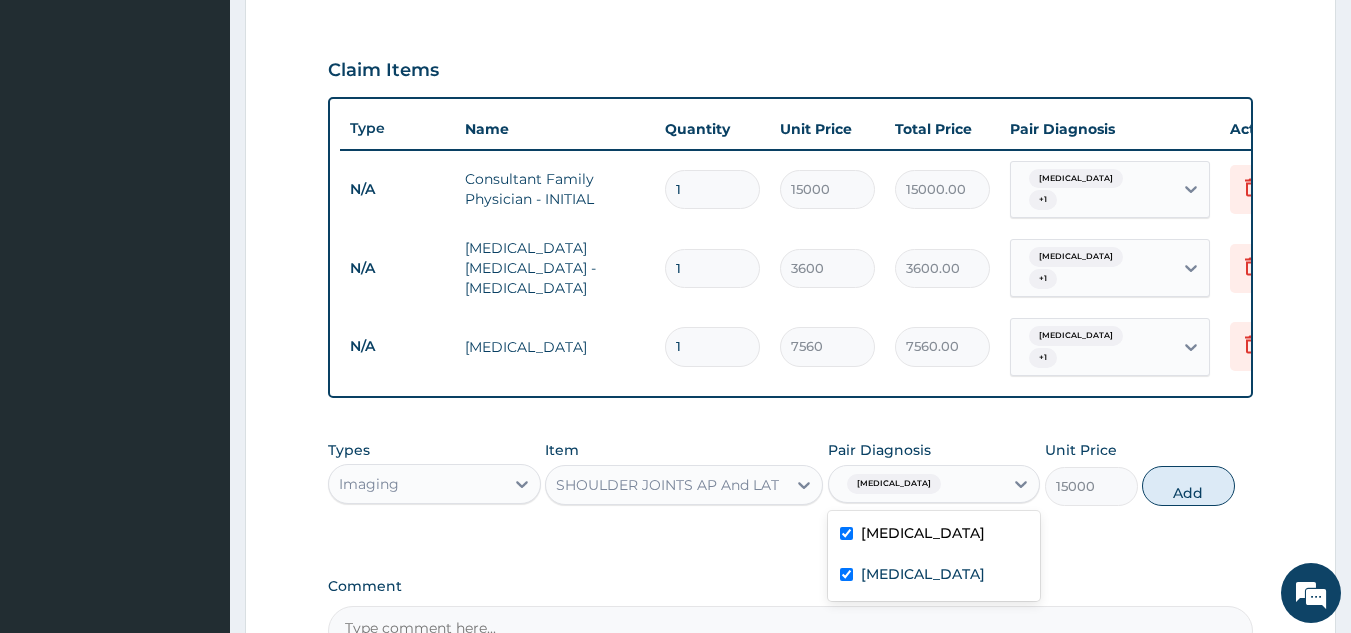checkbox on "true" 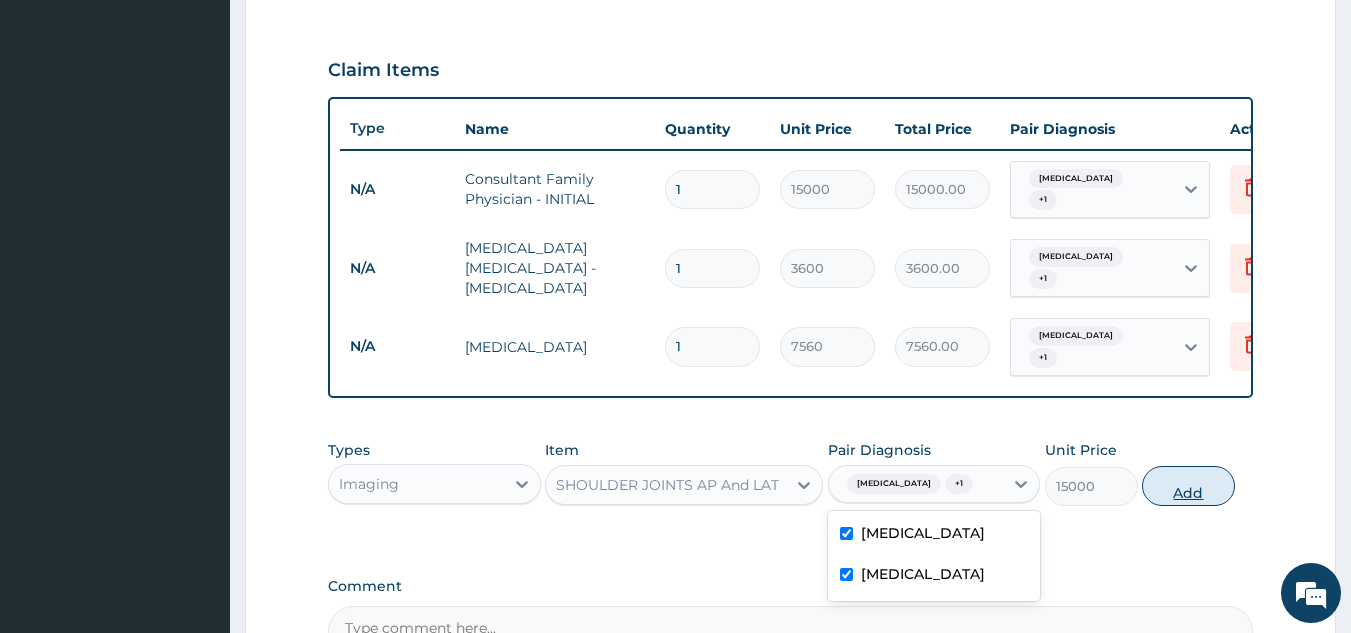 click on "Add" at bounding box center [1188, 486] 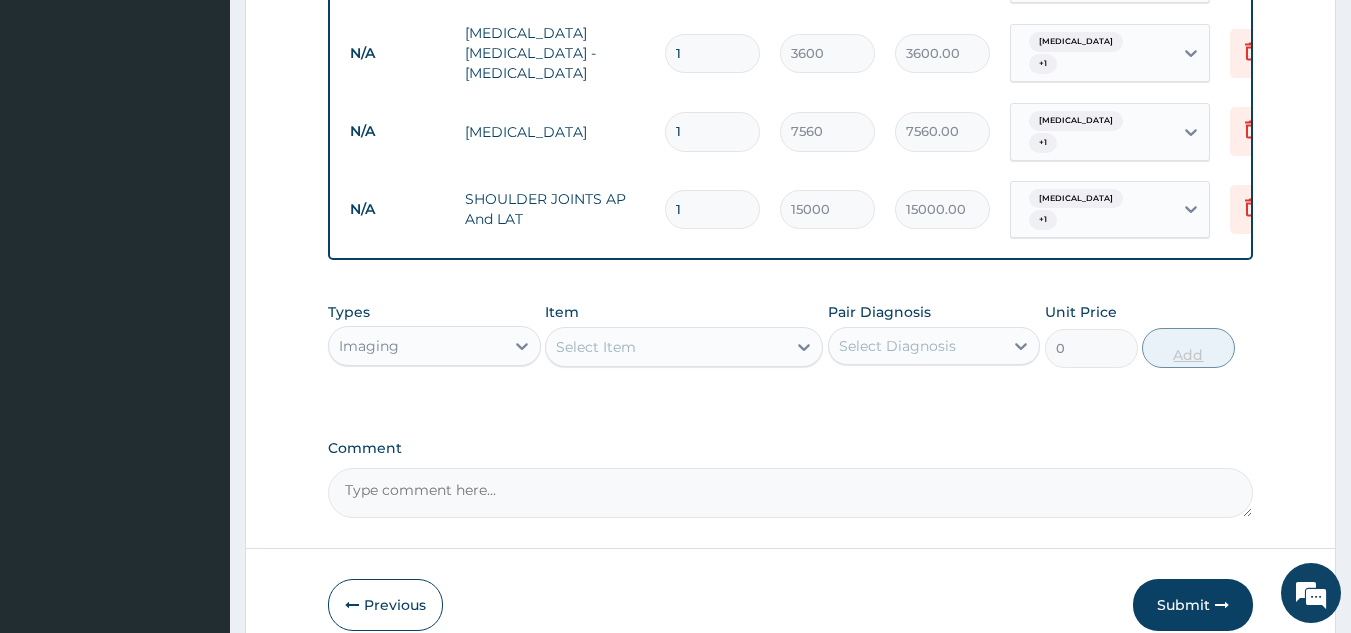 scroll, scrollTop: 870, scrollLeft: 0, axis: vertical 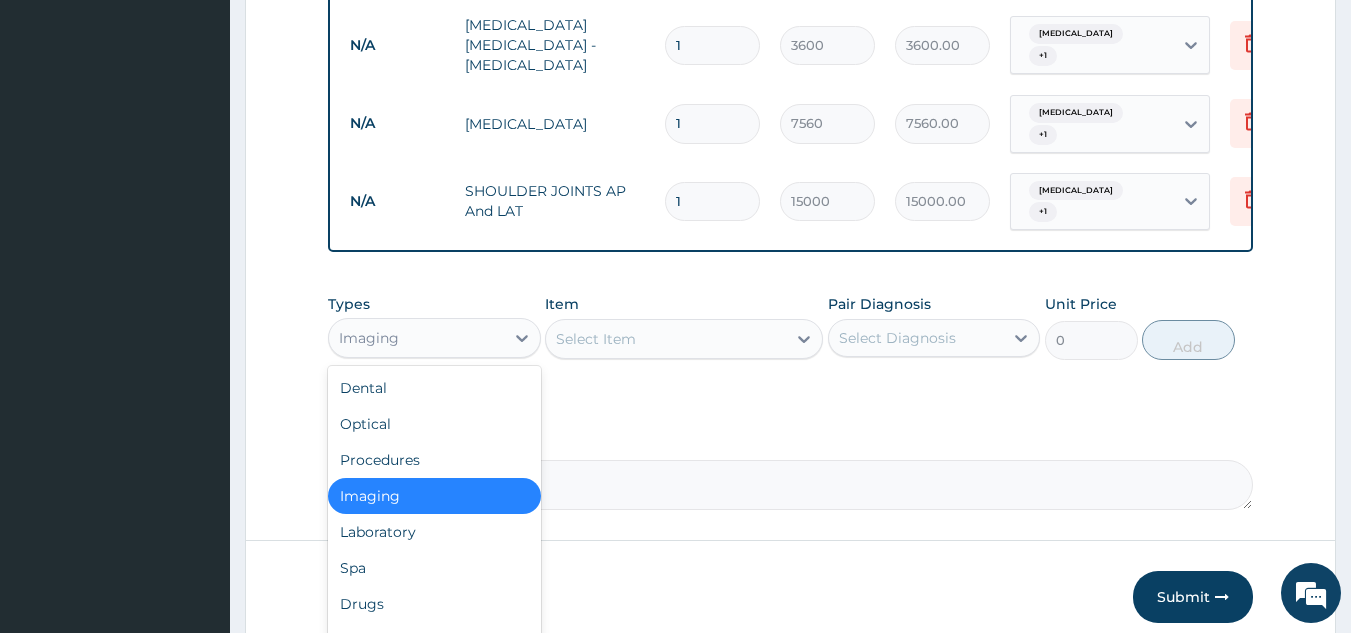 click on "Drugs" at bounding box center (434, 604) 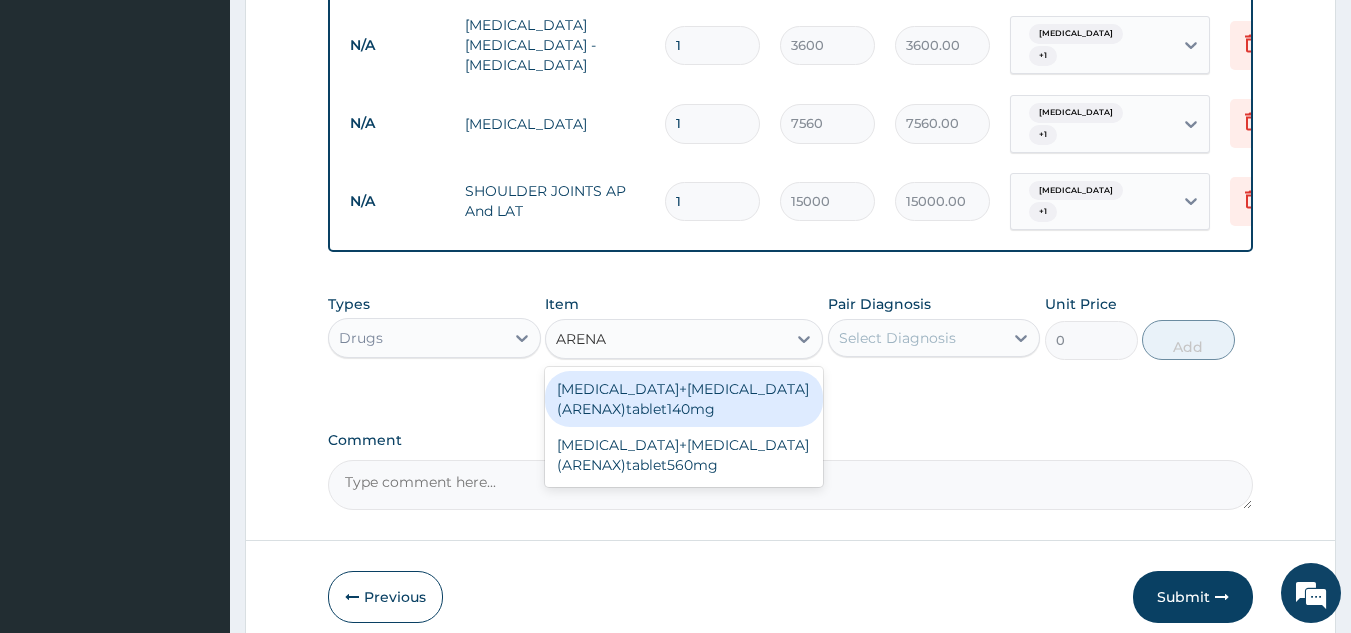 type on "ARENA" 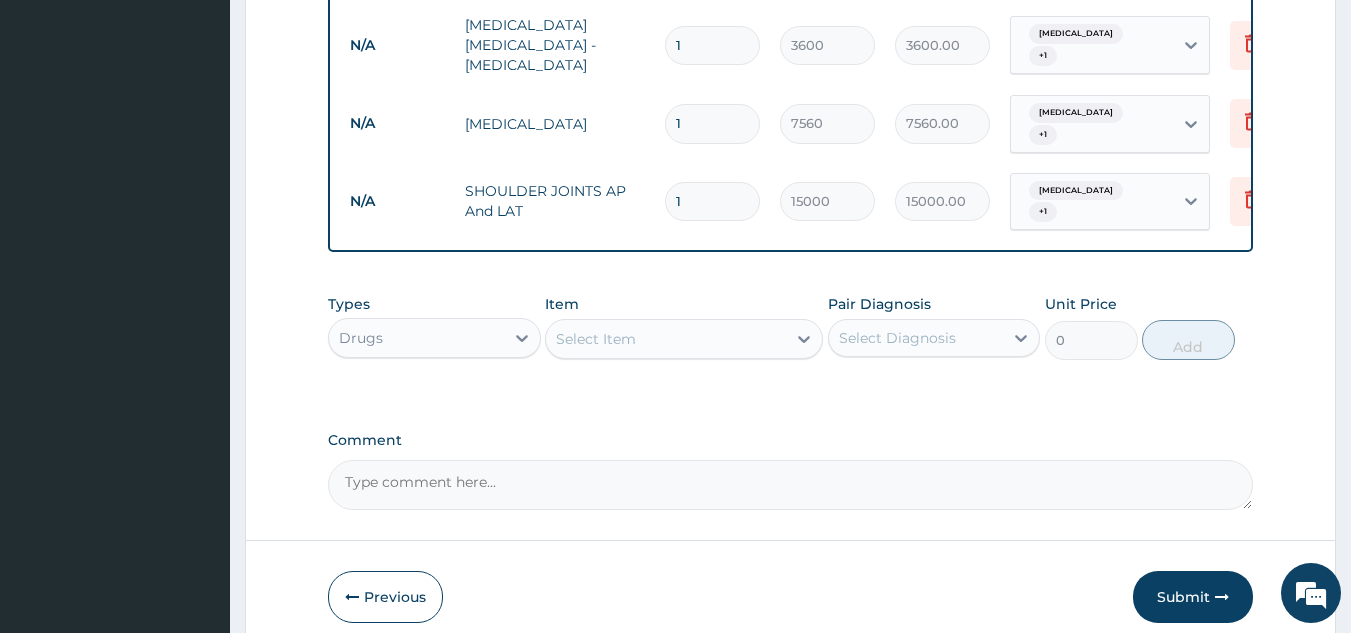 click on "Select Item" at bounding box center [596, 339] 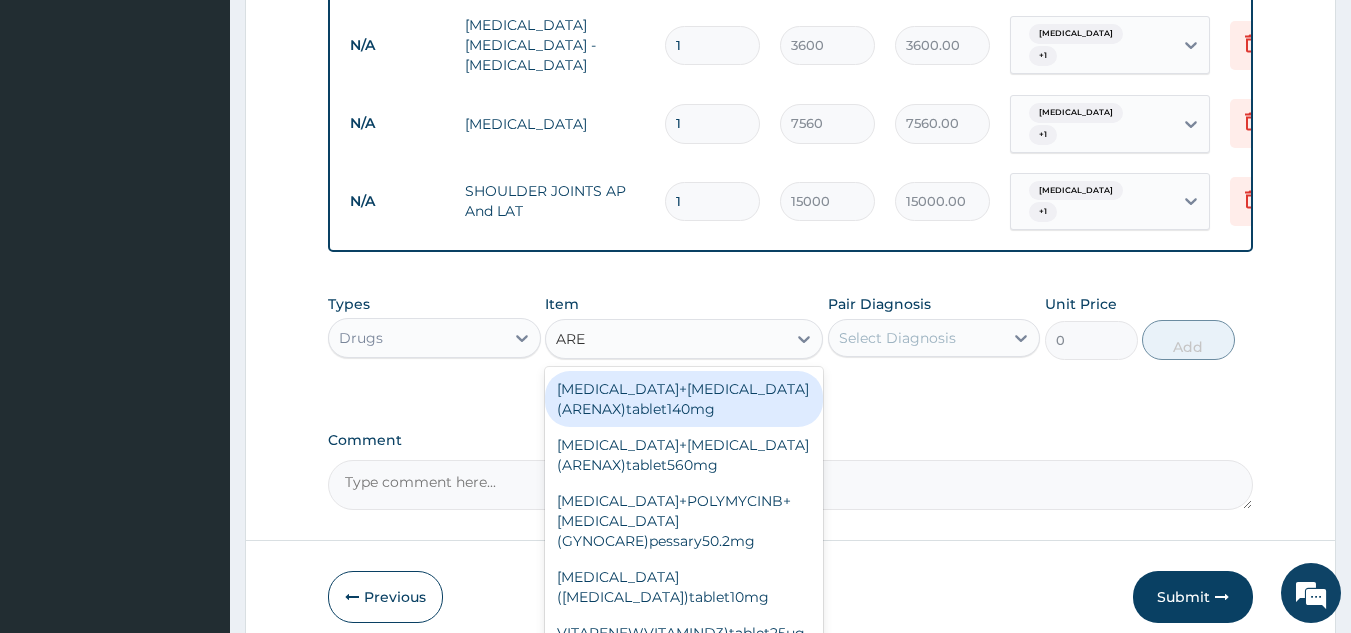 type on "AREN" 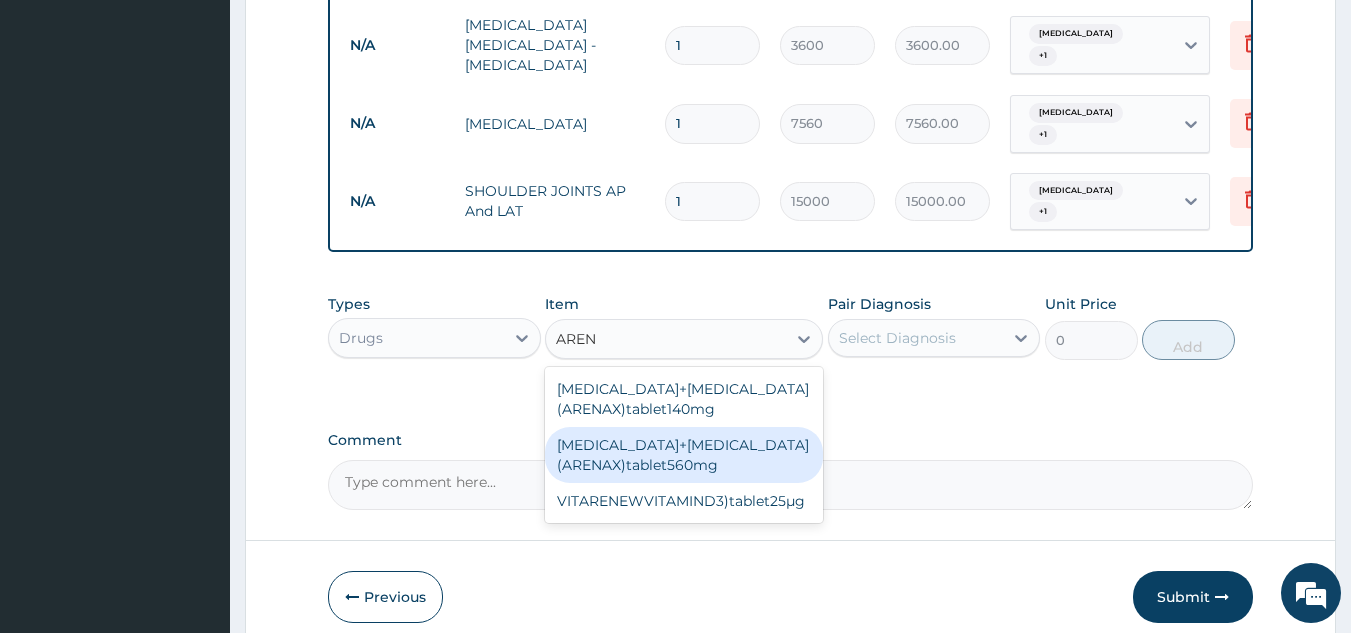 scroll, scrollTop: 0, scrollLeft: 55, axis: horizontal 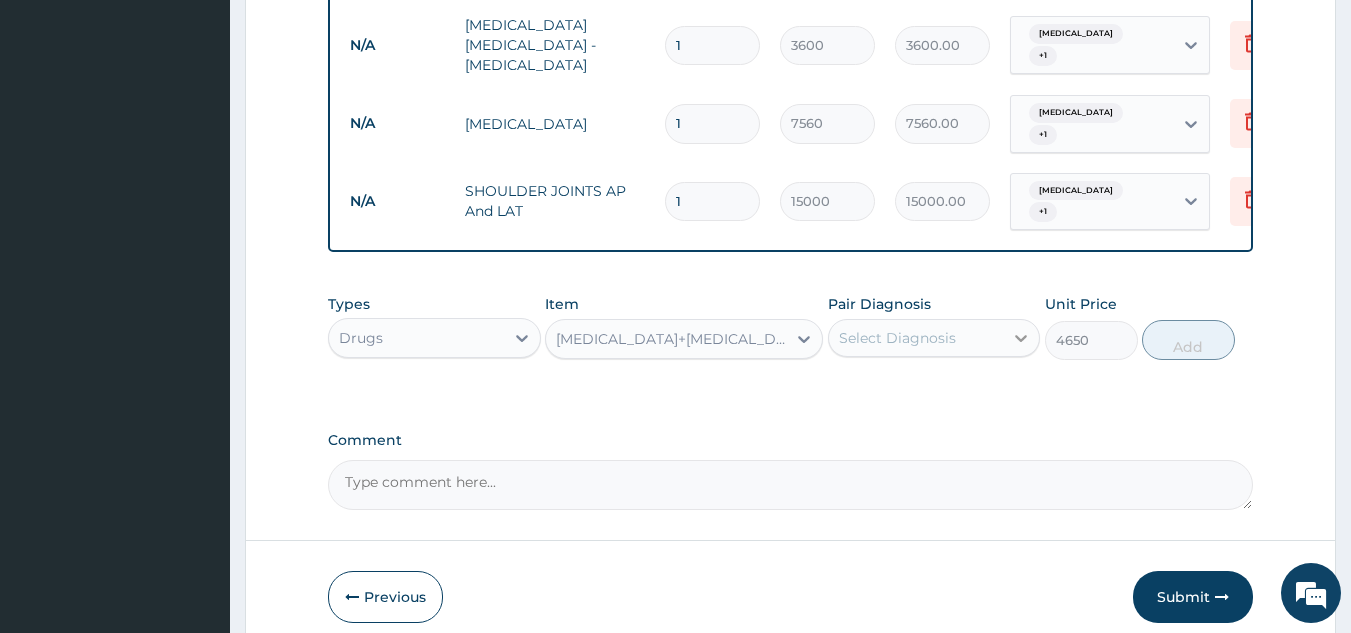 click 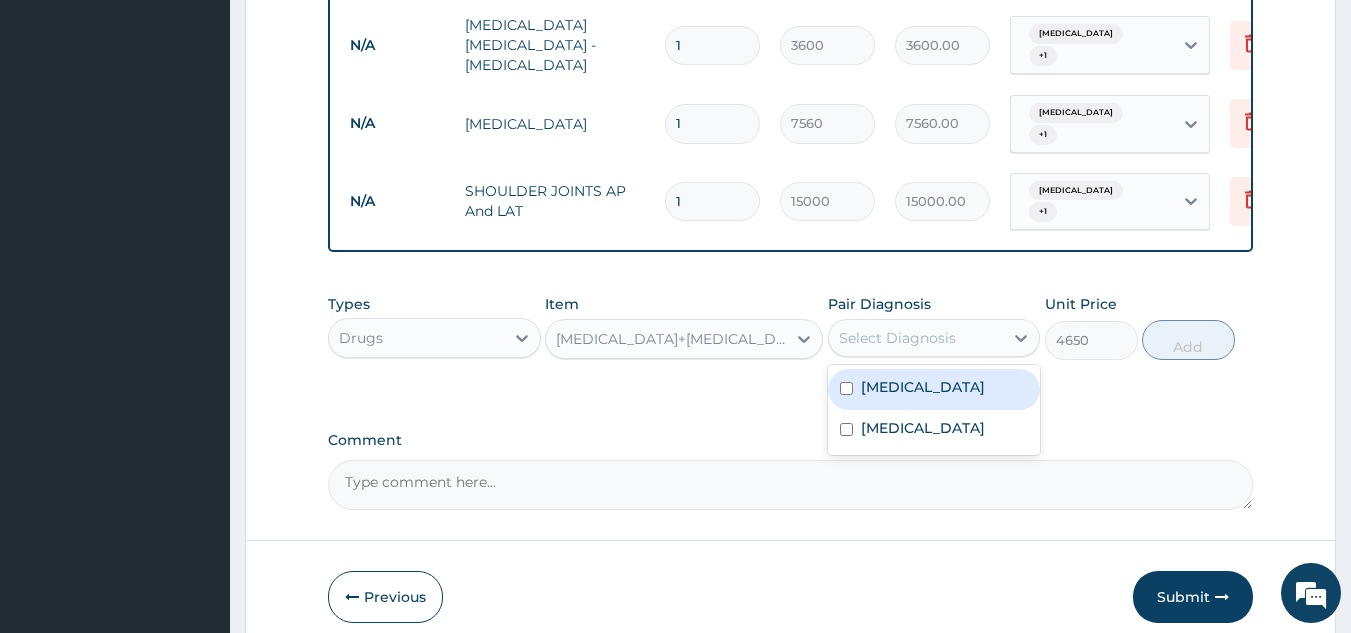 click at bounding box center [846, 388] 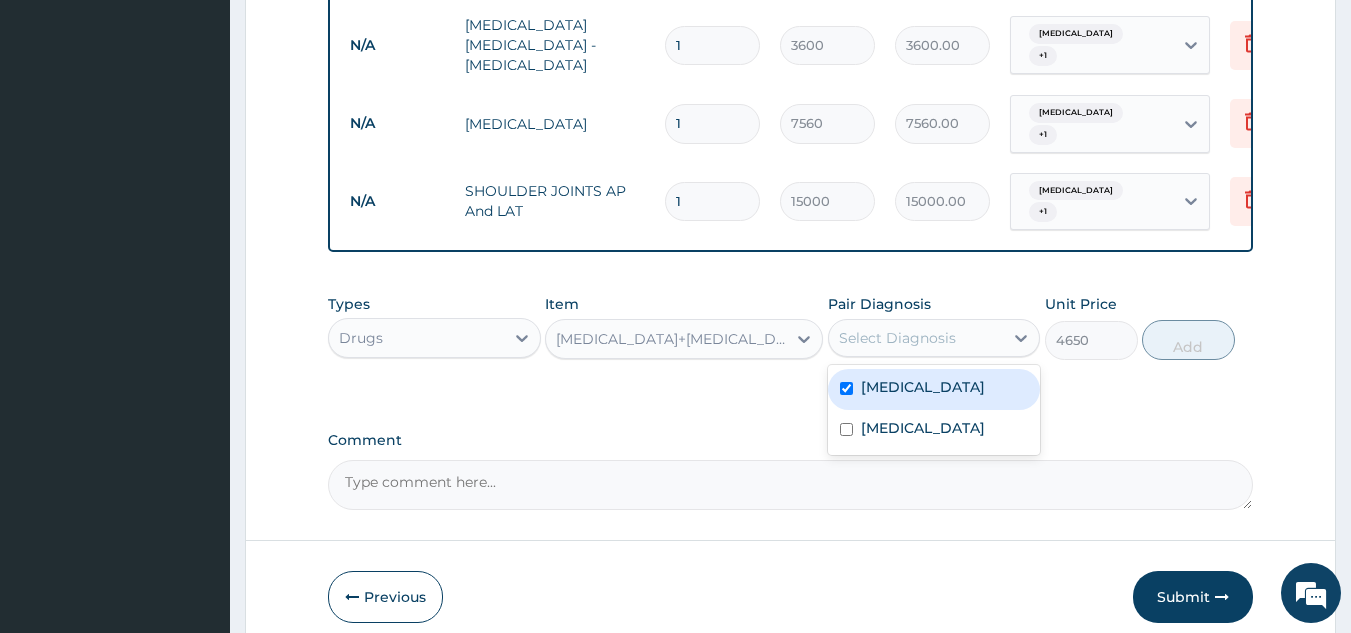 checkbox on "true" 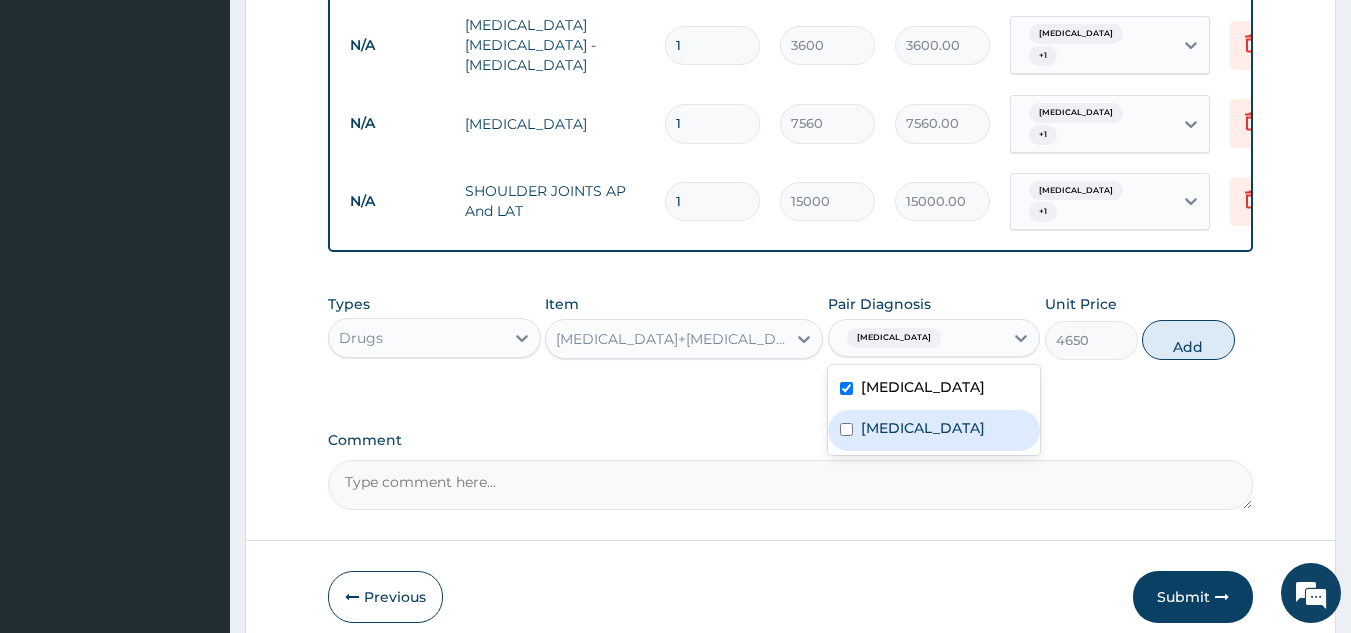 click at bounding box center [846, 429] 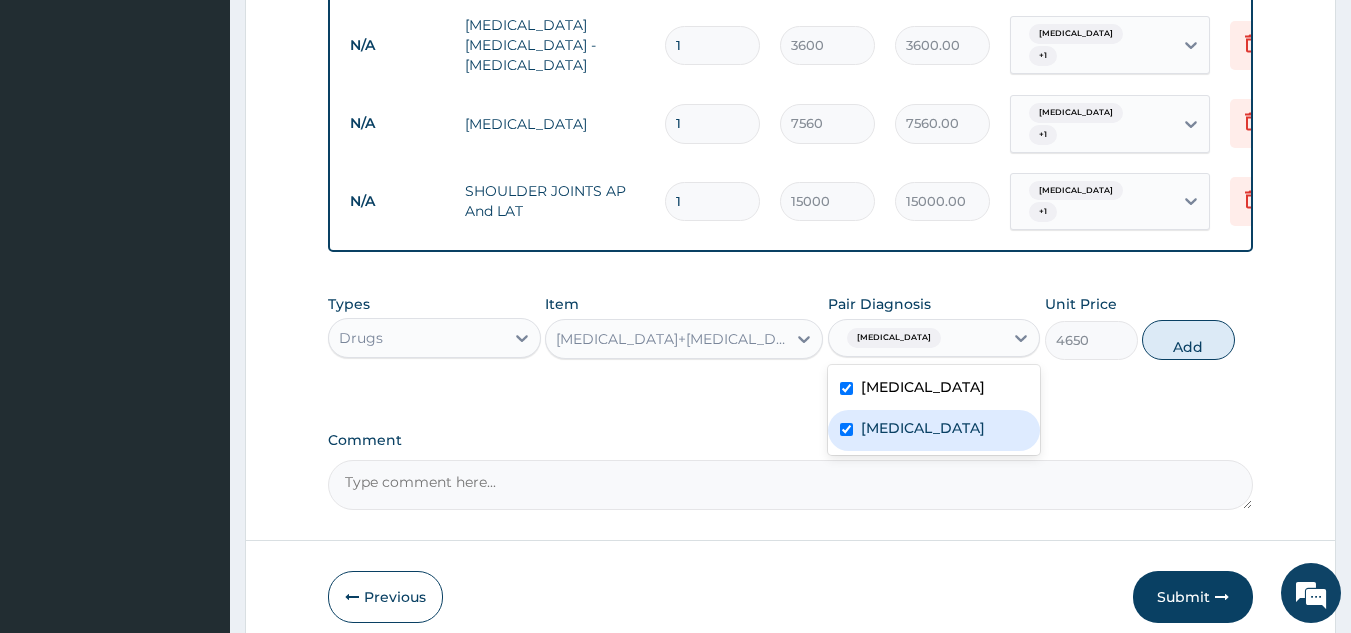 checkbox on "true" 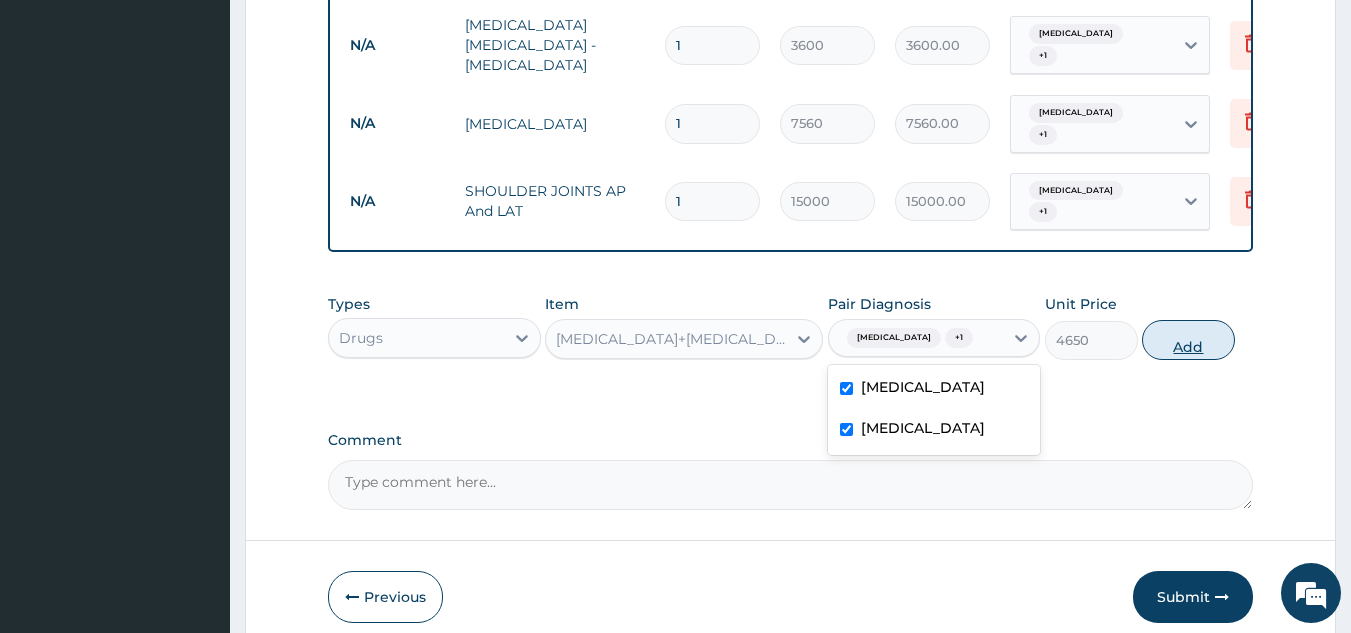 click on "Add" at bounding box center [1188, 340] 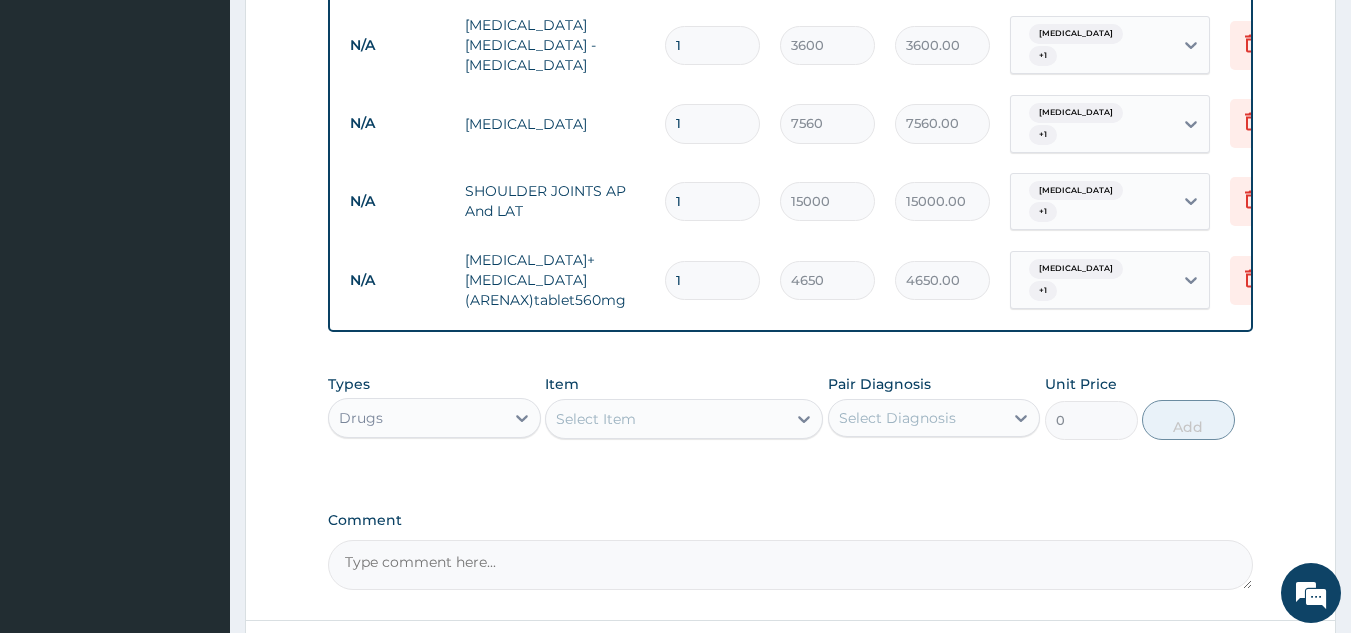 click on "Select Item" at bounding box center (666, 419) 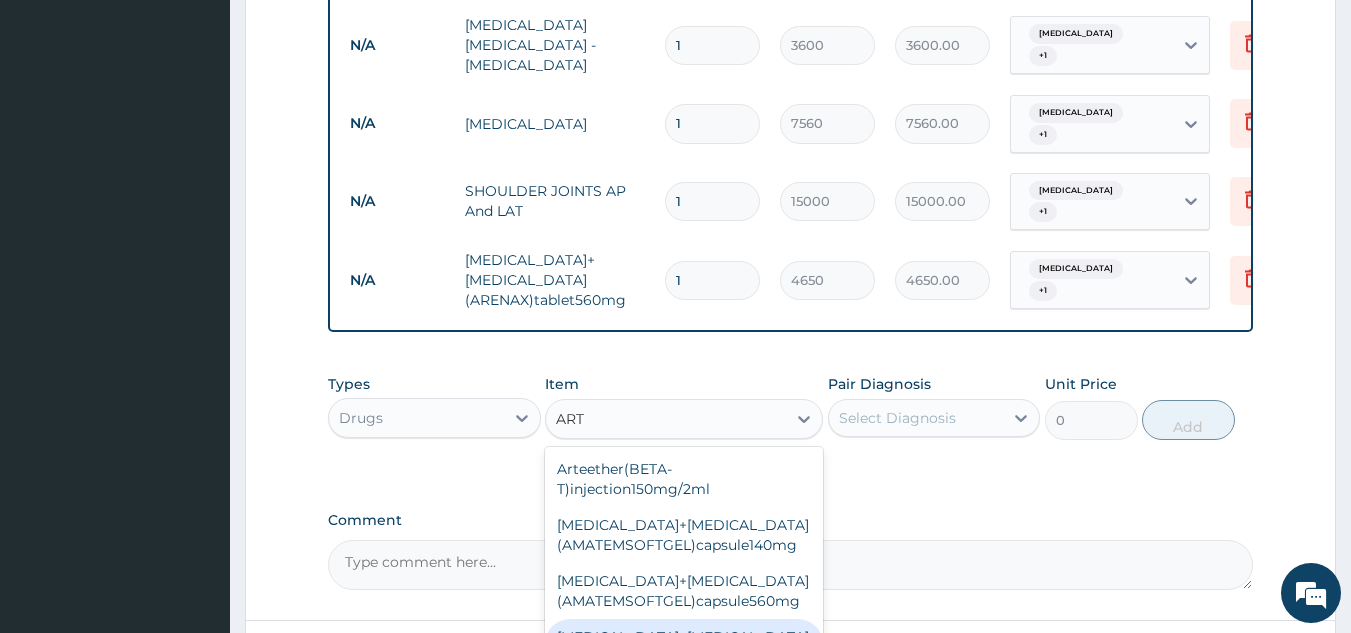 type on "ARTE" 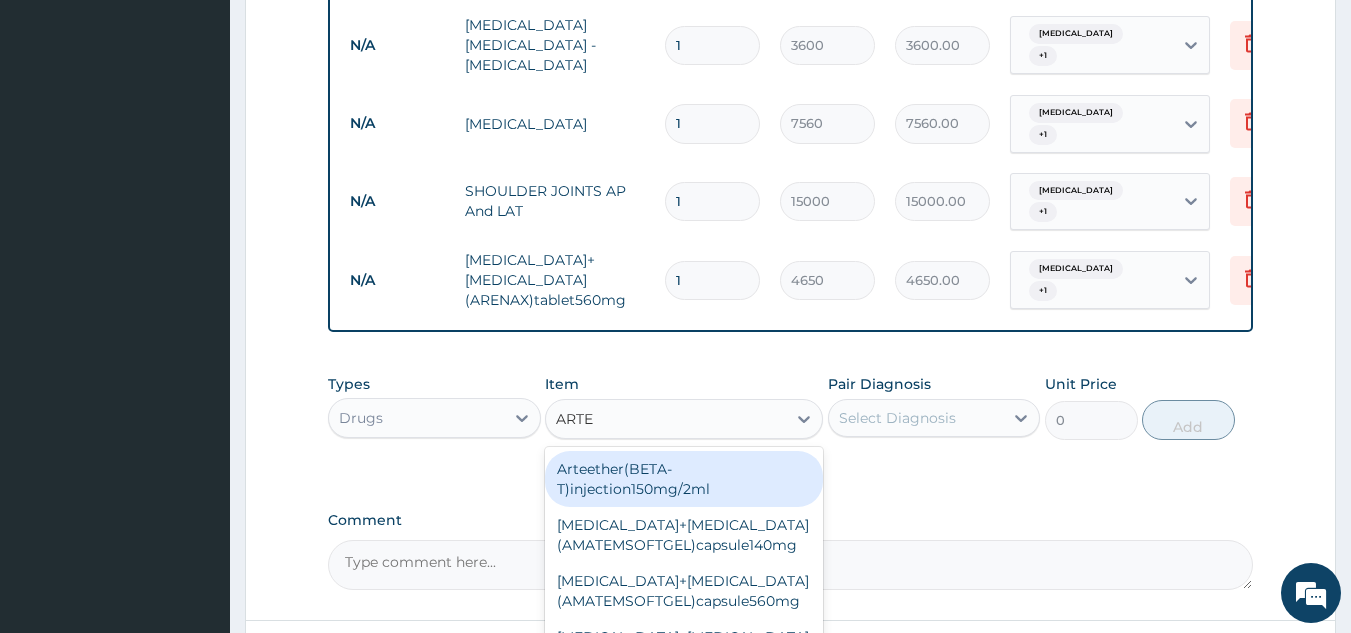 click on "Arteether(BETA-T)injection150mg/2ml" at bounding box center [684, 479] 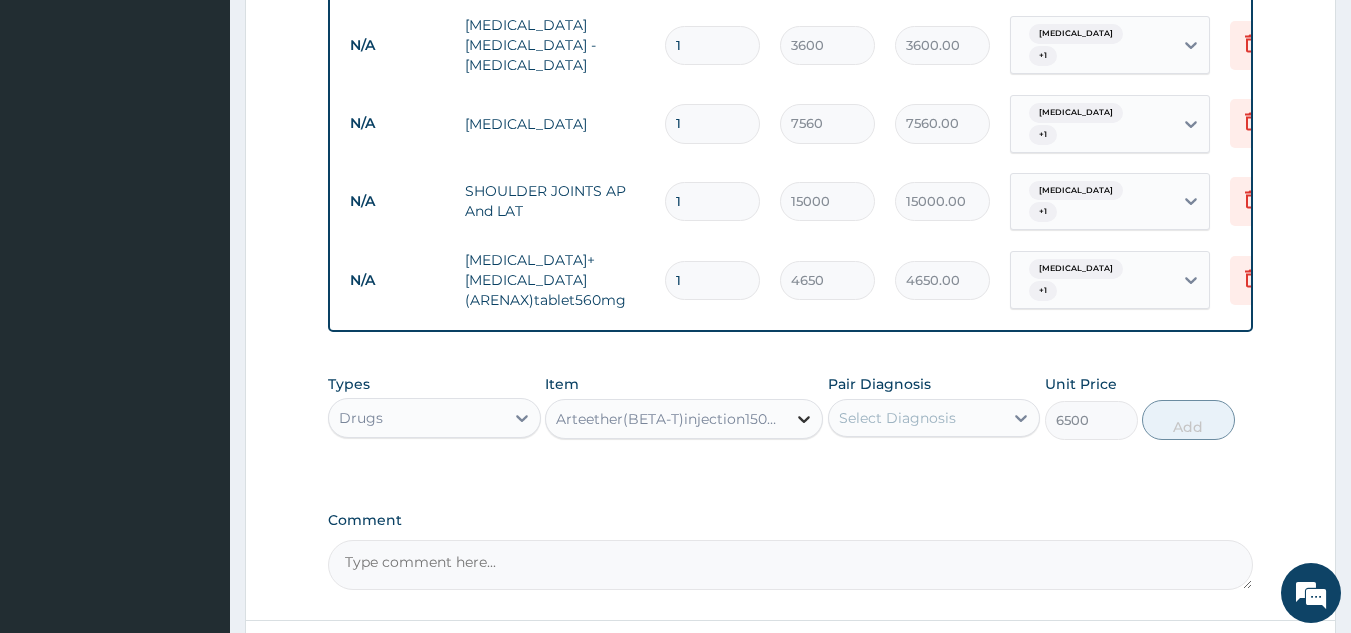 click 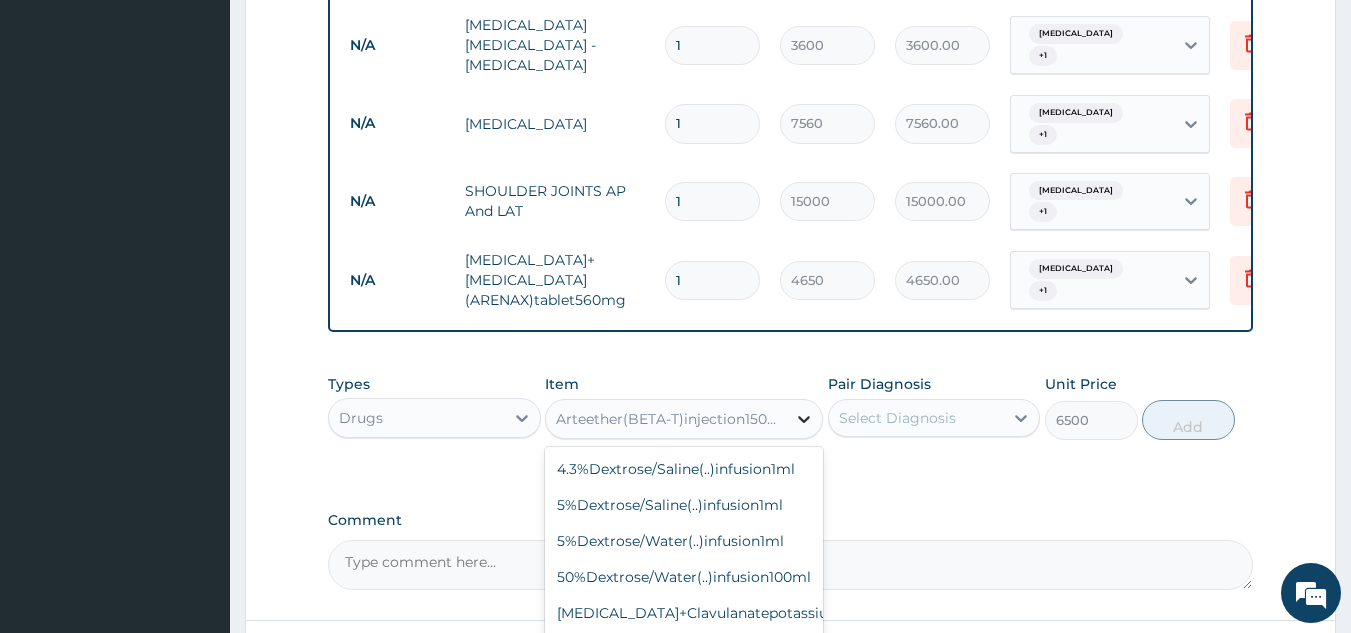 scroll, scrollTop: 1911, scrollLeft: 0, axis: vertical 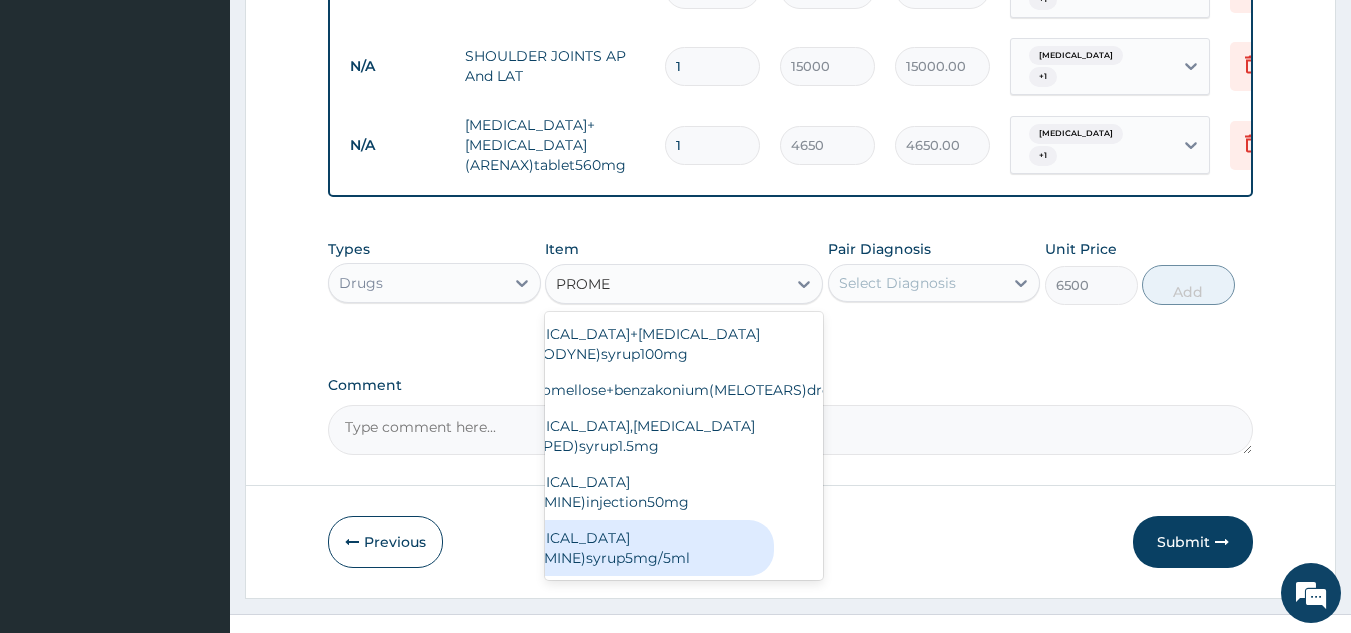 type on "PROME" 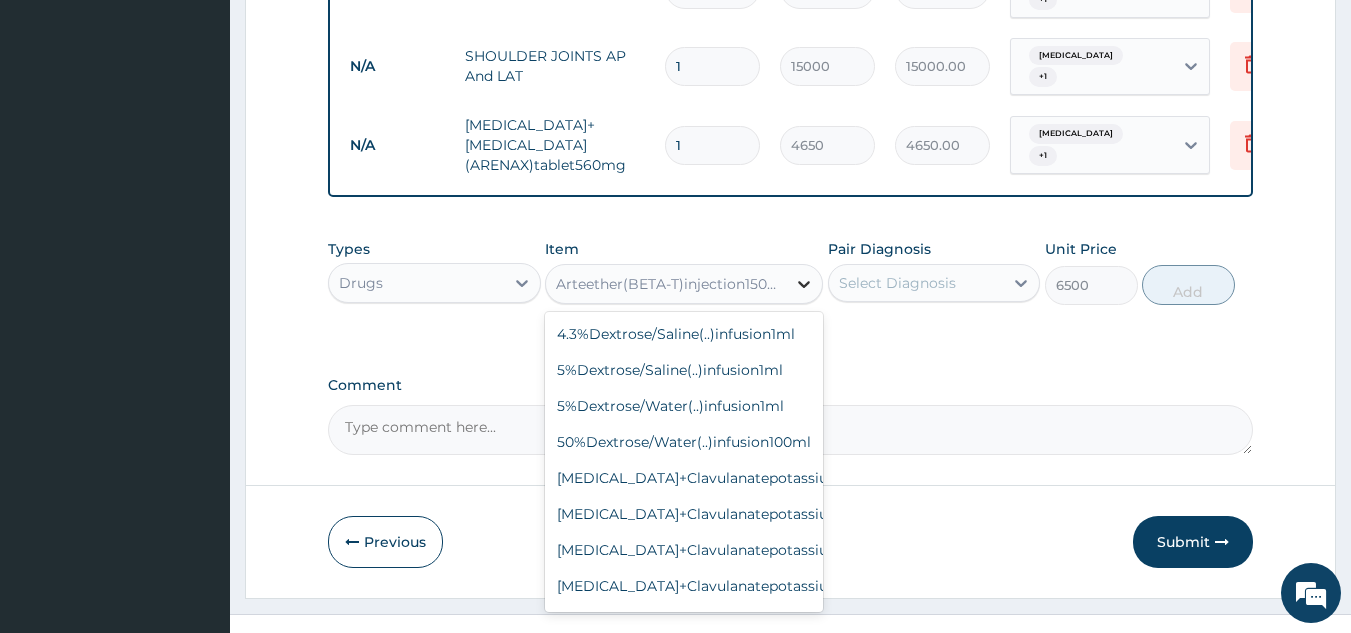 click 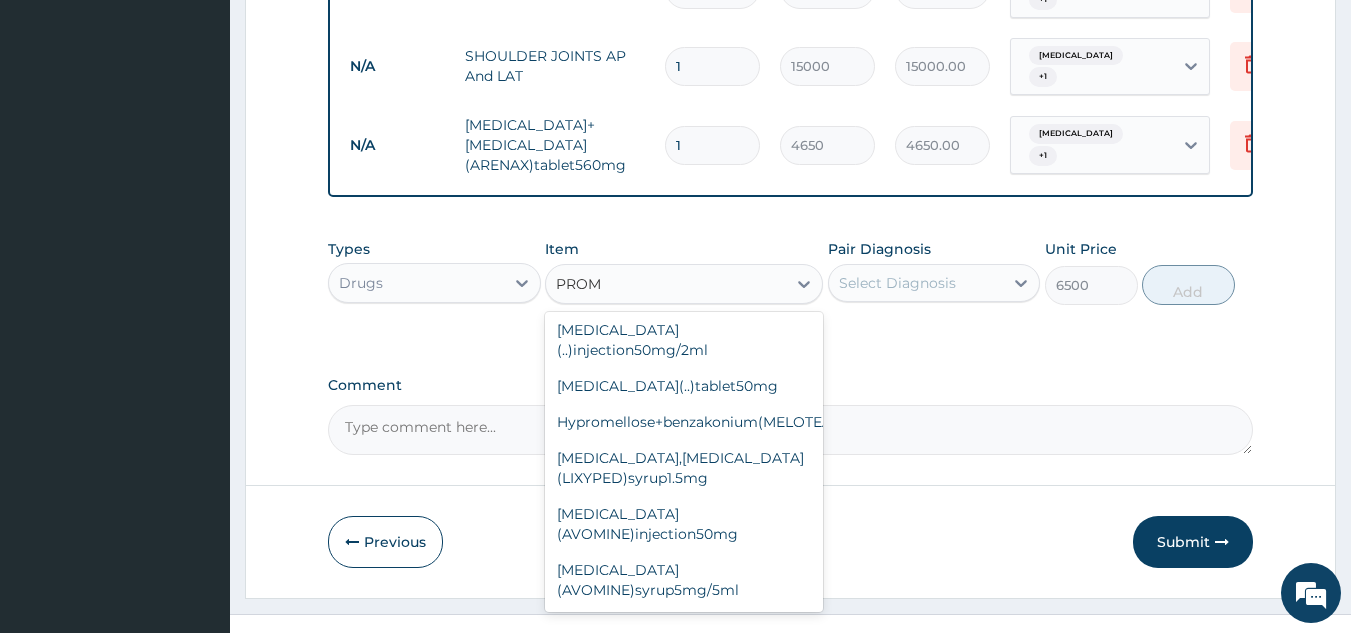 scroll, scrollTop: 0, scrollLeft: 0, axis: both 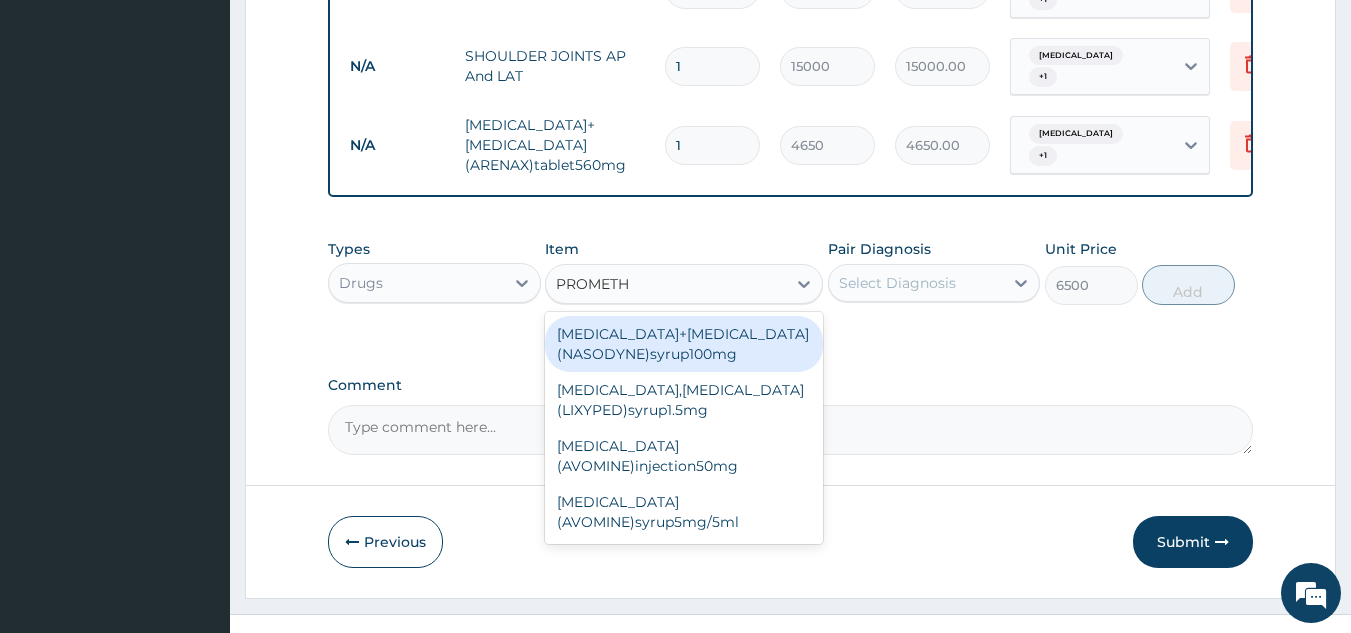 type on "PROMETH" 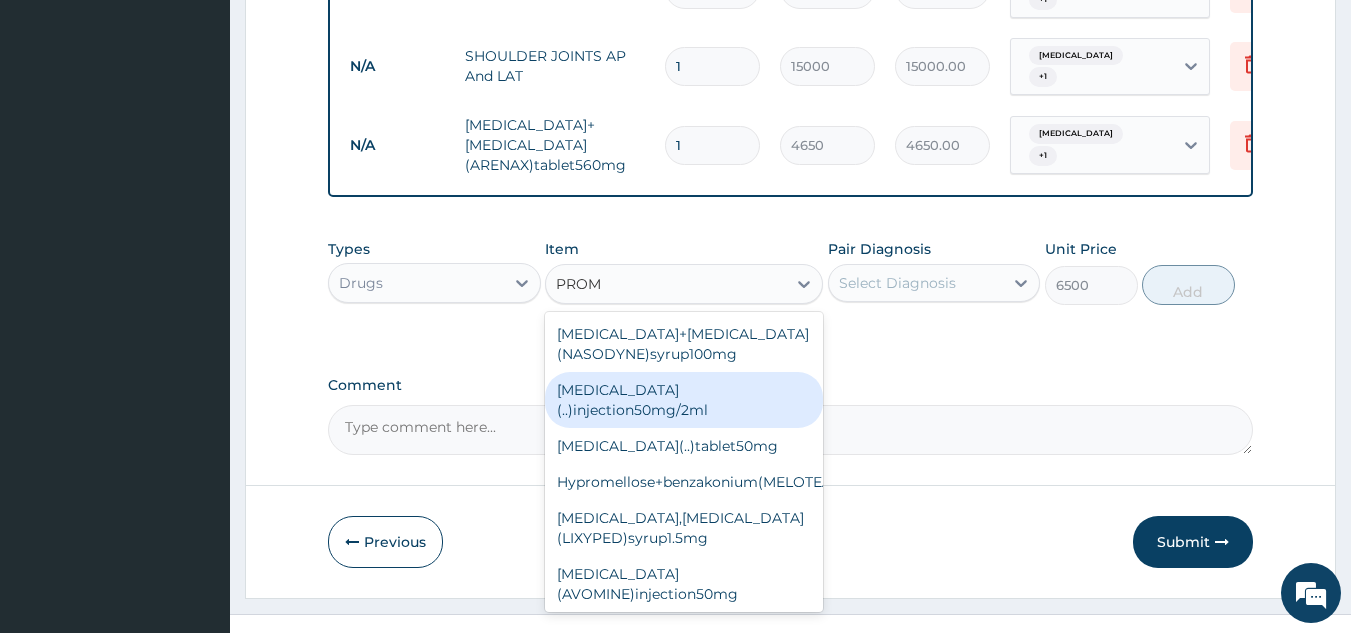 type on "PROM" 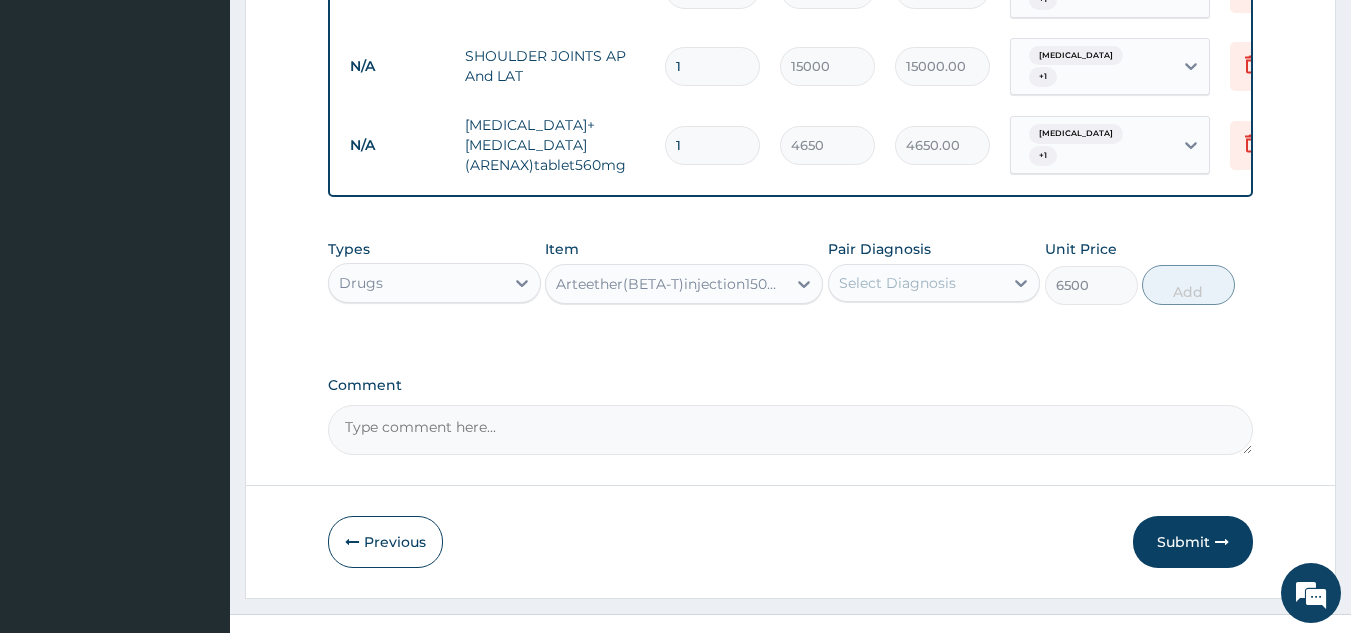 click on "Arteether(BETA-T)injection150mg/2ml" at bounding box center [672, 284] 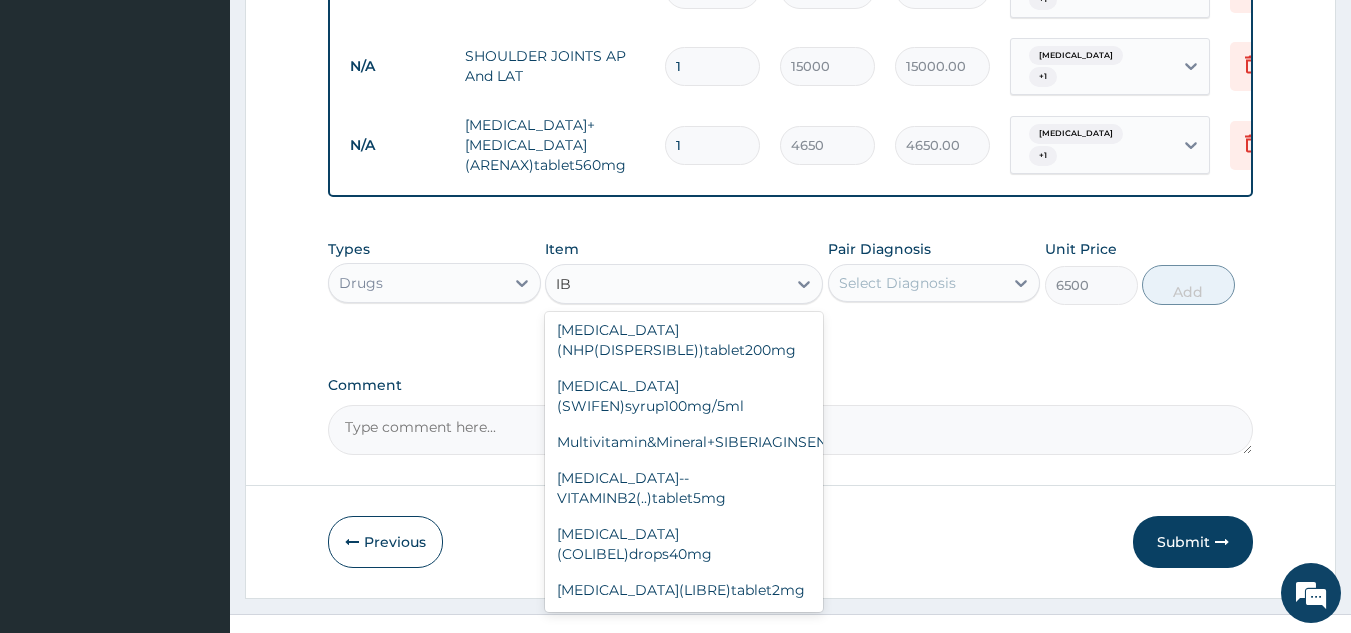 scroll, scrollTop: 0, scrollLeft: 0, axis: both 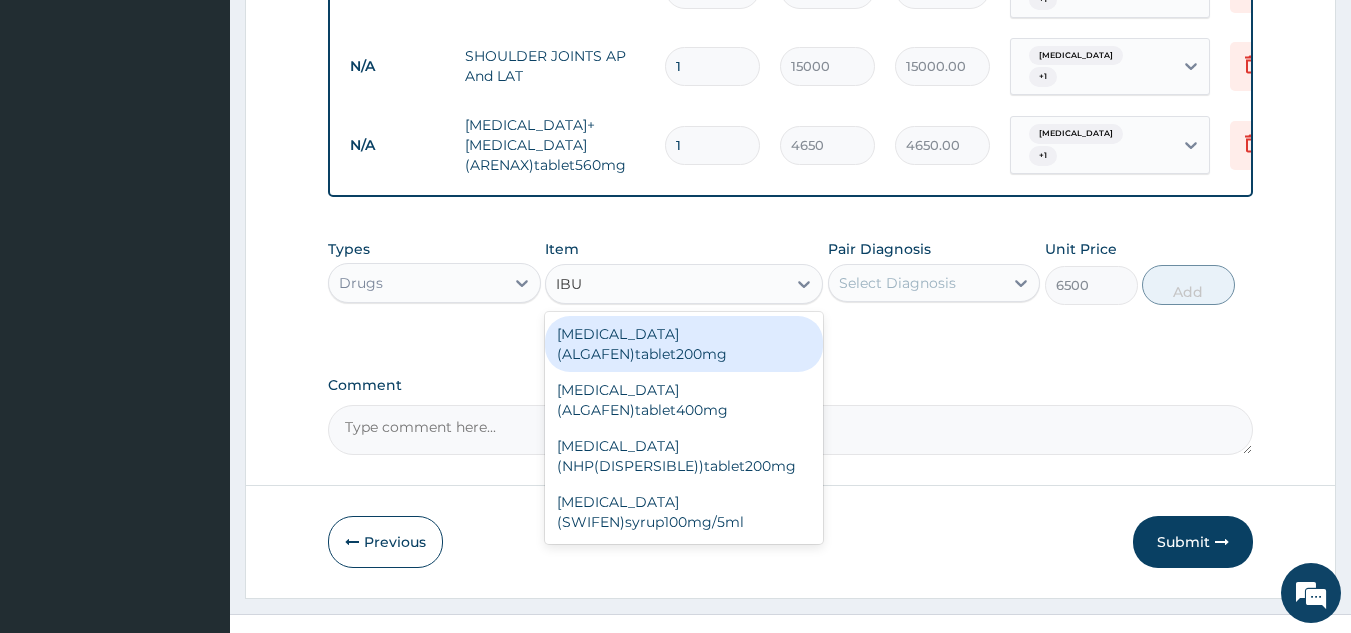 type on "IBUP" 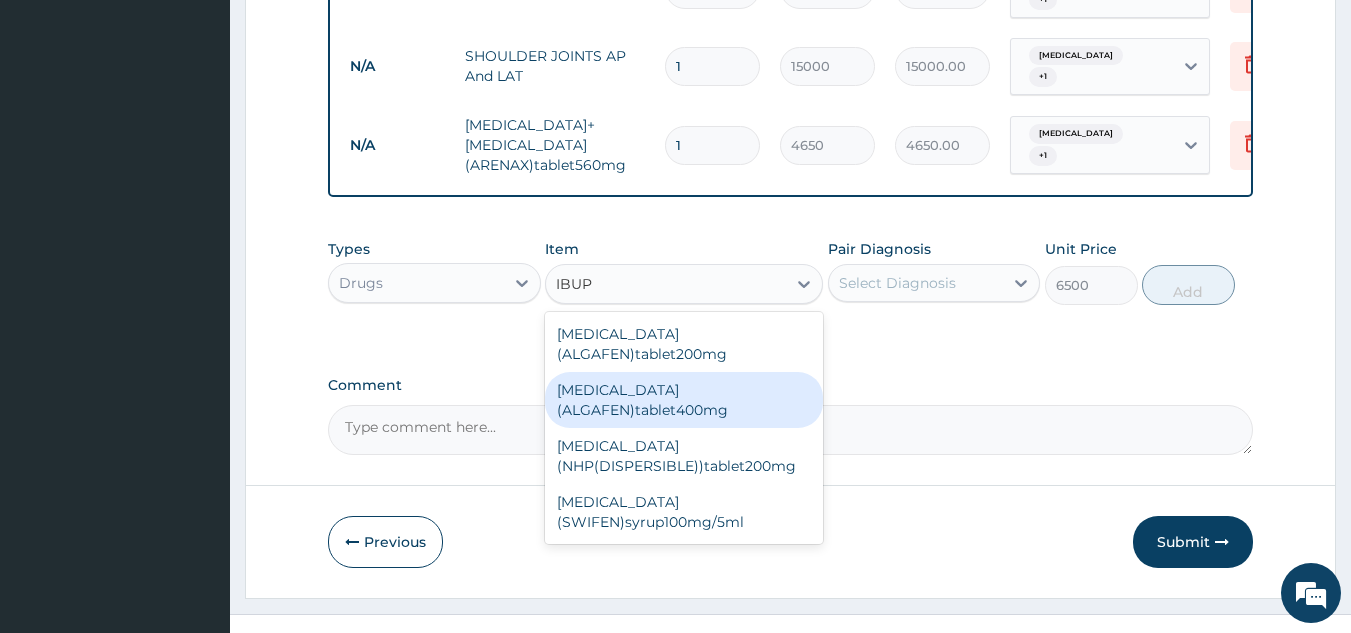 click on "Ibuprofen(ALGAFEN)tablet400mg" at bounding box center (684, 400) 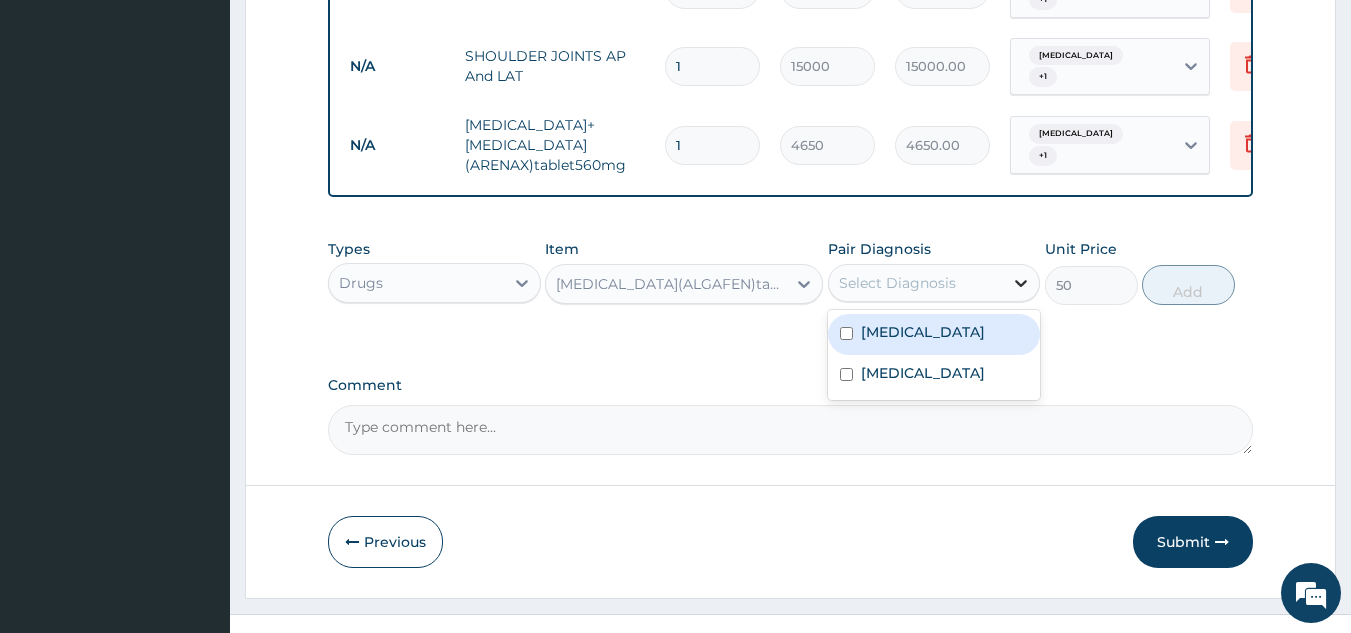 click 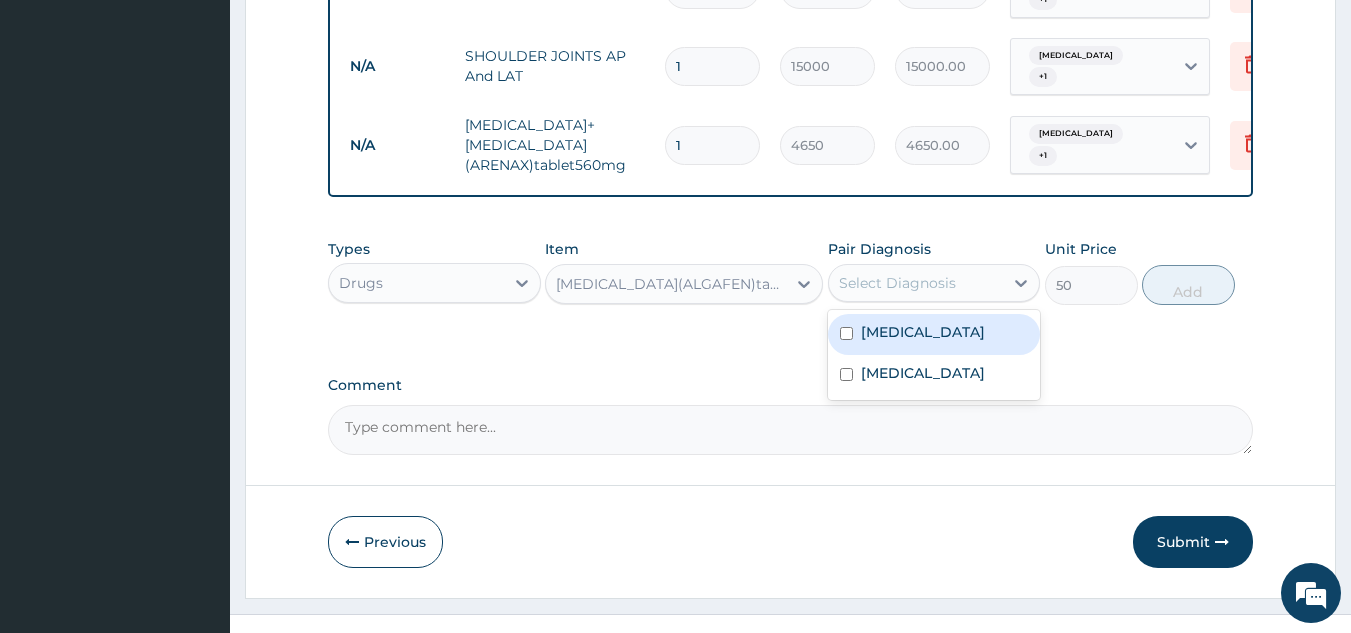 click on "Malaria" at bounding box center [934, 334] 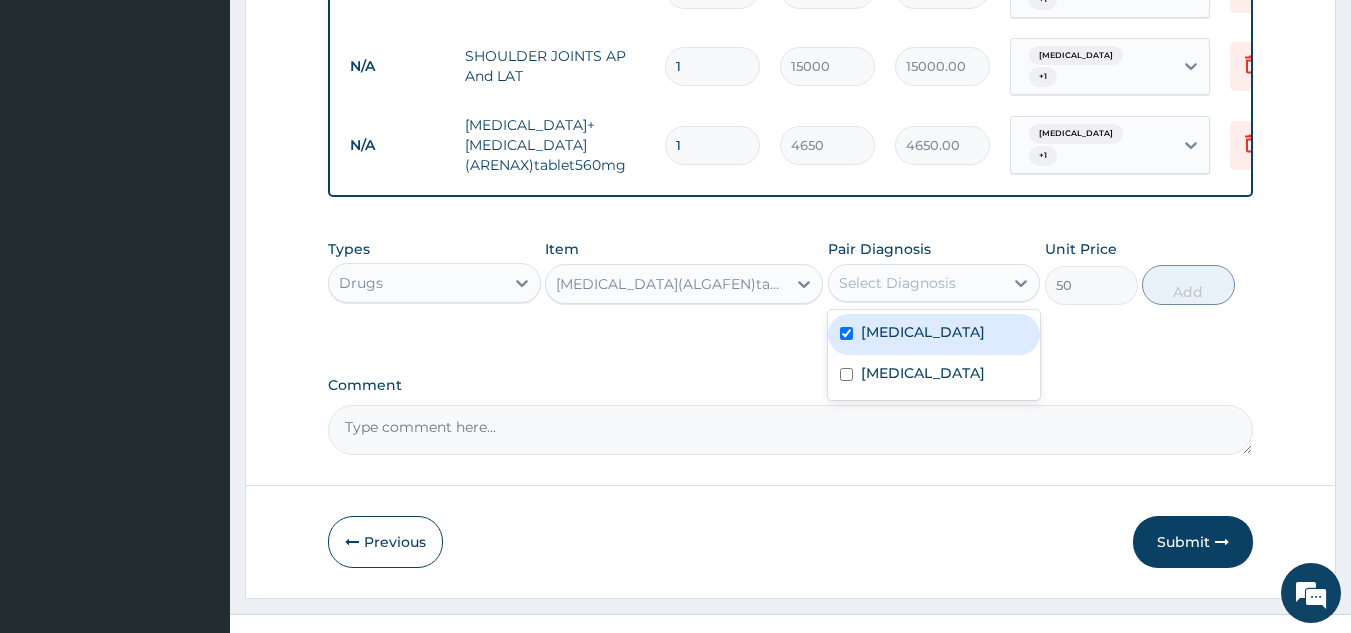checkbox on "true" 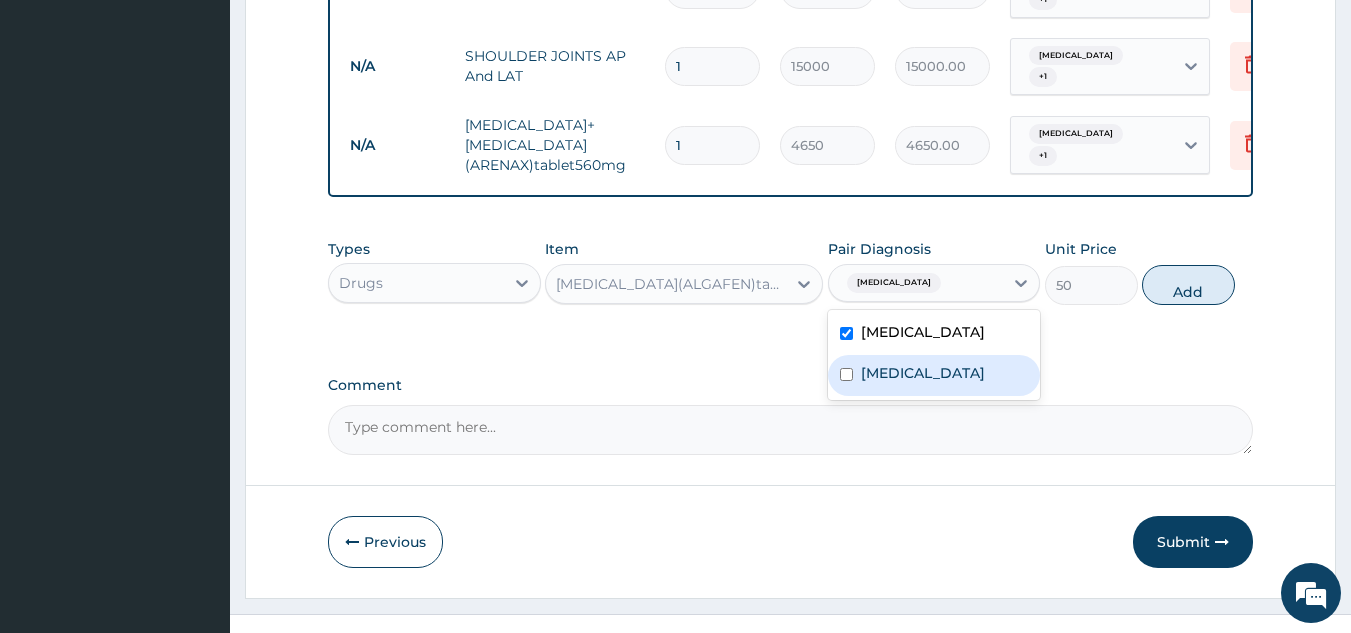 click on "Arthritis" at bounding box center [934, 375] 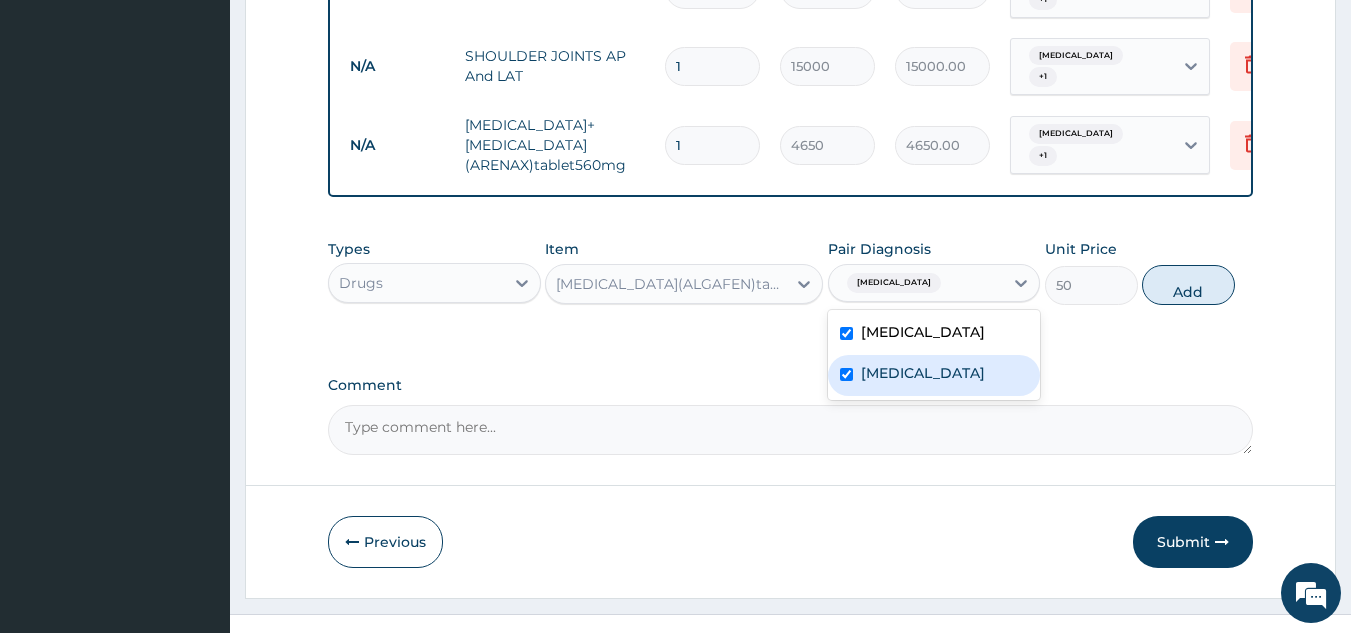 checkbox on "true" 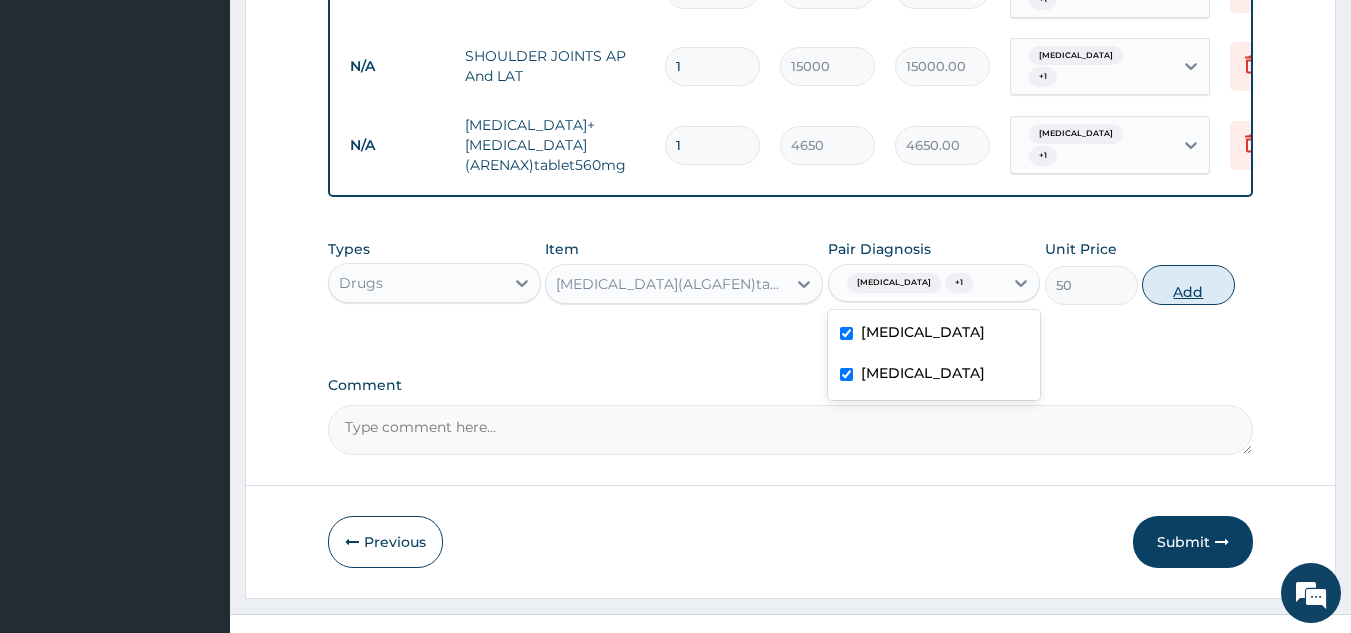 click on "Add" at bounding box center (1188, 285) 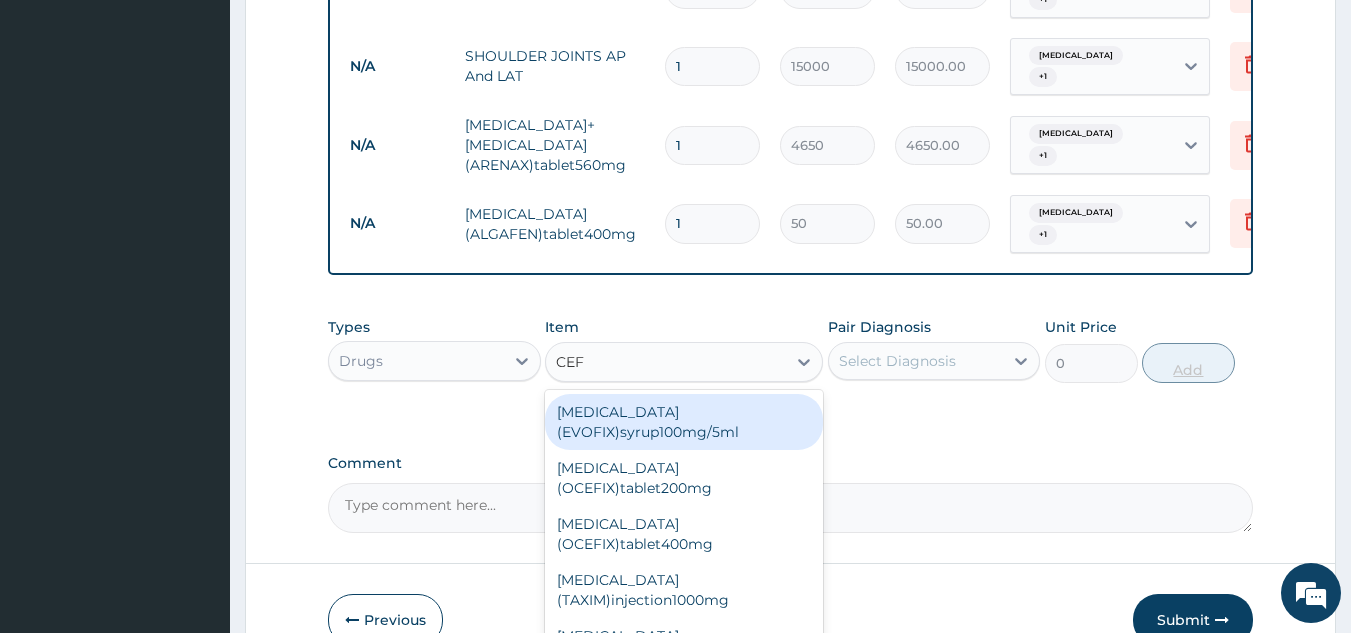 type on "CEFI" 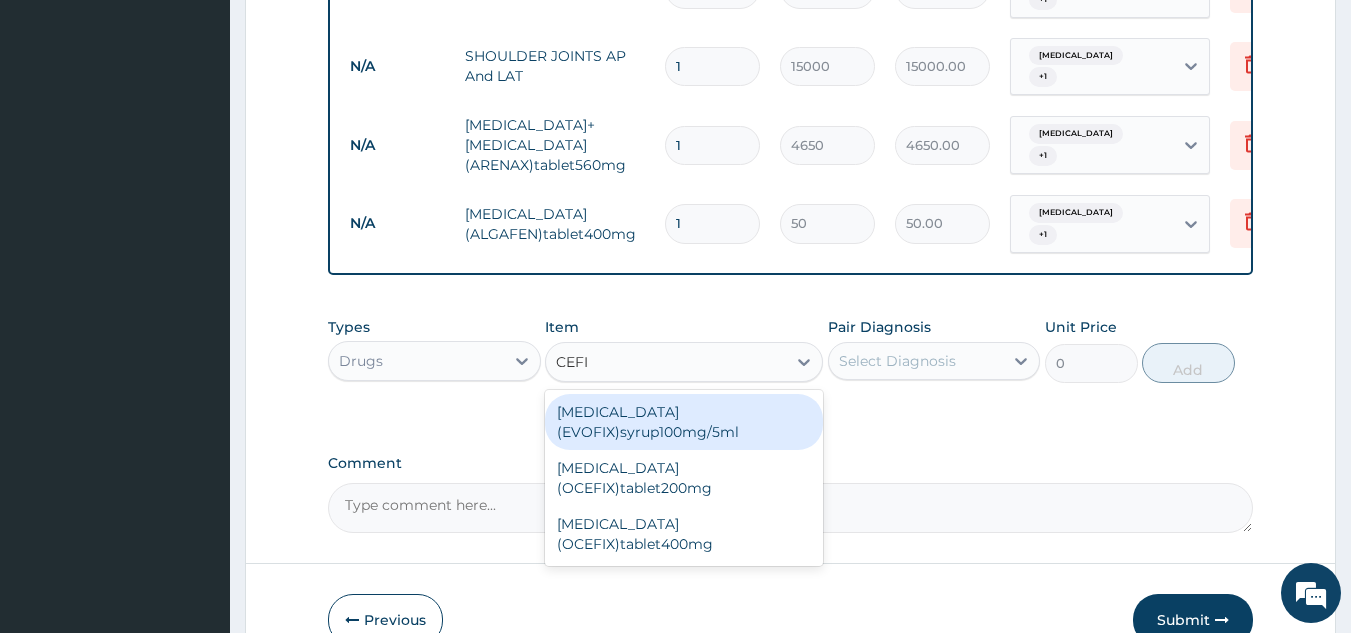 click on "cefixime(OCEFIX)tablet400mg" at bounding box center [684, 534] 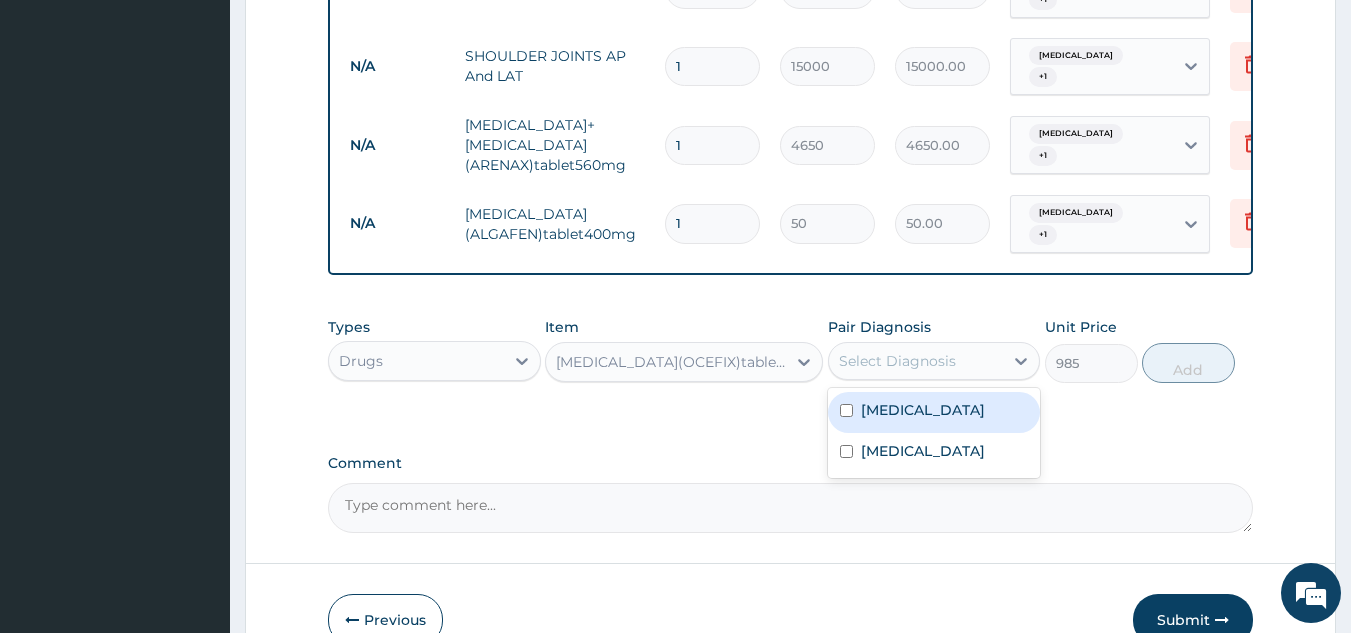 click at bounding box center (846, 410) 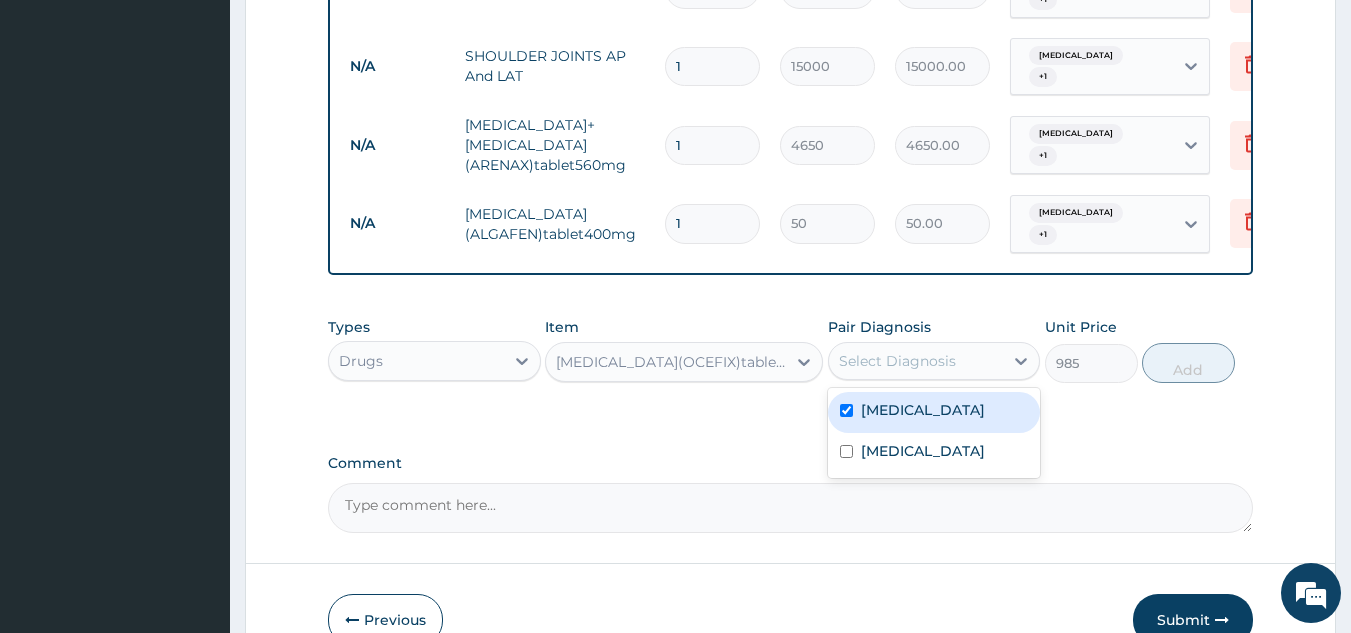 checkbox on "true" 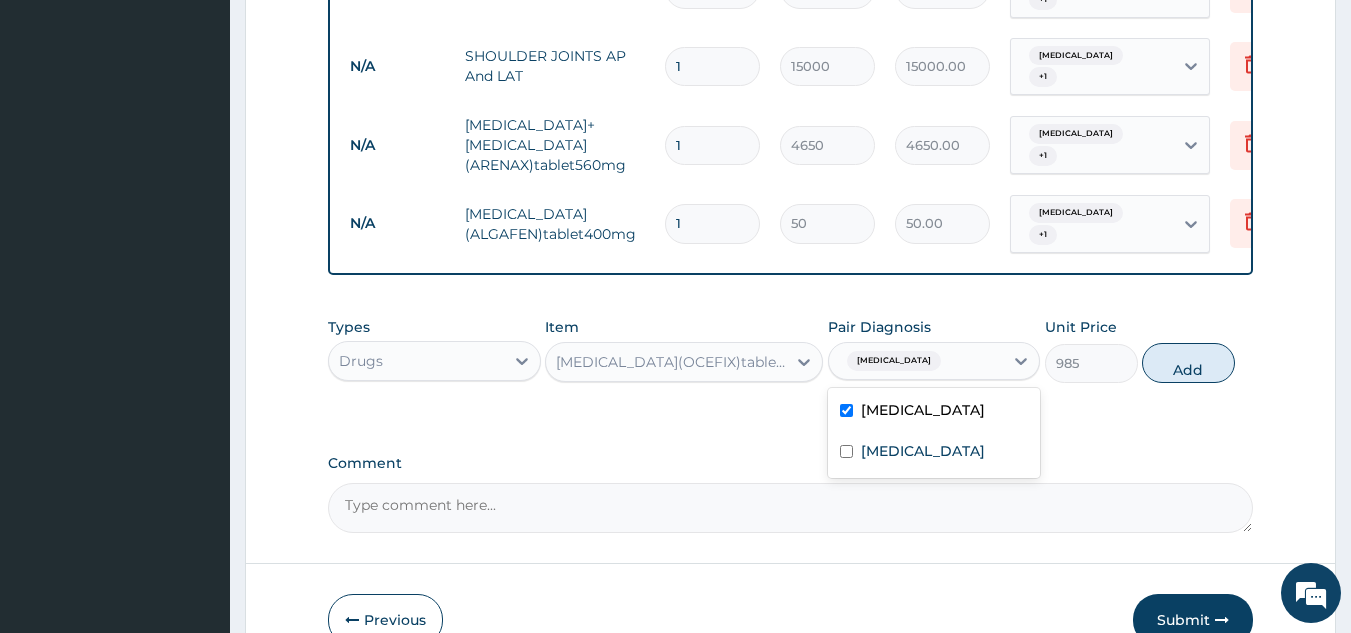 click at bounding box center (846, 451) 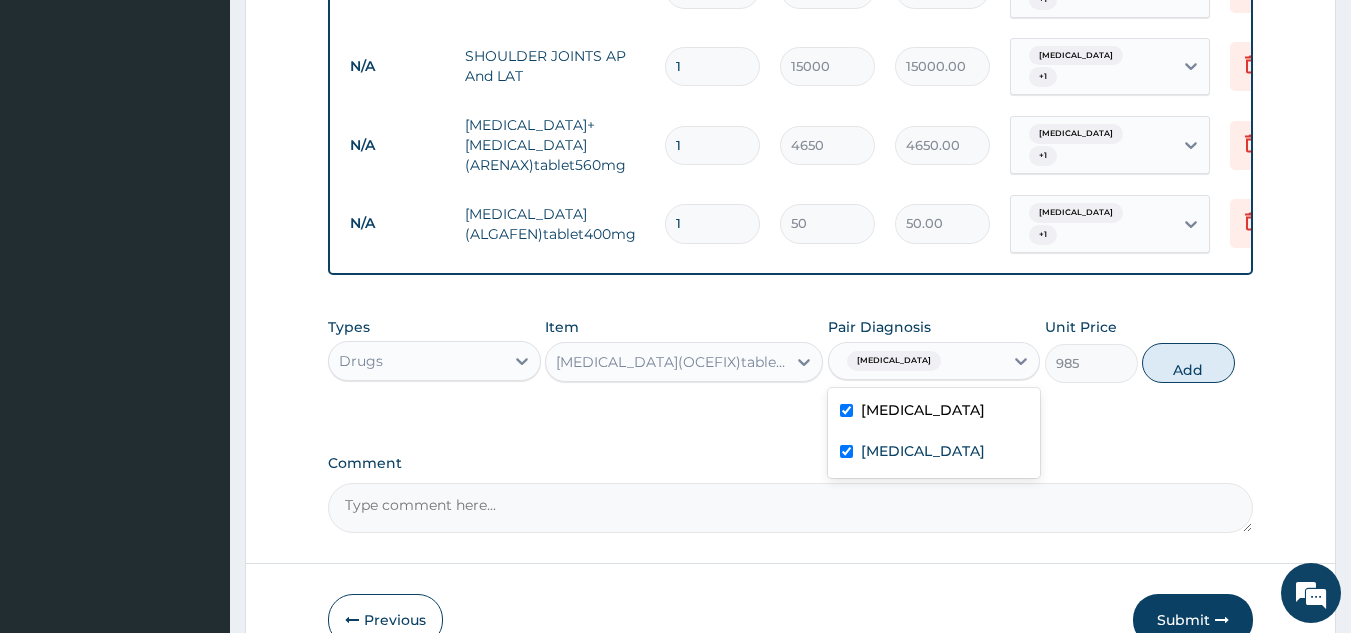 checkbox on "true" 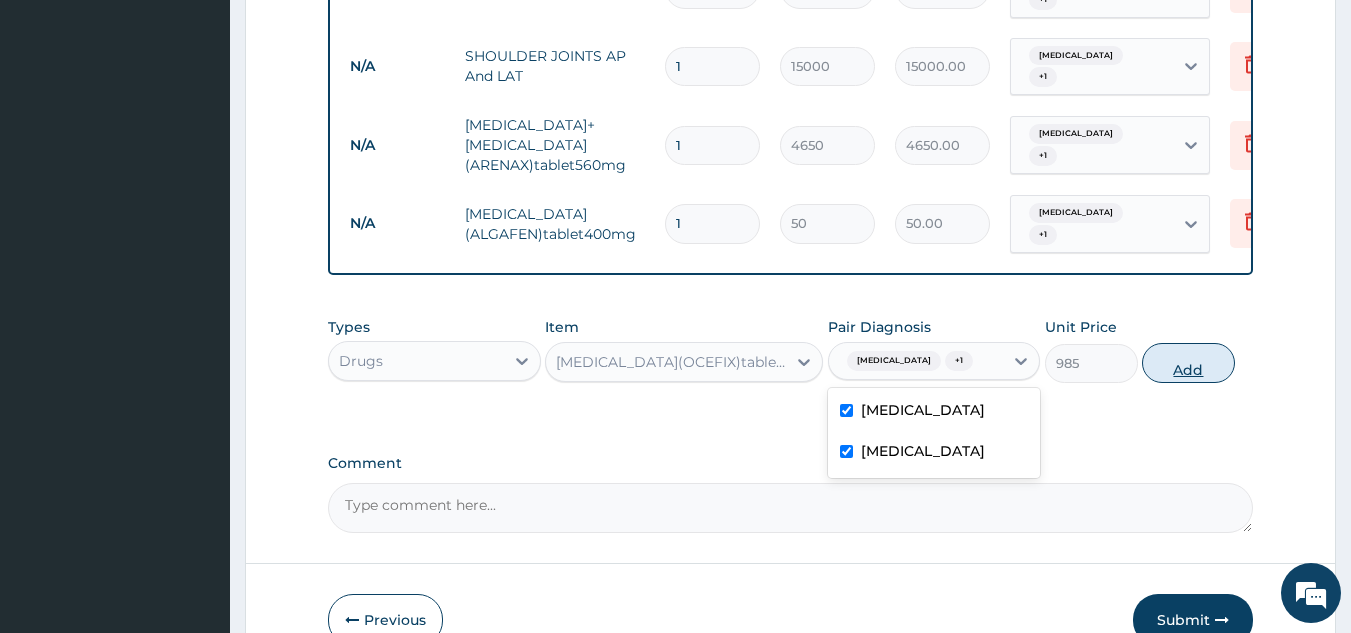 click on "Add" at bounding box center (1188, 363) 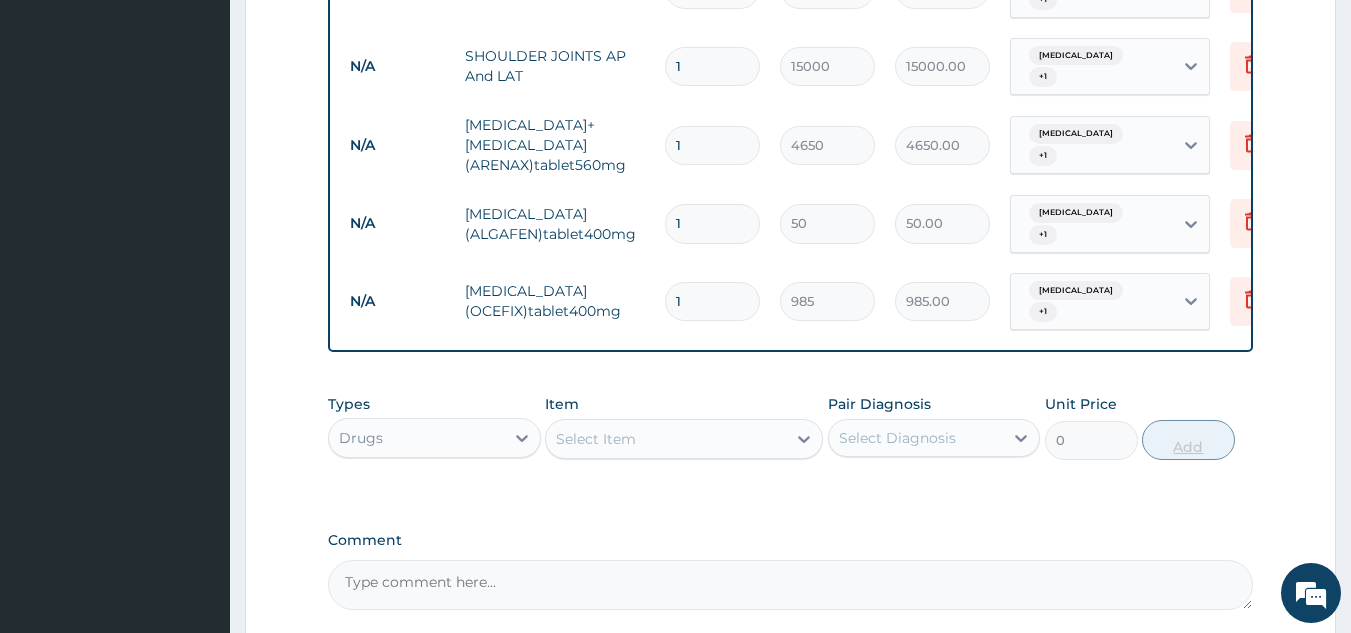 type 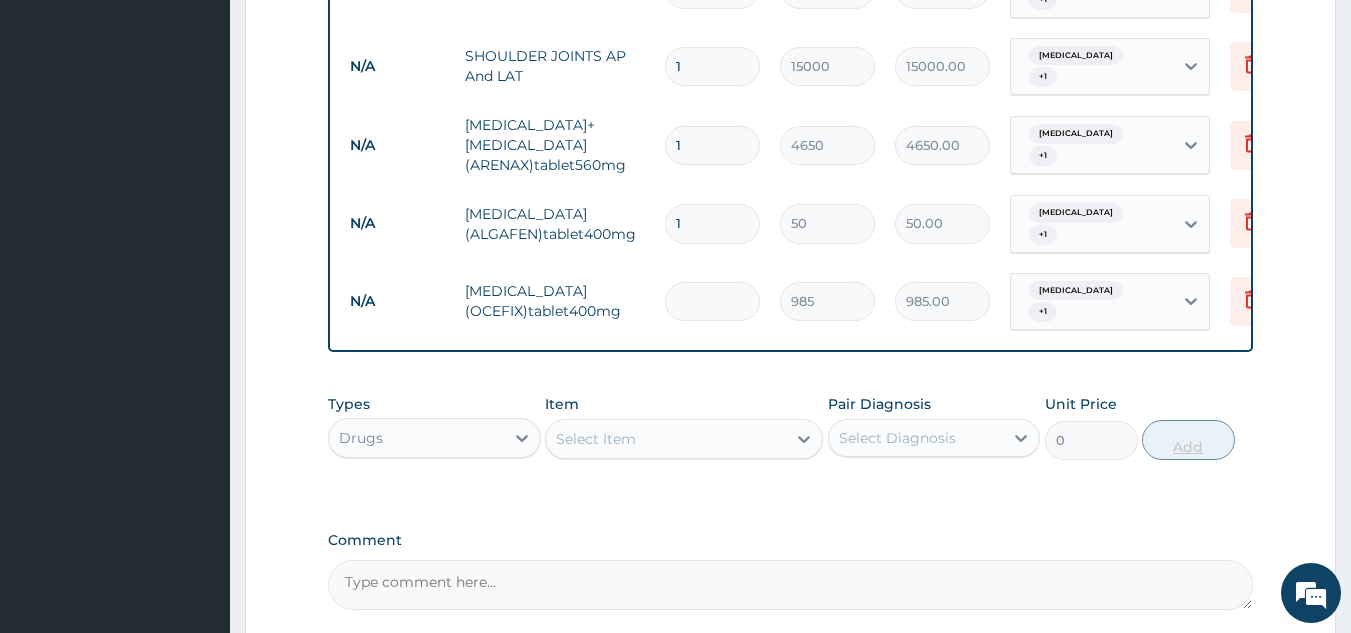 type on "0.00" 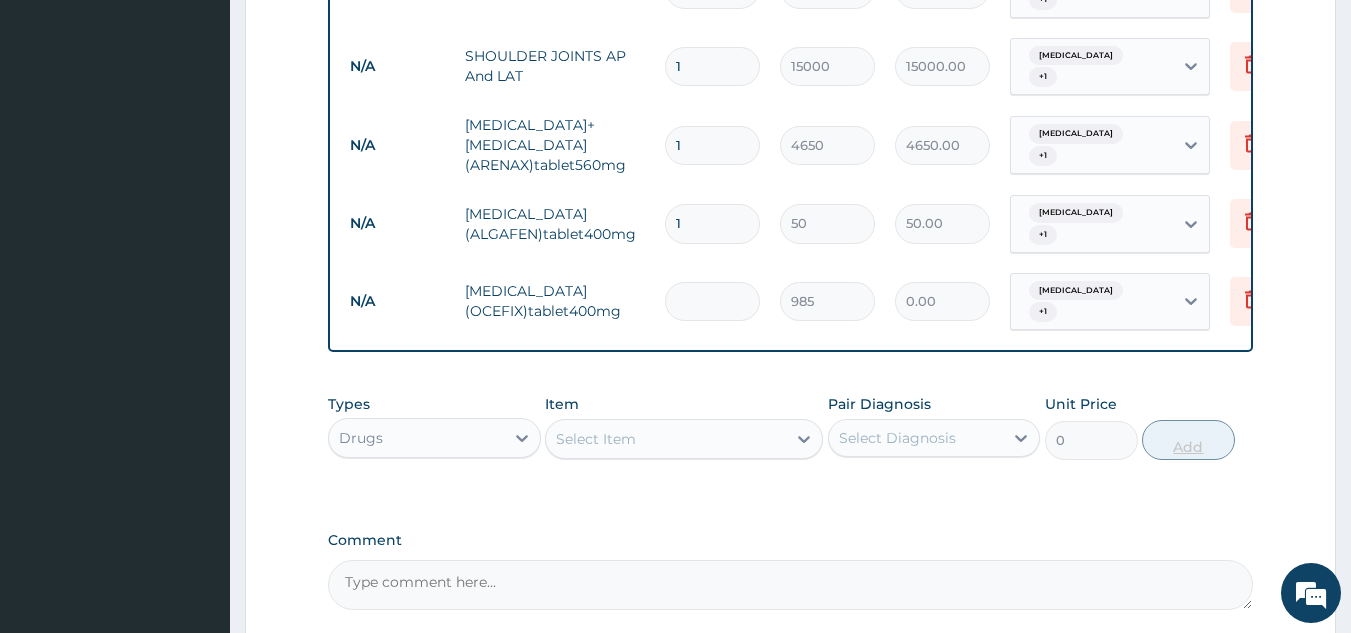 type on "5" 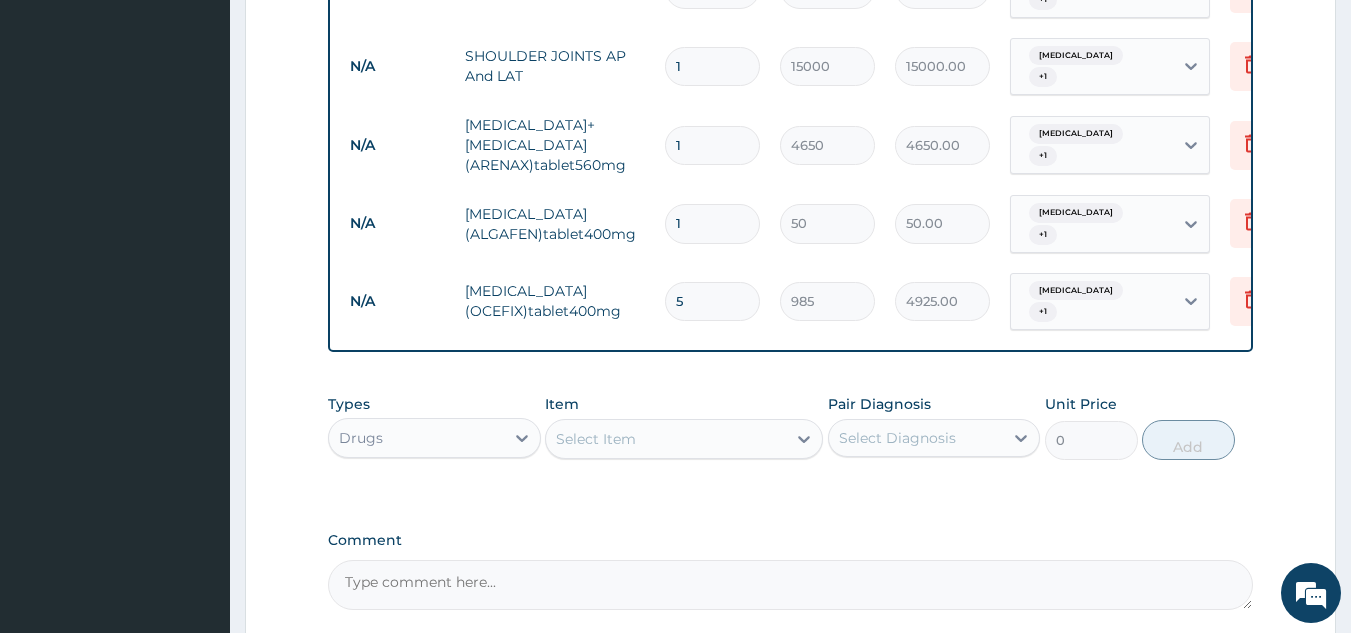 type on "5" 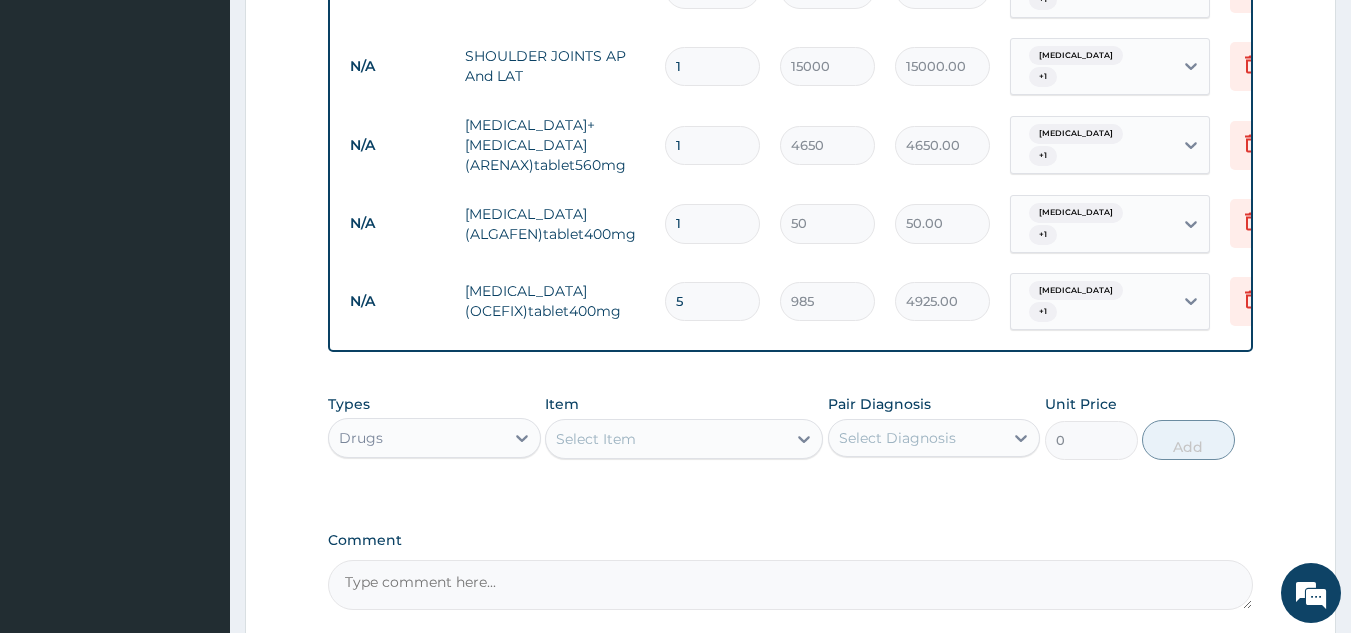 type on "10" 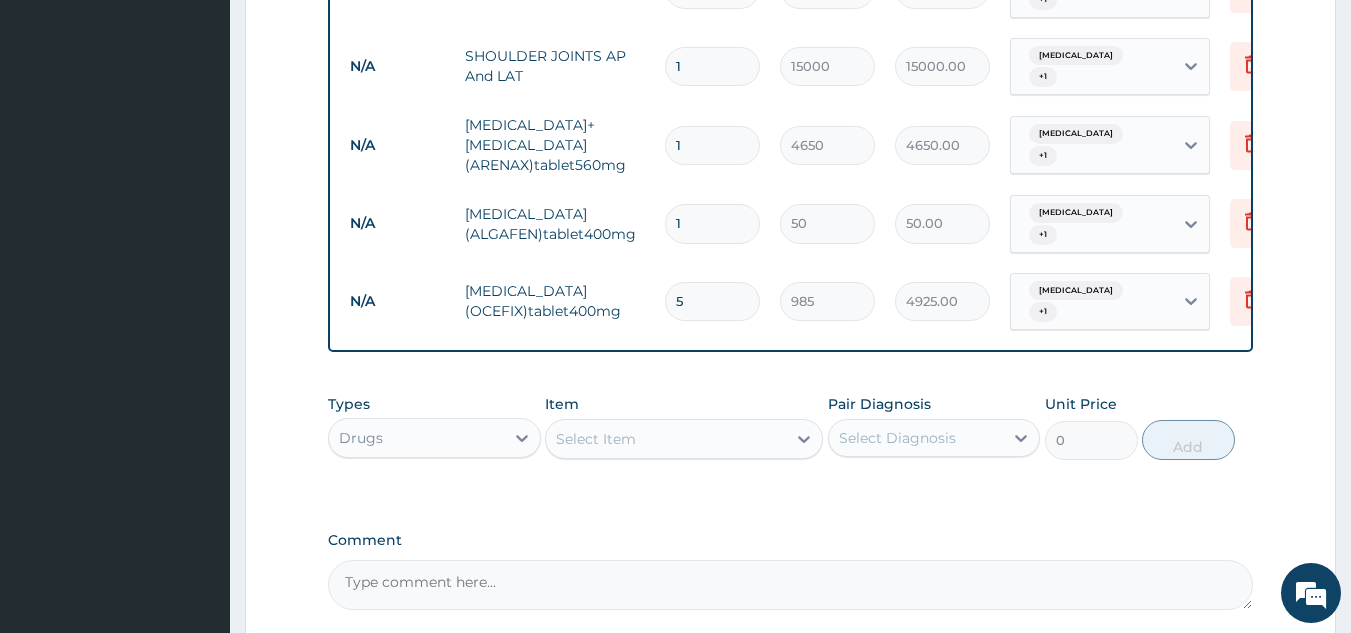 type on "500.00" 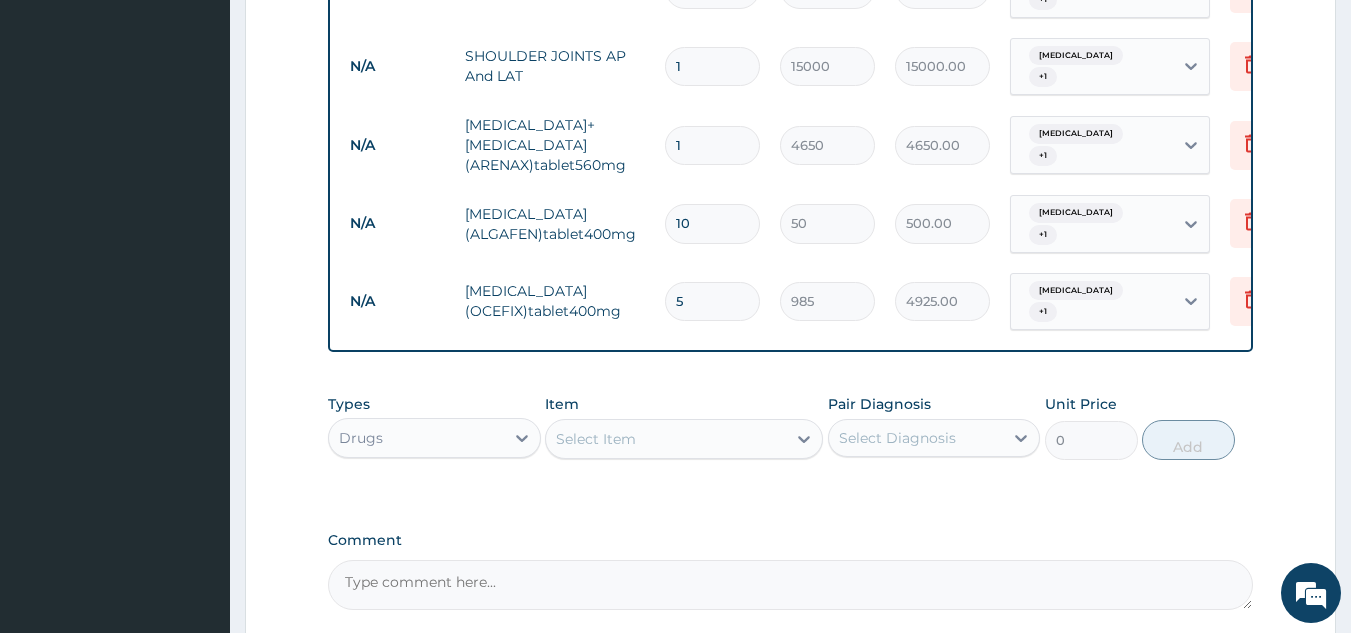 type on "10" 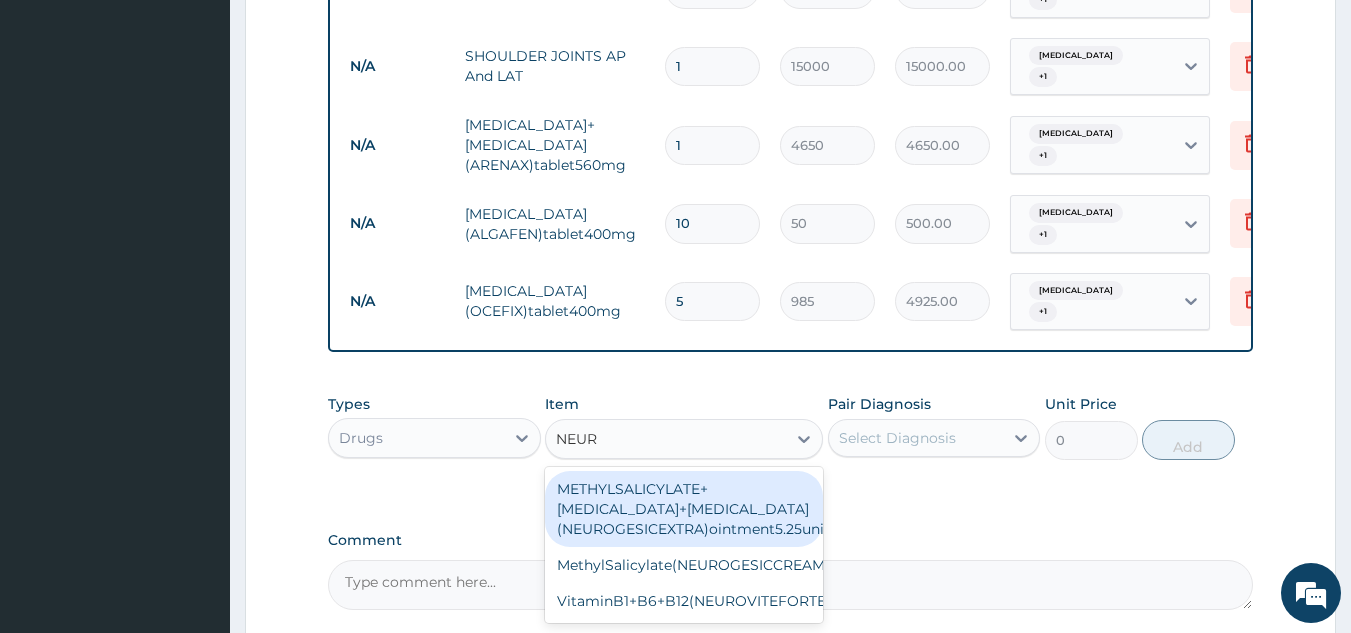type on "NEURO" 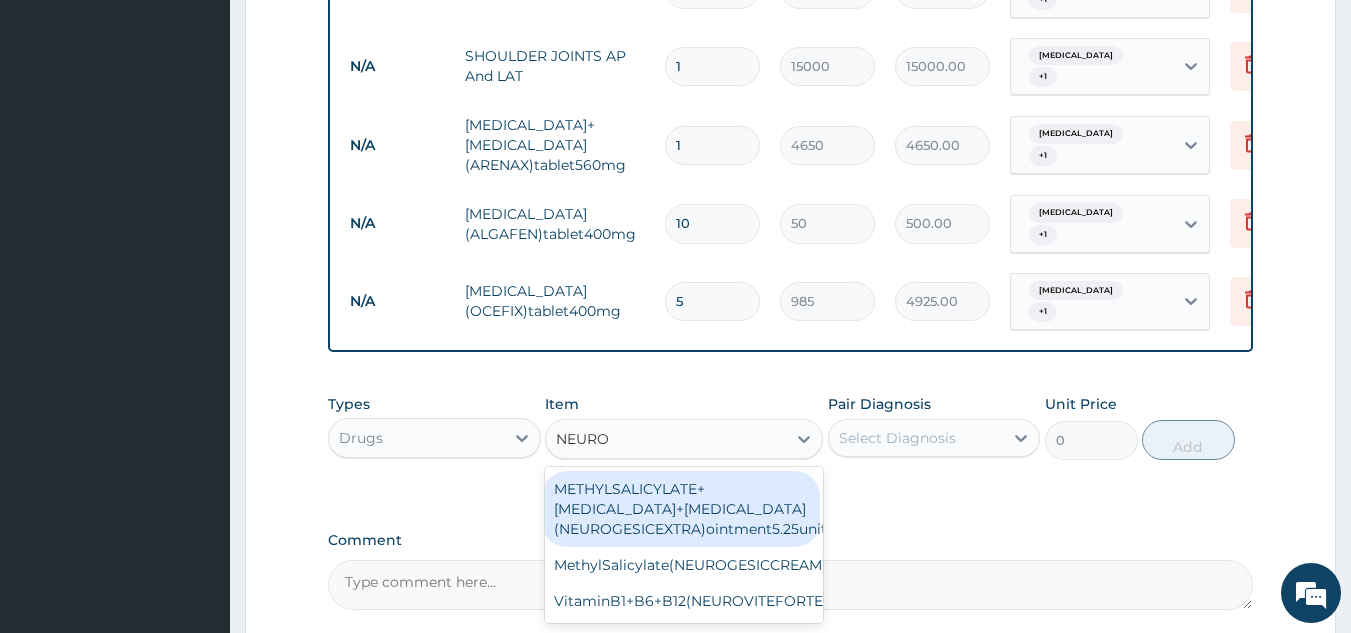 scroll, scrollTop: 0, scrollLeft: 97, axis: horizontal 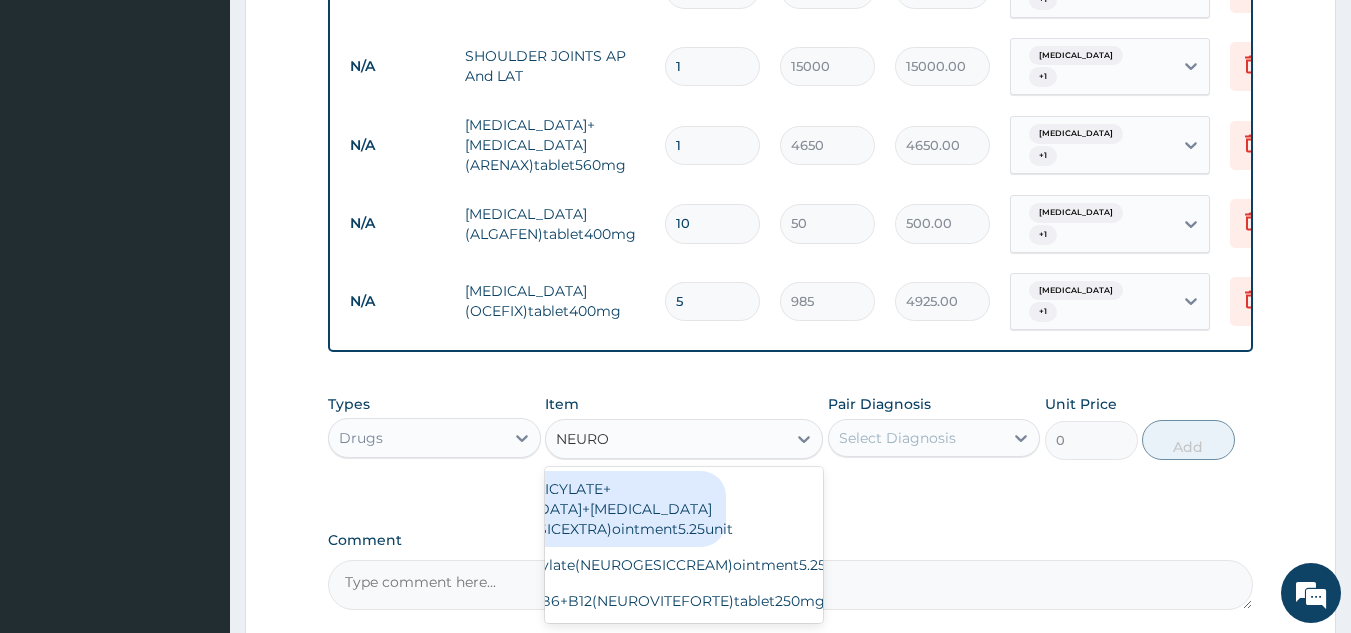 click on "MethylSalicylate(NEUROGESICCREAM)ointment5.25unit" at bounding box center [587, 565] 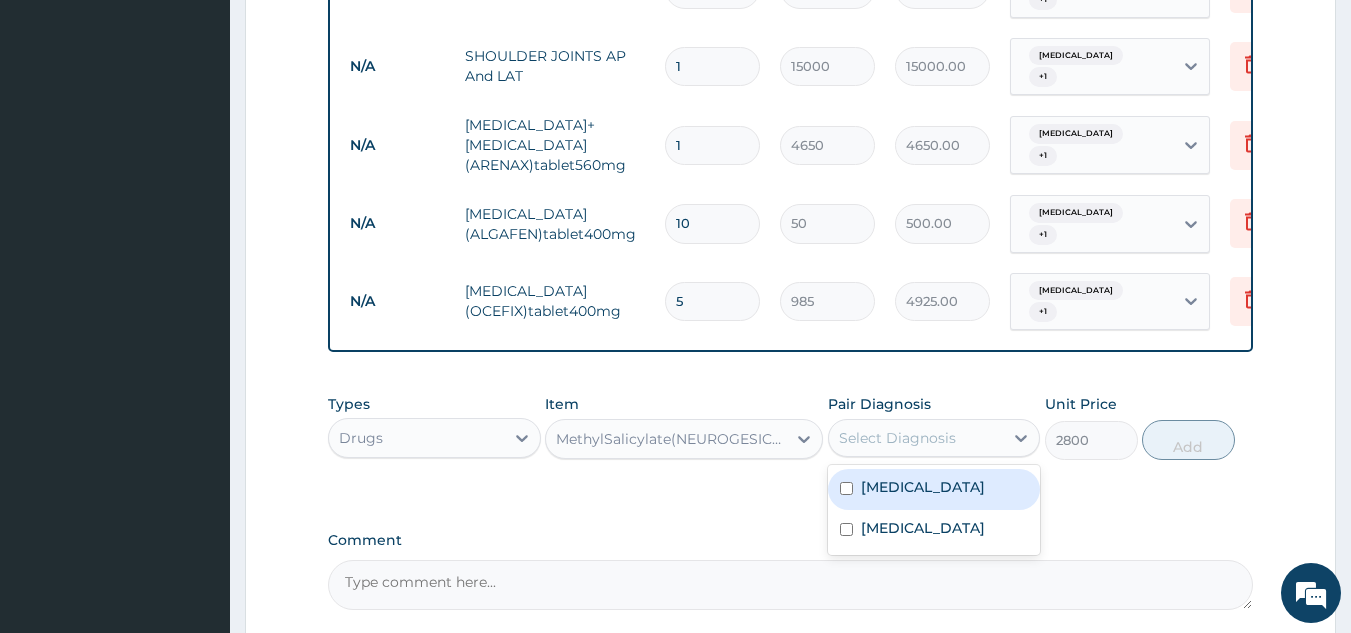 click at bounding box center (846, 488) 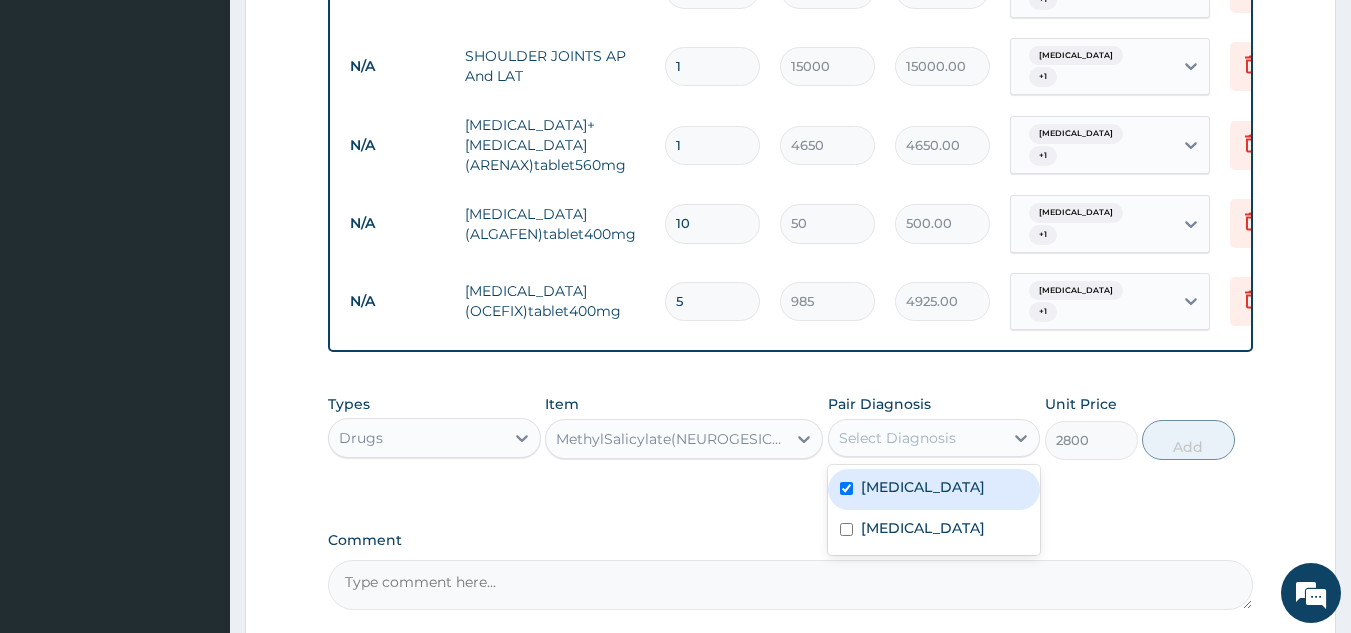 checkbox on "true" 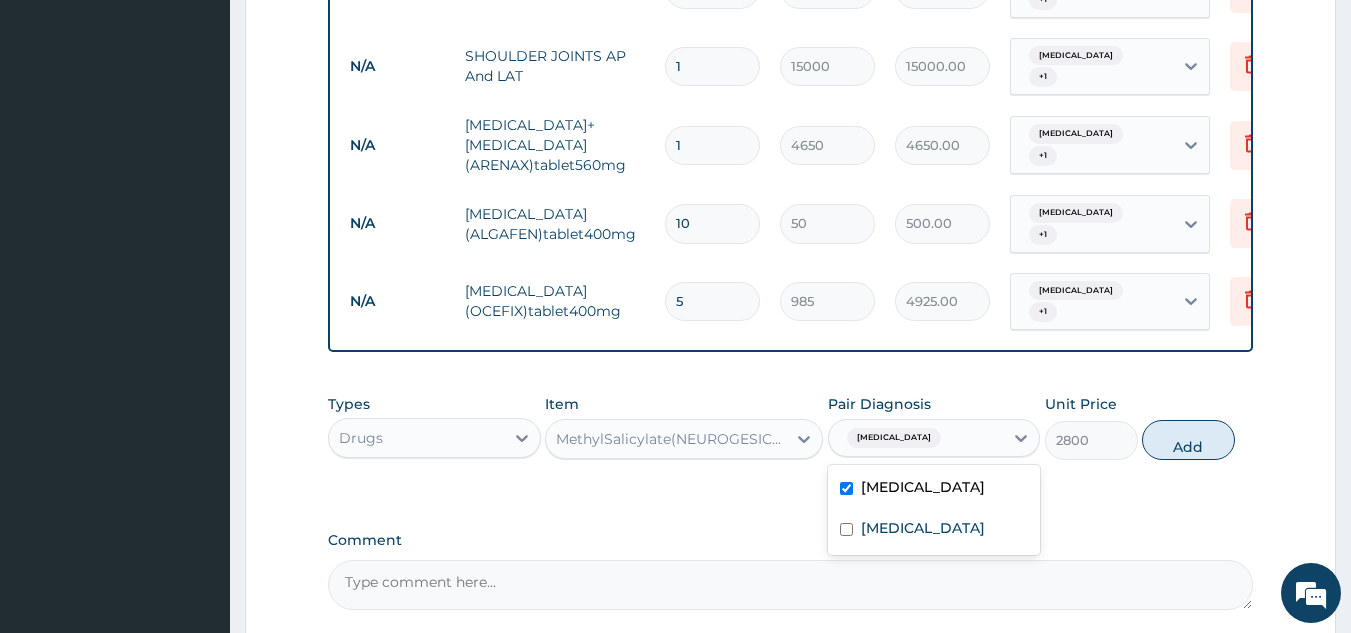click on "Comment" at bounding box center [791, 585] 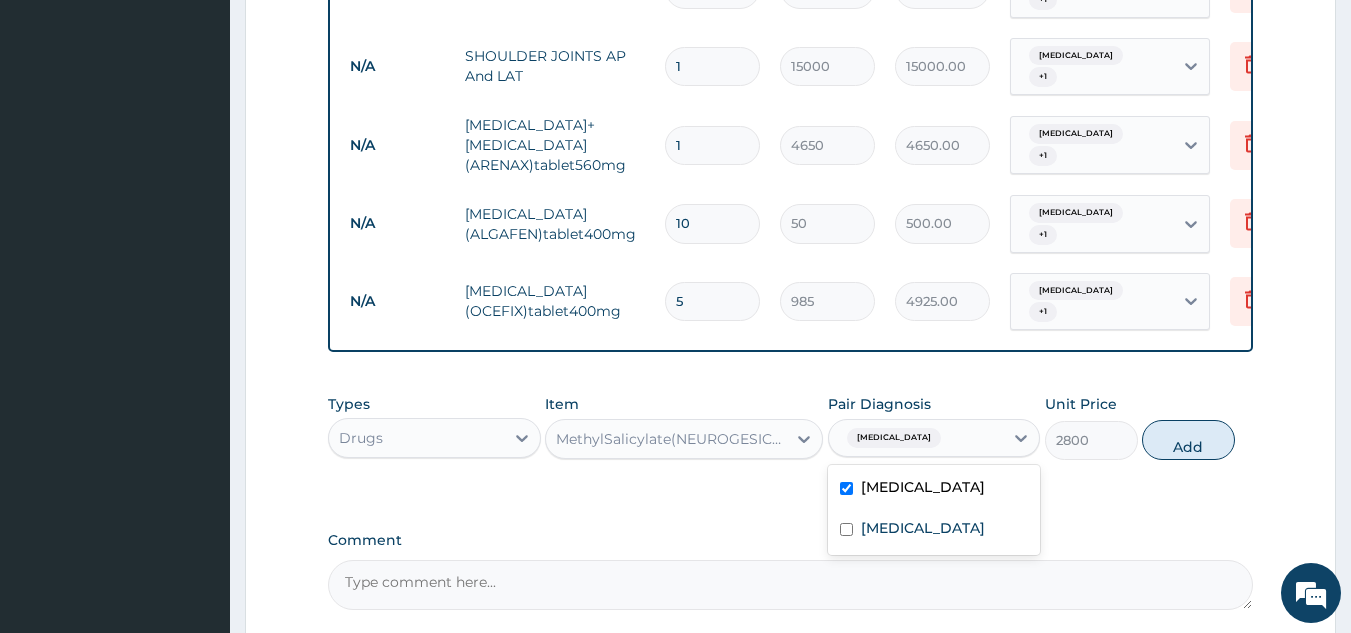 click at bounding box center (846, 529) 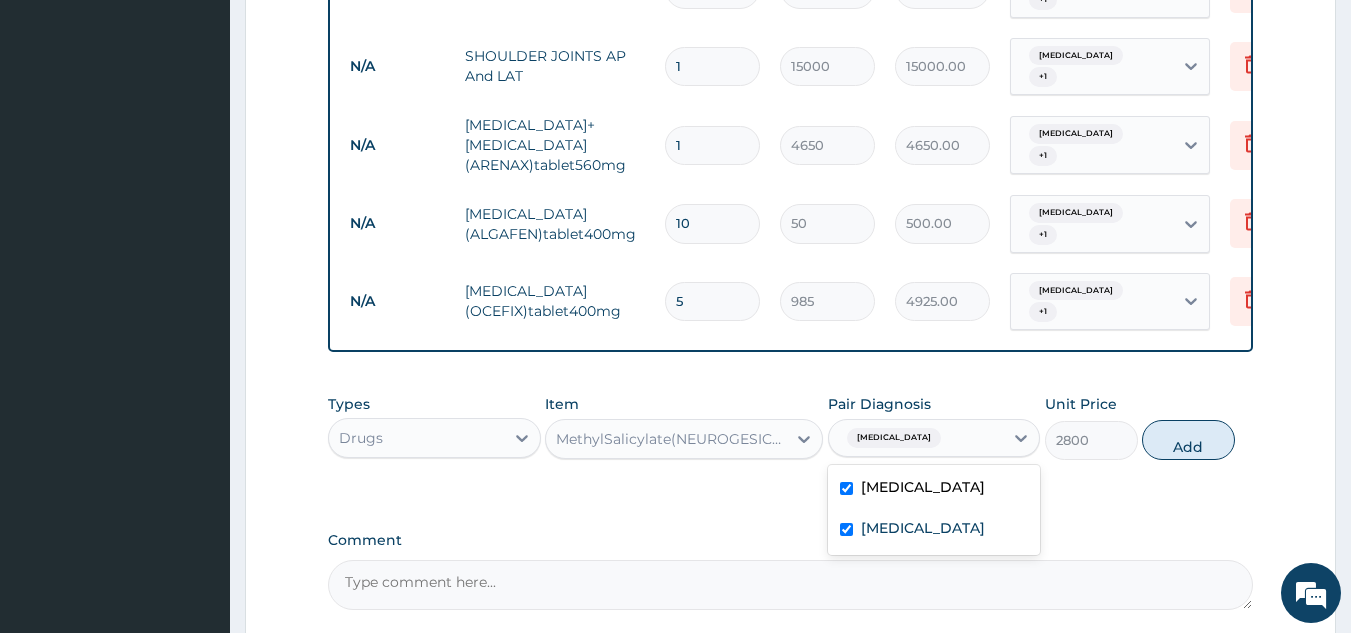 checkbox on "true" 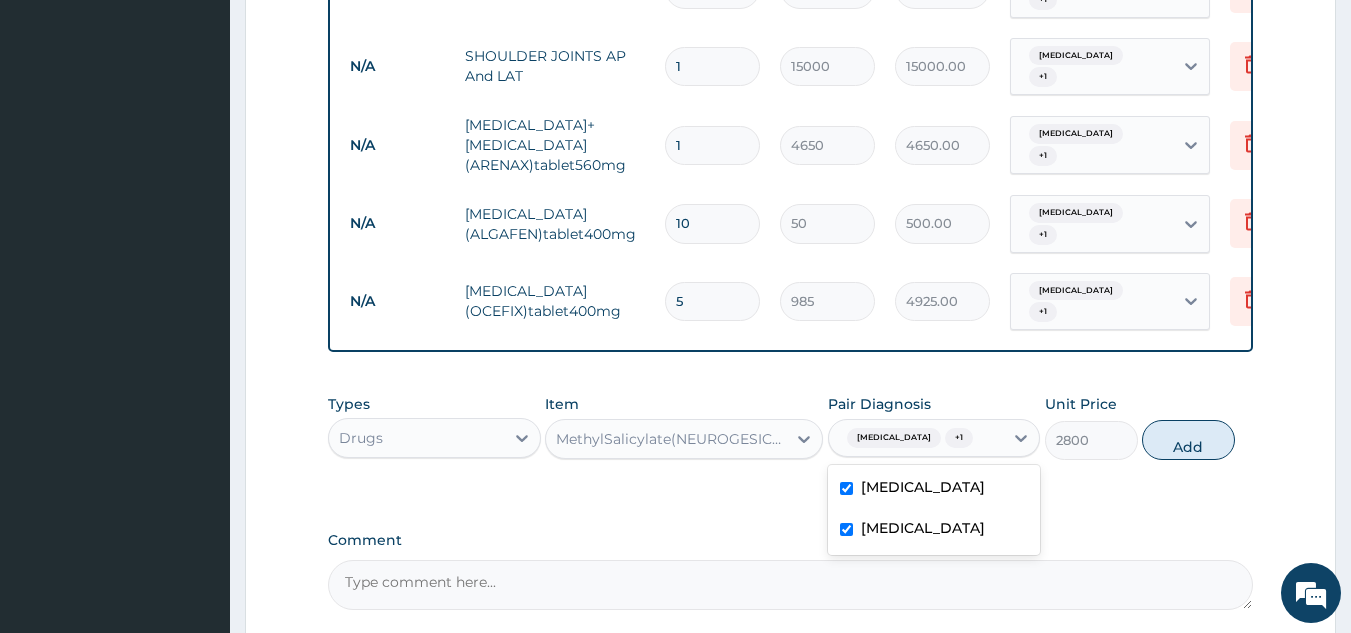 scroll, scrollTop: 1004, scrollLeft: 0, axis: vertical 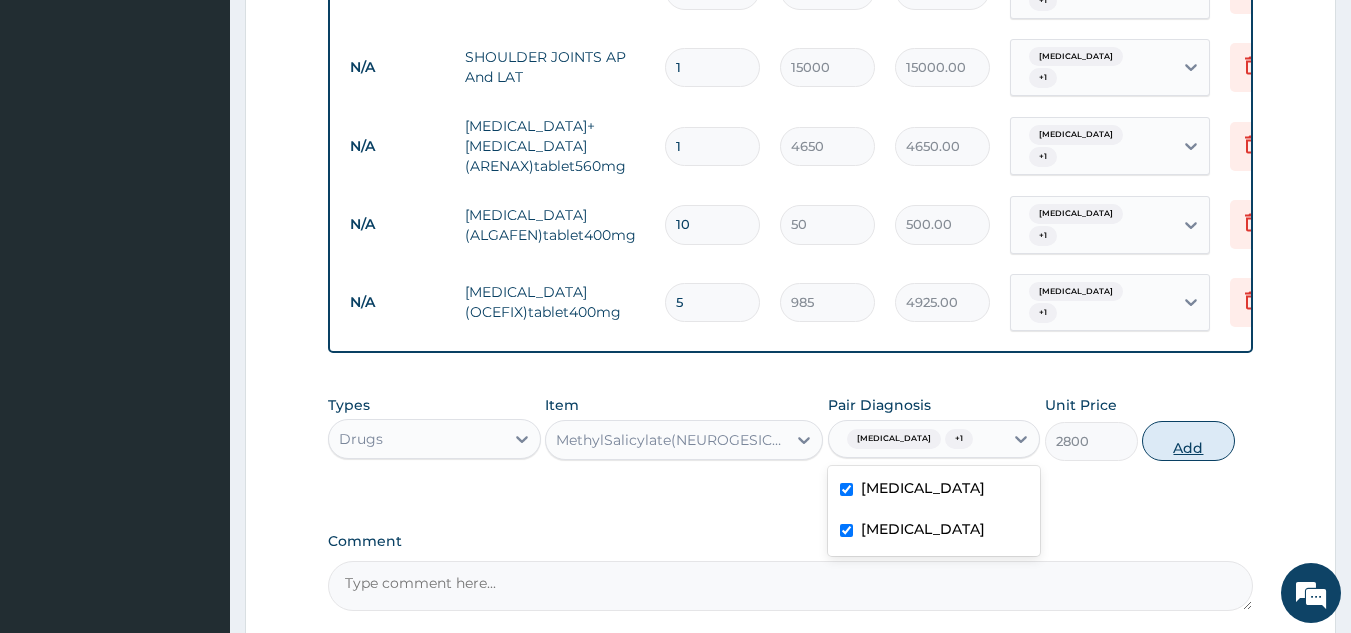 click on "Add" at bounding box center [1188, 441] 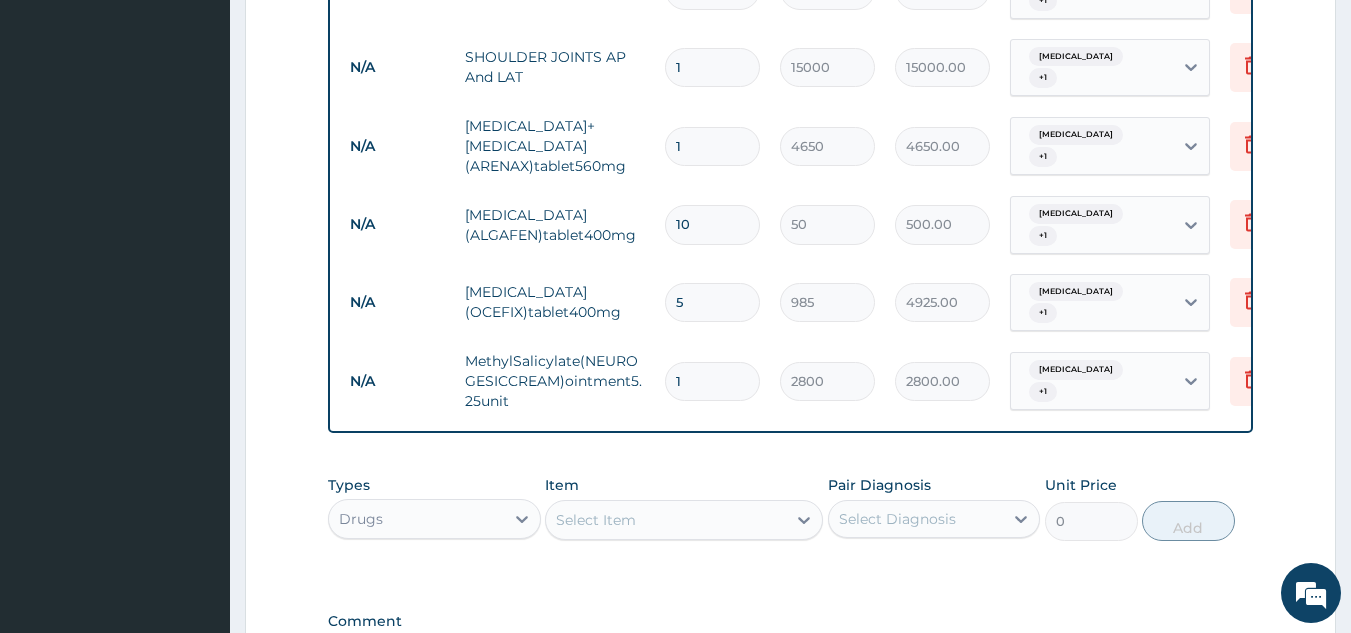 click on "Select Item" at bounding box center (666, 520) 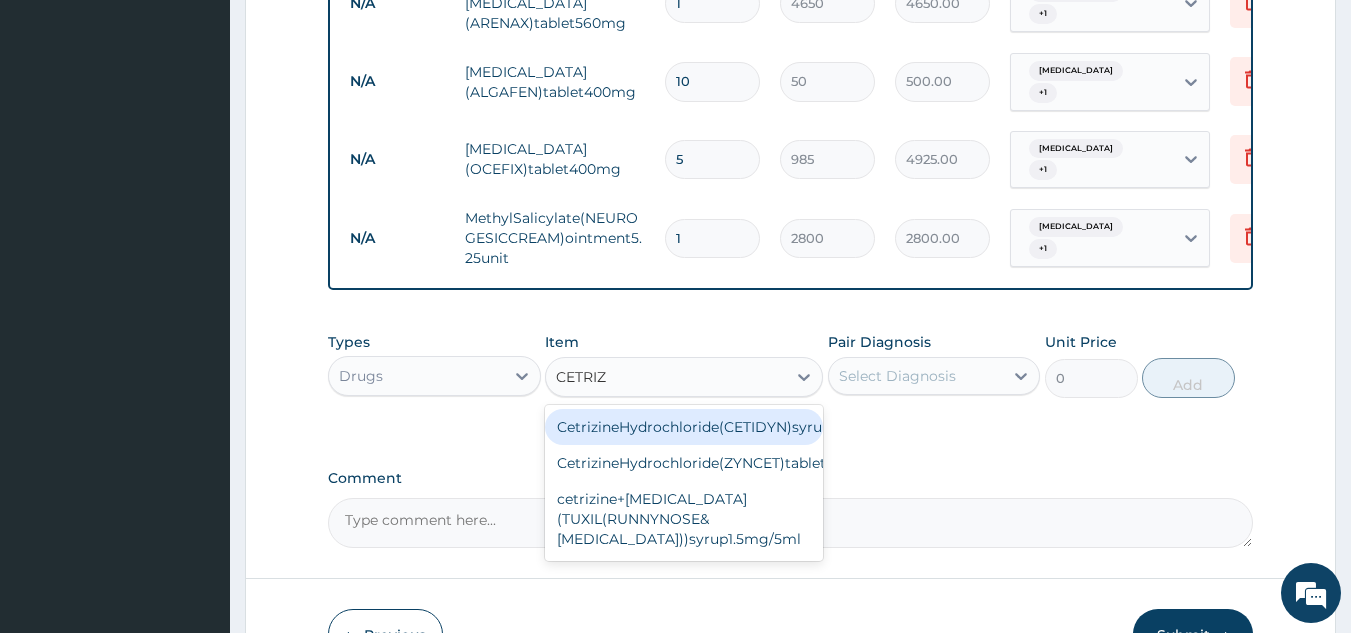 scroll, scrollTop: 1184, scrollLeft: 0, axis: vertical 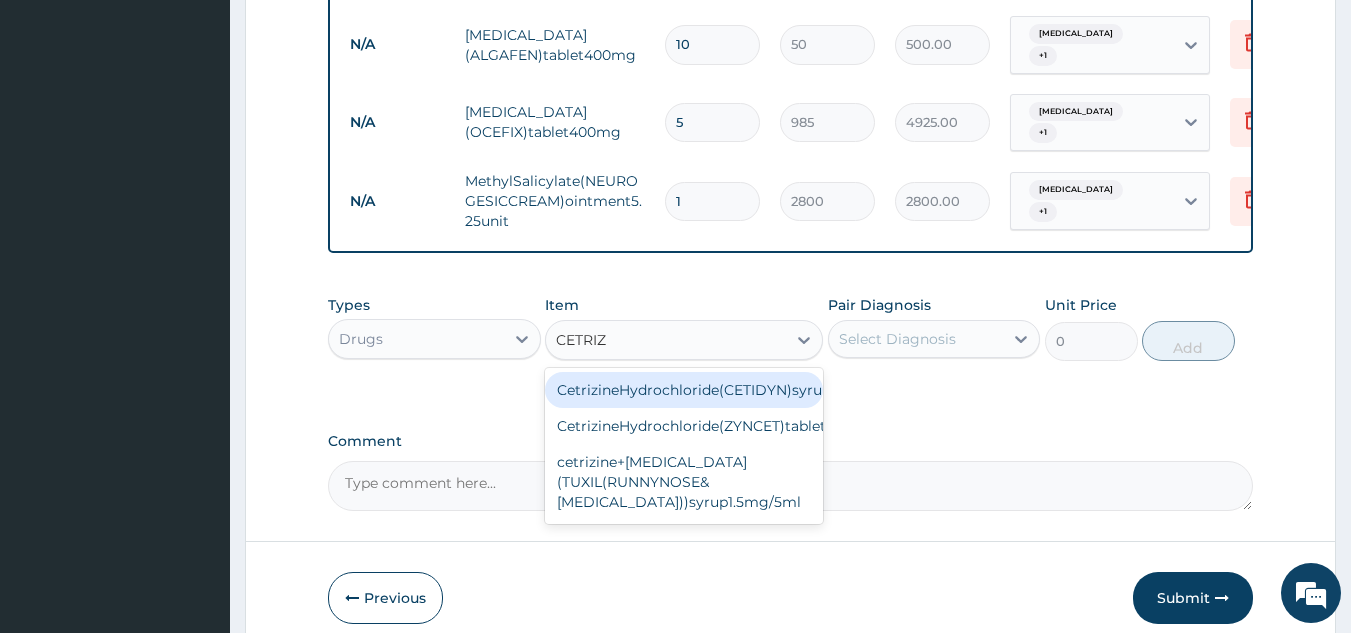 type on "CETRIZI" 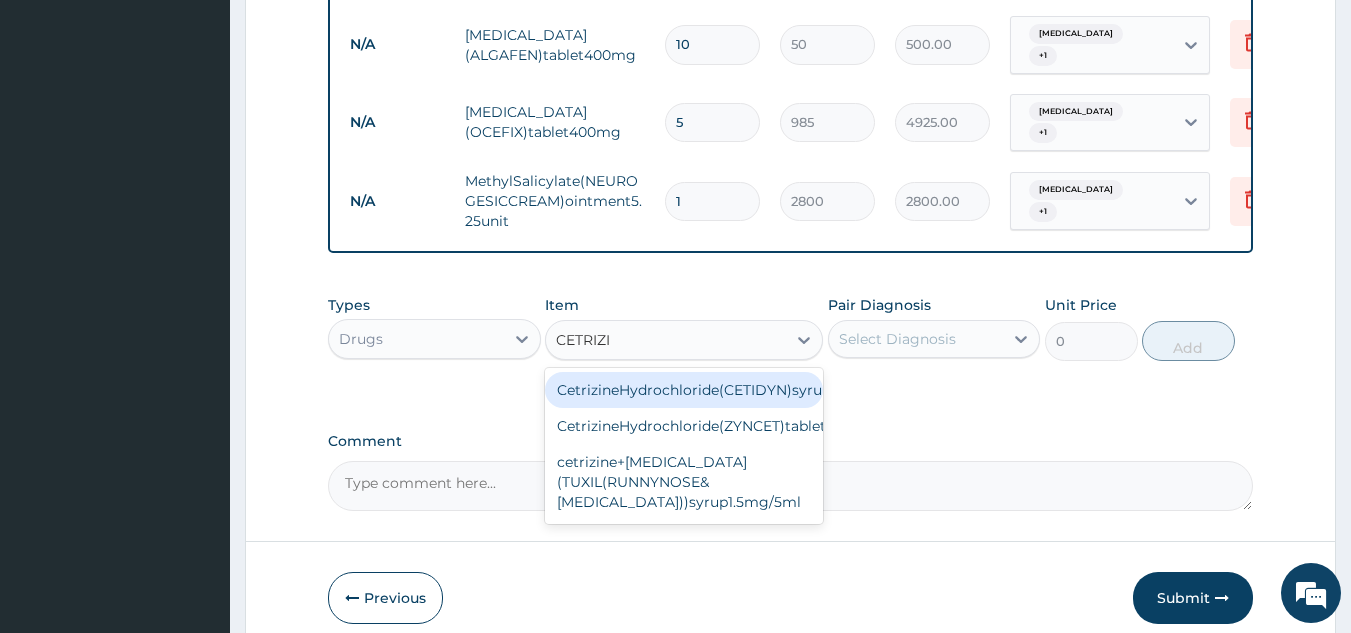 click on "CetrizineHydrochloride(ZYNCET)tablet10mg" at bounding box center (684, 426) 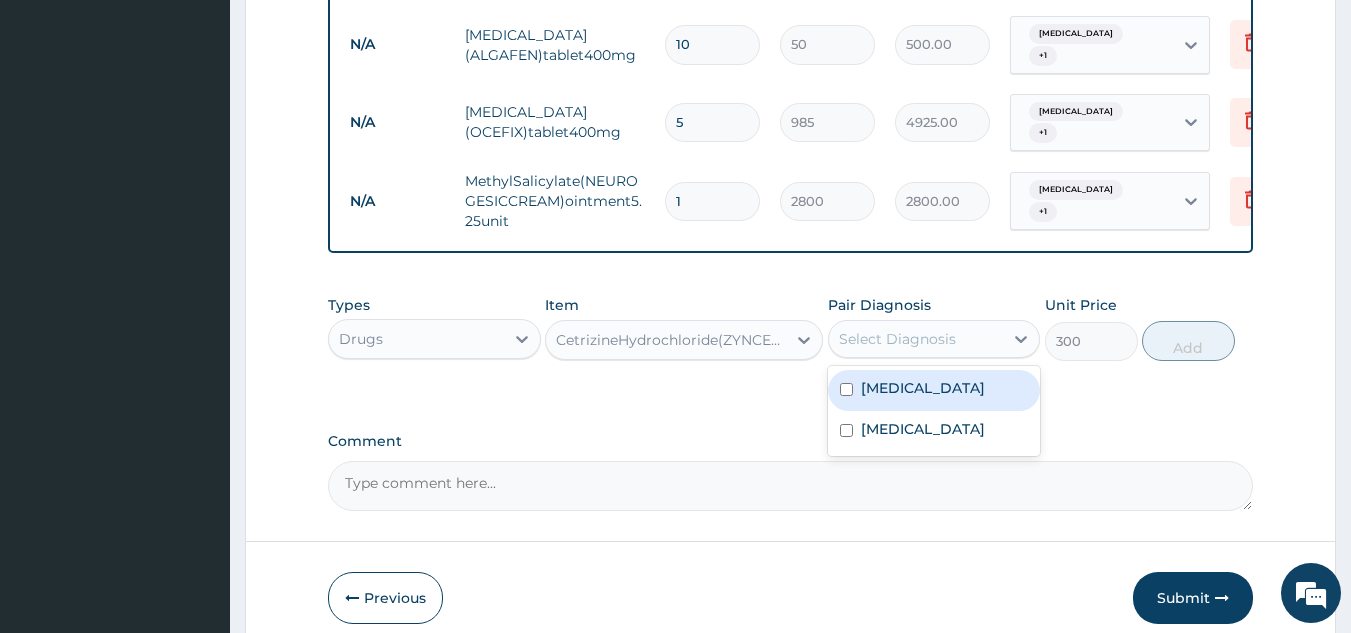 click at bounding box center [846, 389] 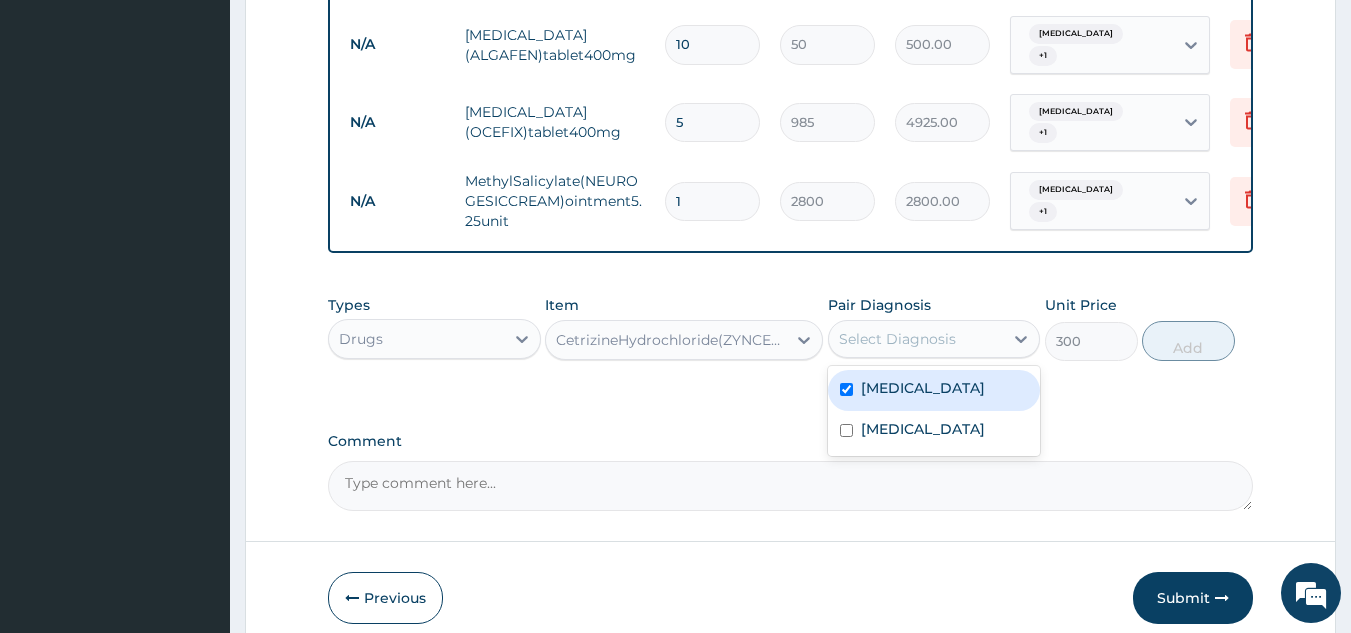 checkbox on "true" 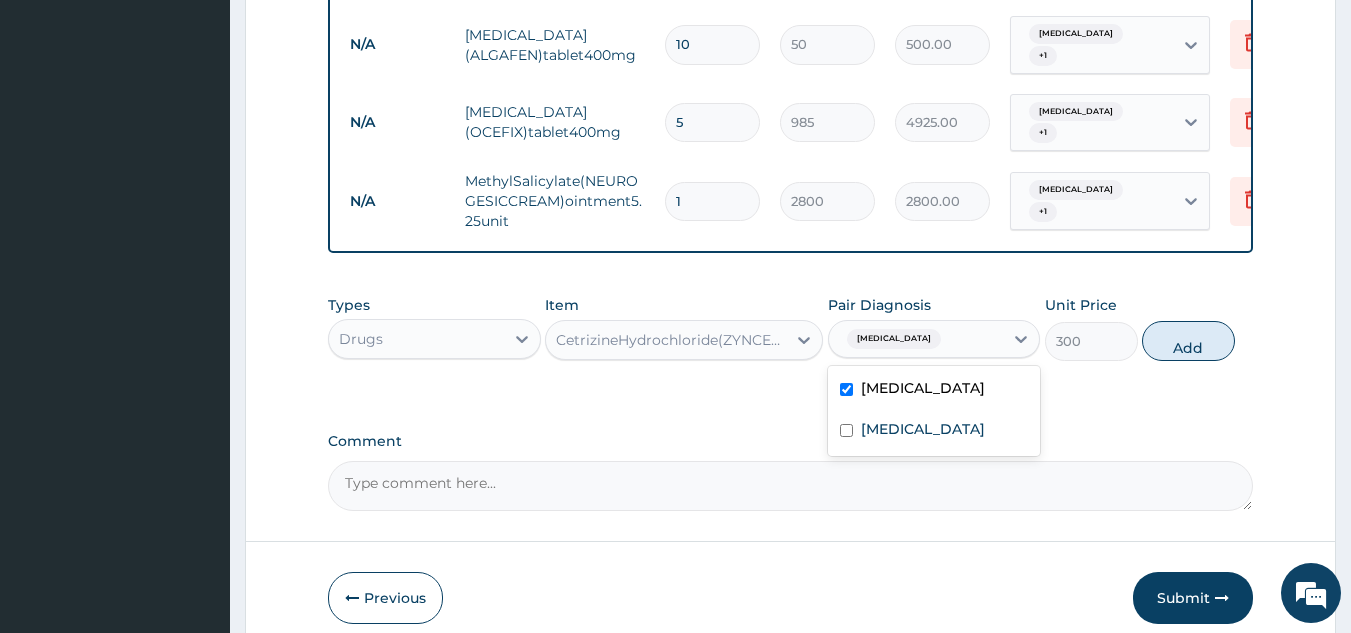 click at bounding box center (846, 430) 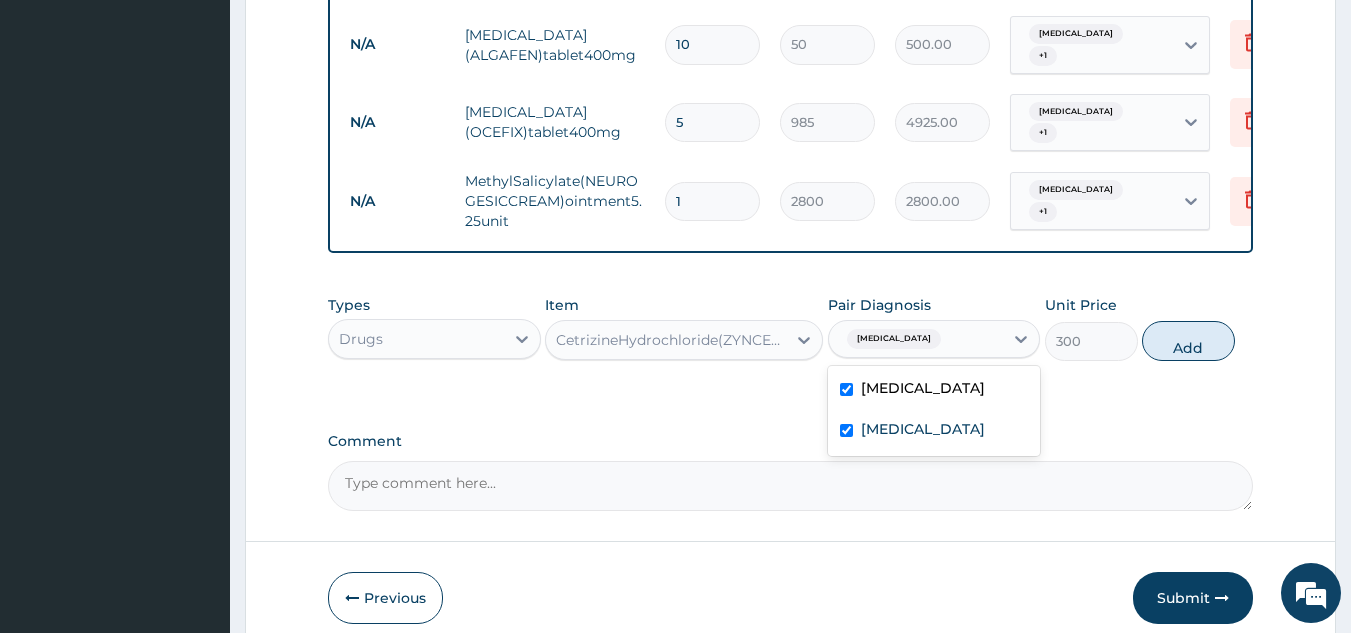 checkbox on "true" 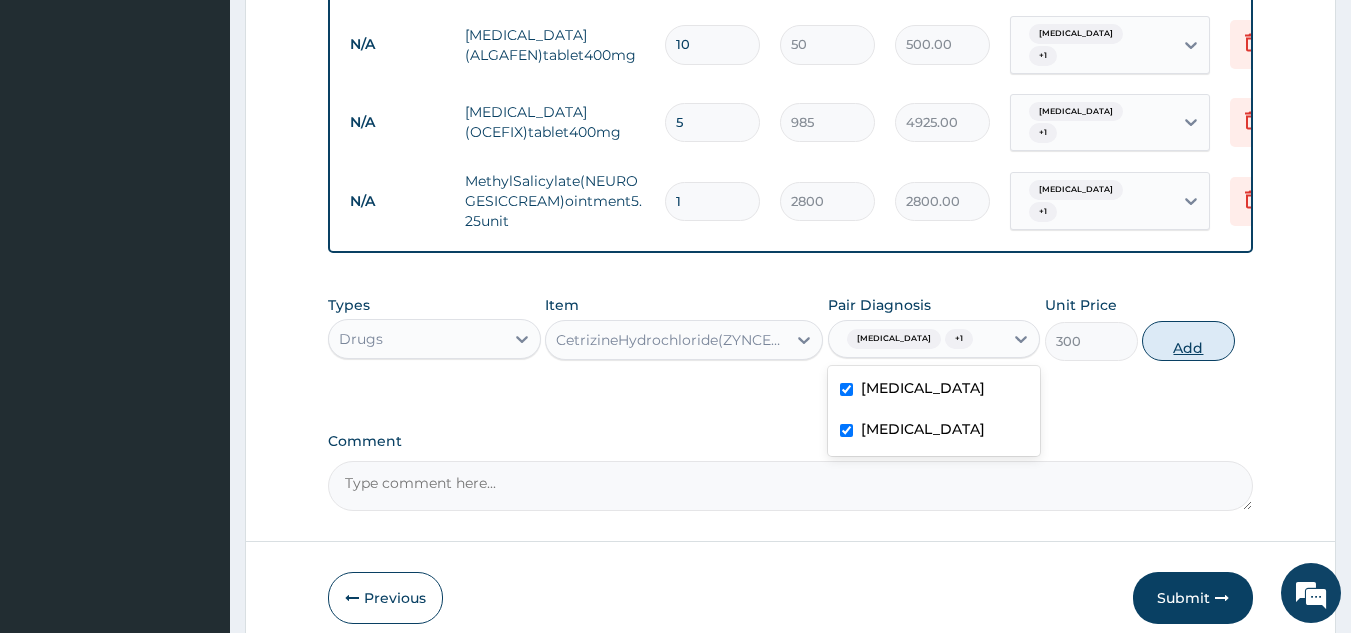 click on "Add" at bounding box center (1188, 341) 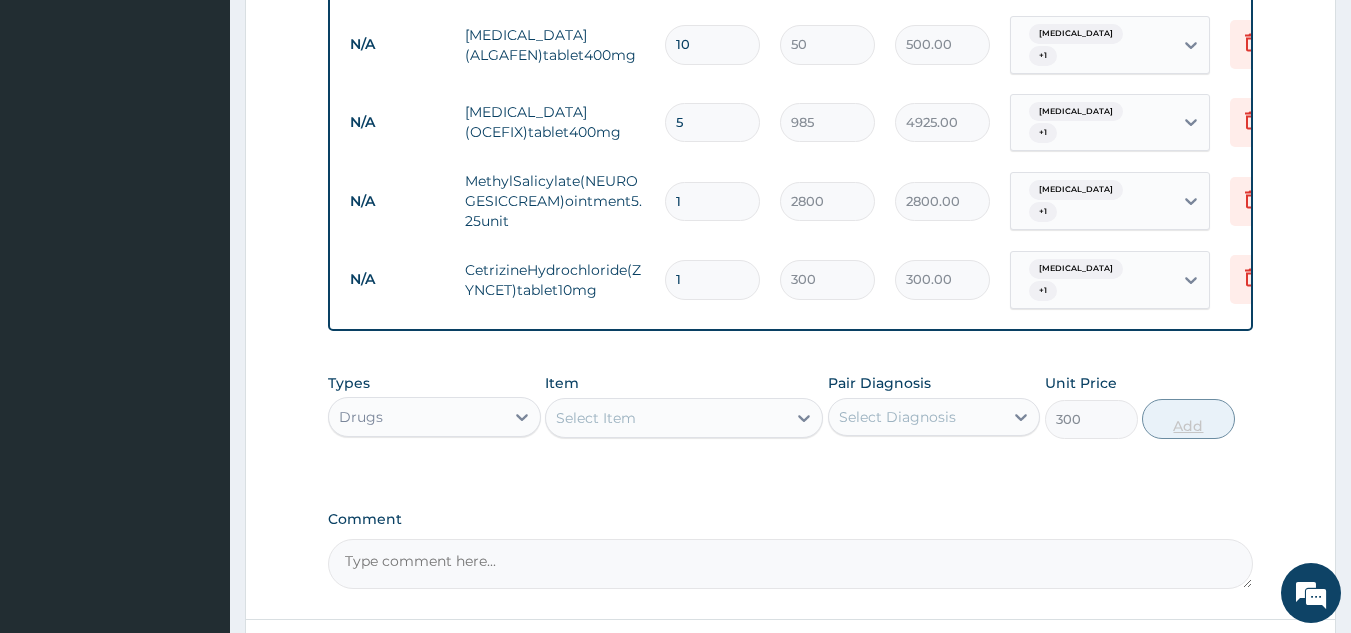 type on "0" 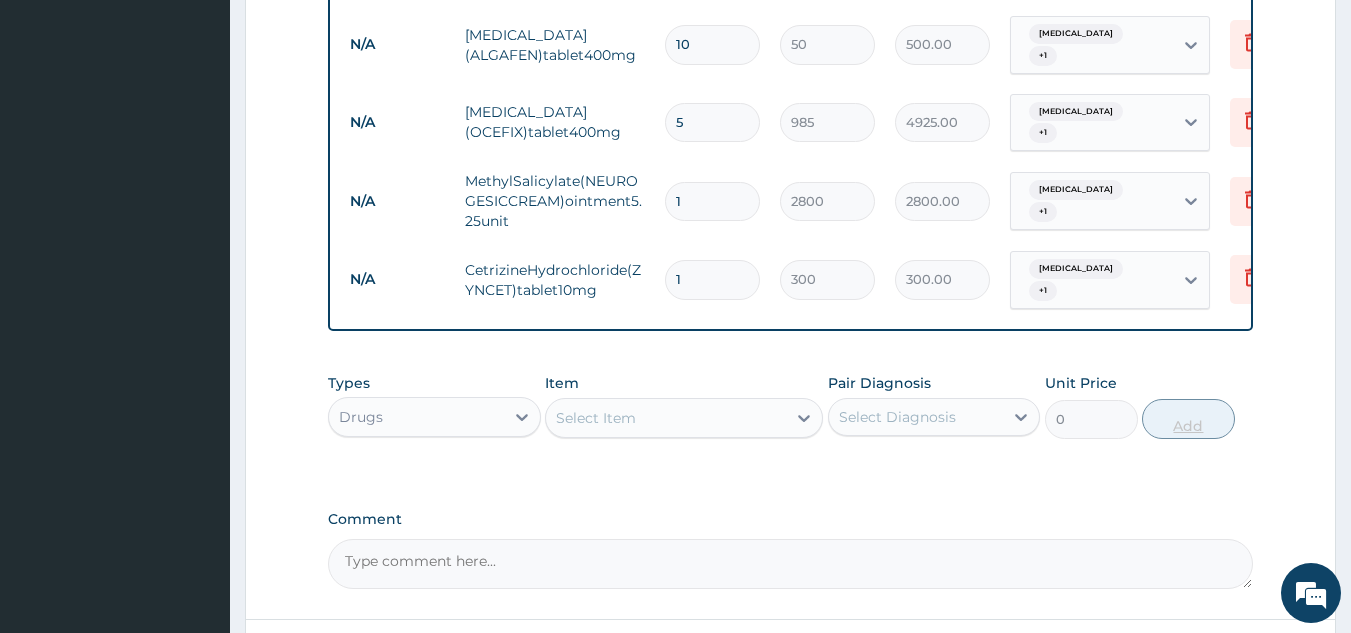 type 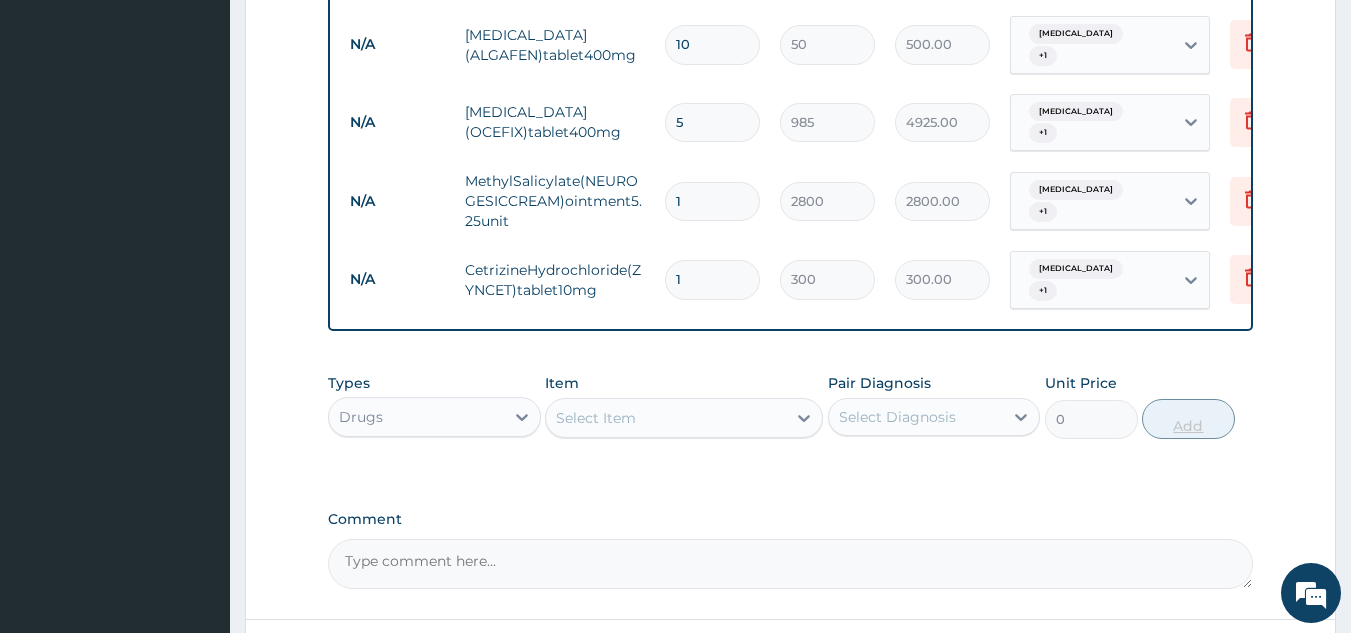 type on "0.00" 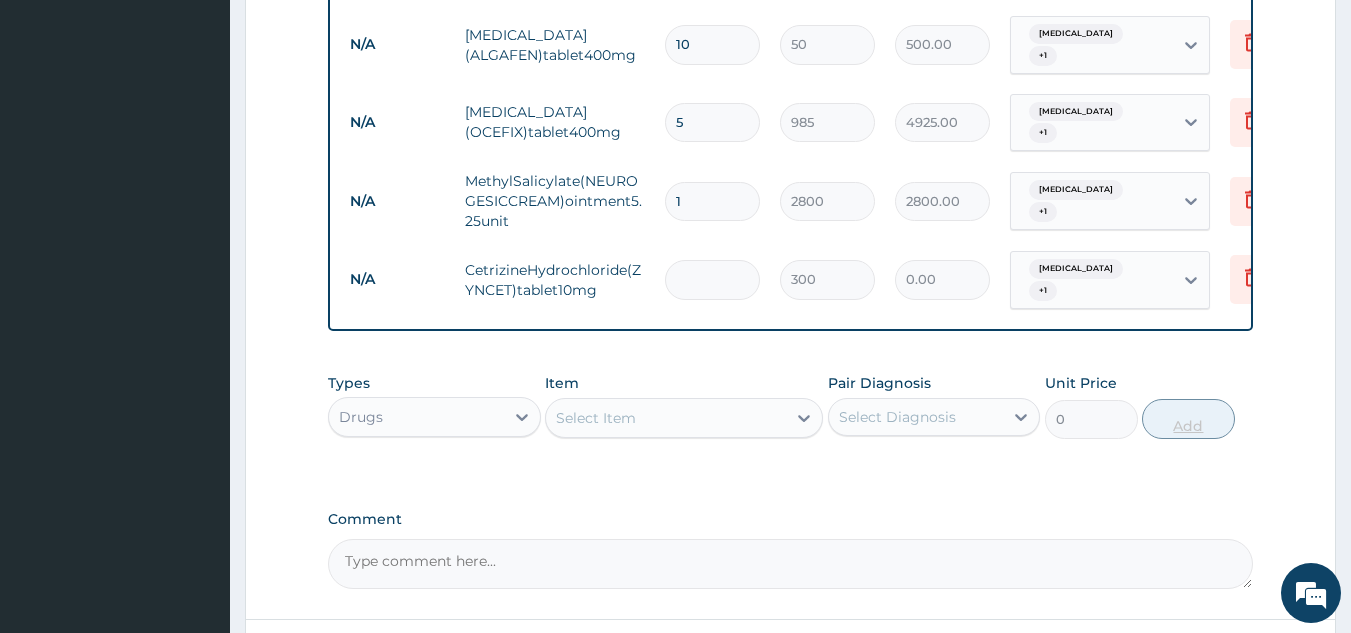 type on "4" 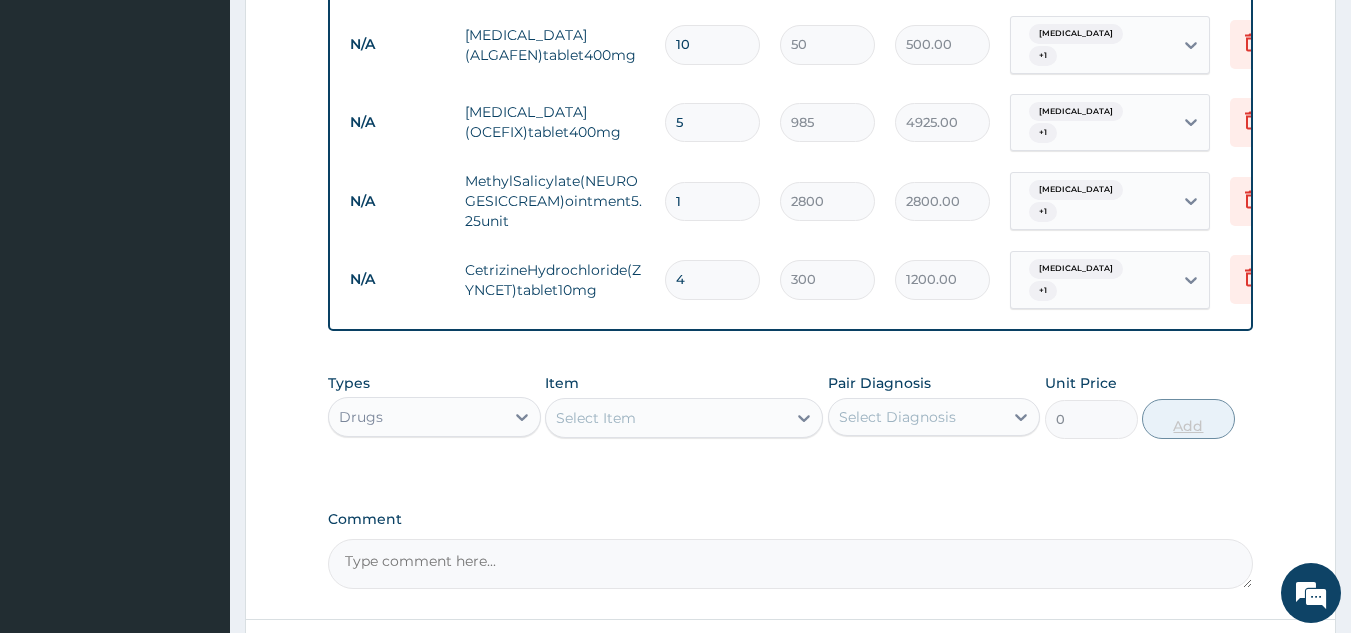 type on "4" 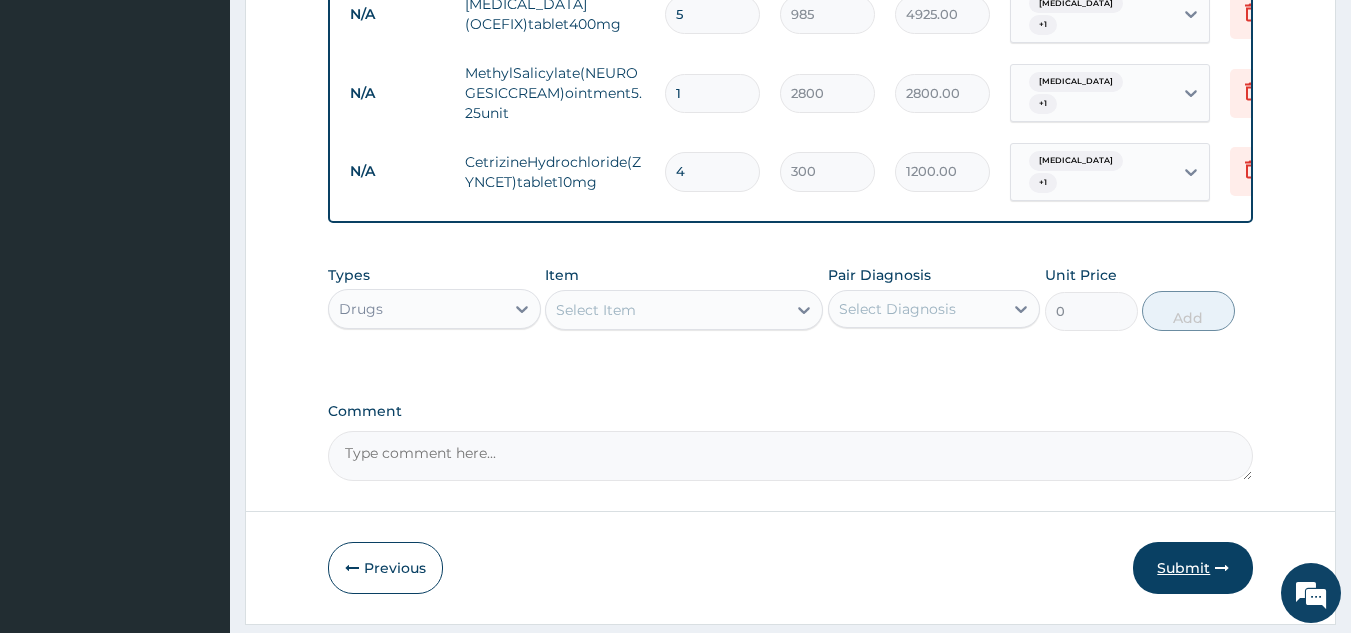 click on "Submit" at bounding box center (1193, 568) 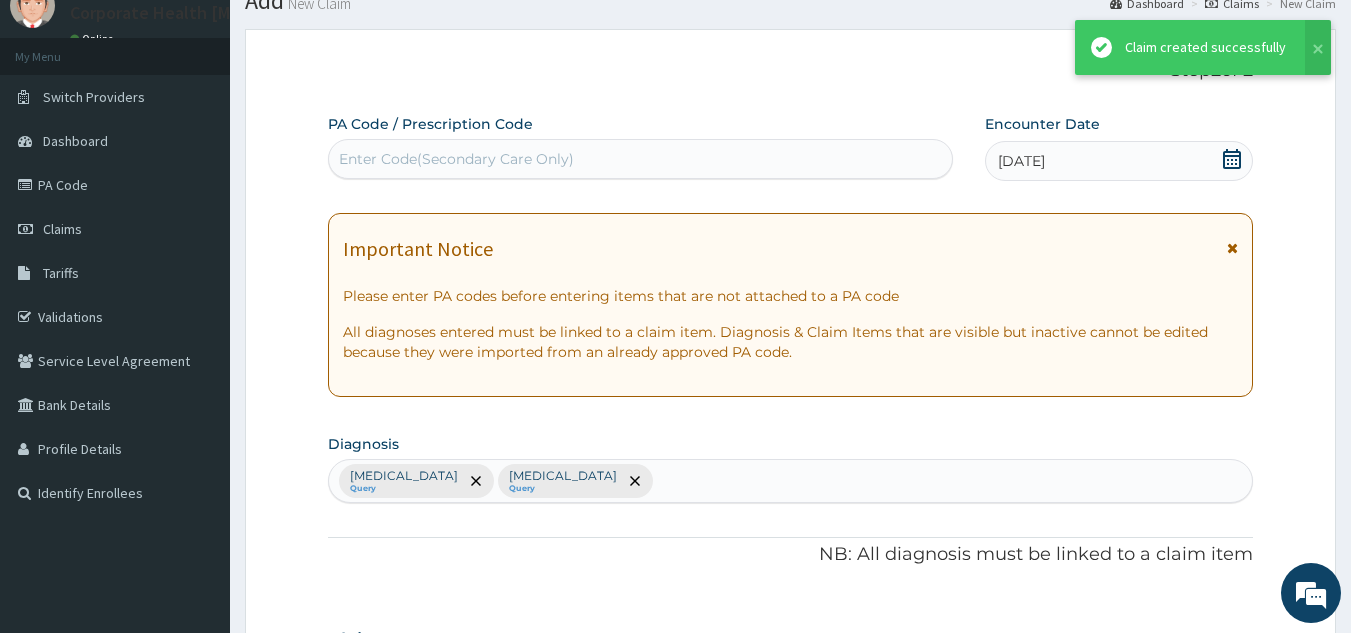 scroll, scrollTop: 1292, scrollLeft: 0, axis: vertical 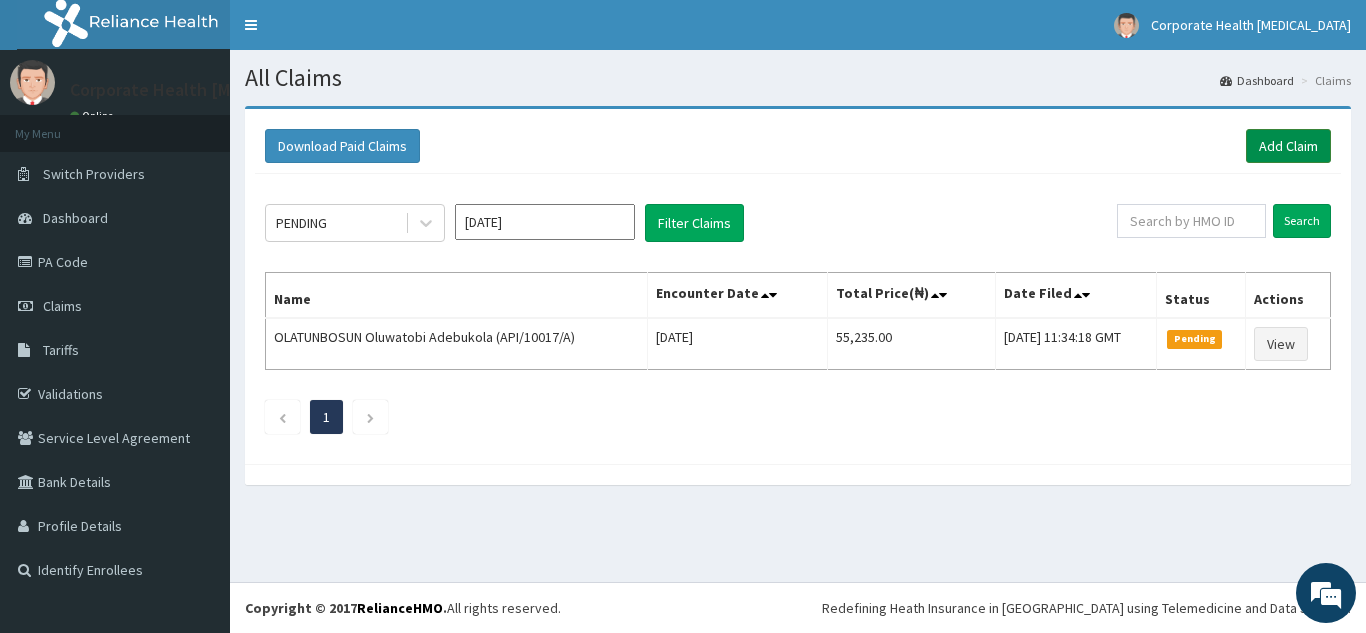 click on "Add Claim" at bounding box center [1288, 146] 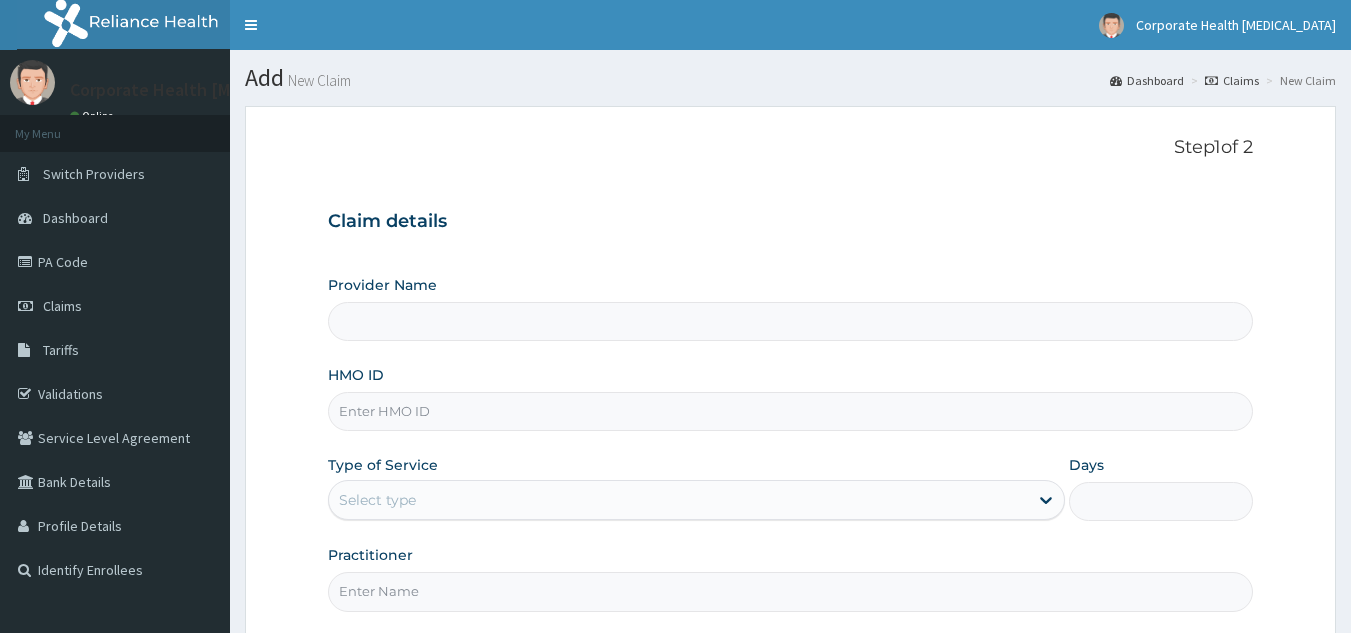 scroll, scrollTop: 0, scrollLeft: 0, axis: both 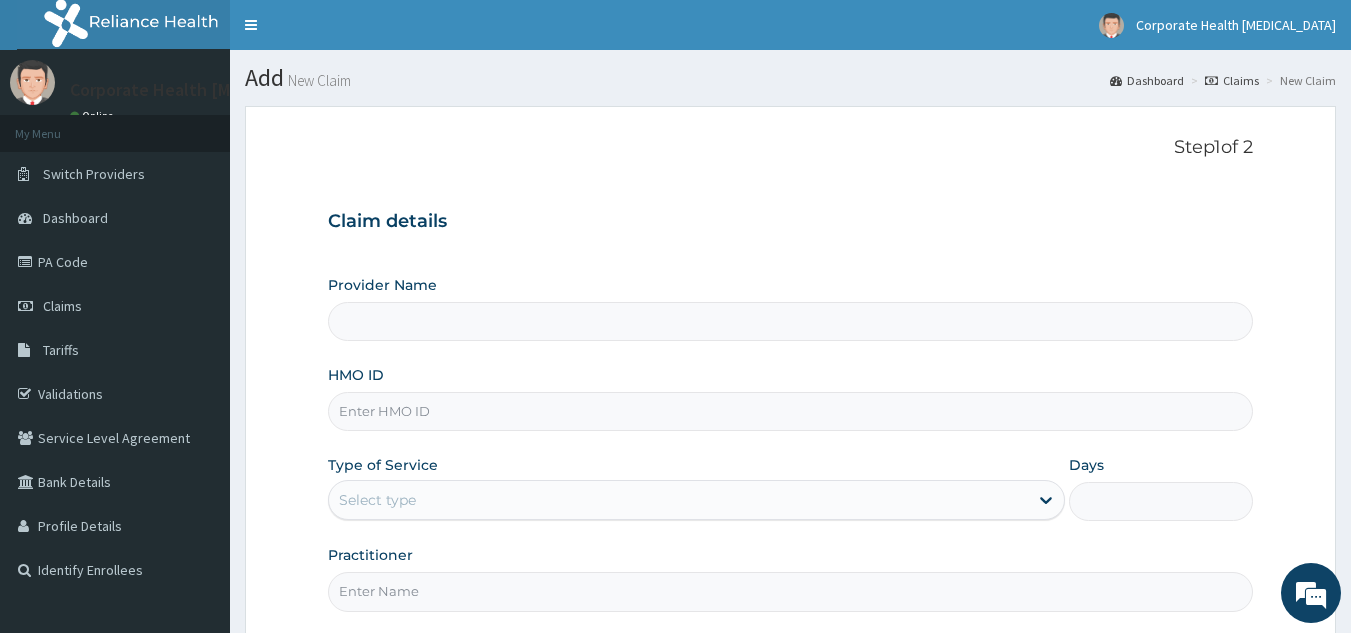 type on "CHILDCARE AND WELLNESS CLINICS" 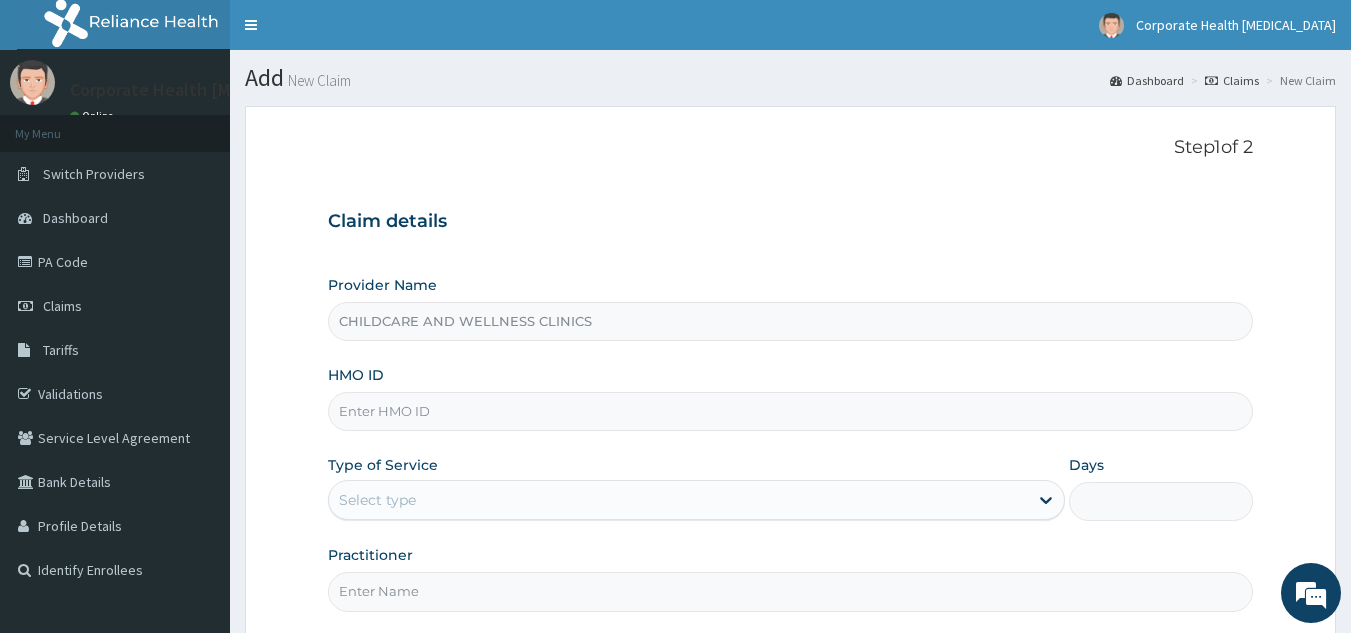 click on "HMO ID" at bounding box center [791, 411] 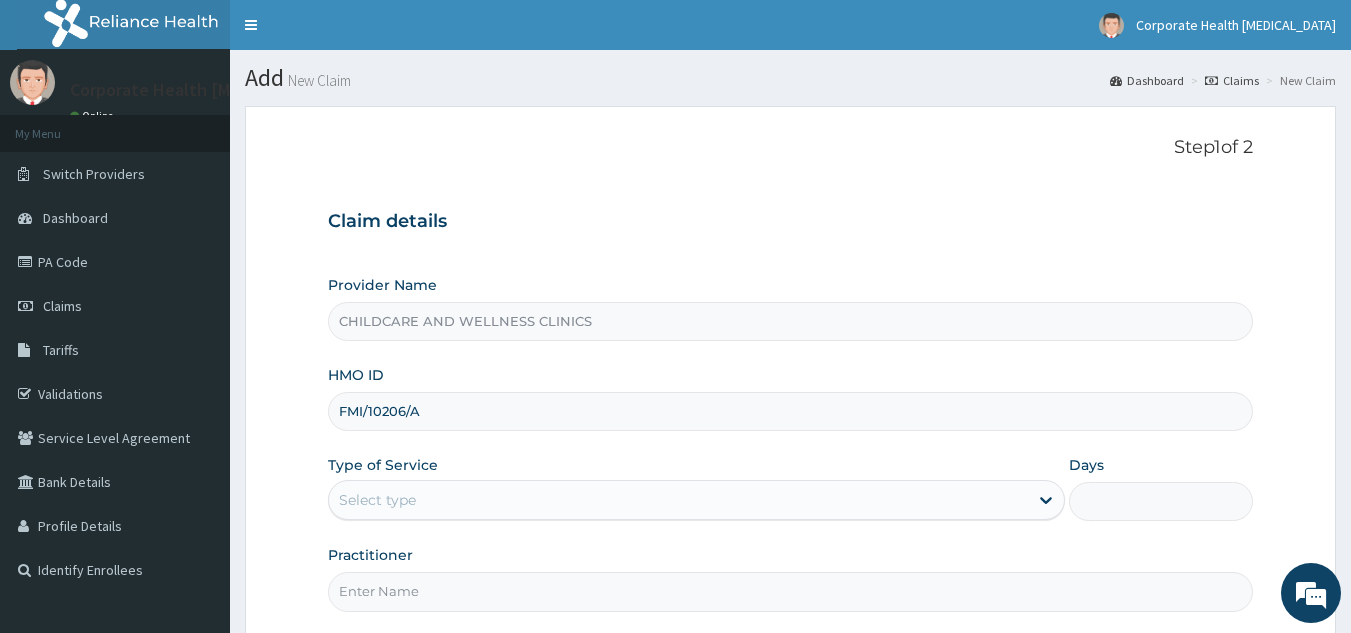 type on "FMI/10206/A" 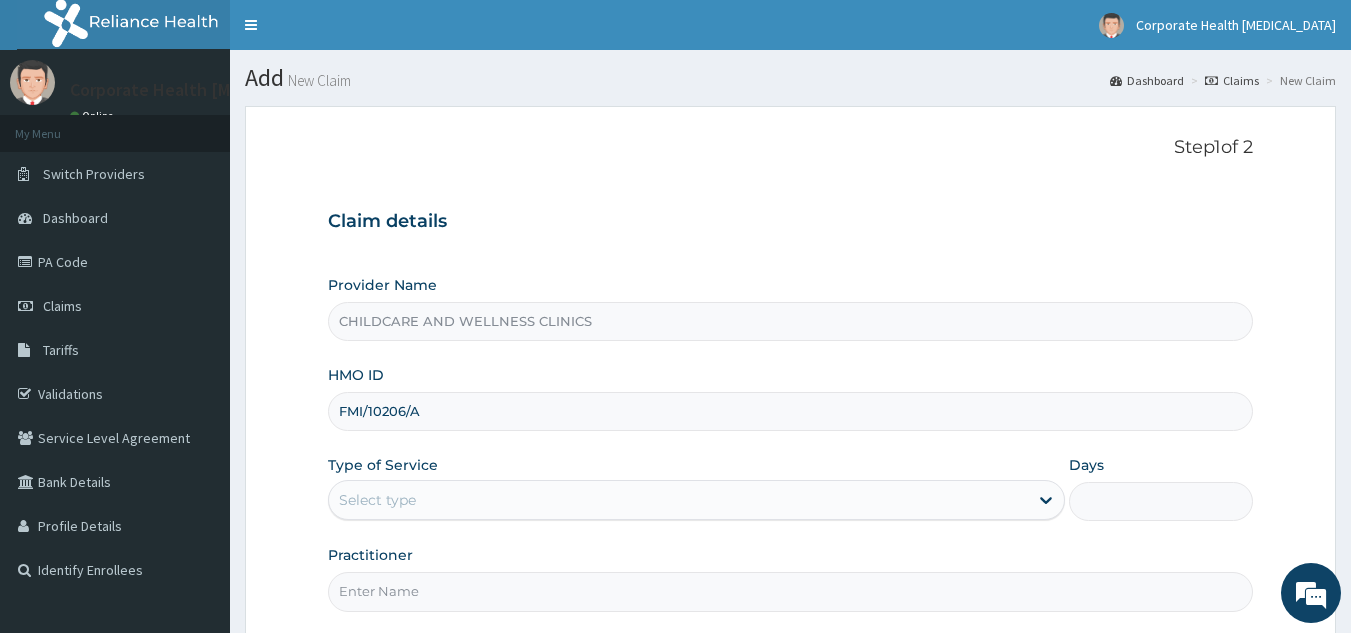 scroll, scrollTop: 0, scrollLeft: 0, axis: both 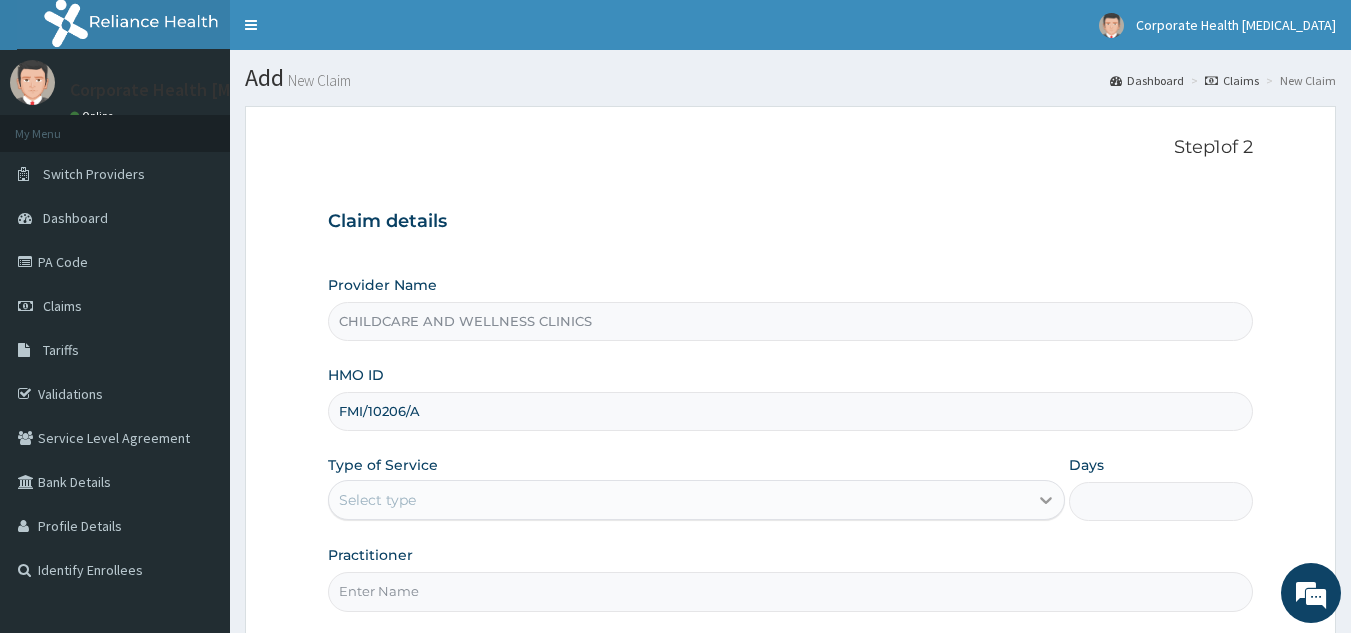 click 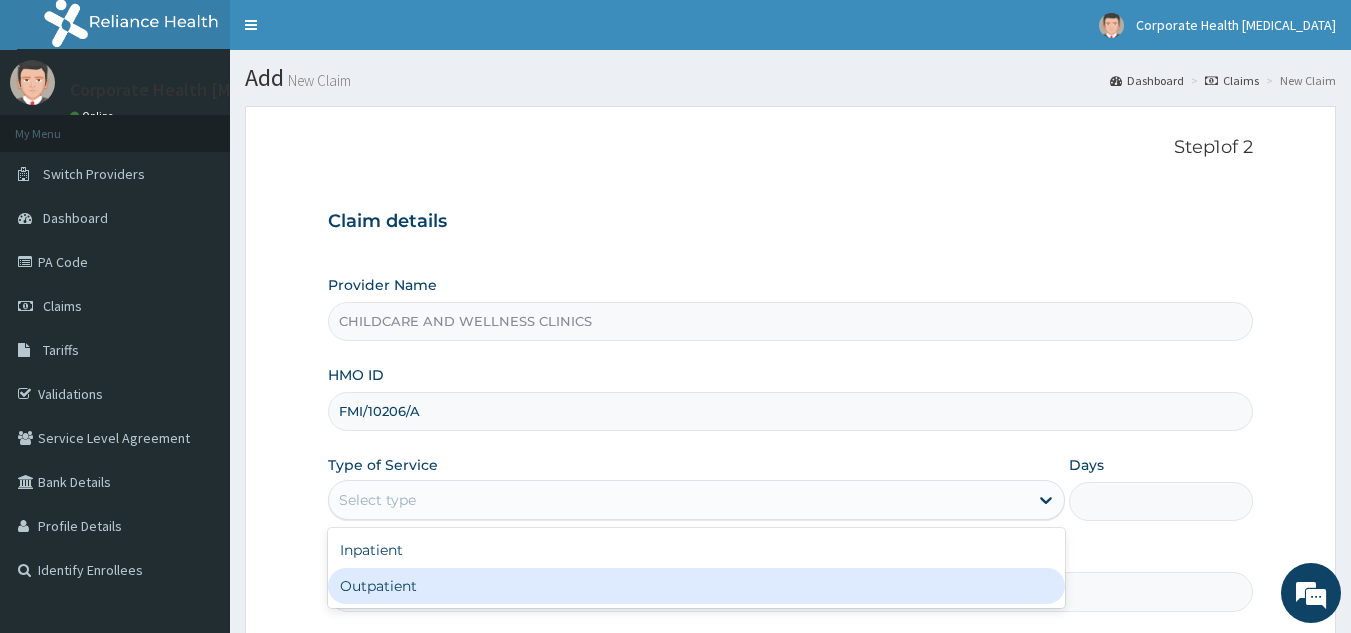 click on "Outpatient" at bounding box center [696, 586] 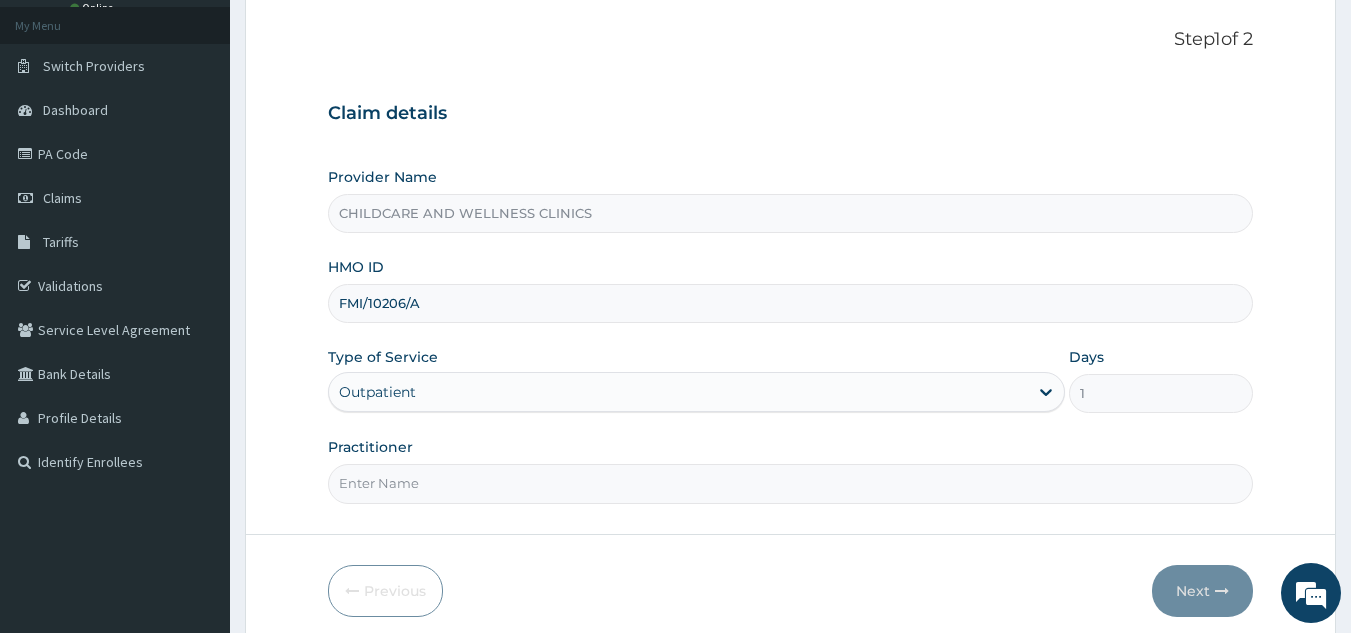 scroll, scrollTop: 160, scrollLeft: 0, axis: vertical 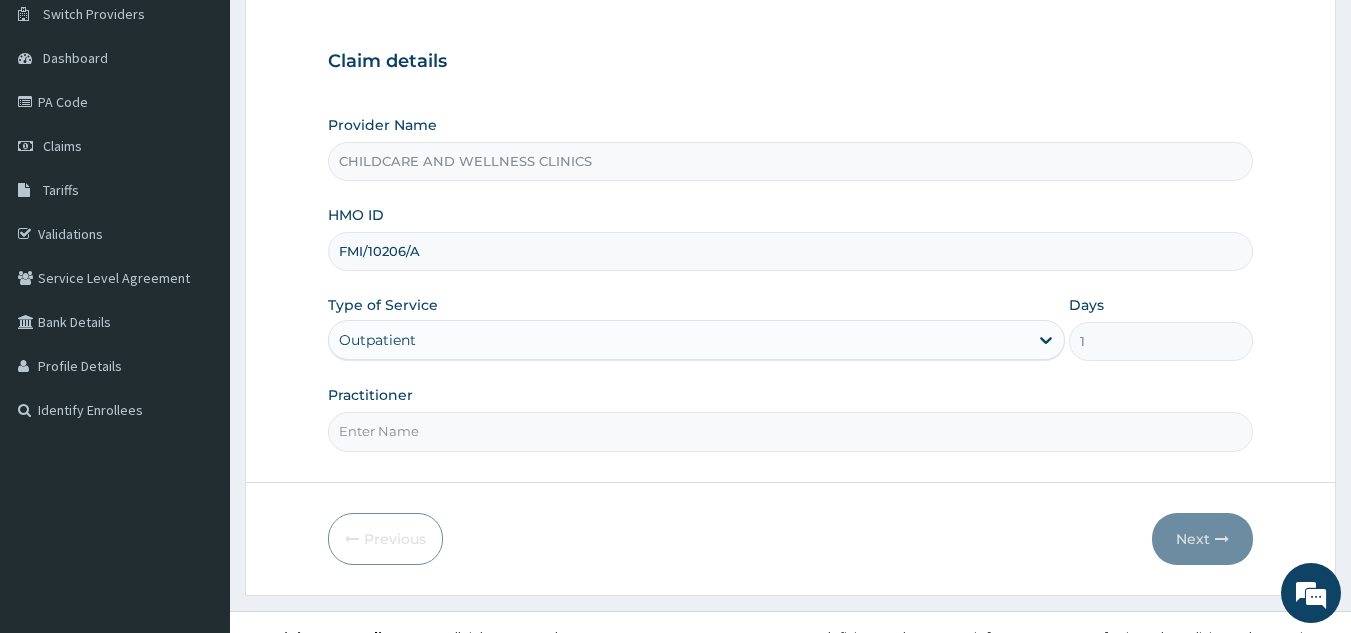 click on "Practitioner" at bounding box center (791, 431) 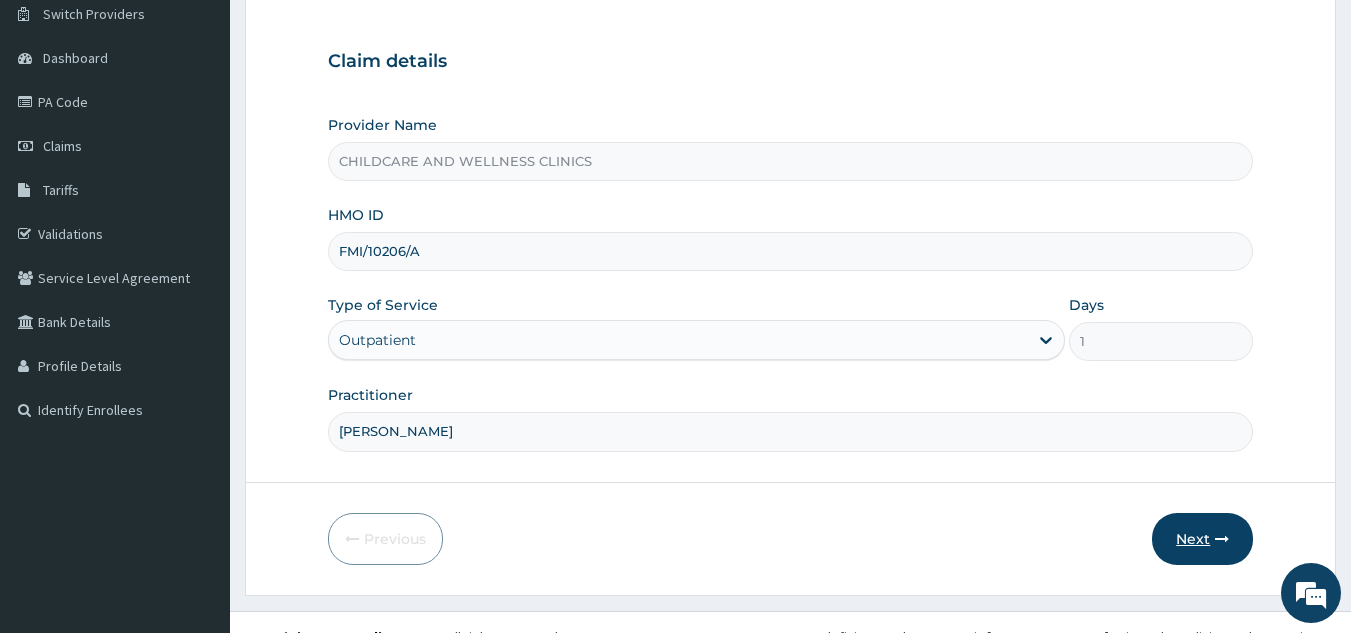type on "SANDRA" 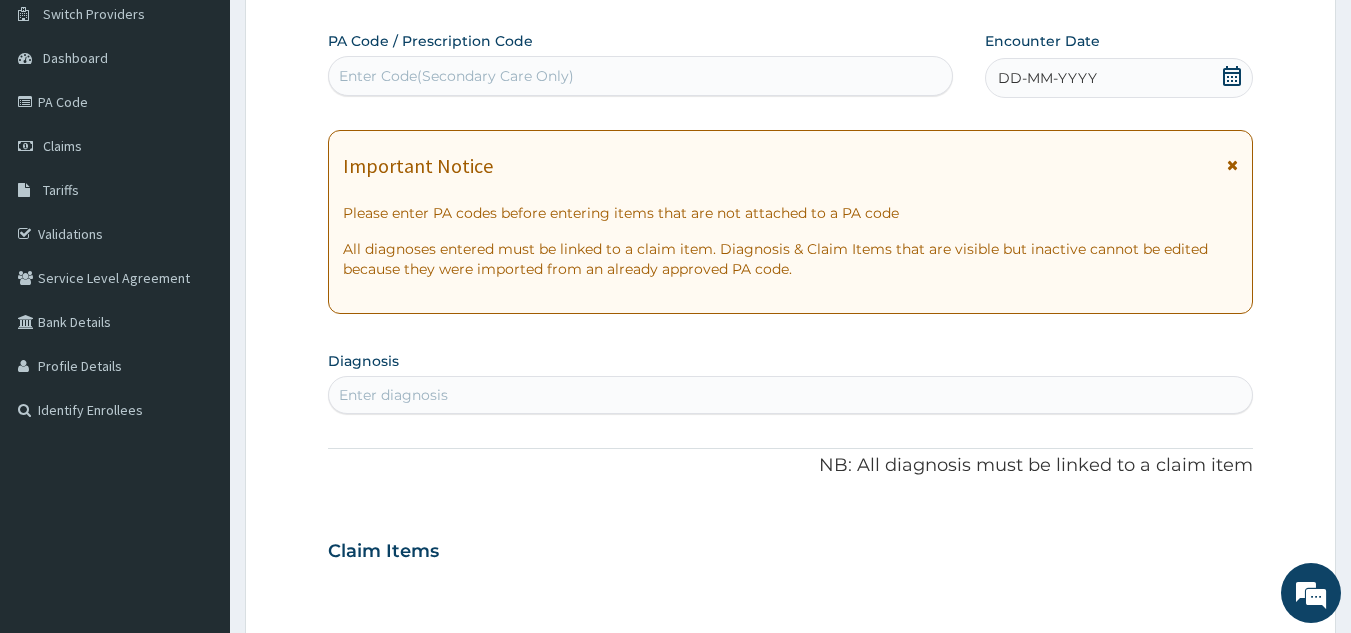 click 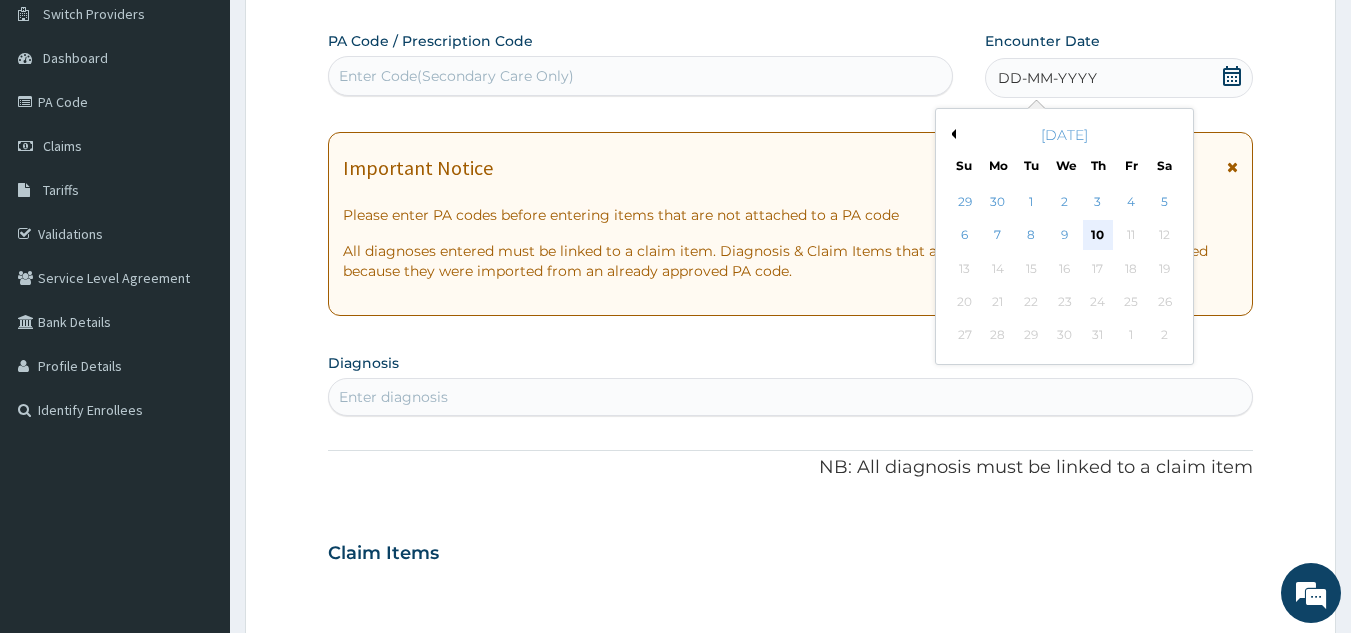 click on "10" at bounding box center (1098, 236) 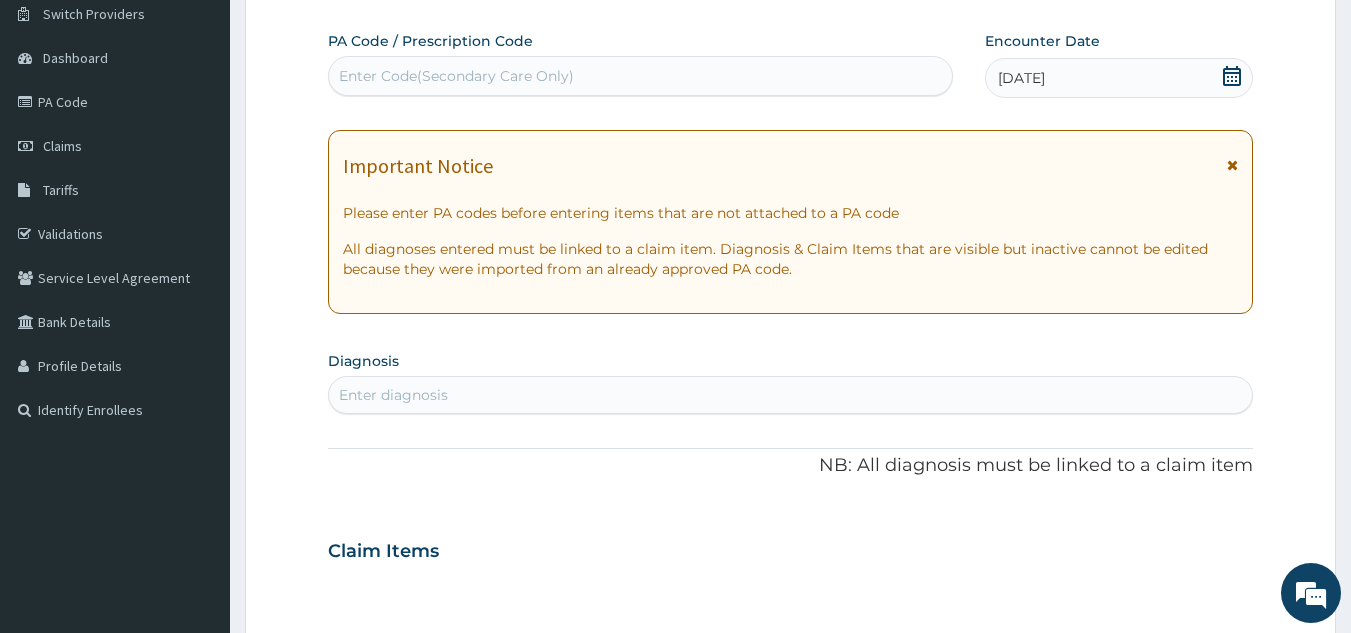 click 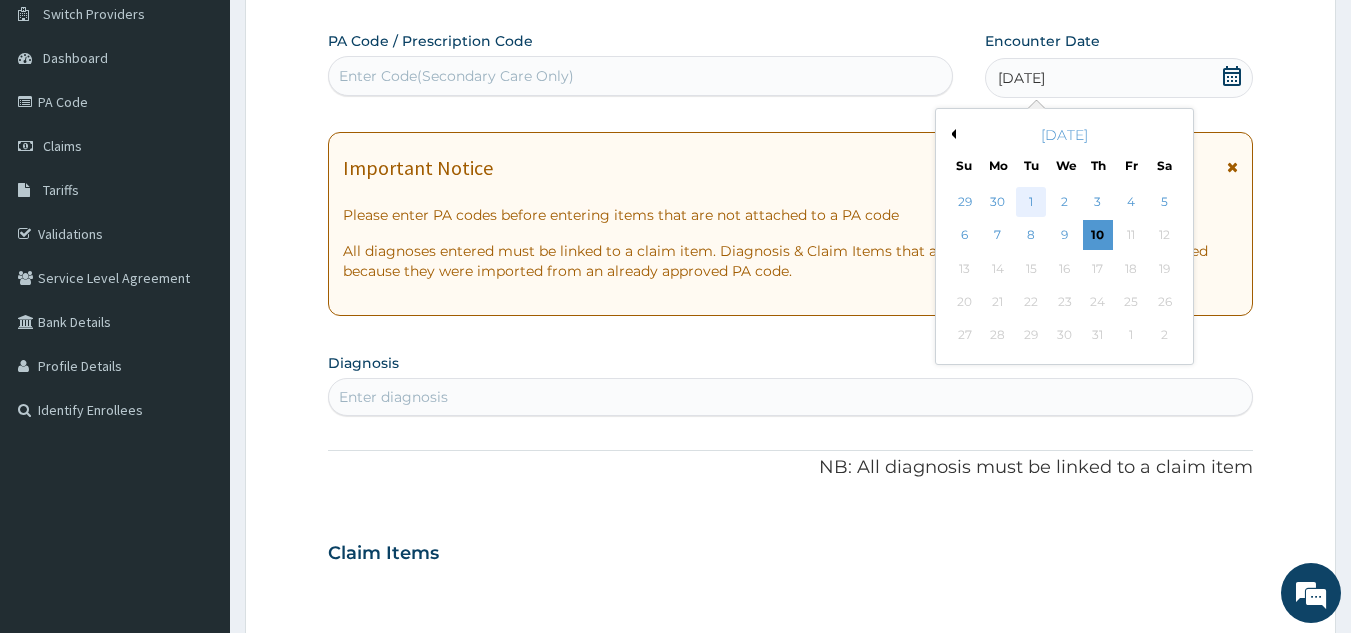 click on "1" at bounding box center [1032, 202] 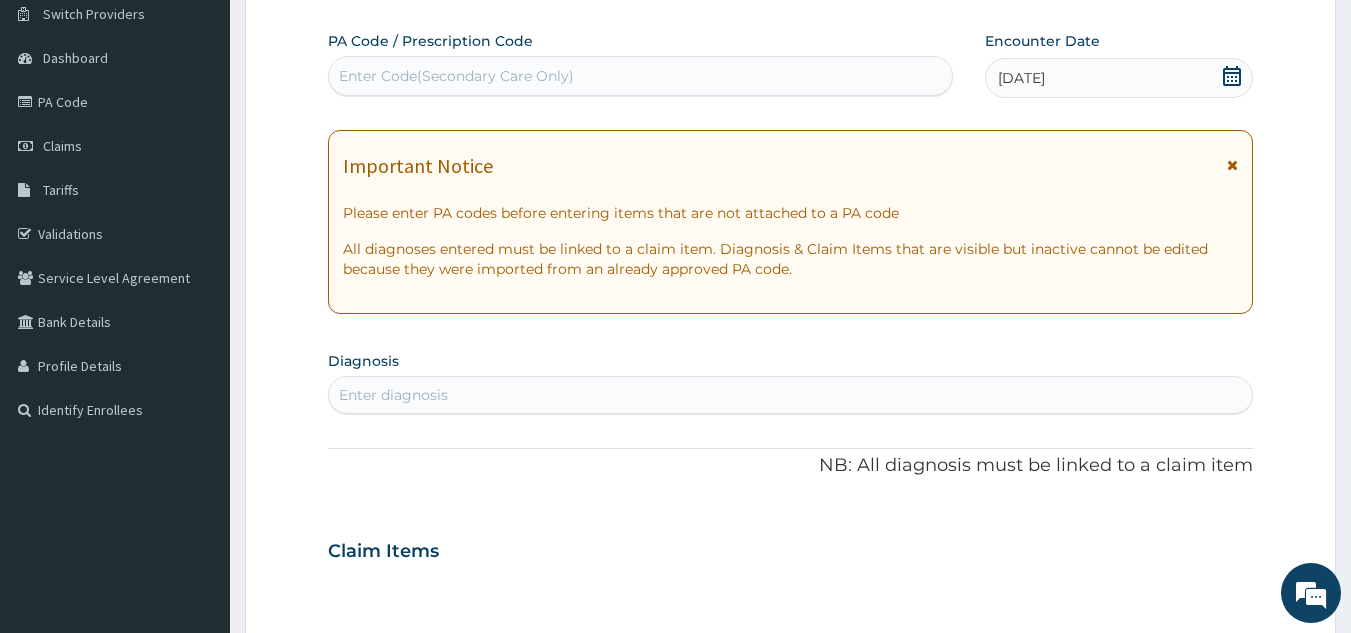 click on "Enter diagnosis" at bounding box center [791, 395] 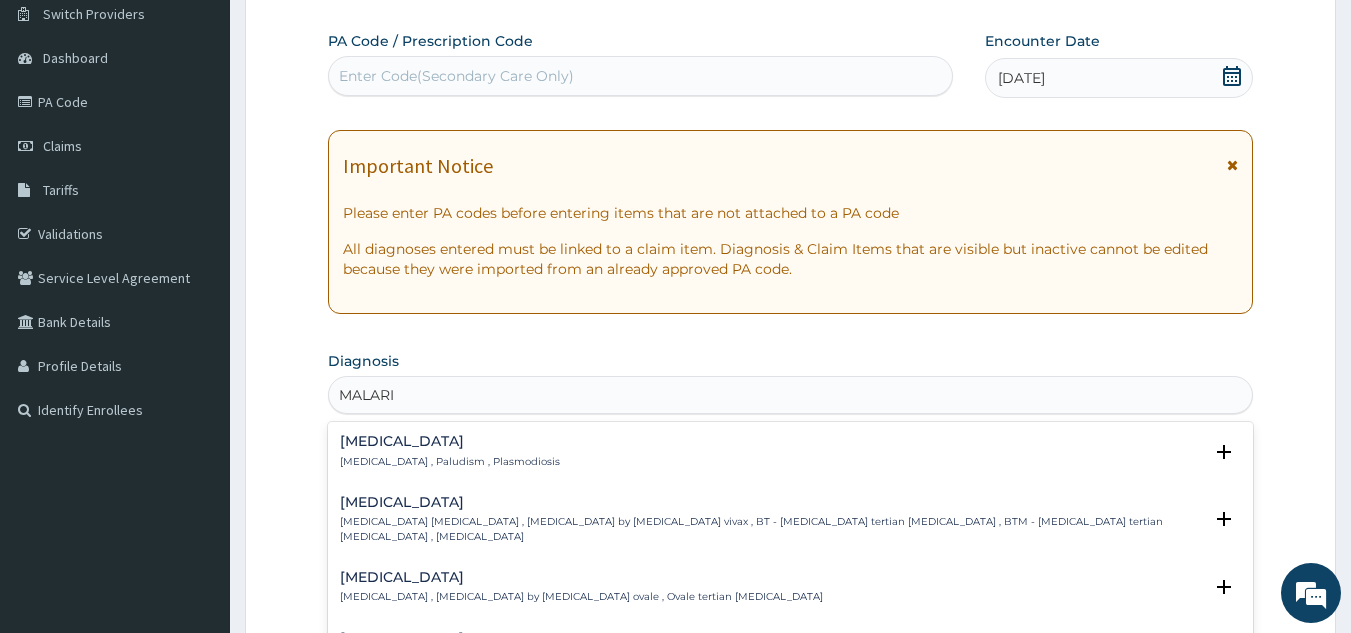 type on "[MEDICAL_DATA]" 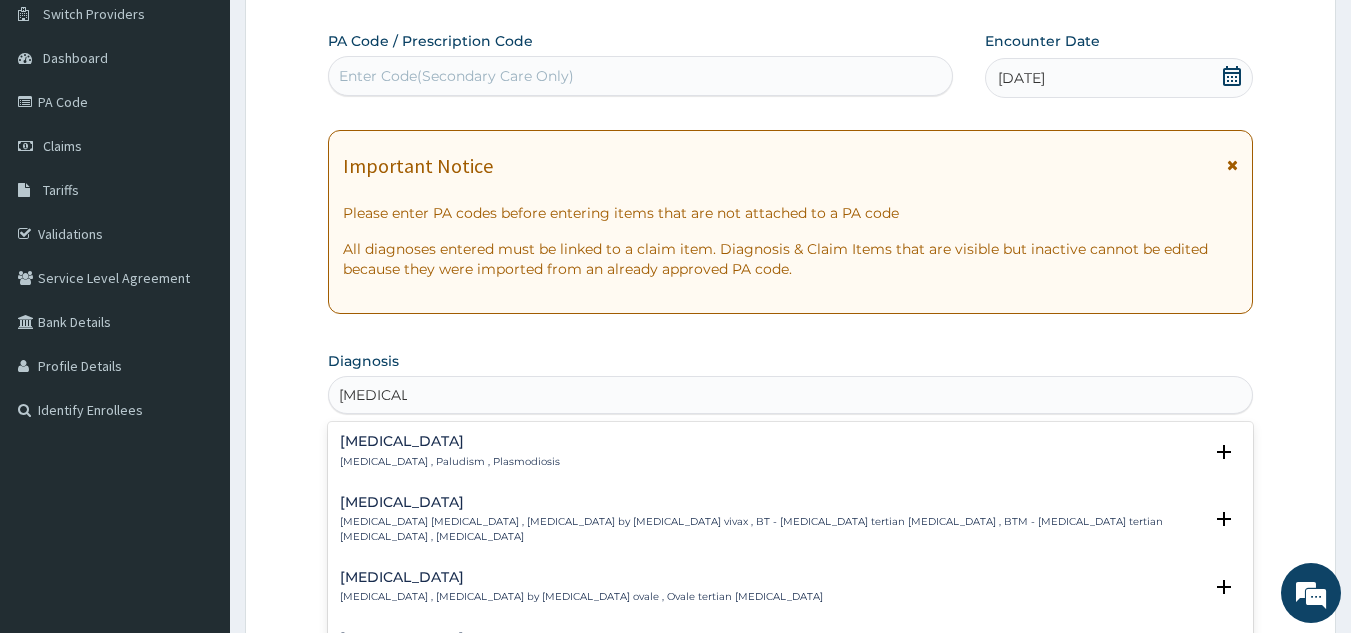 click on "Malaria Malaria , Paludism , Plasmodiosis" at bounding box center [791, 451] 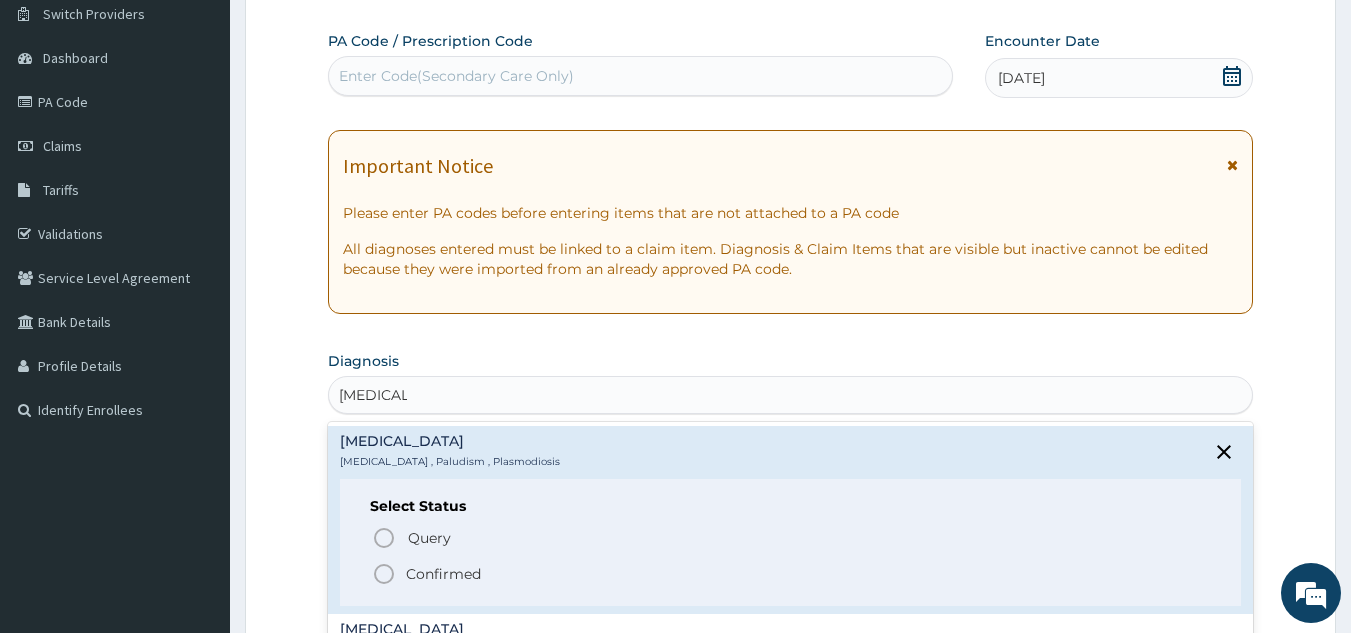 click on "Query Query covers suspected (?), Keep in view (kiv), Ruled out (r/o)" at bounding box center (631, 537) 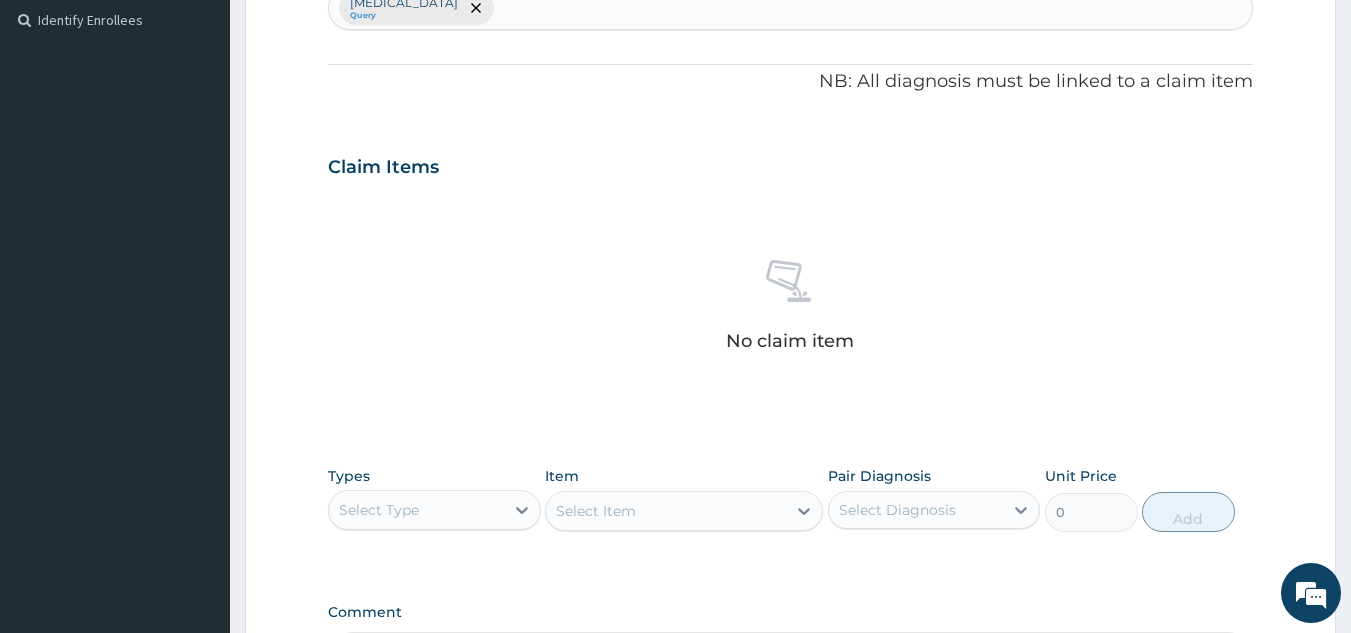 scroll, scrollTop: 551, scrollLeft: 0, axis: vertical 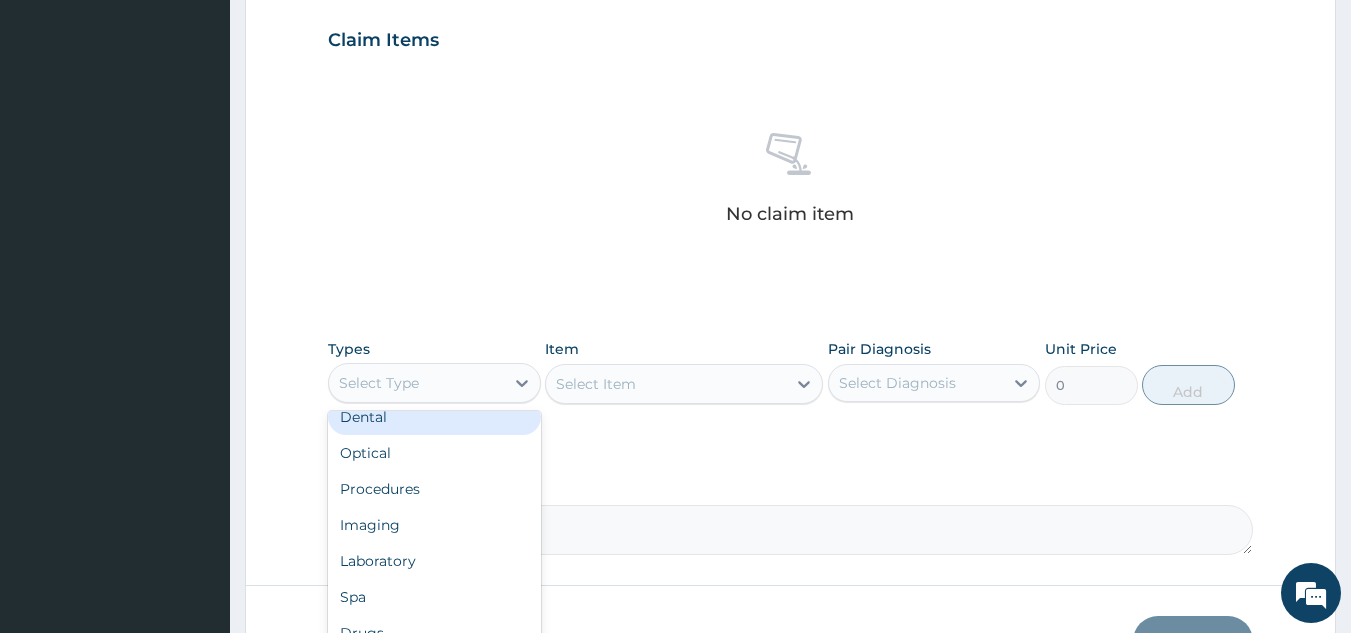 click on "Procedures" at bounding box center (434, 489) 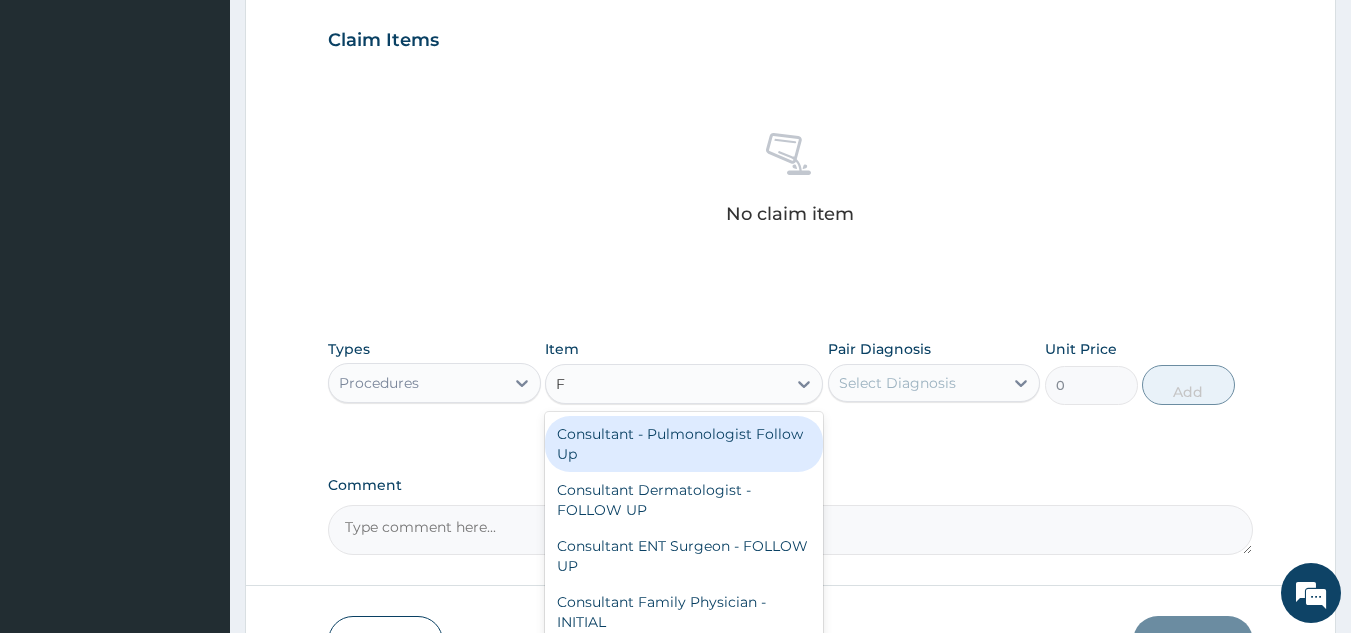 type on "FA" 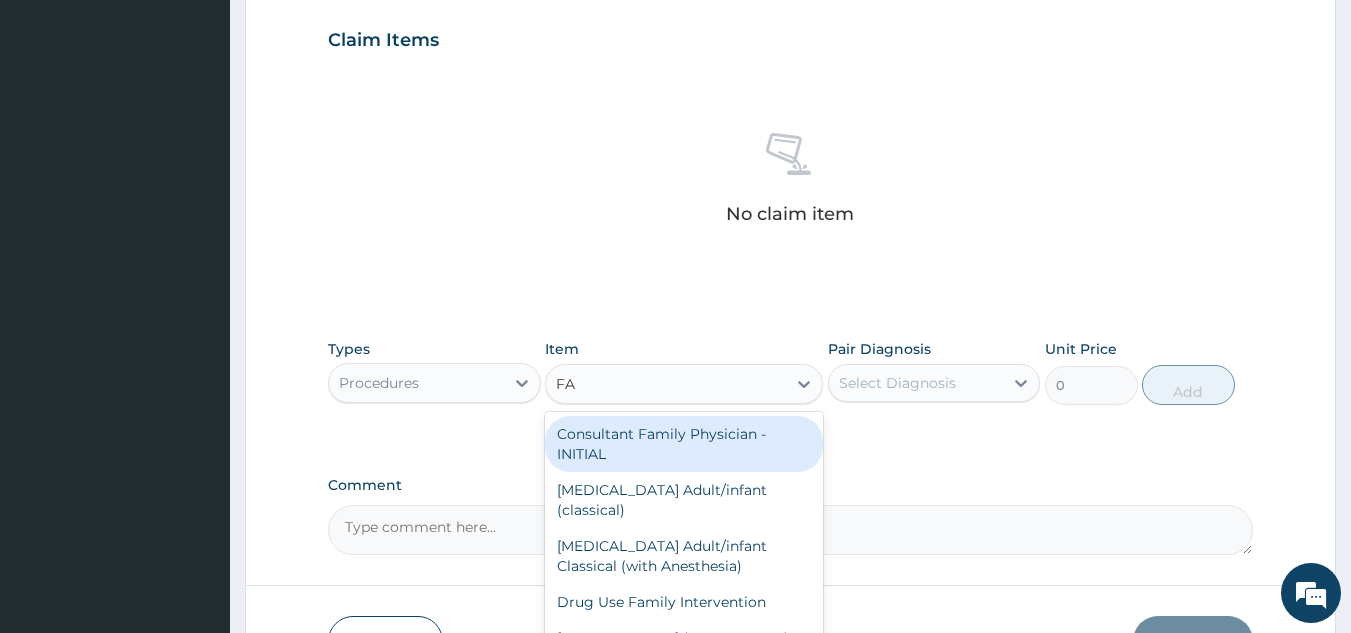 click on "Consultant Family Physician - INITIAL" at bounding box center [684, 444] 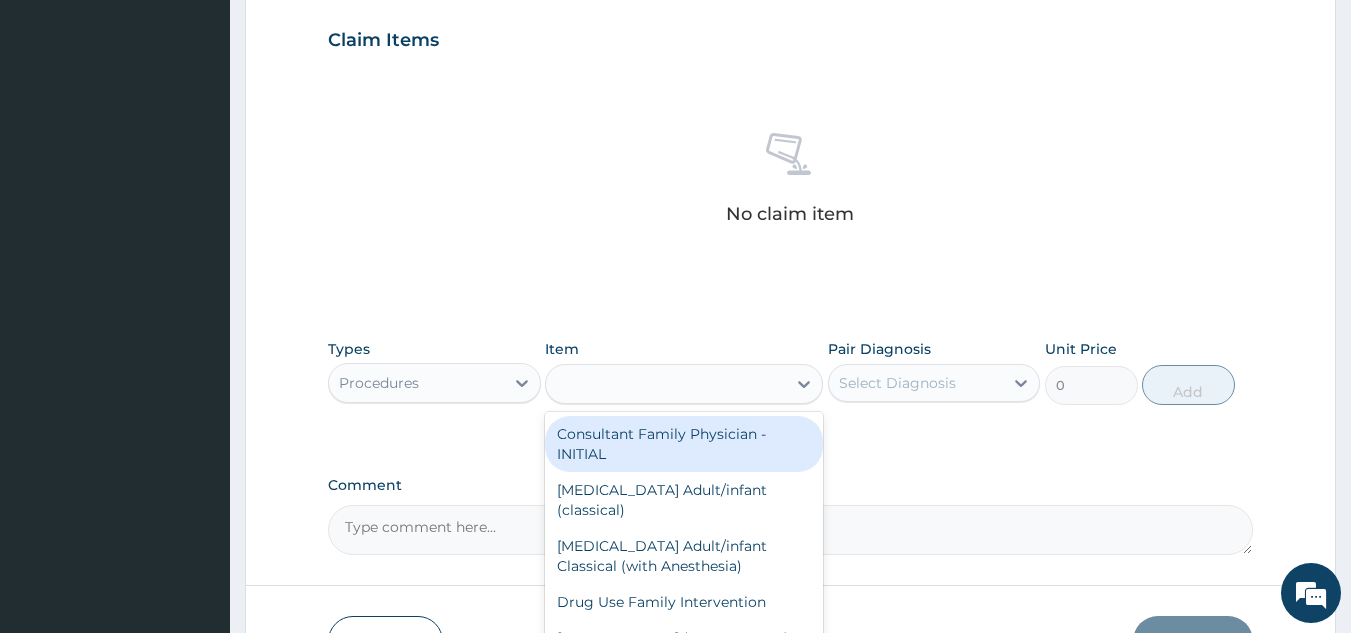 type on "15000" 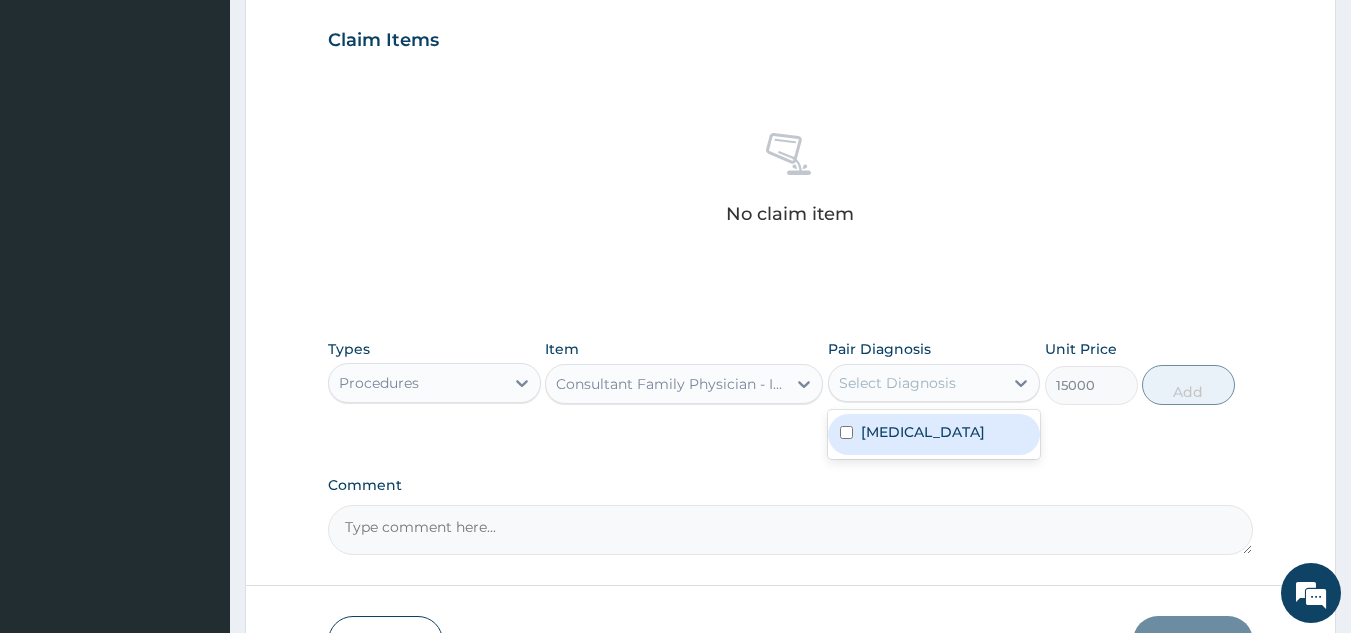 click at bounding box center (846, 432) 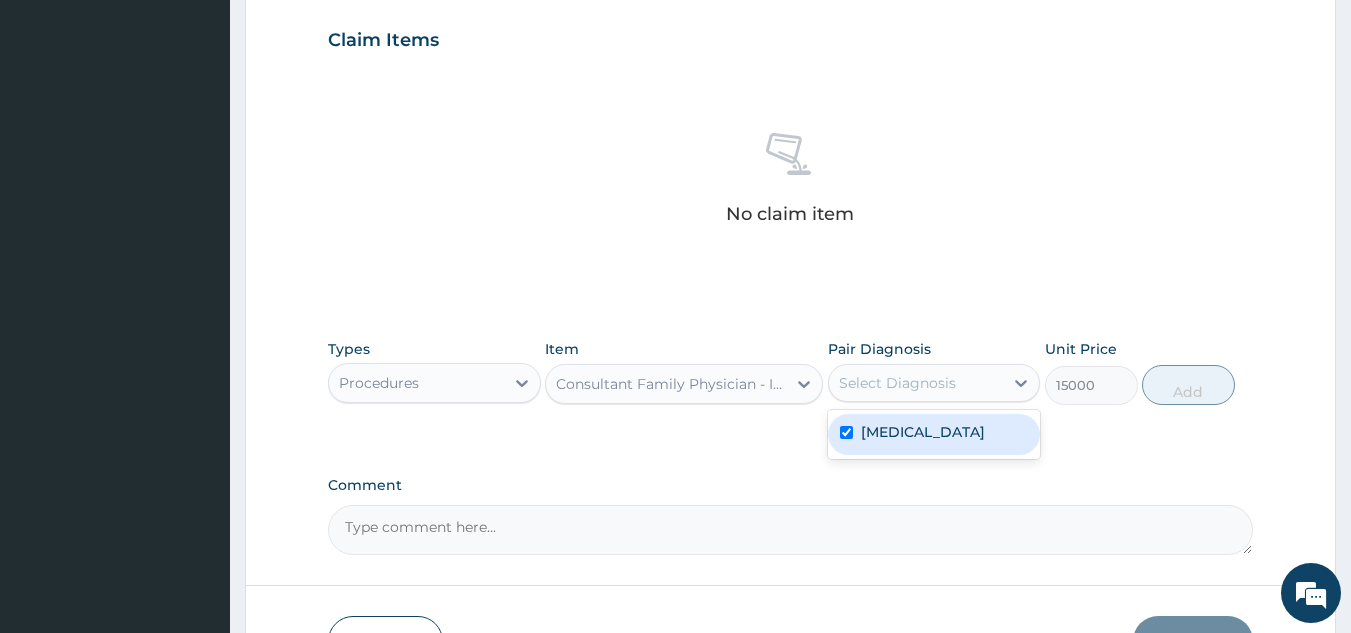 checkbox on "true" 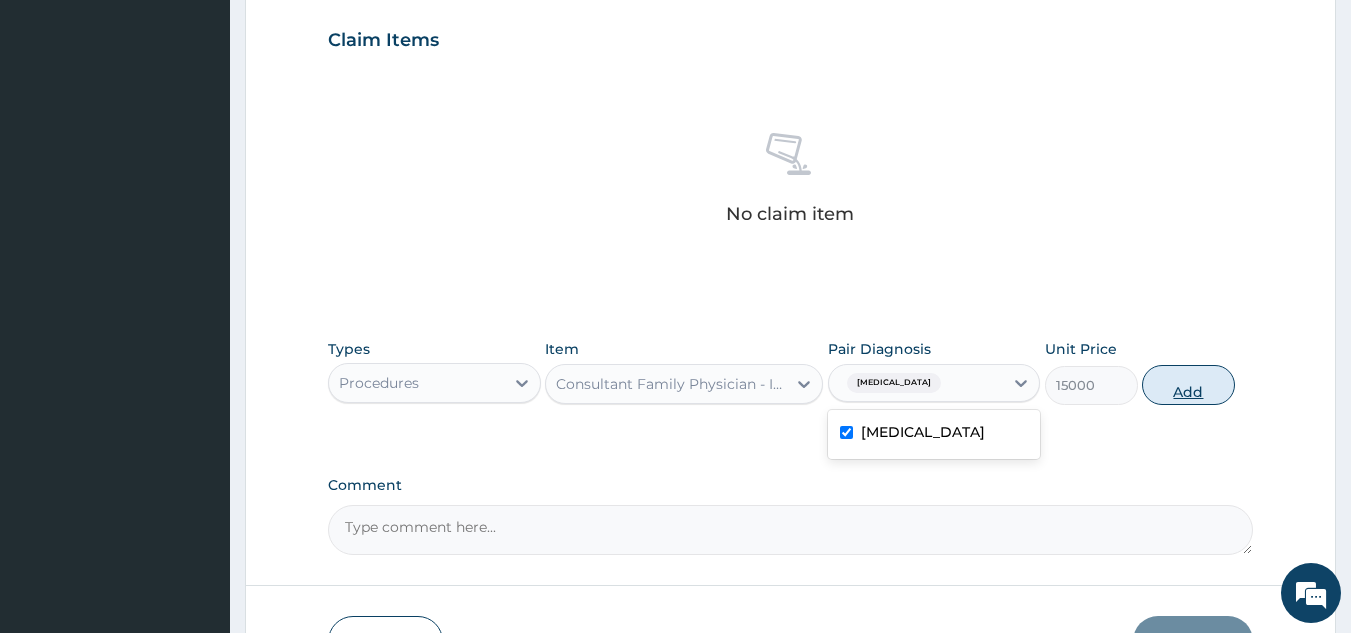 click on "Add" at bounding box center (1188, 385) 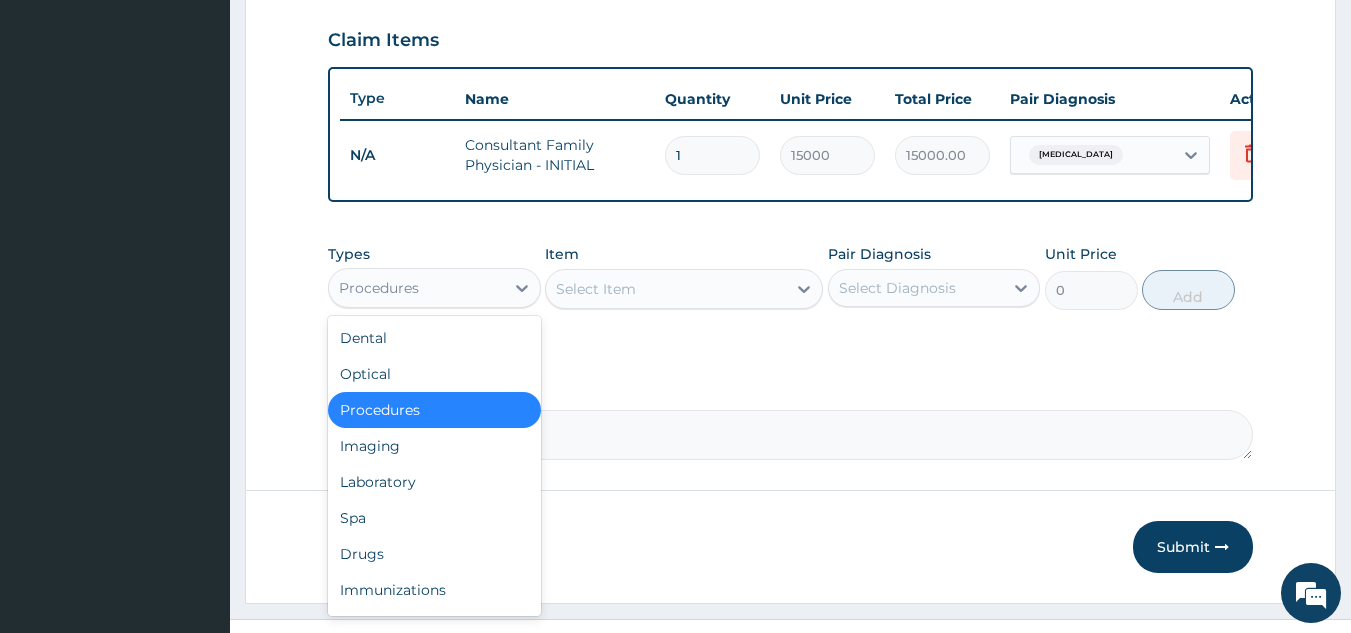 click on "Laboratory" at bounding box center (434, 482) 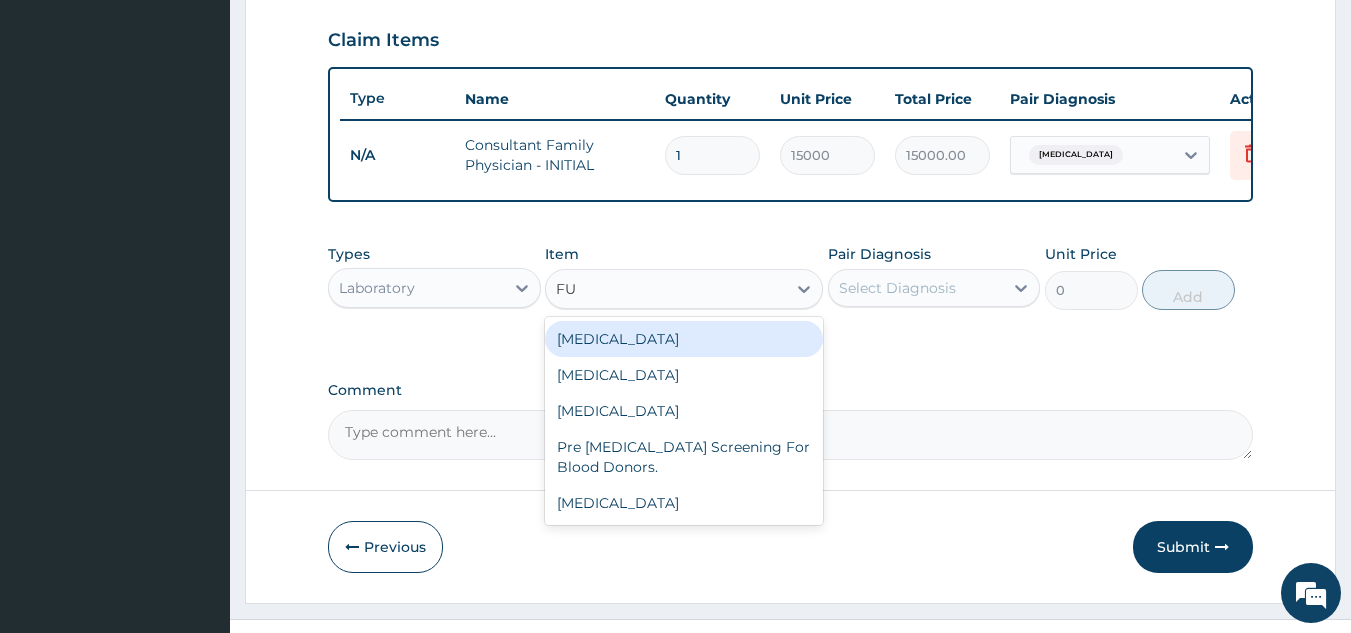 type on "FUL" 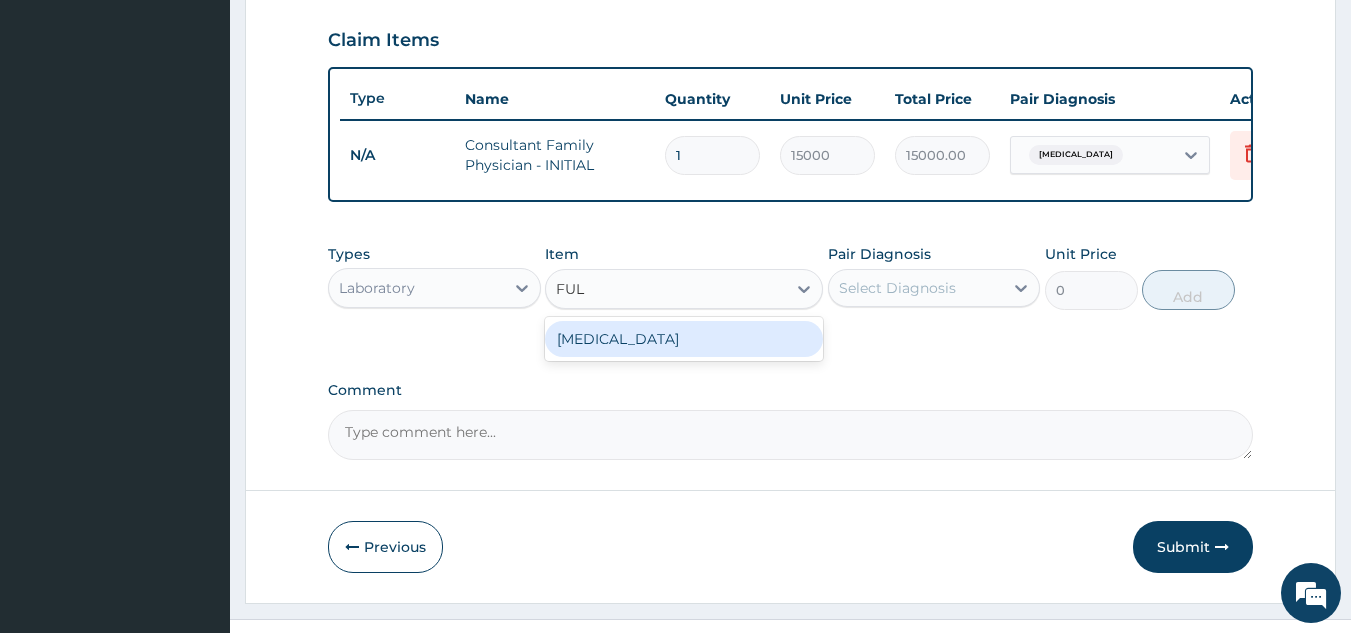 click on "Full Blood Count" at bounding box center (684, 339) 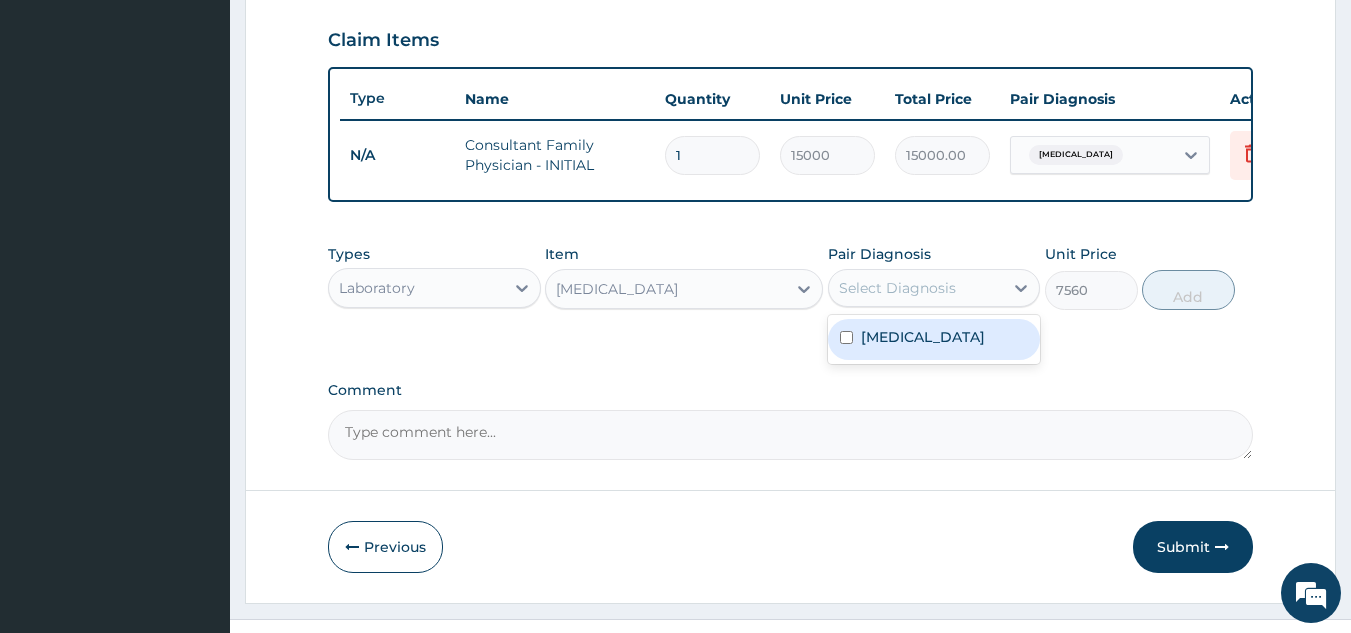 click at bounding box center [846, 337] 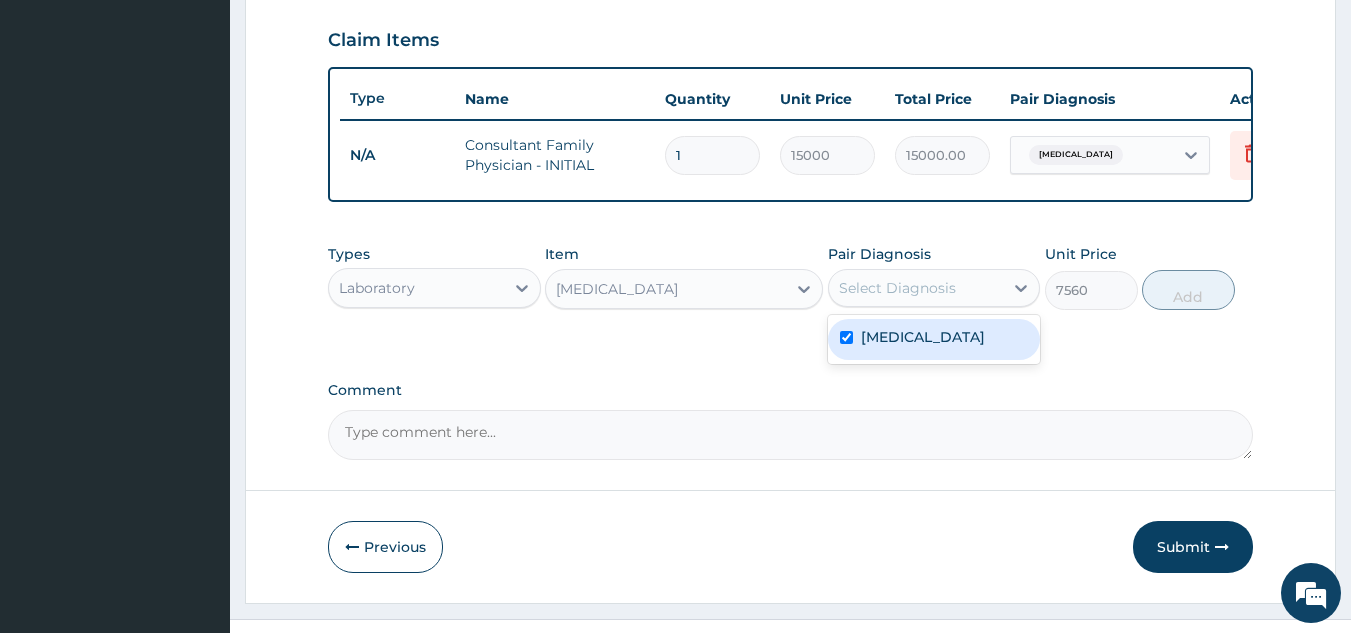 checkbox on "true" 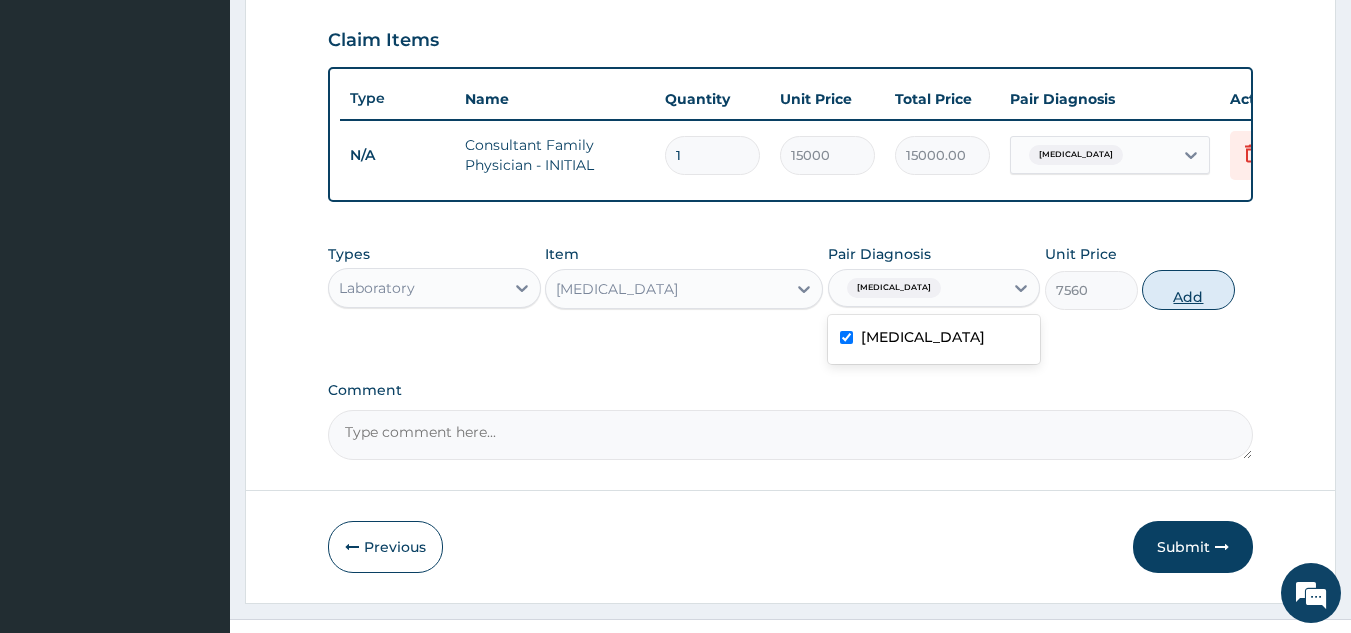click on "Add" at bounding box center [1188, 290] 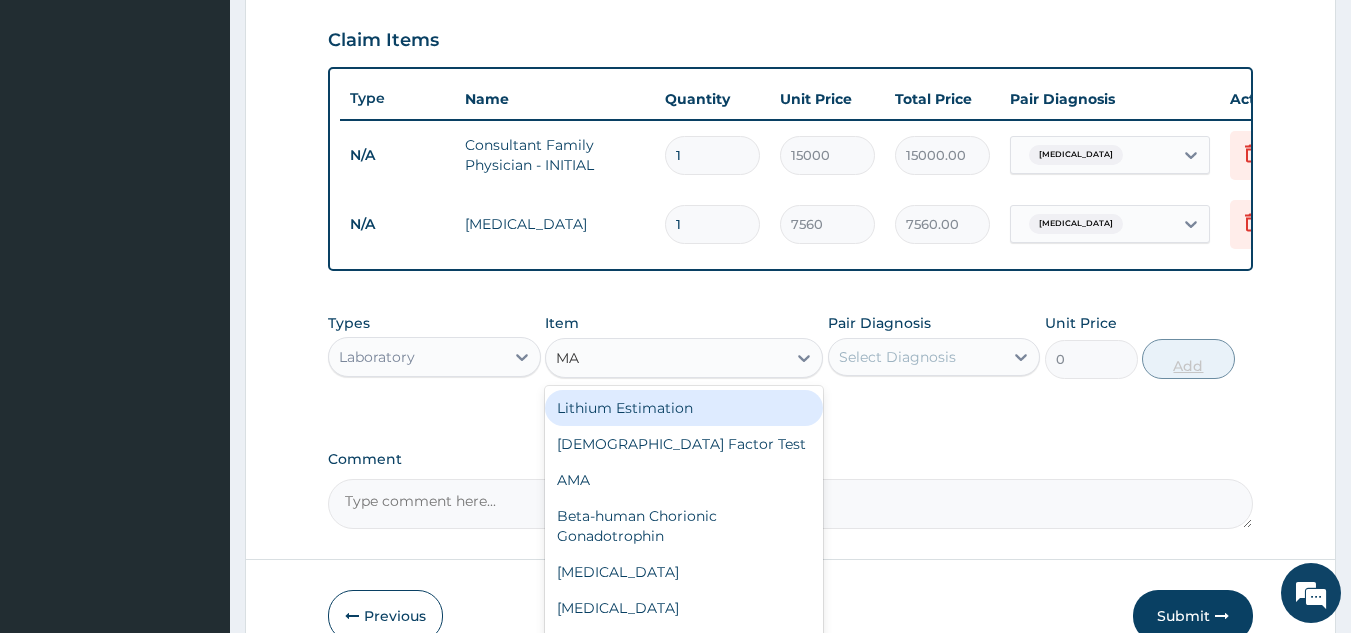 type on "MAL" 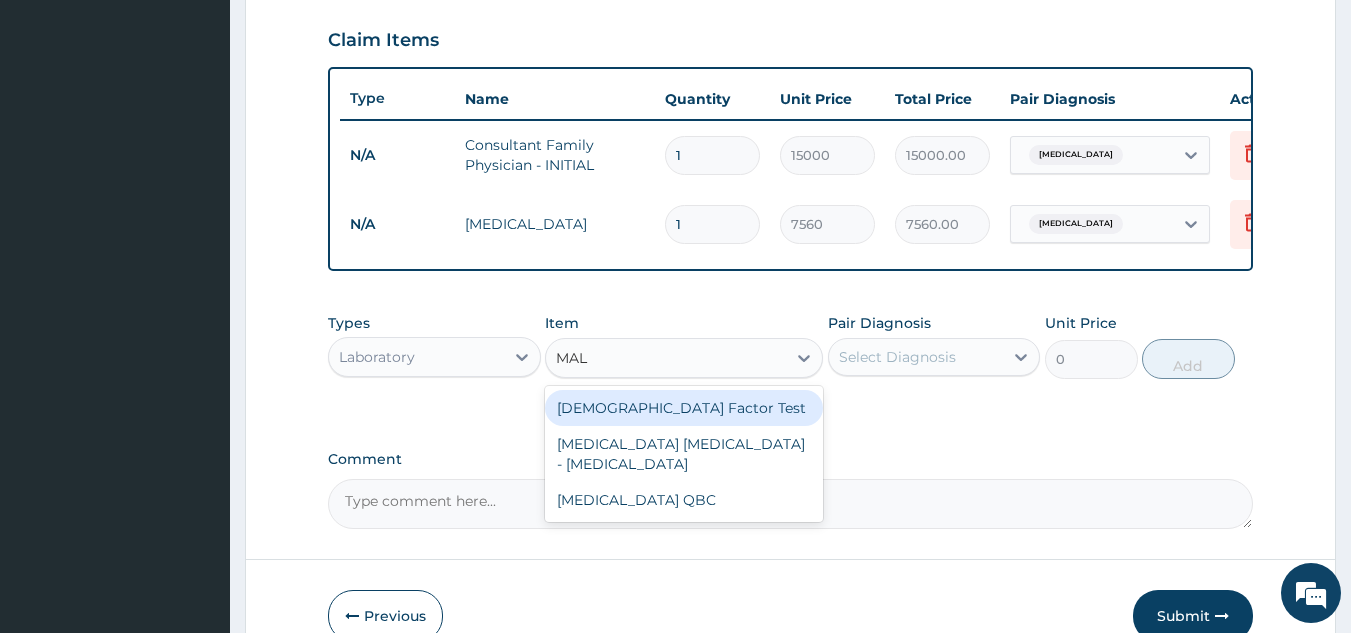 click on "MALARIA PARASITE - BLOOD FILM" at bounding box center [684, 454] 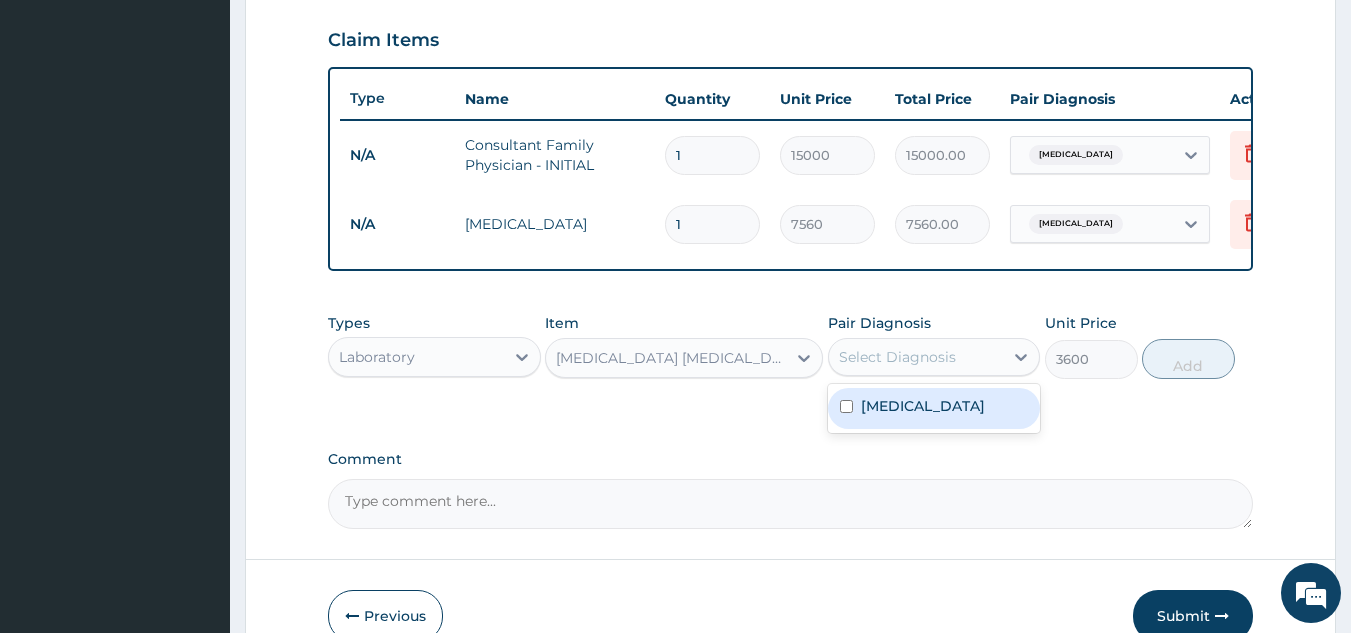 click at bounding box center [846, 406] 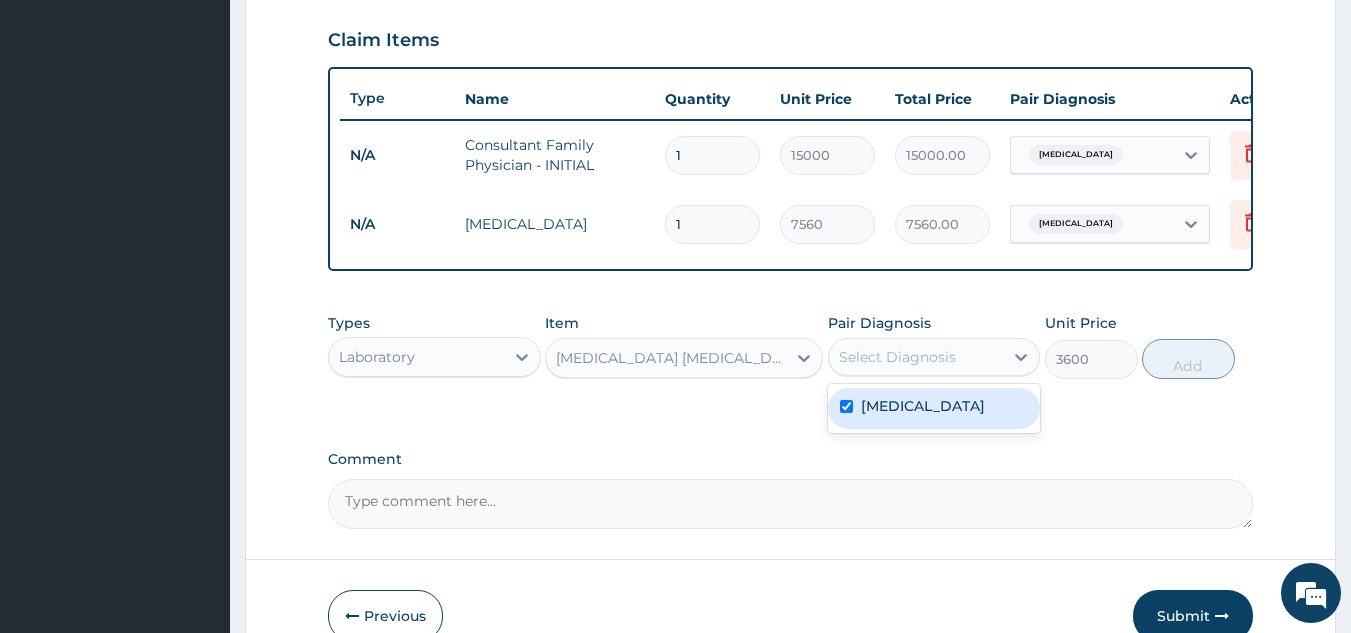checkbox on "true" 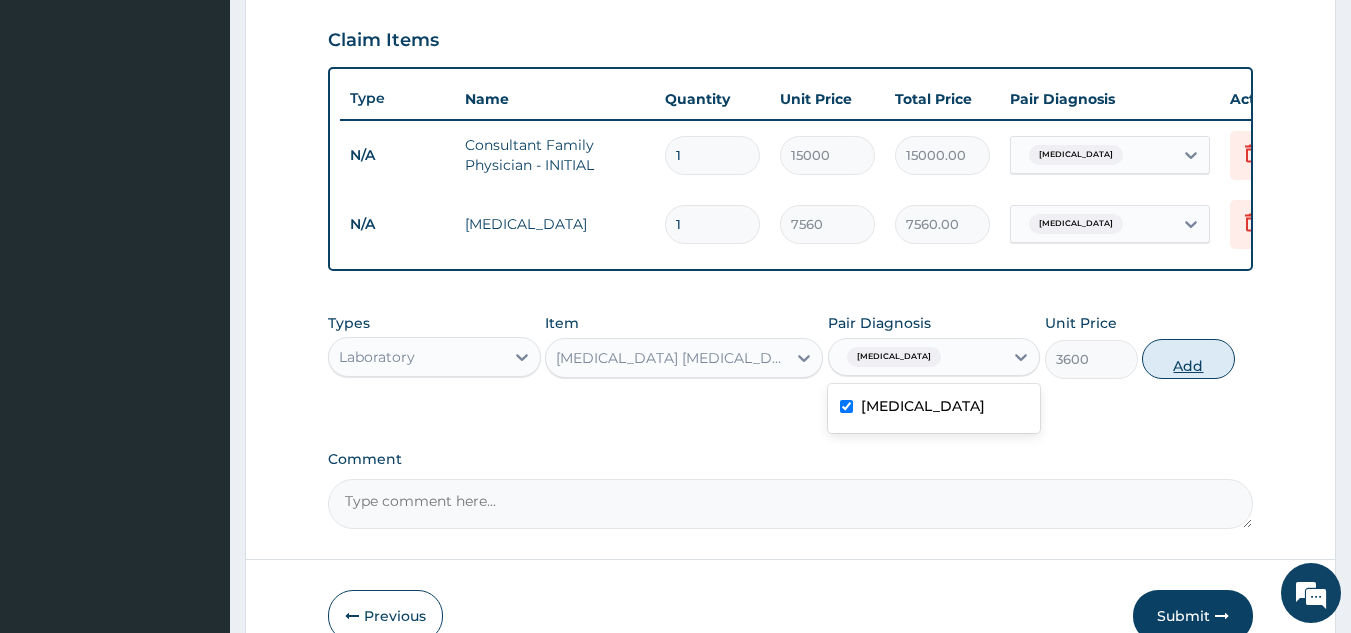 click on "Add" at bounding box center [1188, 359] 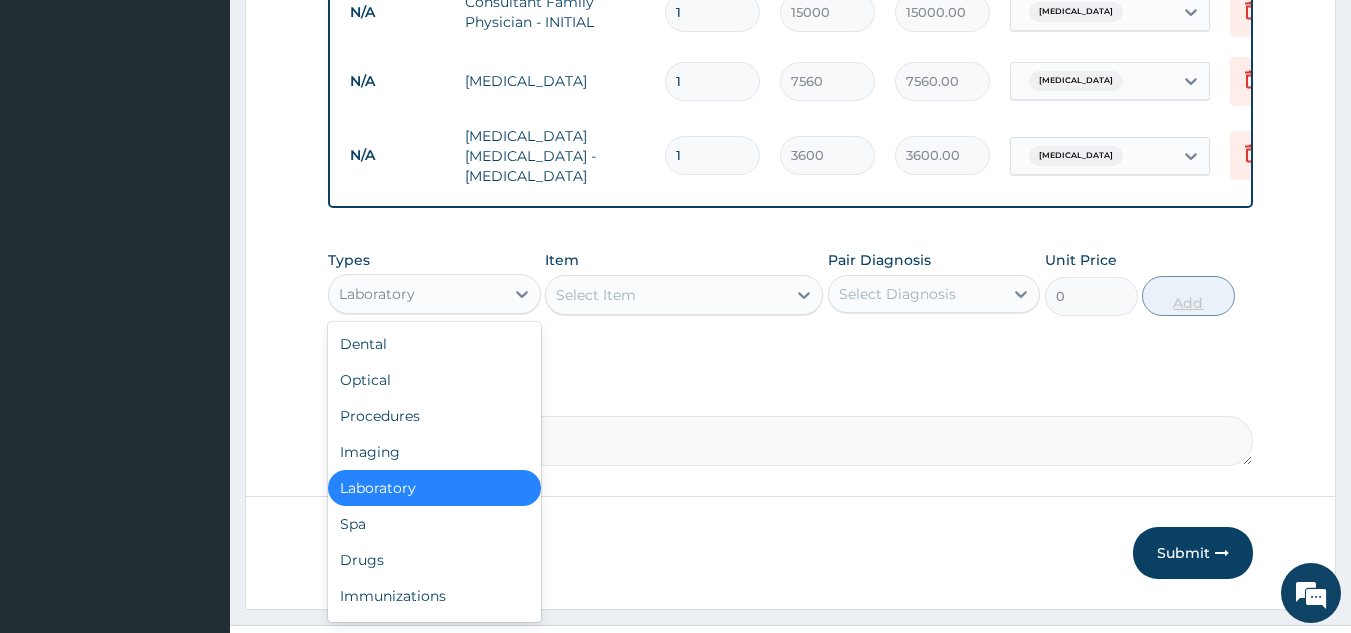 scroll, scrollTop: 822, scrollLeft: 0, axis: vertical 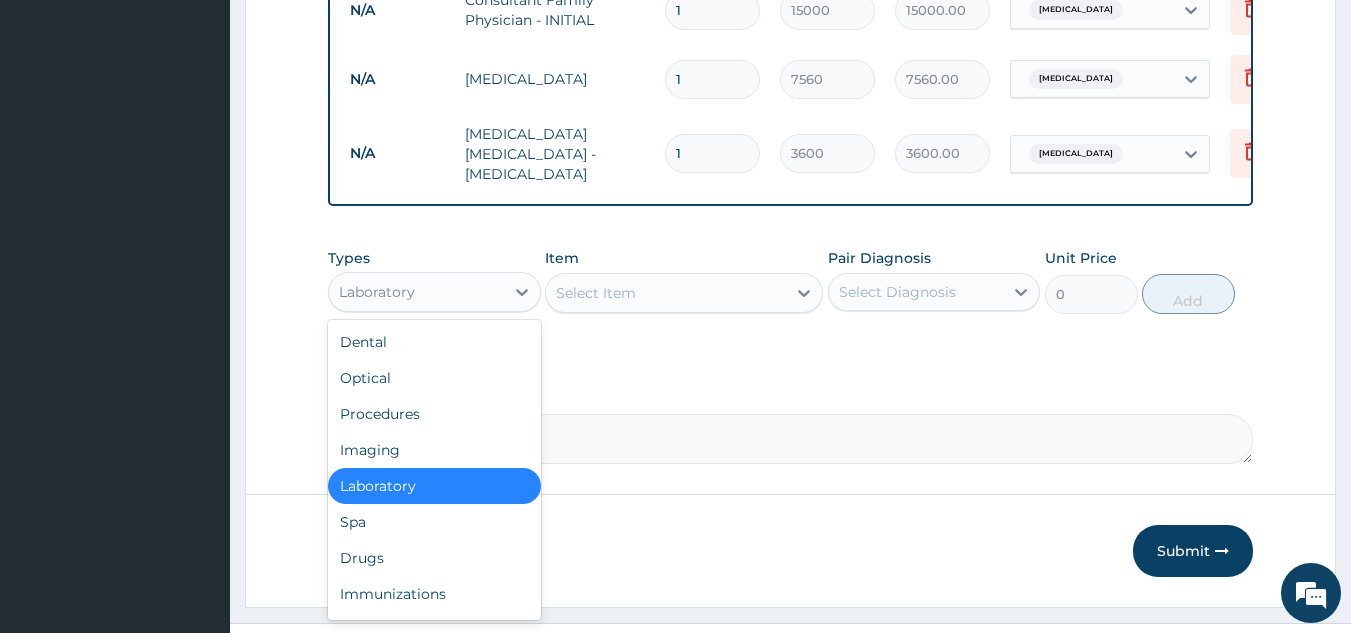 click on "Drugs" at bounding box center (434, 558) 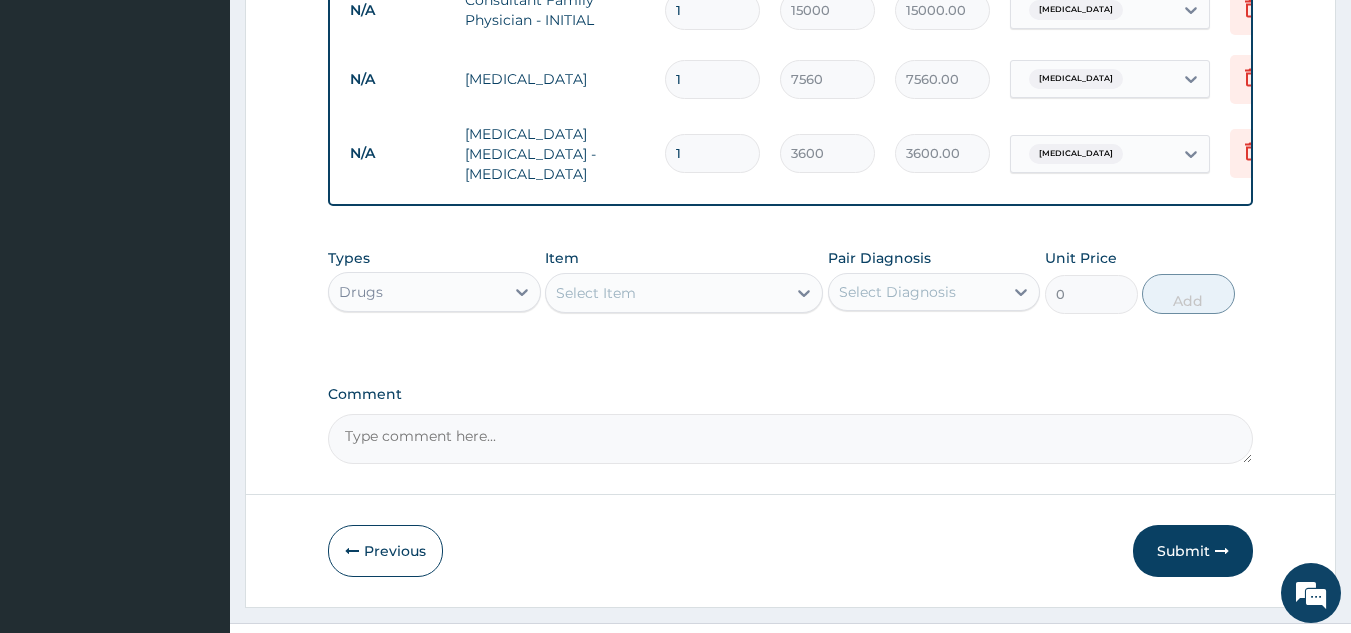 click on "Select Item" at bounding box center [666, 293] 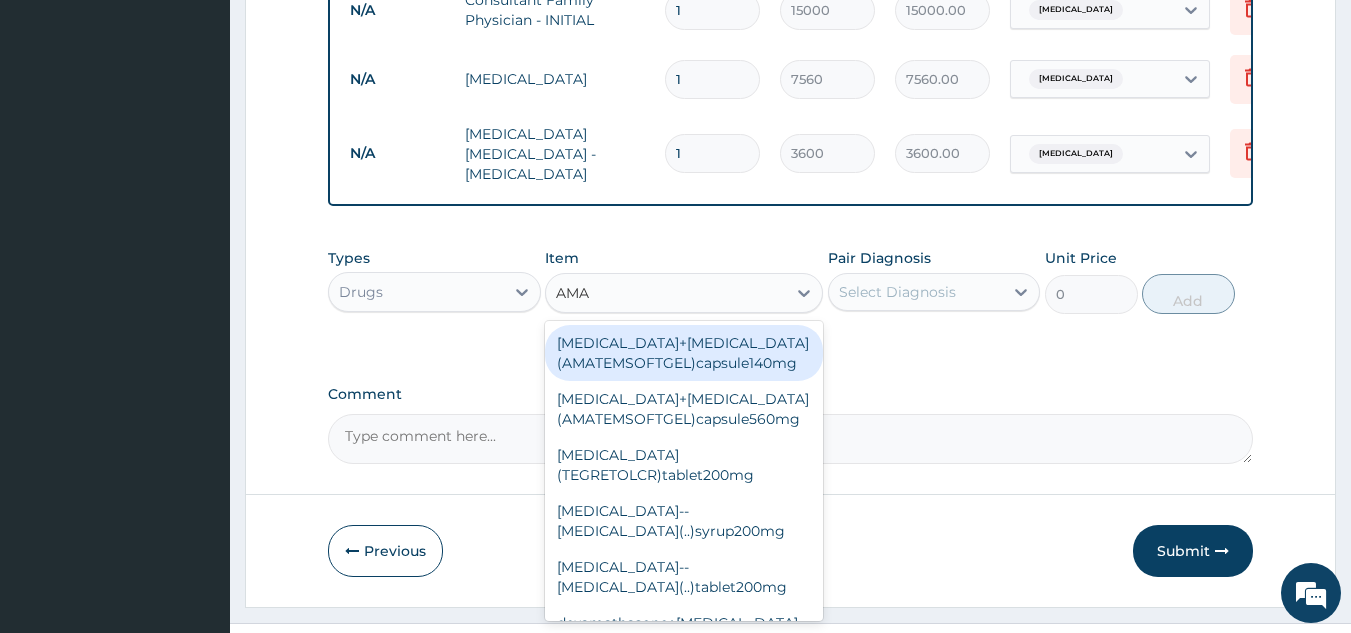 type on "AMAT" 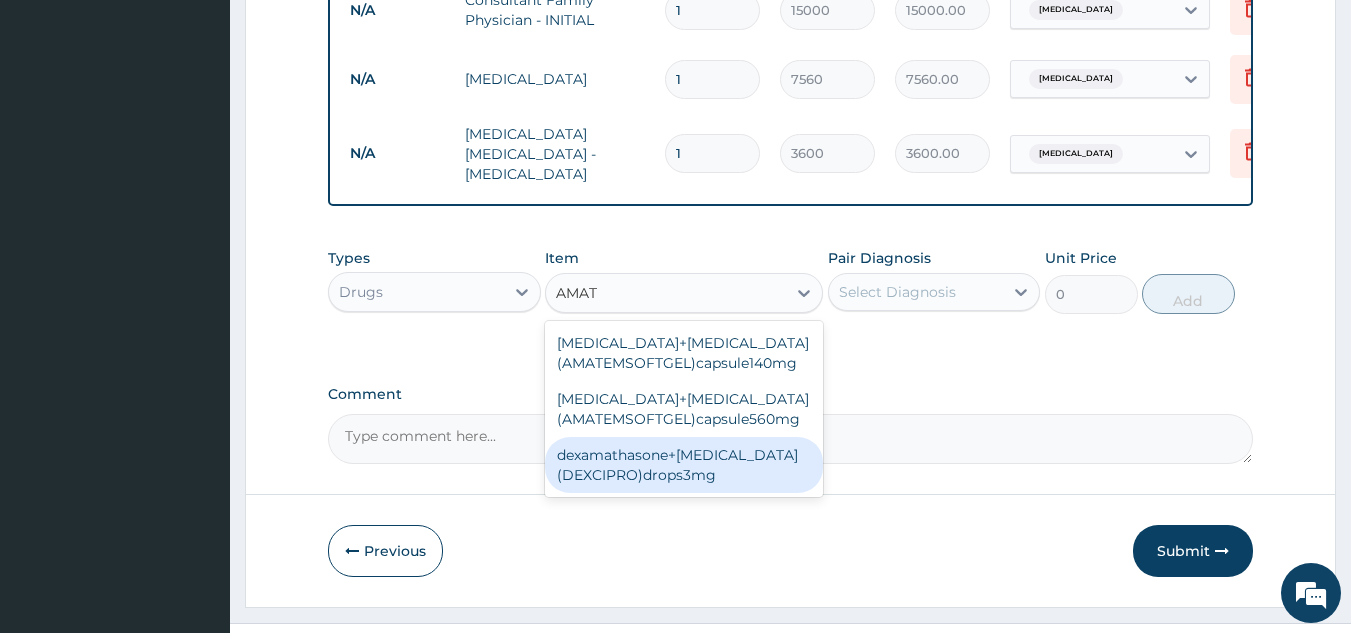 scroll, scrollTop: 0, scrollLeft: 86, axis: horizontal 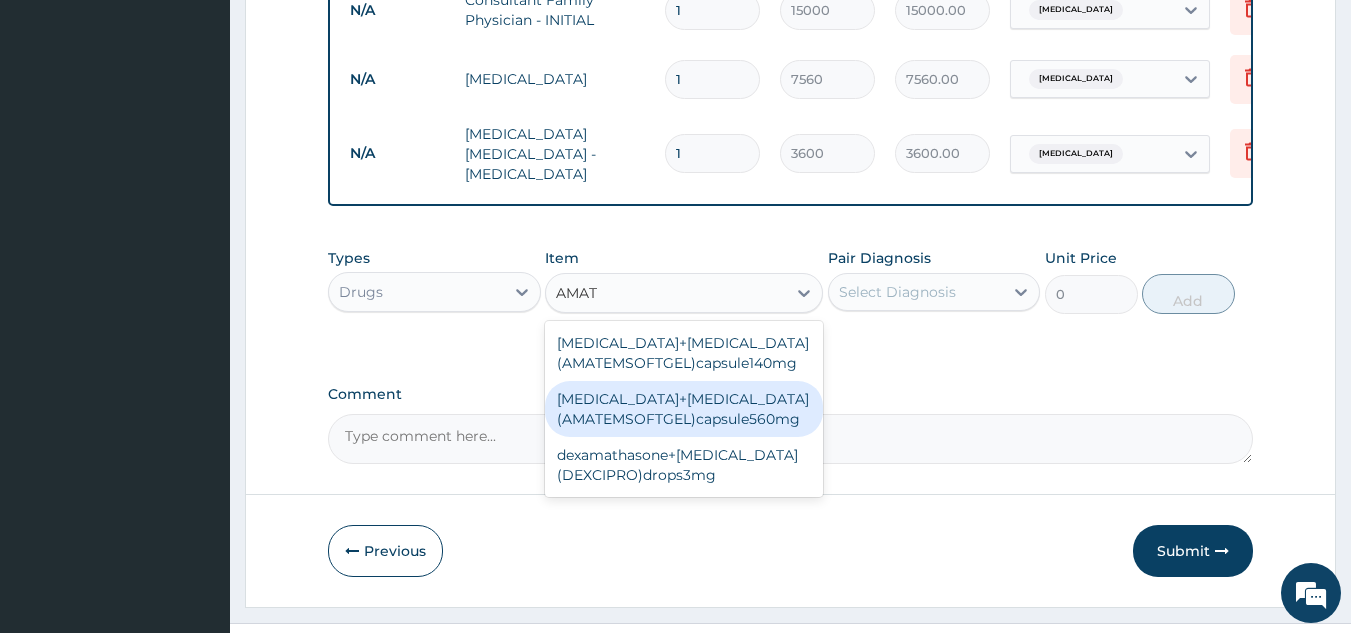 click on "Artemether+Lumefantrine(AMATEMSOFTGEL)capsule560mg" at bounding box center (684, 409) 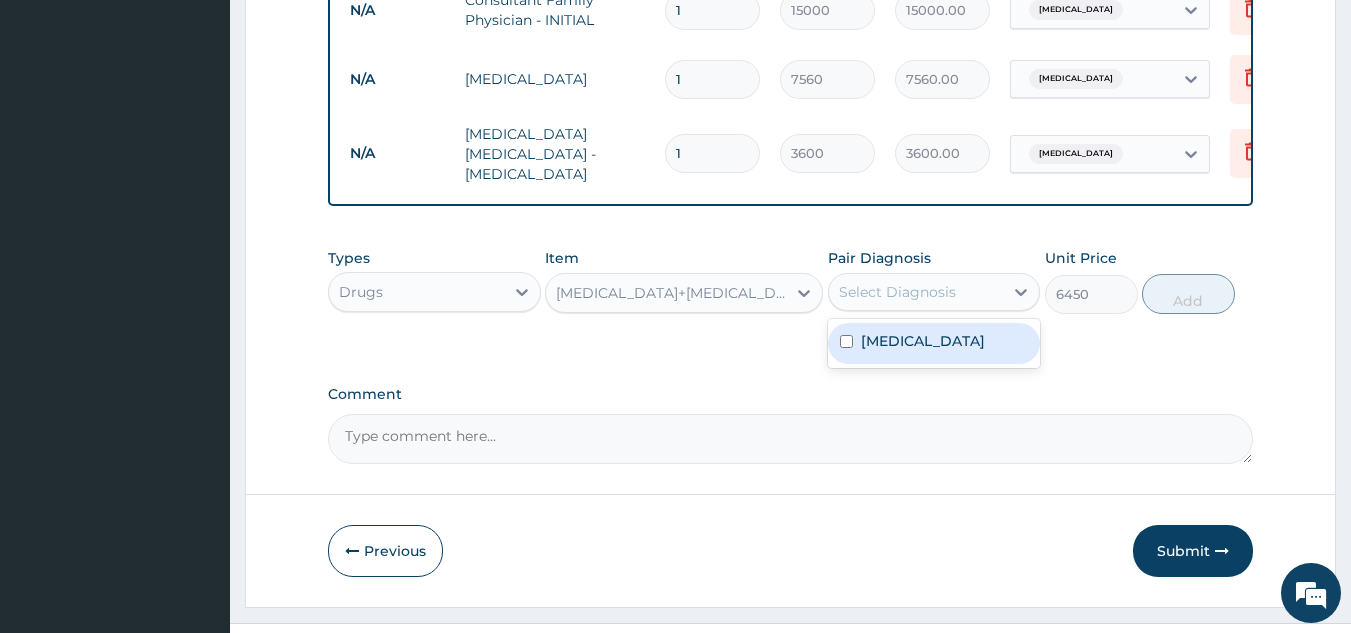drag, startPoint x: 1025, startPoint y: 296, endPoint x: 856, endPoint y: 360, distance: 180.71248 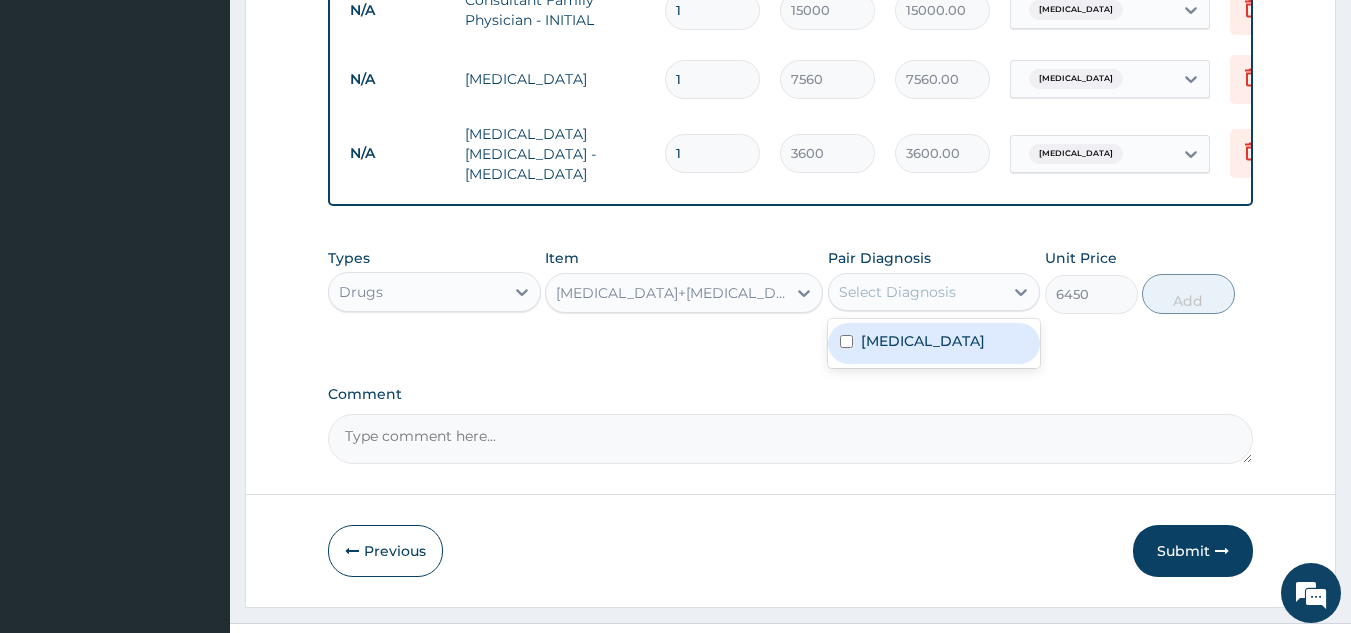 click at bounding box center [846, 341] 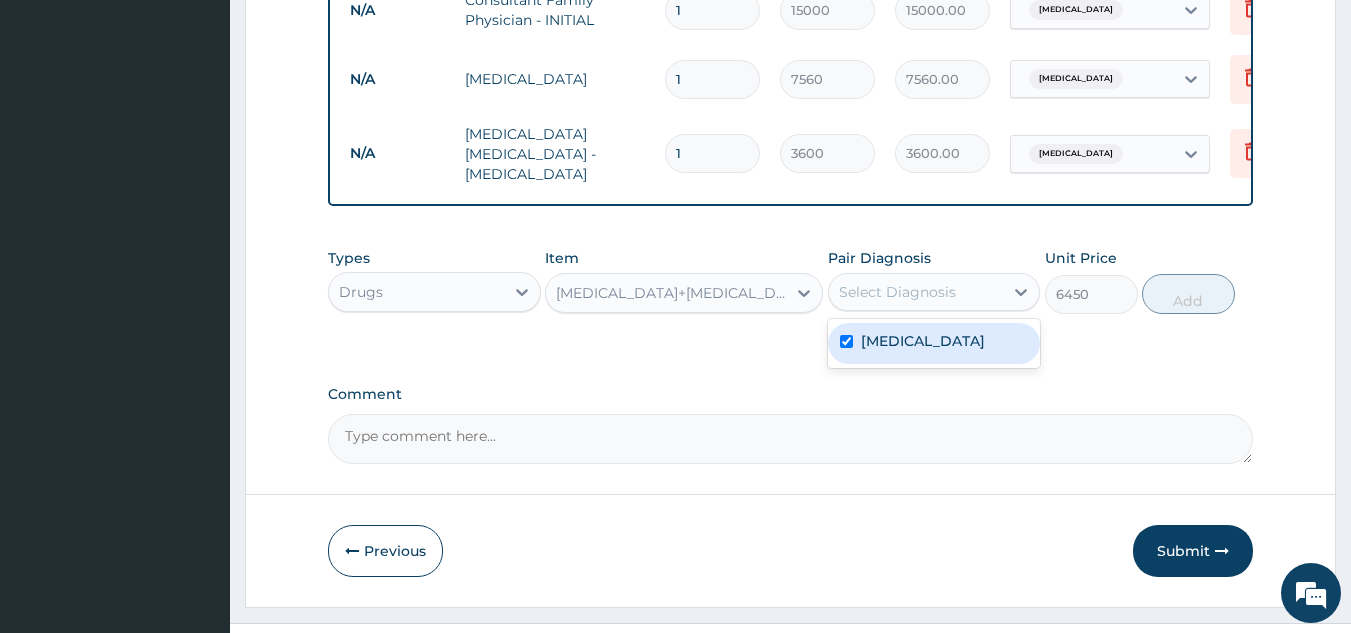 checkbox on "true" 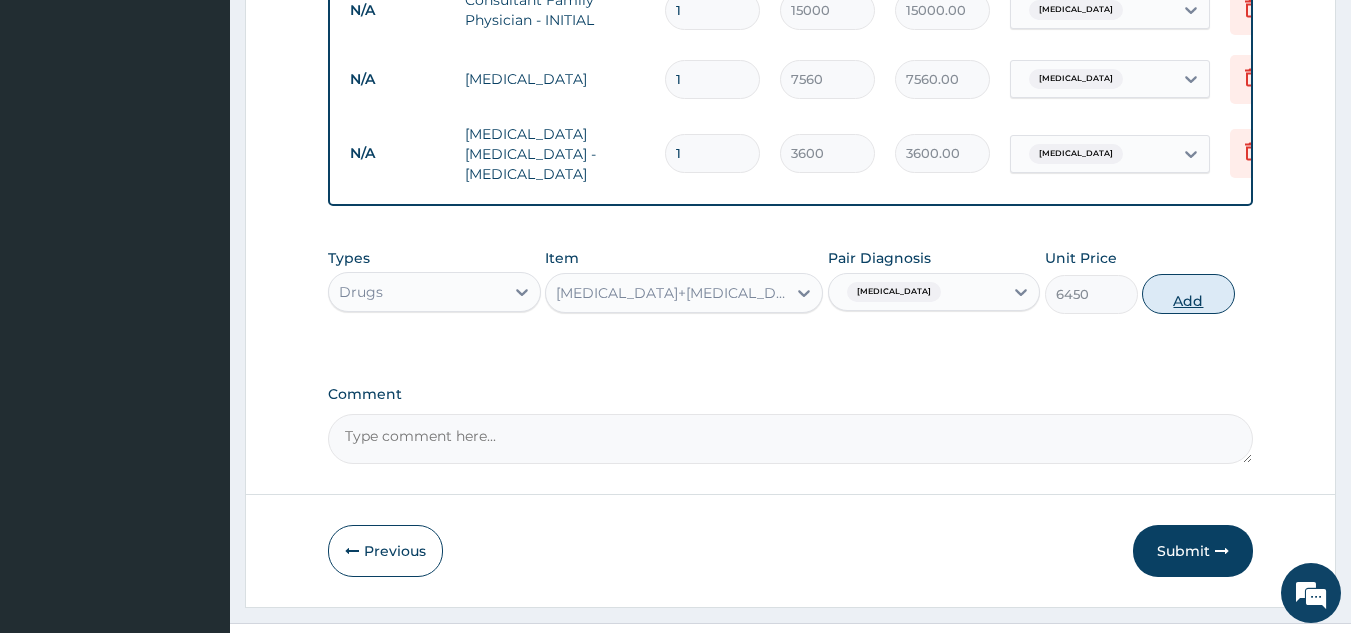 click on "Add" at bounding box center [1188, 294] 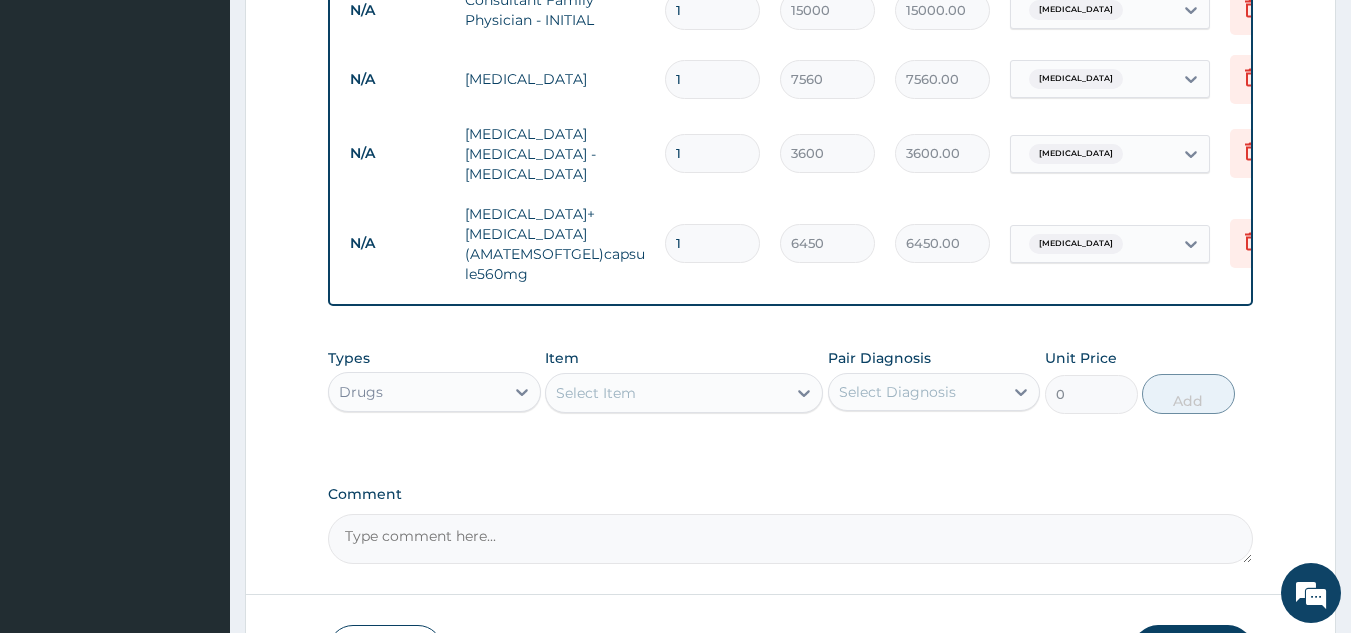 click on "Select Item" at bounding box center (596, 393) 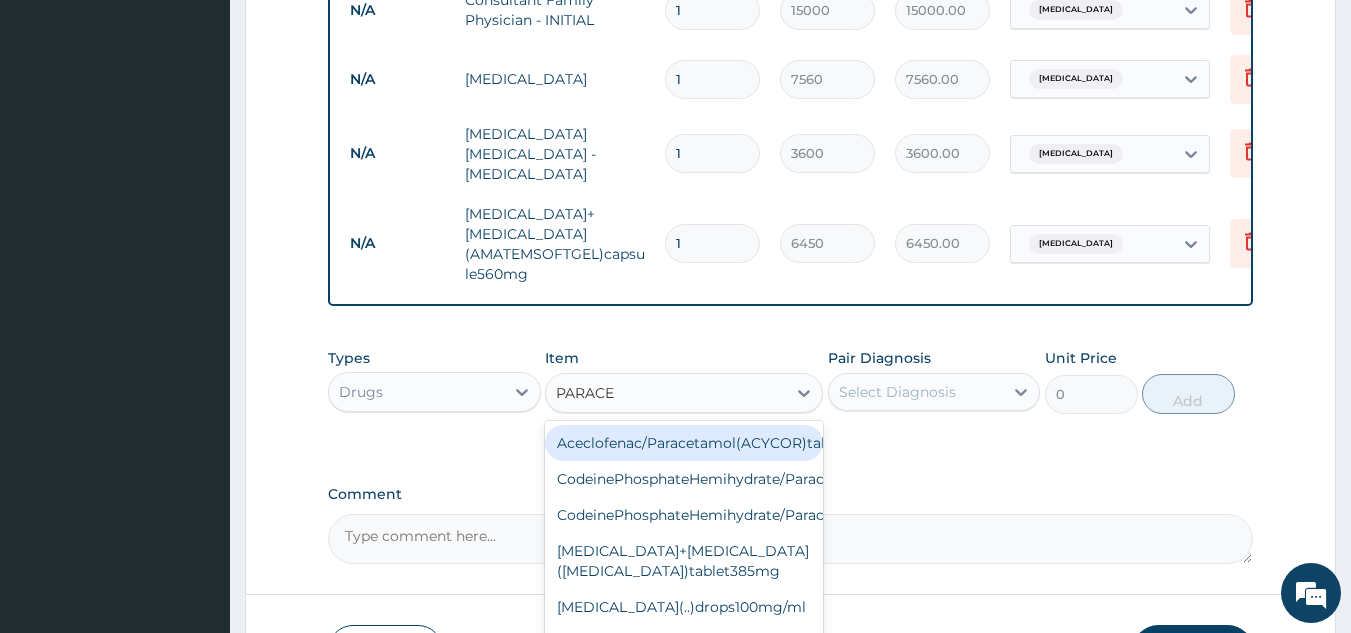 type on "PARACET" 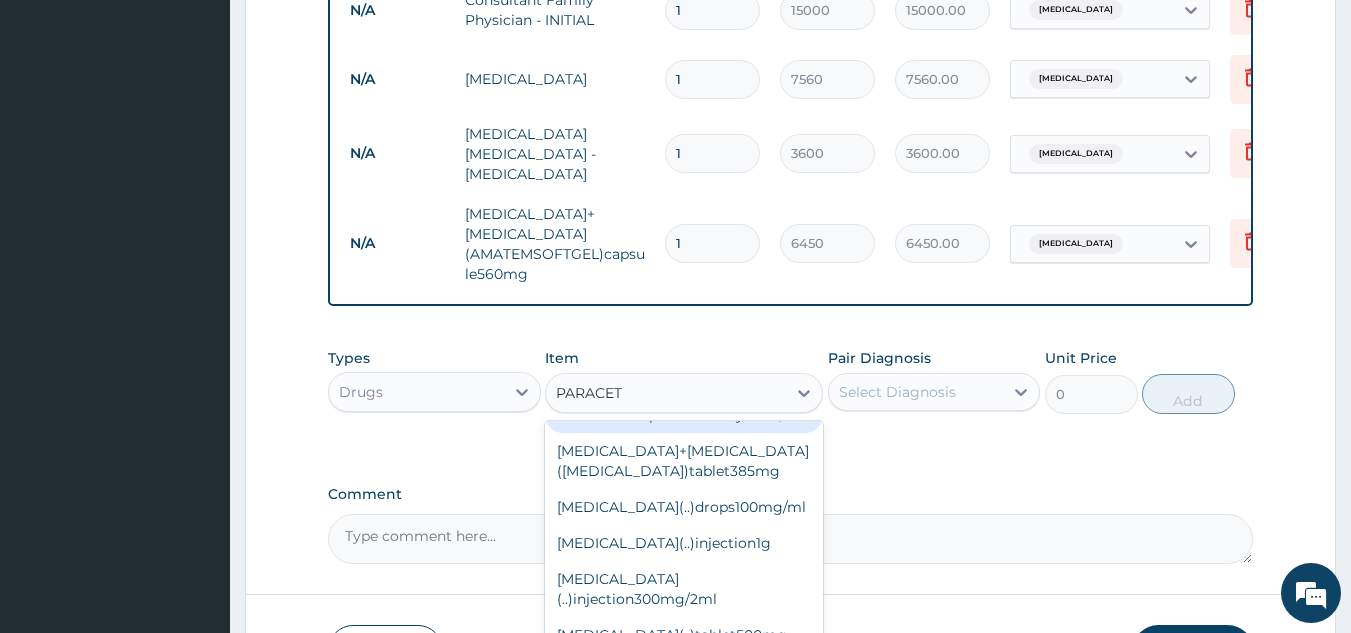 scroll, scrollTop: 105, scrollLeft: 0, axis: vertical 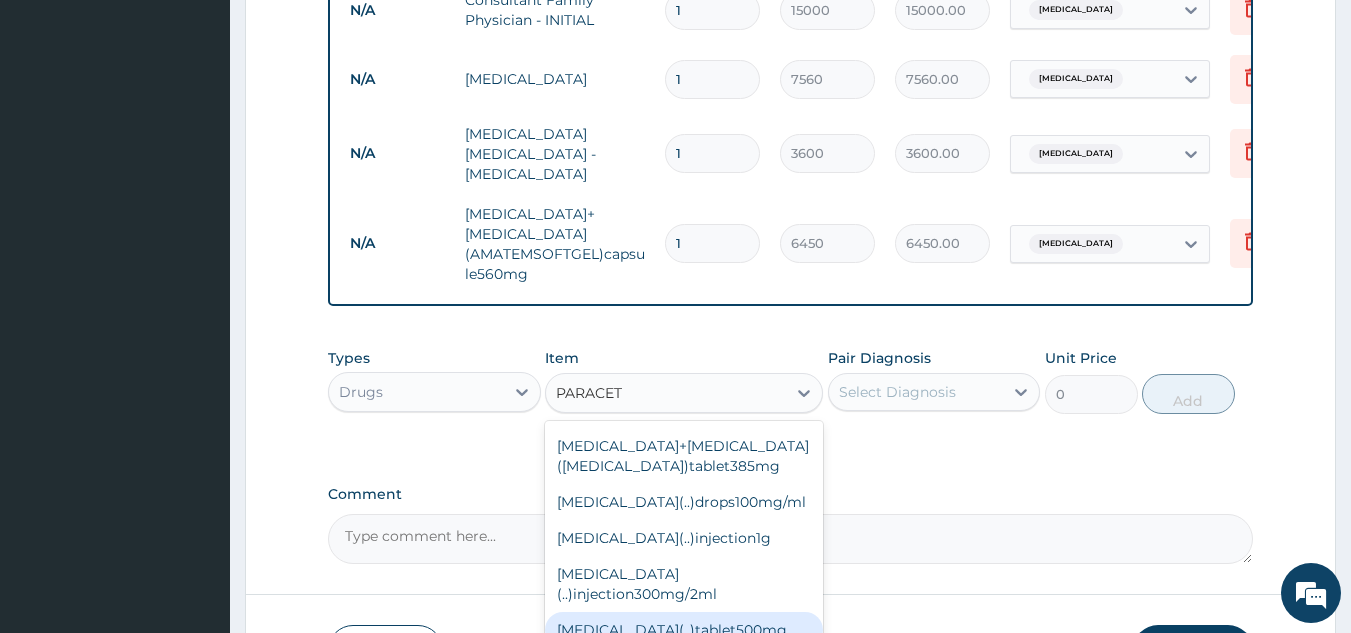 click on "Paracetamol(..)tablet500mg" at bounding box center (684, 630) 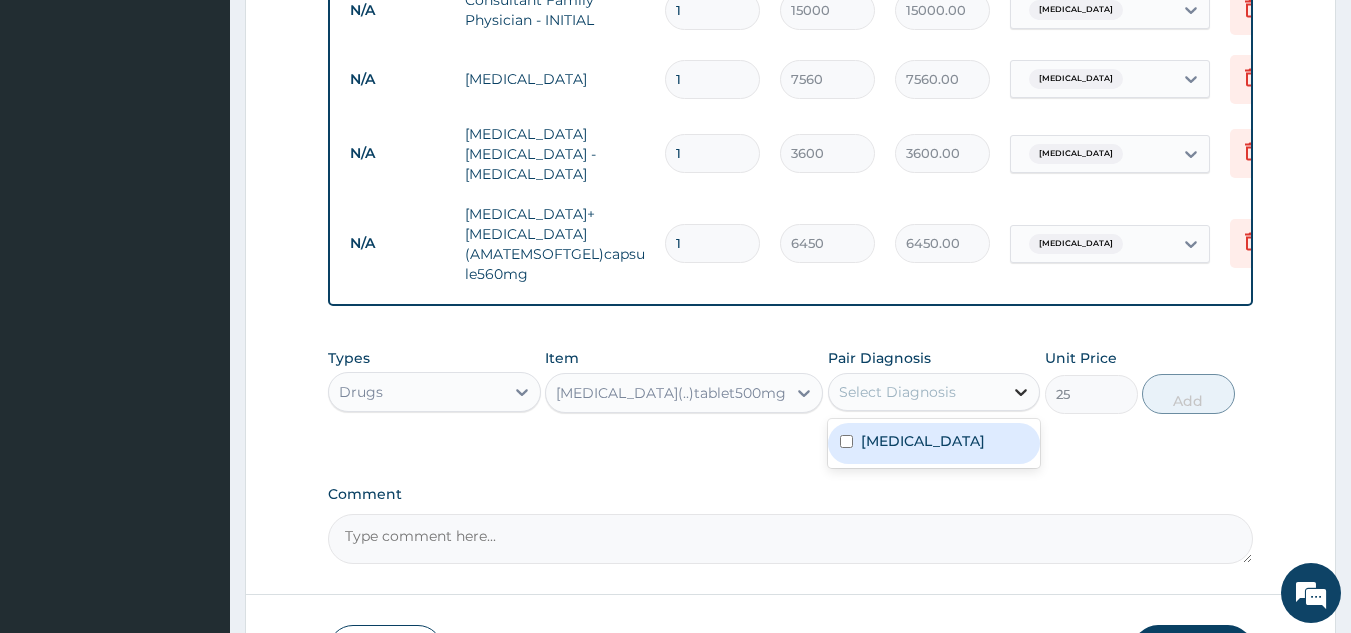 click at bounding box center (1021, 392) 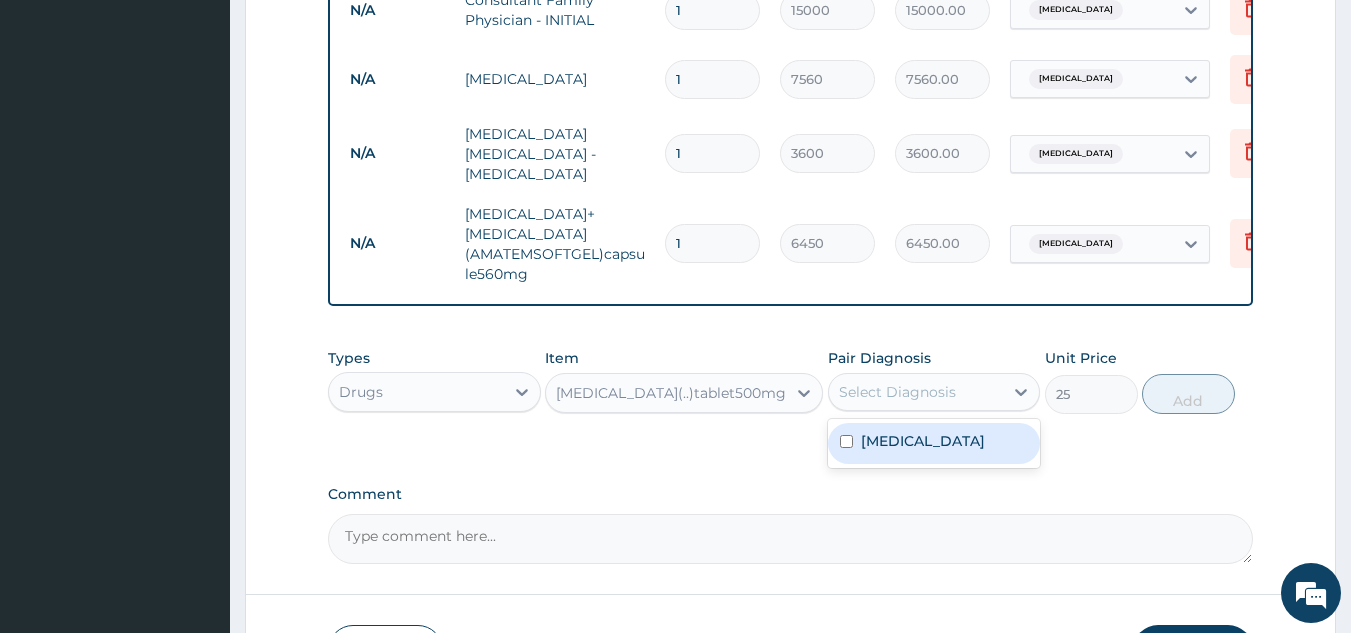 click on "Malaria" at bounding box center (934, 443) 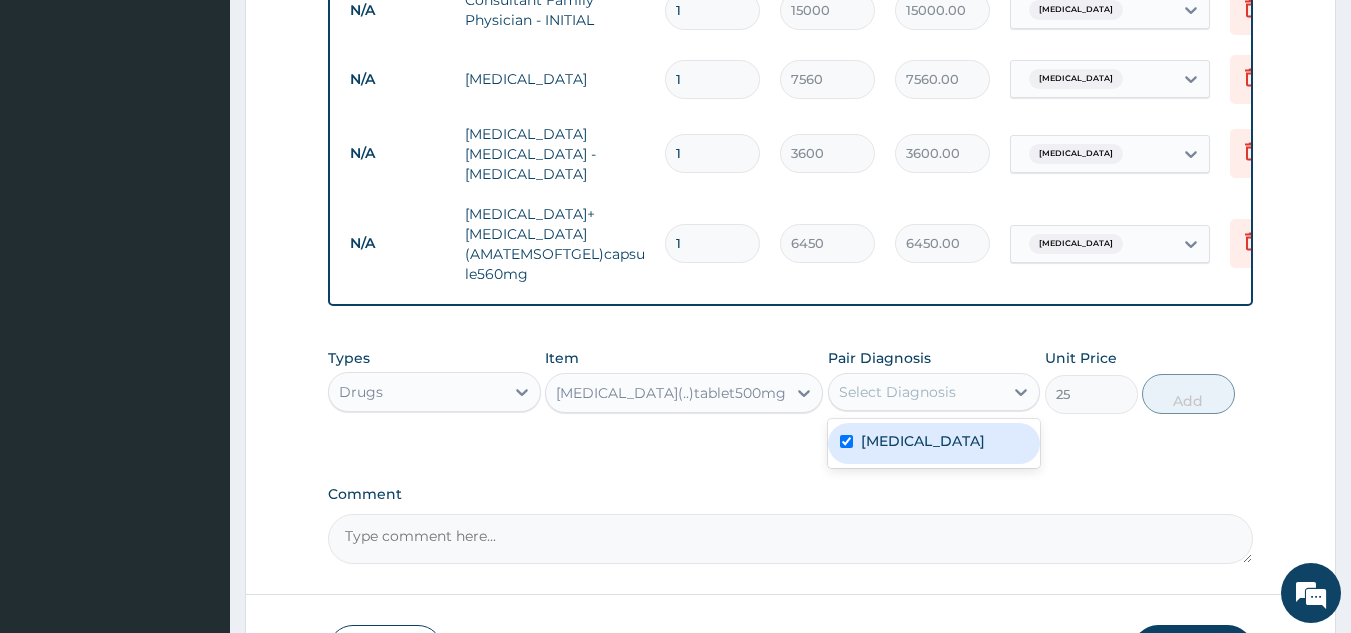 checkbox on "true" 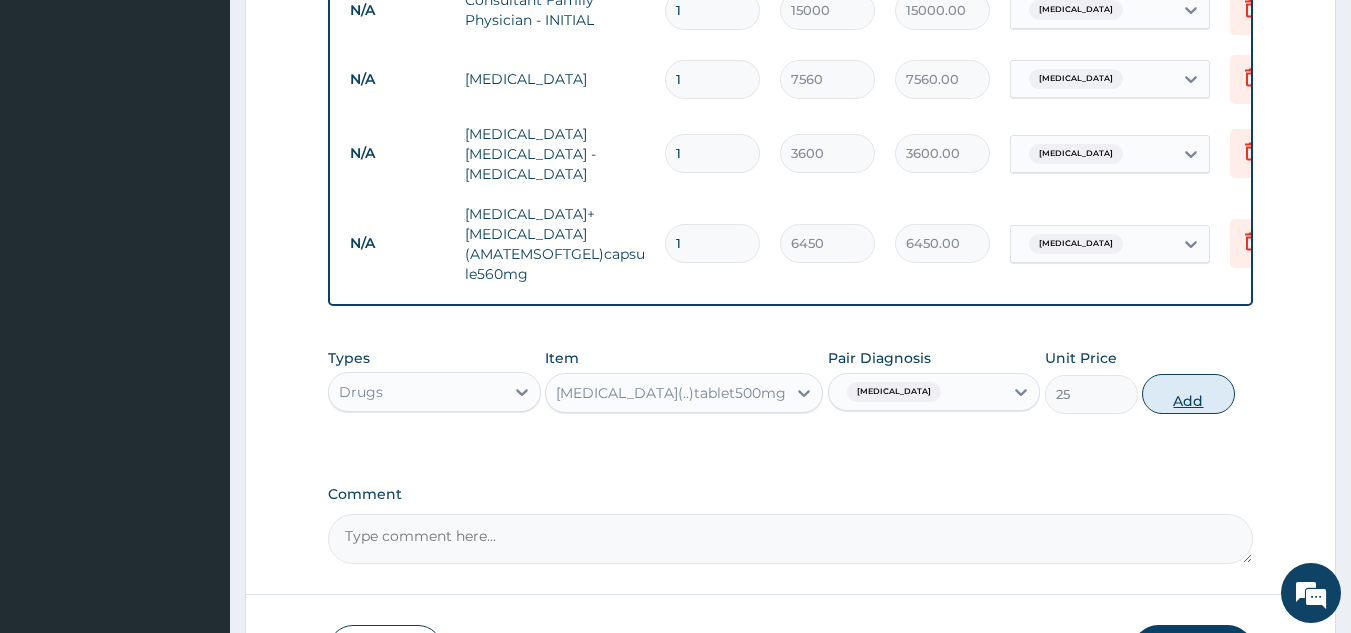 click on "Add" at bounding box center [1188, 394] 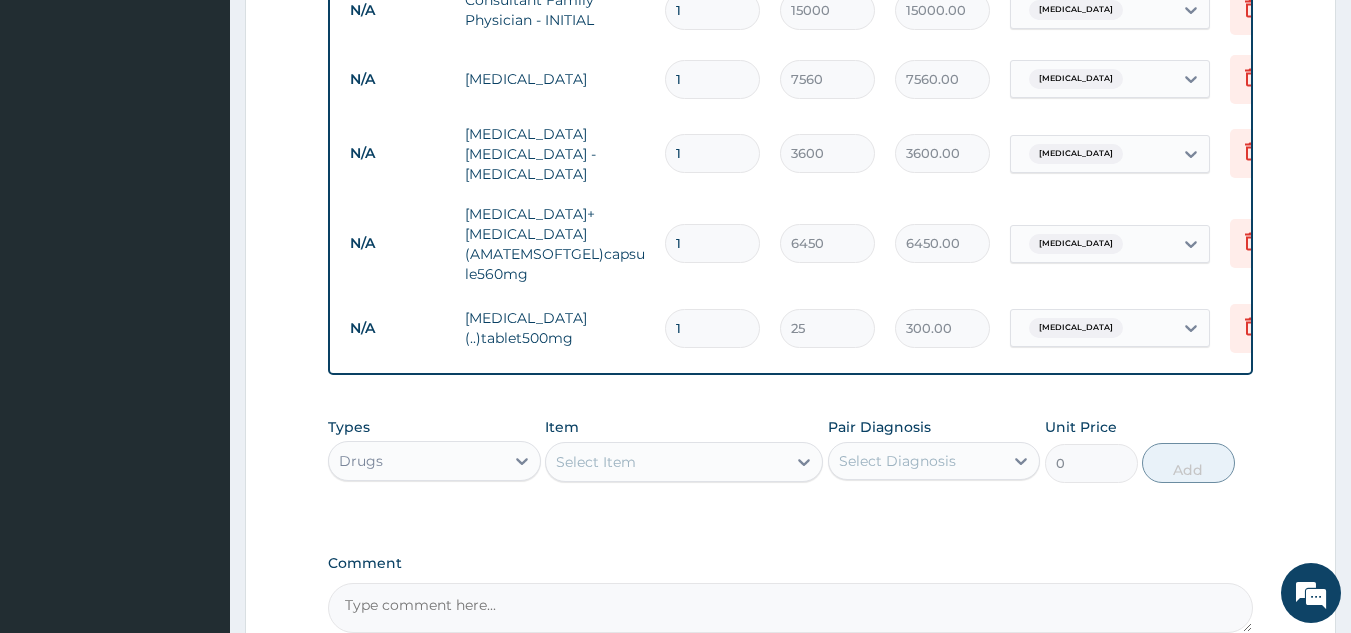 type on "12" 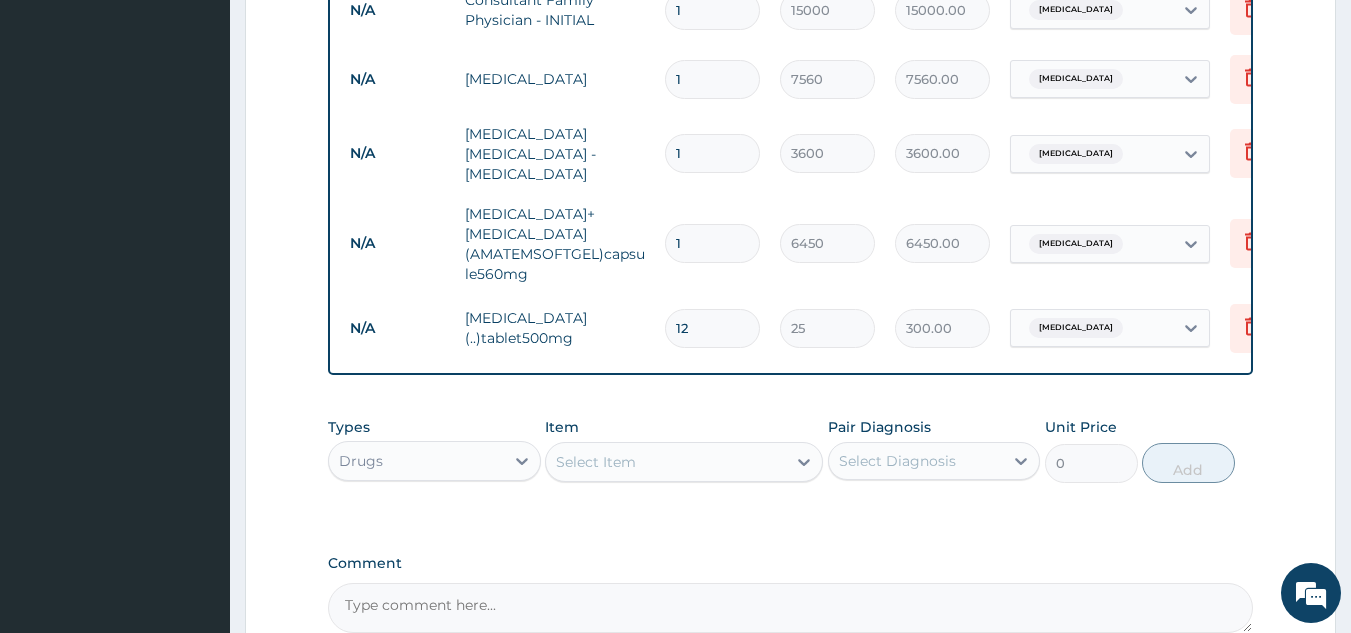 type on "300.00" 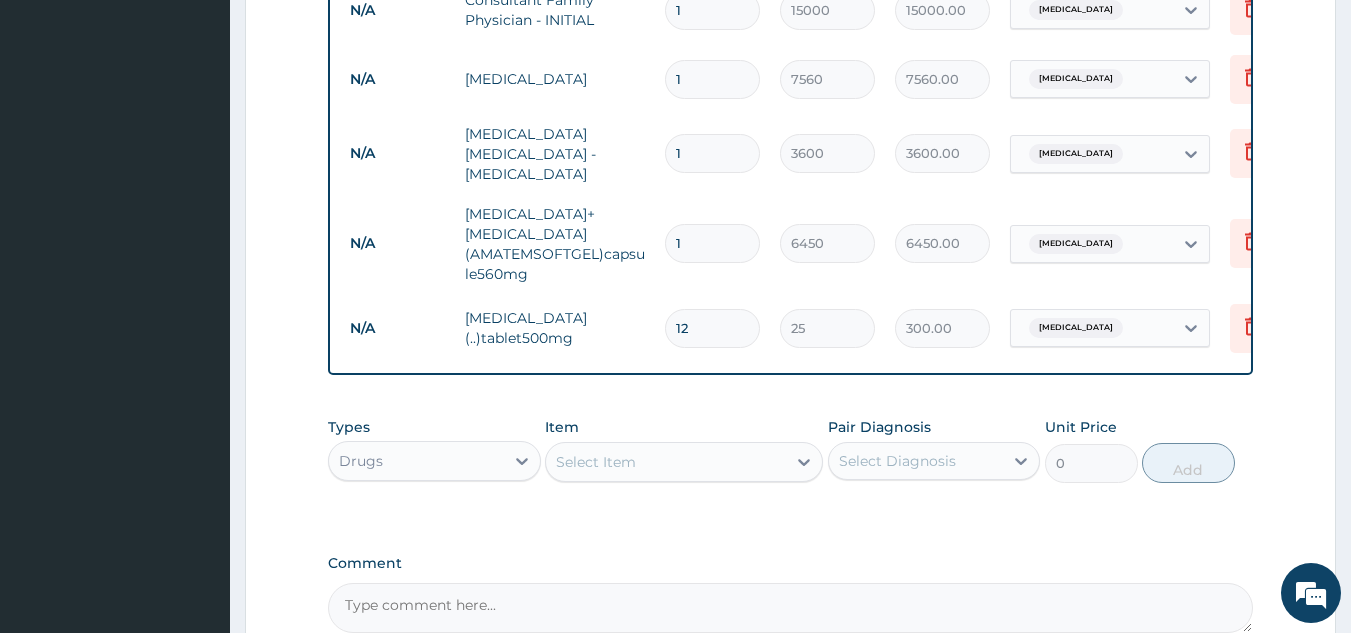 type on "12" 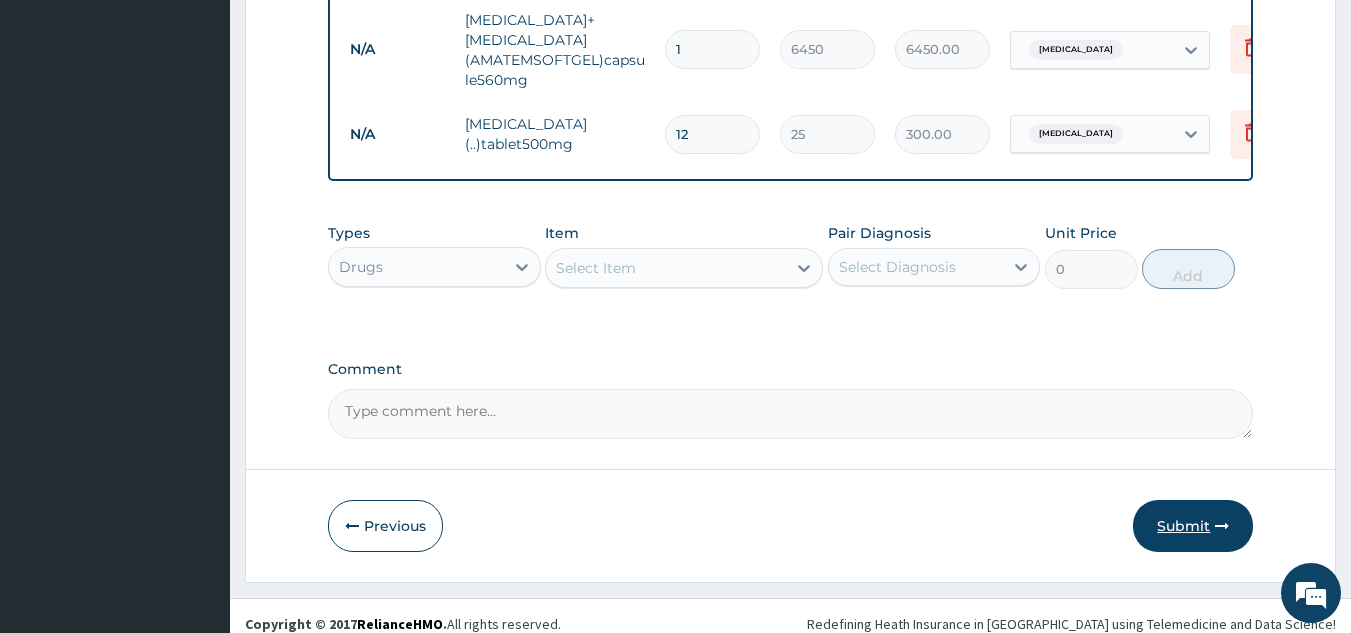 click on "Submit" at bounding box center (1193, 526) 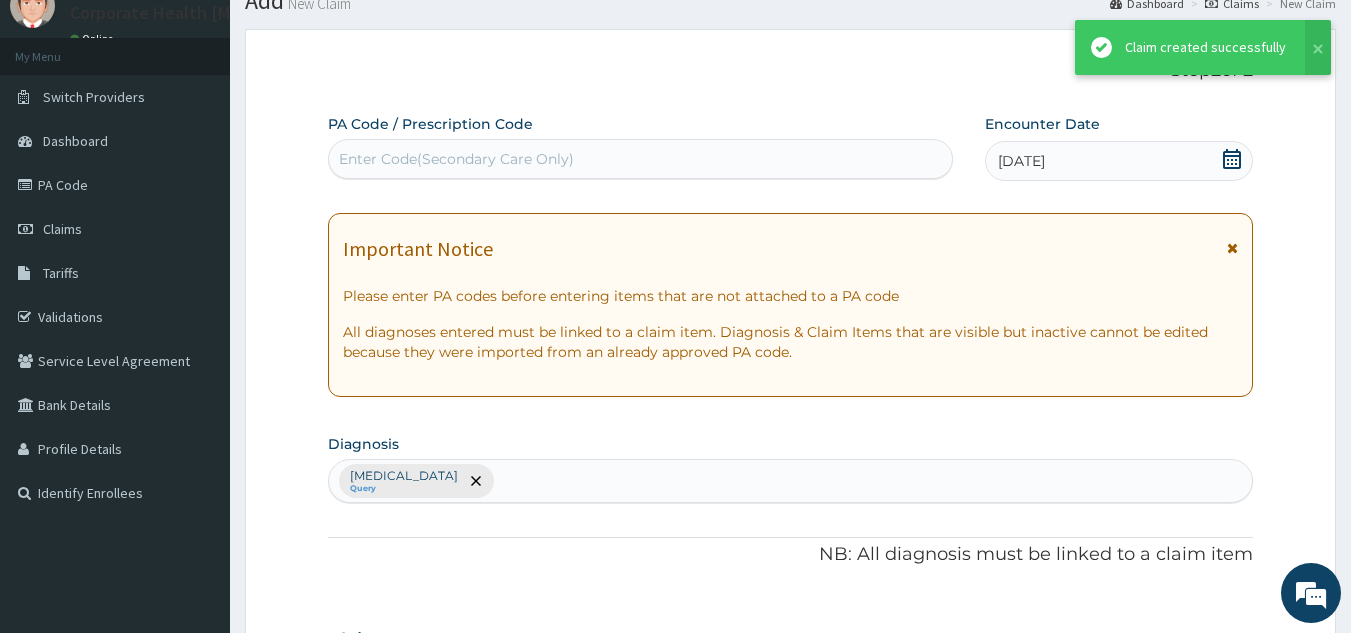 scroll, scrollTop: 1016, scrollLeft: 0, axis: vertical 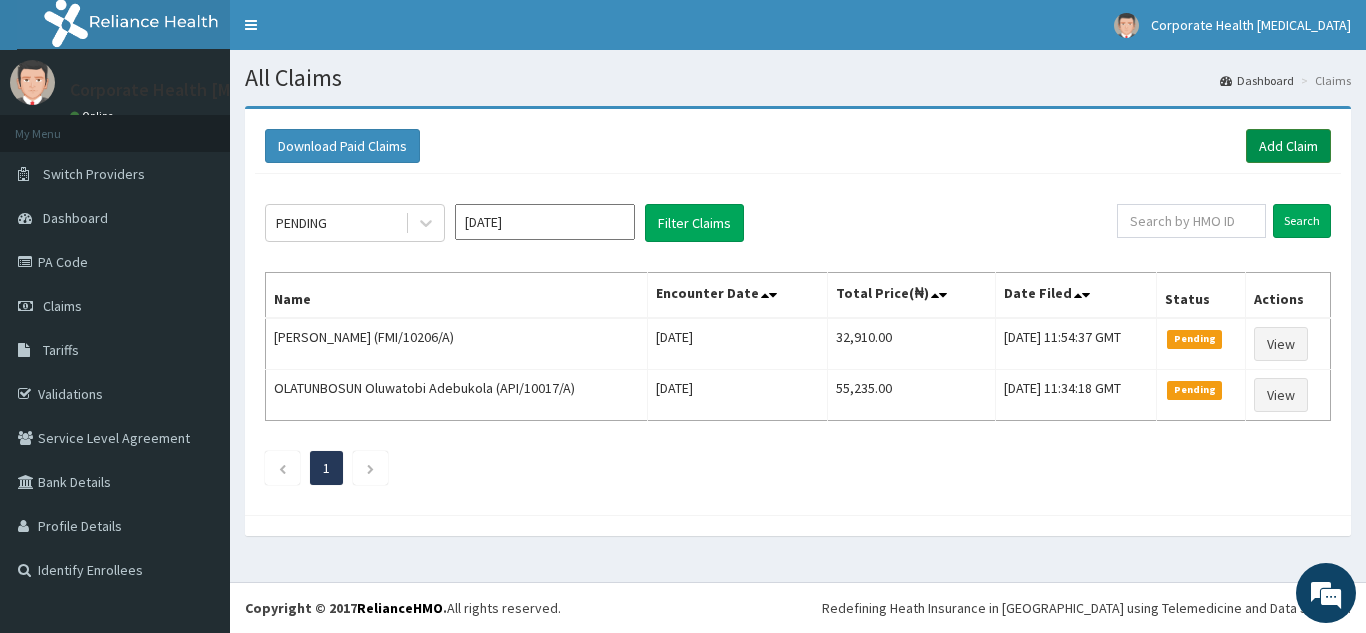 click on "Add Claim" at bounding box center (1288, 146) 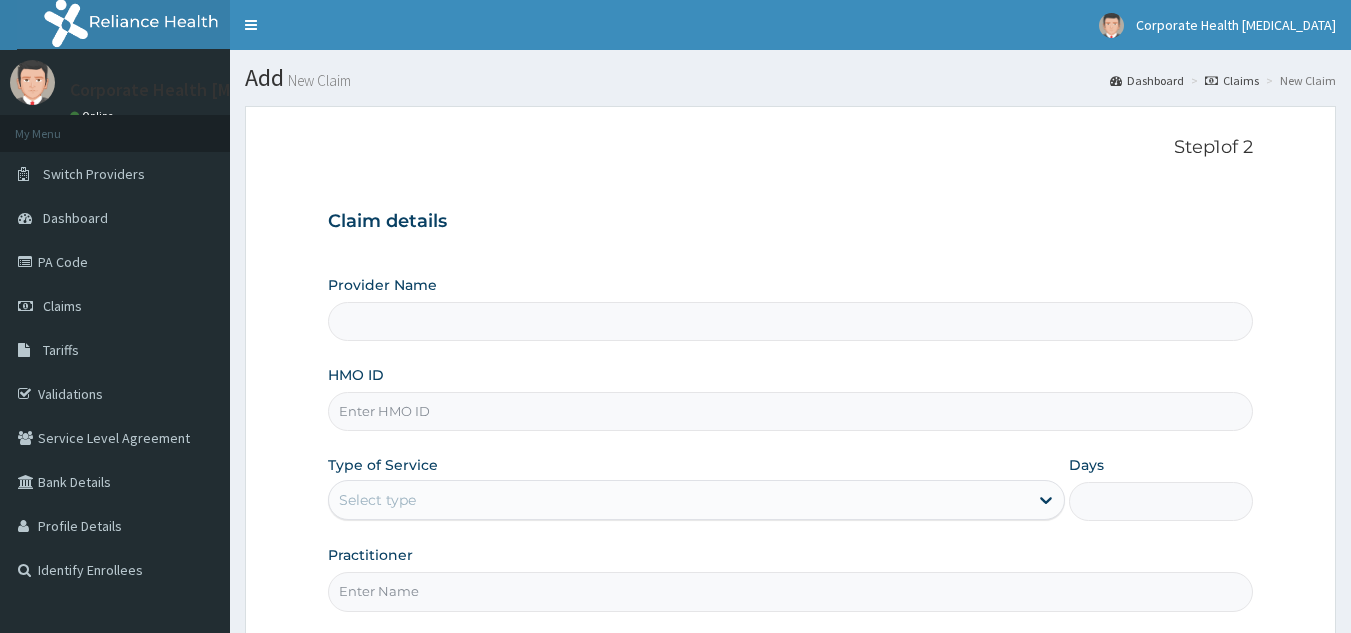 scroll, scrollTop: 0, scrollLeft: 0, axis: both 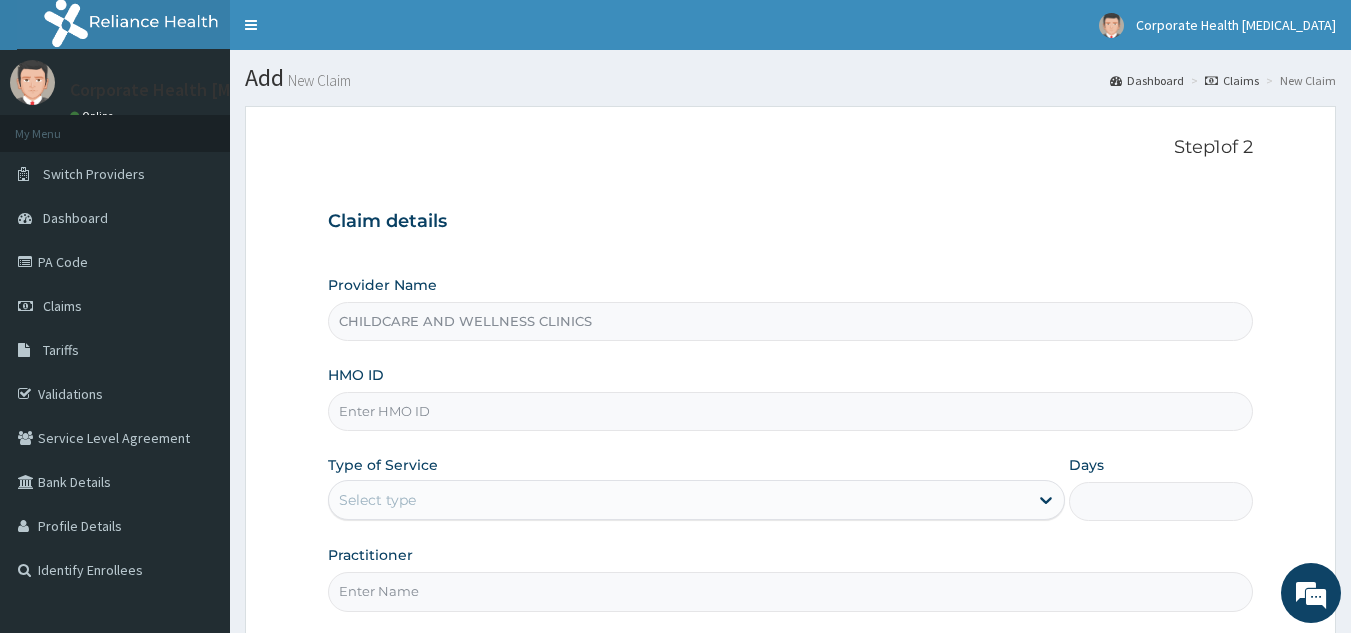 click on "HMO ID" at bounding box center [791, 411] 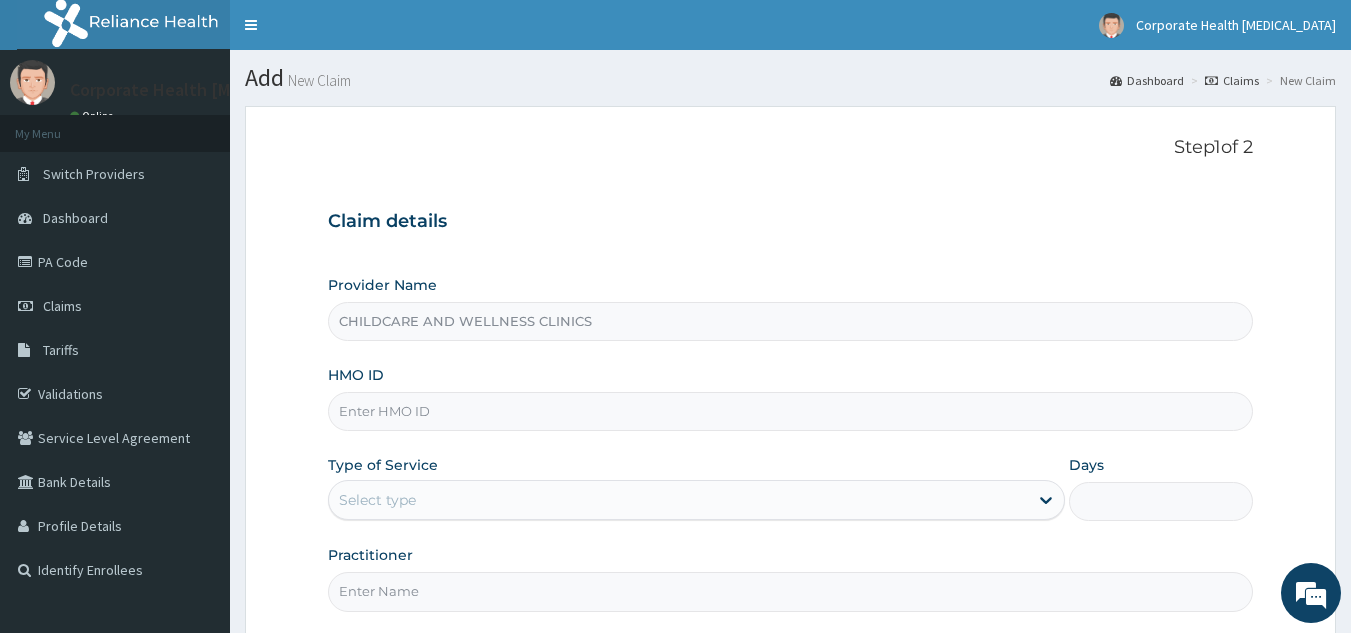 paste on "APH/10008/d" 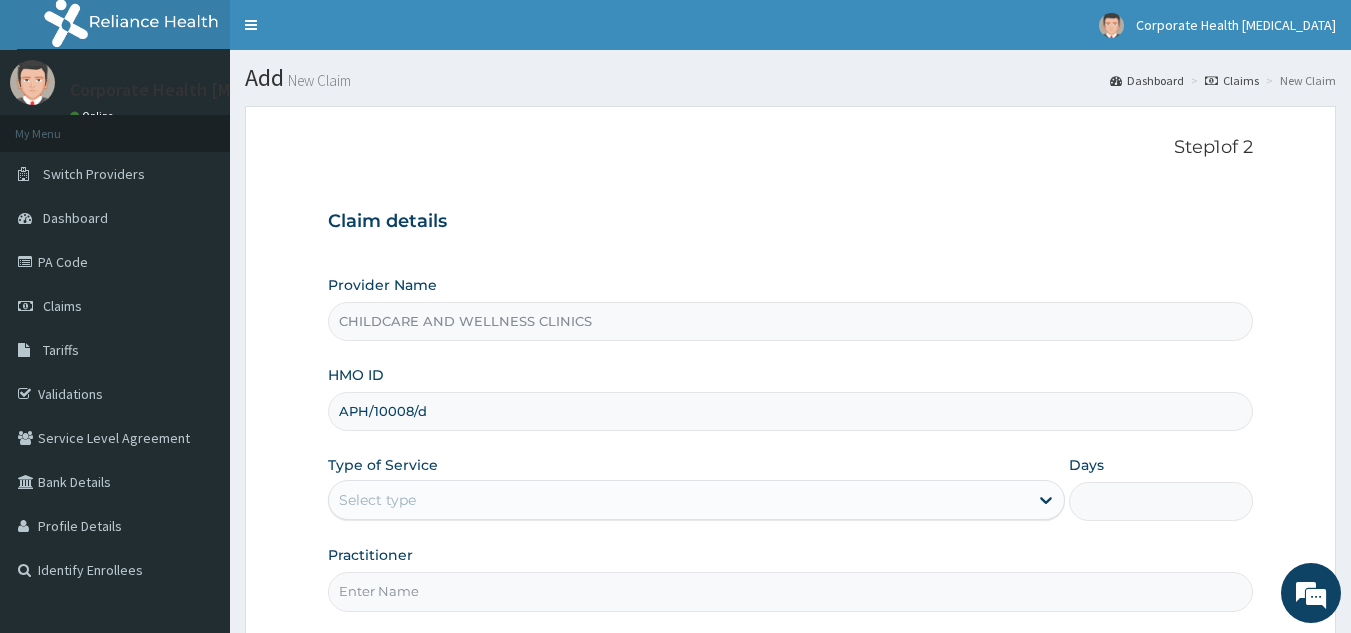 type on "APH/10008/d" 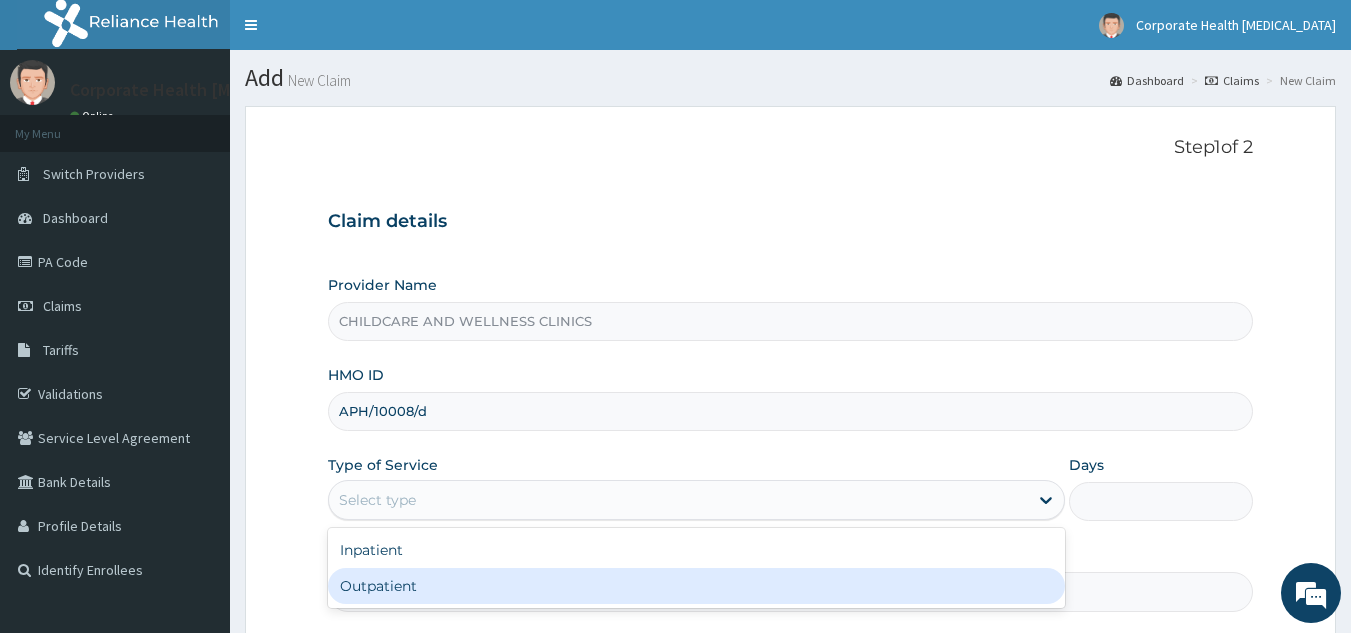 click on "Outpatient" at bounding box center (696, 586) 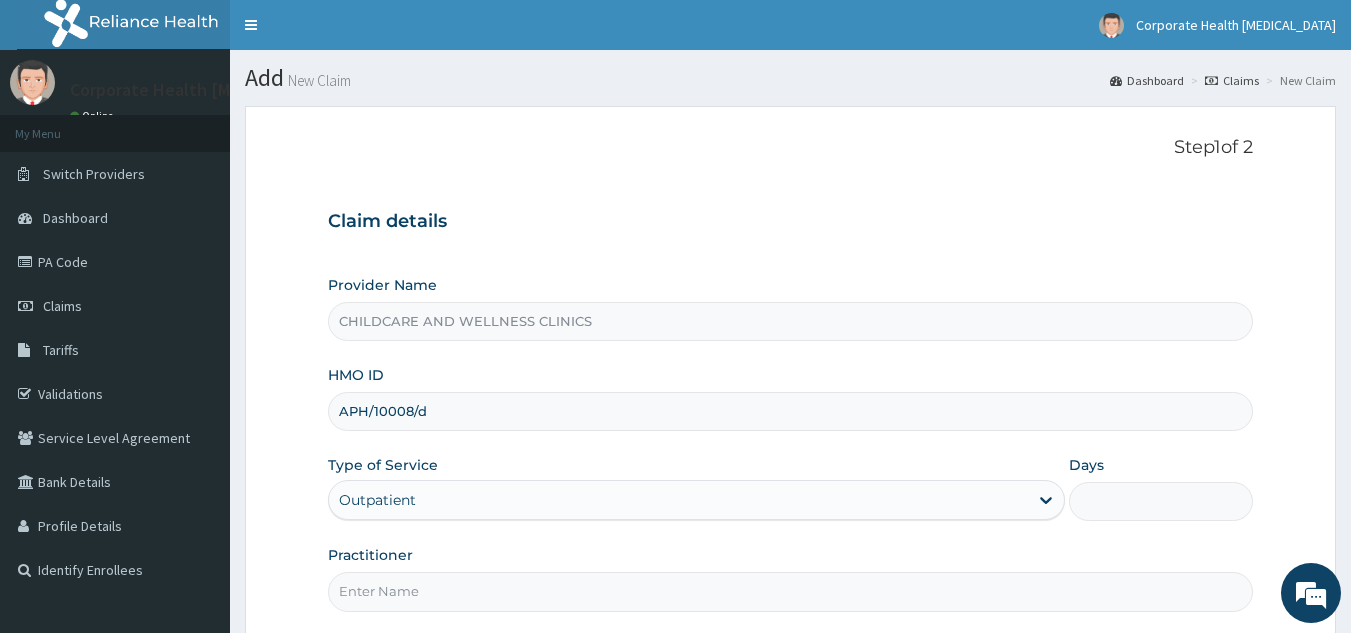 type on "1" 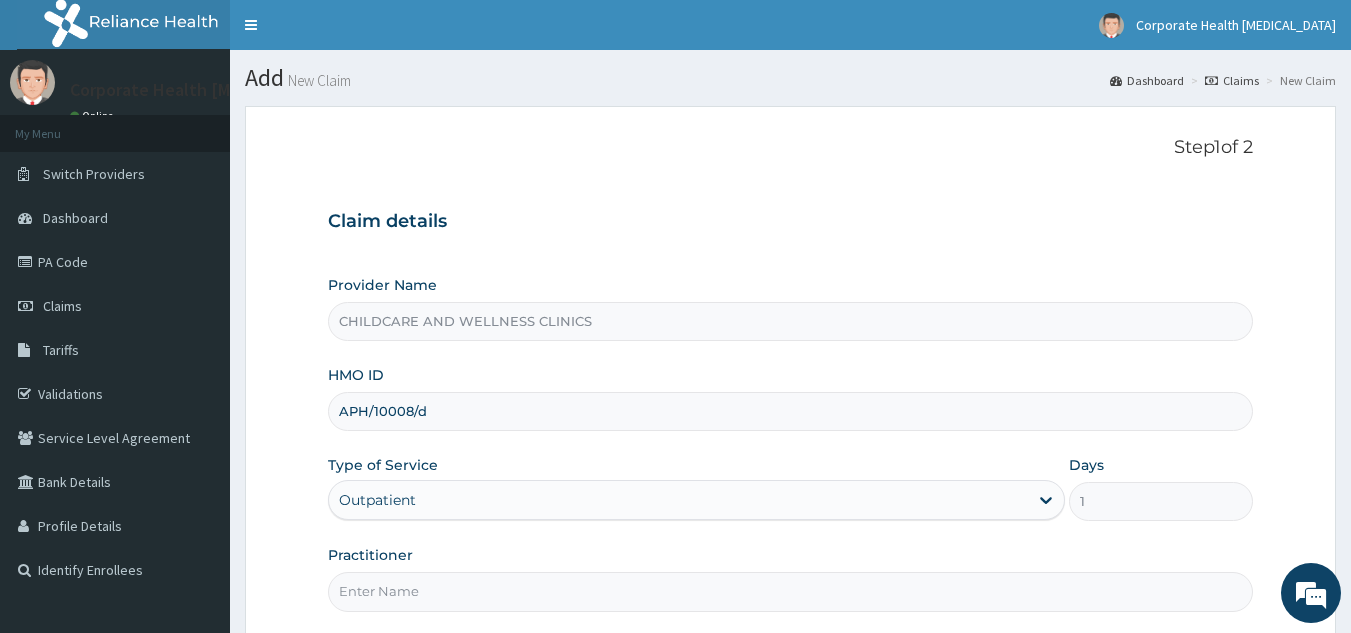 click on "Practitioner" at bounding box center (791, 591) 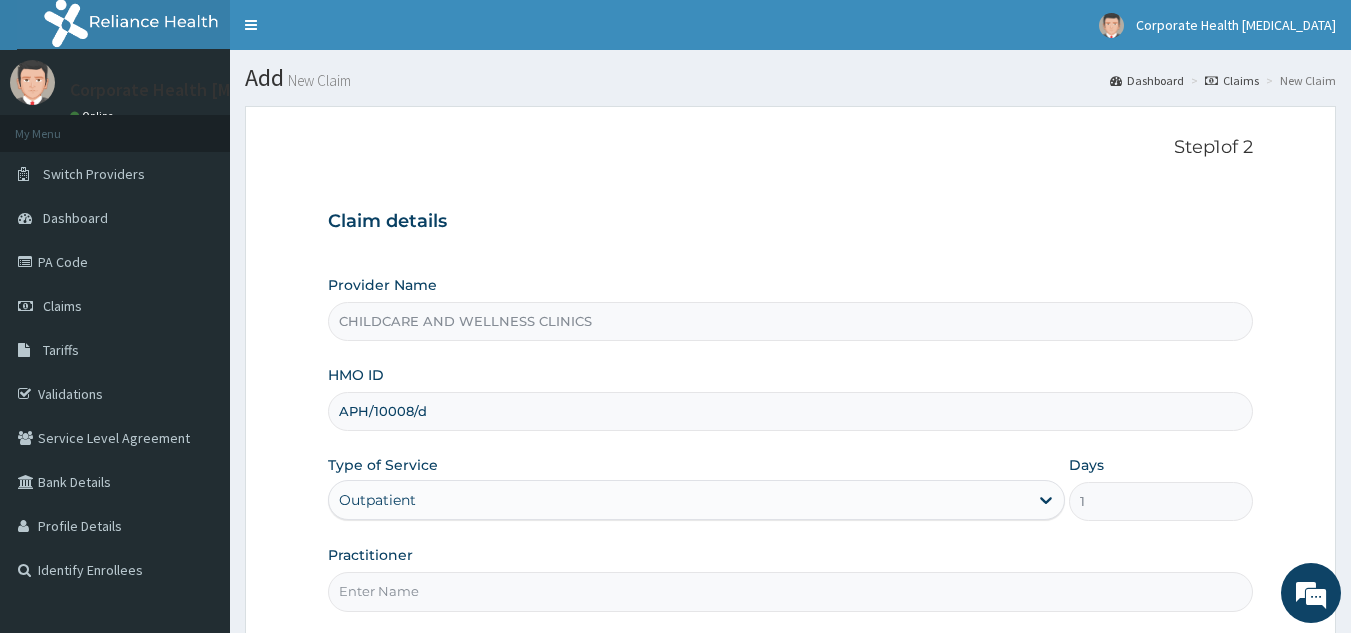 scroll, scrollTop: 0, scrollLeft: 0, axis: both 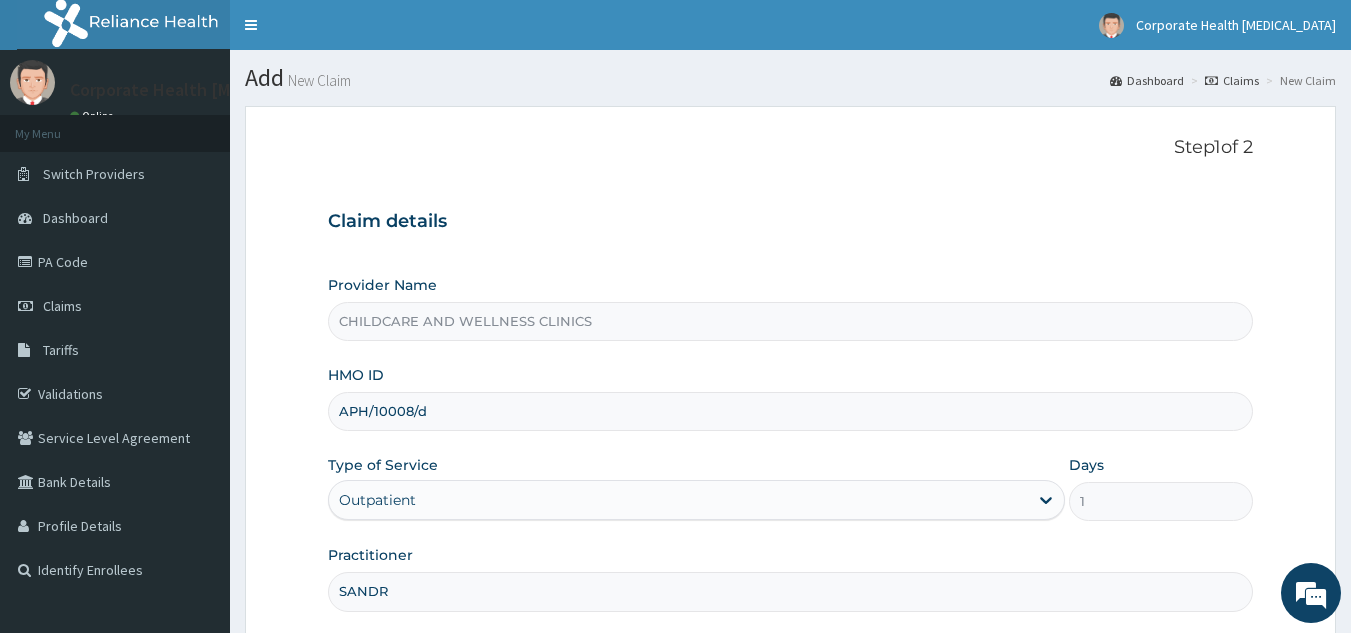 type on "SANDRA" 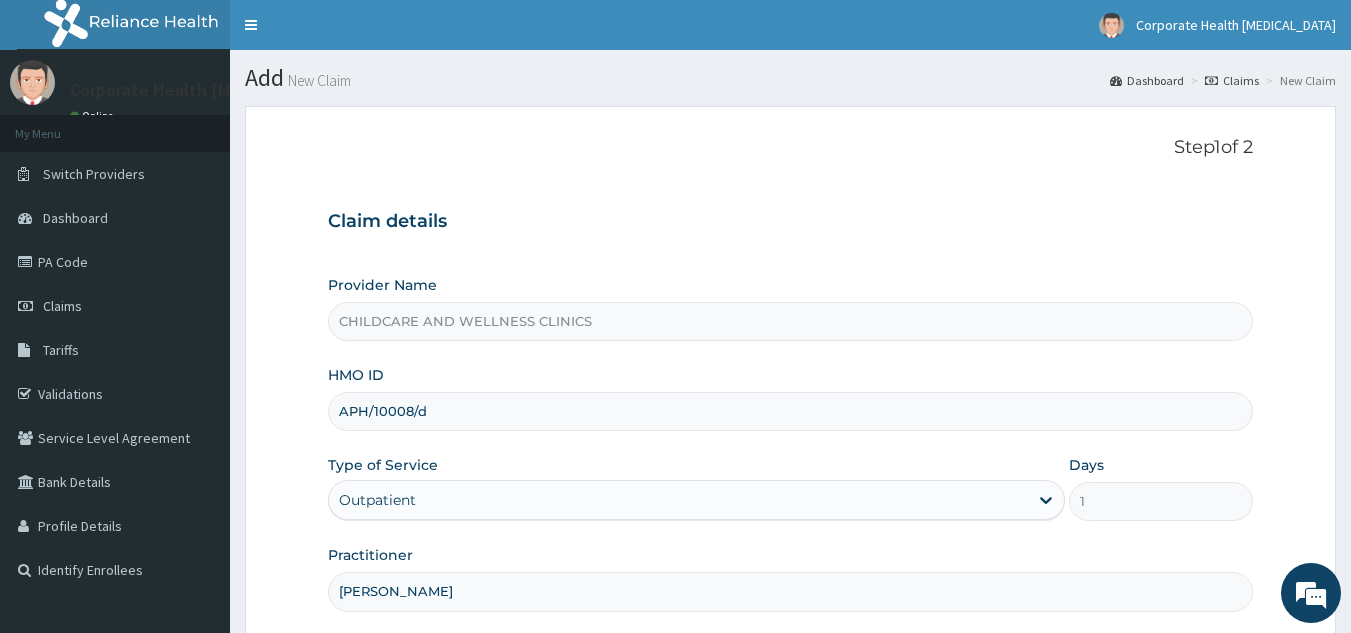 scroll, scrollTop: 152, scrollLeft: 0, axis: vertical 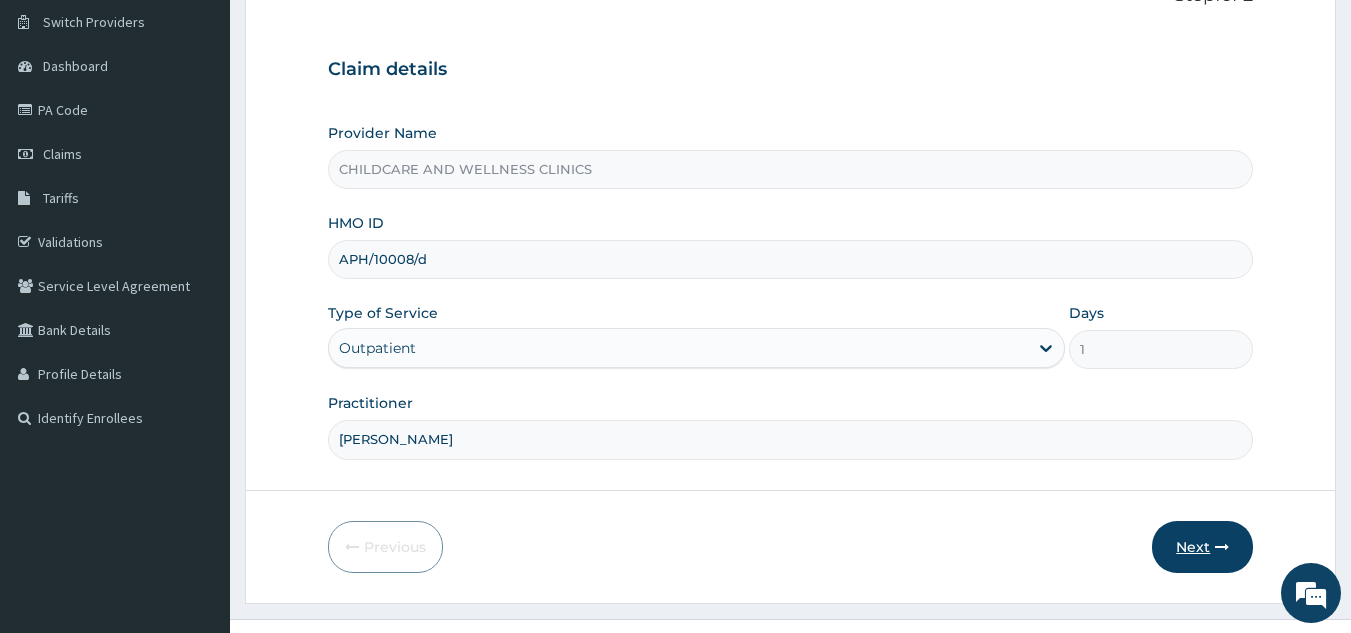 click on "Next" at bounding box center (1202, 547) 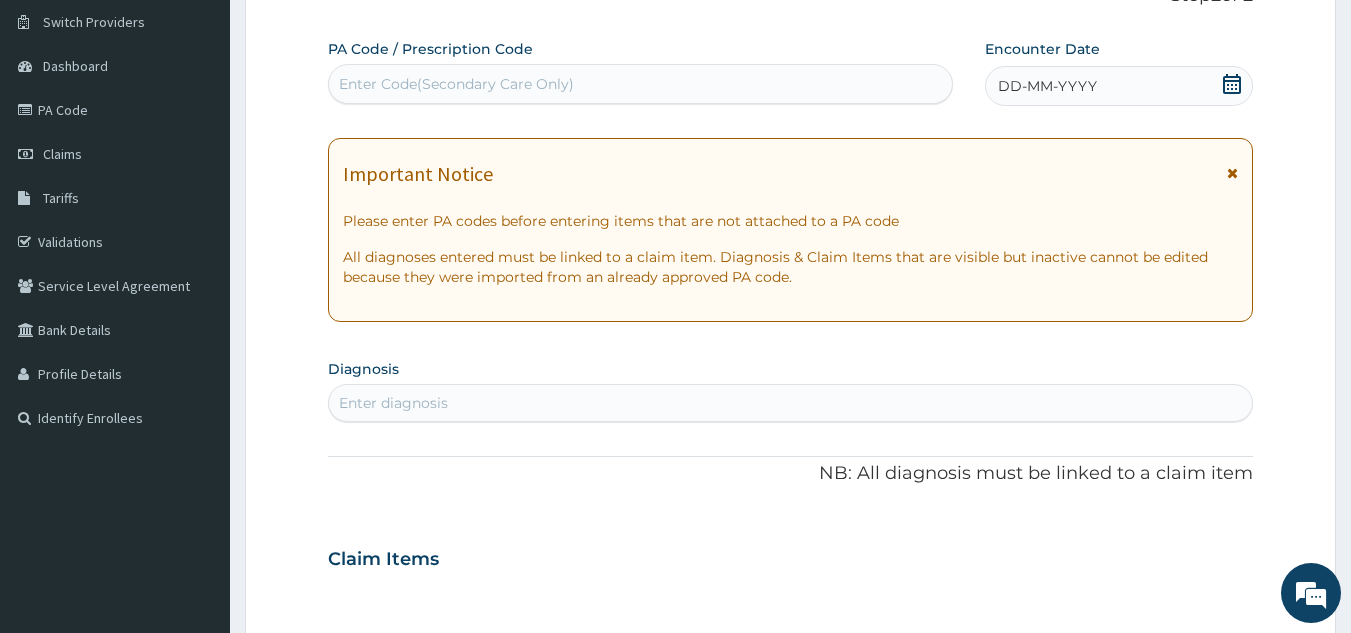 click on "DD-MM-YYYY" at bounding box center (1119, 86) 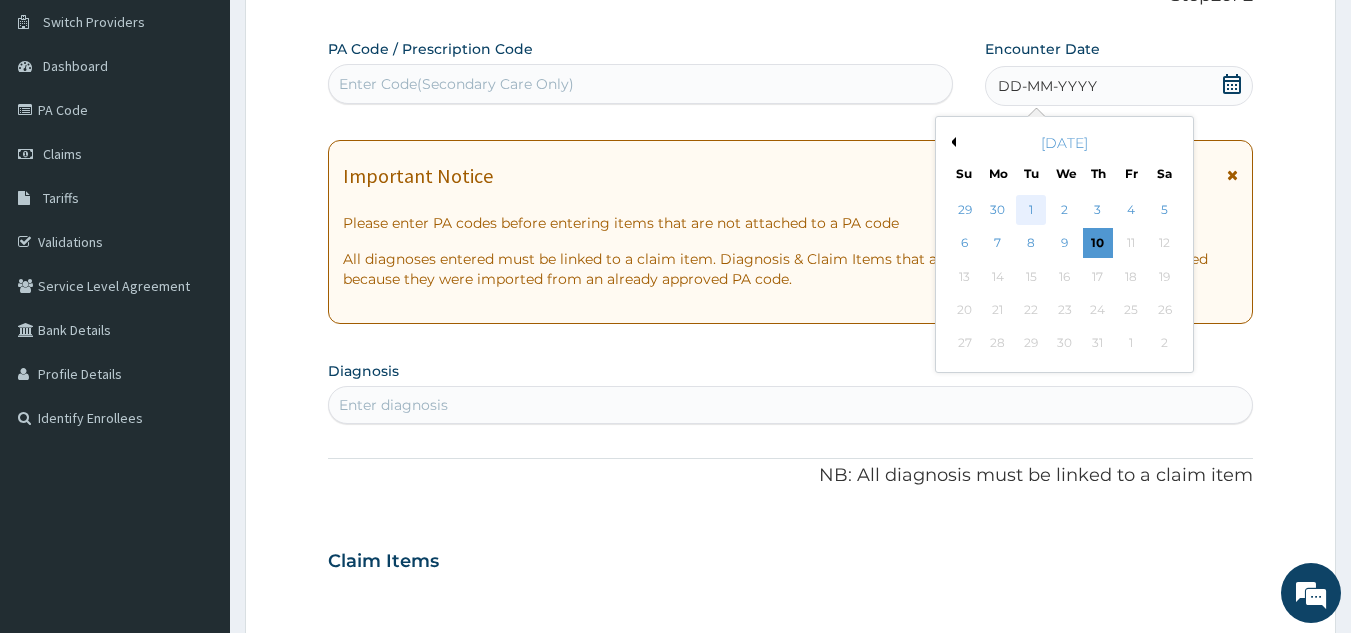 click on "1" at bounding box center [1032, 210] 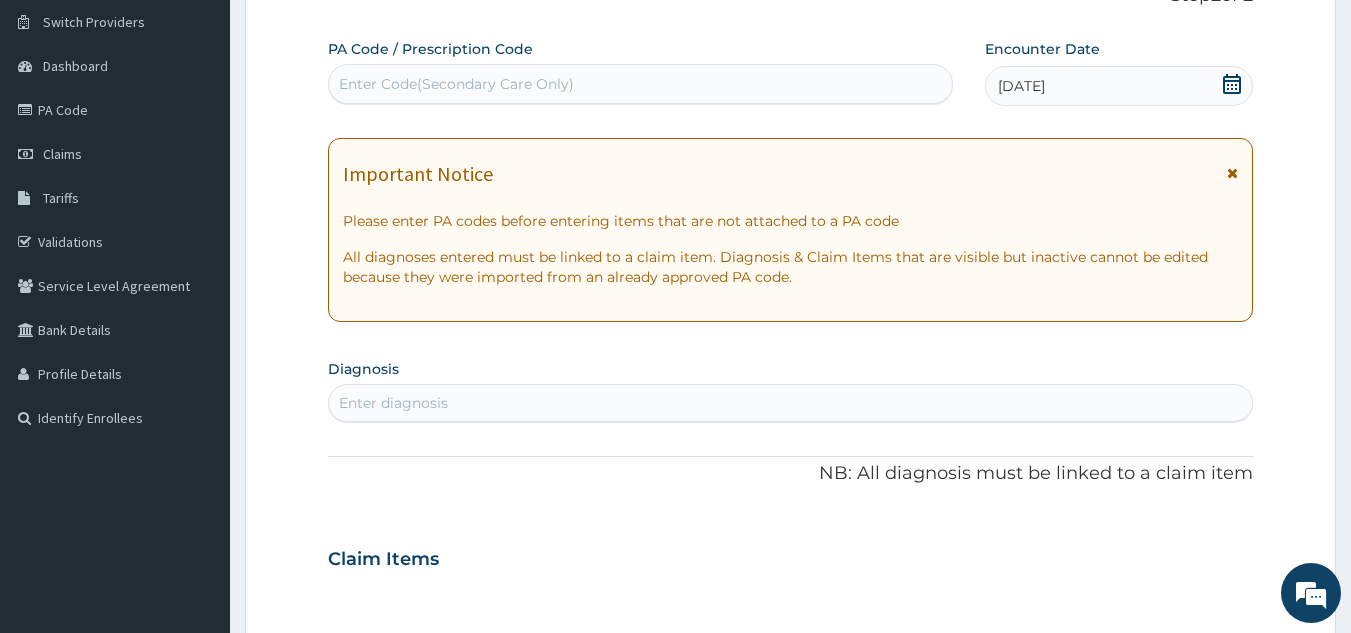 type on "," 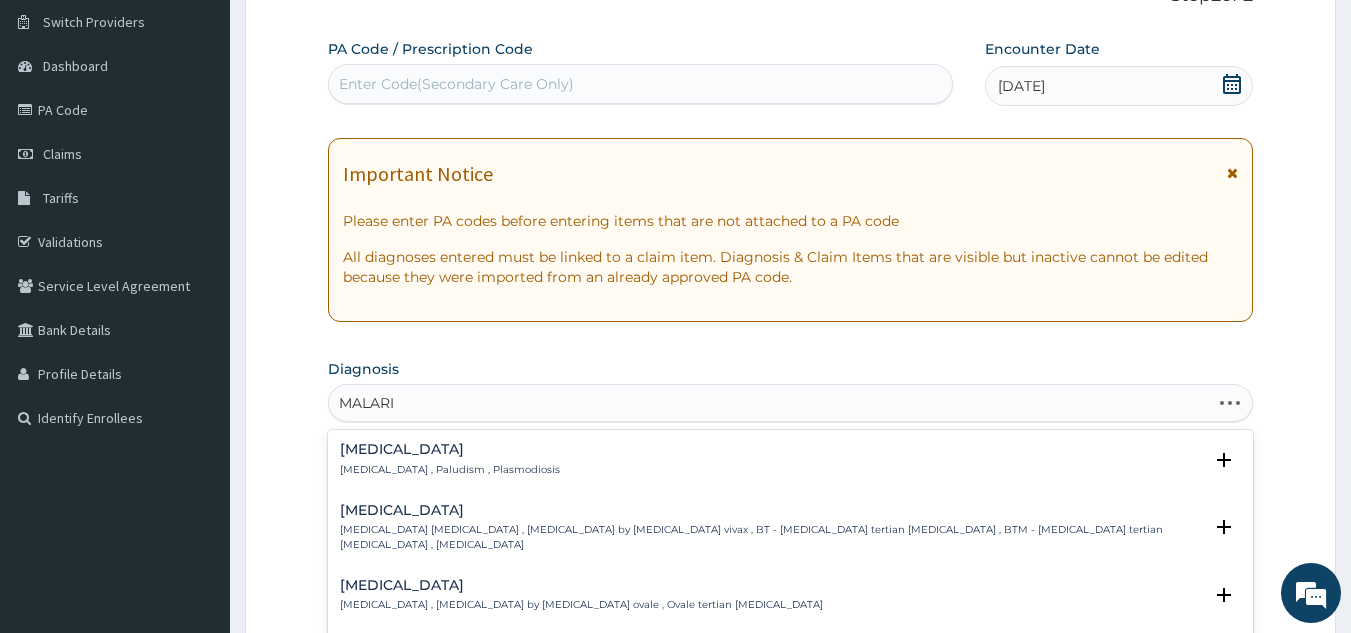 type on "MALARIA" 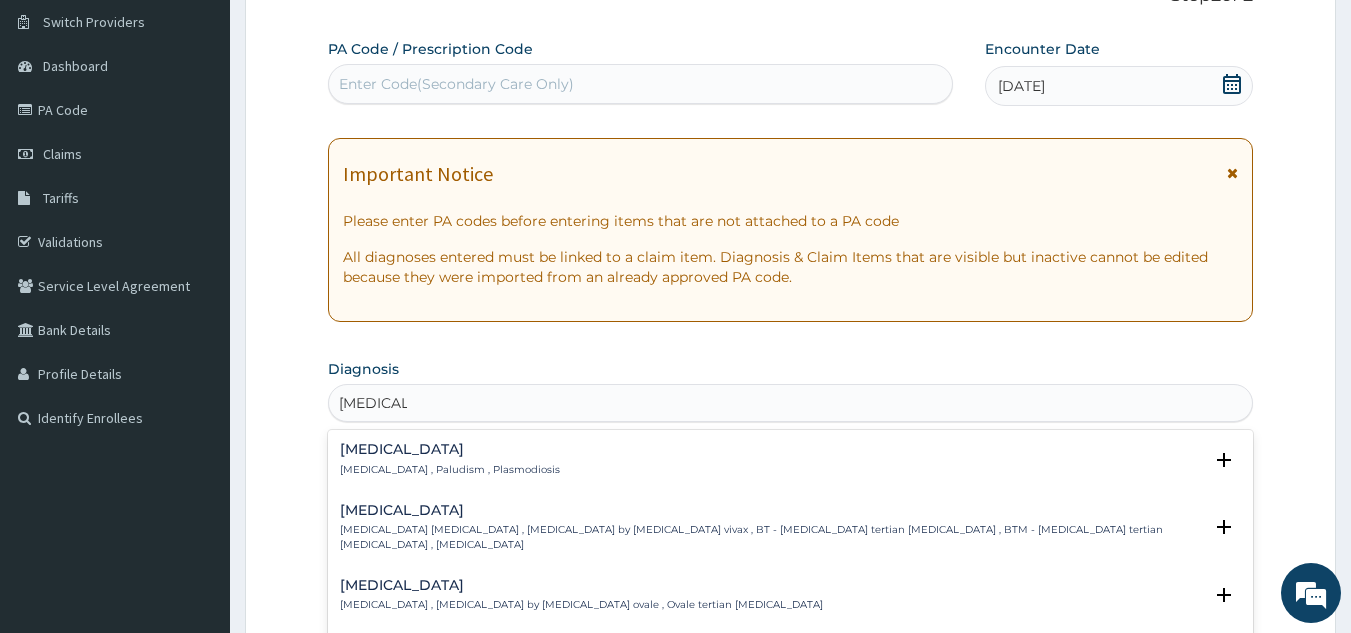 click on "Vivax malaria Vivax malaria , Benign tertian malaria , Malaria by Plasmodium vivax , BT - Benign tertian malaria , BTM - Benign tertian malaria , Vivax malaria - benign tertian Select Status Query Query covers suspected (?), Keep in view (kiv), Ruled out (r/o) Confirmed" at bounding box center [791, 532] 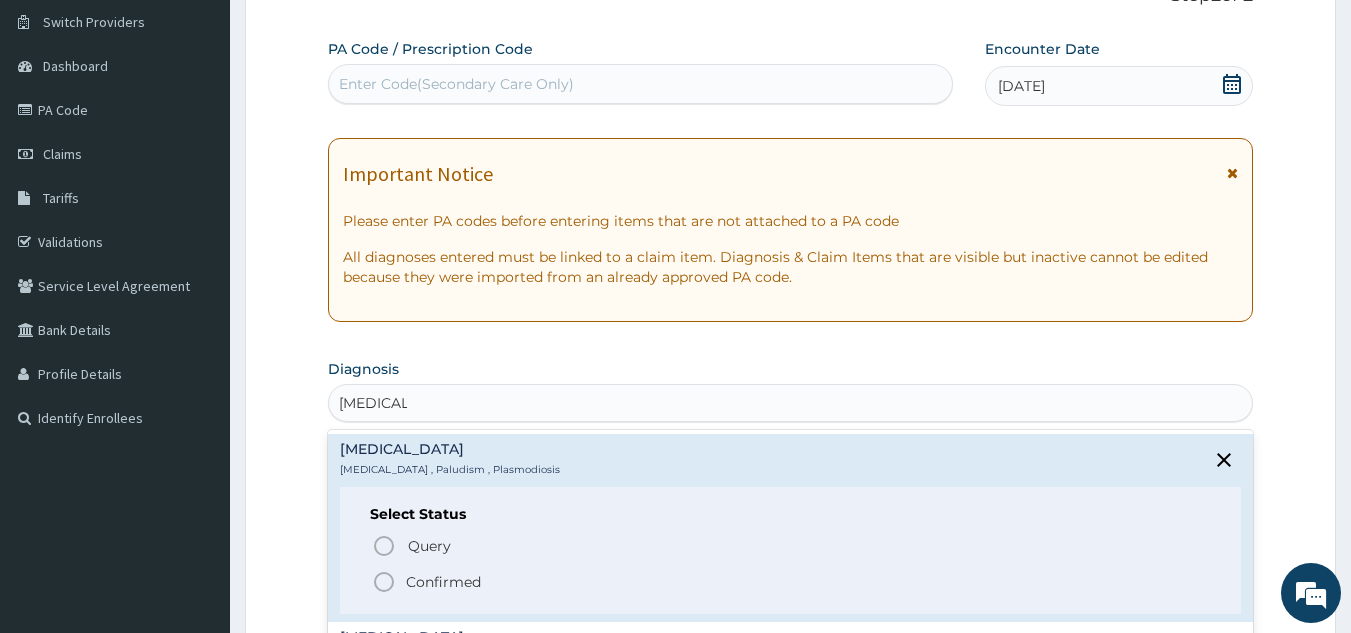 click on "Query" at bounding box center [429, 546] 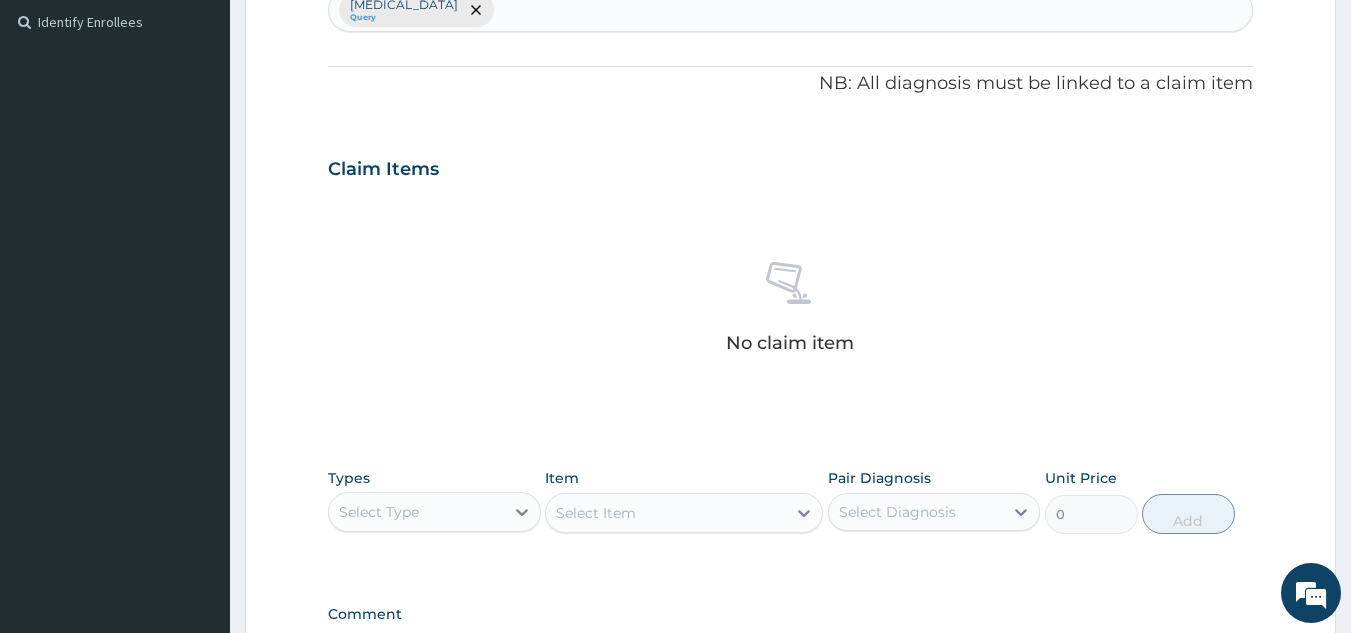 scroll, scrollTop: 563, scrollLeft: 0, axis: vertical 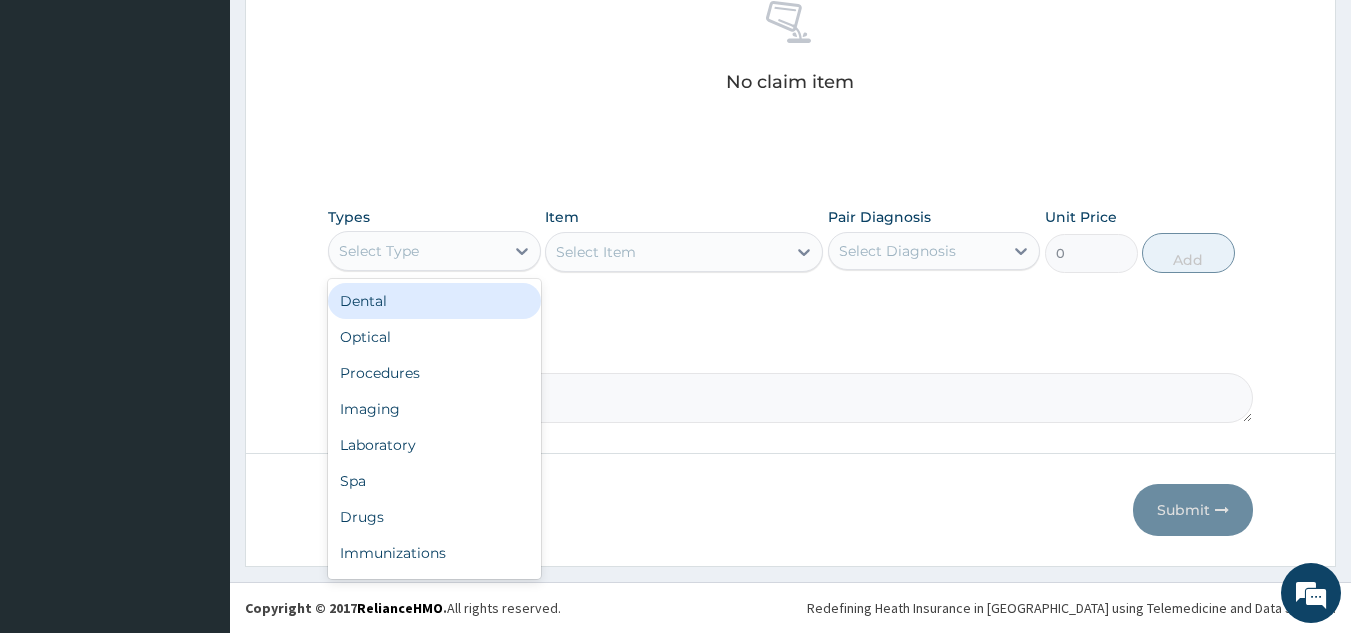 click on "Procedures" at bounding box center (434, 373) 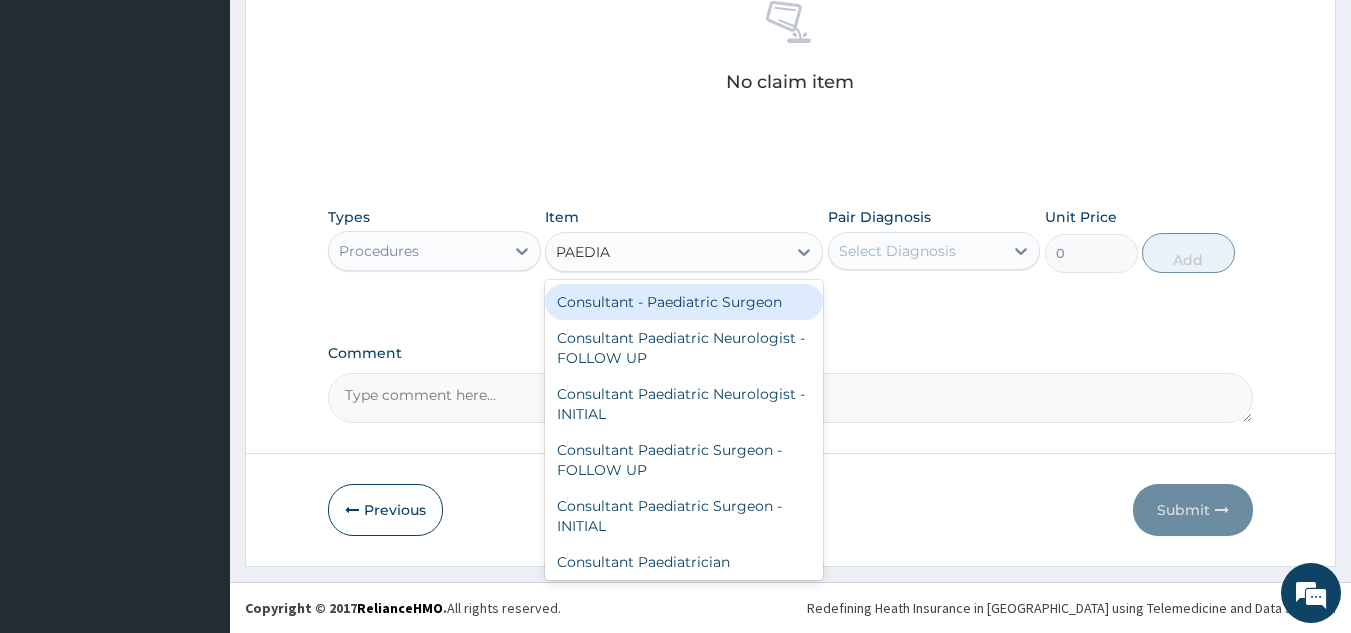 type on "PAEDIAT" 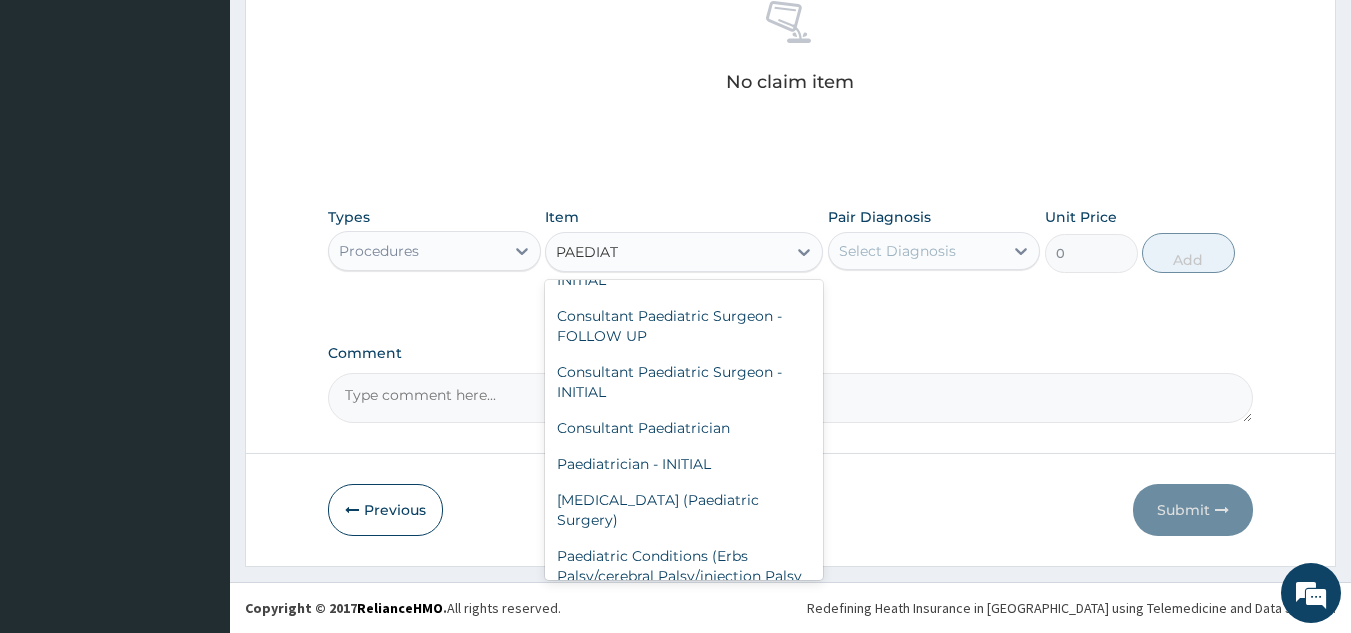 scroll, scrollTop: 139, scrollLeft: 0, axis: vertical 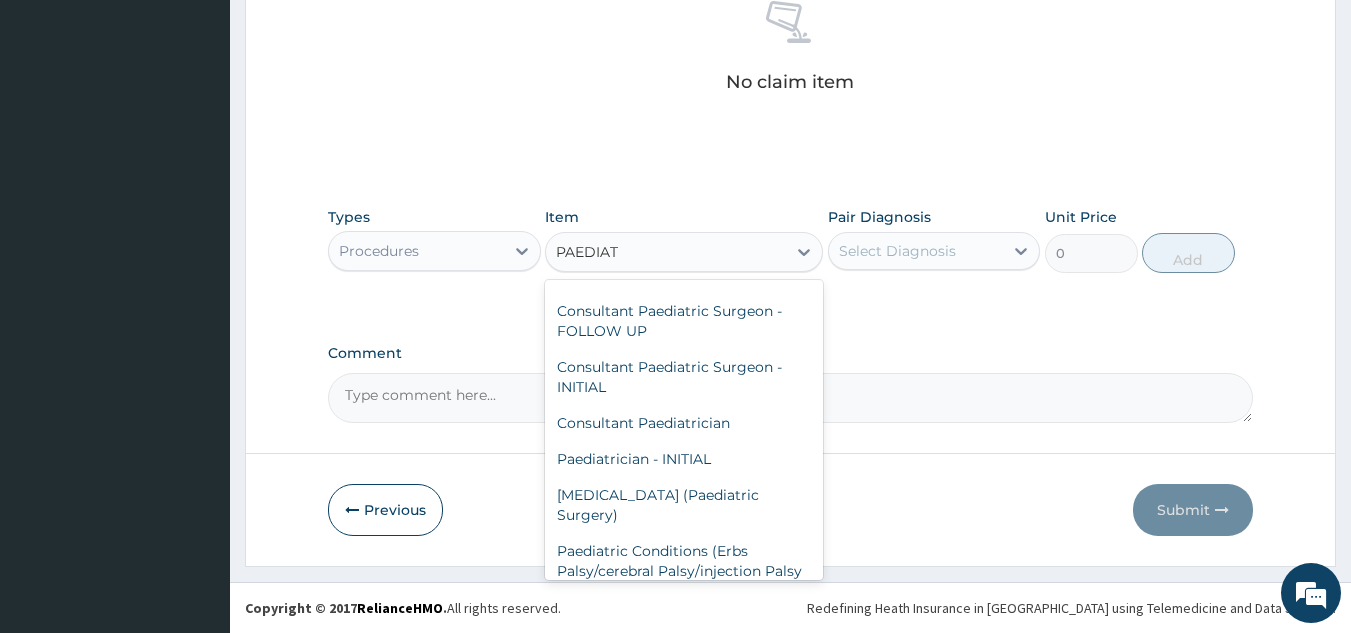 click on "Paediatrician - INITIAL" at bounding box center (684, 459) 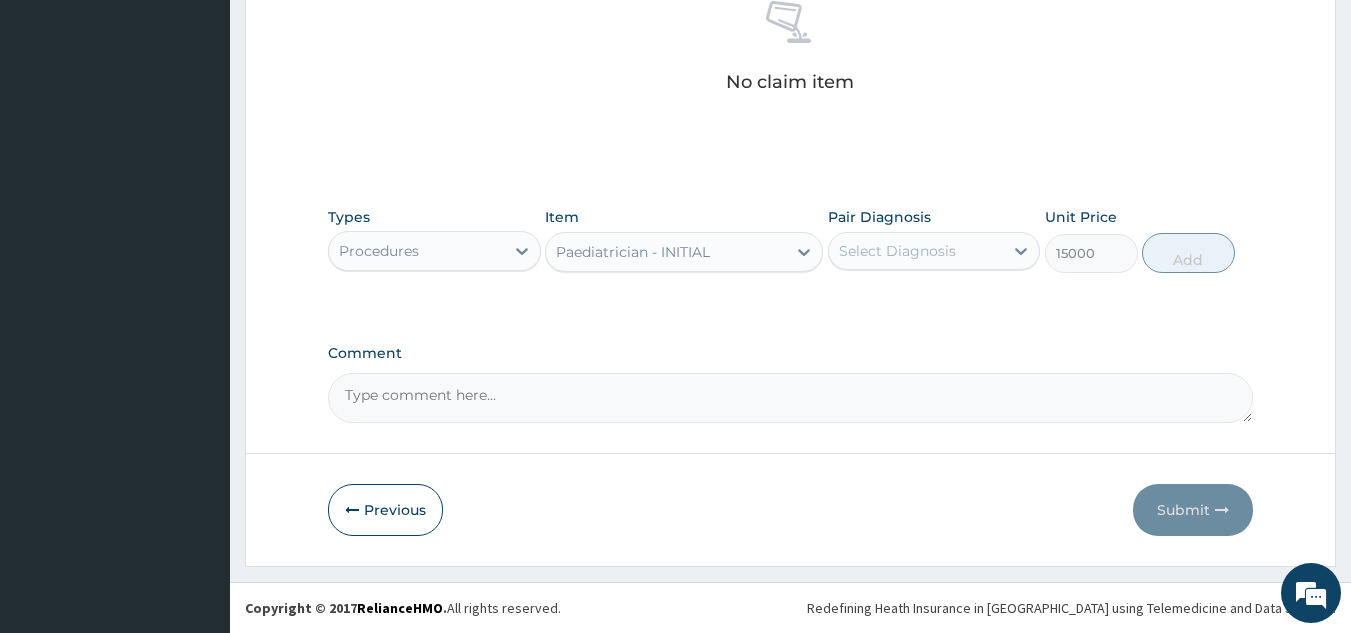 type 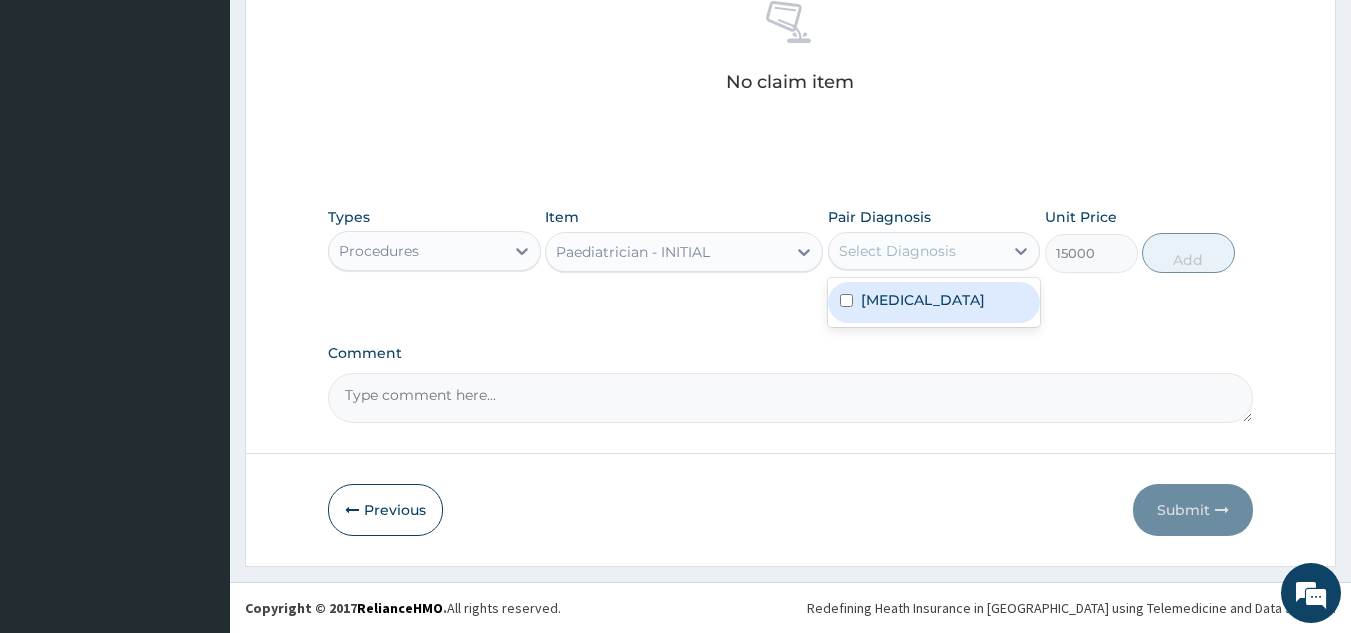 click at bounding box center (846, 300) 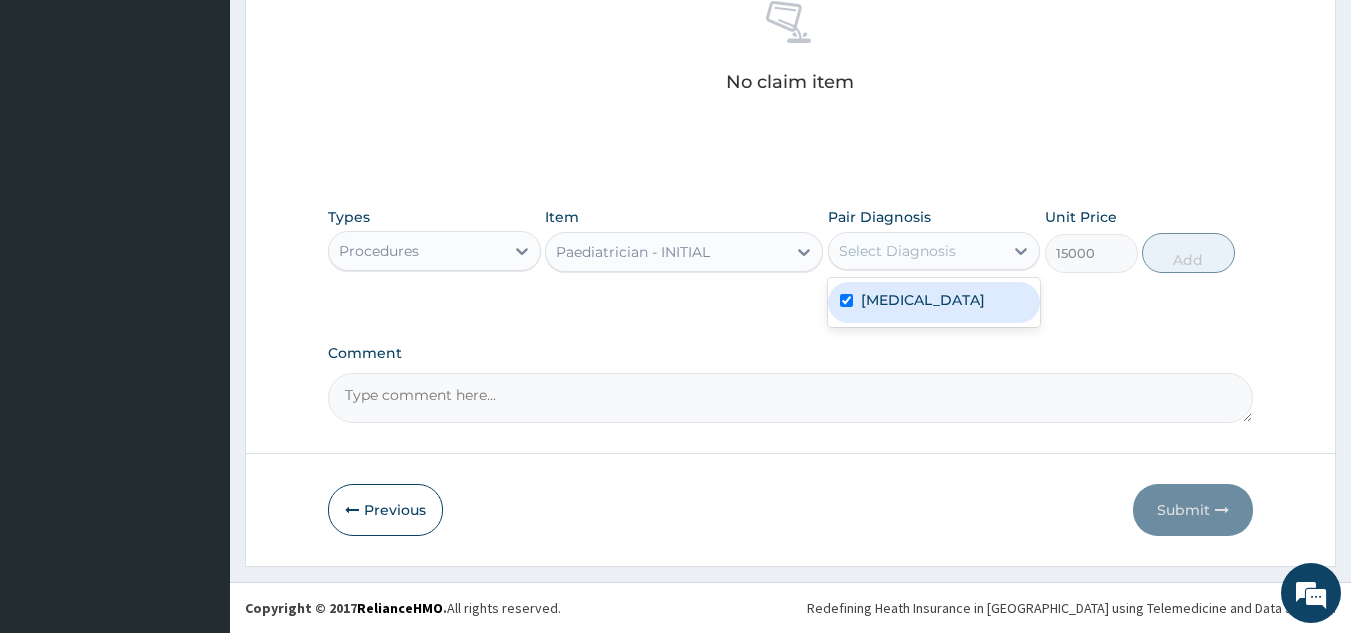 checkbox on "true" 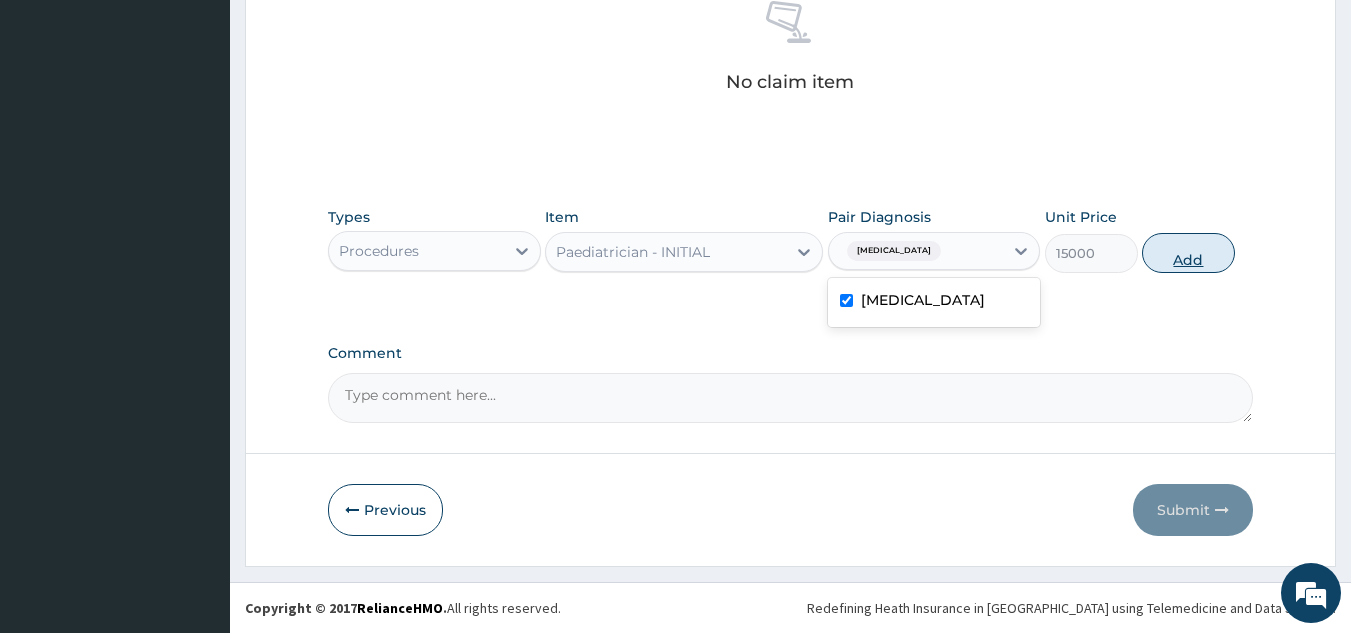 click on "Add" at bounding box center [1188, 253] 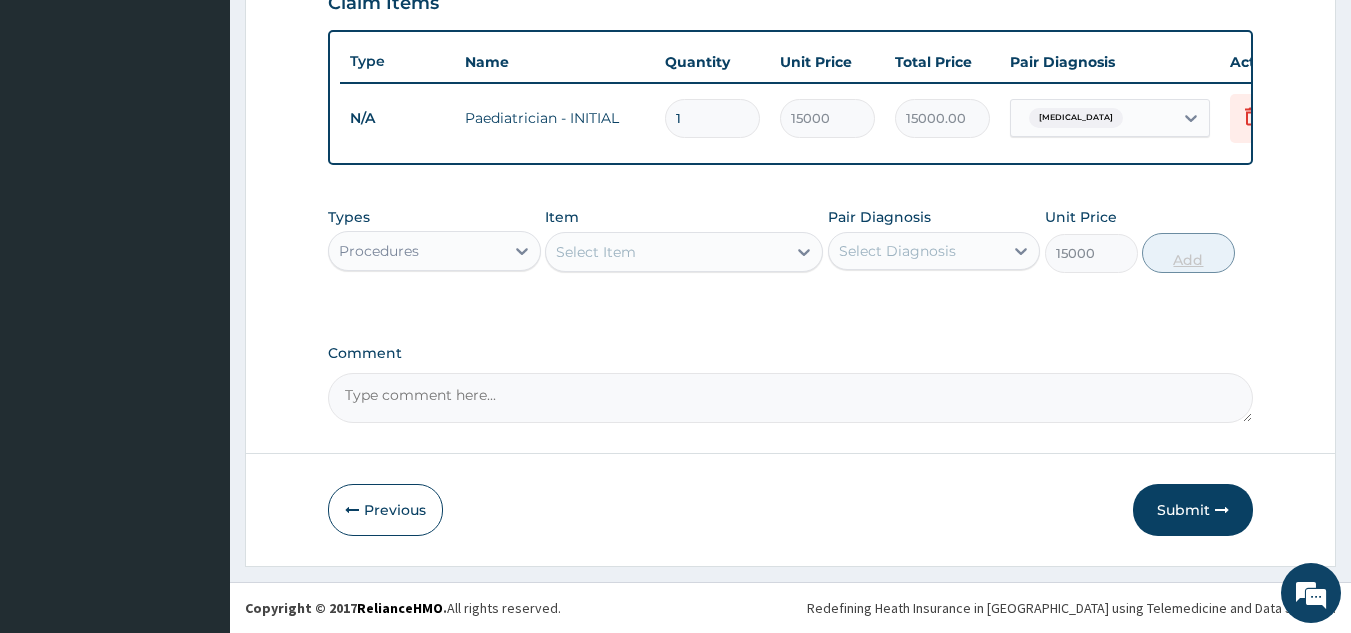 scroll, scrollTop: 729, scrollLeft: 0, axis: vertical 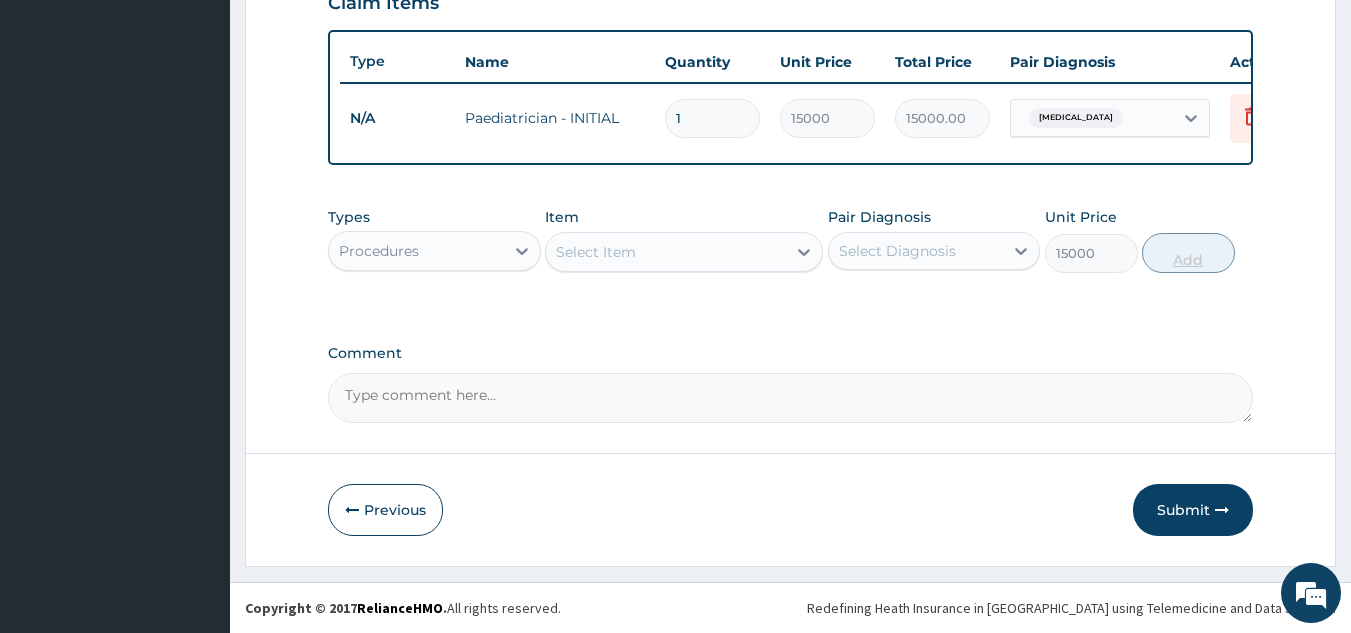 type on "0" 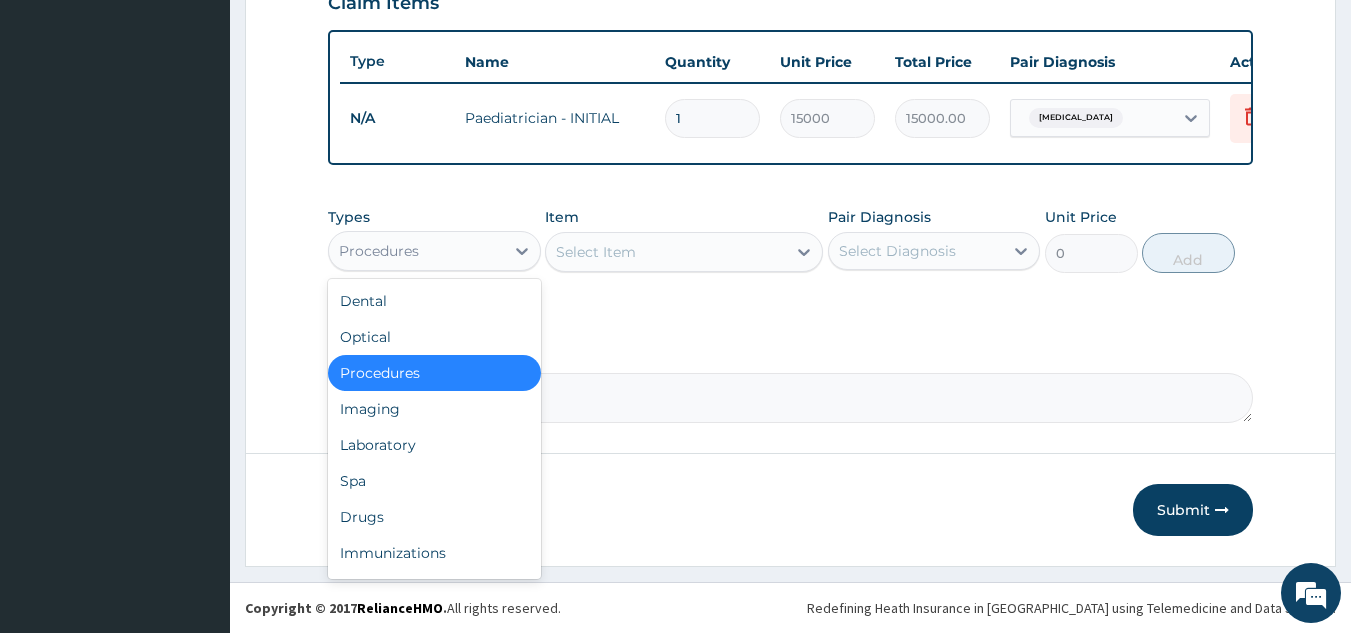 click on "Laboratory" at bounding box center (434, 445) 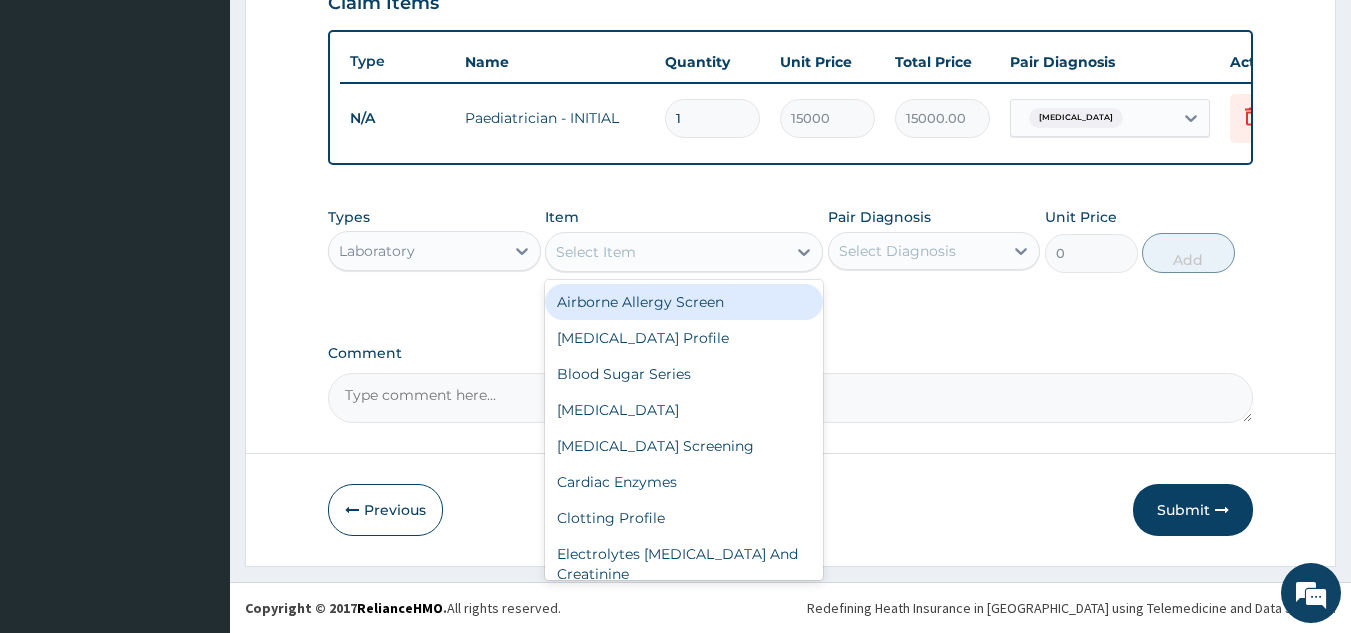 type on "L" 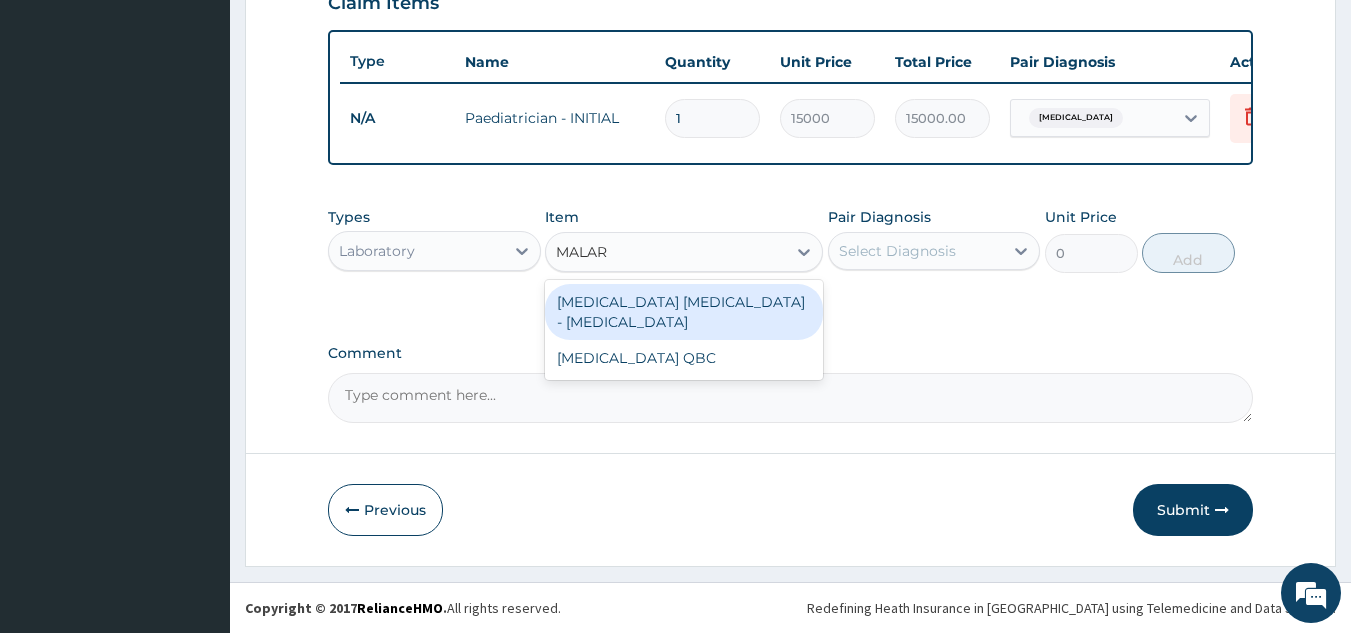 type on "MALARI" 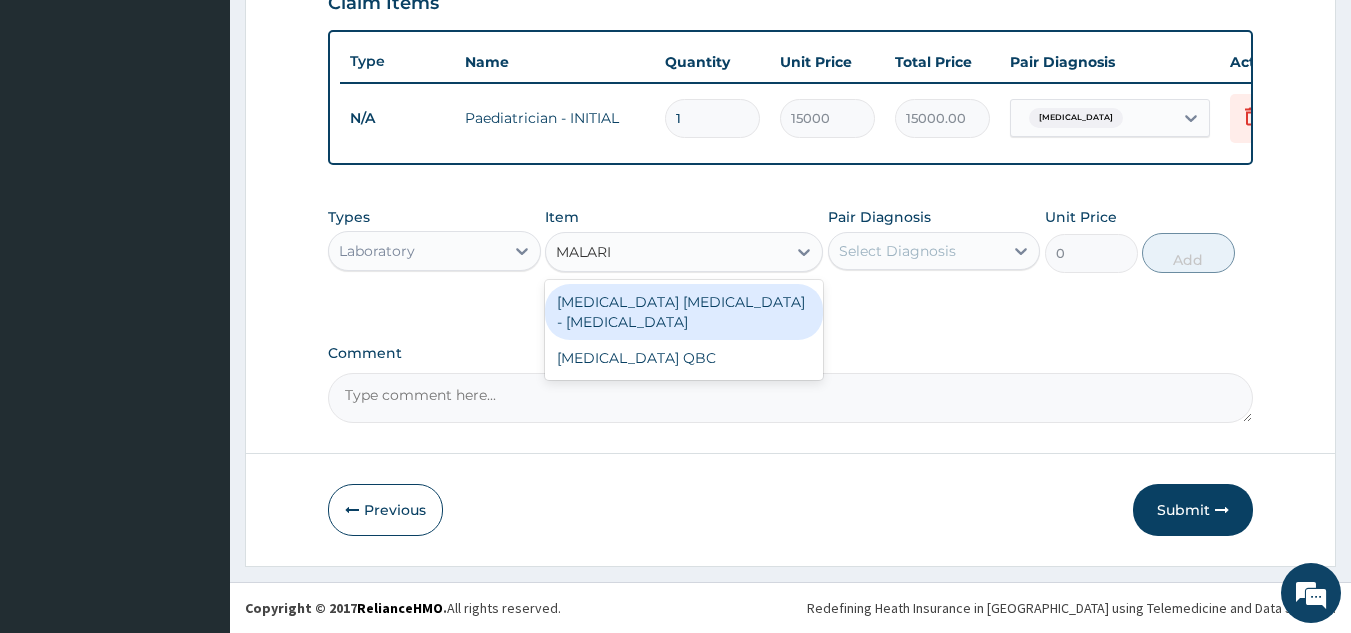 click on "MALARIA QBC" at bounding box center (684, 358) 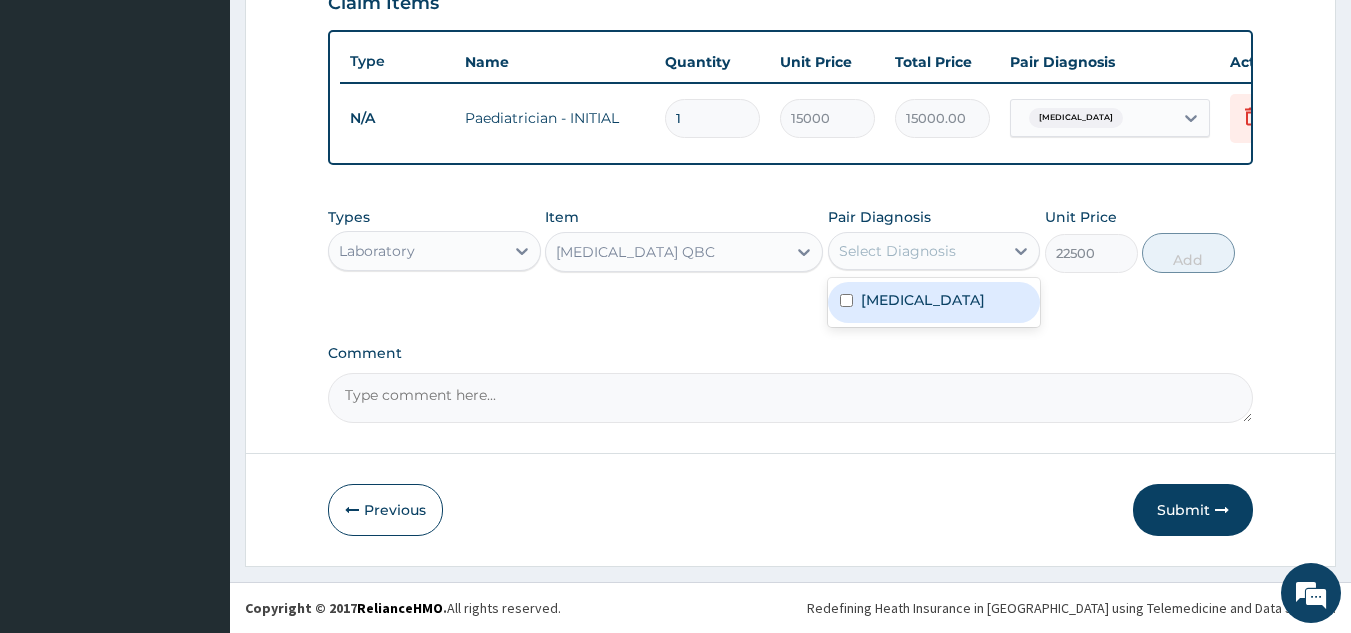 click at bounding box center [846, 300] 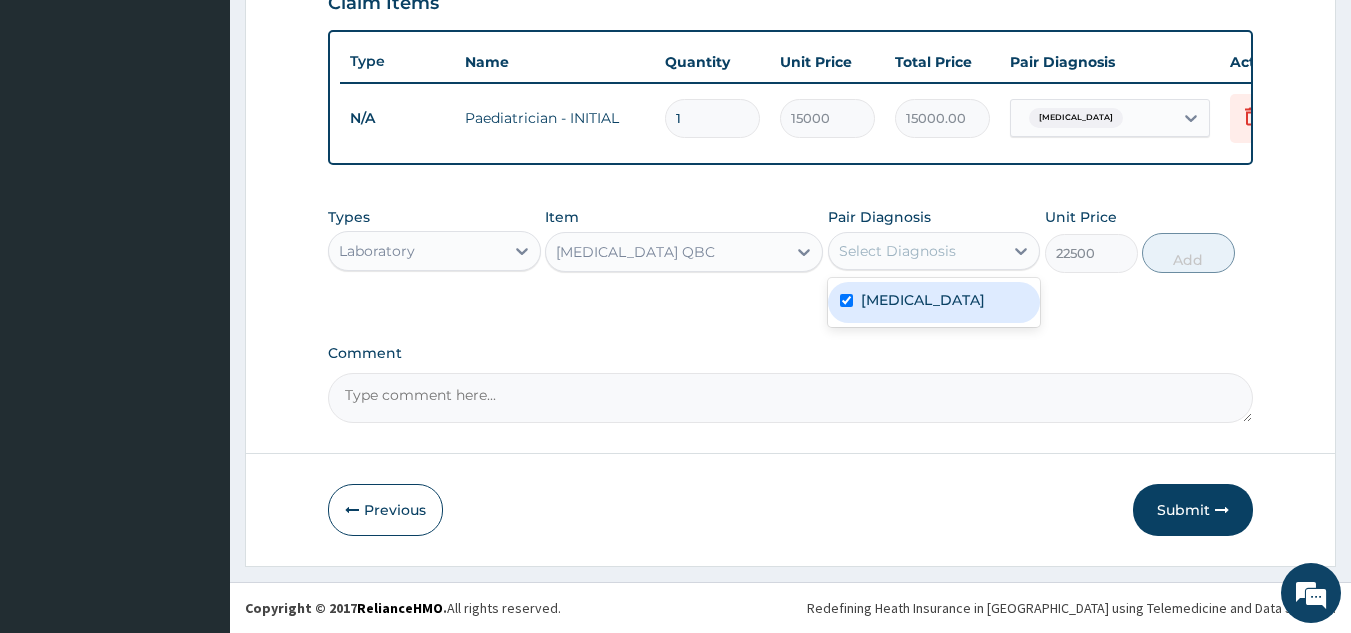 checkbox on "true" 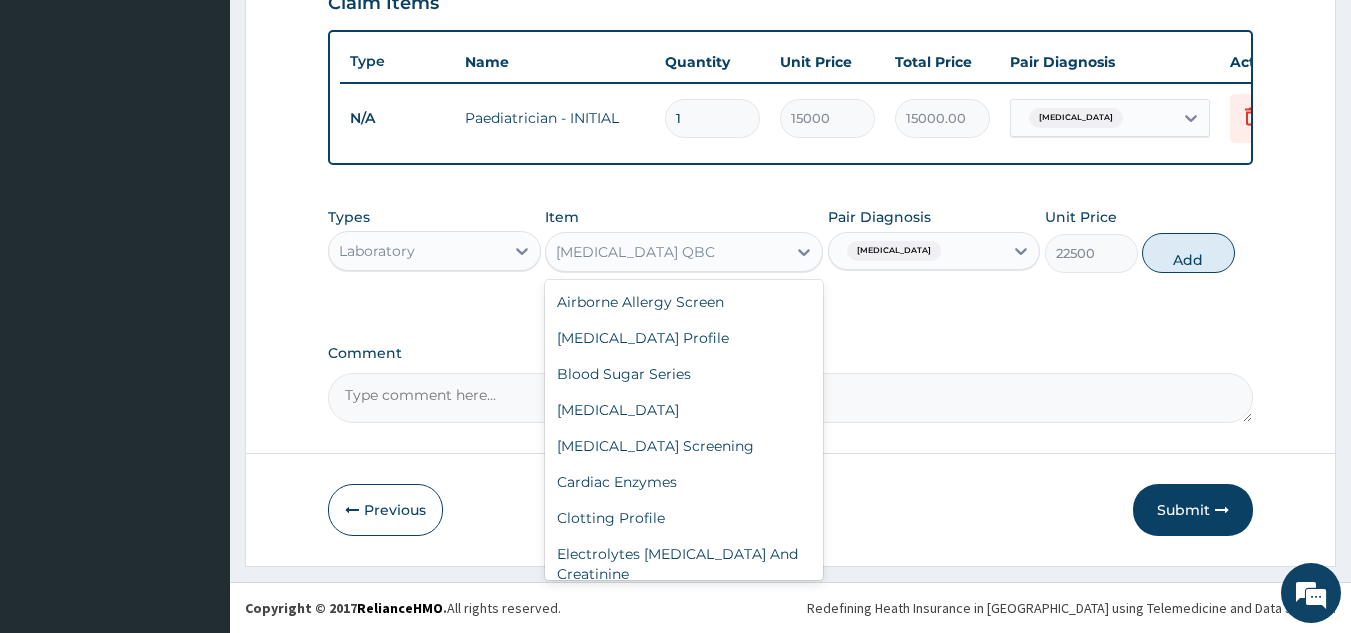 scroll, scrollTop: 5172, scrollLeft: 0, axis: vertical 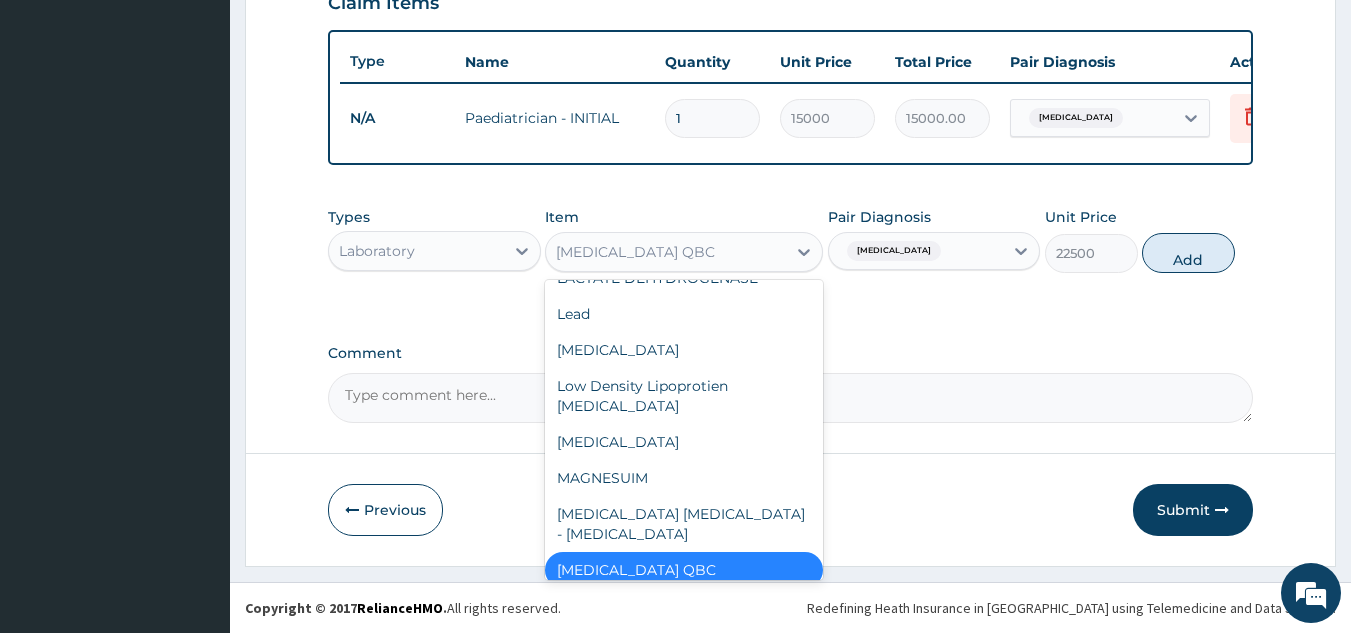 click on "MALARIA PARASITE - BLOOD FILM" at bounding box center [684, 524] 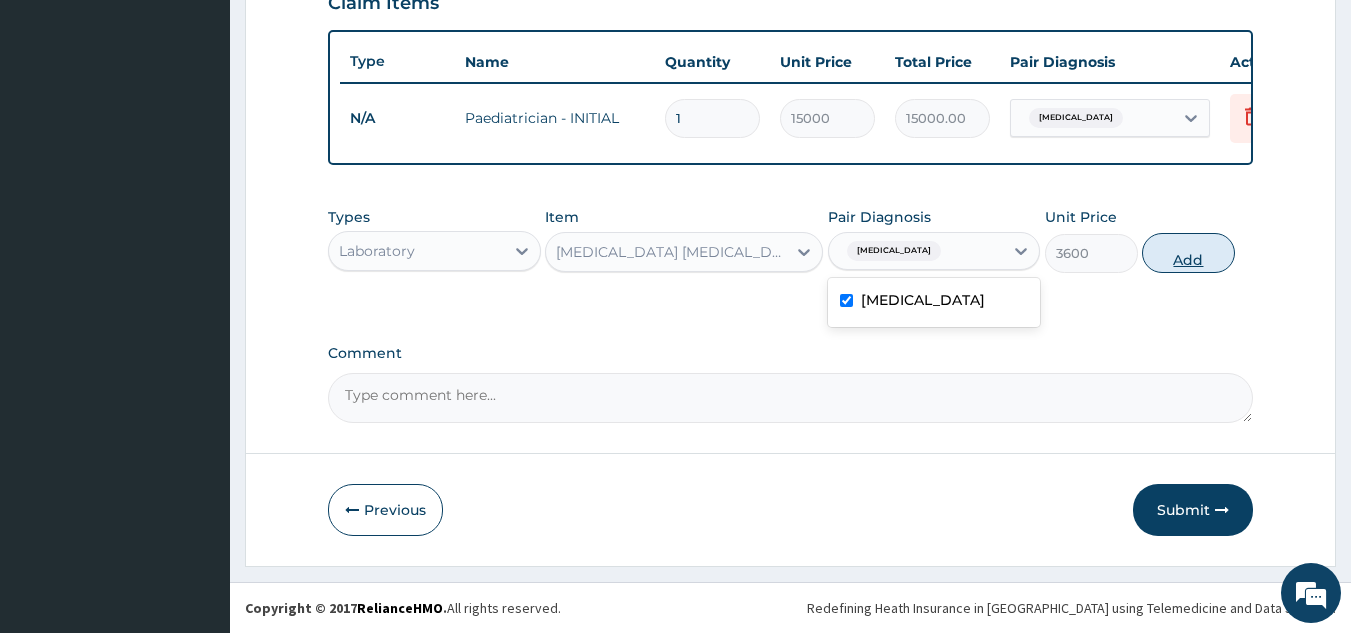 click on "Add" at bounding box center (1188, 253) 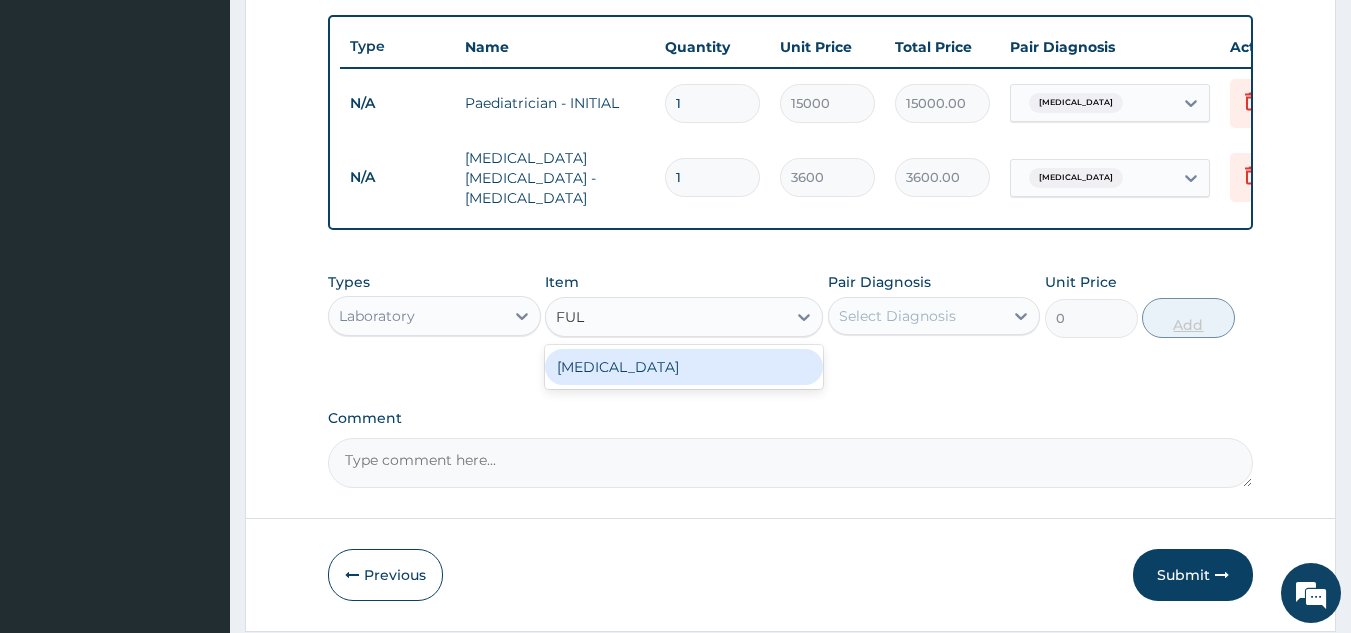 type on "FULL" 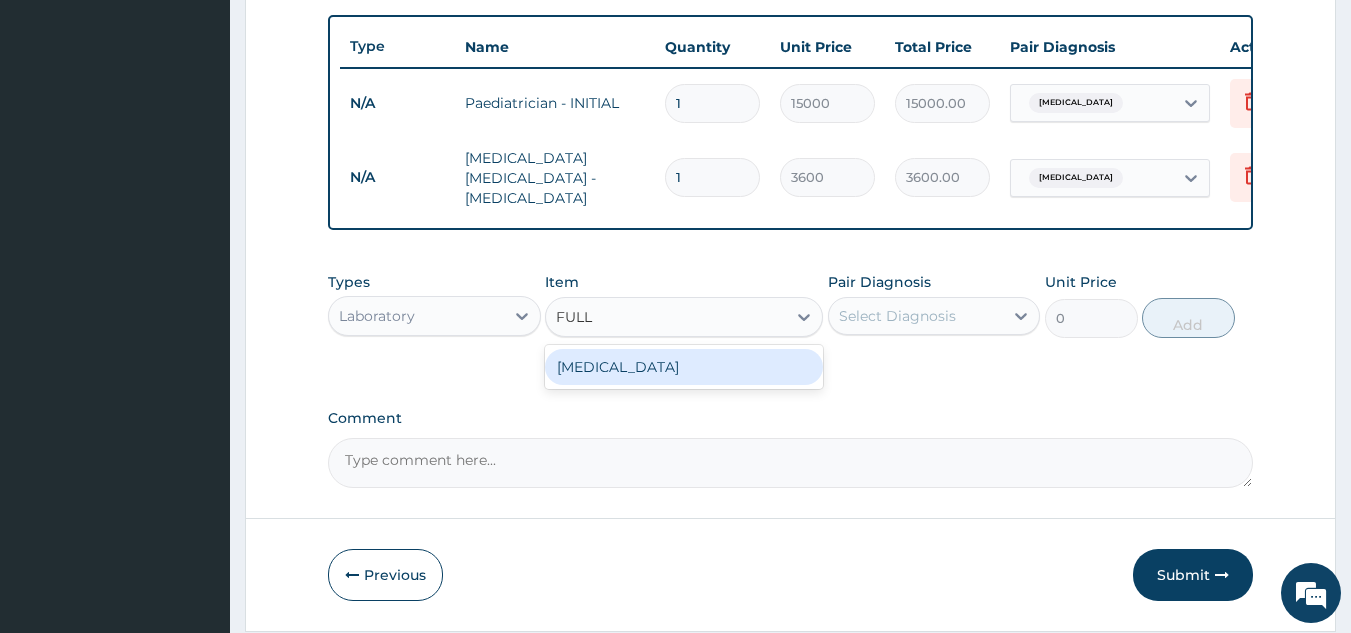 click on "Full Blood Count" at bounding box center (684, 367) 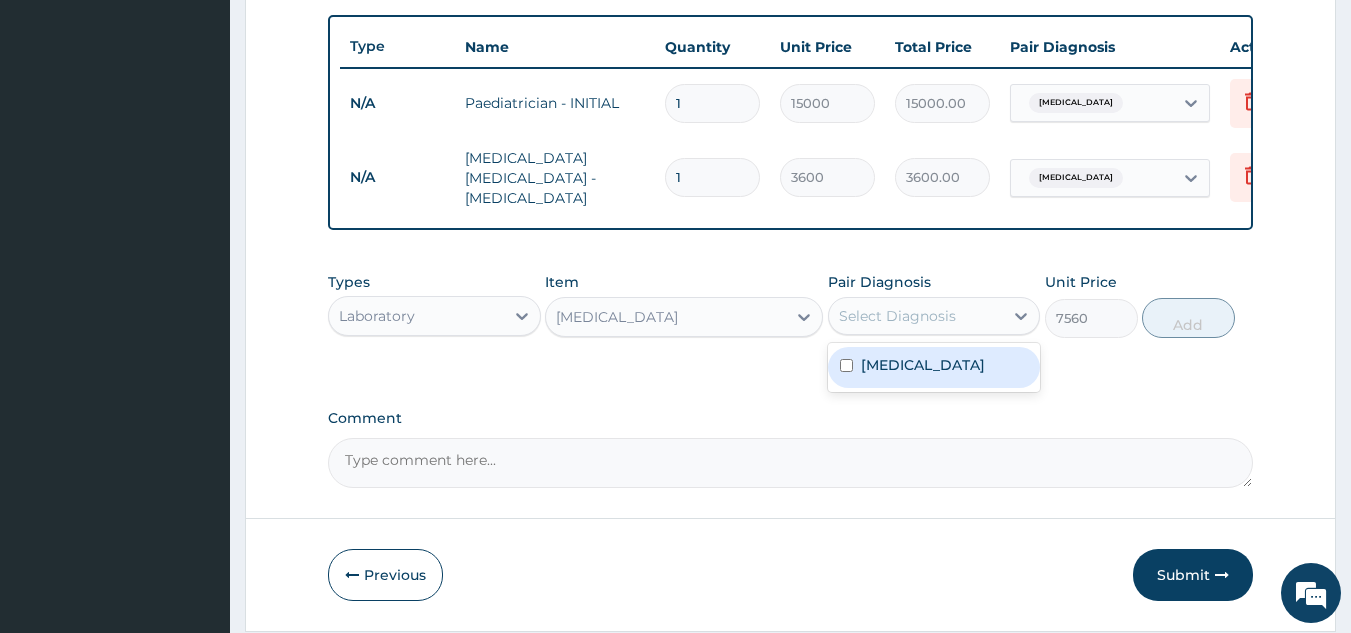 click at bounding box center (846, 365) 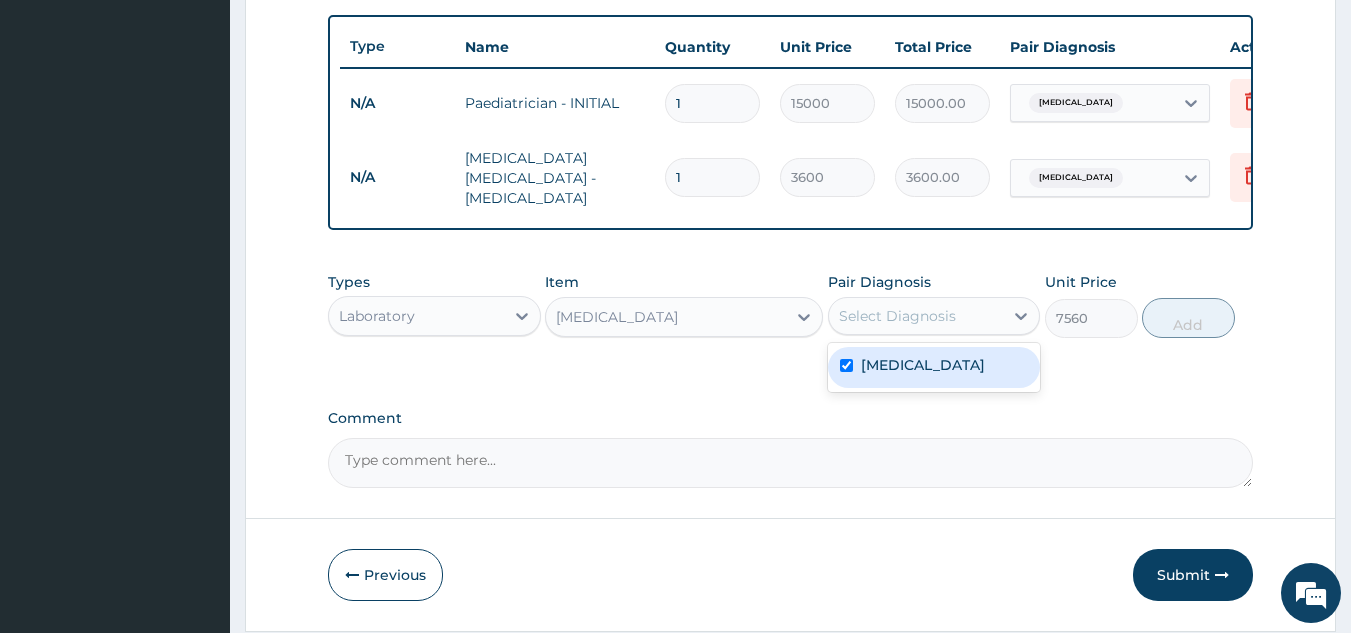 checkbox on "true" 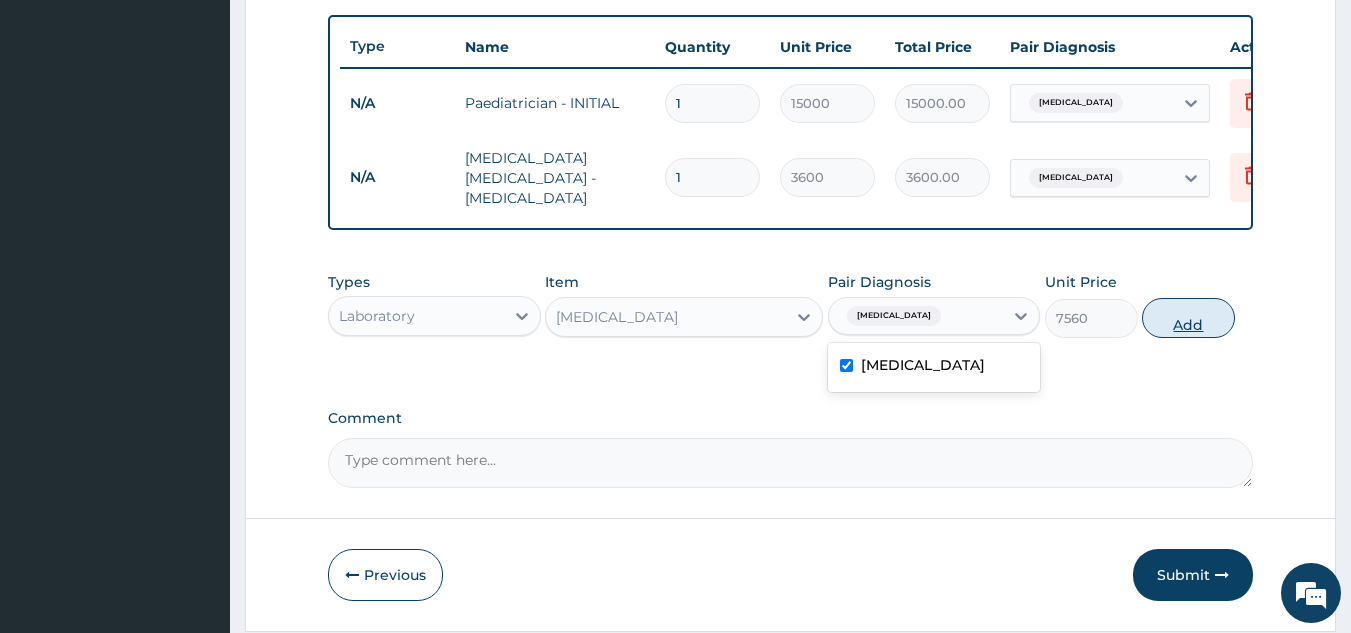 click on "Add" at bounding box center [1188, 318] 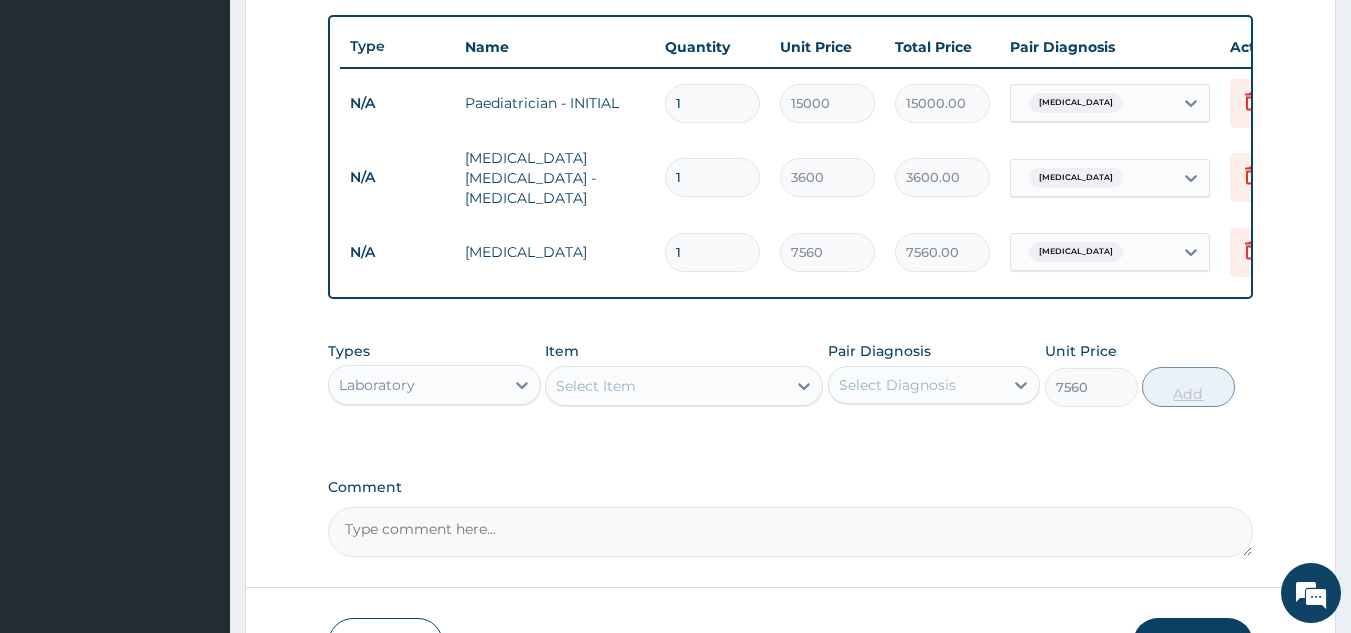 type on "0" 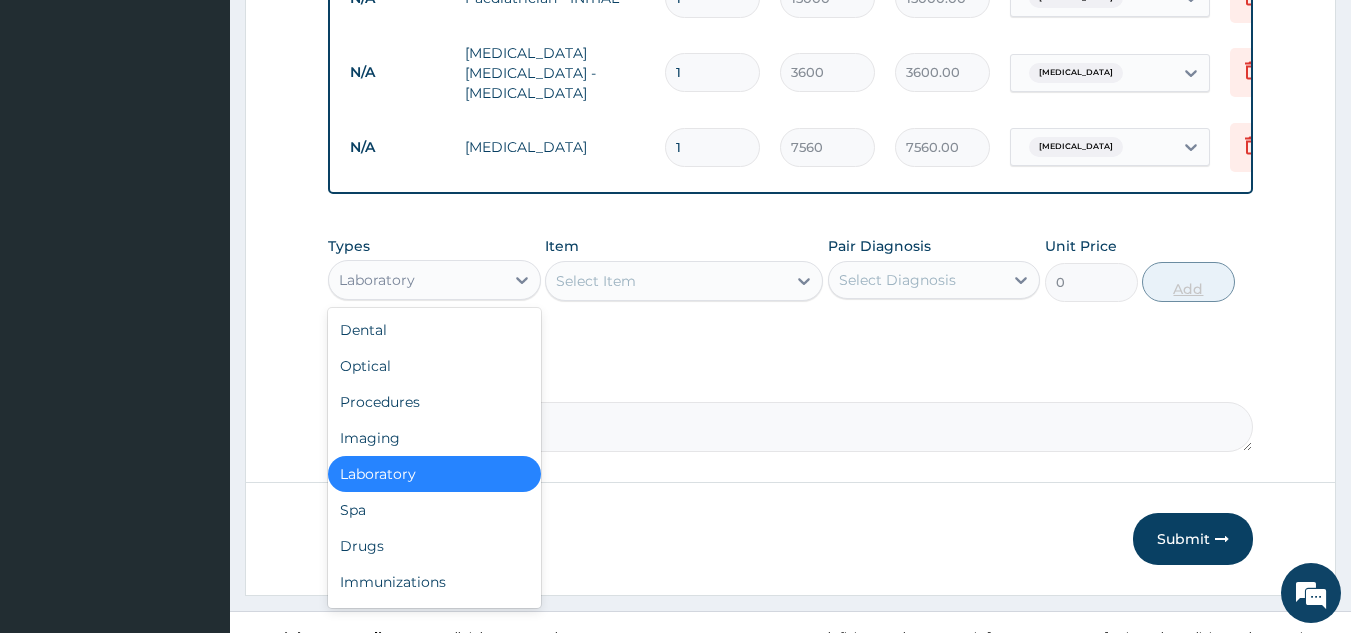 scroll, scrollTop: 851, scrollLeft: 0, axis: vertical 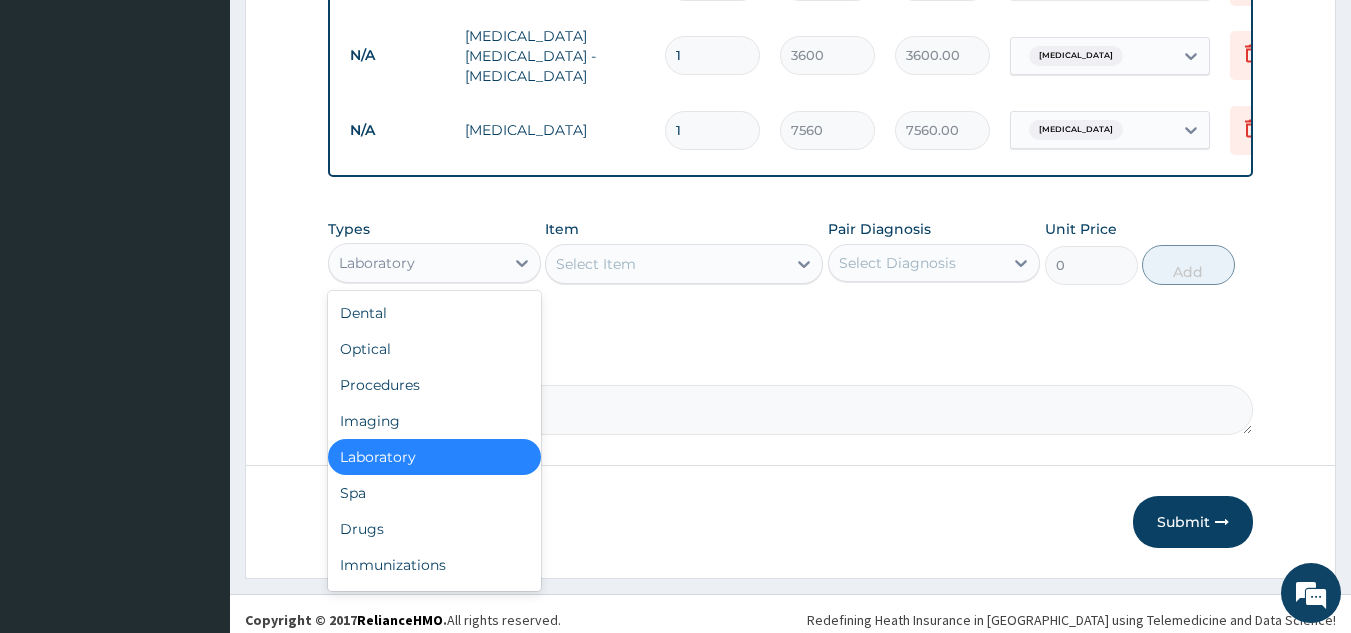 click on "Drugs" at bounding box center (434, 529) 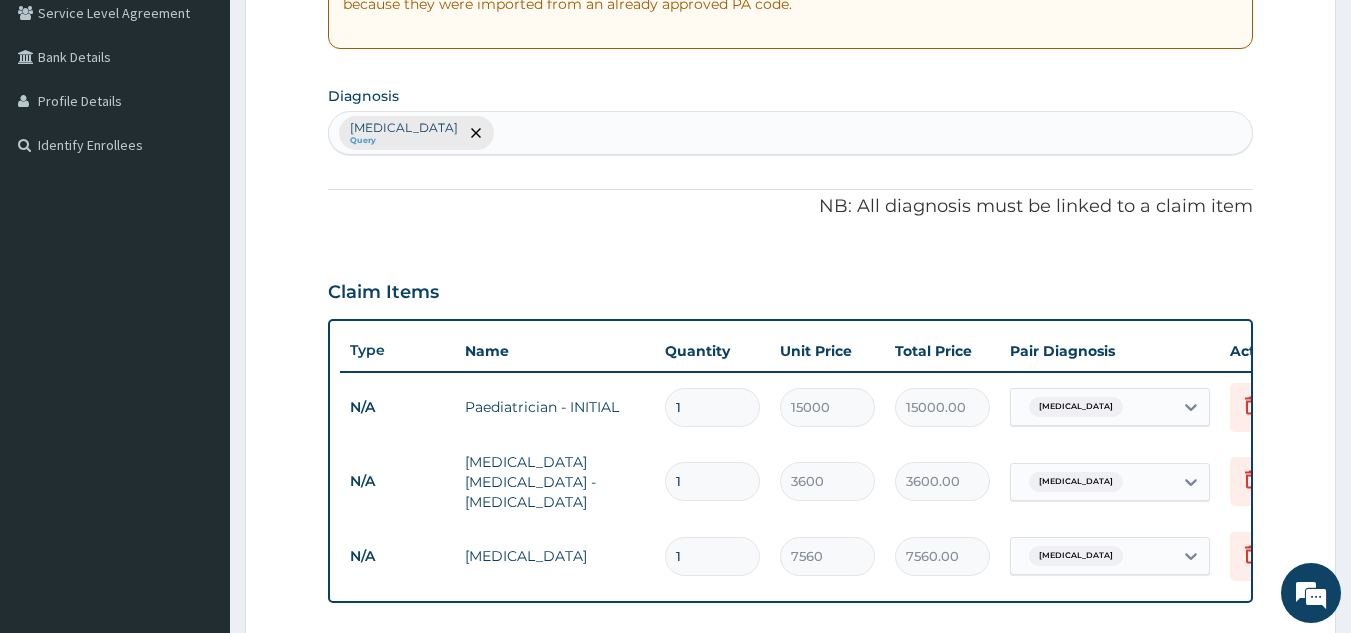 scroll, scrollTop: 424, scrollLeft: 0, axis: vertical 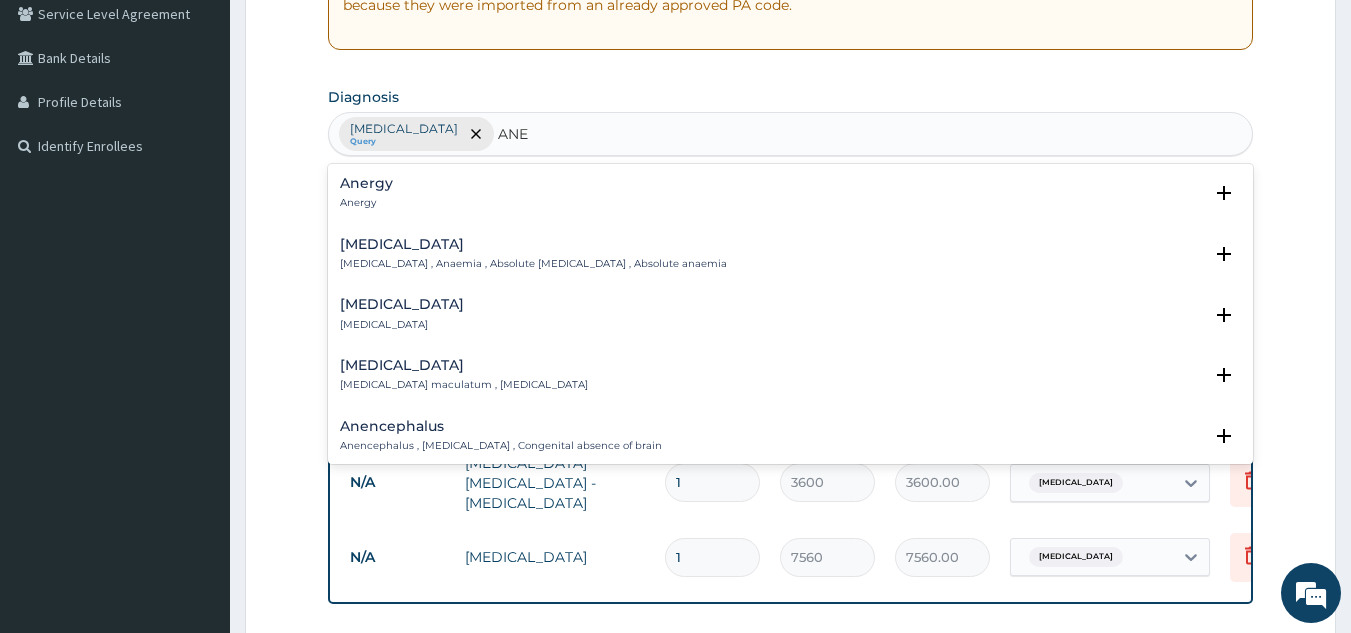 type on "ANEM" 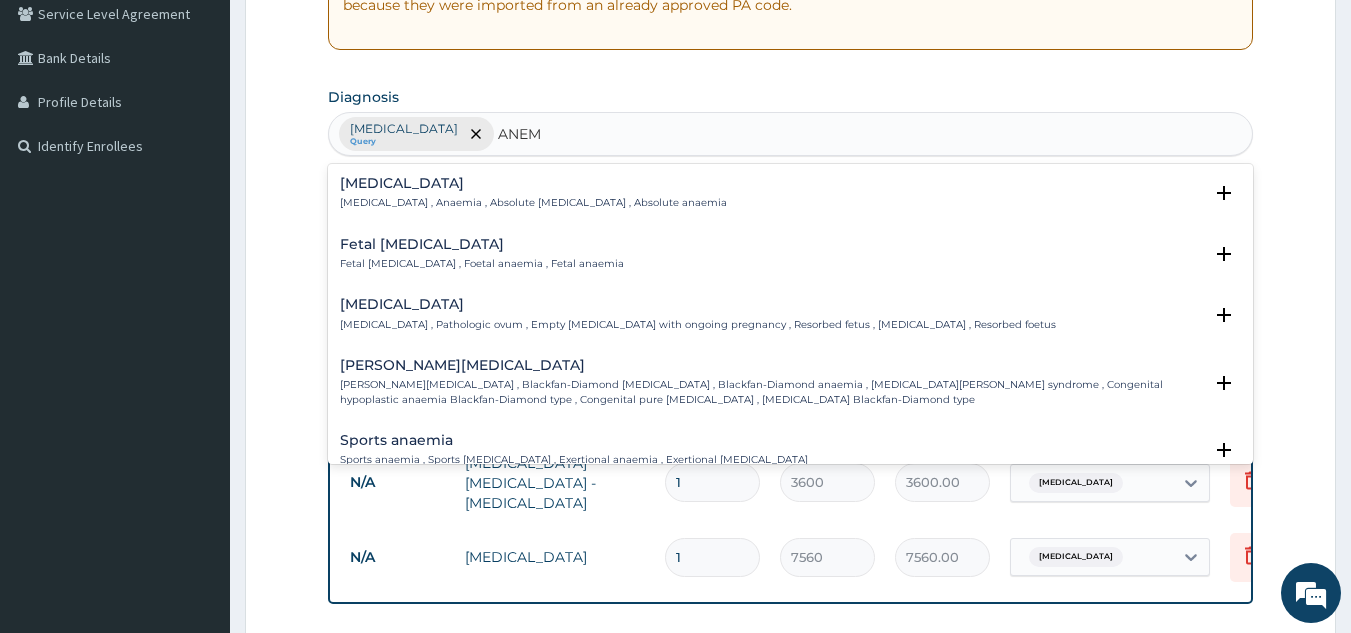 click on "Anemia Anemia , Anaemia , Absolute anemia , Absolute anaemia" at bounding box center (791, 193) 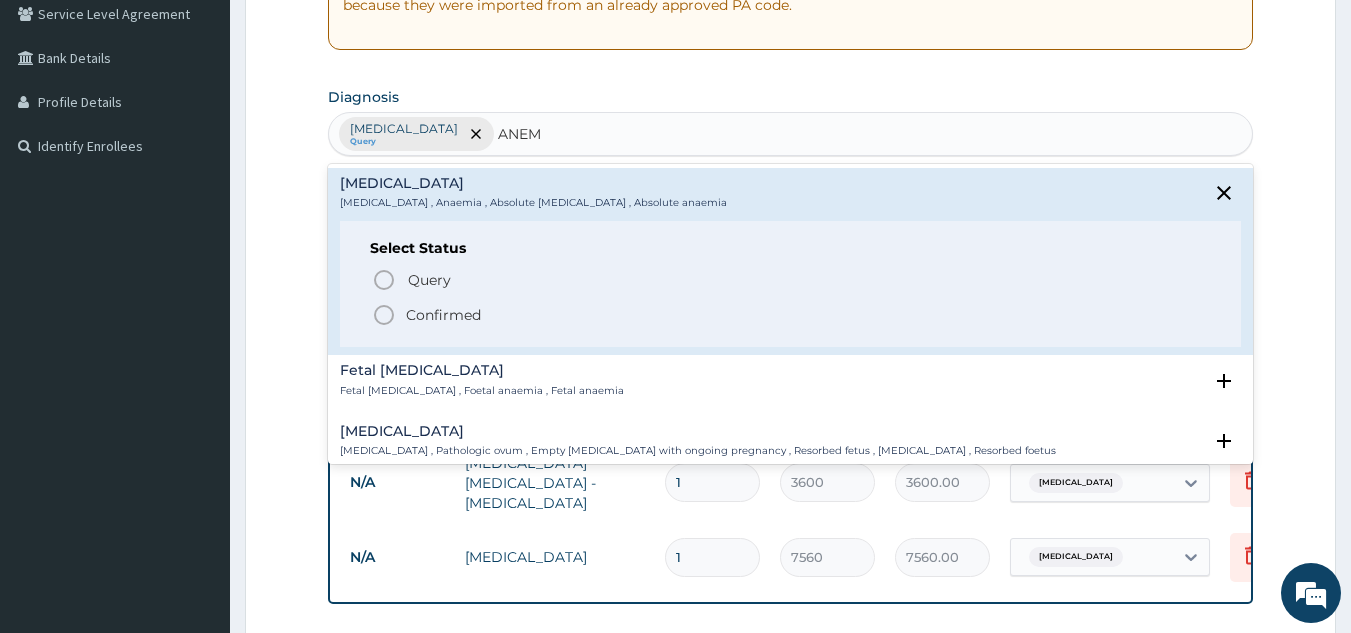 click on "Query Query covers suspected (?), Keep in view (kiv), Ruled out (r/o)" at bounding box center [792, 279] 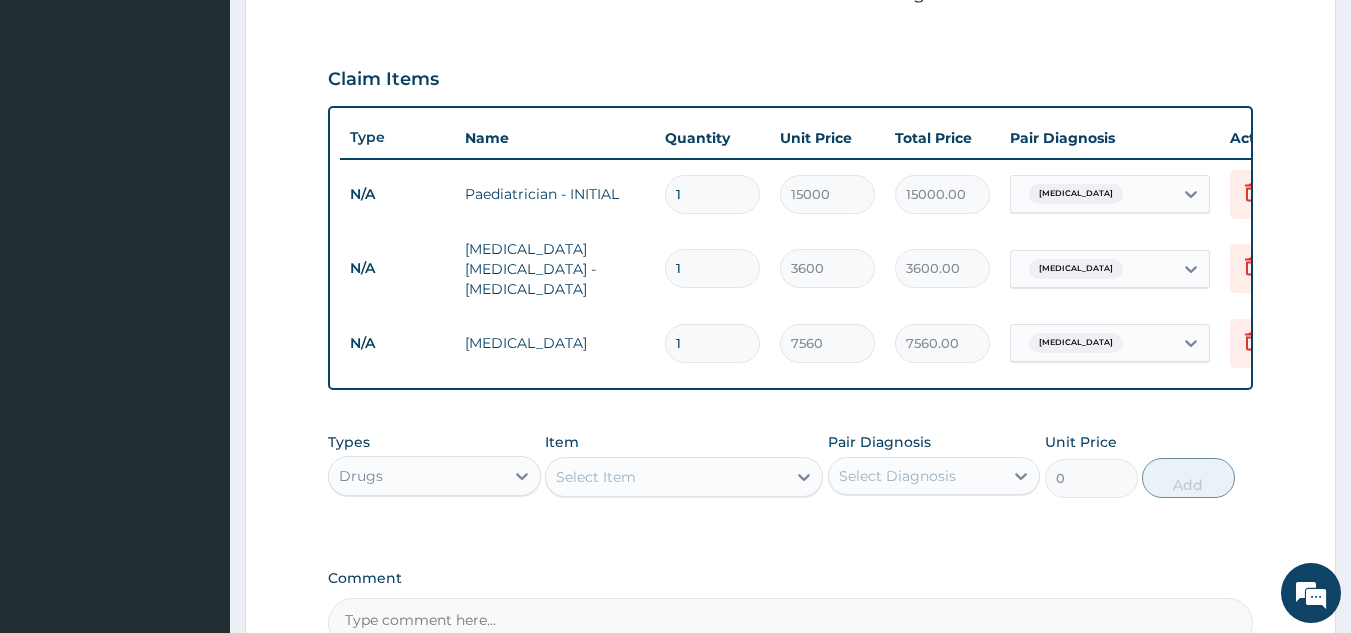 scroll, scrollTop: 648, scrollLeft: 0, axis: vertical 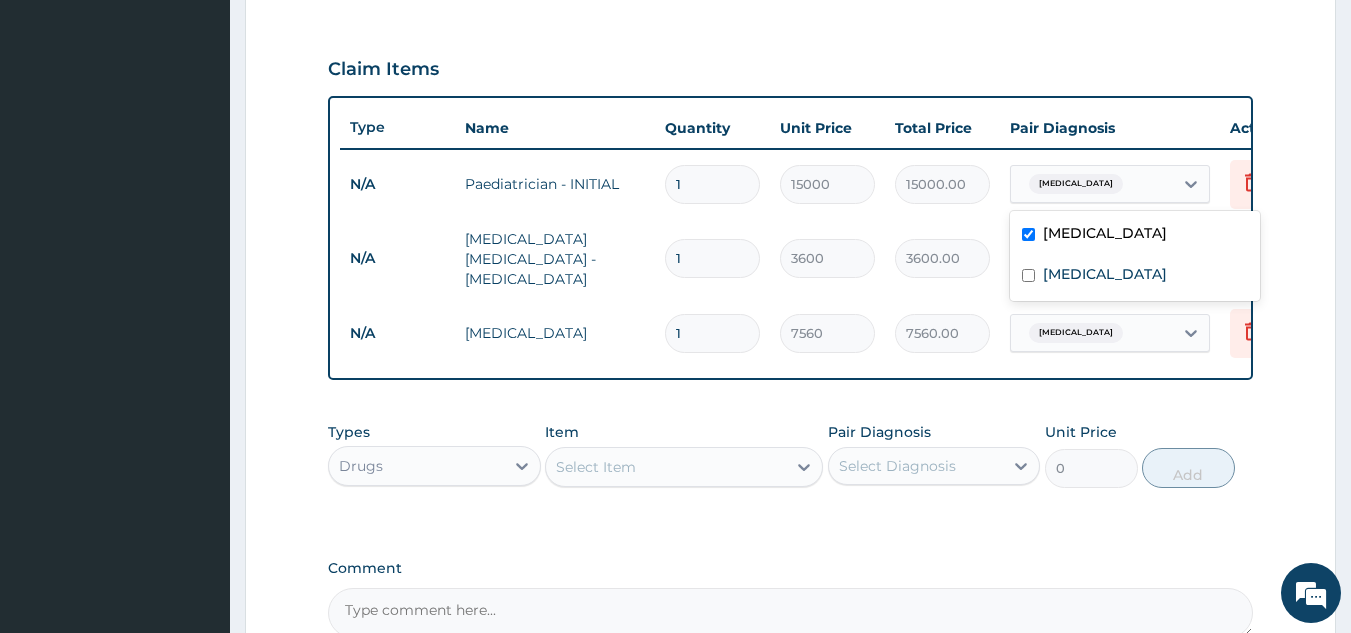 click at bounding box center [1028, 275] 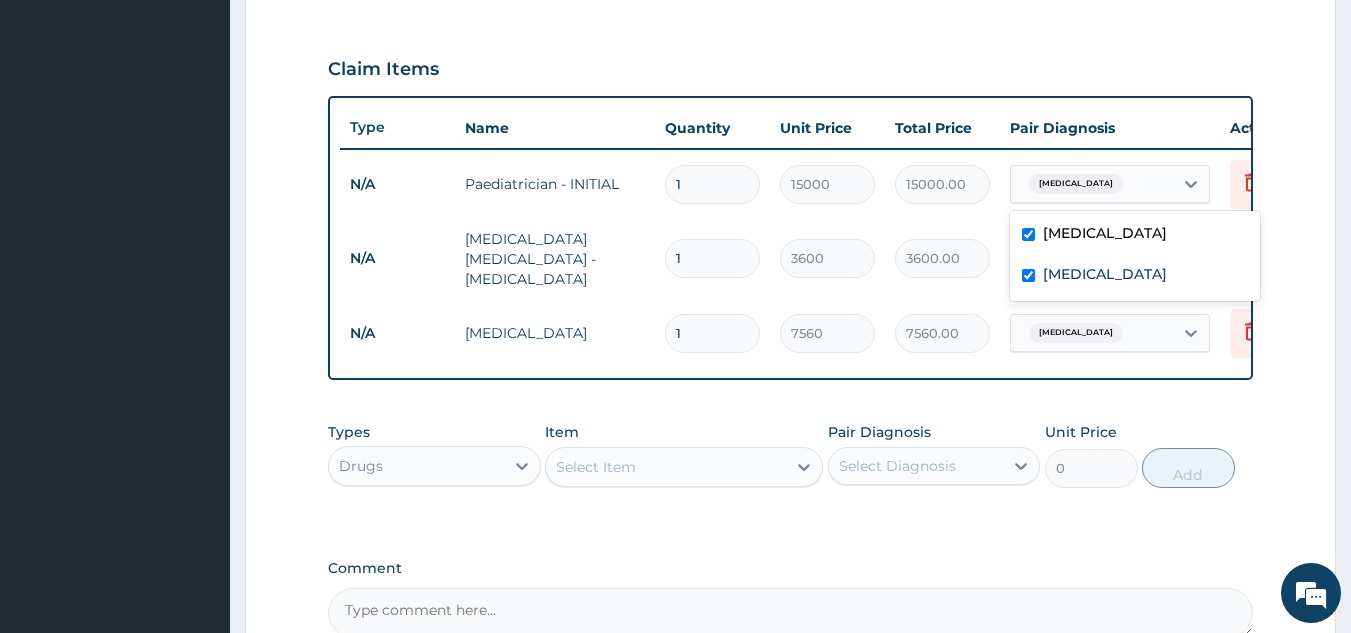 checkbox on "true" 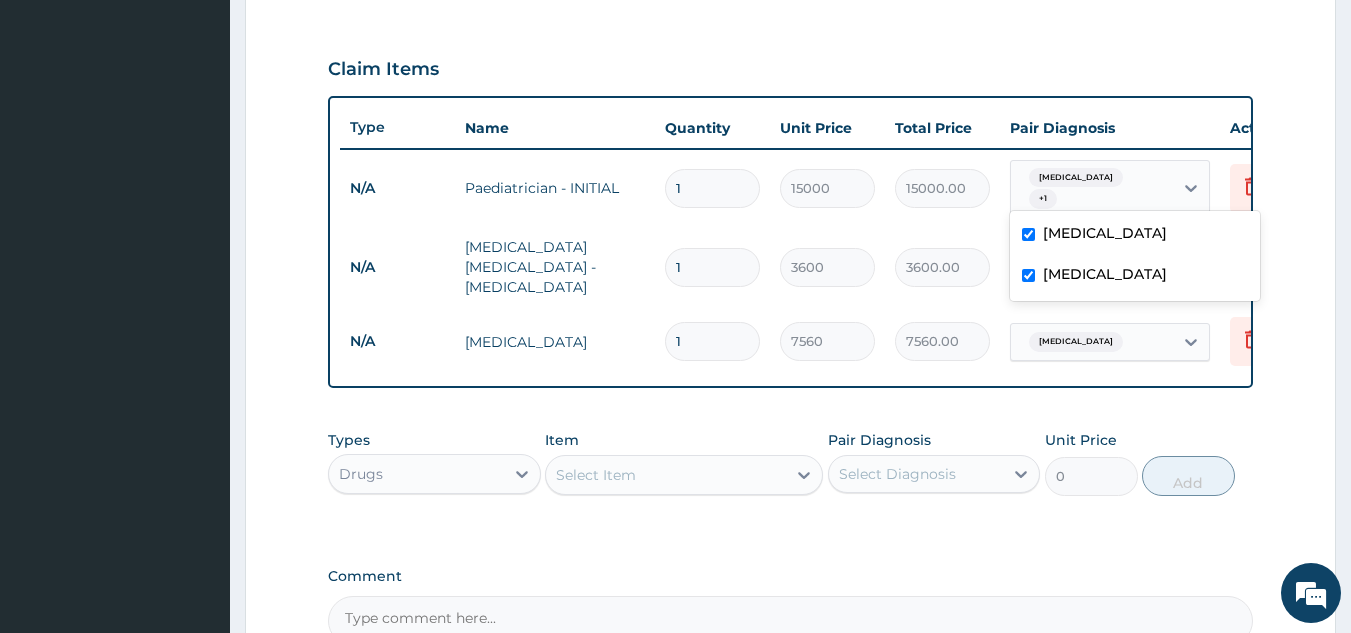 click on "PA Code / Prescription Code Enter Code(Secondary Care Only) Encounter Date 01-07-2025 Important Notice Please enter PA codes before entering items that are not attached to a PA code   All diagnoses entered must be linked to a claim item. Diagnosis & Claim Items that are visible but inactive cannot be edited because they were imported from an already approved PA code. Diagnosis Malaria Query Anemia Query NB: All diagnosis must be linked to a claim item Claim Items Type Name Quantity Unit Price Total Price Pair Diagnosis Actions N/A Paediatrician - INITIAL 1 15000 15000.00 option Anemia, selected. option Anemia focused, 2 of 2. 2 results available. Use Up and Down to choose options, press Enter to select the currently focused option, press Escape to exit the menu, press Tab to select the option and exit the menu. Malaria  + 1 Delete N/A MALARIA PARASITE - BLOOD FILM 1 3600 3600.00 Malaria Delete N/A Full Blood Count 1 7560 7560.00 Malaria Delete Types Drugs Item Select Item Pair Diagnosis Select Diagnosis 0 Add" at bounding box center (791, 94) 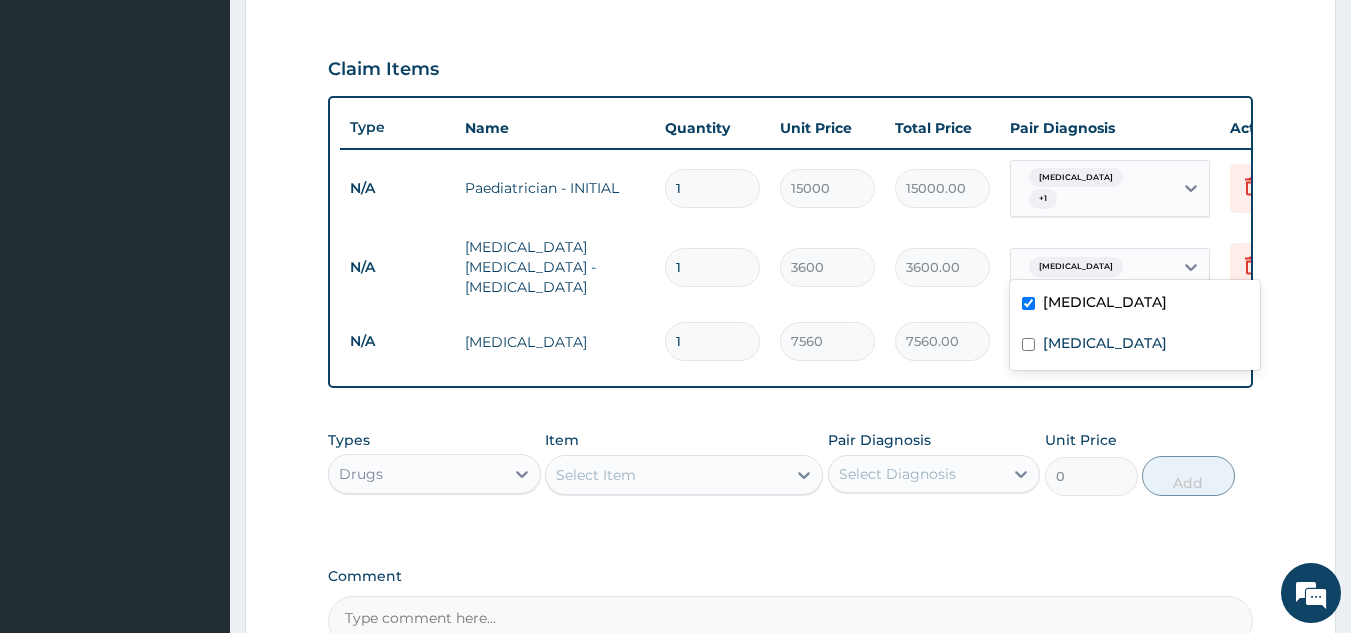 click at bounding box center (1028, 344) 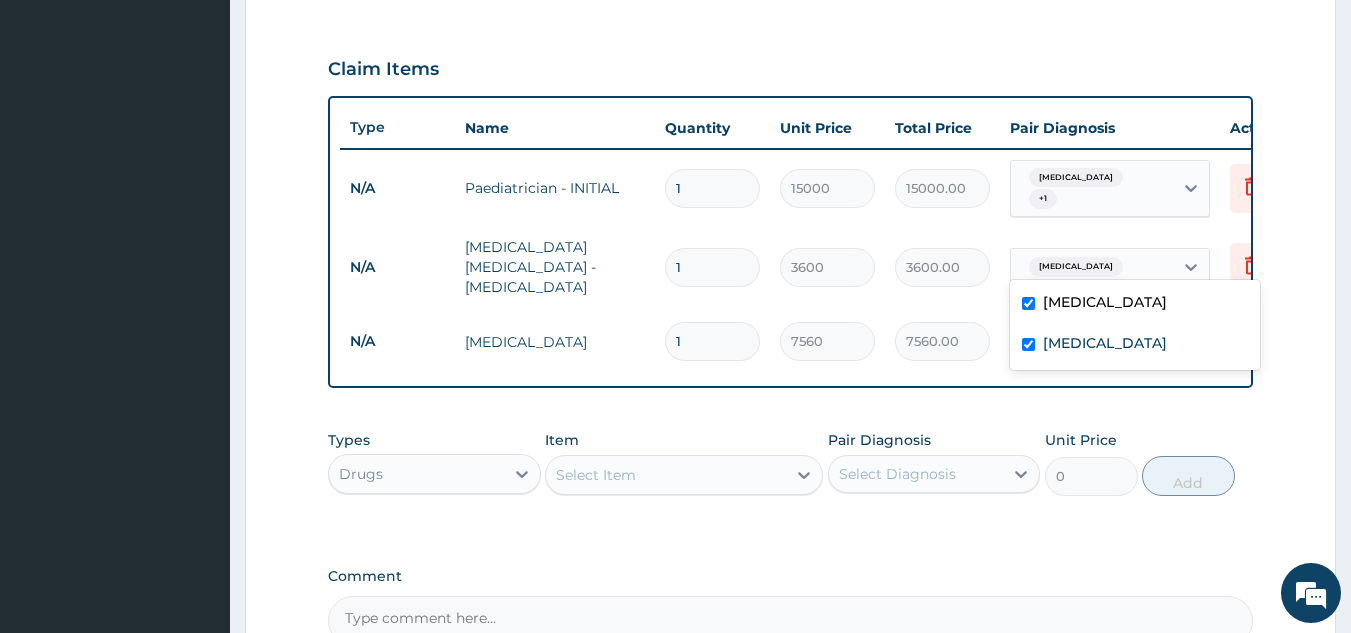 checkbox on "true" 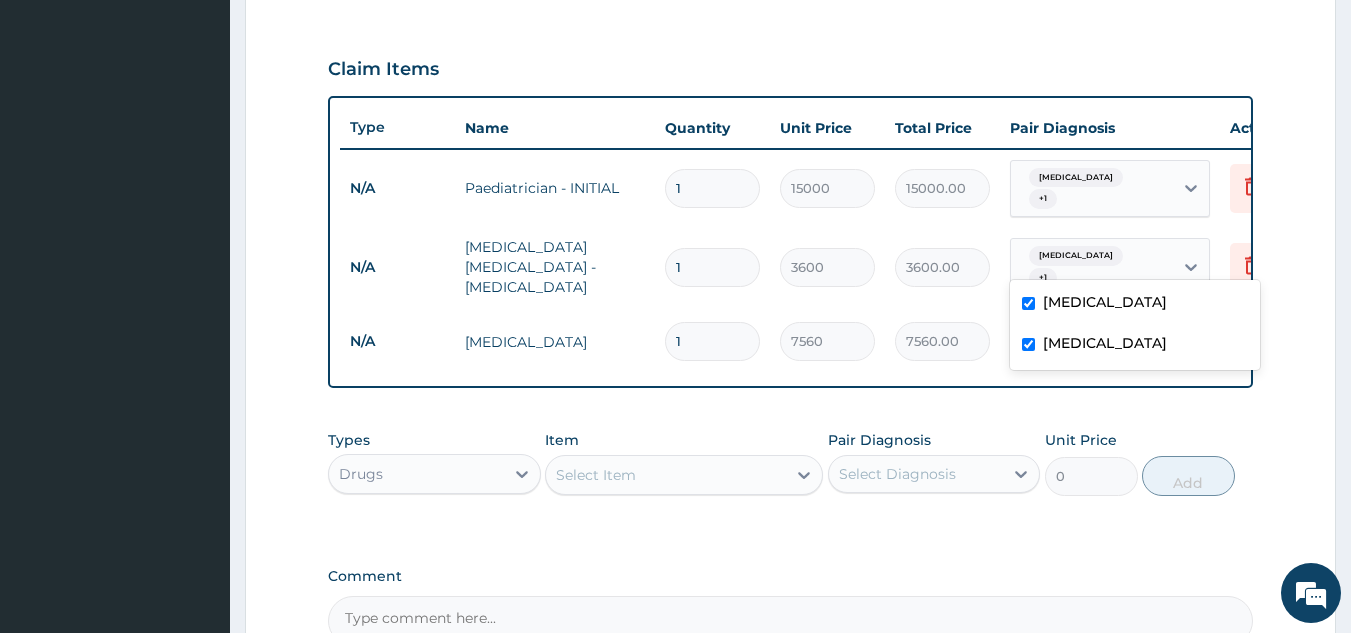 click on "Types Drugs Item Select Item Pair Diagnosis Select Diagnosis Unit Price 0 Add" at bounding box center [791, 463] 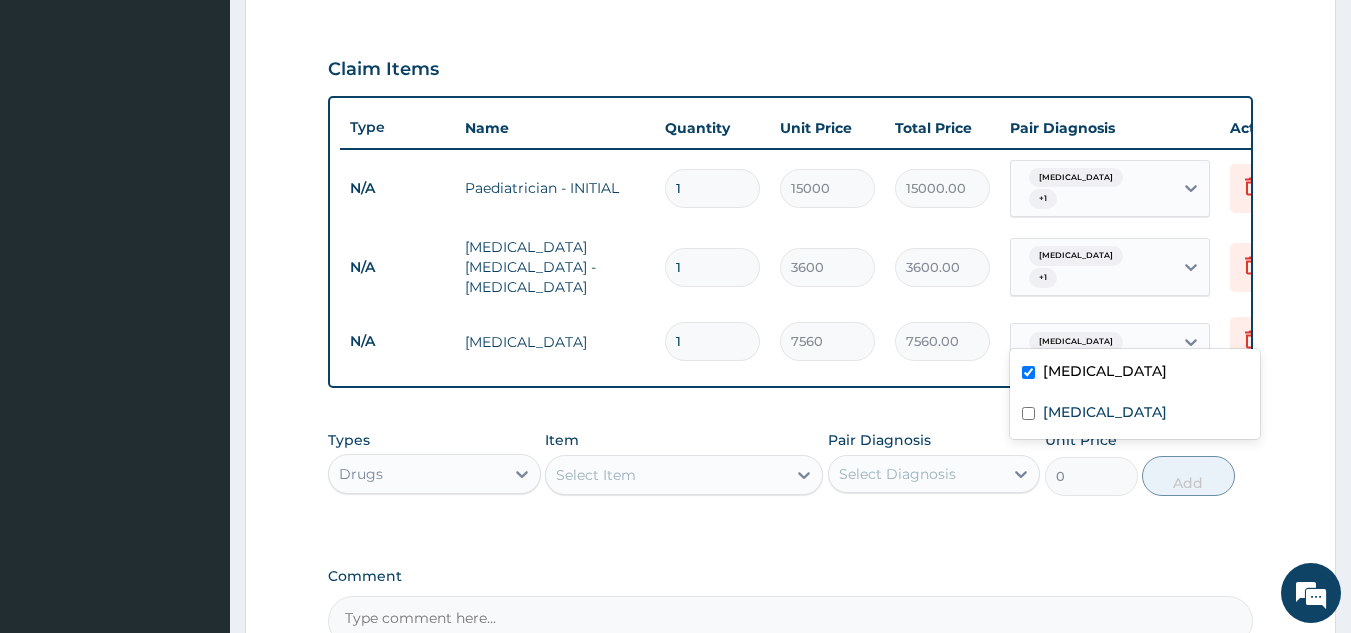 click at bounding box center [1028, 413] 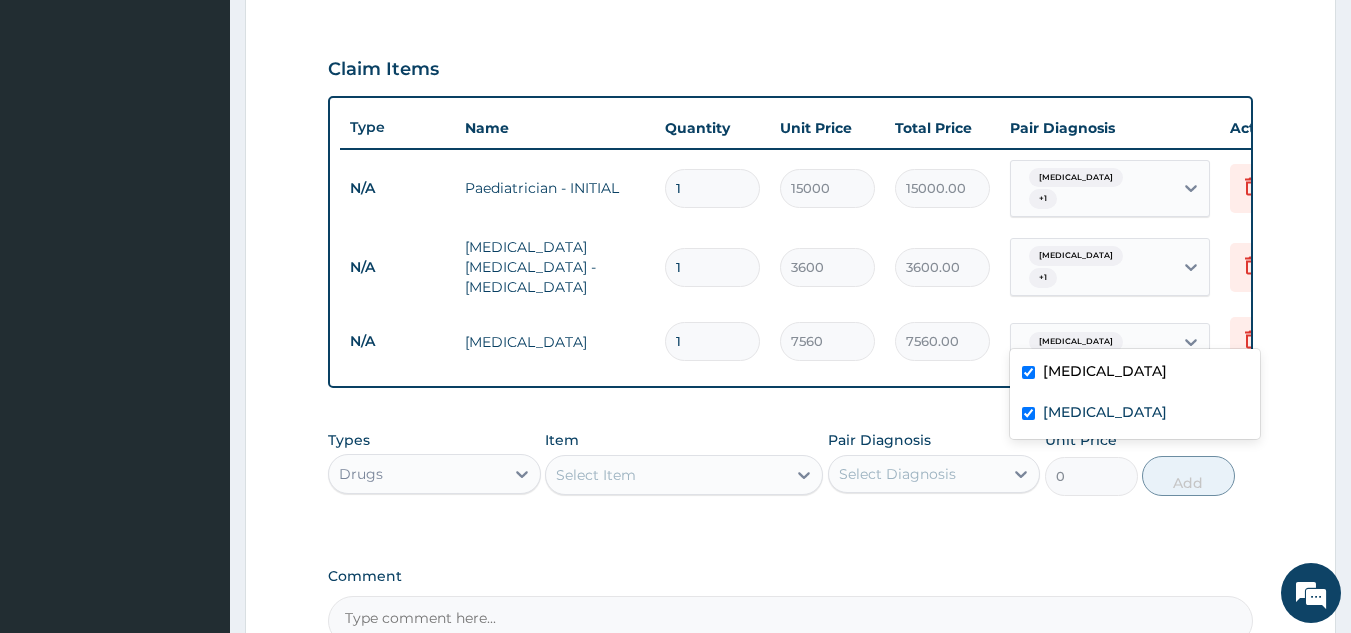 checkbox on "true" 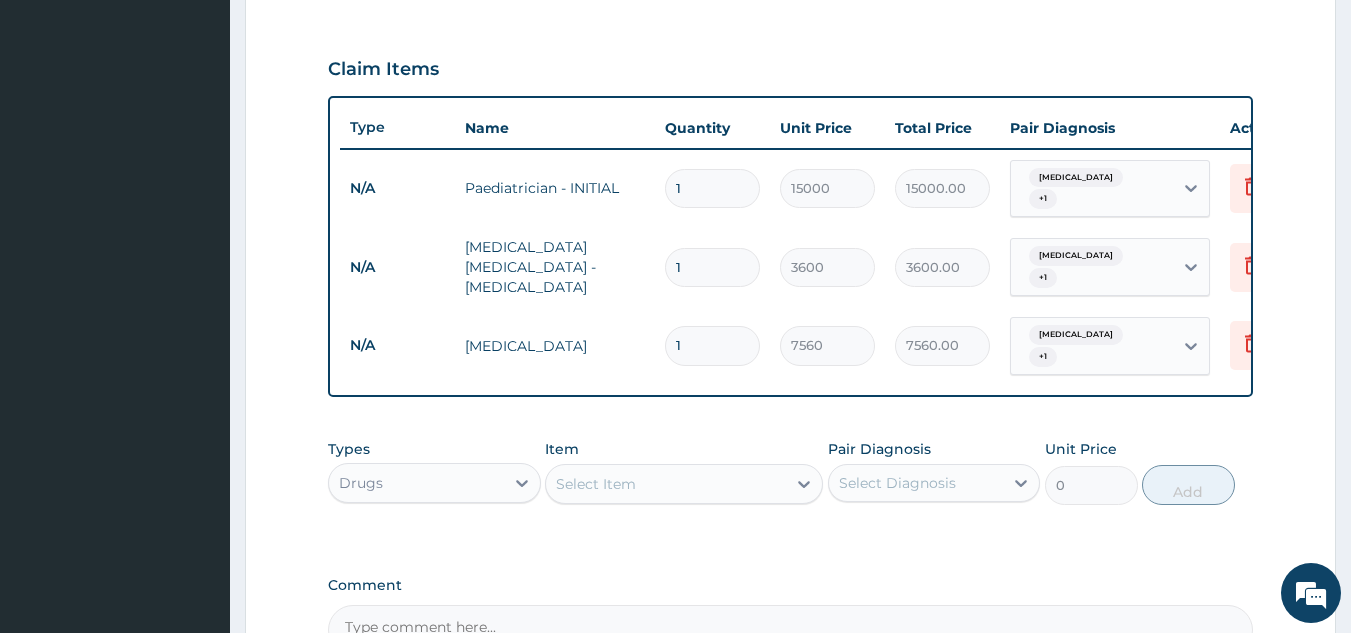 click on "Select Item" at bounding box center [666, 484] 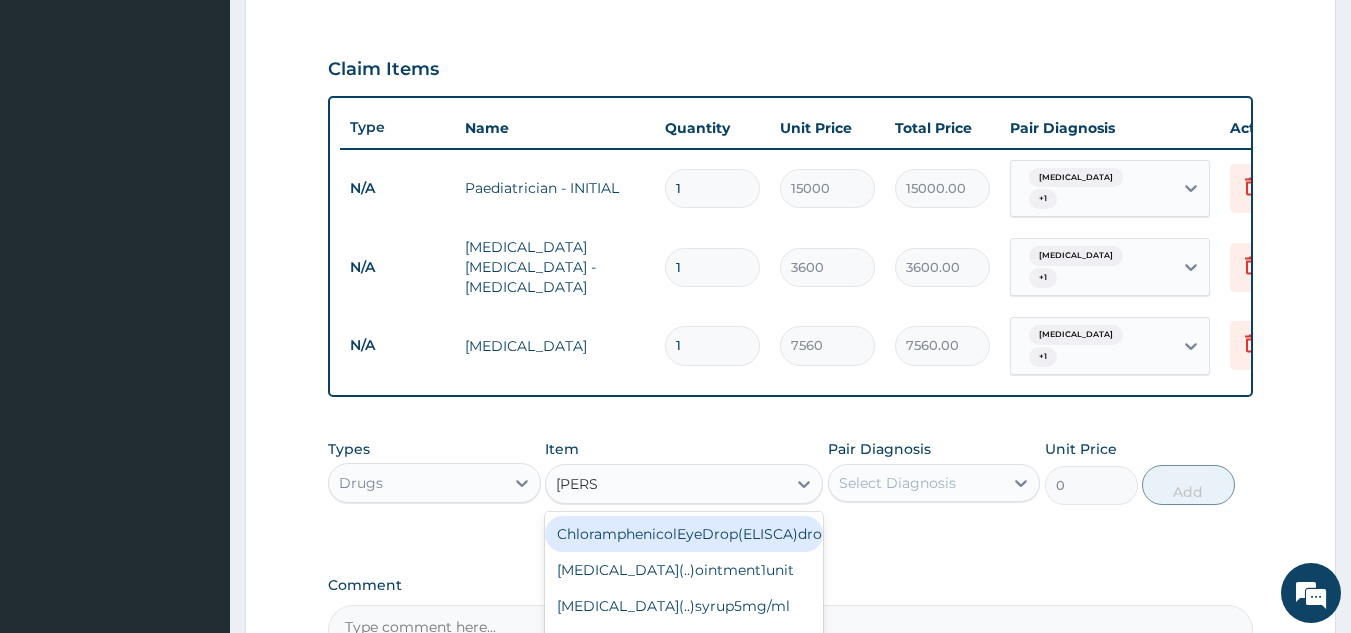 type on "LORAT" 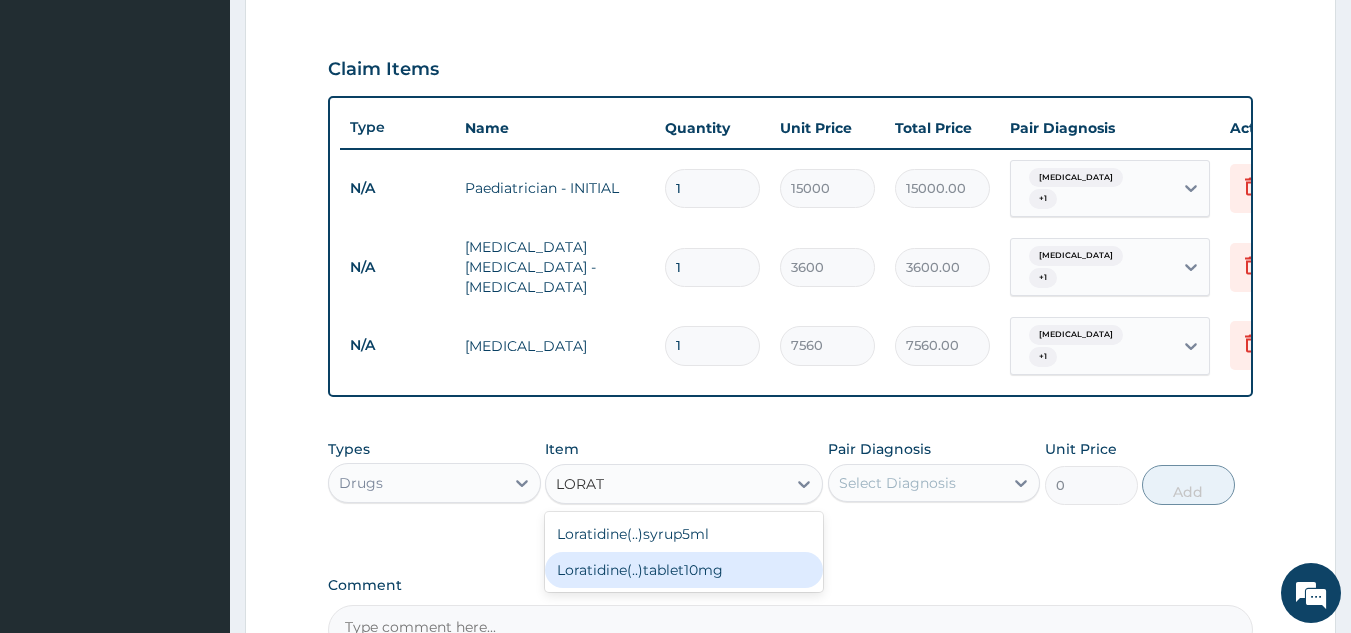 click on "Loratidine(..)tablet10mg" at bounding box center [684, 570] 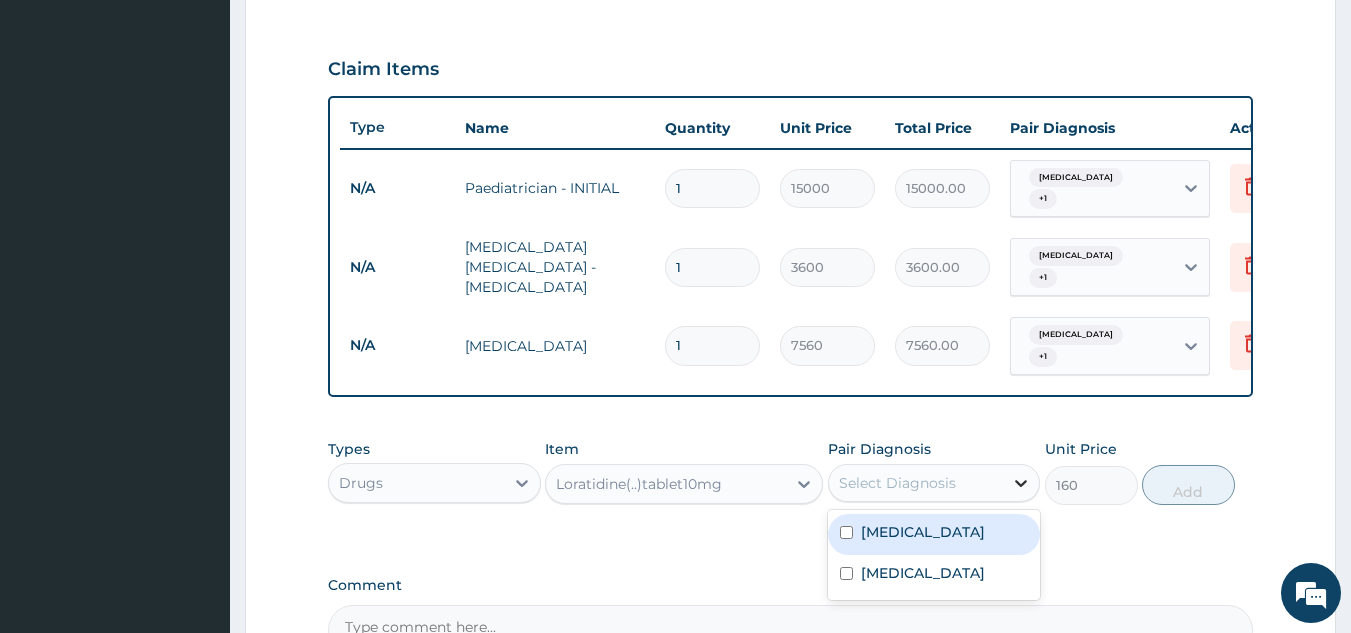 click at bounding box center [1021, 483] 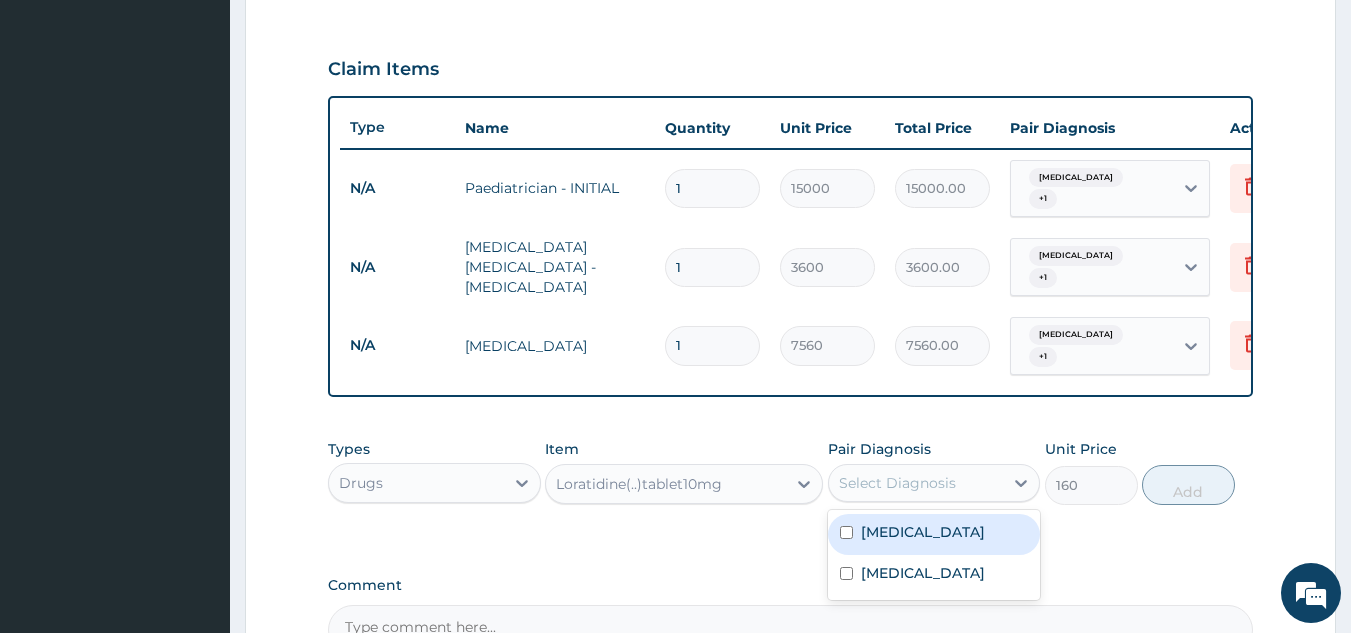 click at bounding box center (846, 532) 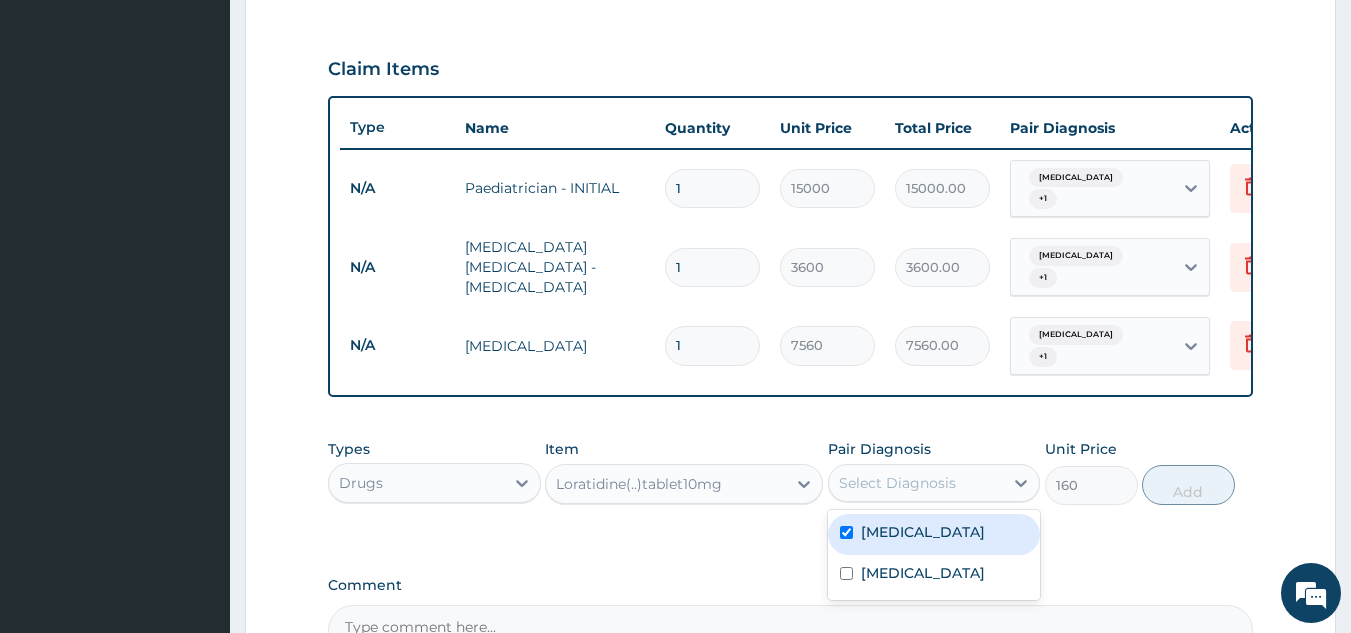 checkbox on "true" 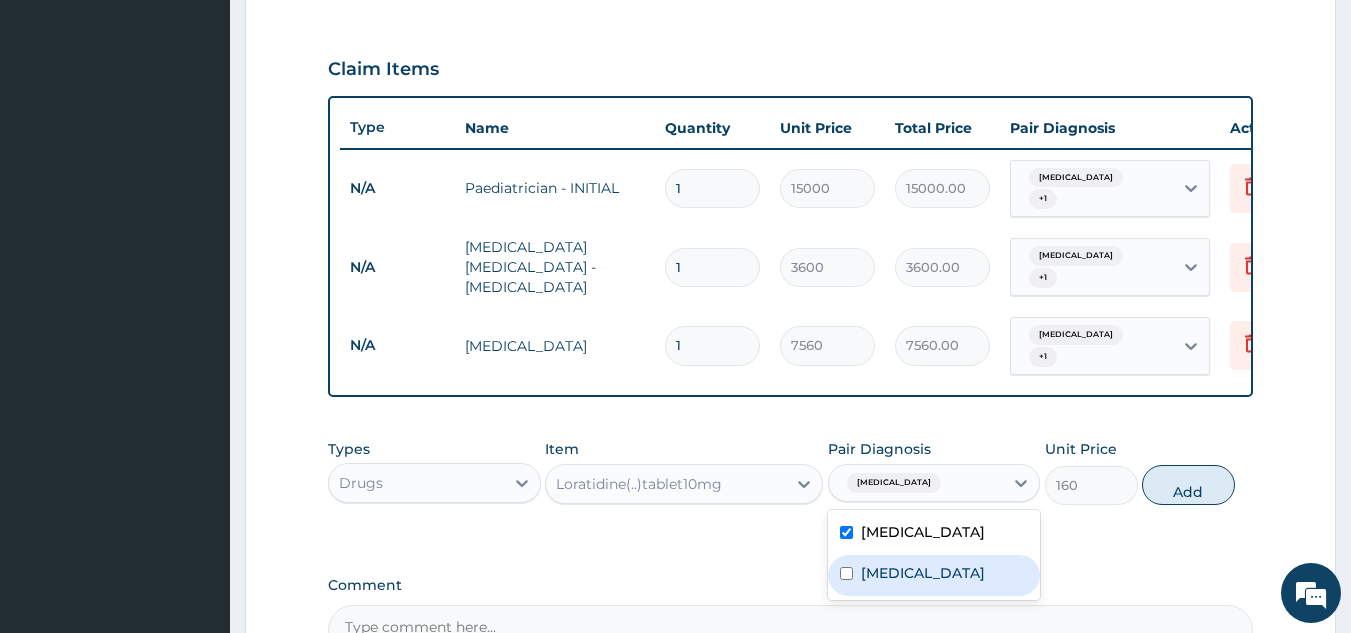 click on "Anemia" at bounding box center [934, 575] 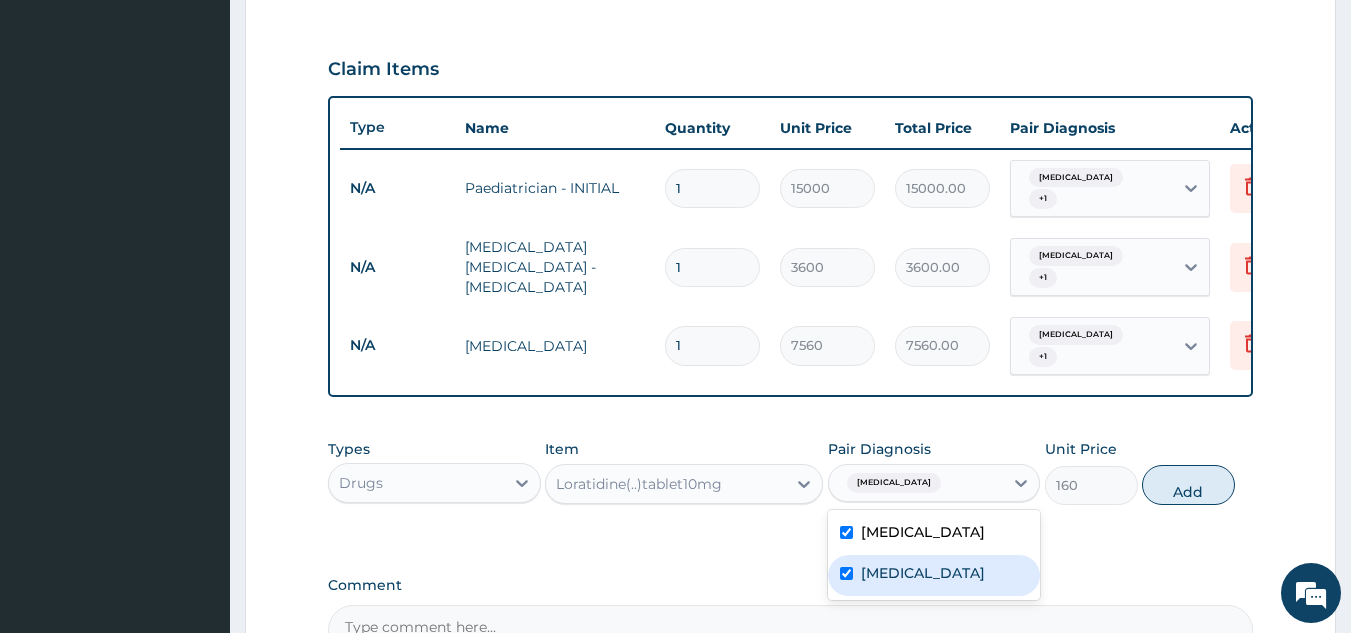 checkbox on "true" 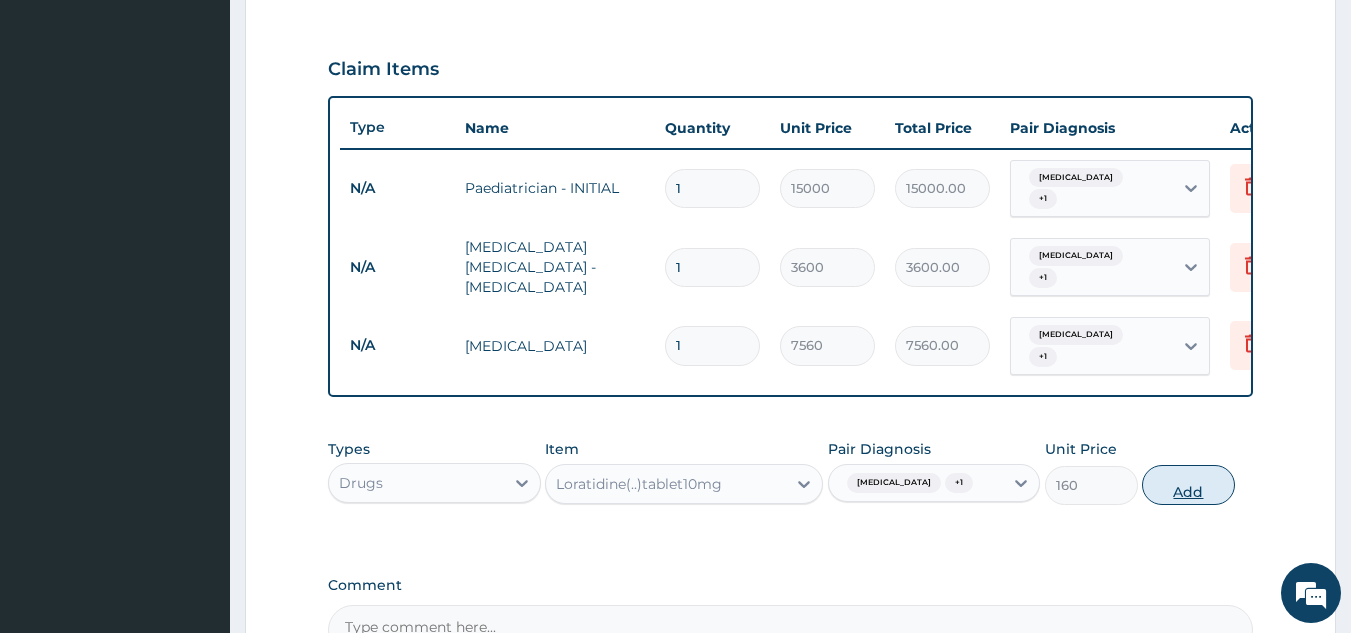 click on "Add" at bounding box center [1188, 485] 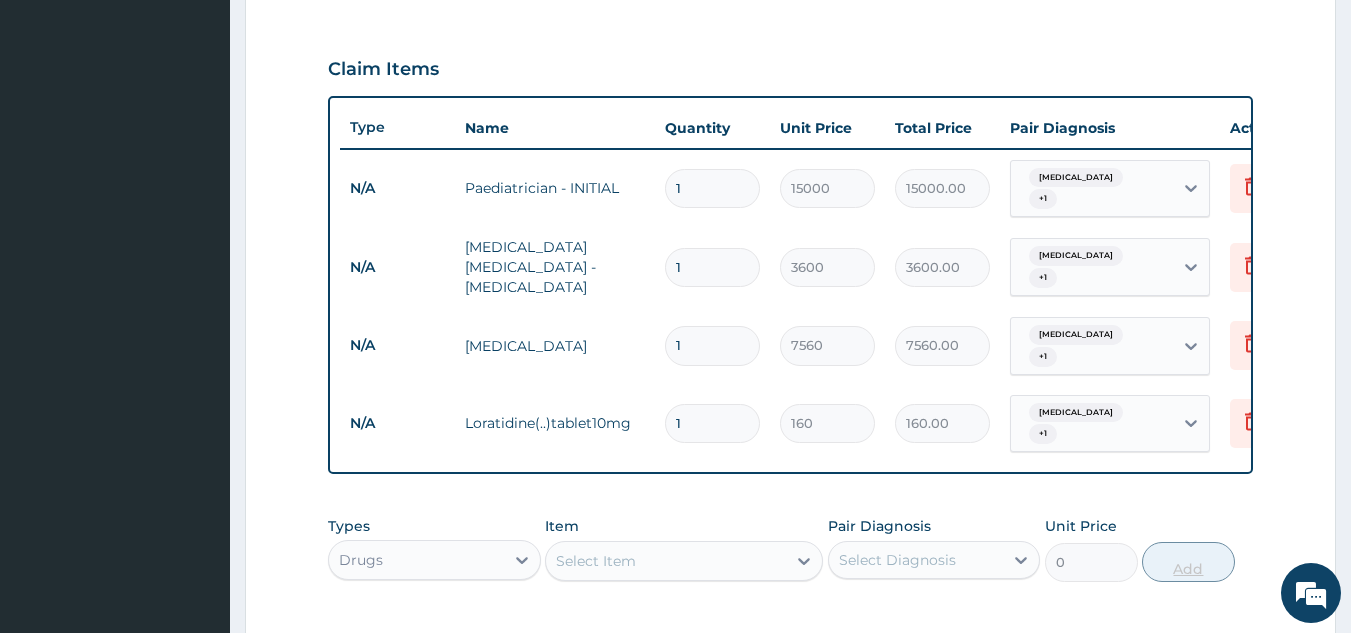 type 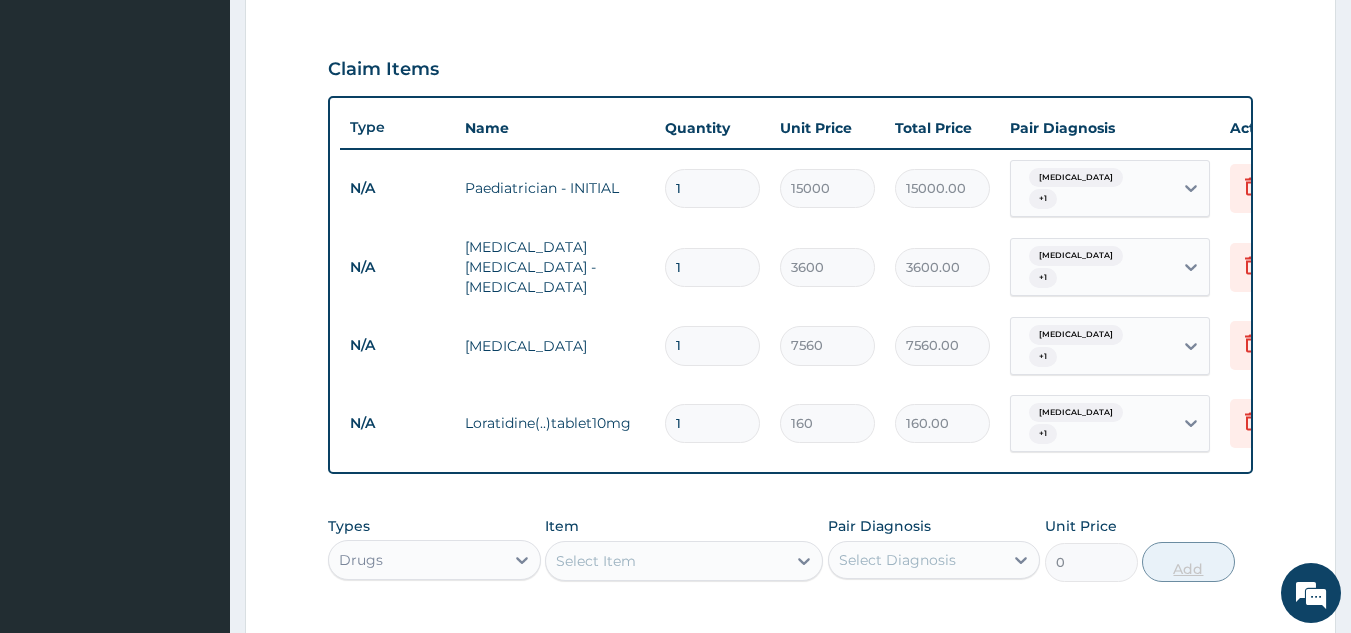 type on "0.00" 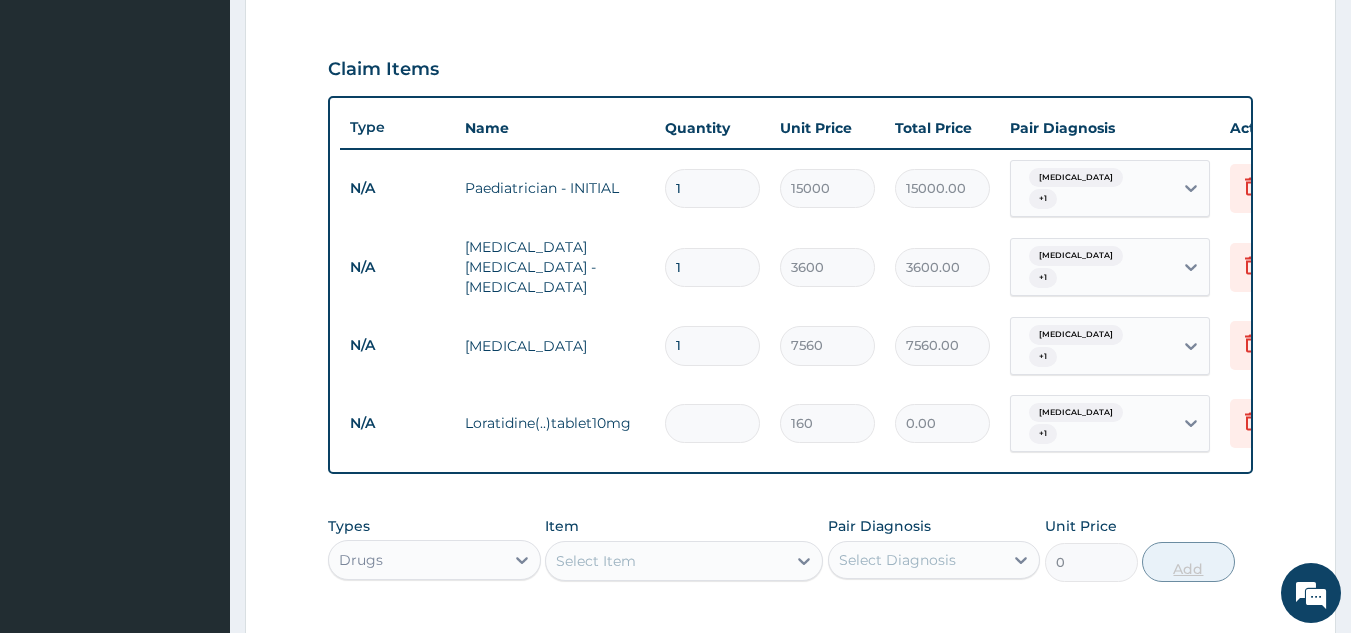 type on "5" 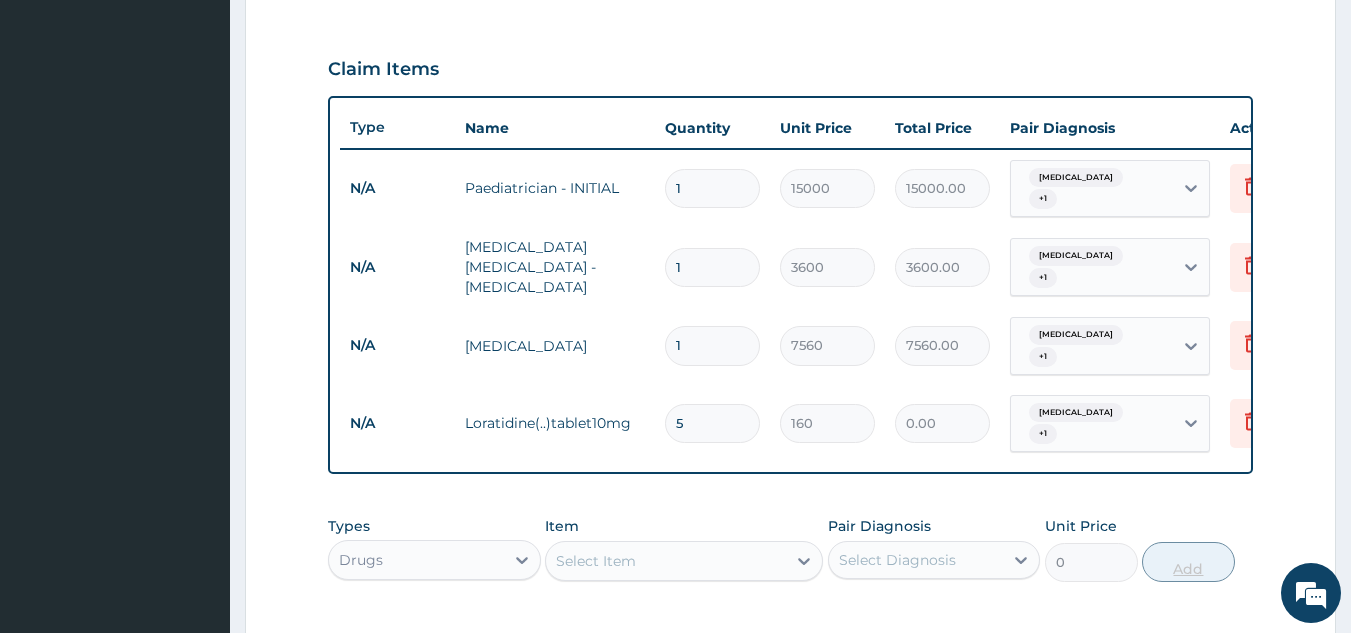 type on "800.00" 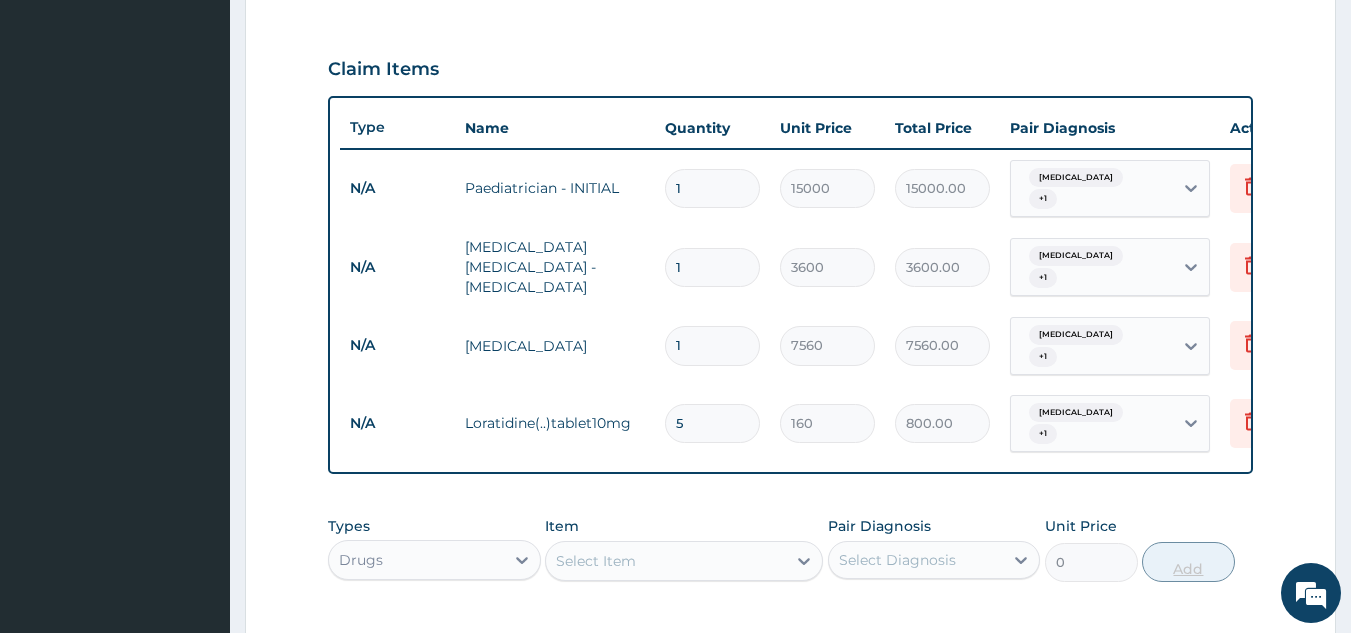 type on "5" 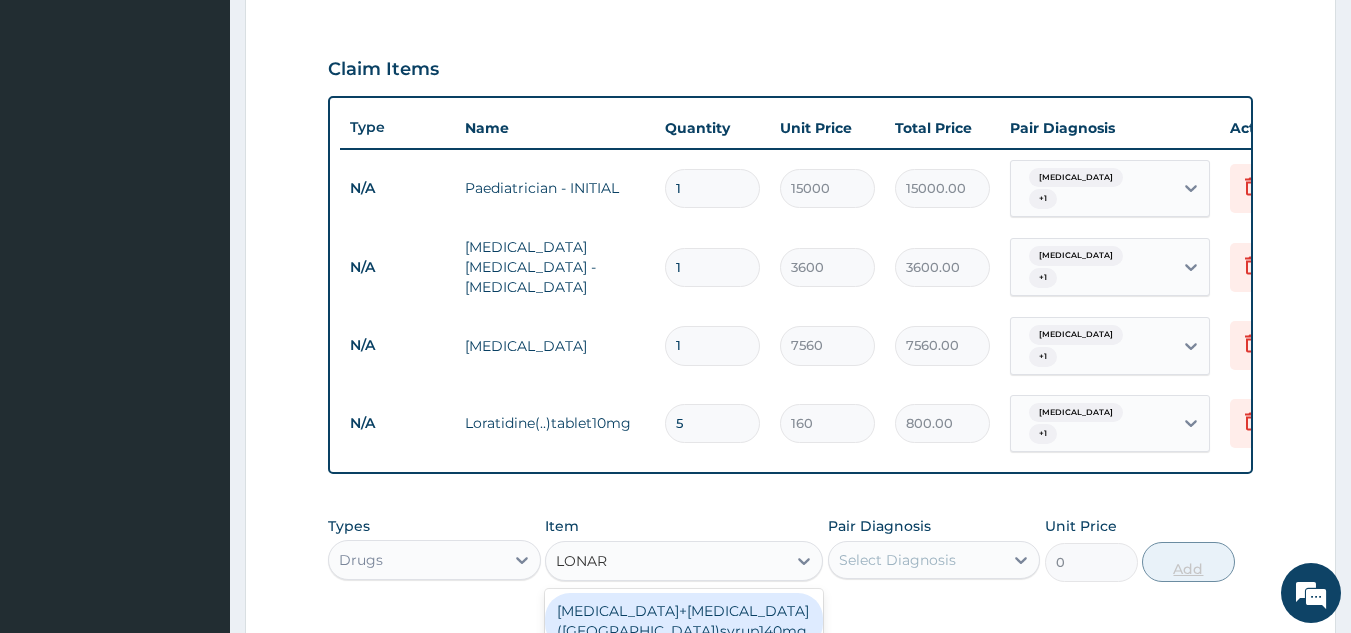 type on "LONART" 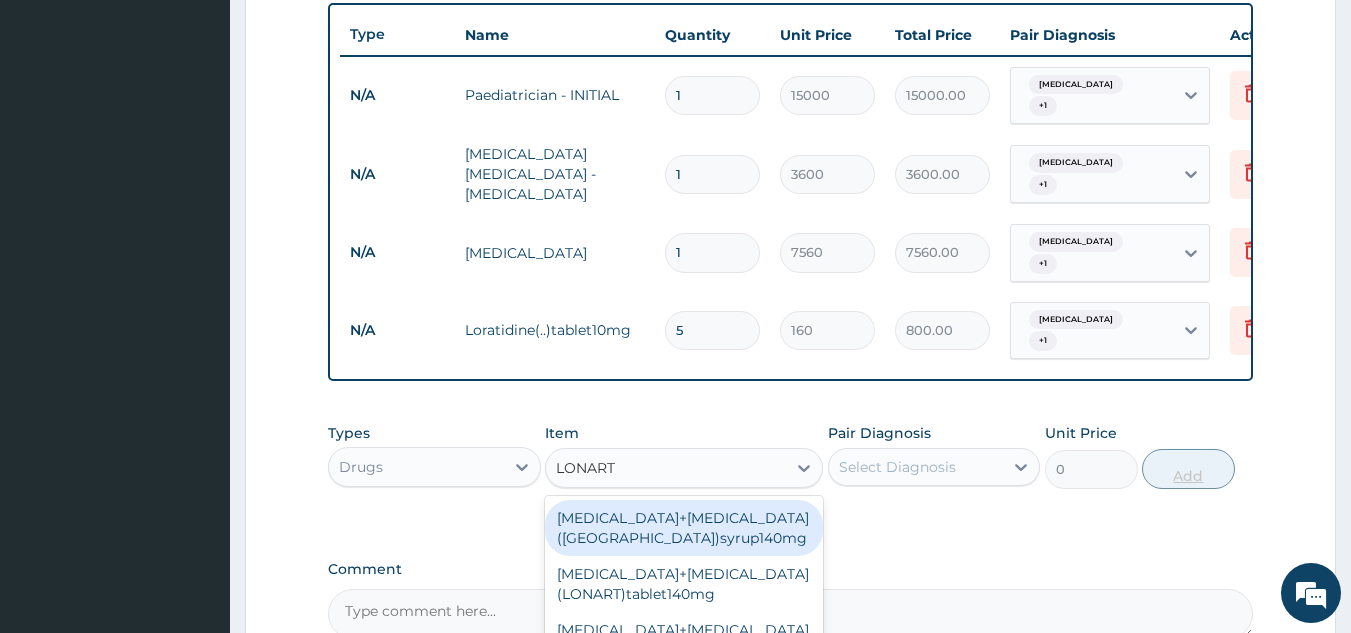 scroll, scrollTop: 752, scrollLeft: 0, axis: vertical 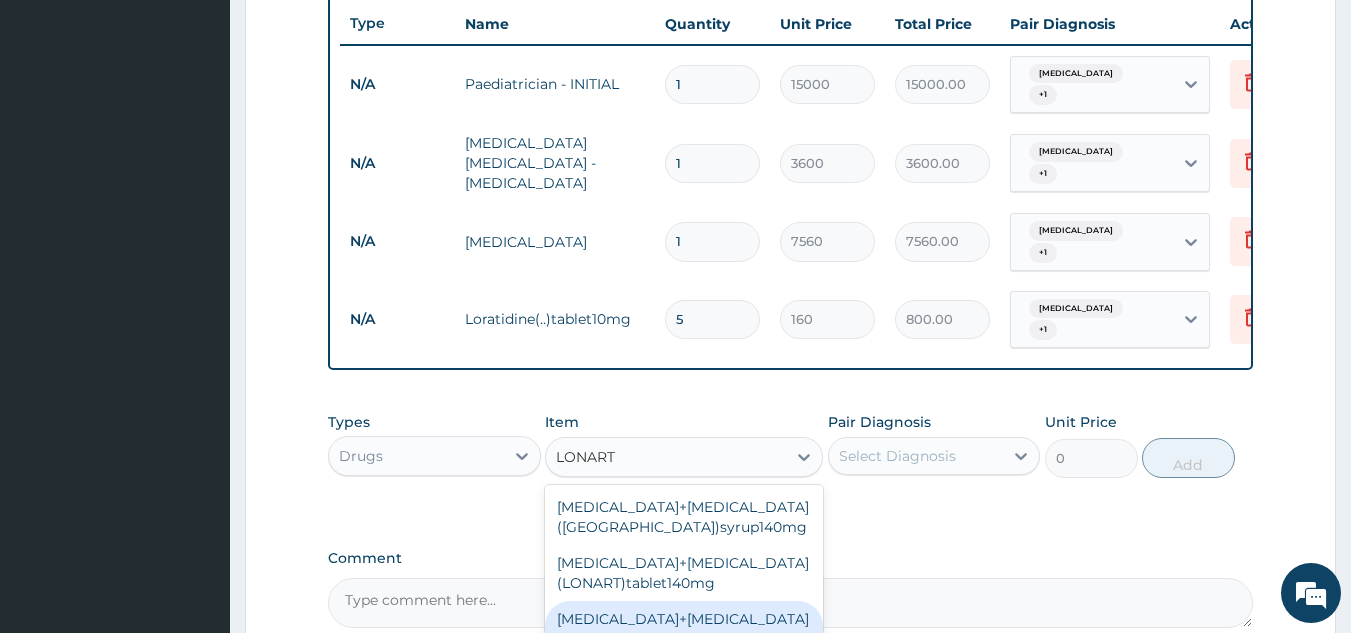 click on "Artemether+Lumefantrine(LONART)tablet560mg" at bounding box center (684, 629) 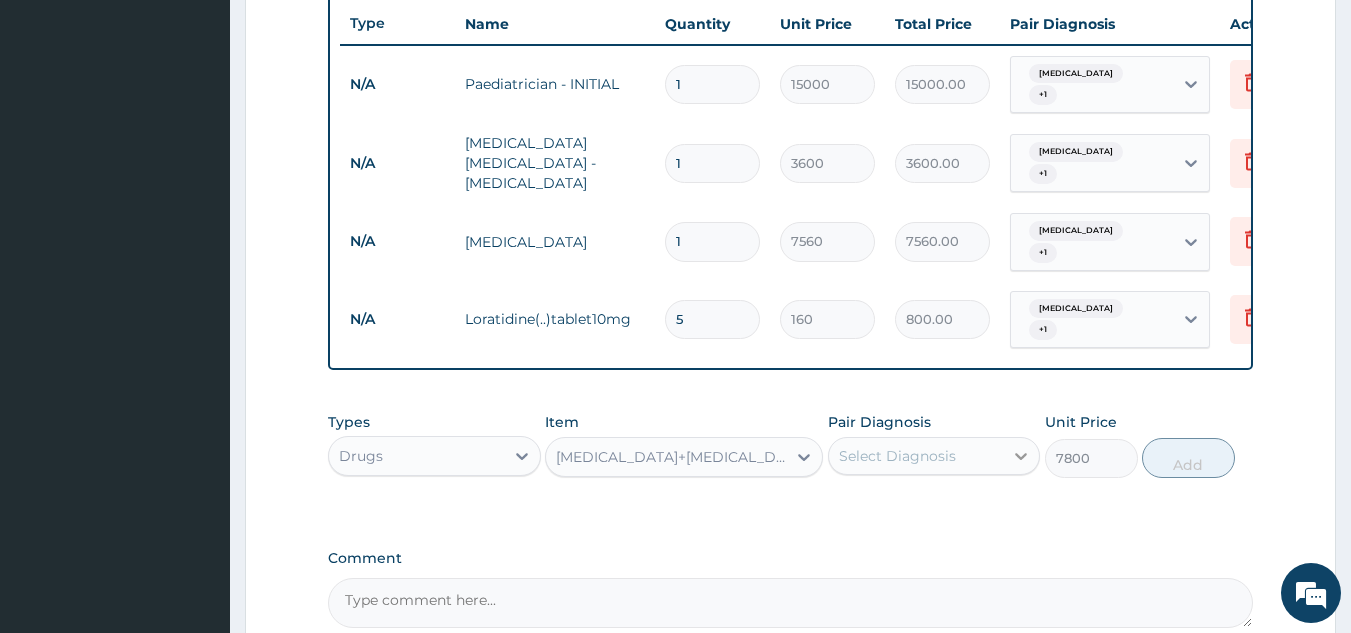 click 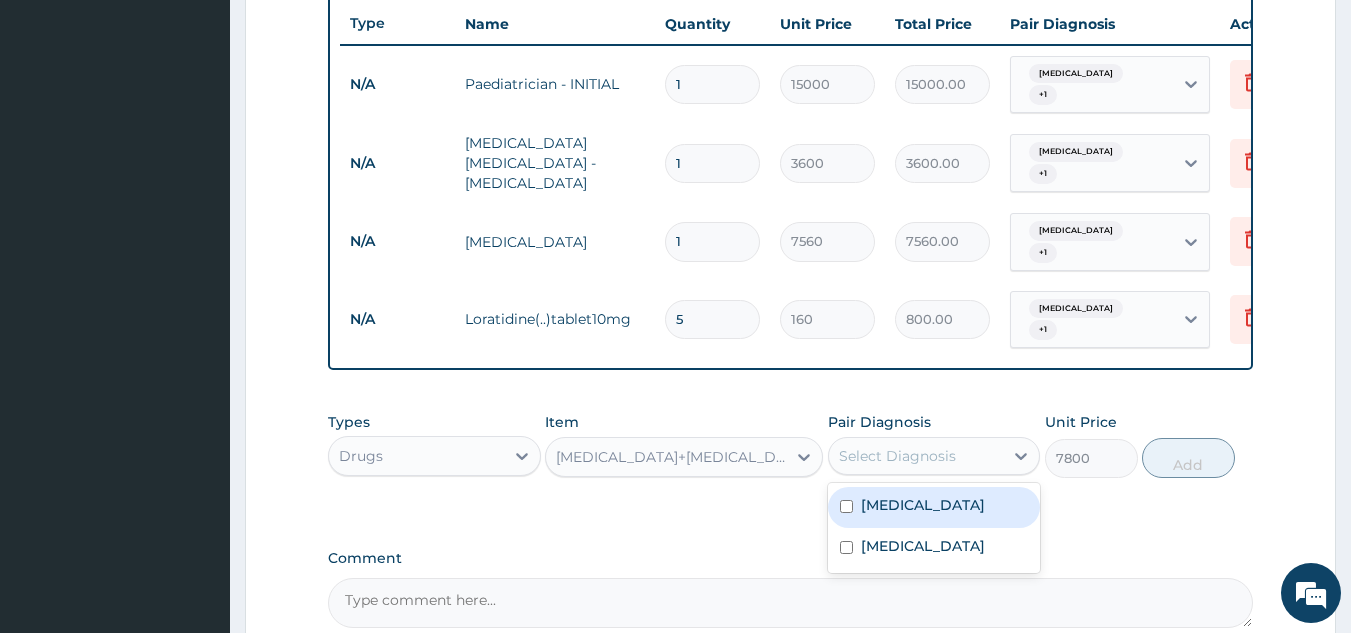 click at bounding box center [846, 506] 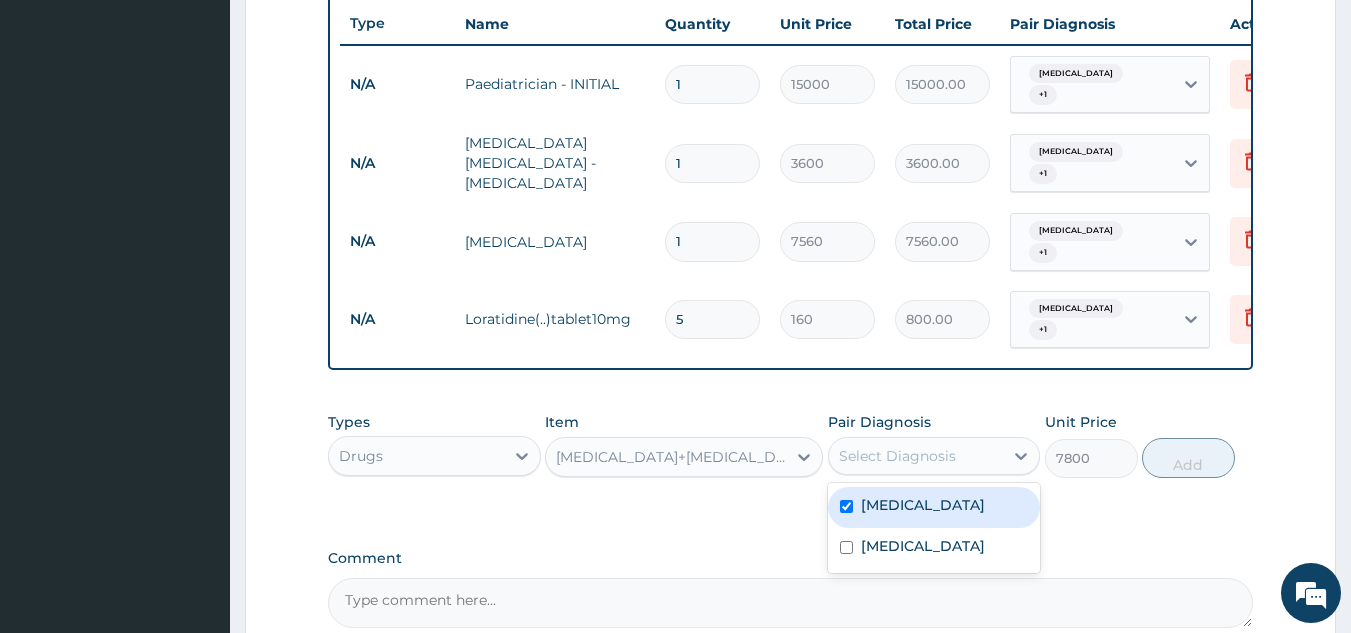 checkbox on "true" 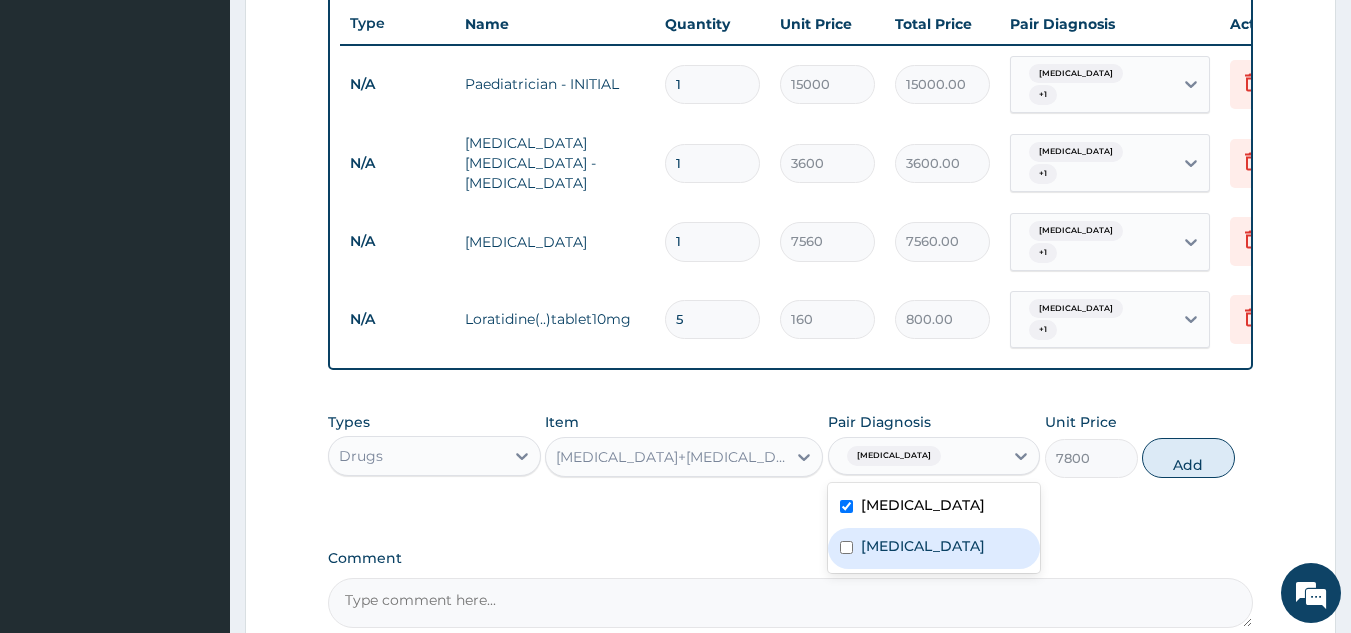 click at bounding box center [846, 547] 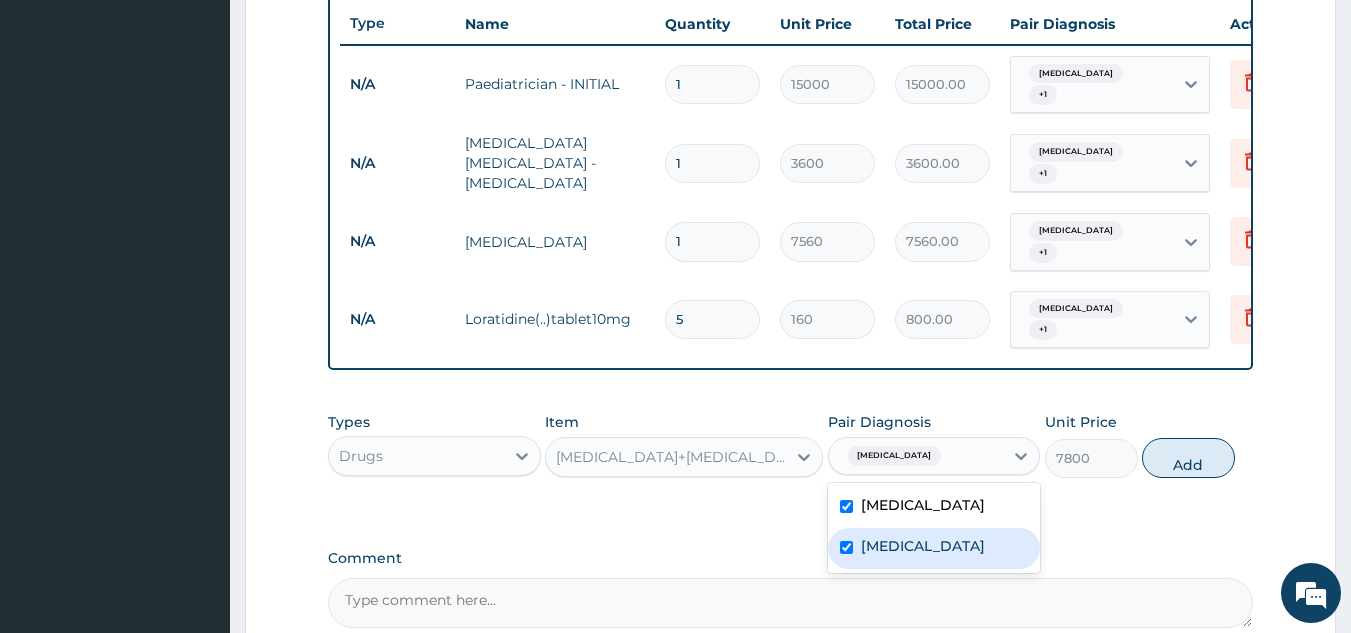 checkbox on "true" 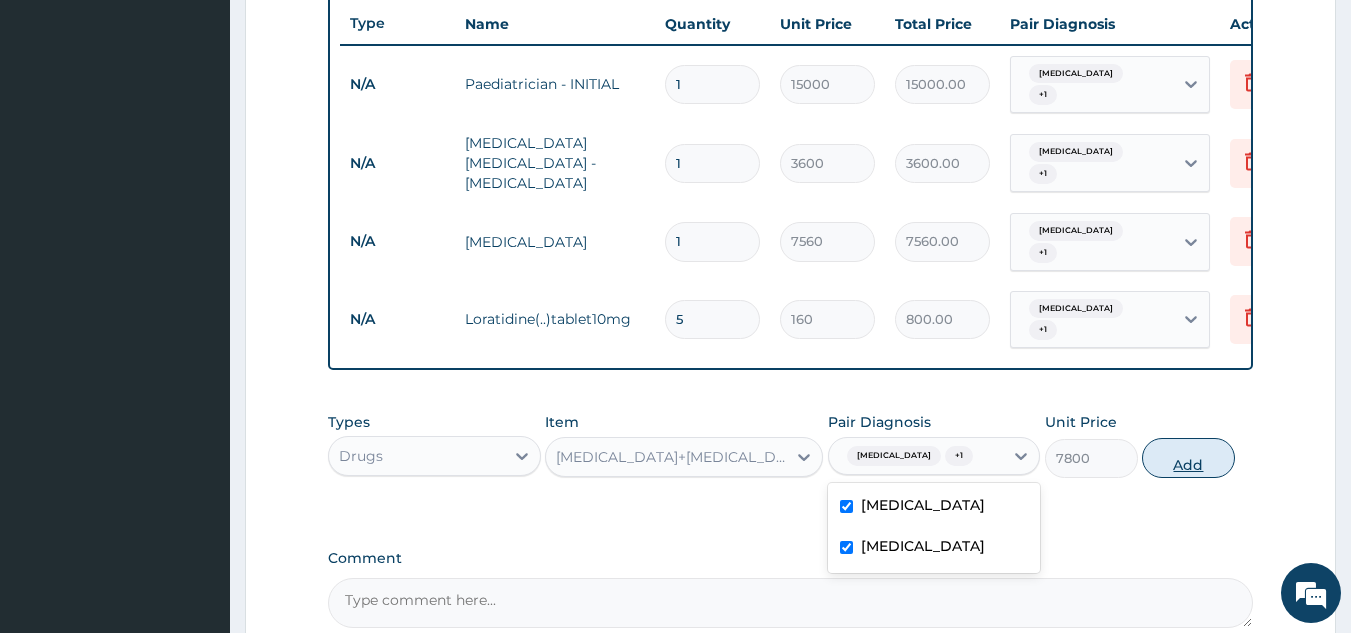 click on "Add" at bounding box center [1188, 458] 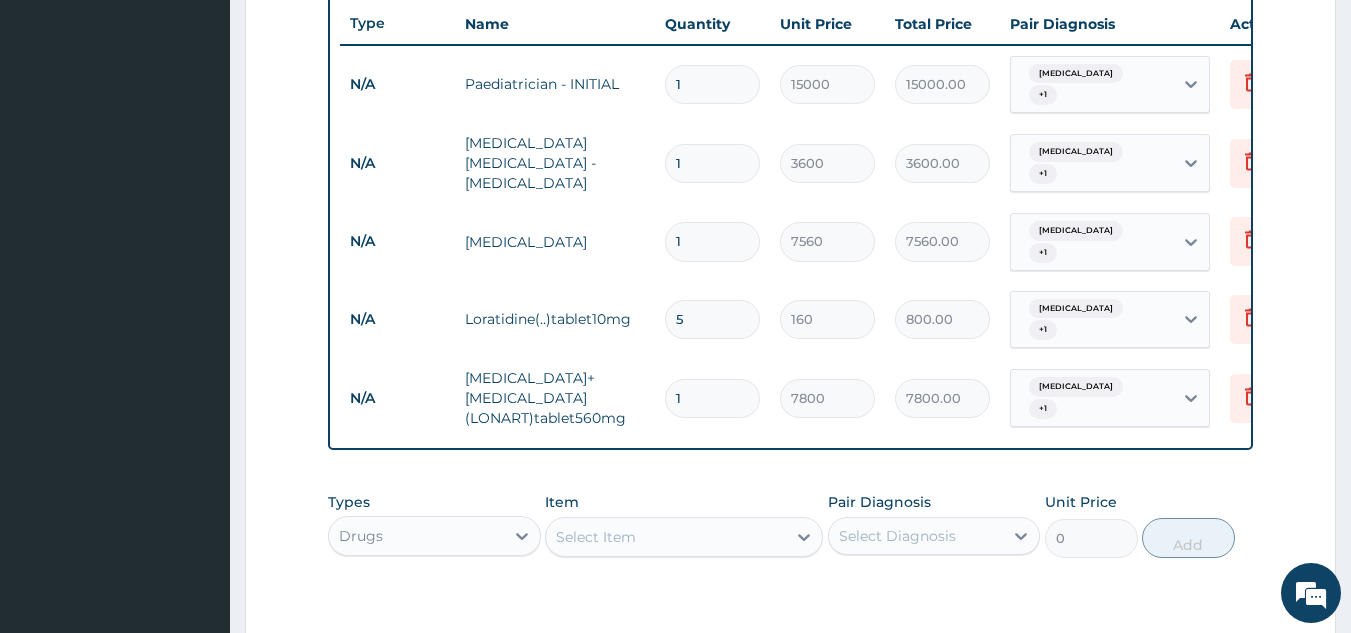click on "Select Item" at bounding box center [596, 537] 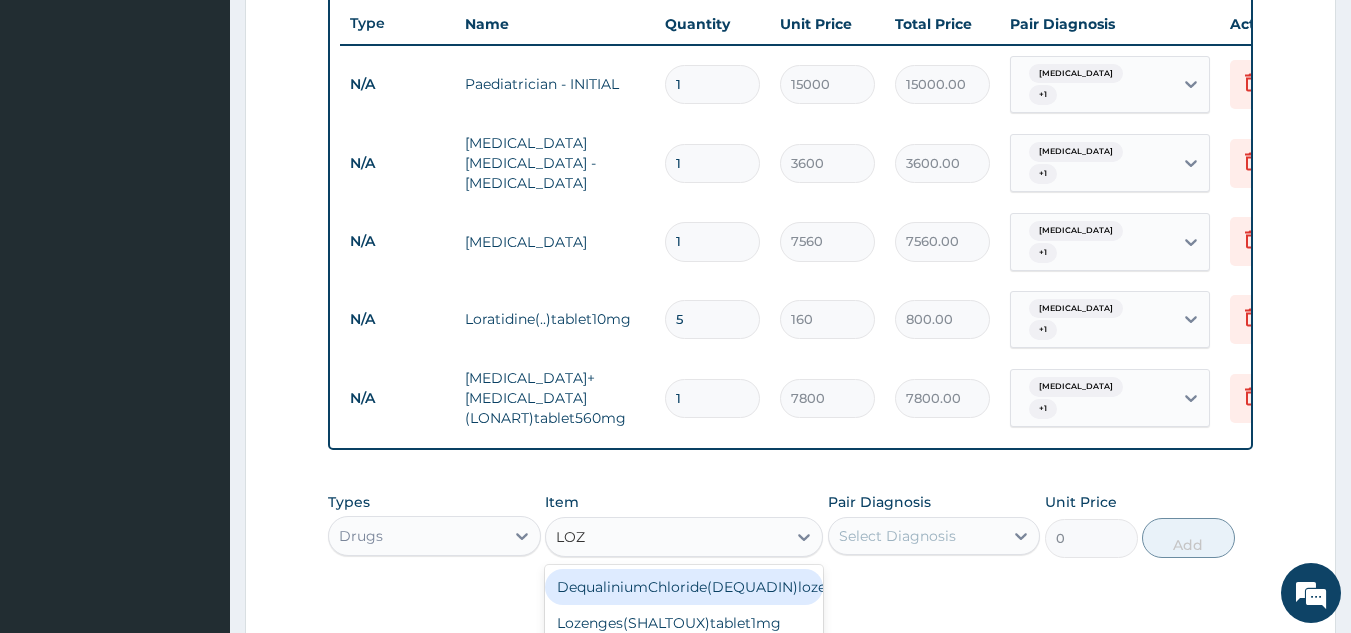 type on "LOZE" 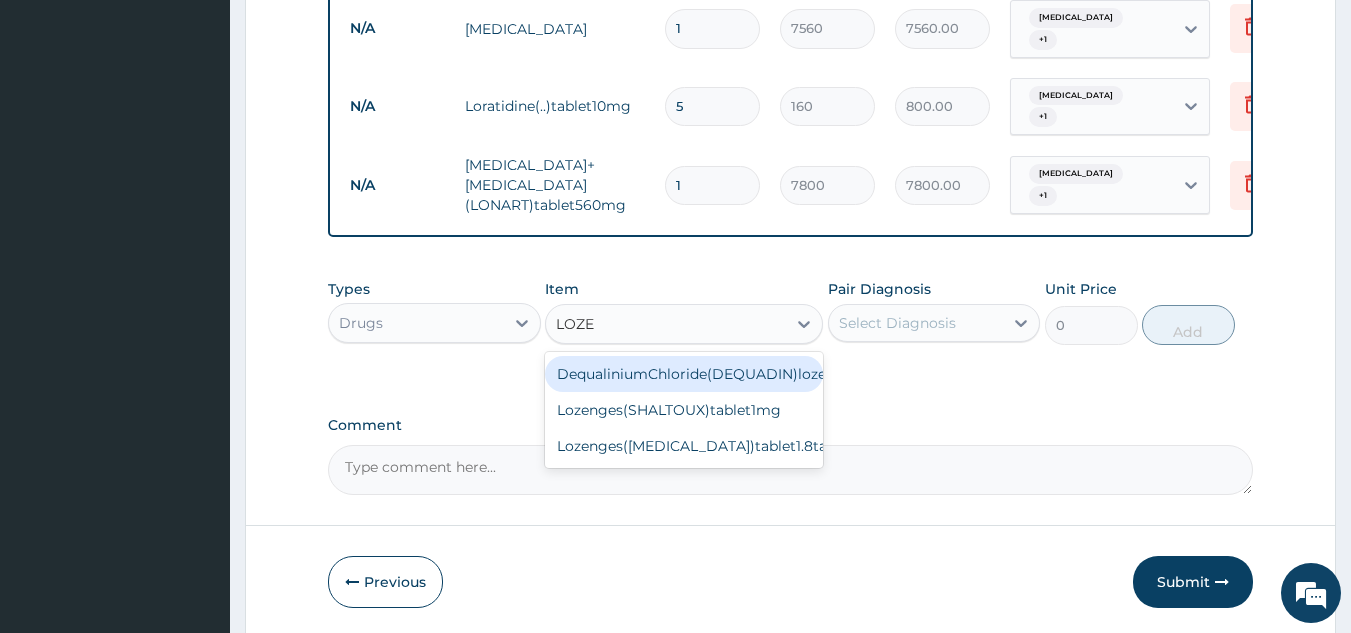 scroll, scrollTop: 970, scrollLeft: 0, axis: vertical 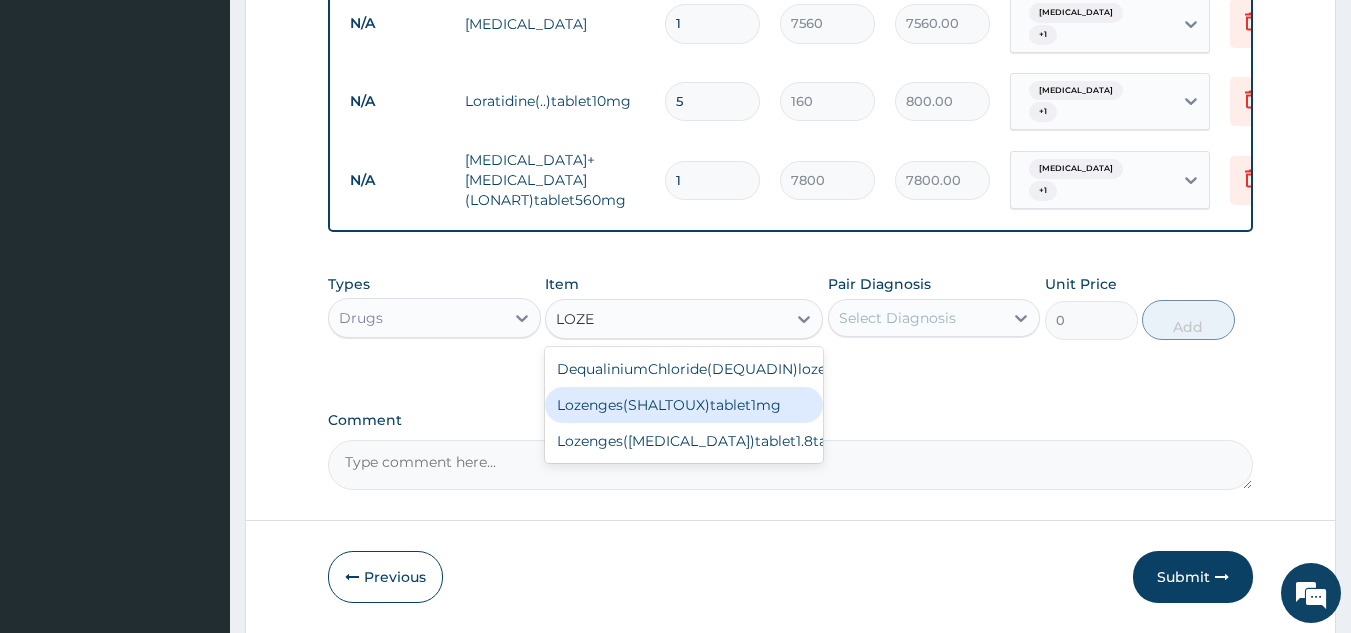 click on "Lozenges(SHALTOUX)tablet1mg" at bounding box center (684, 405) 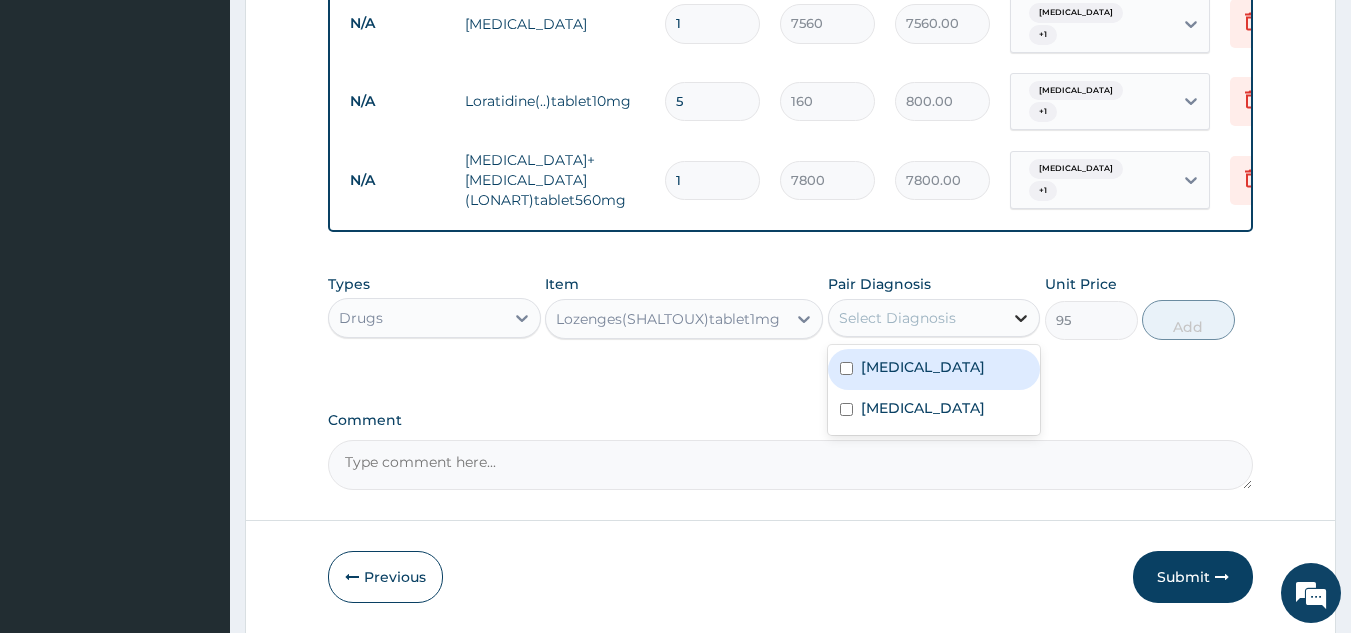 click 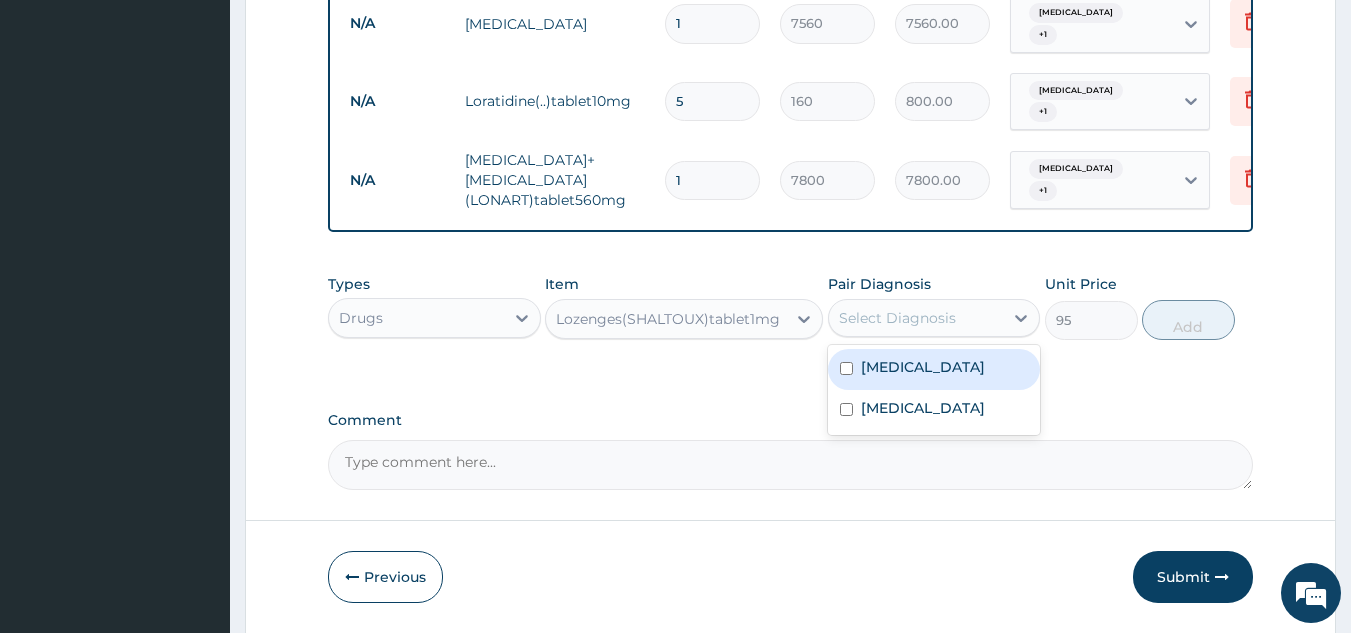 click on "Malaria" at bounding box center [934, 369] 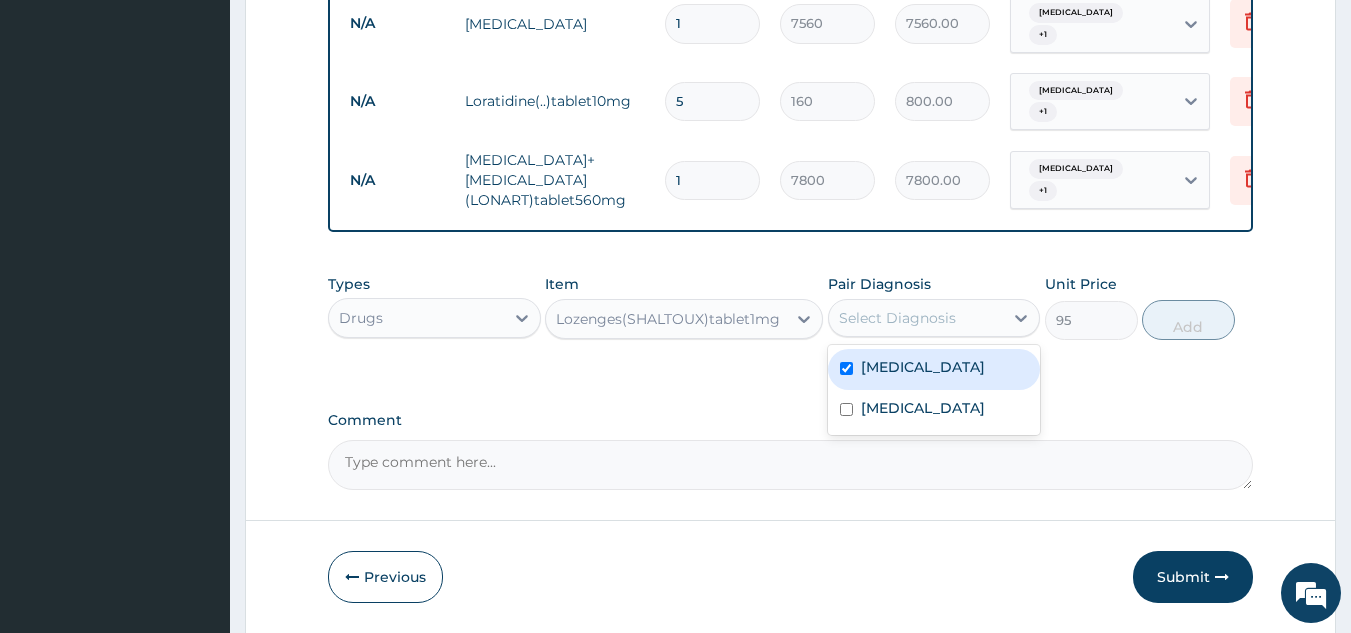 checkbox on "true" 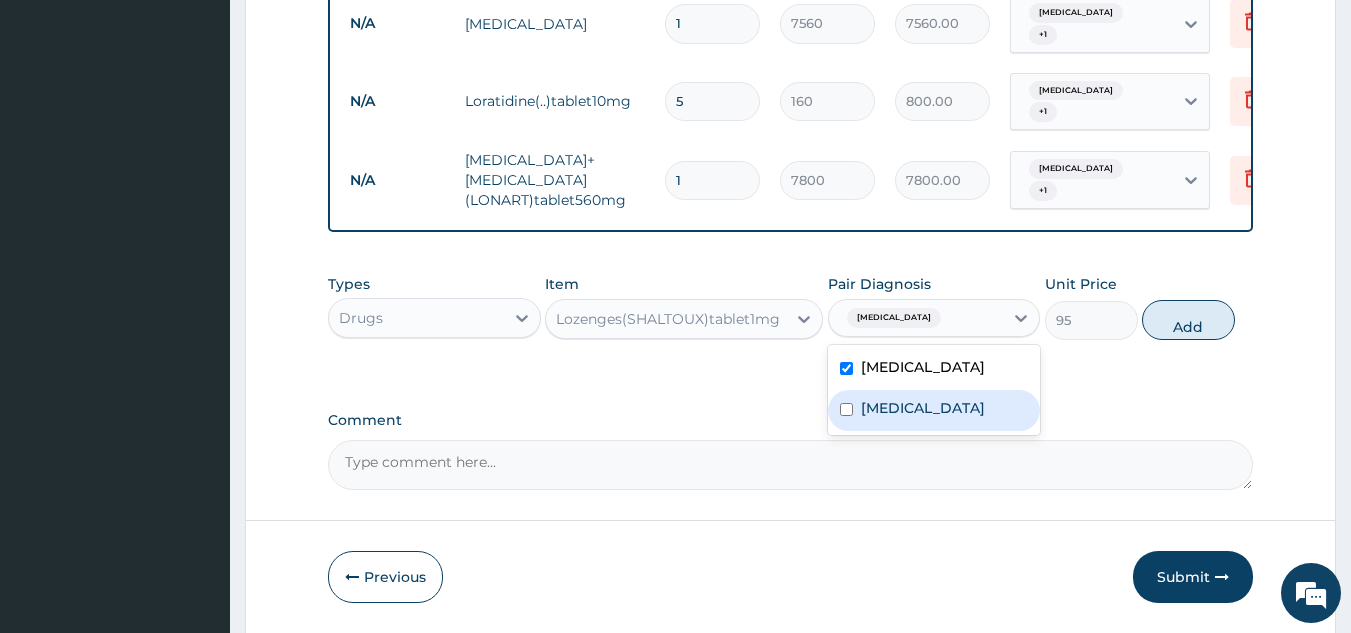 click on "Anemia" at bounding box center (934, 410) 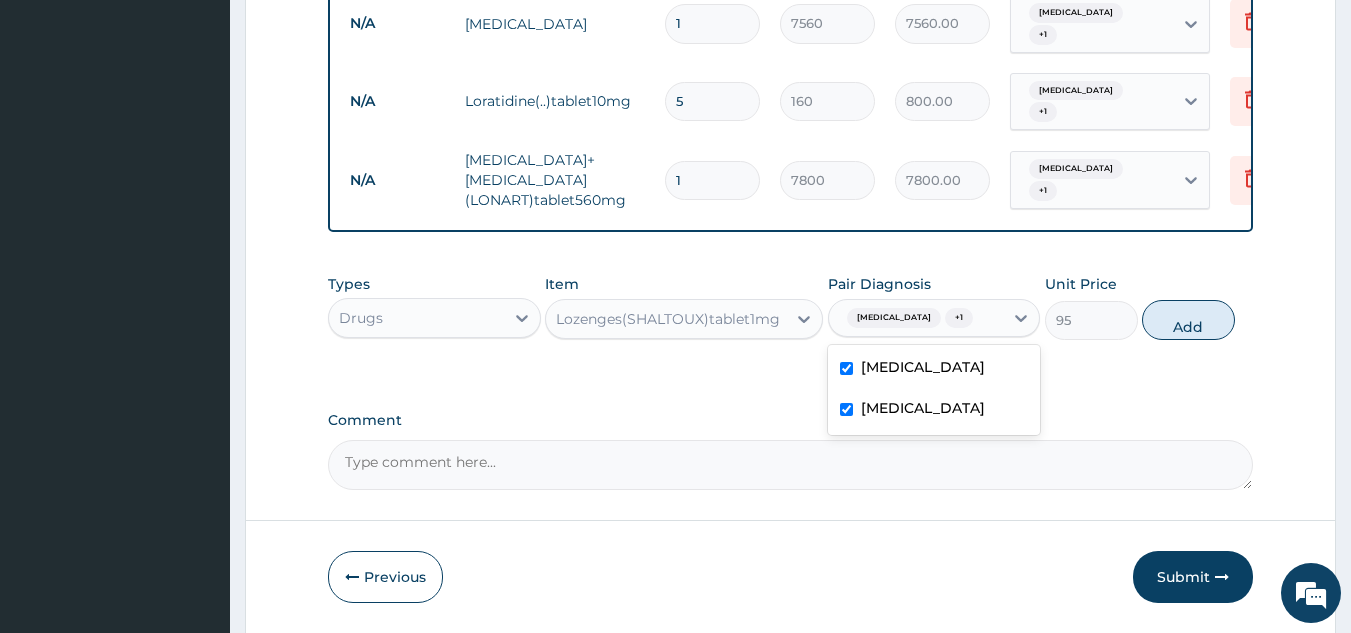 checkbox on "true" 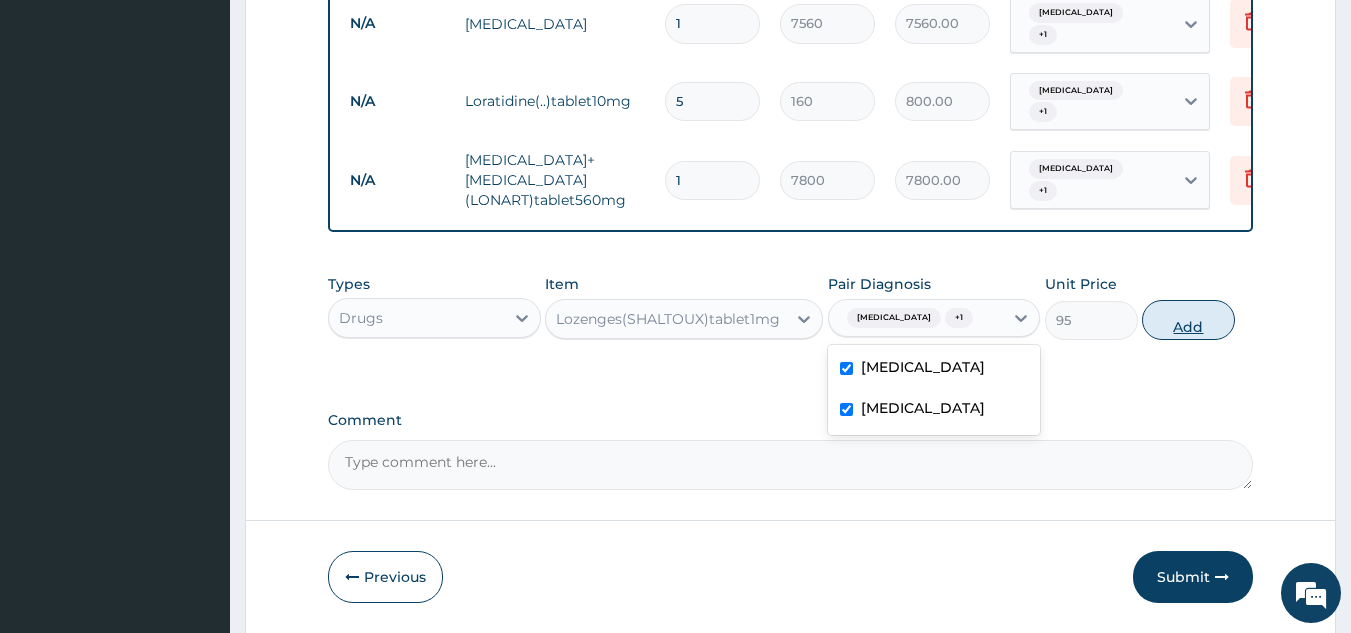 click on "Add" at bounding box center [1188, 320] 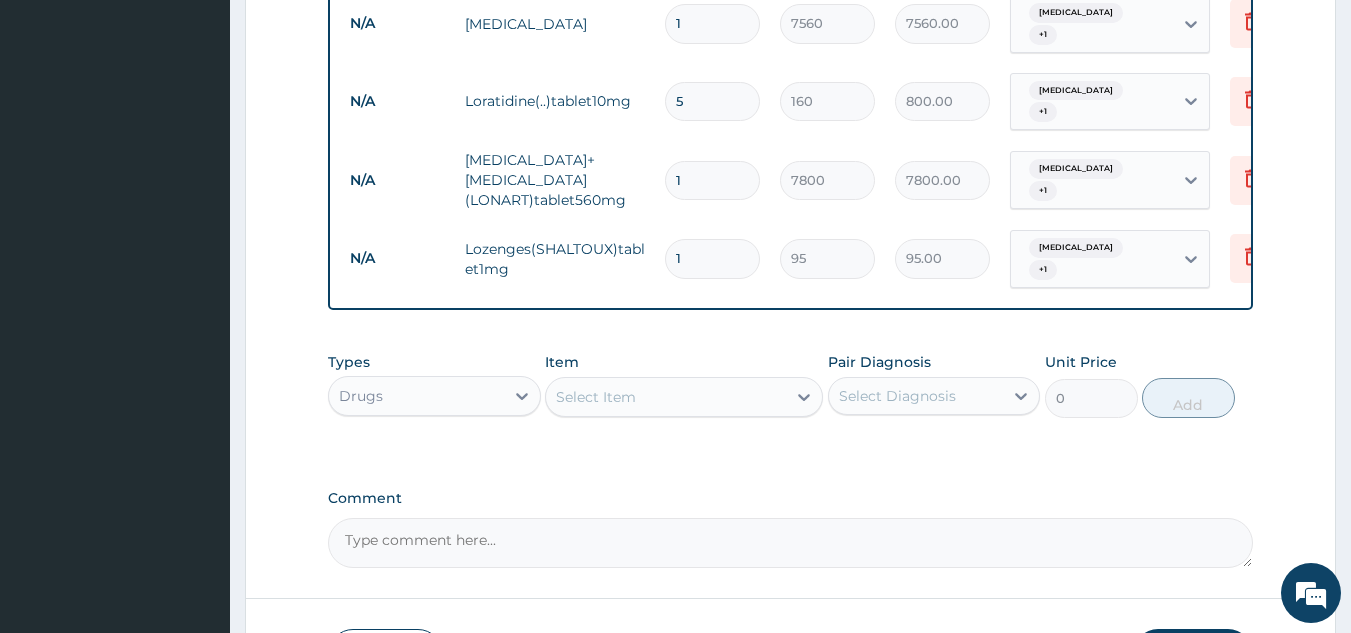 click on "Select Item" at bounding box center [666, 397] 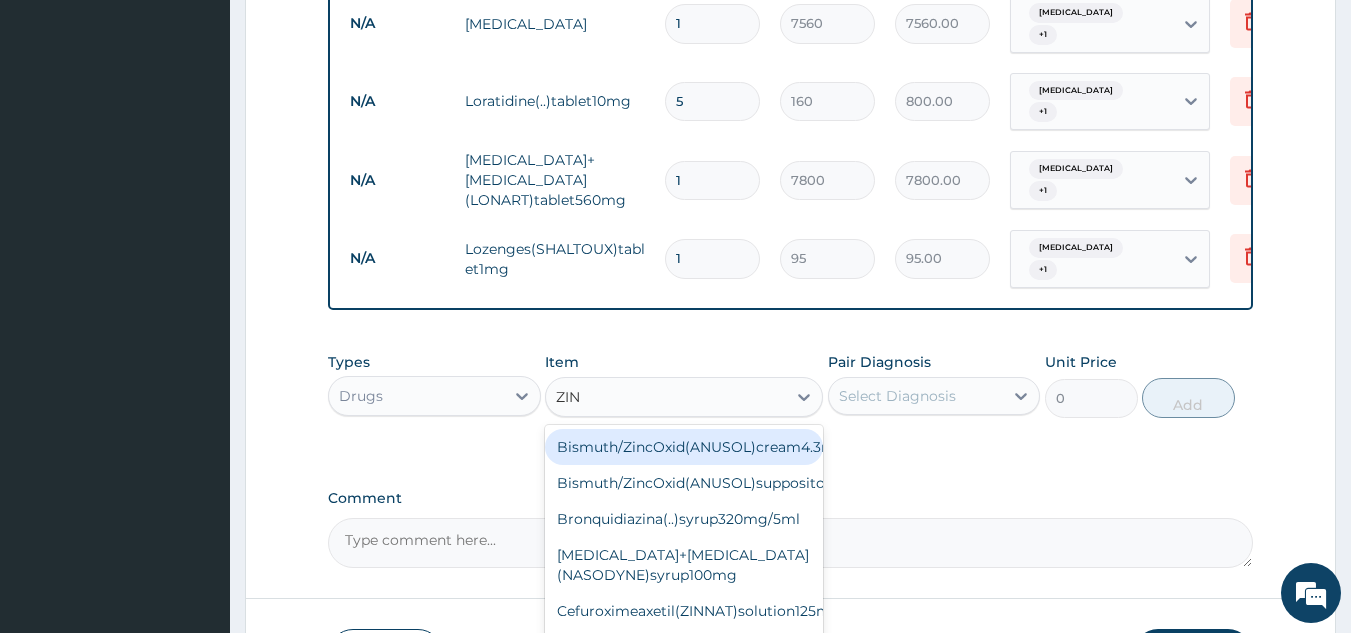 type on "ZINC" 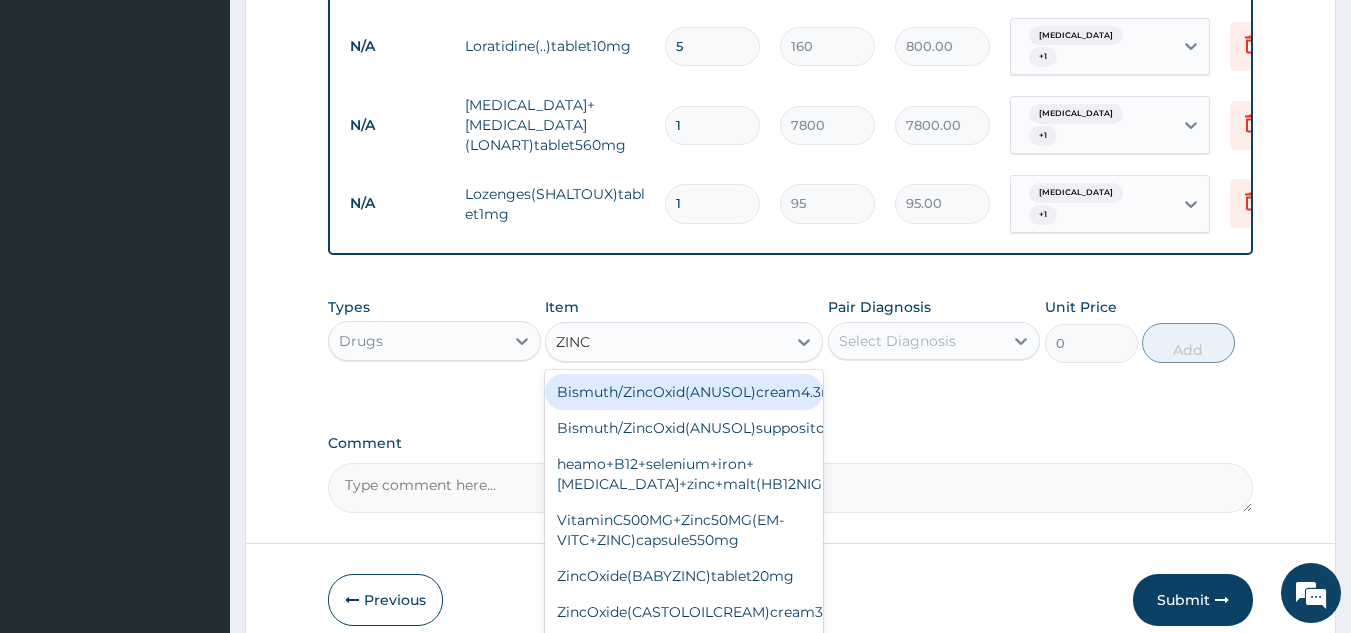 scroll, scrollTop: 1074, scrollLeft: 0, axis: vertical 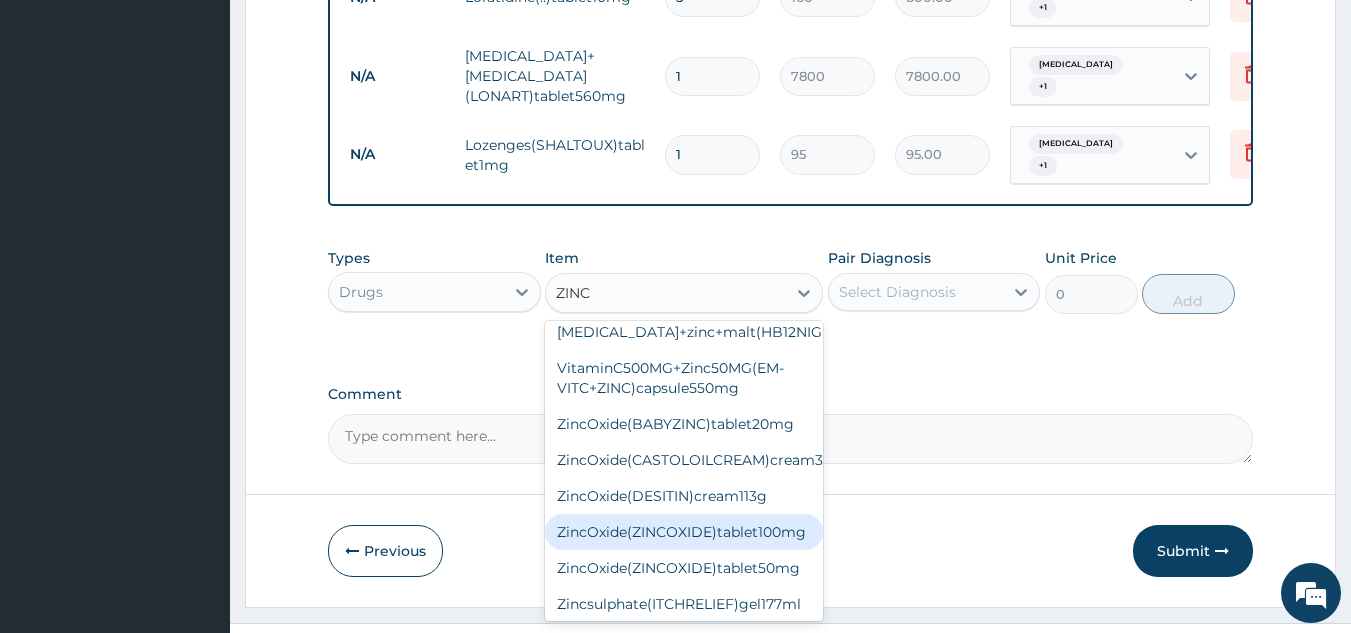 click on "ZincOxide(ZINCOXIDE)tablet100mg" at bounding box center [684, 532] 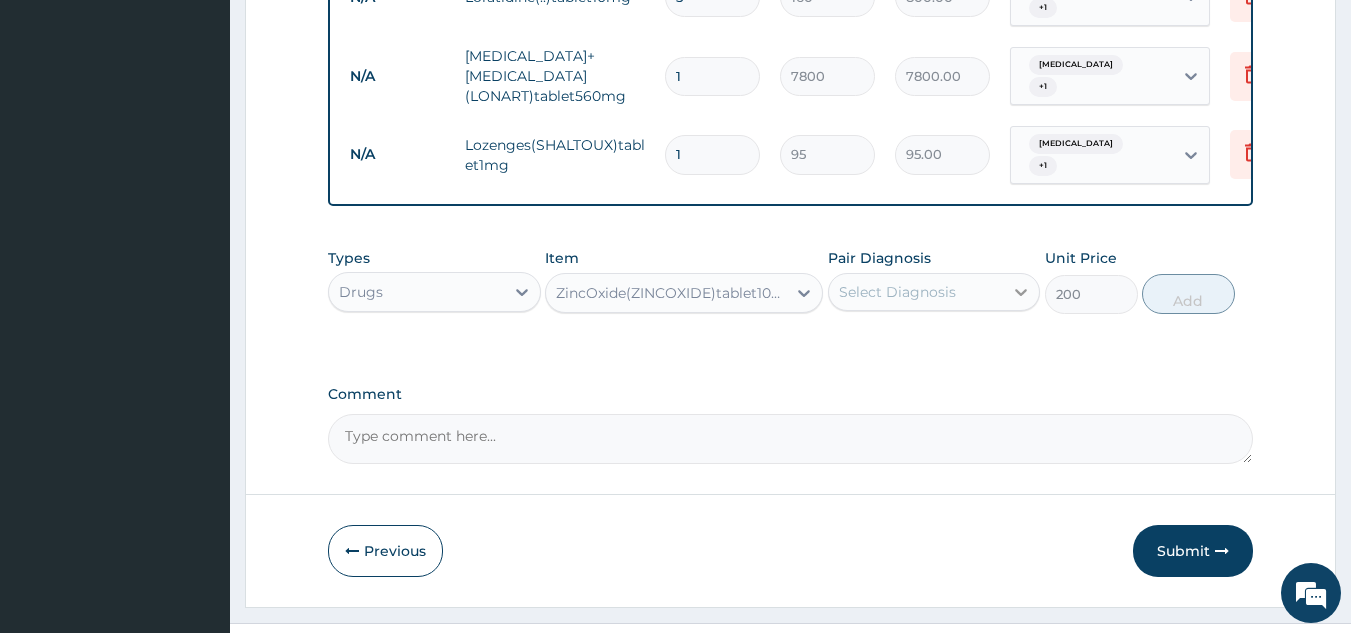 click at bounding box center [1021, 292] 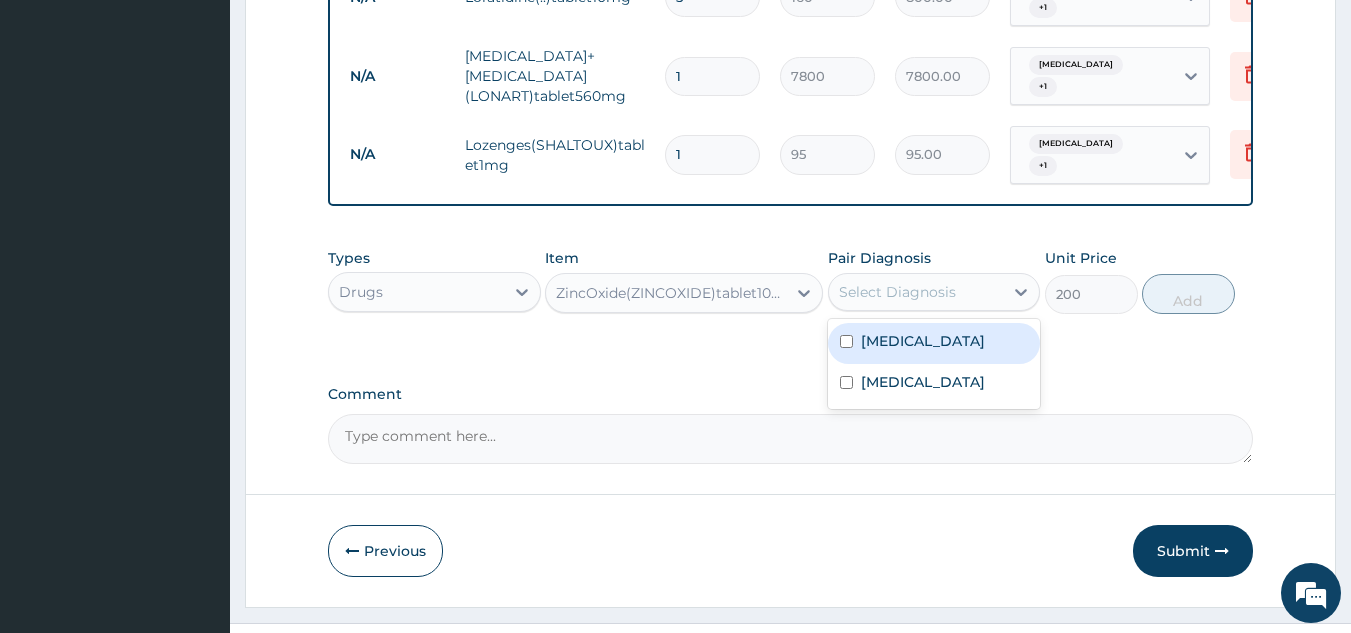 click at bounding box center (846, 341) 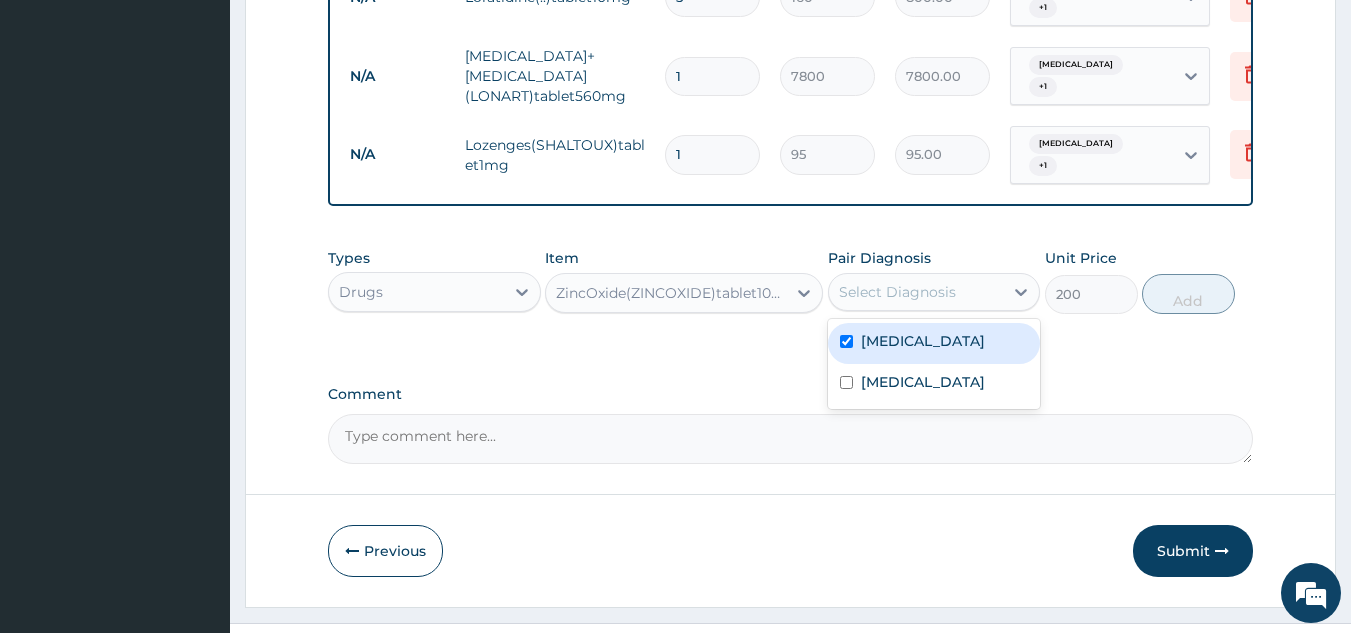 checkbox on "true" 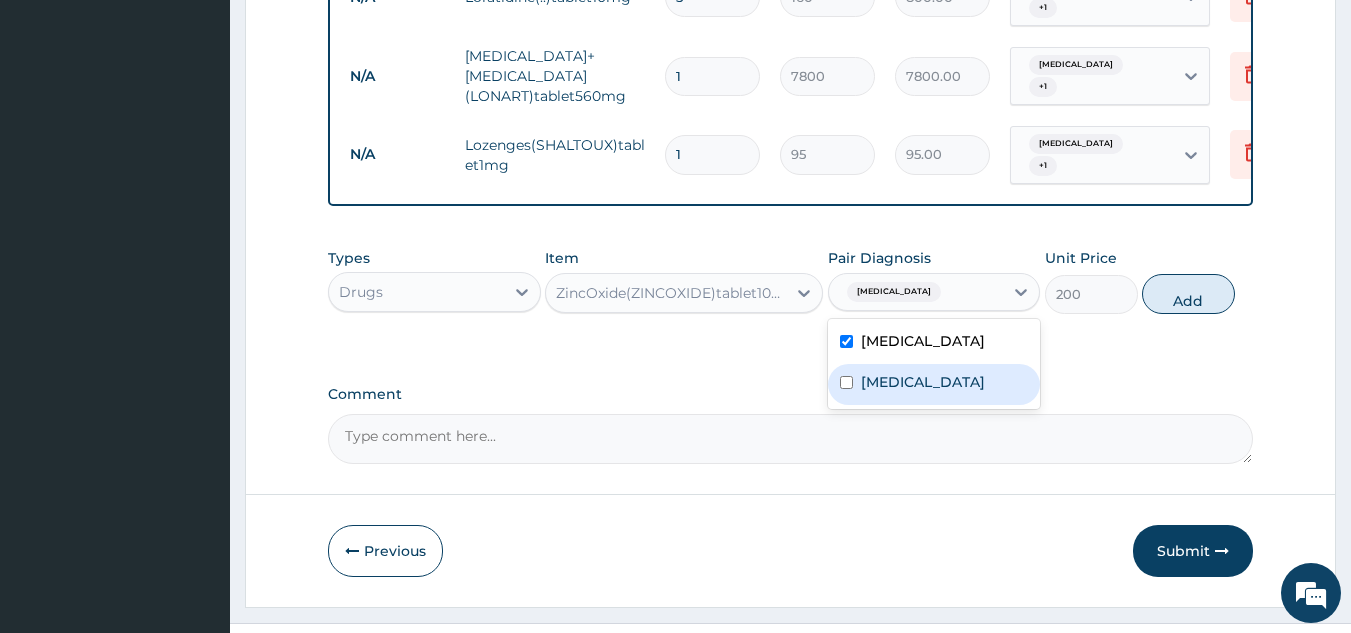 click at bounding box center [846, 382] 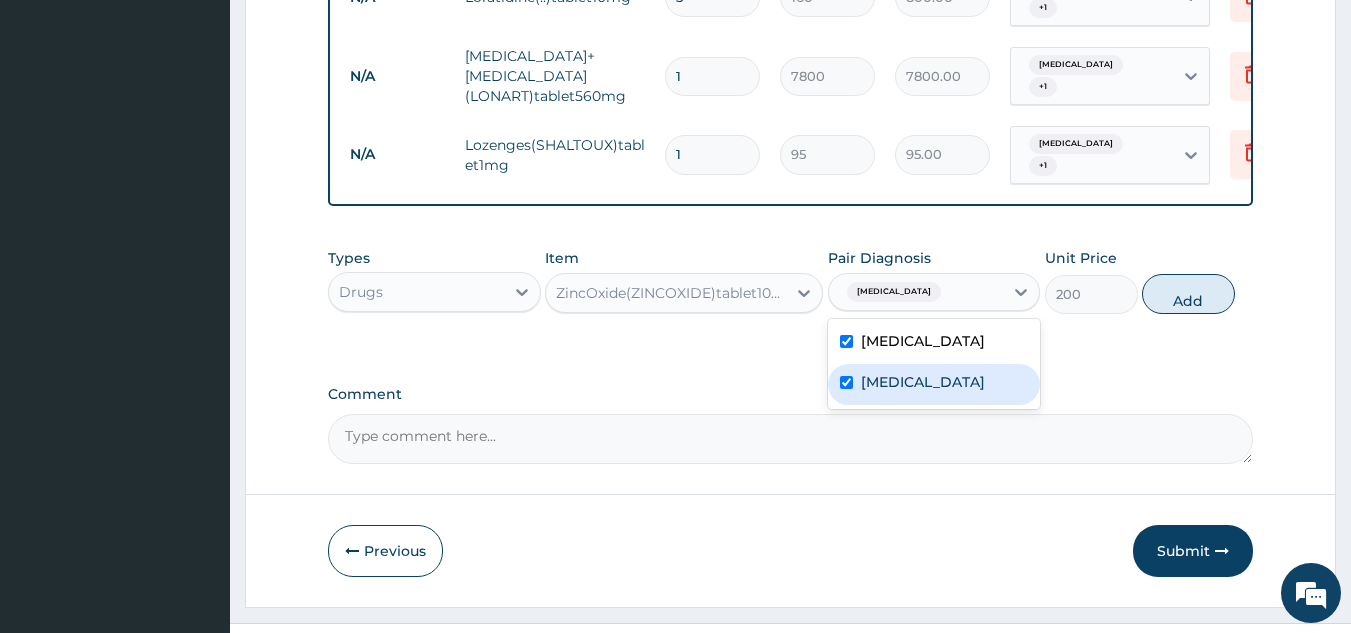 checkbox on "true" 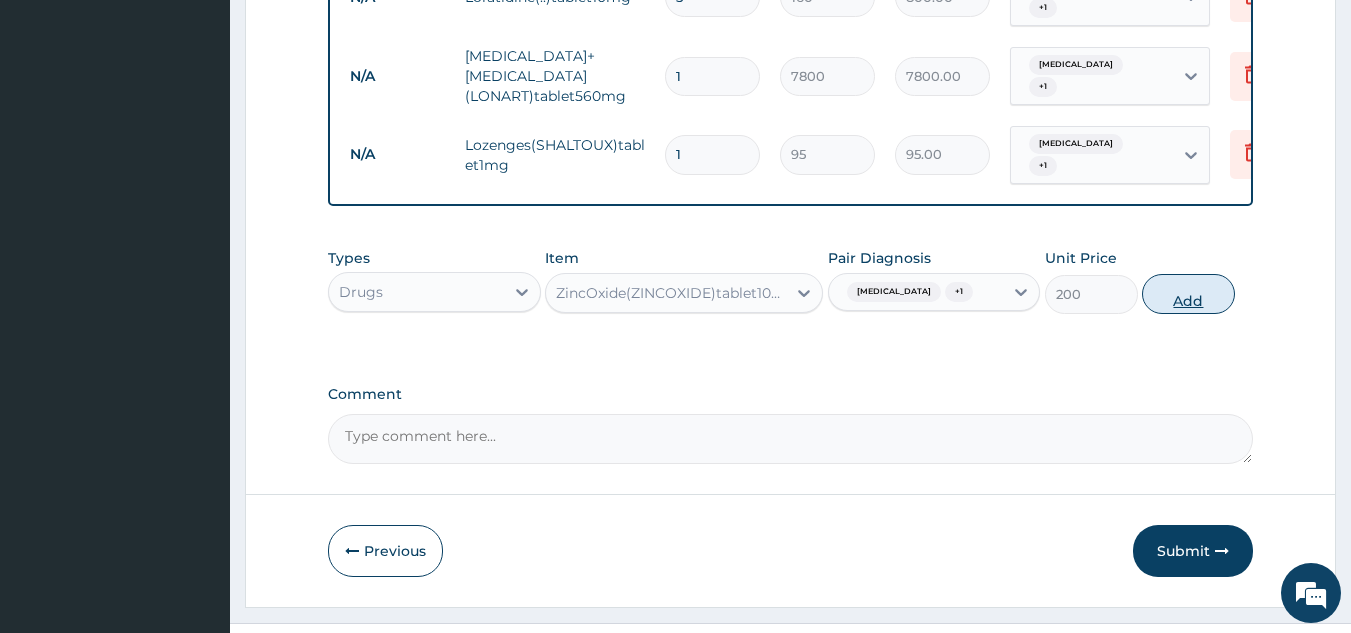 click on "Add" at bounding box center [1188, 294] 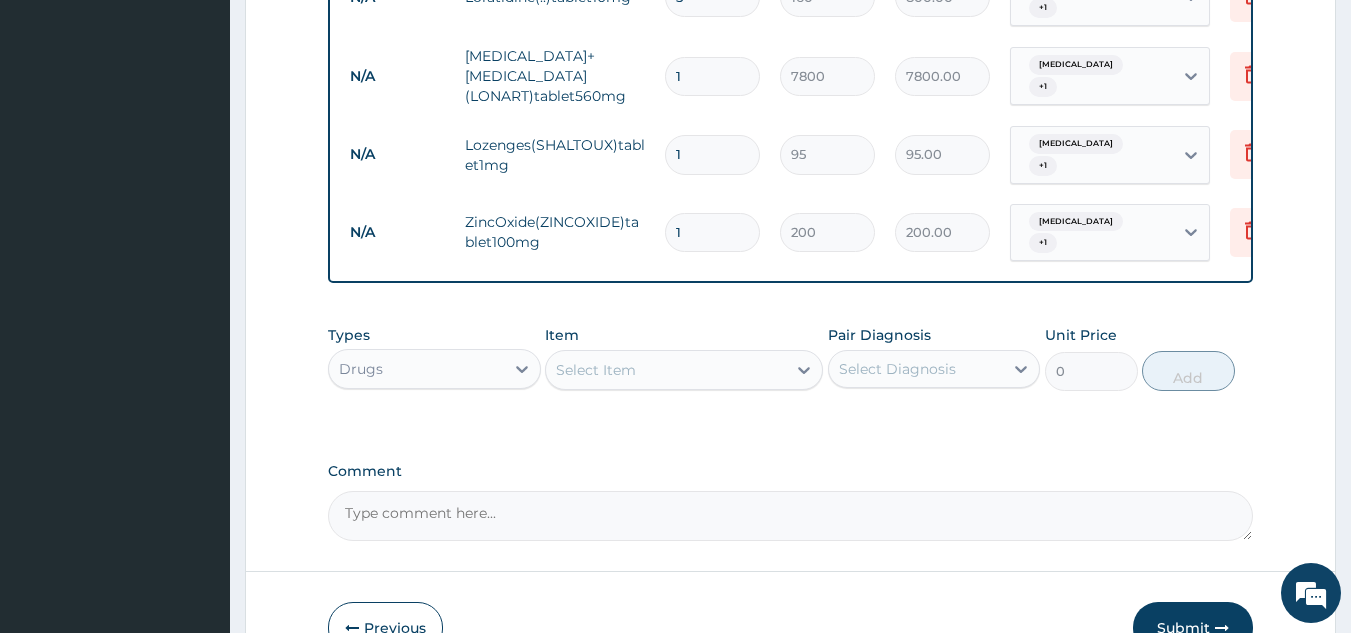 click on "Select Item" at bounding box center [596, 370] 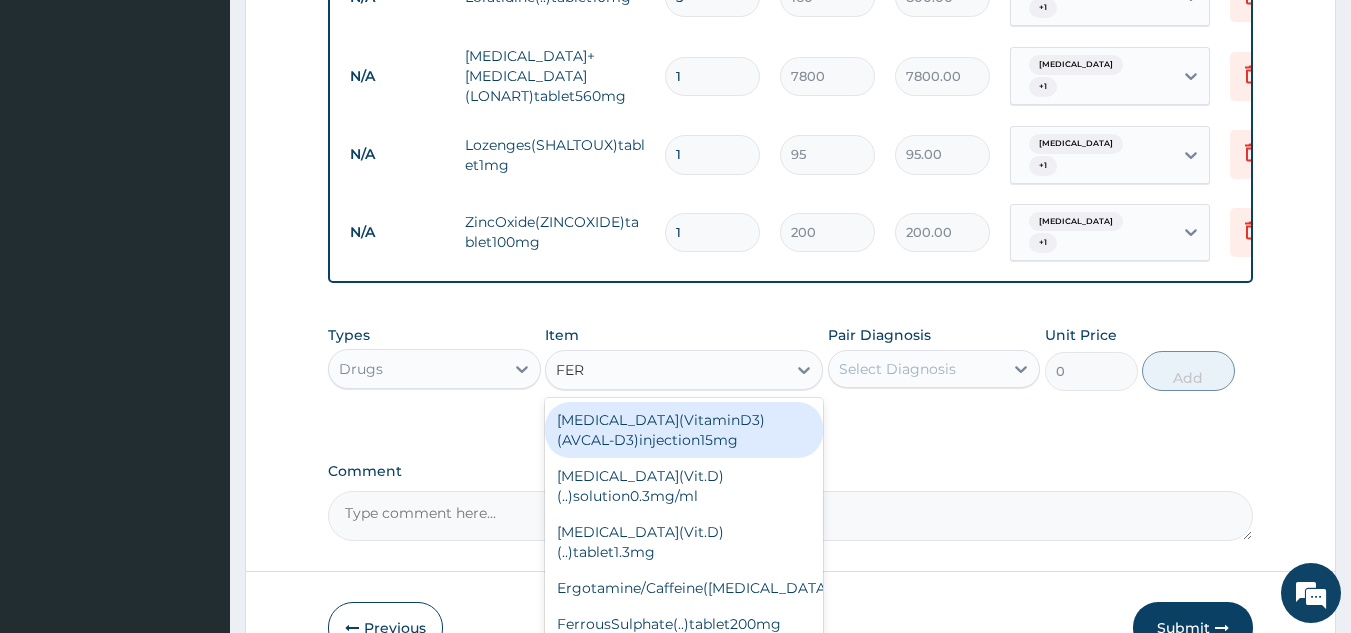 type on "FERR" 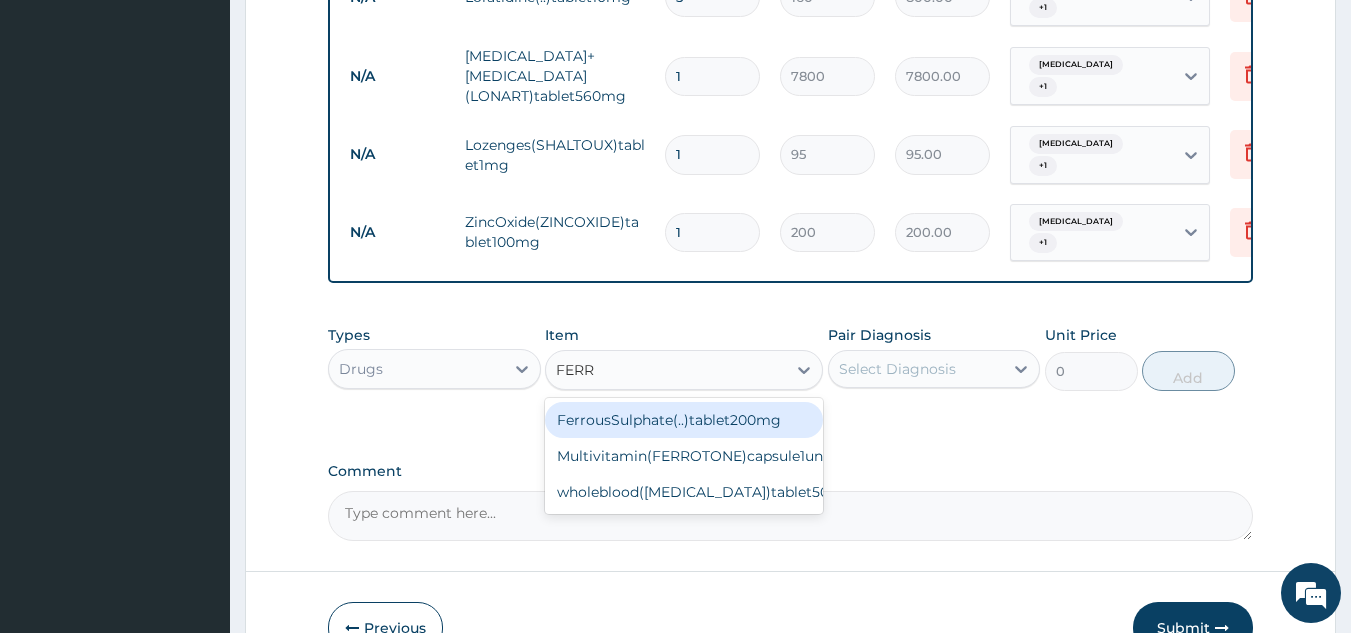click on "FerrousSulphate(..)tablet200mg" at bounding box center (684, 420) 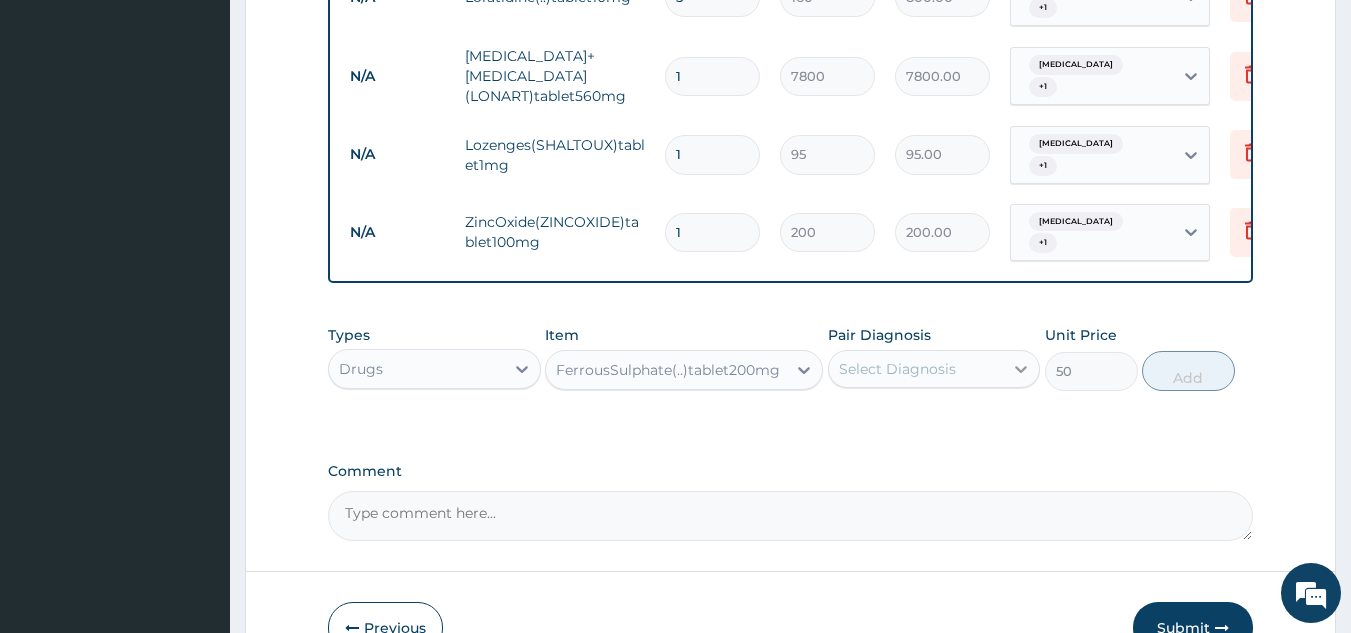 click 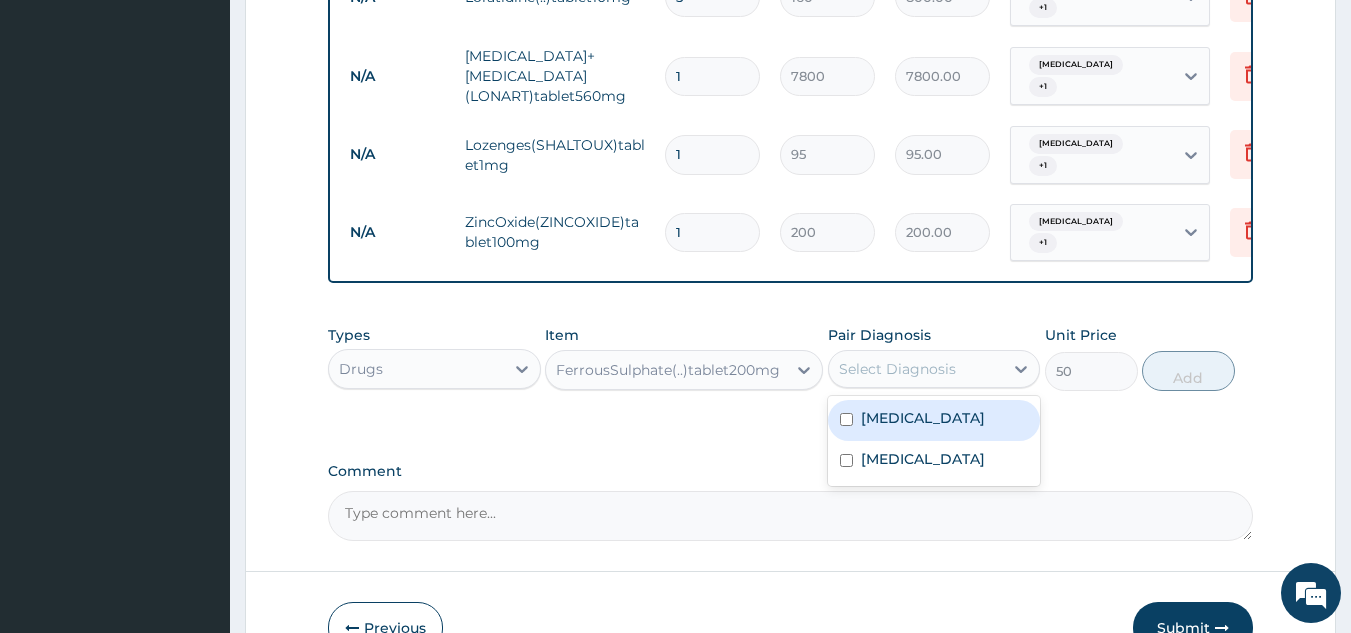 drag, startPoint x: 841, startPoint y: 377, endPoint x: 843, endPoint y: 388, distance: 11.18034 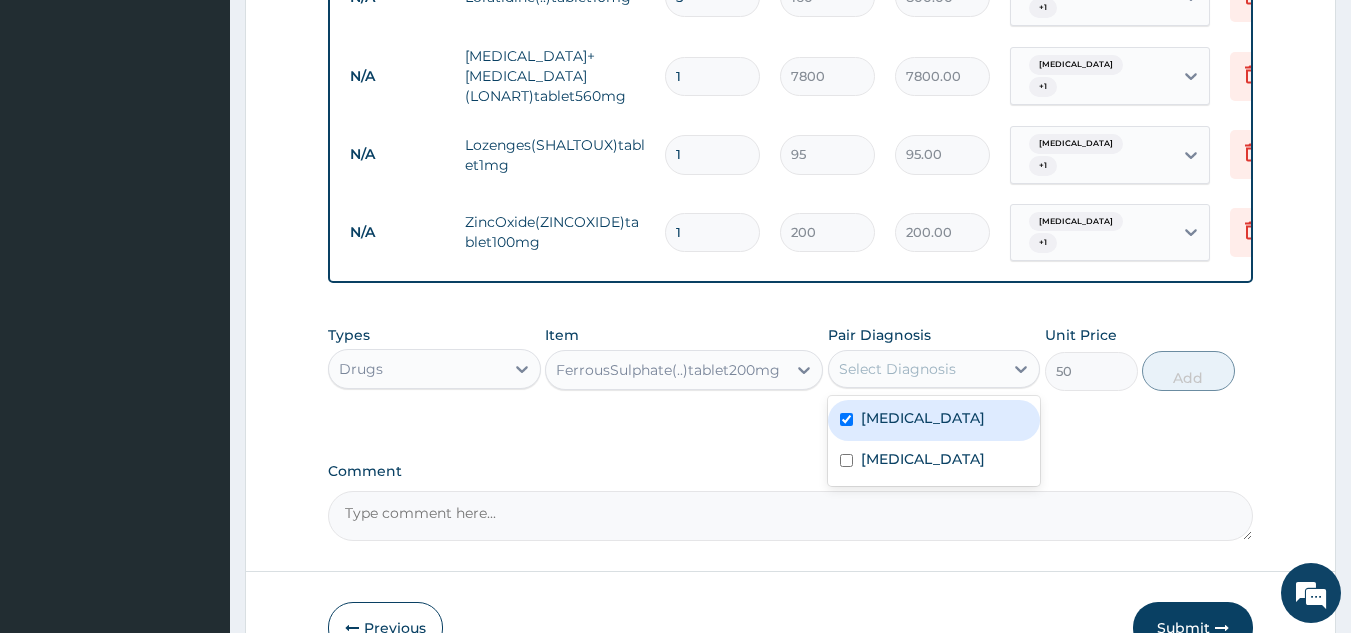 checkbox on "true" 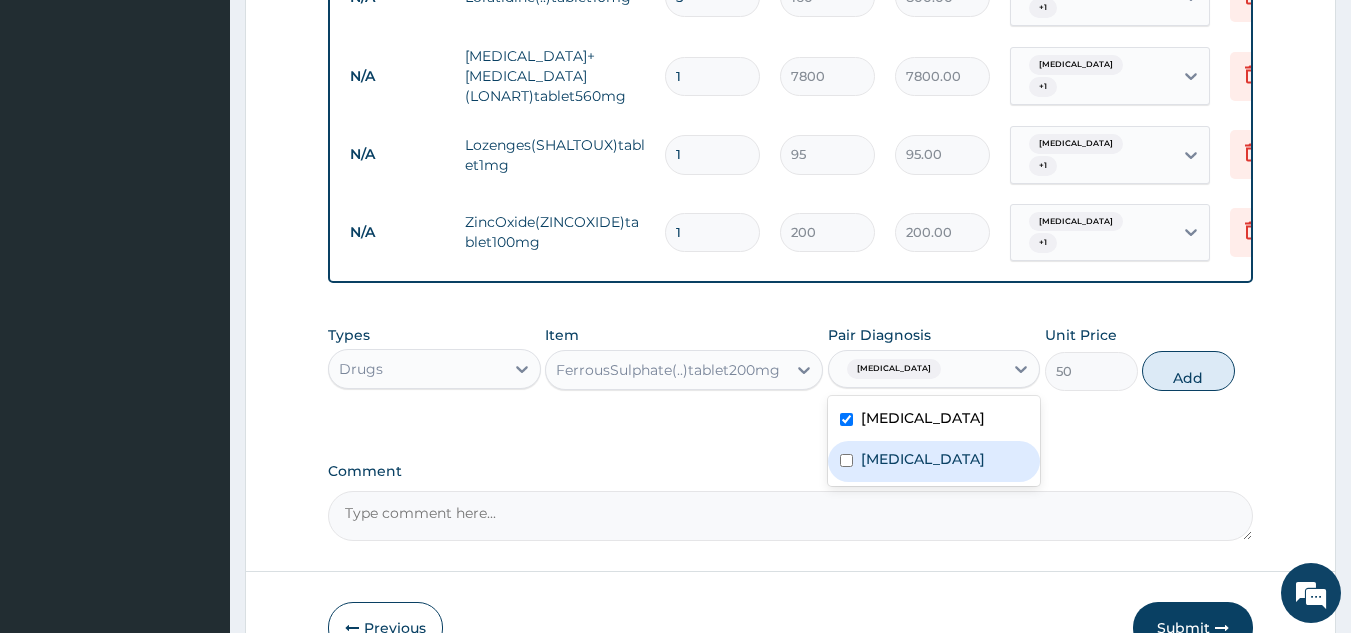 click on "Anemia" at bounding box center (934, 461) 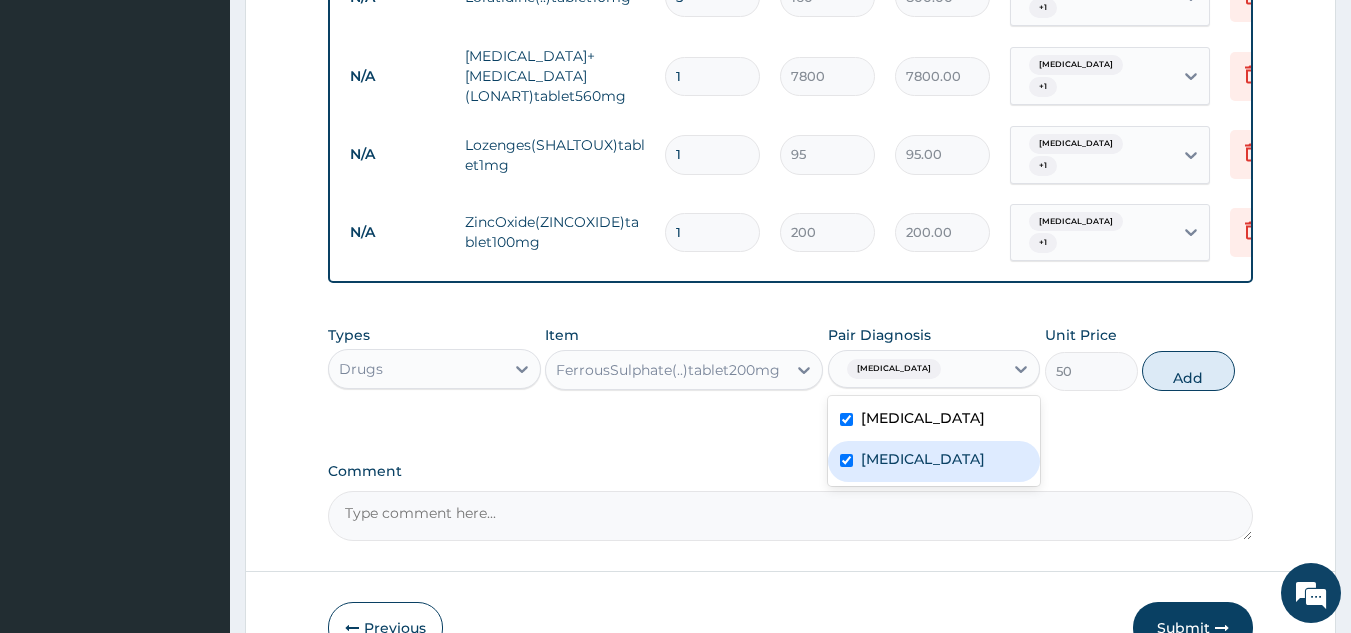 checkbox on "true" 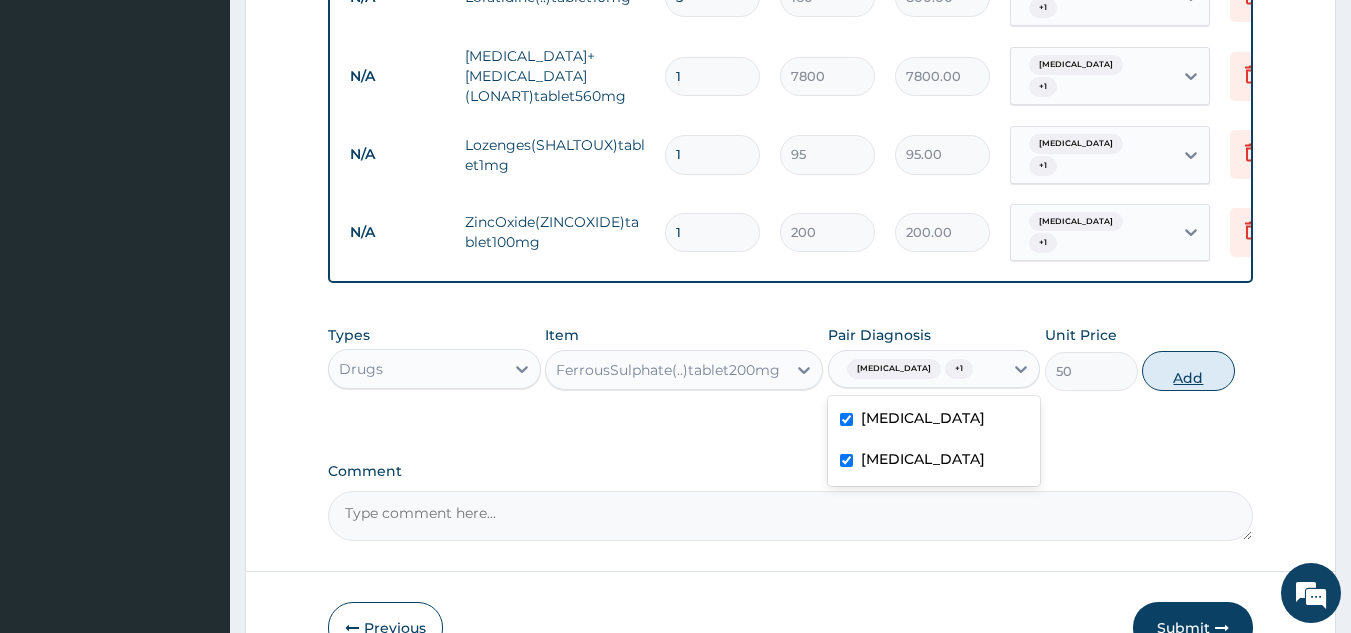 click on "Add" at bounding box center [1188, 371] 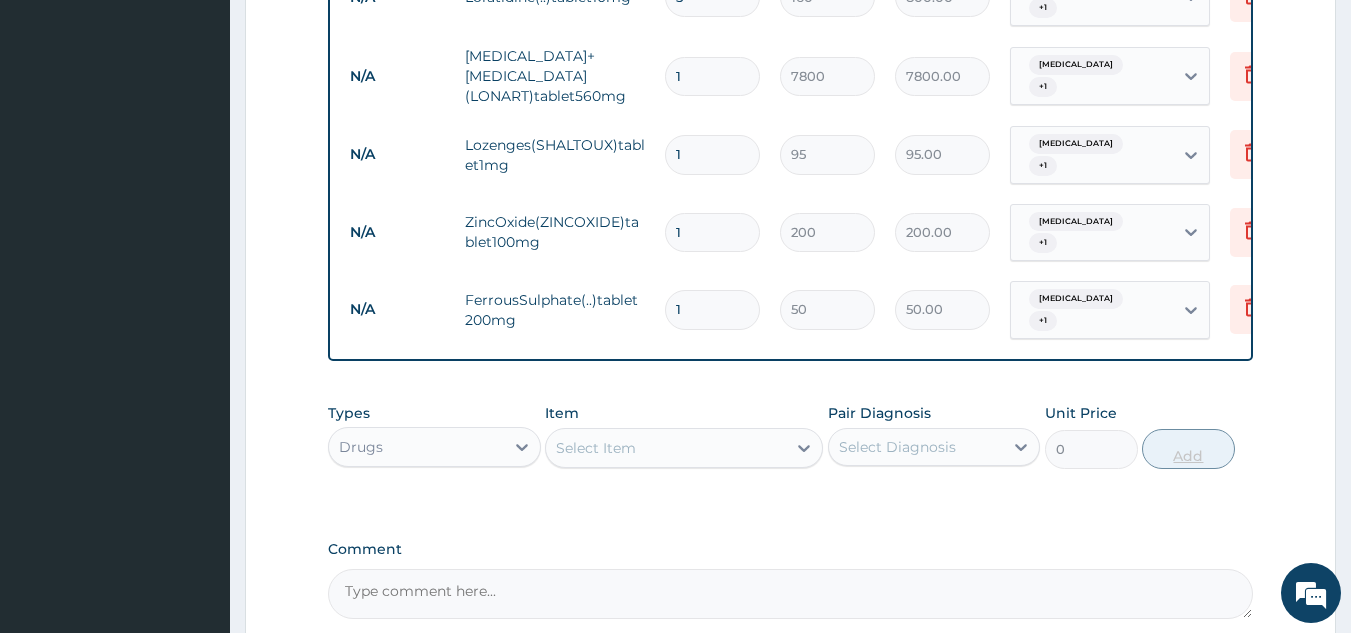 type 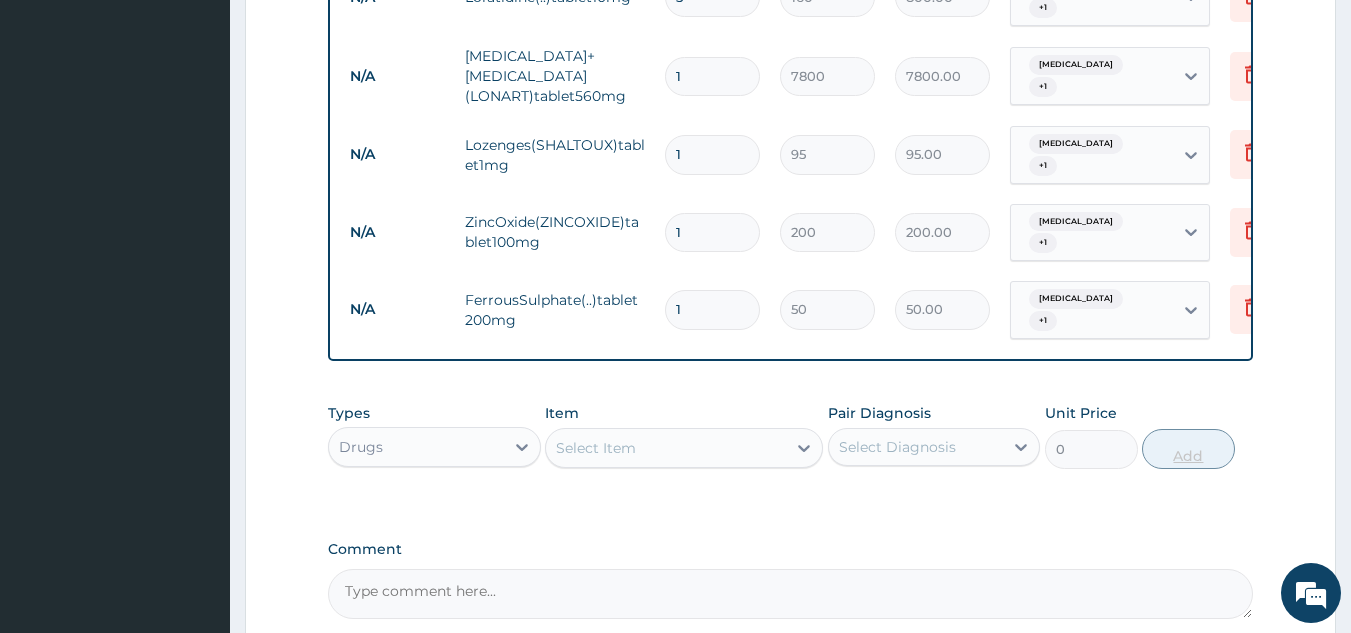 type on "0.00" 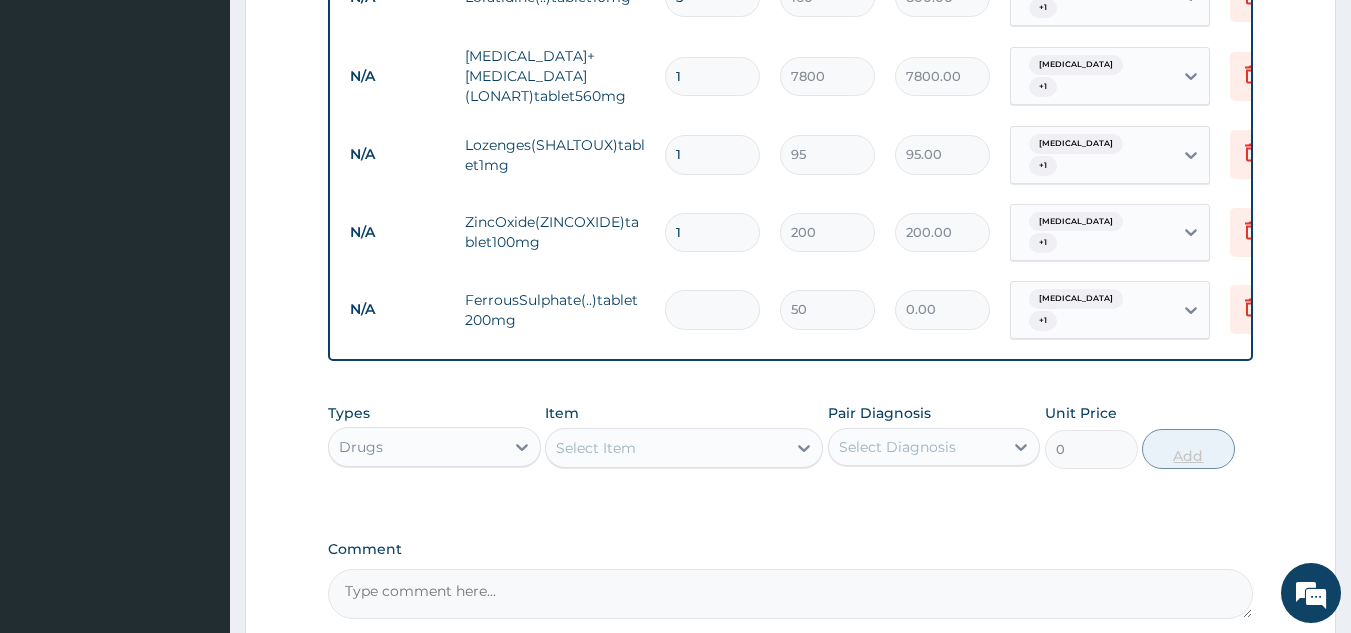type on "2" 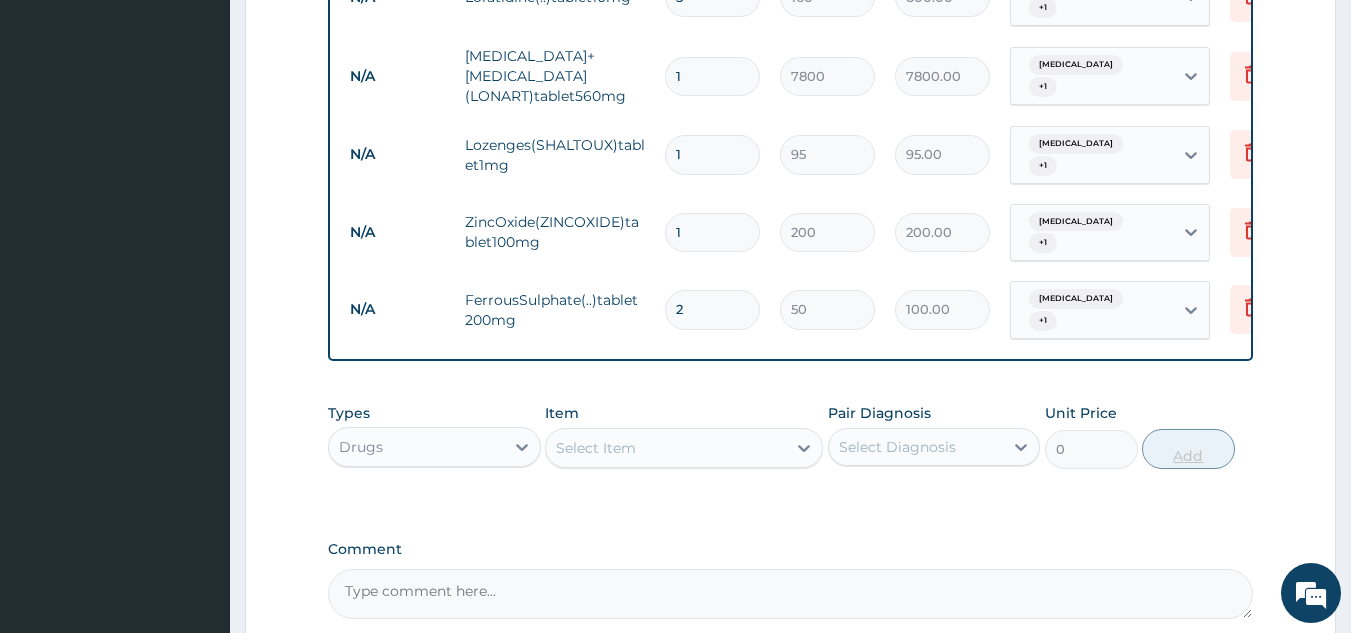 type on "28" 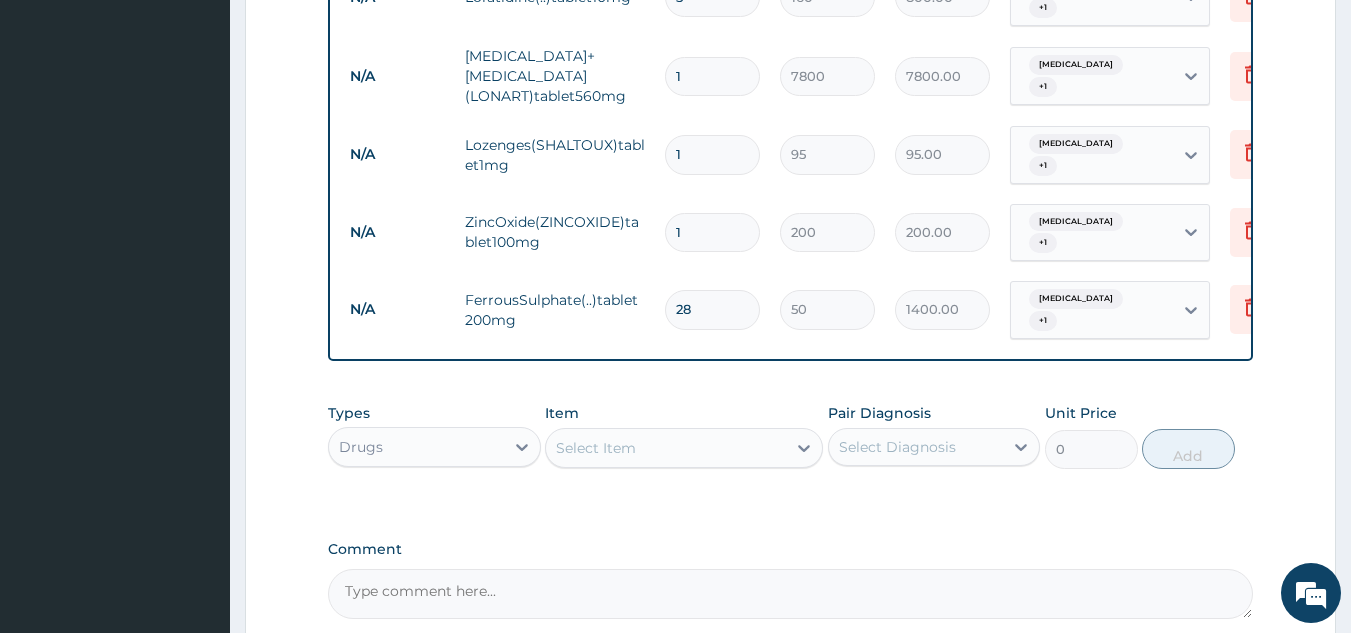 type on "28" 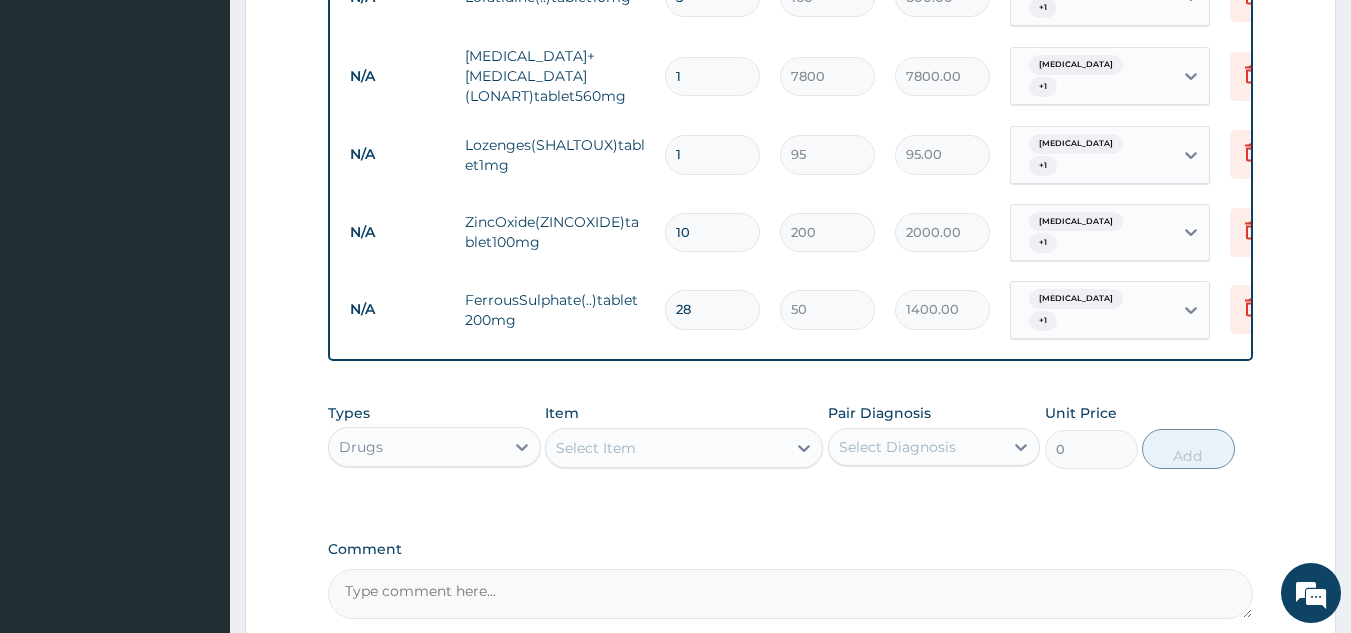 type on "10" 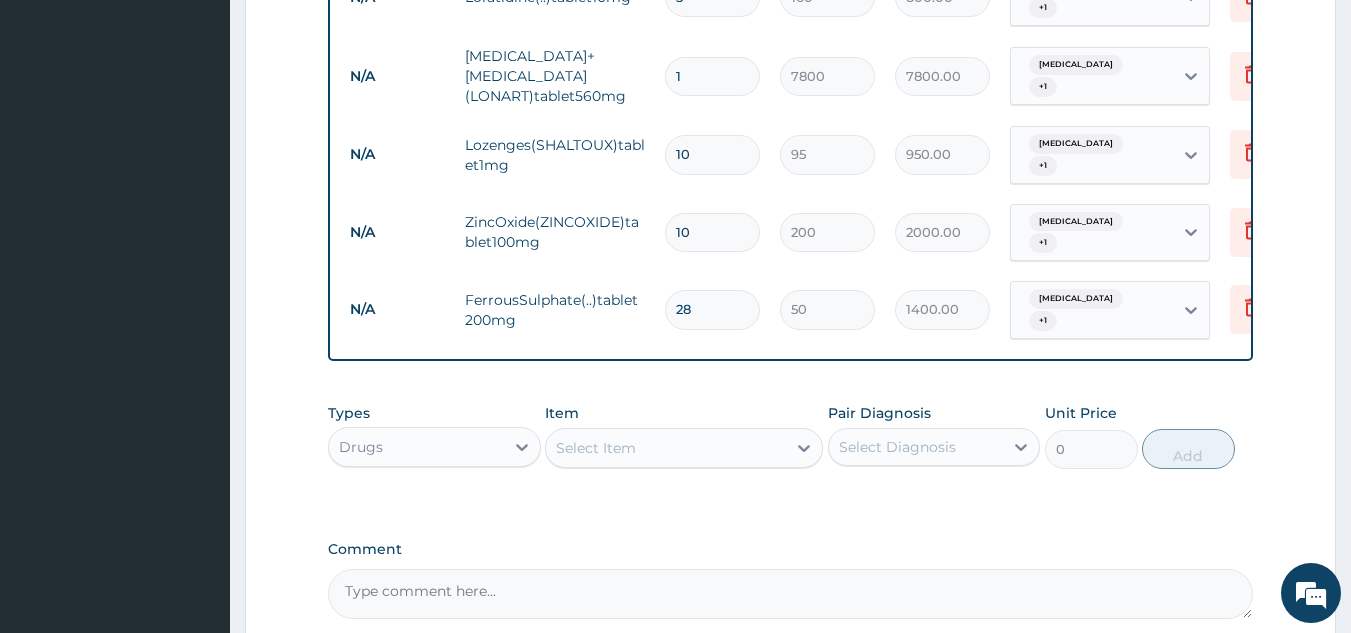 type on "10" 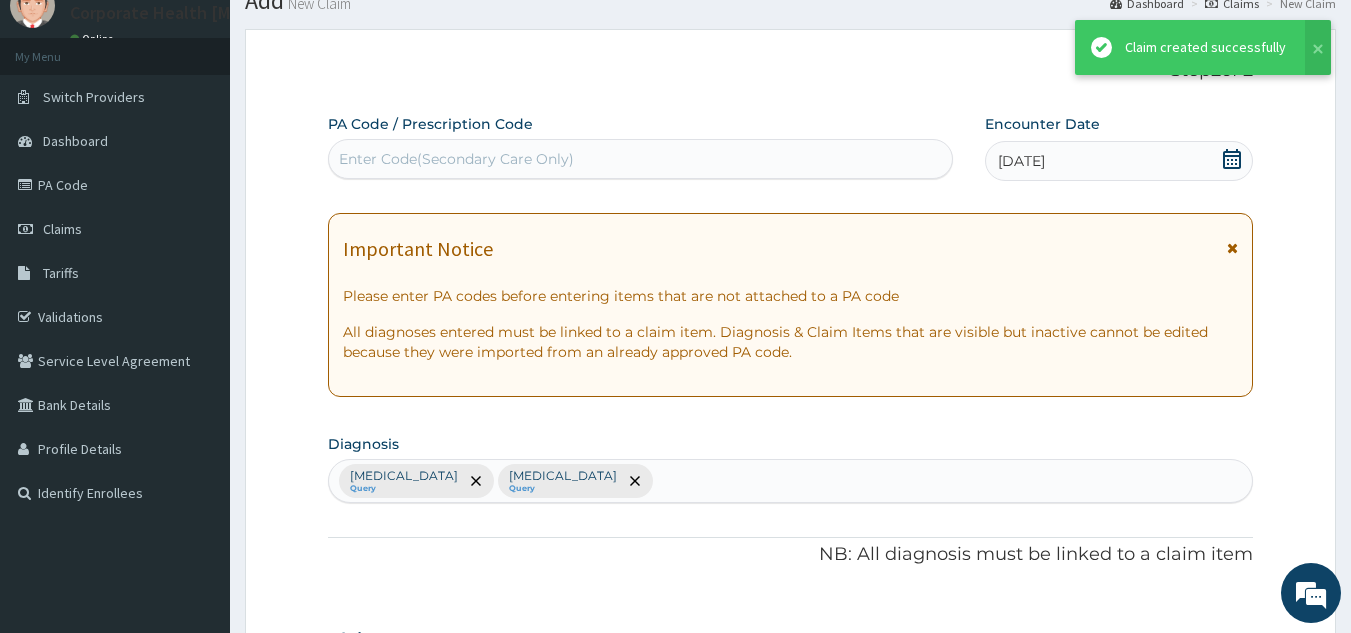 scroll, scrollTop: 1074, scrollLeft: 0, axis: vertical 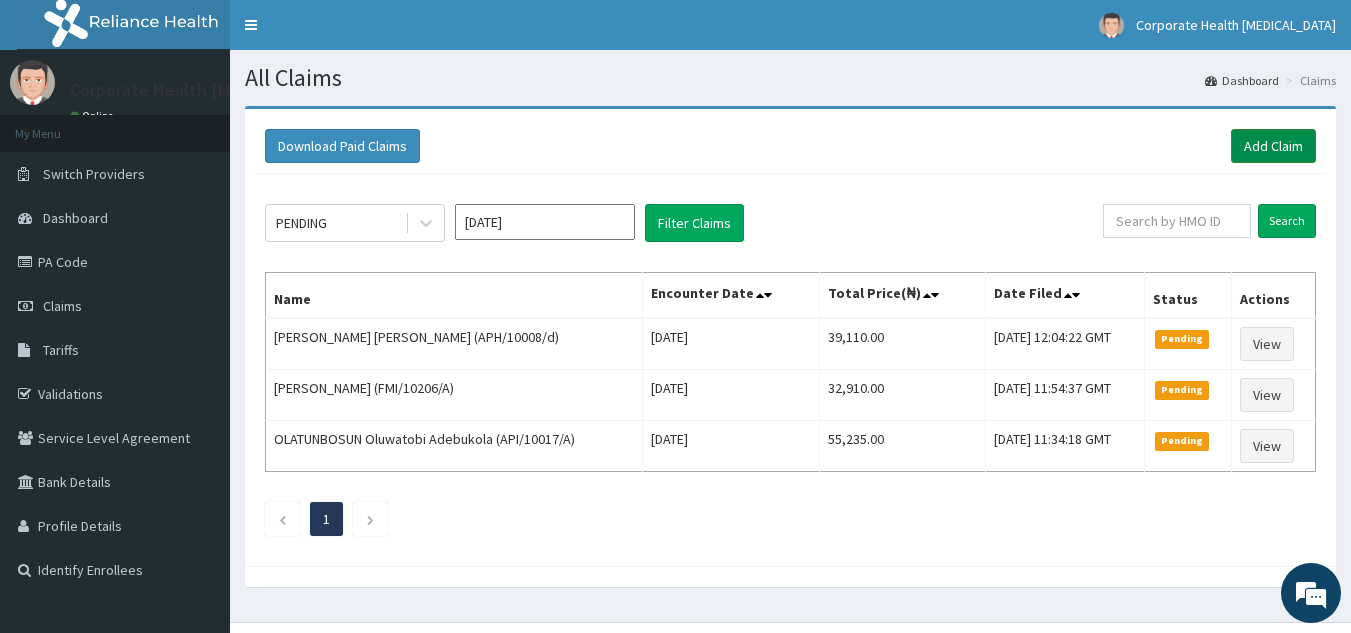 click on "Add Claim" at bounding box center [1273, 146] 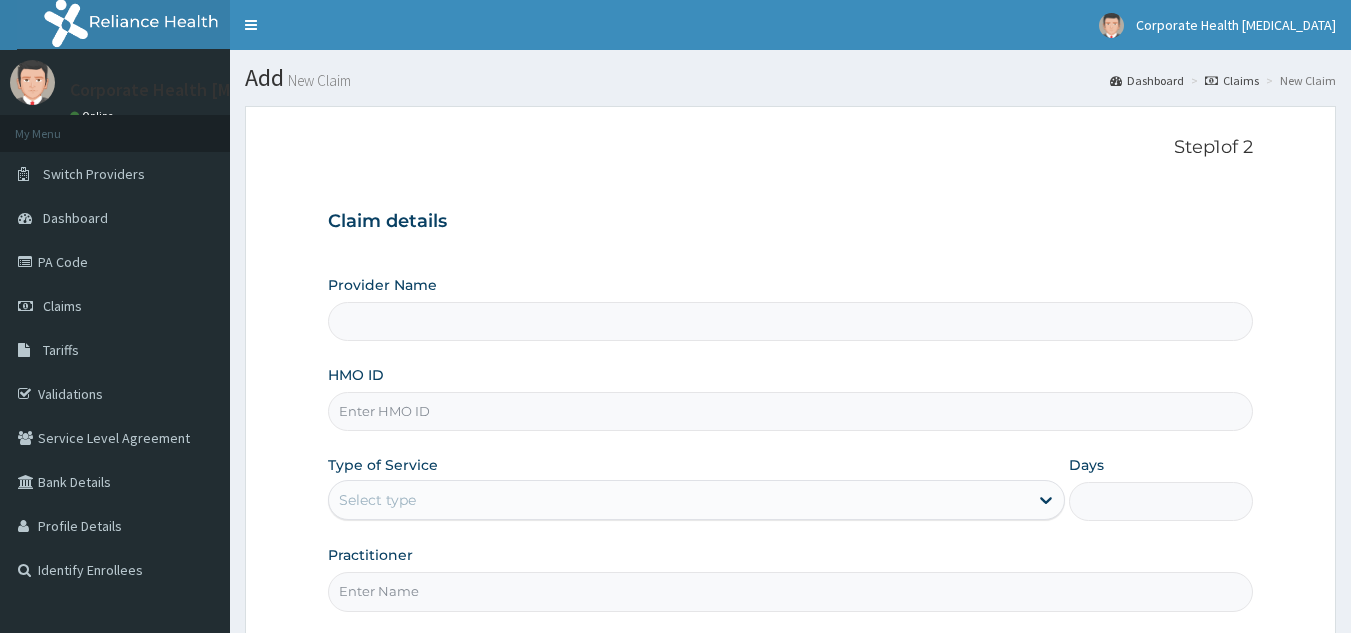 scroll, scrollTop: 0, scrollLeft: 0, axis: both 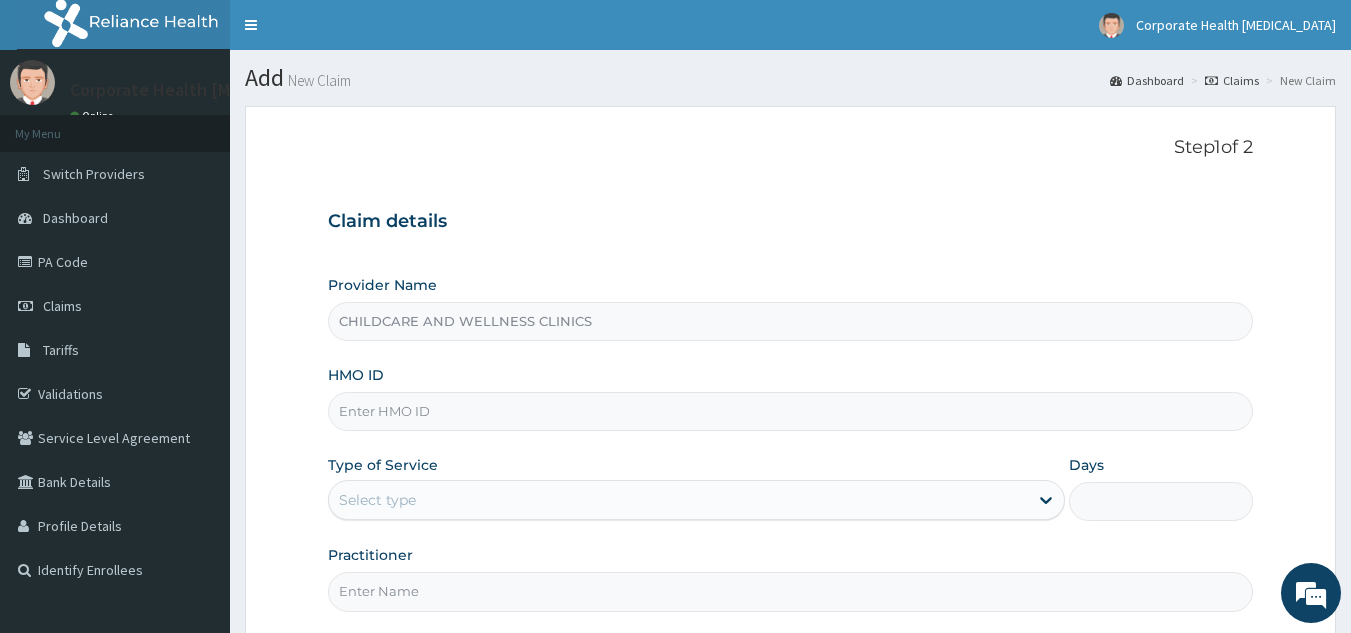 click on "HMO ID" at bounding box center [791, 411] 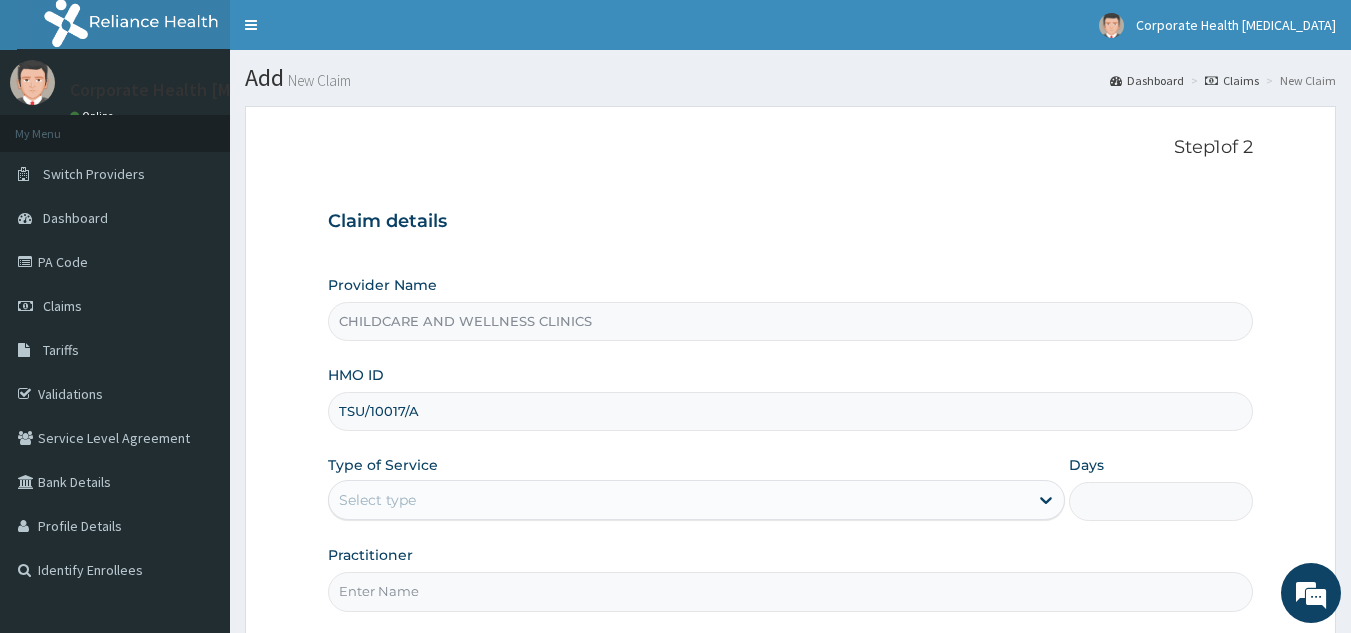 type on "TSU/10017/A" 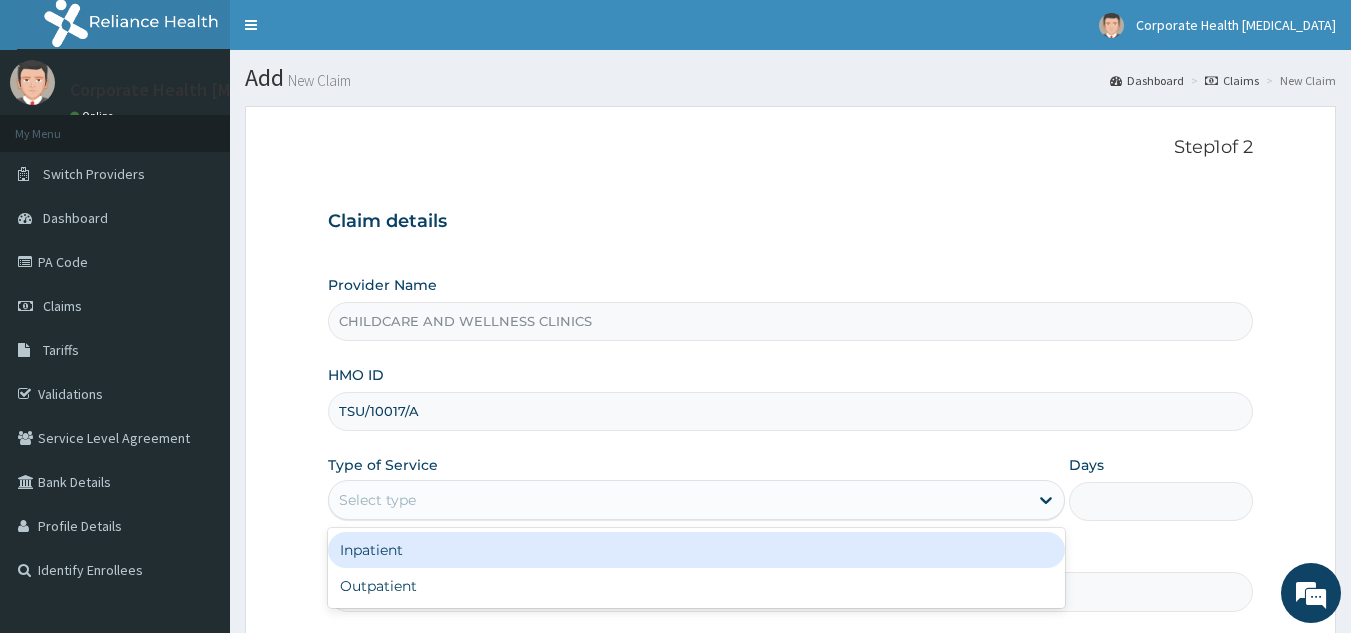 click on "Select type" at bounding box center (678, 500) 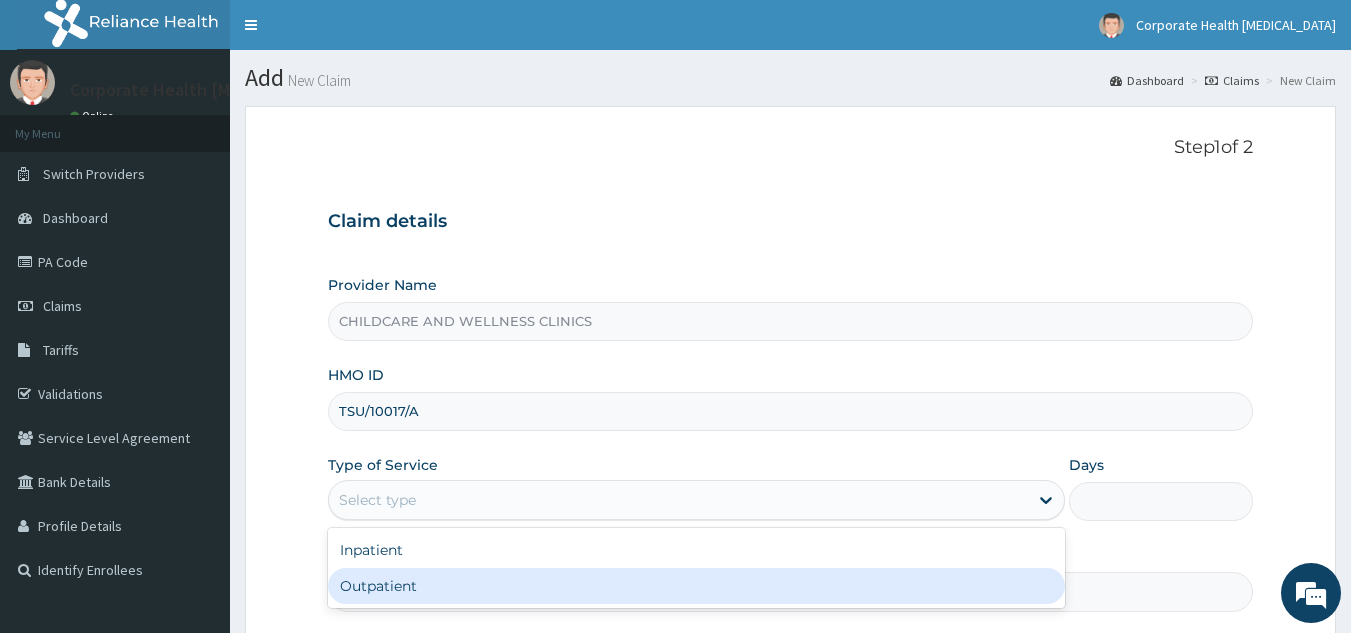 click on "Outpatient" at bounding box center (696, 586) 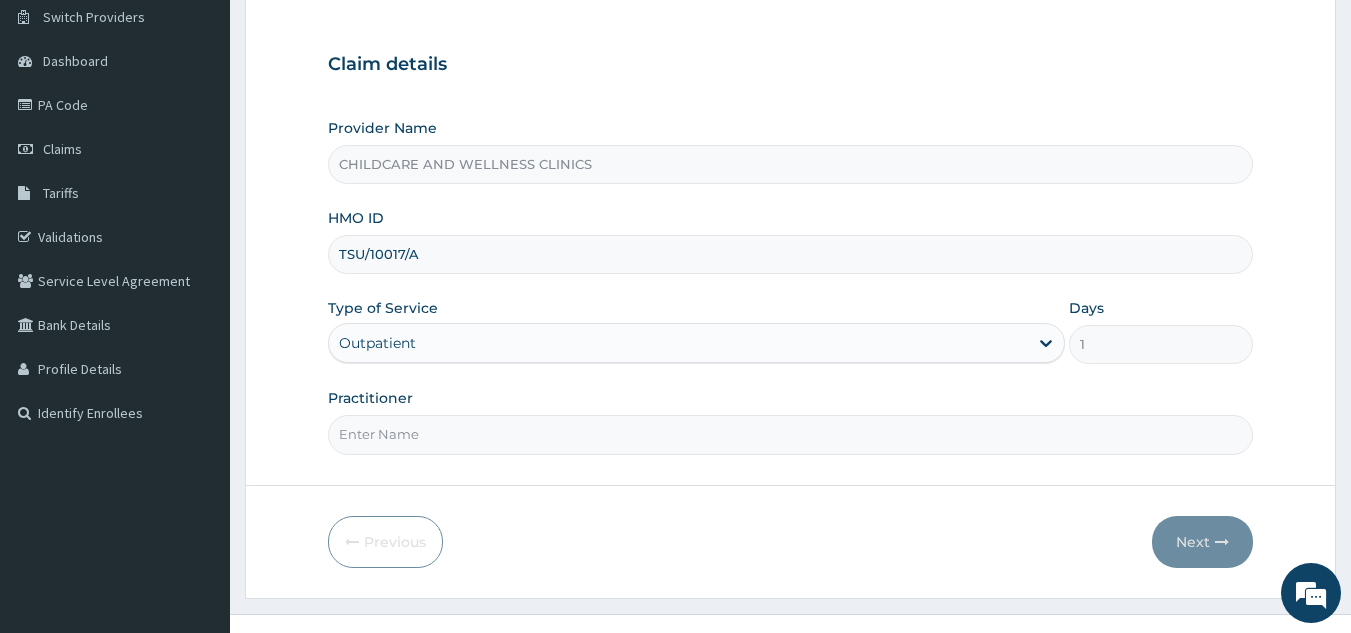scroll, scrollTop: 189, scrollLeft: 0, axis: vertical 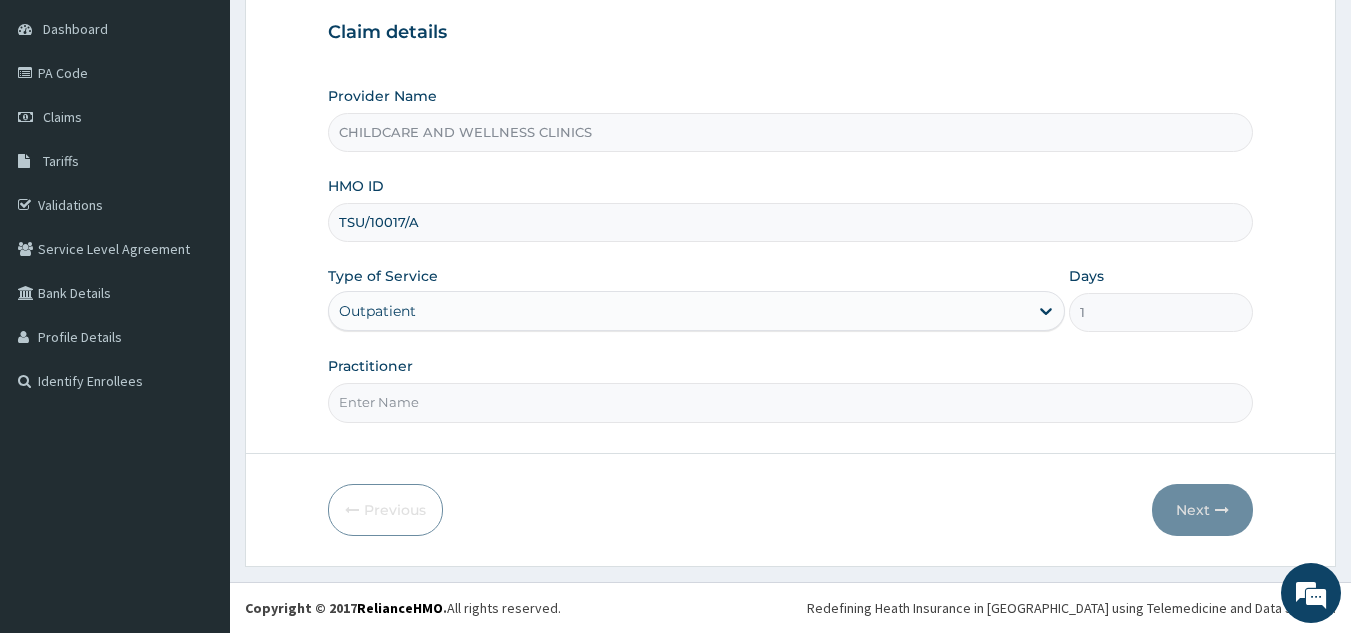 click on "Practitioner" at bounding box center (791, 402) 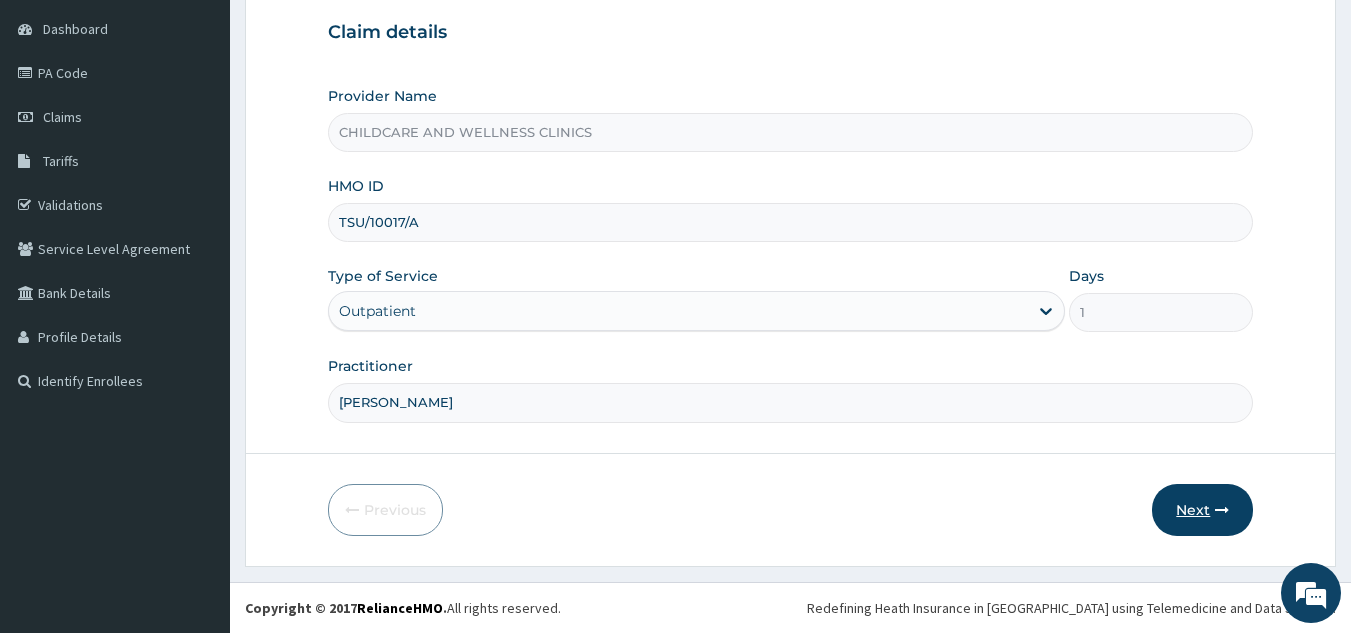 type on "EMMANUEL" 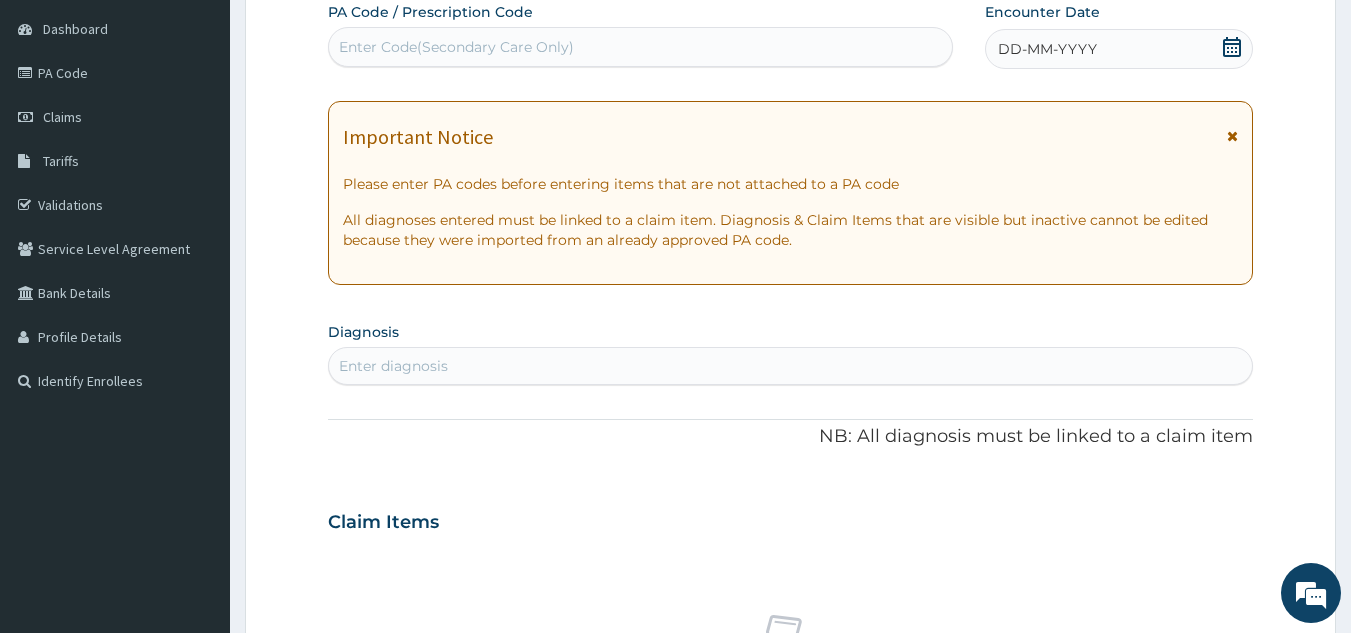 click 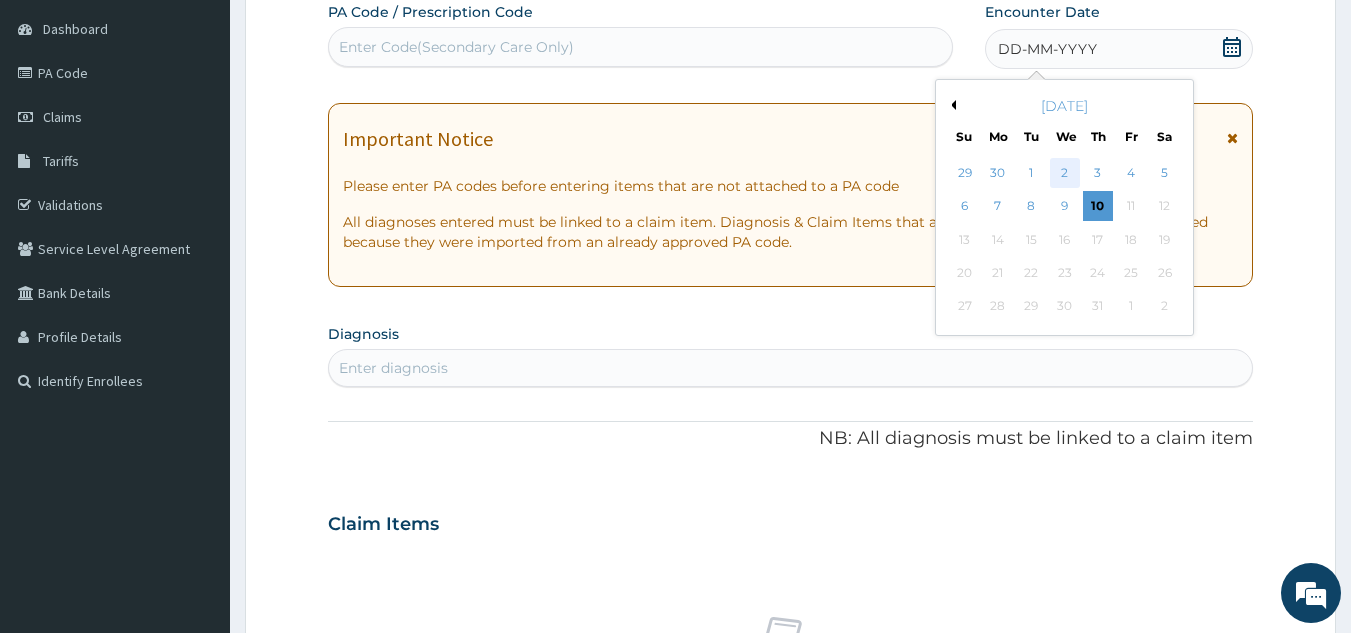 click on "2" at bounding box center (1065, 173) 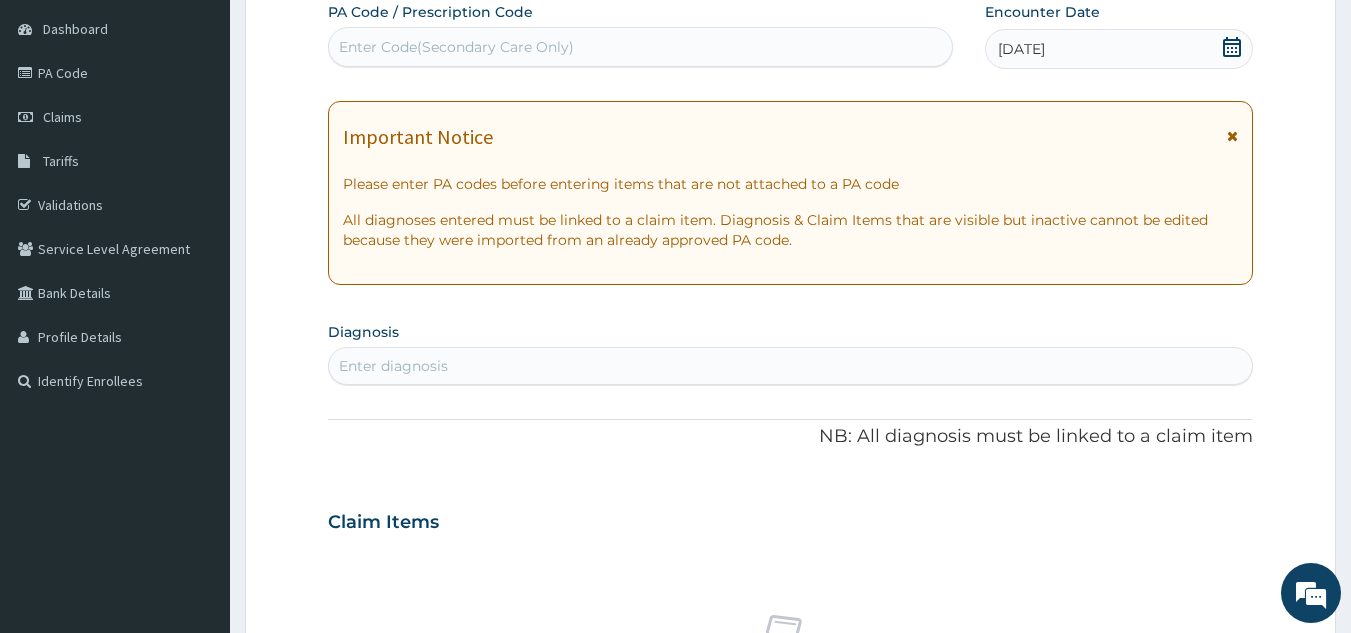 click on "Enter diagnosis" at bounding box center (791, 366) 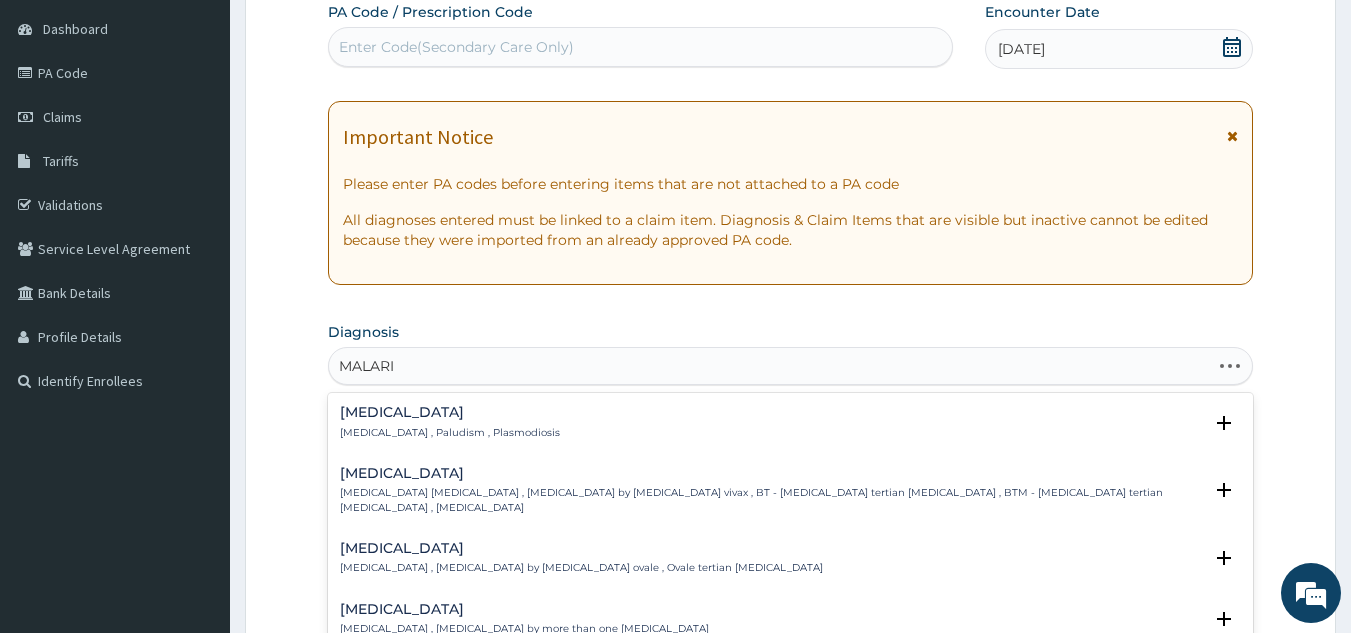 type on "MALARIA" 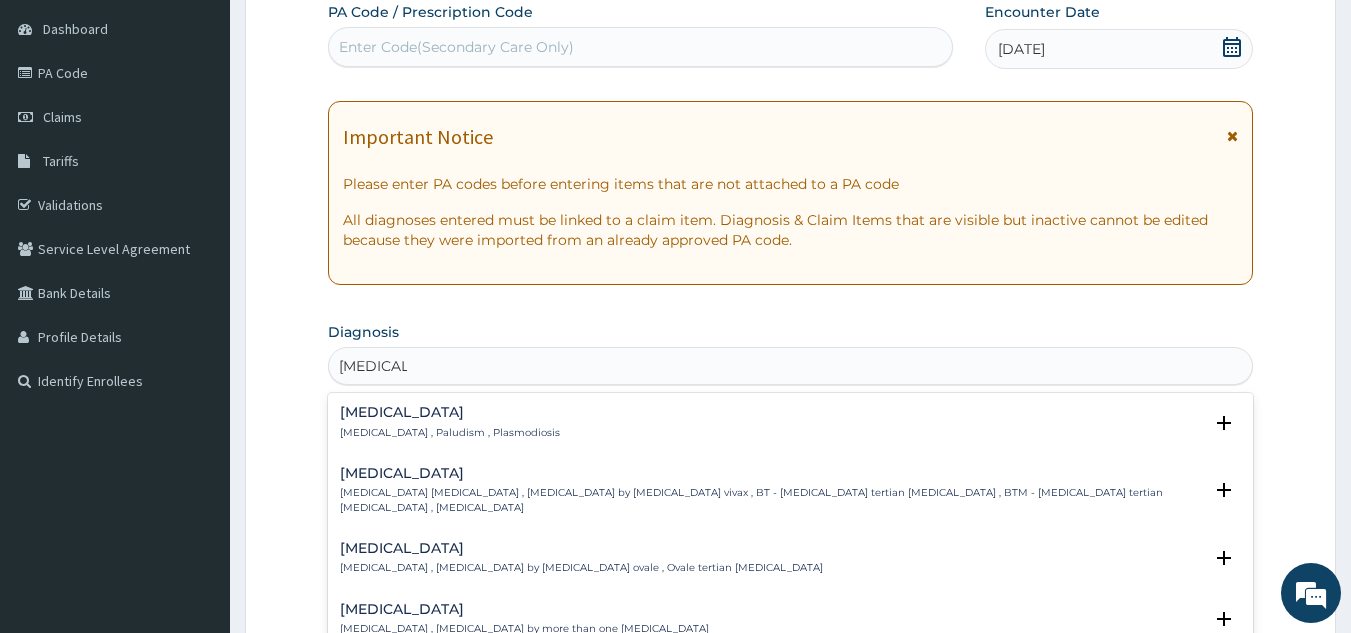 click on "Malaria Malaria , Paludism , Plasmodiosis" at bounding box center [791, 422] 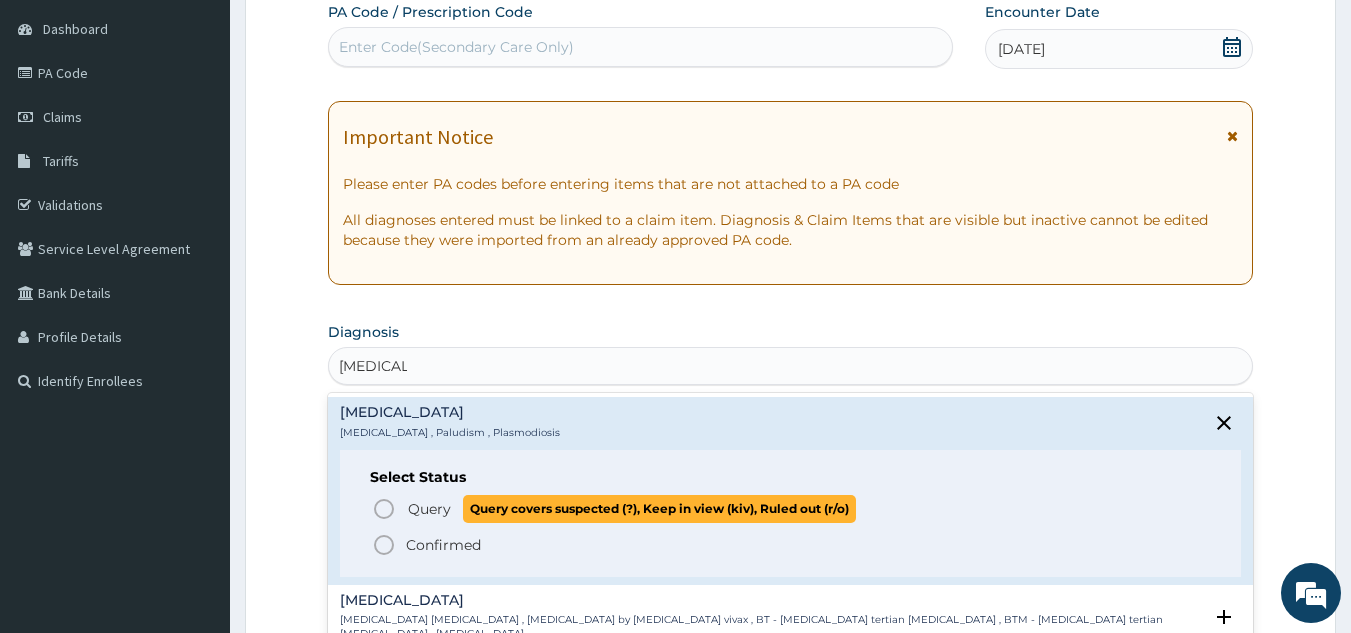 click 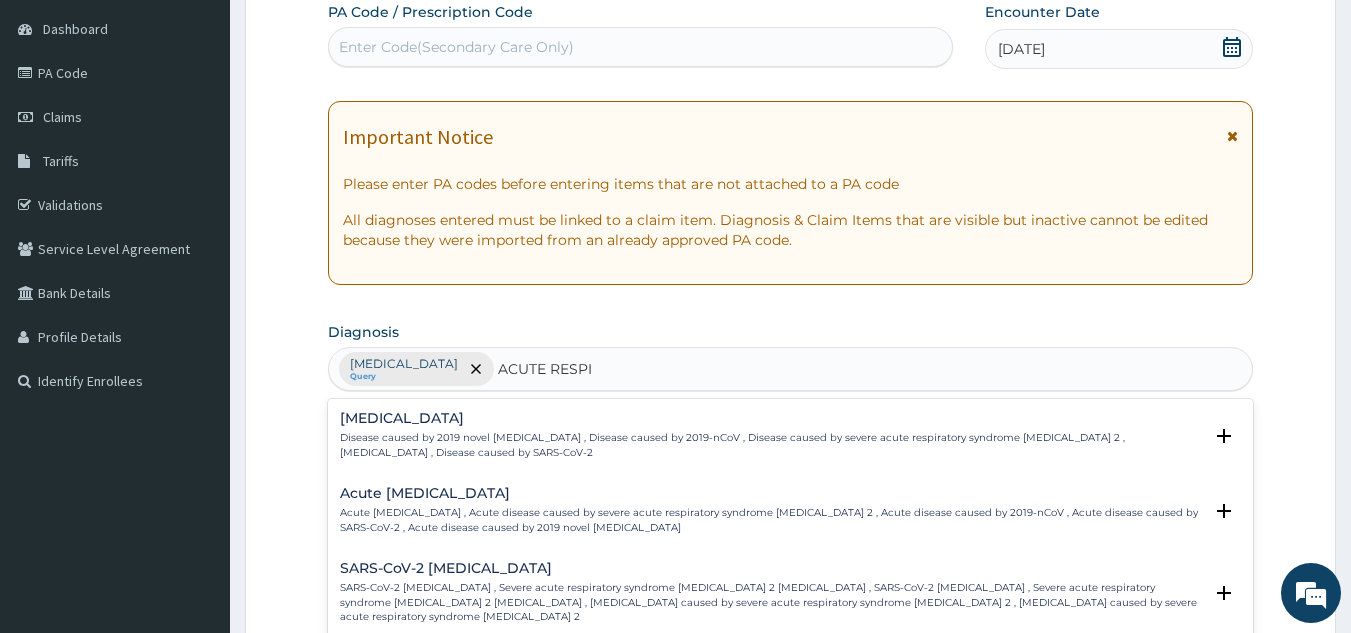 click on "Acute COVID-19 , Acute disease caused by severe acute respiratory syndrome coronavirus 2 , Acute disease caused by 2019-nCoV , Acute disease caused by SARS-CoV-2 , Acute disease caused by 2019 novel coronavirus" at bounding box center (771, 520) 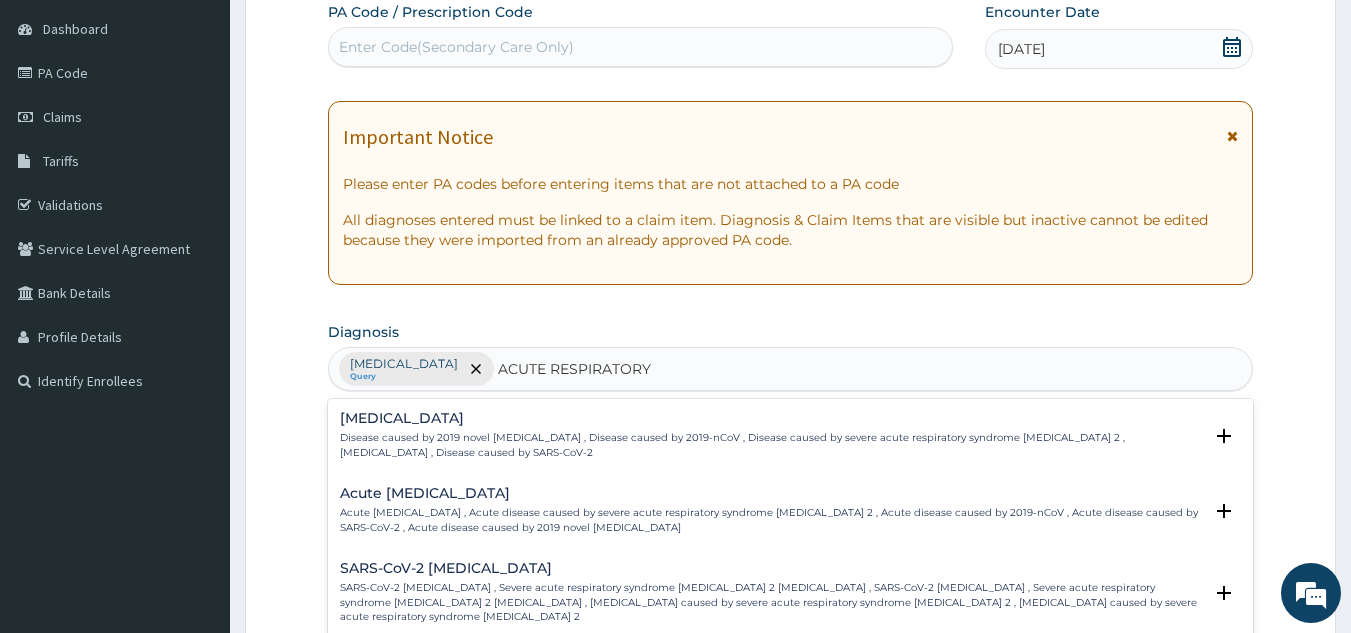 type on "ACUTE RESPIRATORY" 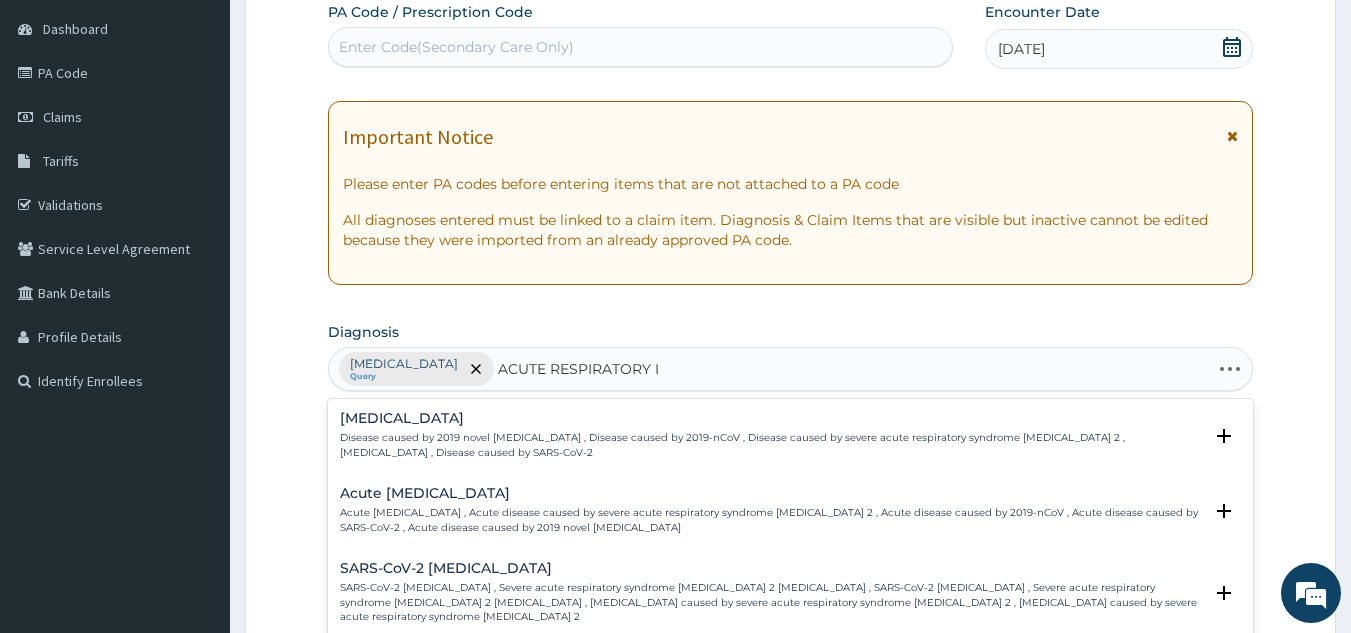 type on "ACUTE RESPIRATORY IN" 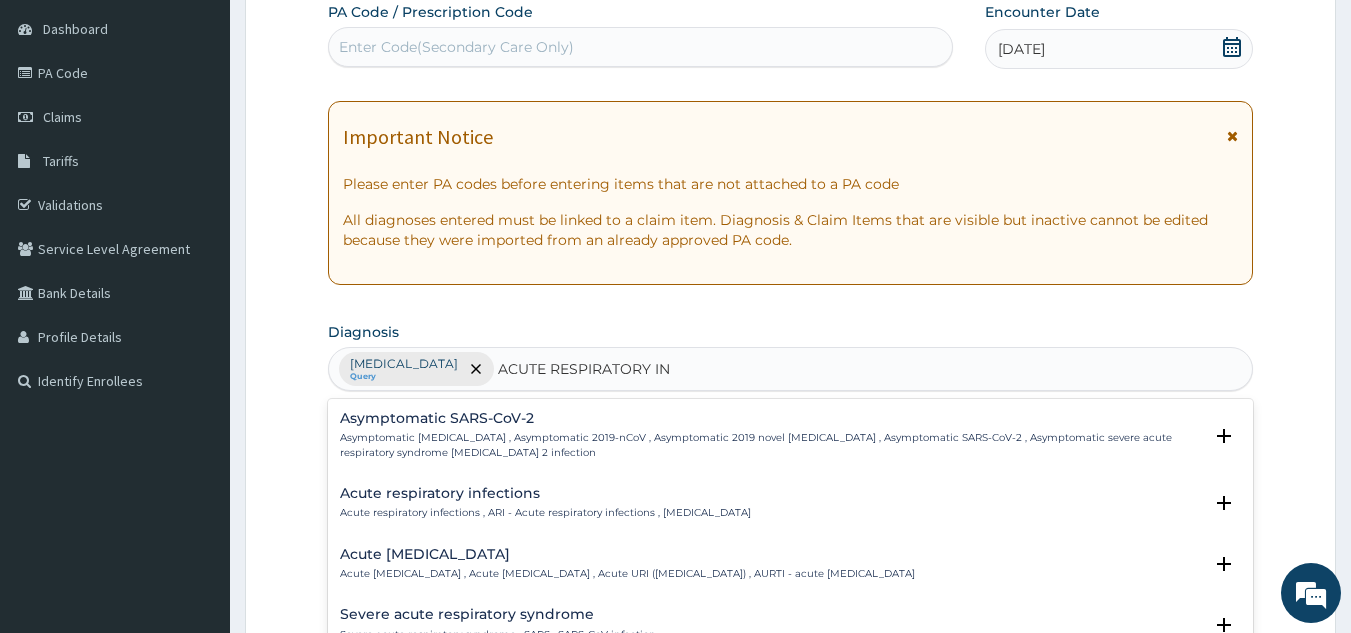 click on "Asymptomatic SARS-CoV-2 Asymptomatic COVID-19 , Asymptomatic 2019-nCoV , Asymptomatic 2019 novel coronavirus , Asymptomatic SARS-CoV-2 , Asymptomatic severe acute respiratory syndrome coronavirus 2 infection Select Status Query Query covers suspected (?), Keep in view (kiv), Ruled out (r/o) Confirmed" at bounding box center [791, 440] 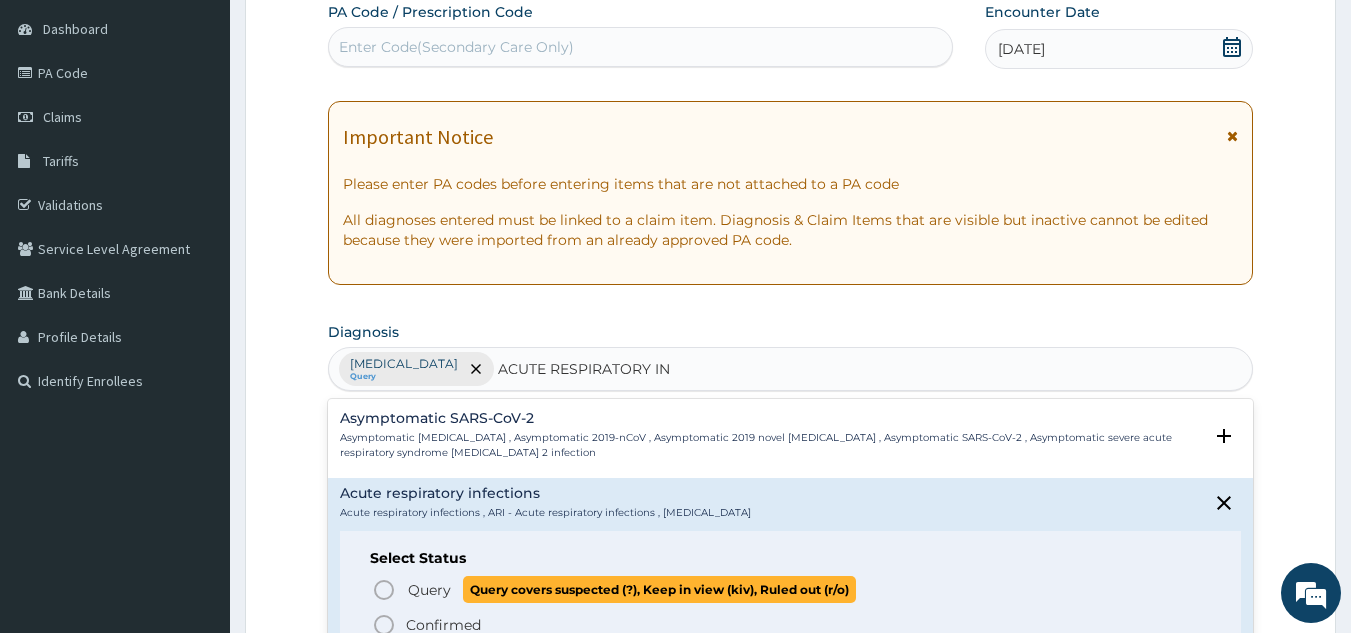 click 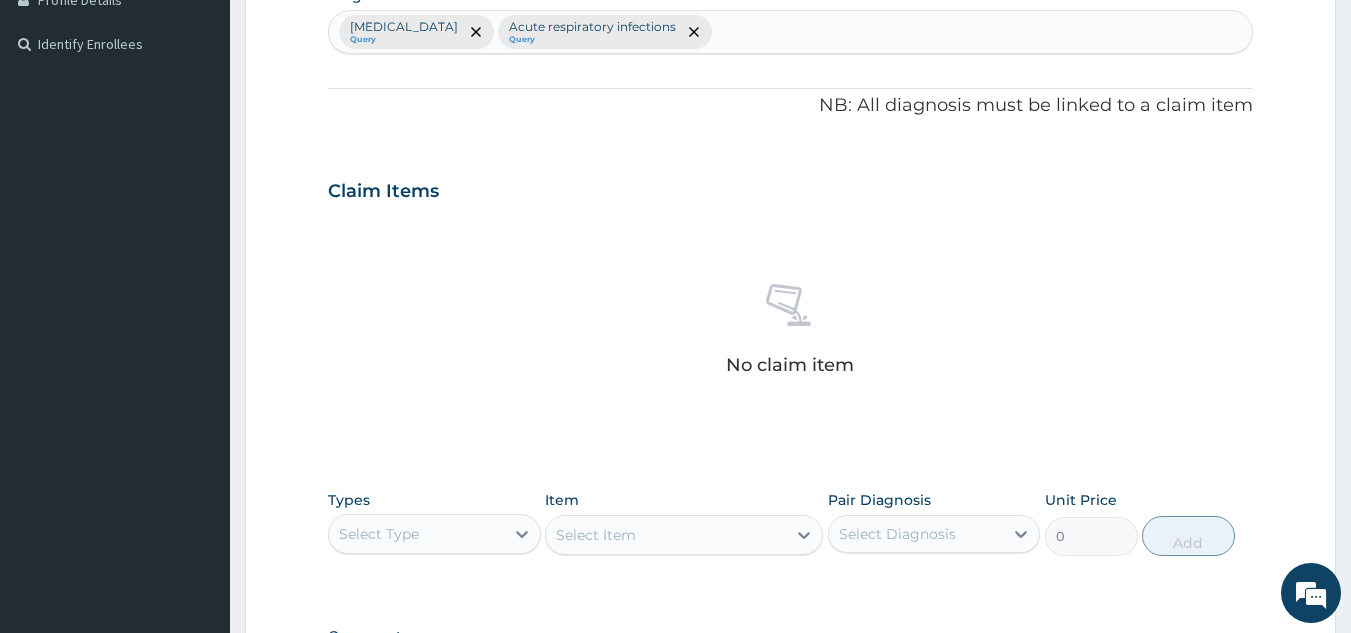 scroll, scrollTop: 544, scrollLeft: 0, axis: vertical 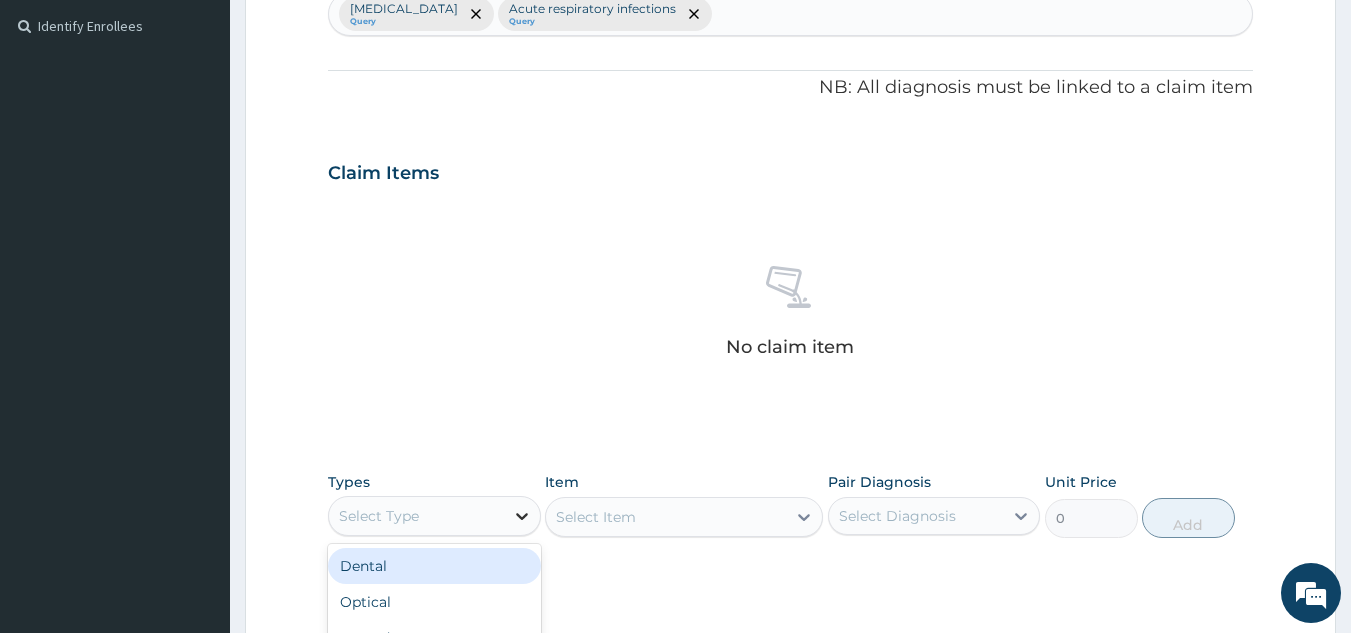 click 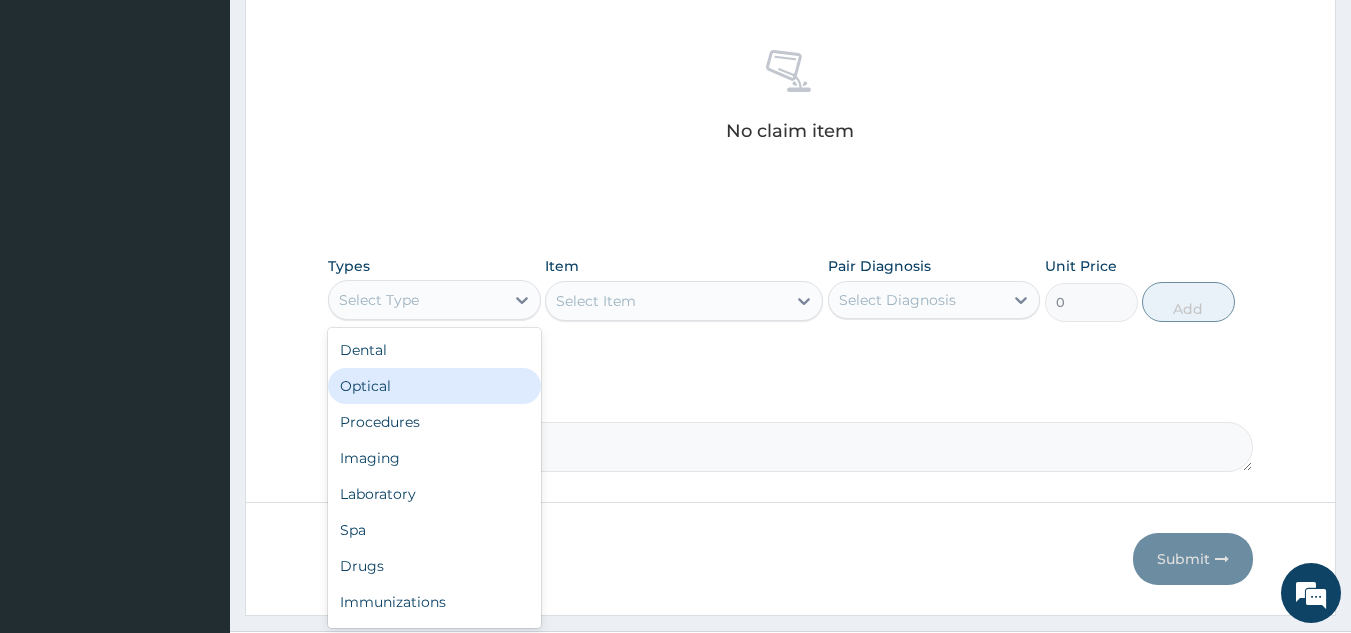 scroll, scrollTop: 762, scrollLeft: 0, axis: vertical 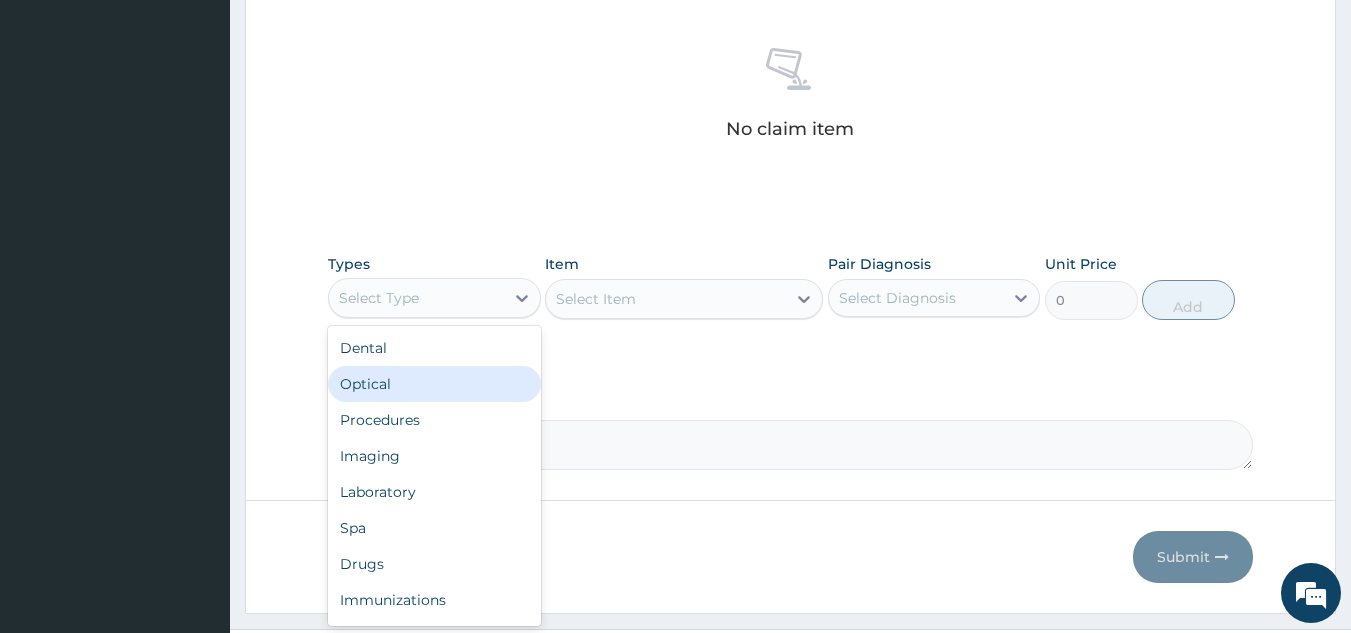 click on "Laboratory" at bounding box center [434, 492] 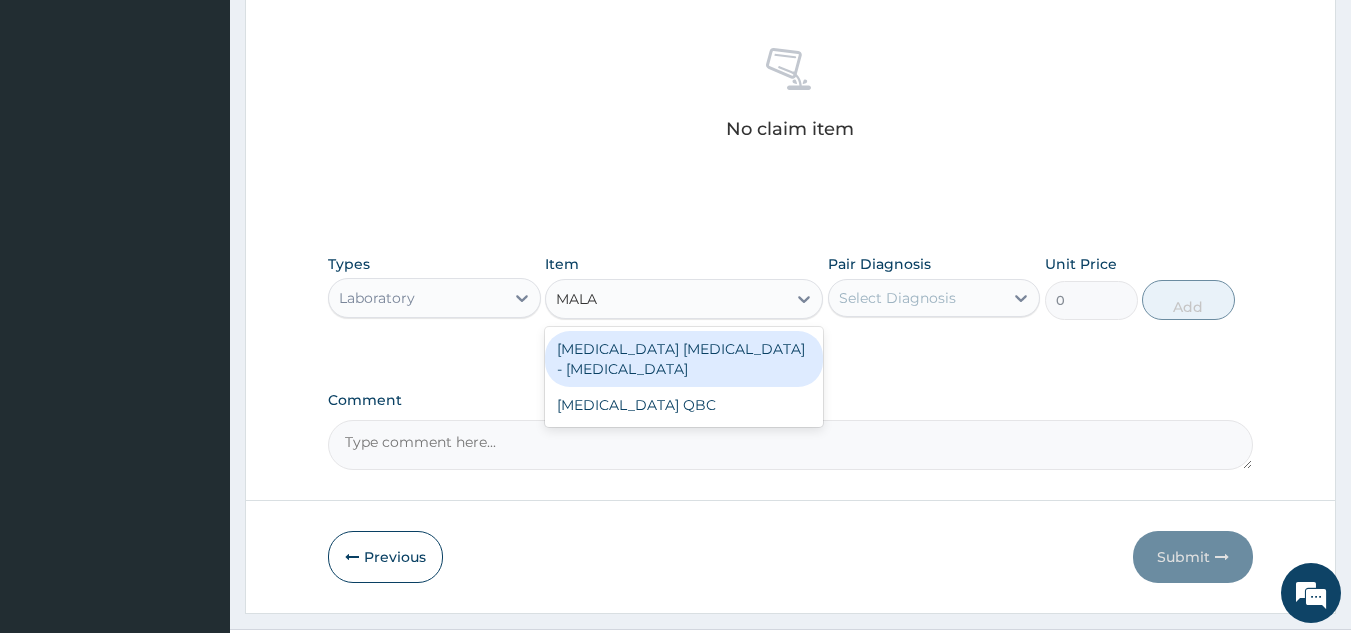 type on "MALAR" 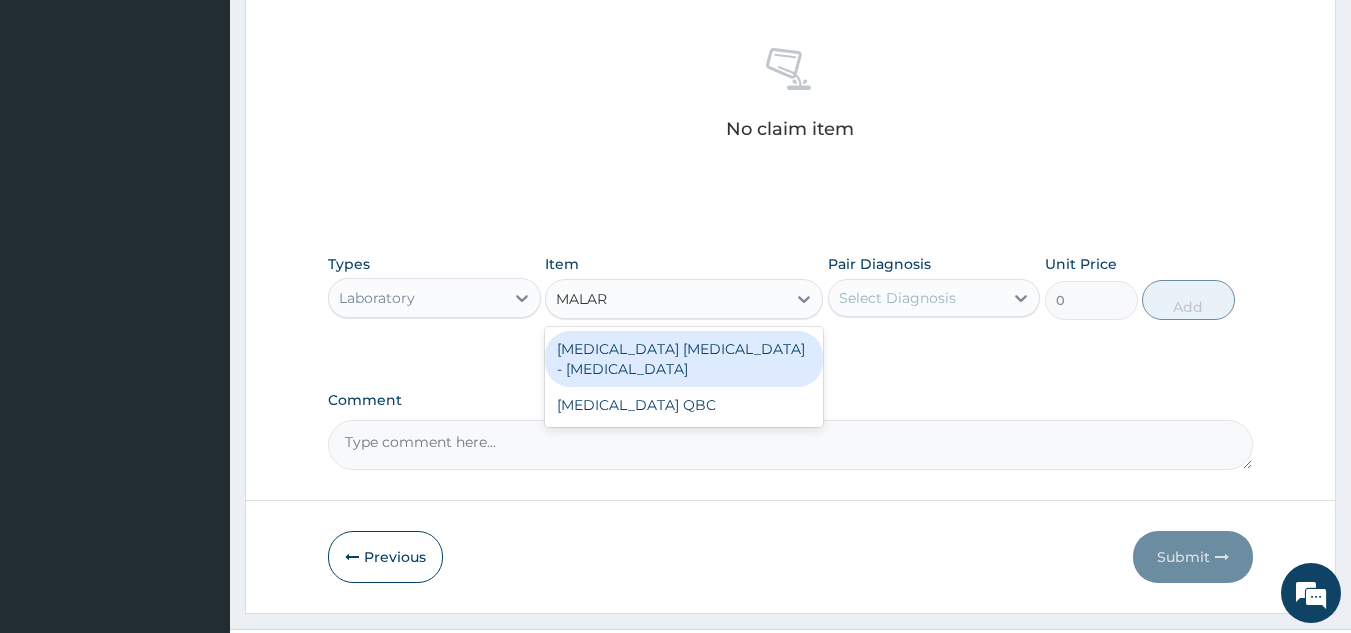 click on "MALARIA PARASITE - BLOOD FILM" at bounding box center [684, 359] 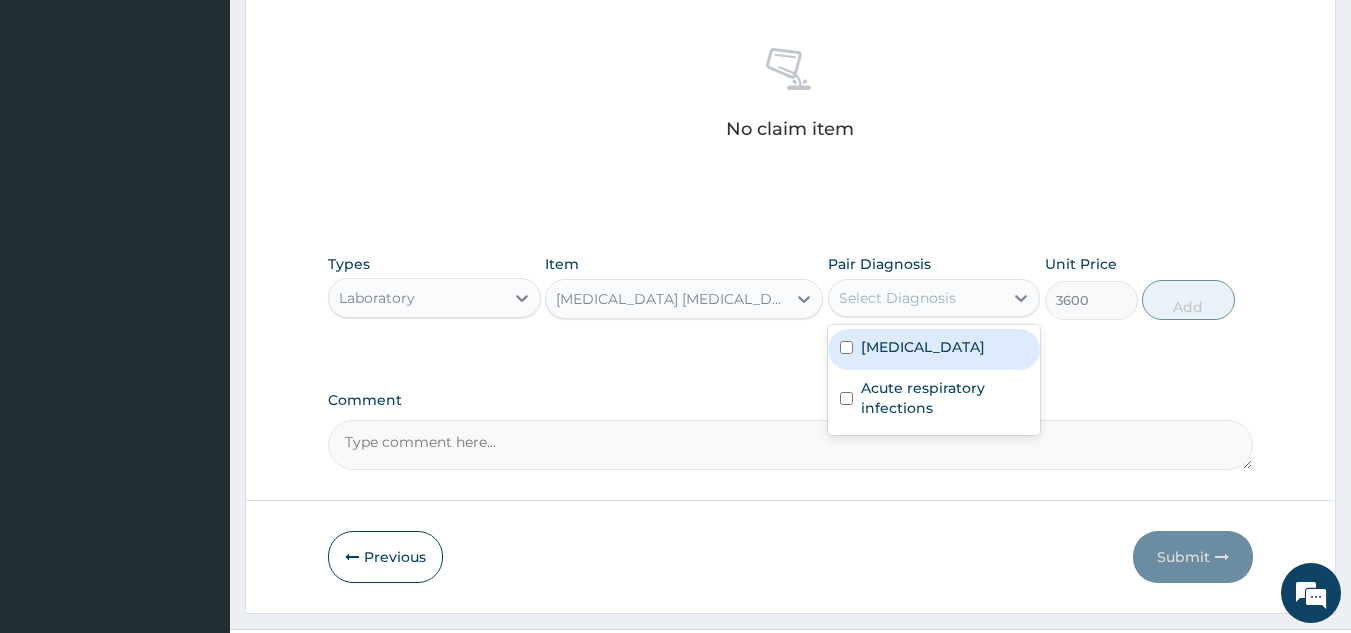 click at bounding box center [846, 347] 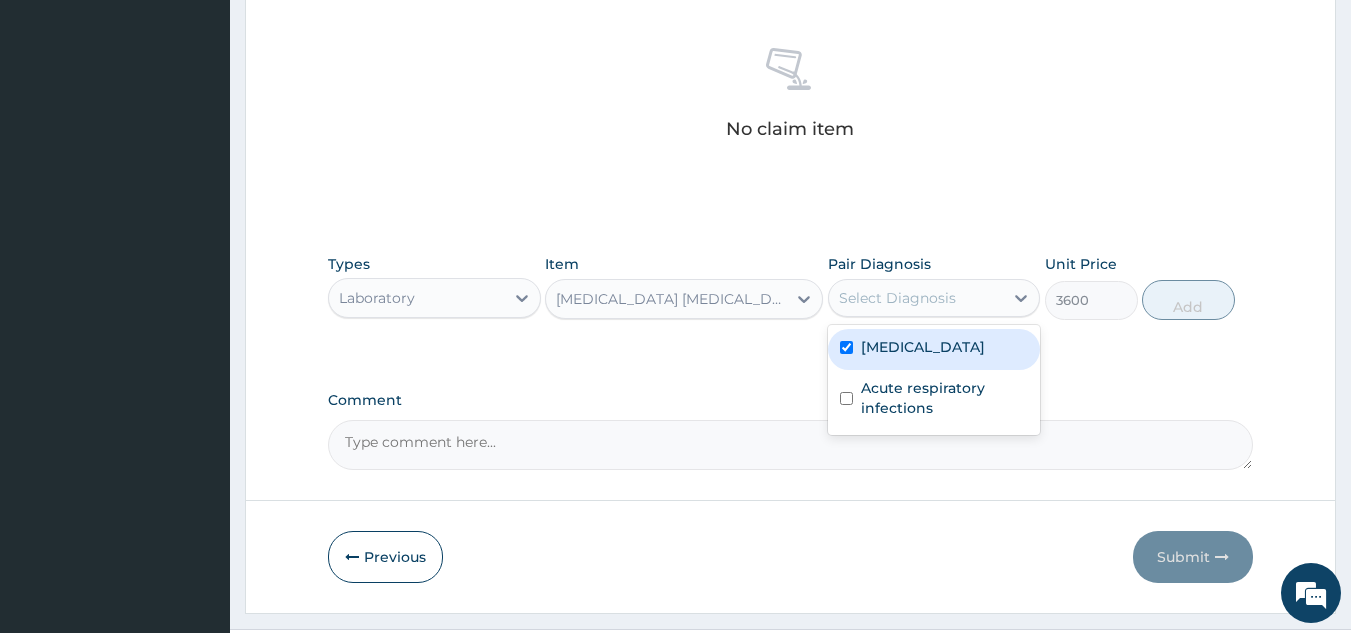 checkbox on "true" 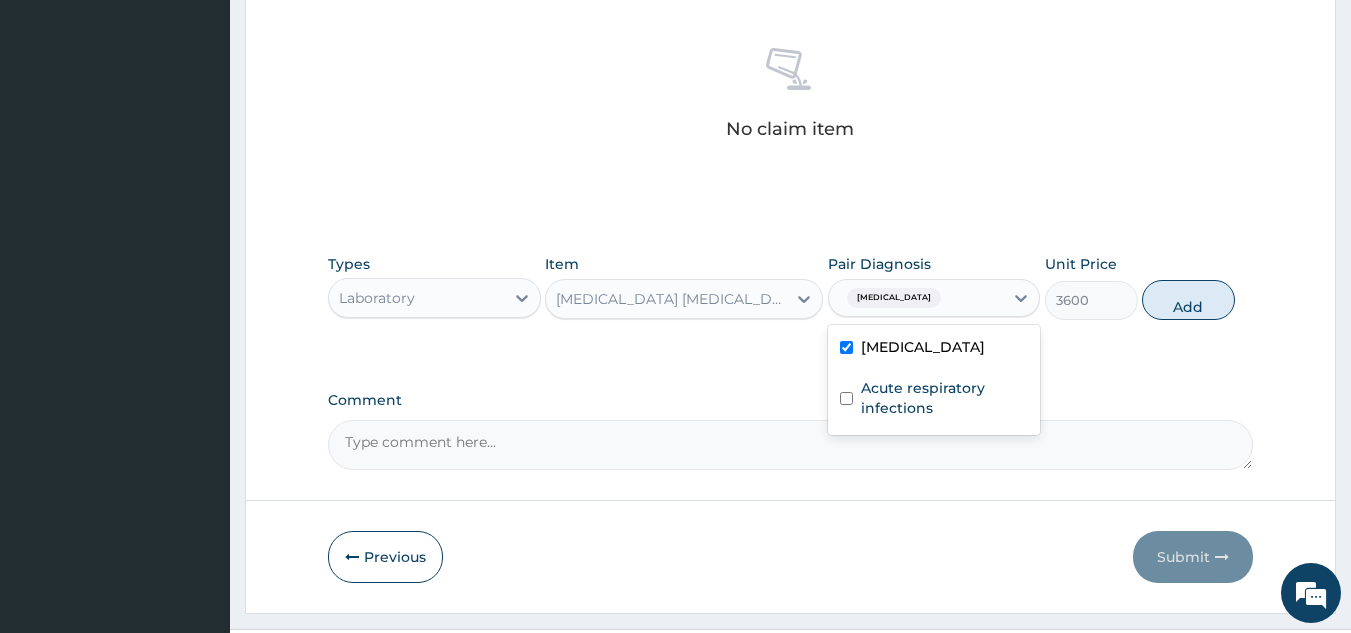 click at bounding box center (846, 398) 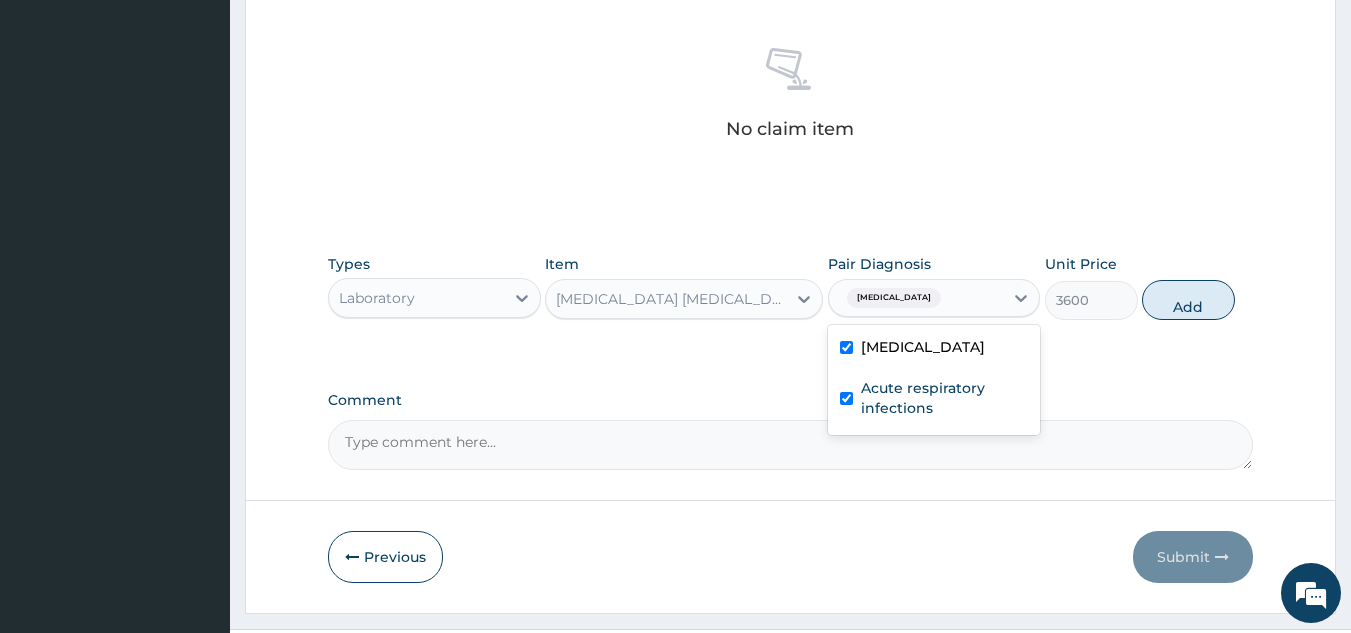 checkbox on "true" 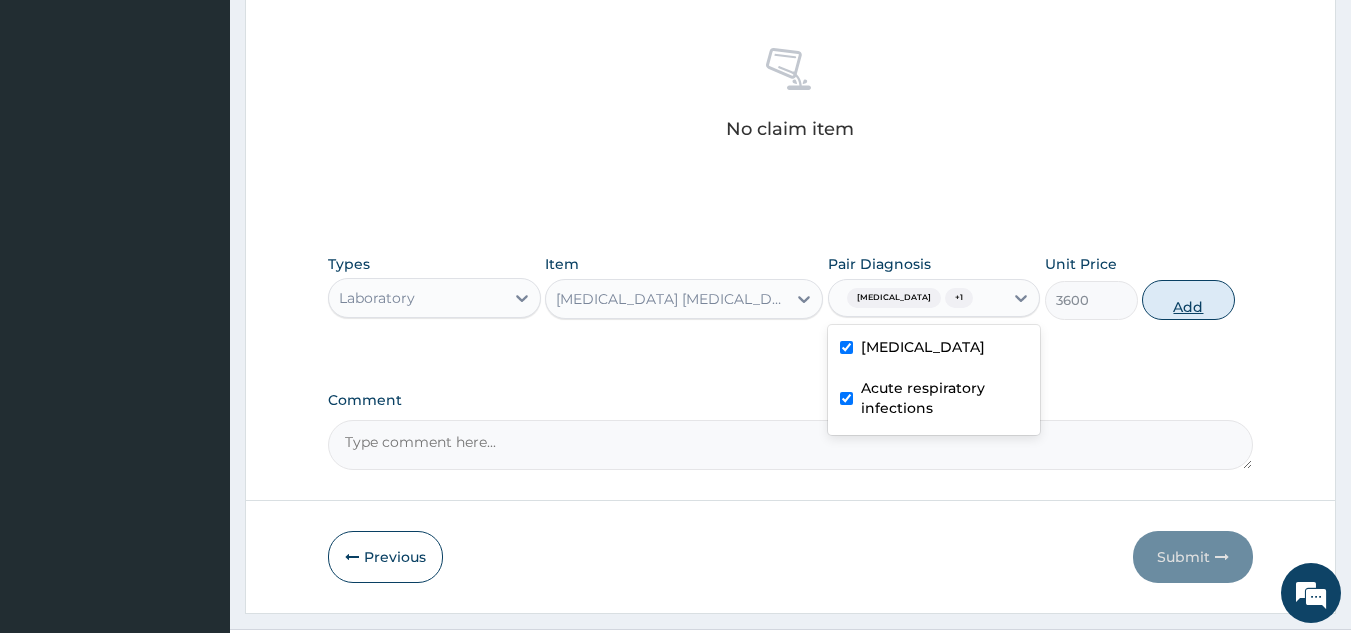 click on "Add" at bounding box center (1188, 300) 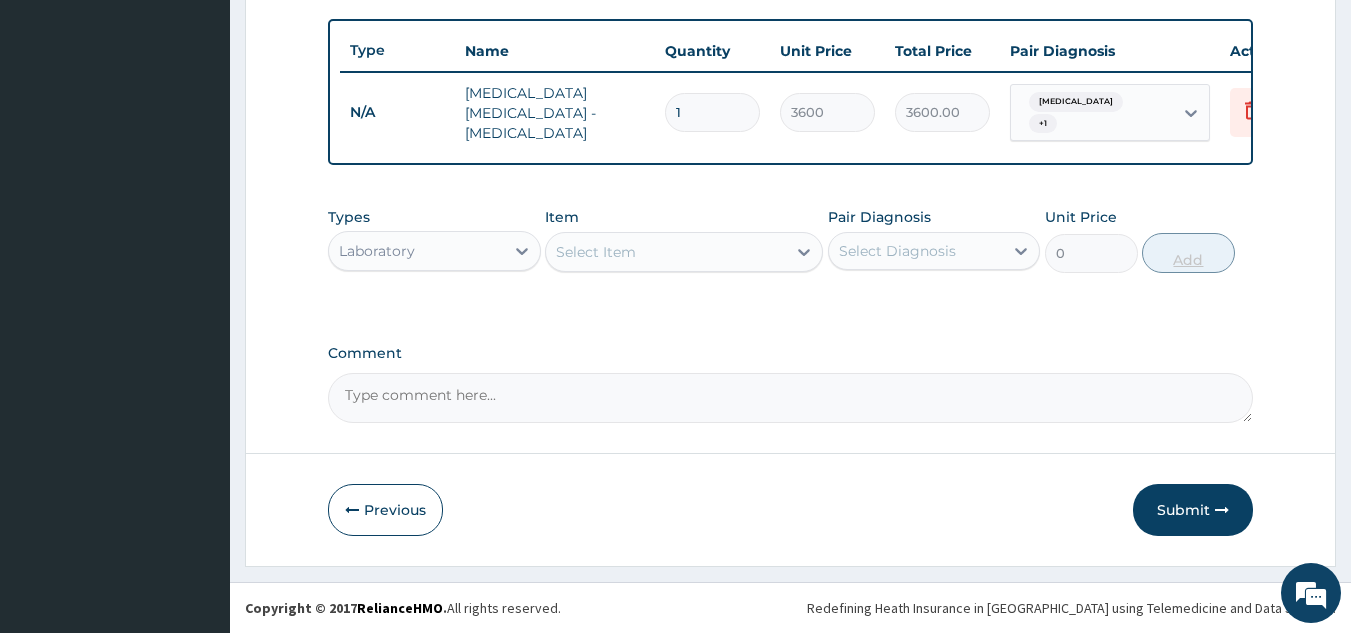 scroll, scrollTop: 729, scrollLeft: 0, axis: vertical 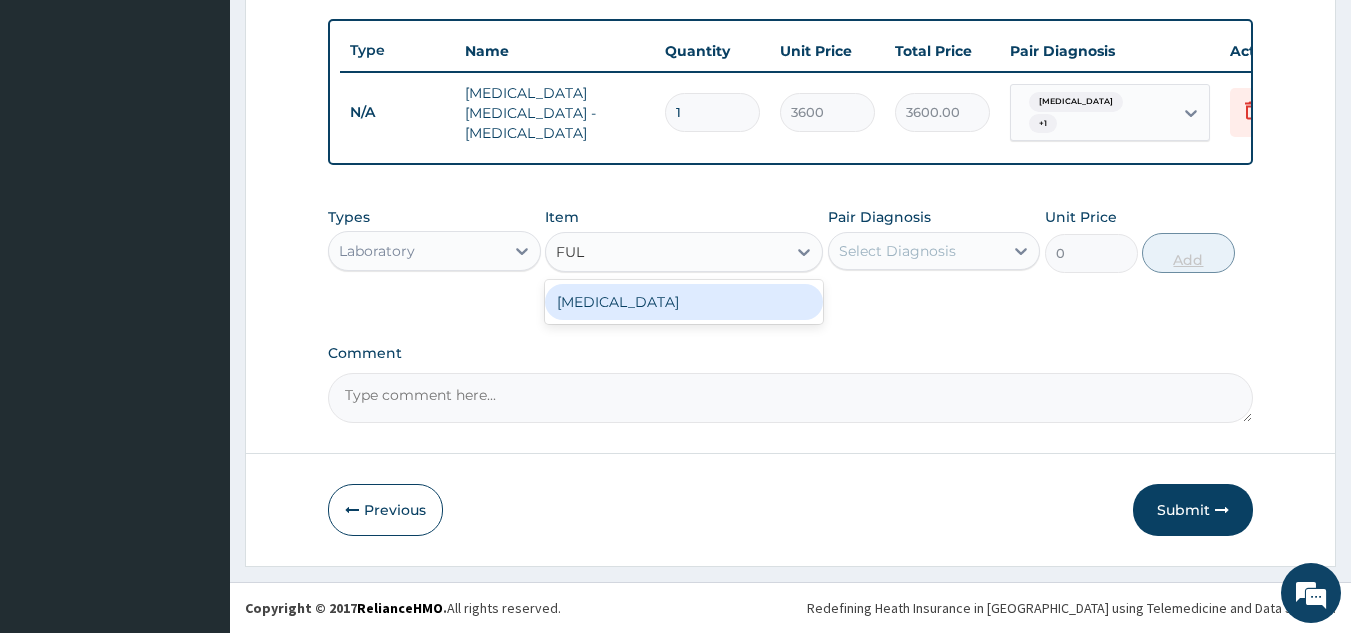 type on "FULL" 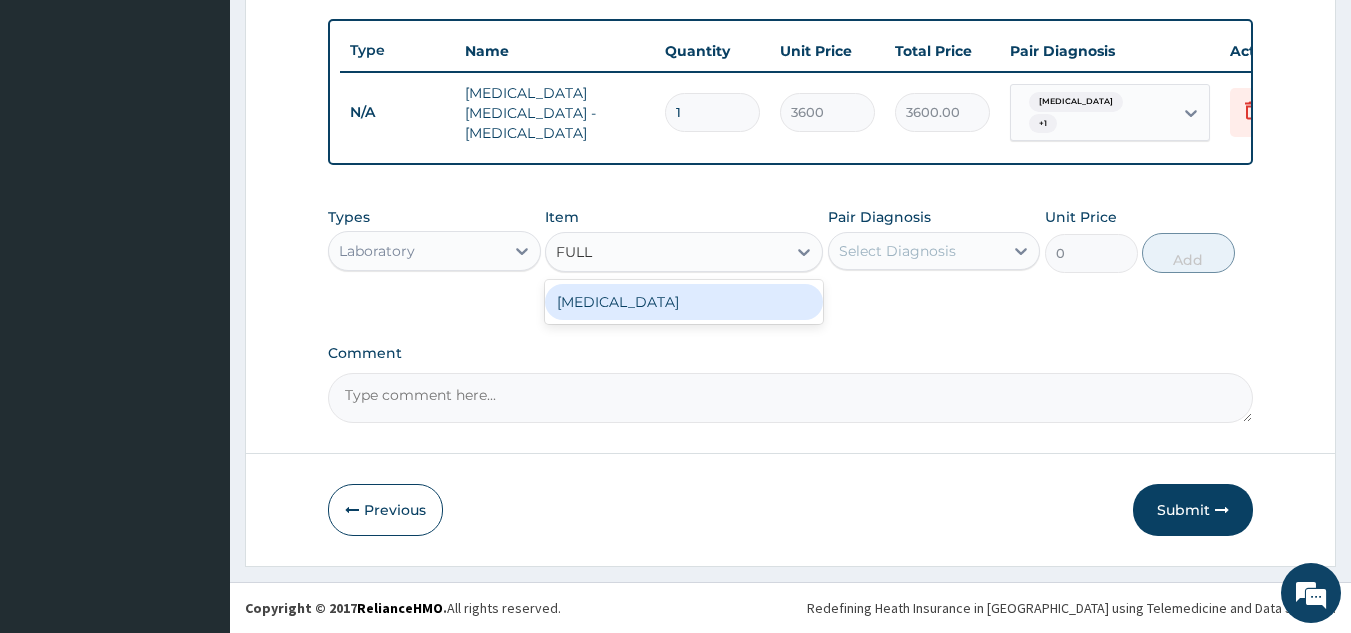 click on "Full Blood Count" at bounding box center [684, 302] 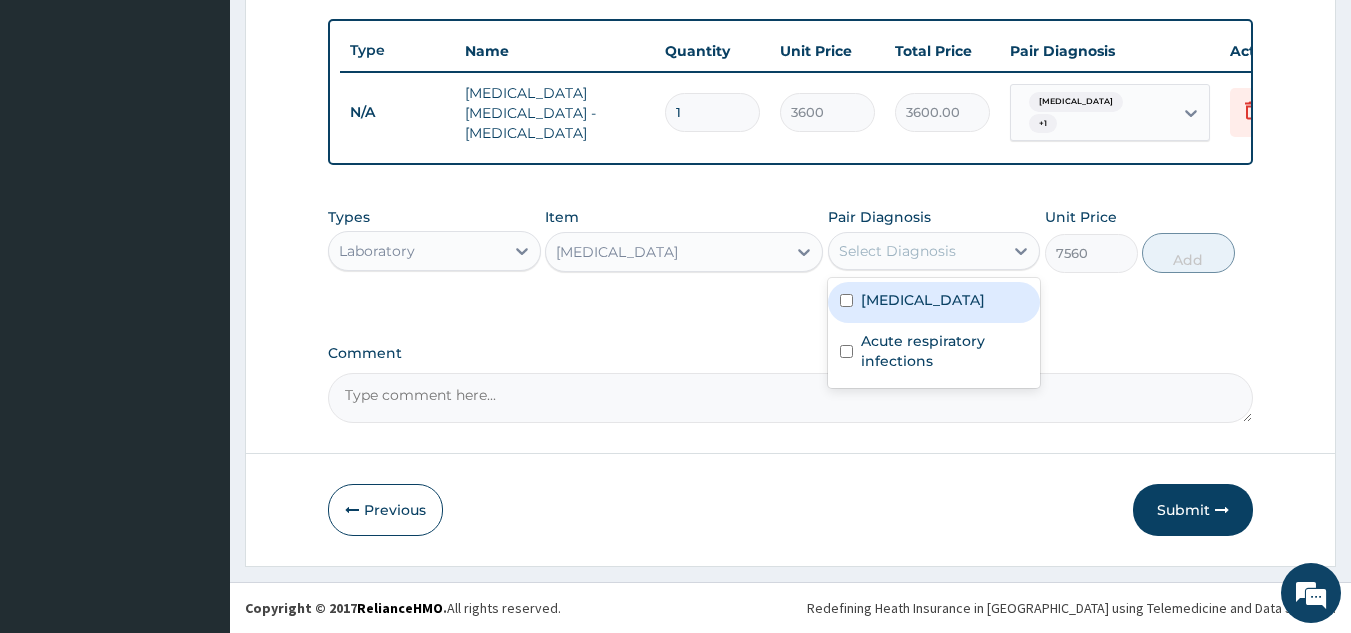 click at bounding box center (846, 300) 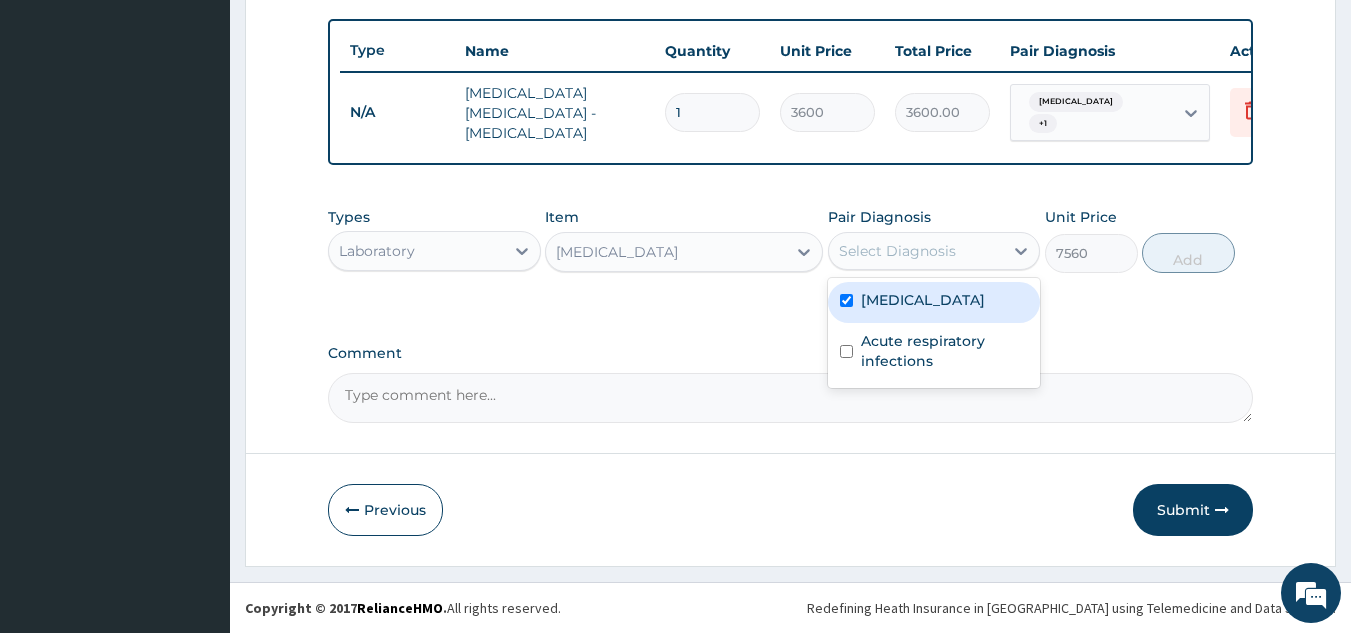 checkbox on "true" 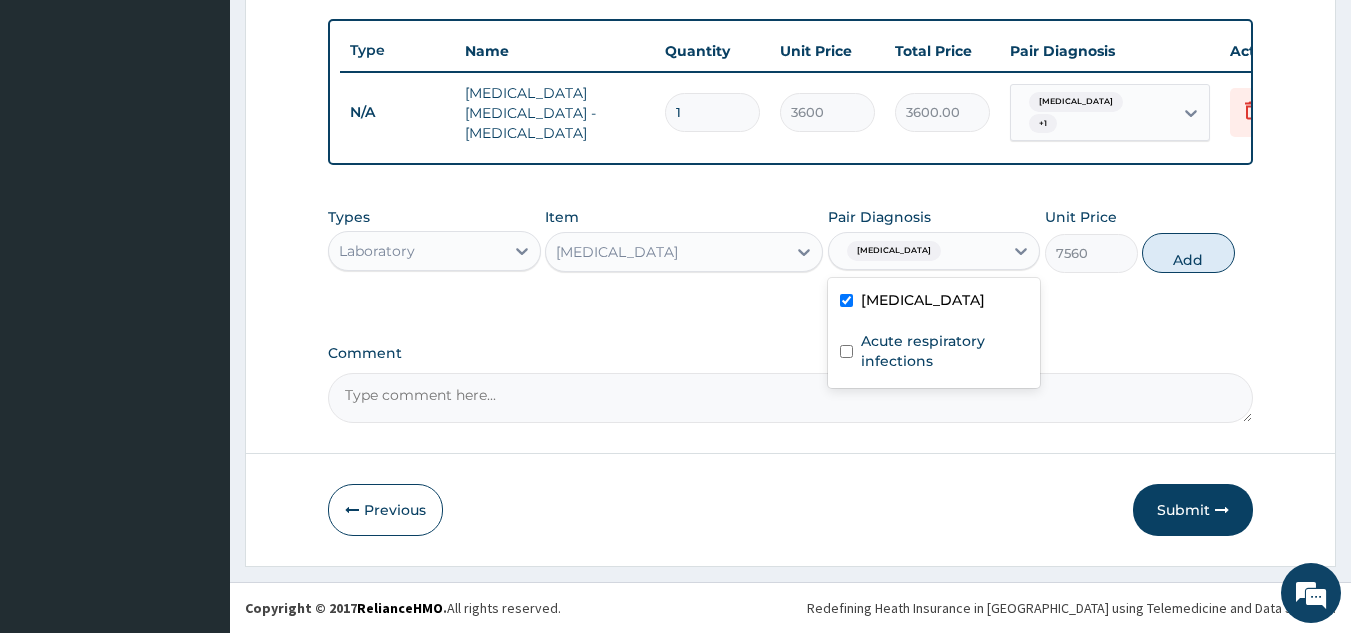 click at bounding box center [846, 351] 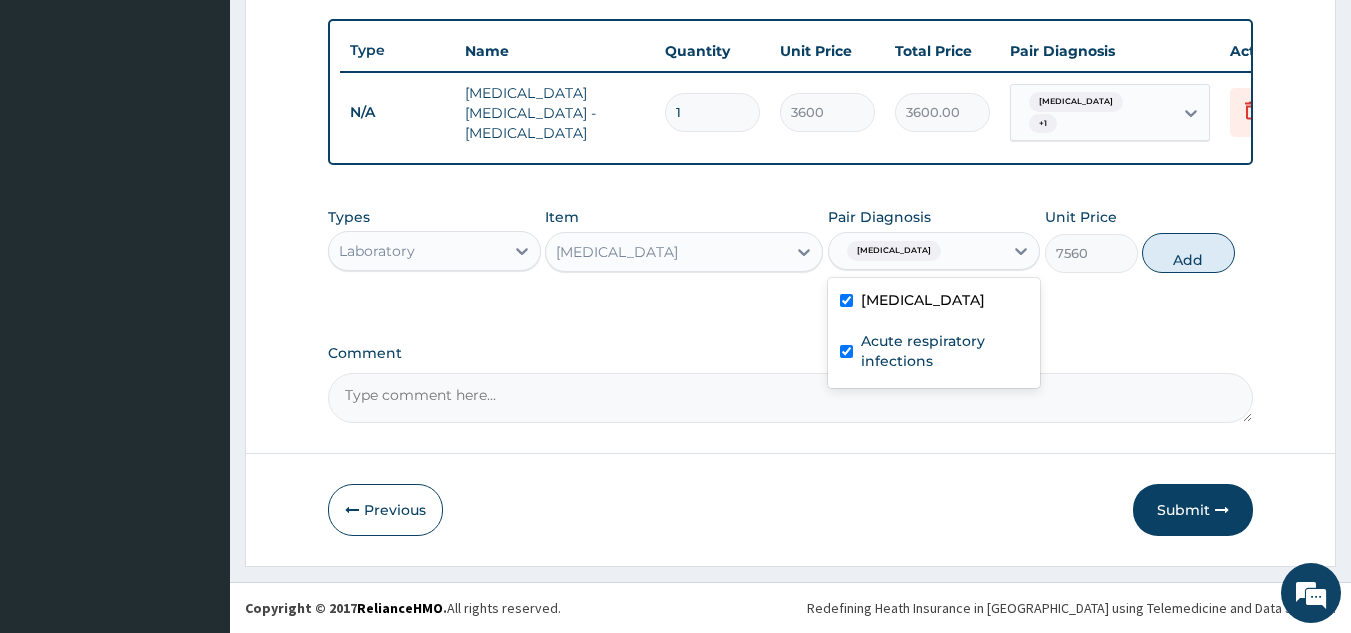 checkbox on "true" 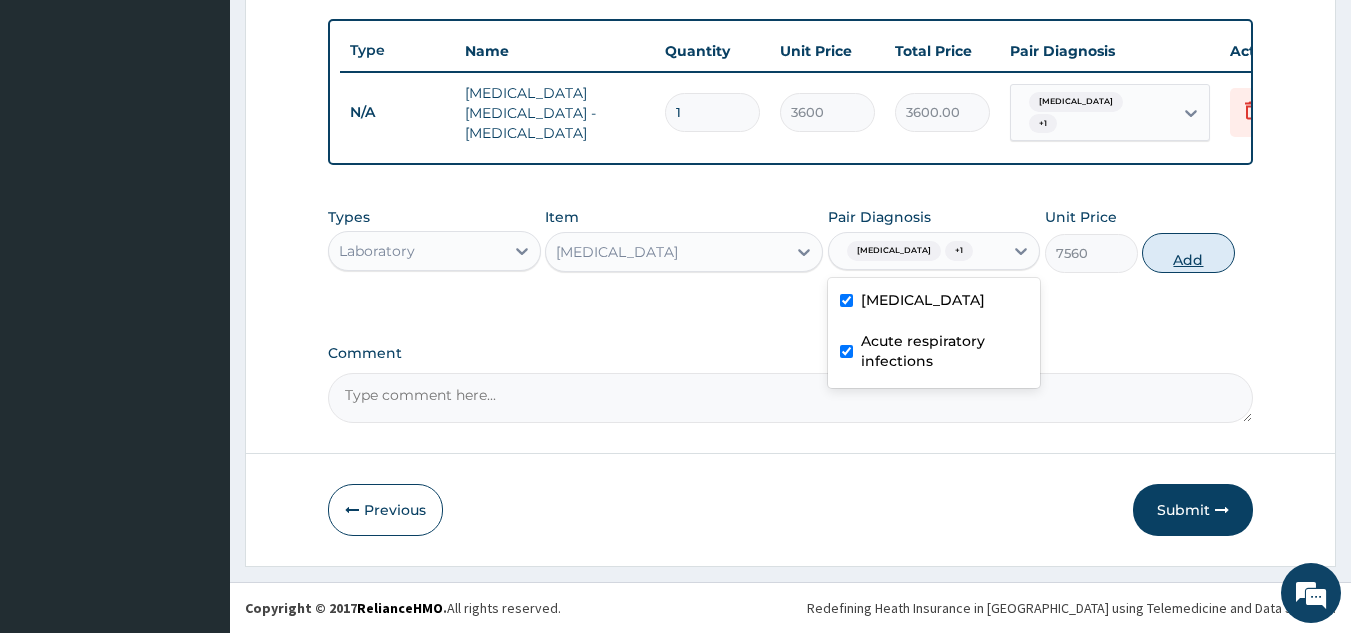 click on "Add" at bounding box center (1188, 253) 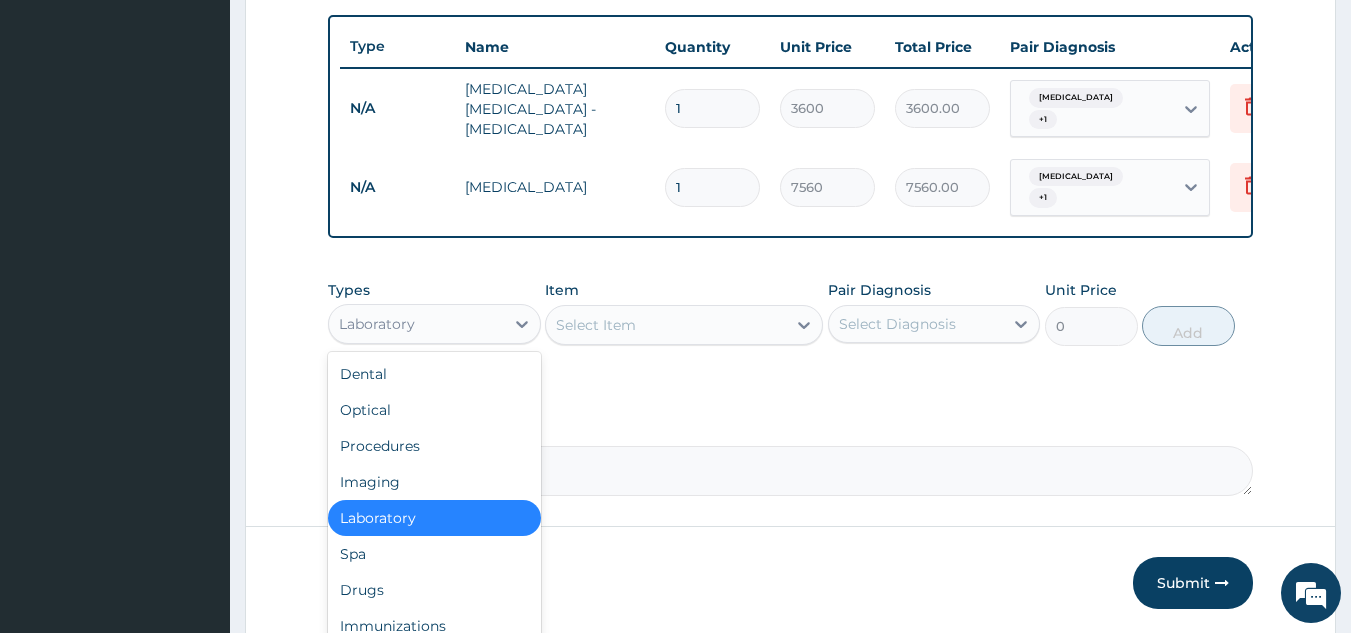 click on "Drugs" at bounding box center (434, 590) 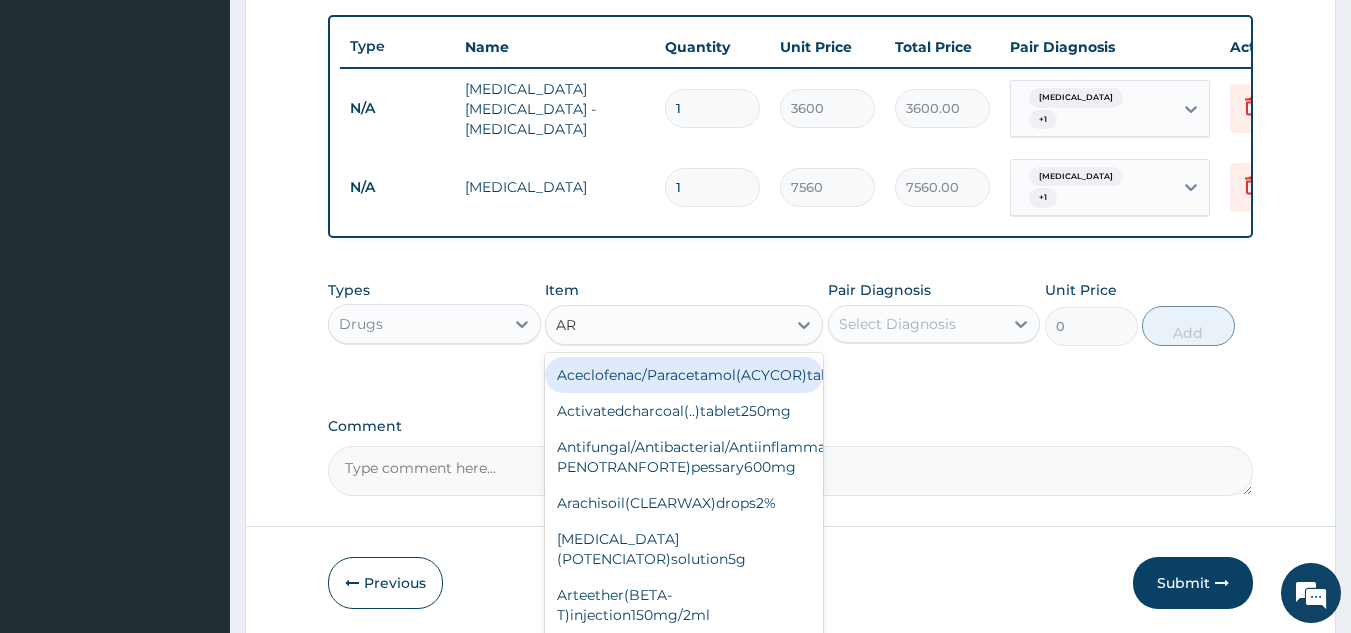 type on "ART" 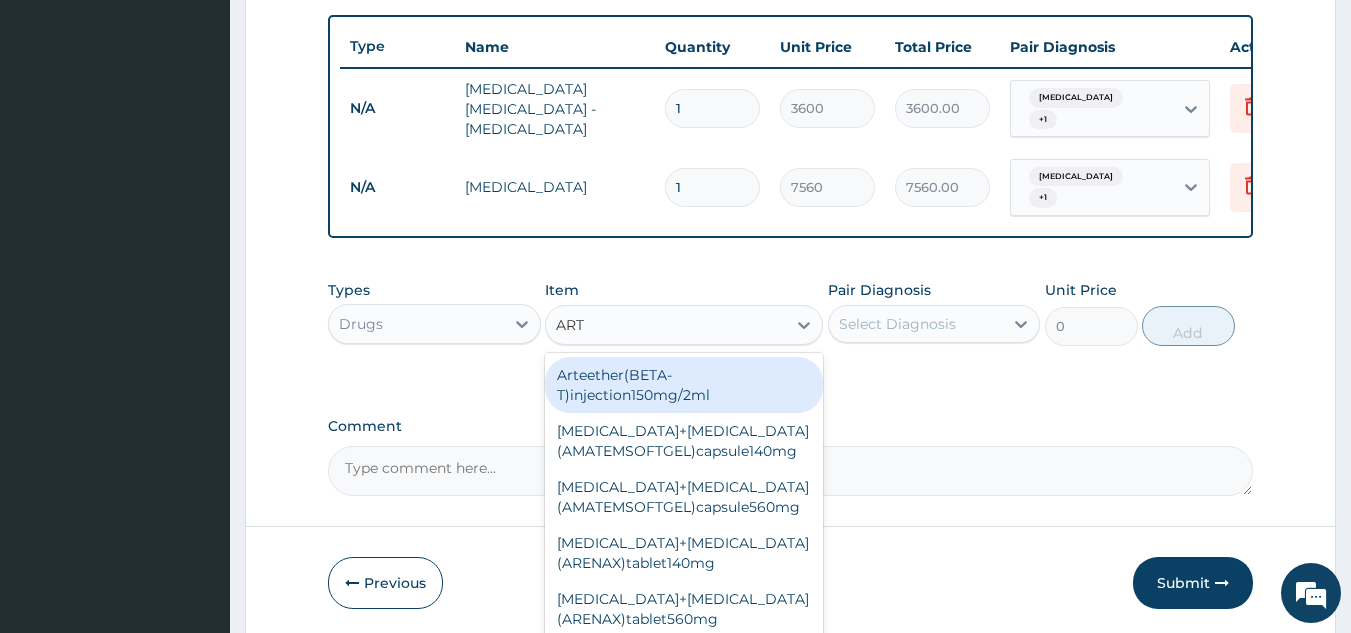 click on "Arteether(BETA-T)injection150mg/2ml" at bounding box center (684, 385) 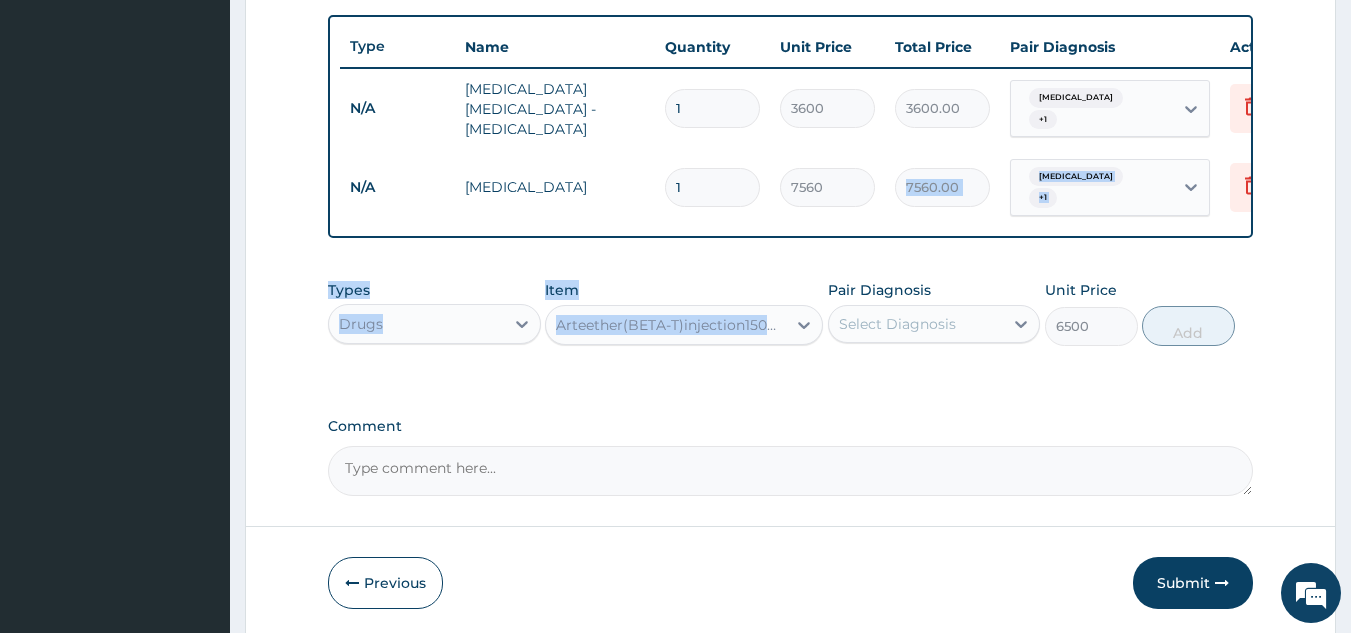 click on "PA Code / Prescription Code Enter Code(Secondary Care Only) Encounter Date 02-07-2025 Important Notice Please enter PA codes before entering items that are not attached to a PA code   All diagnoses entered must be linked to a claim item. Diagnosis & Claim Items that are visible but inactive cannot be edited because they were imported from an already approved PA code. Diagnosis Malaria Query Acute respiratory infections Query NB: All diagnosis must be linked to a claim item Claim Items Type Name Quantity Unit Price Total Price Pair Diagnosis Actions N/A MALARIA PARASITE - BLOOD FILM 1 3600 3600.00 Malaria  + 1 Delete N/A Full Blood Count 1 7560 7560.00 Malaria  + 1 Delete Types Drugs Item Arteether(BETA-T)injection150mg/2ml Pair Diagnosis Select Diagnosis Unit Price 6500 Add Comment" at bounding box center [791, -21] 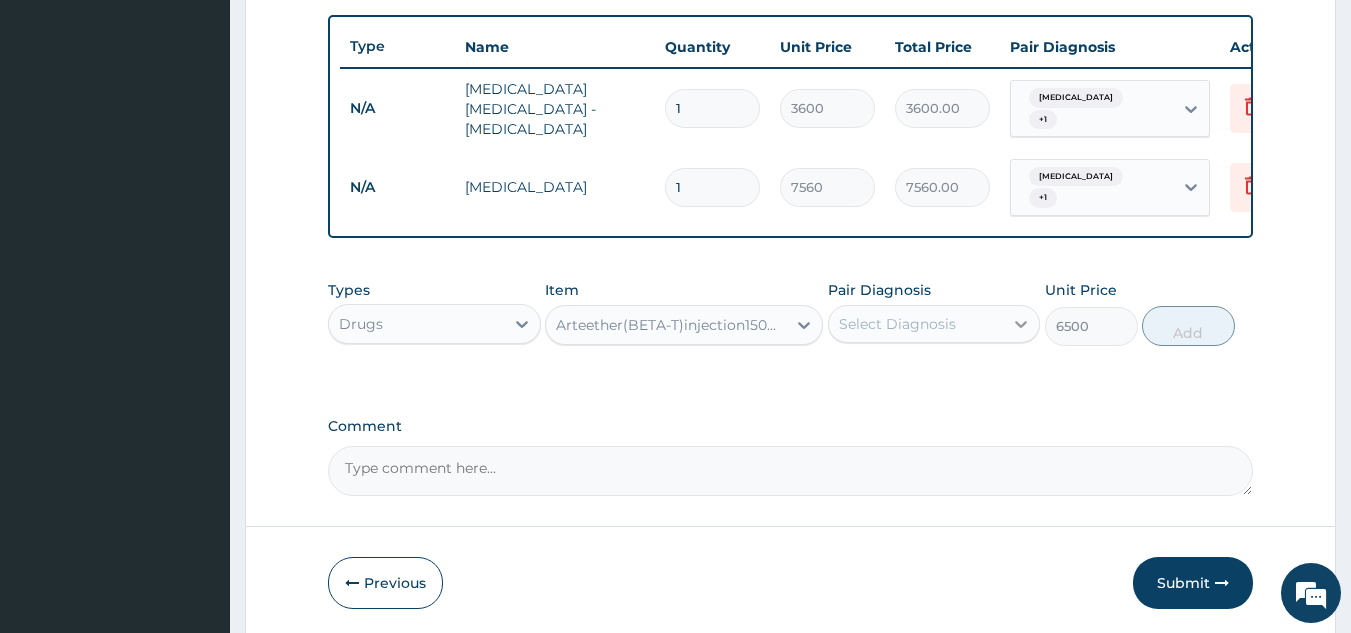 click 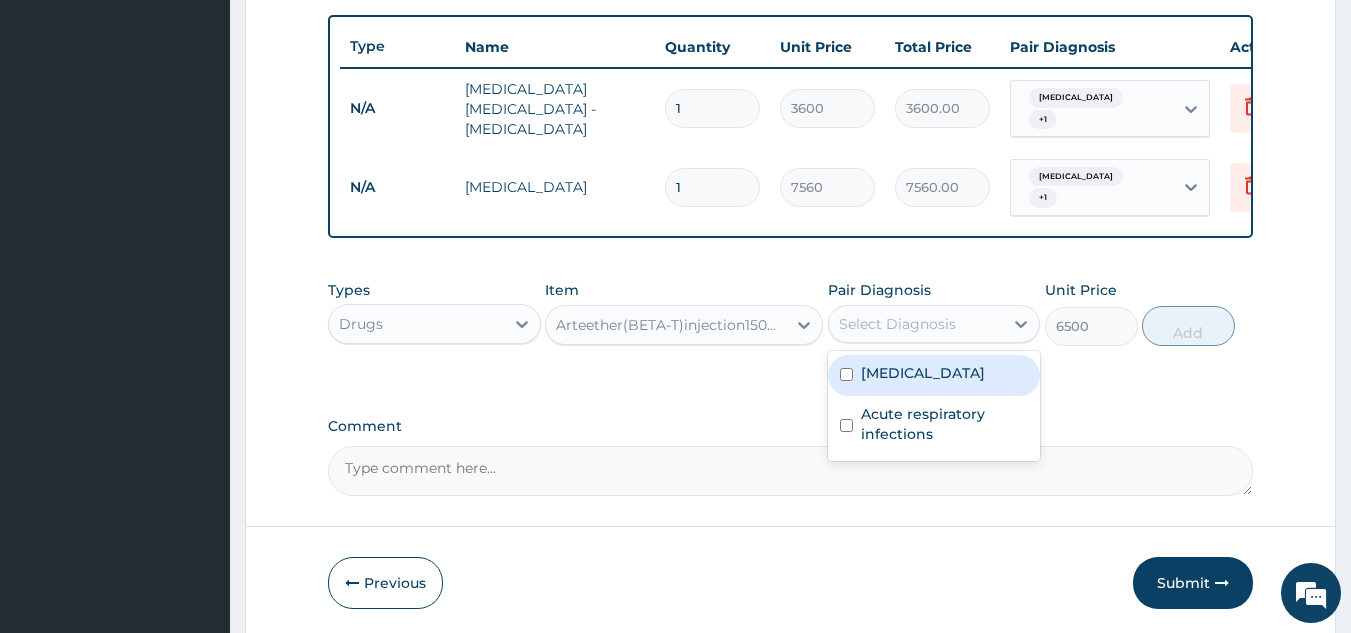 click at bounding box center (846, 374) 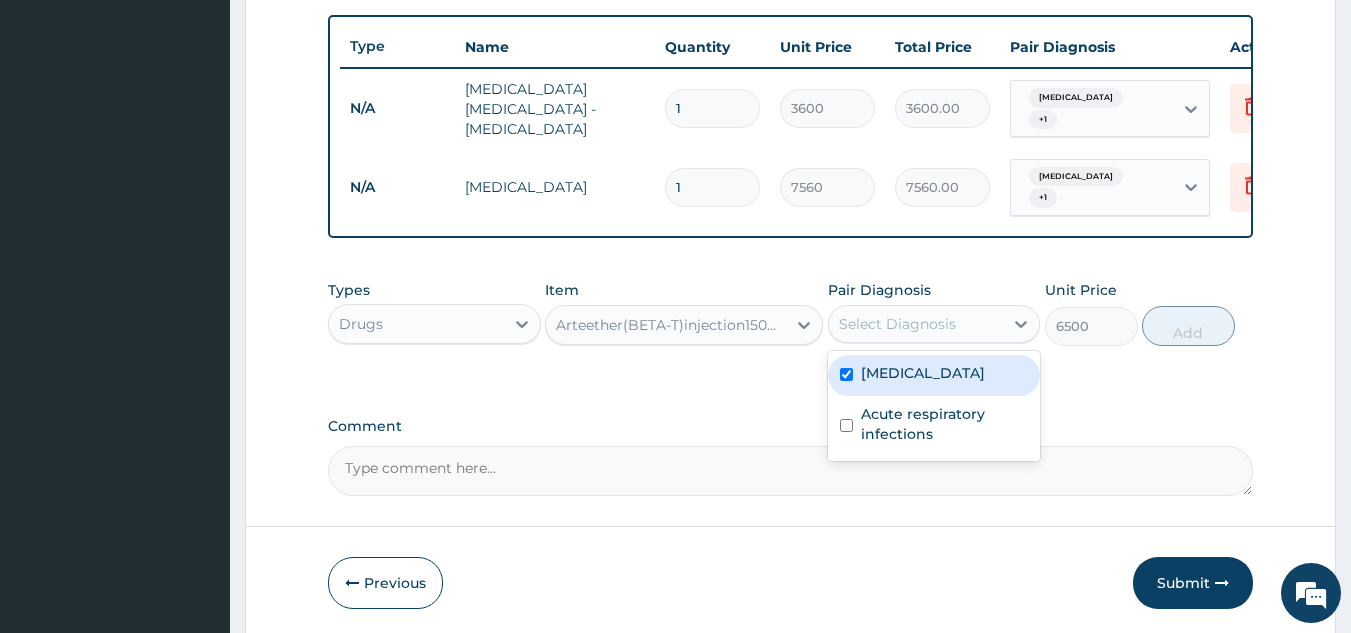 checkbox on "true" 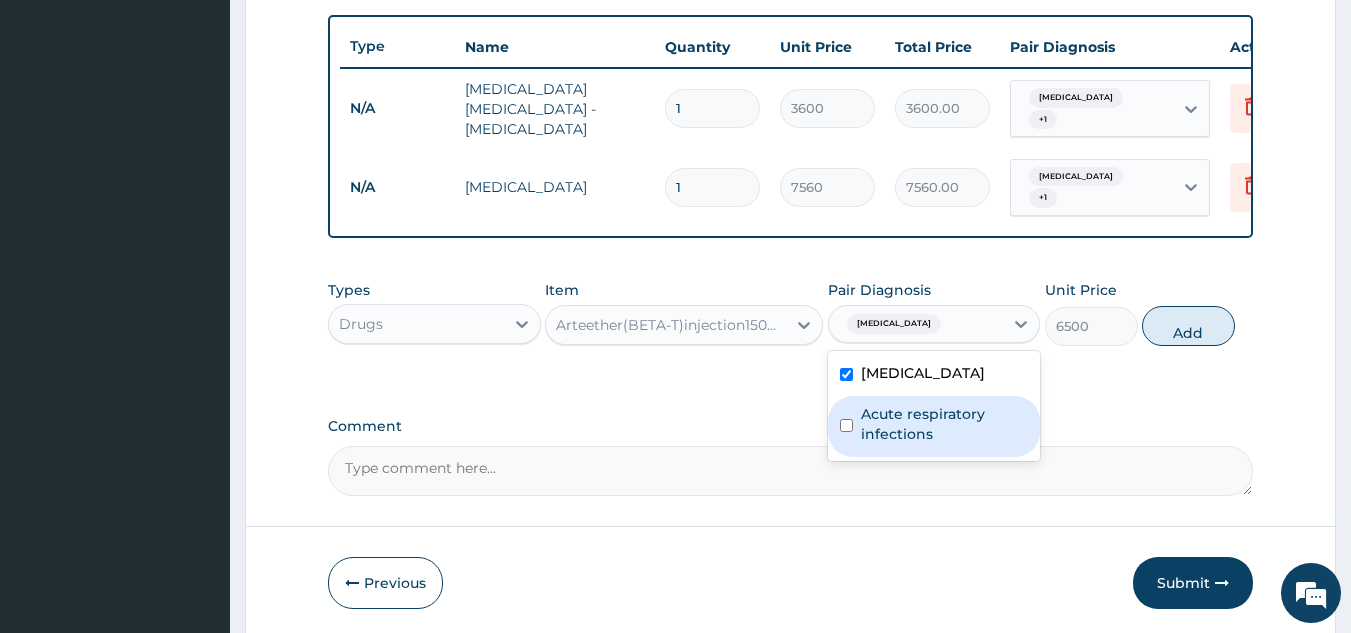 click at bounding box center [846, 425] 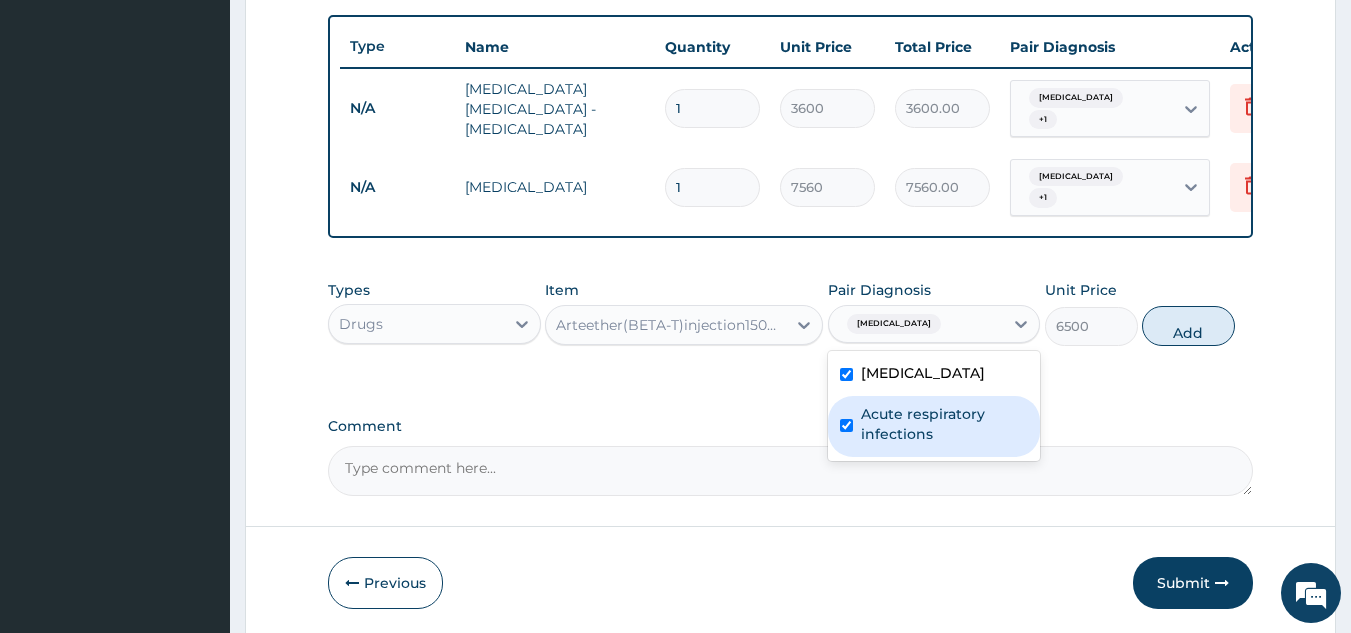 checkbox on "true" 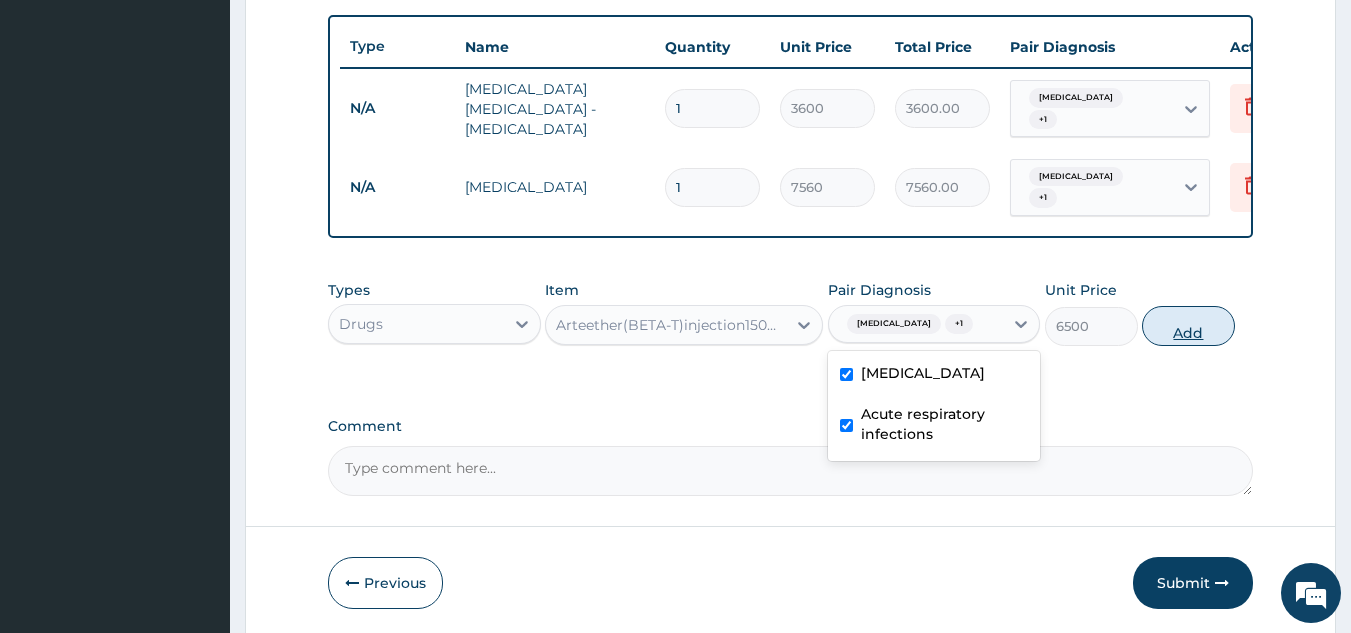 click on "Add" at bounding box center (1188, 326) 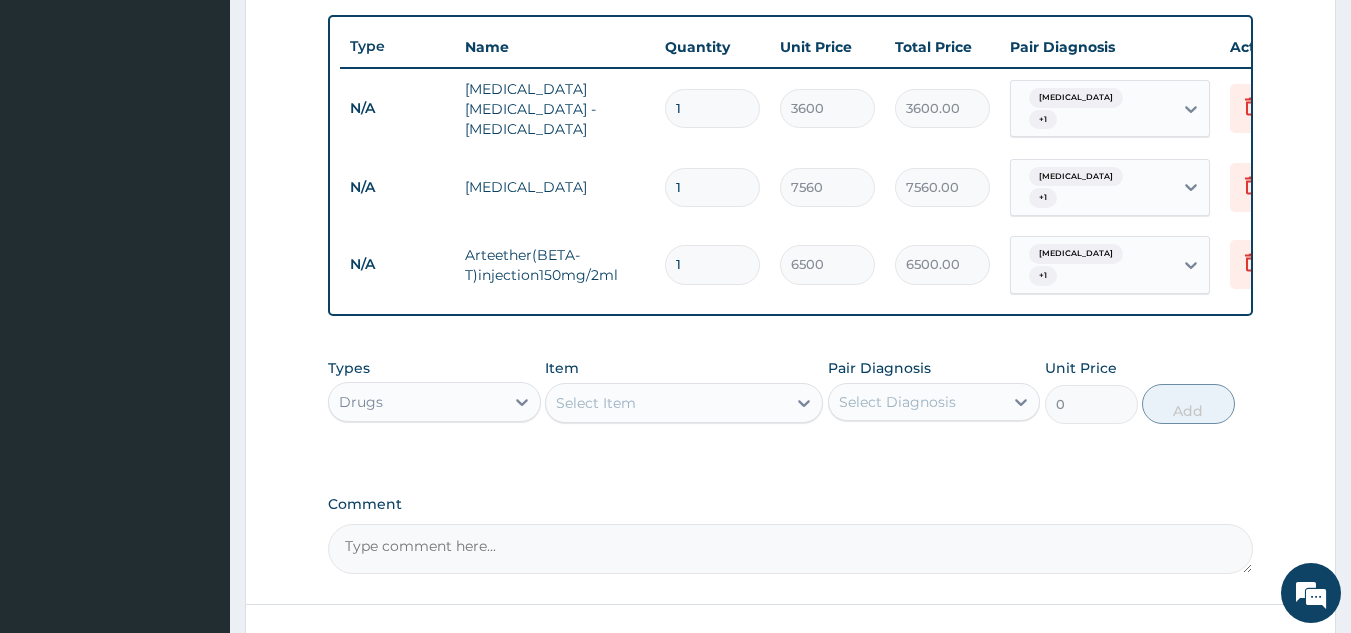 click on "Select Item" at bounding box center [666, 403] 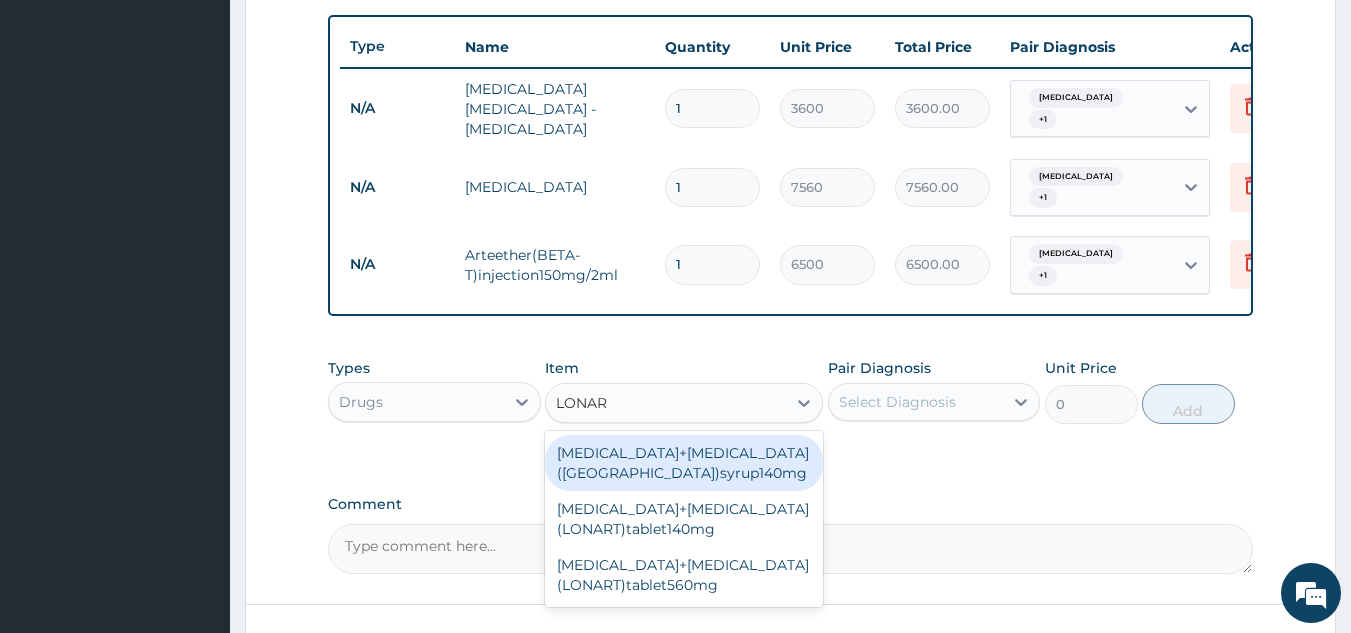 type on "LONART" 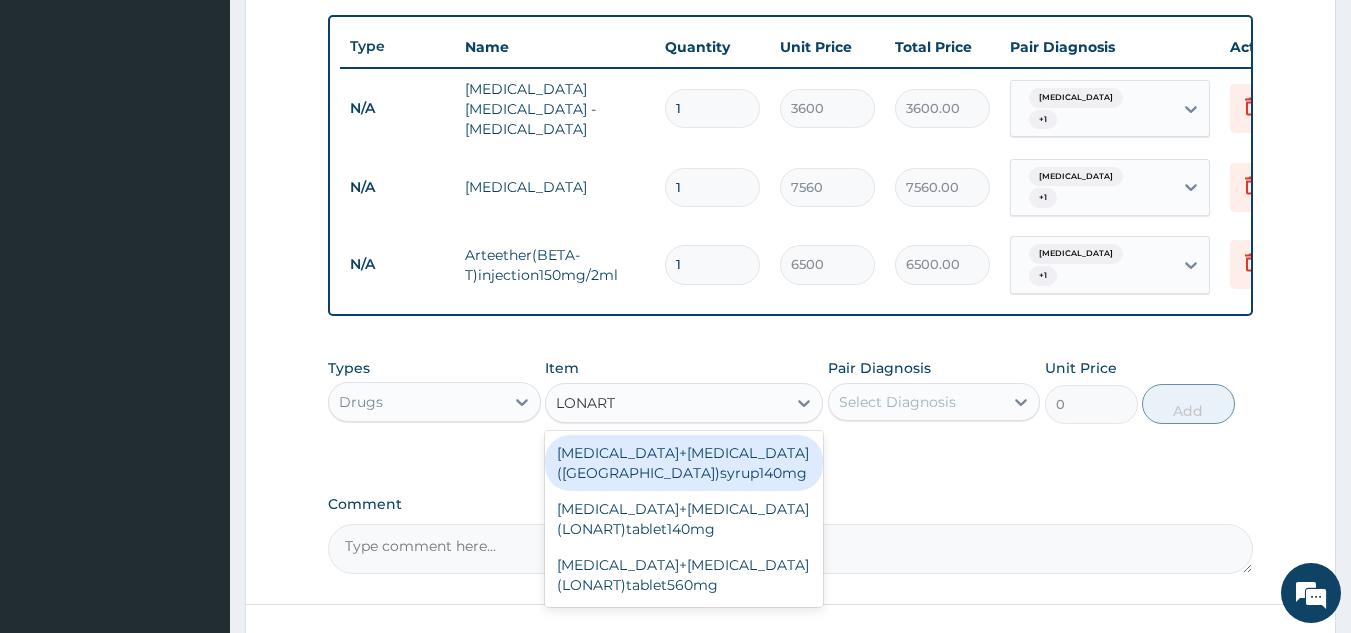 scroll, scrollTop: 0, scrollLeft: 80, axis: horizontal 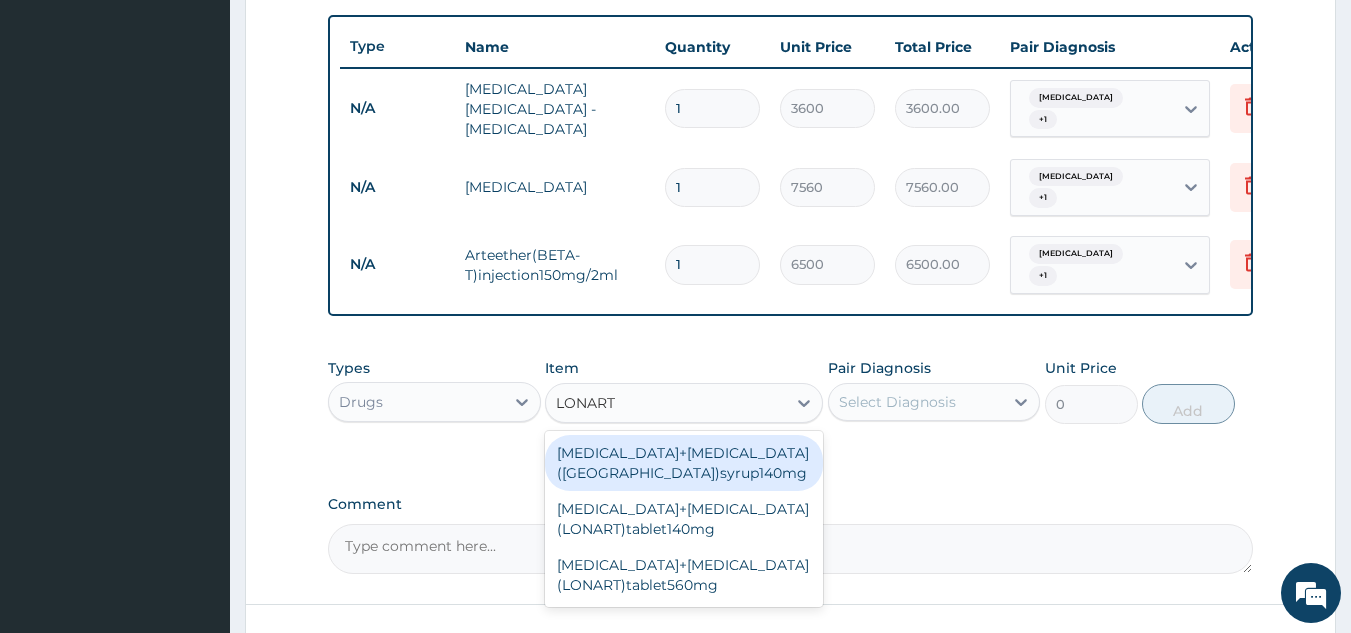 click on "Artemether+Lumefantrine(LONART)tablet560mg" at bounding box center (684, 575) 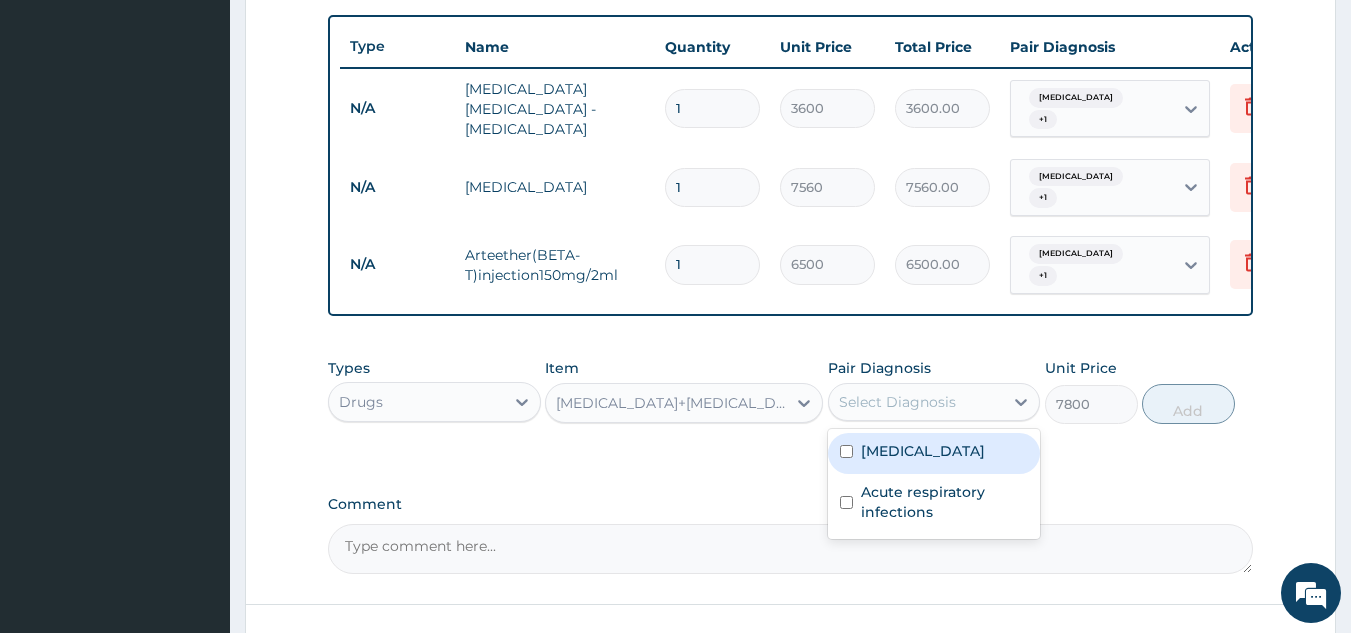 click on "Acute respiratory infections" at bounding box center (934, 504) 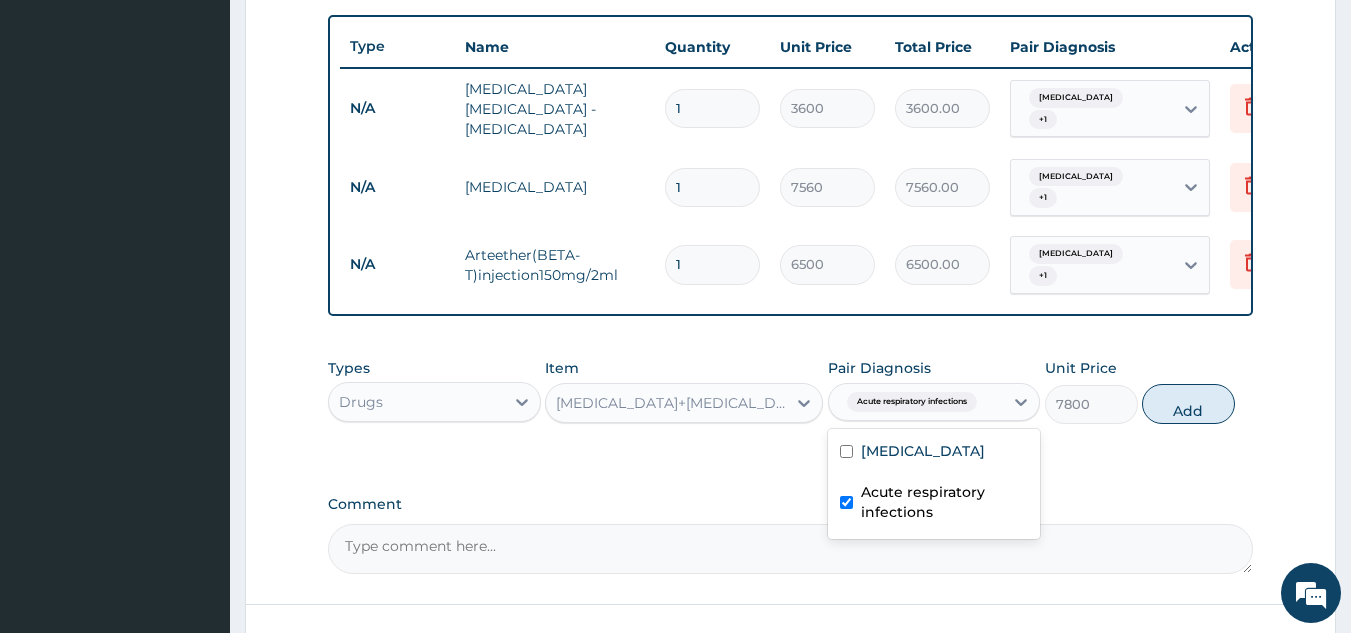 click at bounding box center (846, 502) 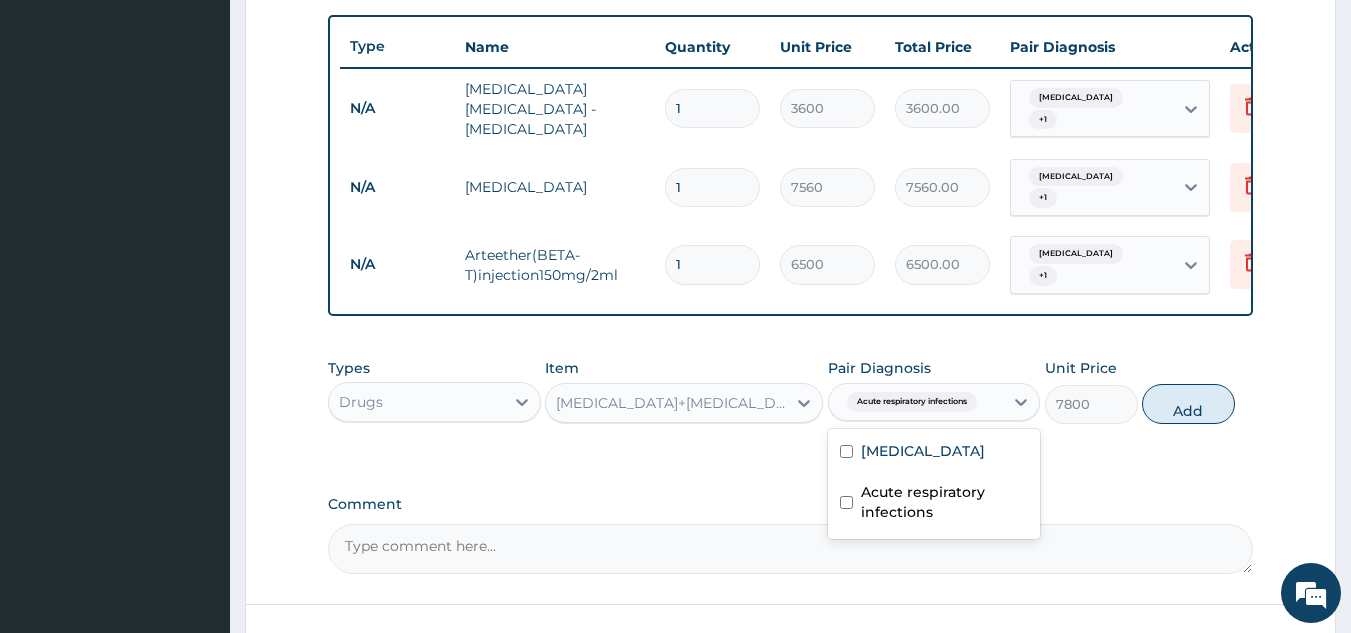 checkbox on "false" 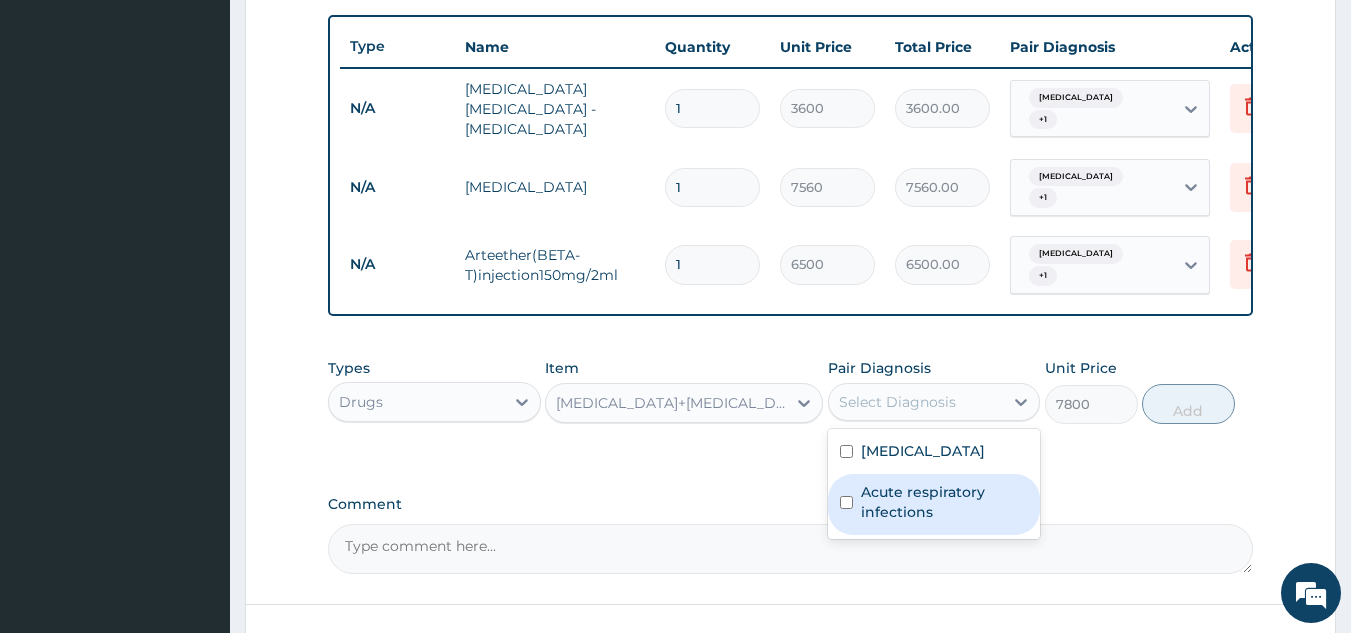 click on "Step  2  of 2 PA Code / Prescription Code Enter Code(Secondary Care Only) Encounter Date 02-07-2025 Important Notice Please enter PA codes before entering items that are not attached to a PA code   All diagnoses entered must be linked to a claim item. Diagnosis & Claim Items that are visible but inactive cannot be edited because they were imported from an already approved PA code. Diagnosis Malaria Query Acute respiratory infections Query NB: All diagnosis must be linked to a claim item Claim Items Type Name Quantity Unit Price Total Price Pair Diagnosis Actions N/A MALARIA PARASITE - BLOOD FILM 1 3600 3600.00 Malaria  + 1 Delete N/A Full Blood Count 1 7560 7560.00 Malaria  + 1 Delete N/A Arteether(BETA-T)injection150mg/2ml 1 6500 6500.00 Malaria  + 1 Delete Types Drugs Item Artemether+Lumefantrine(LONART)tablet560mg Pair Diagnosis option Acute respiratory infections, deselected. Select Diagnosis Malaria Acute respiratory infections Unit Price 7800 Add Comment     Previous   Submit" at bounding box center (790, 47) 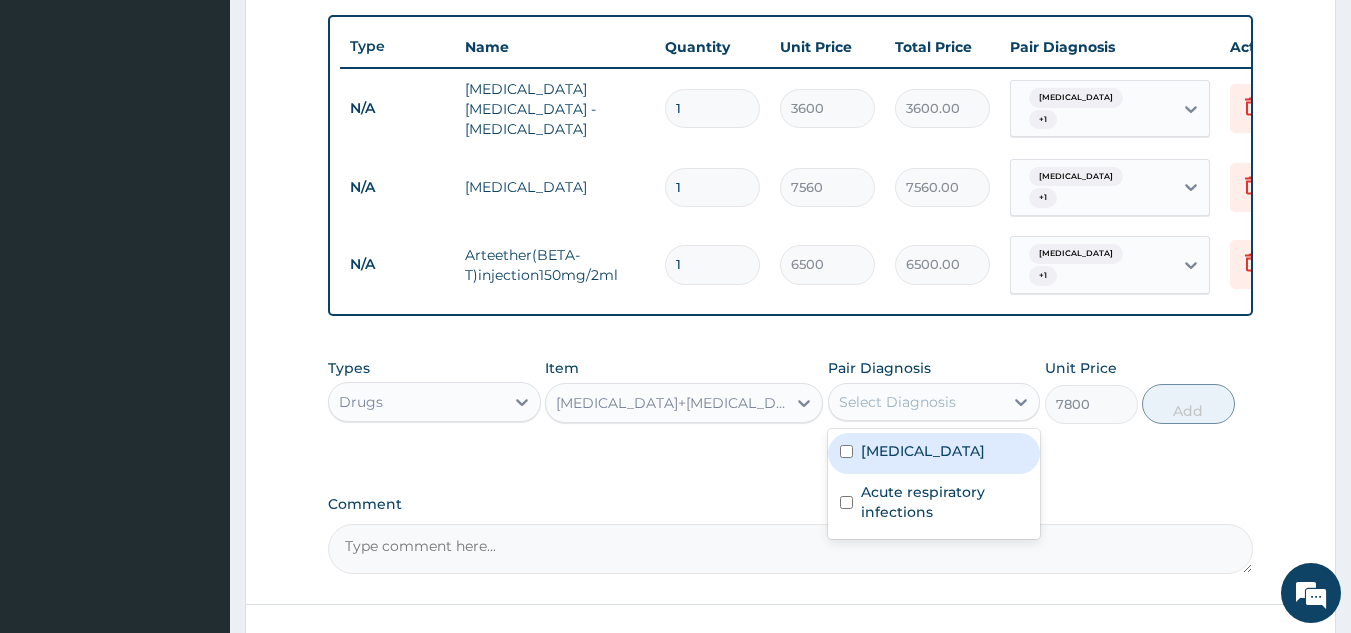 click at bounding box center (846, 451) 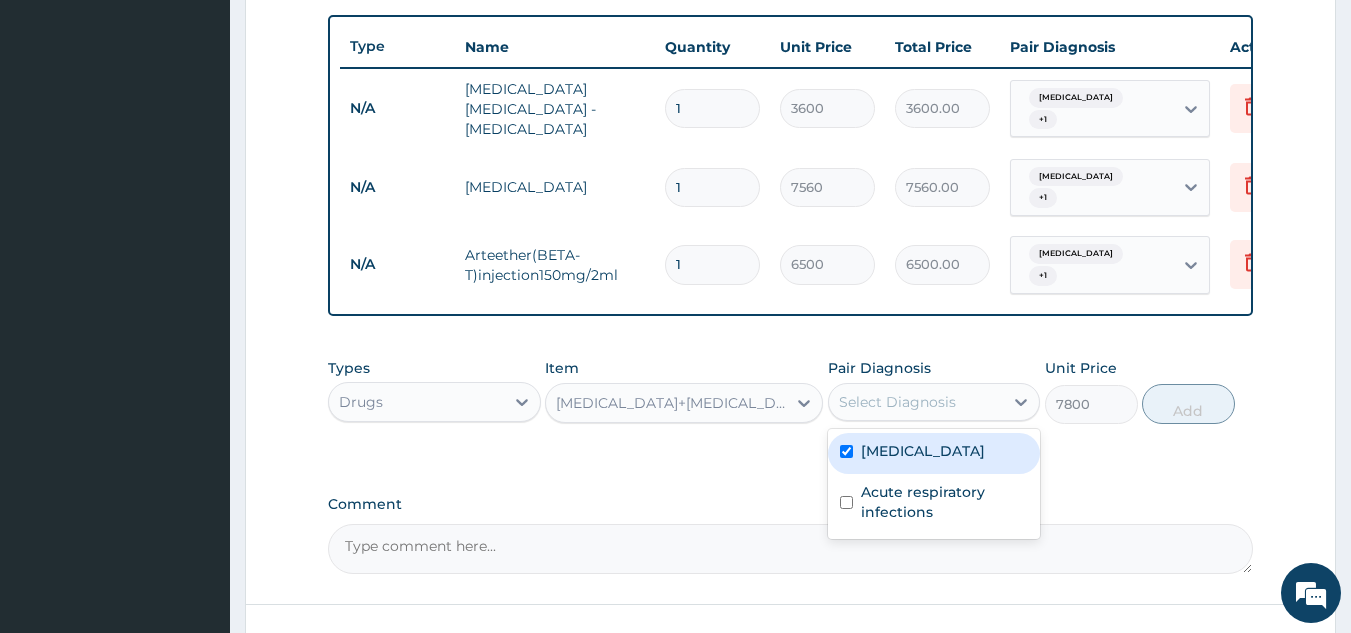 checkbox on "true" 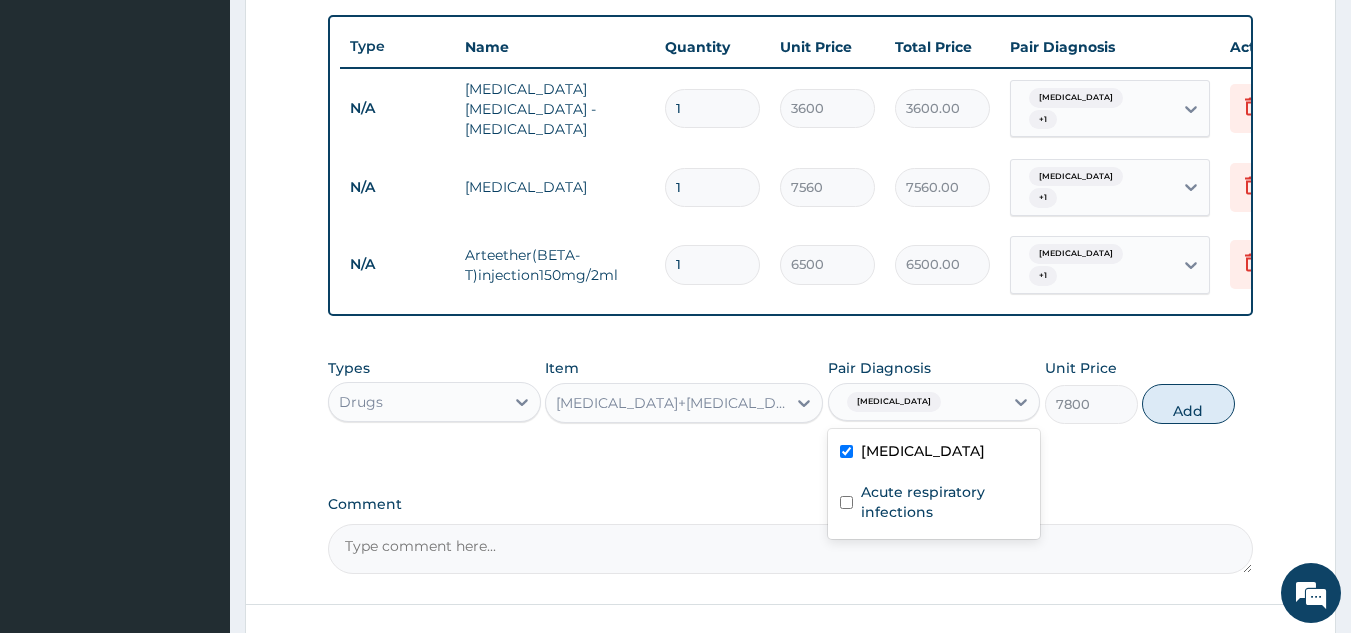 click at bounding box center [846, 502] 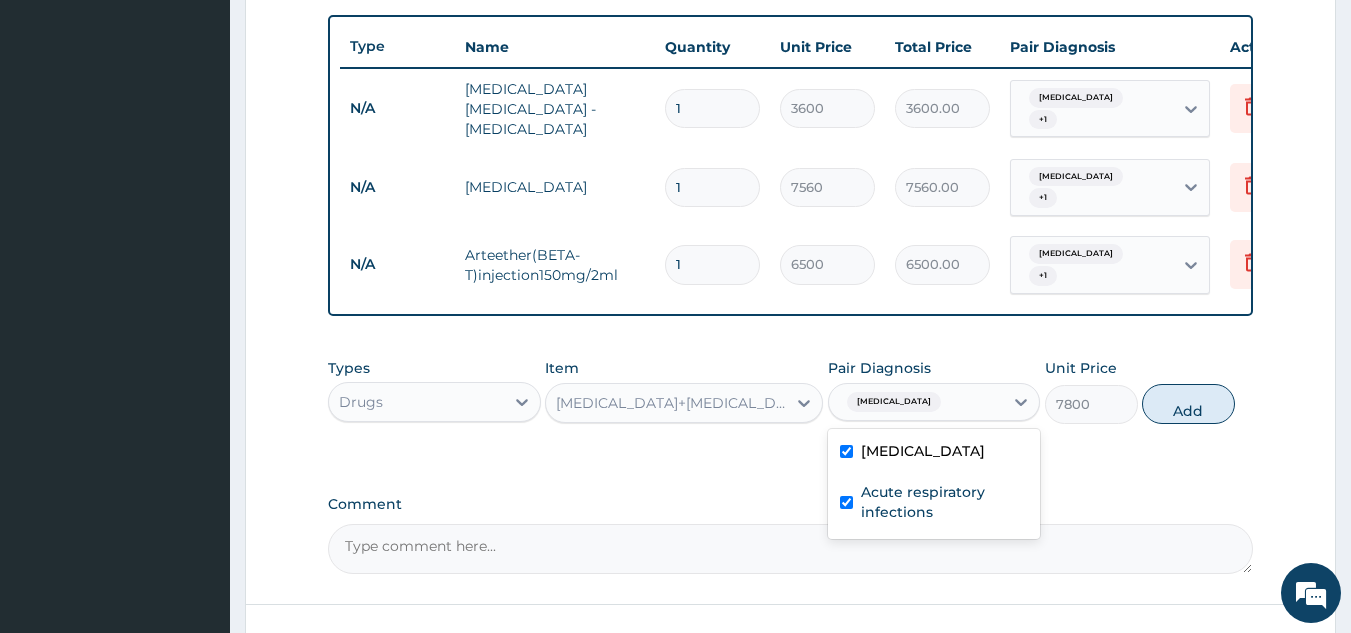 checkbox on "true" 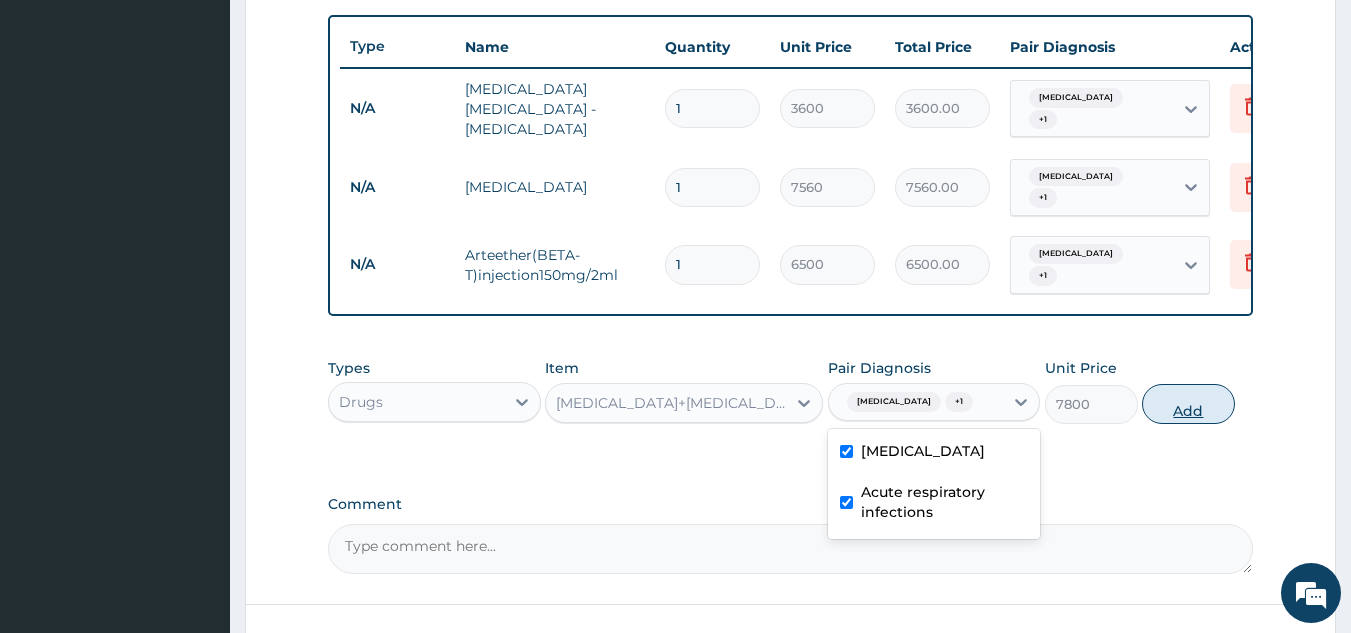 click on "Add" at bounding box center (1188, 404) 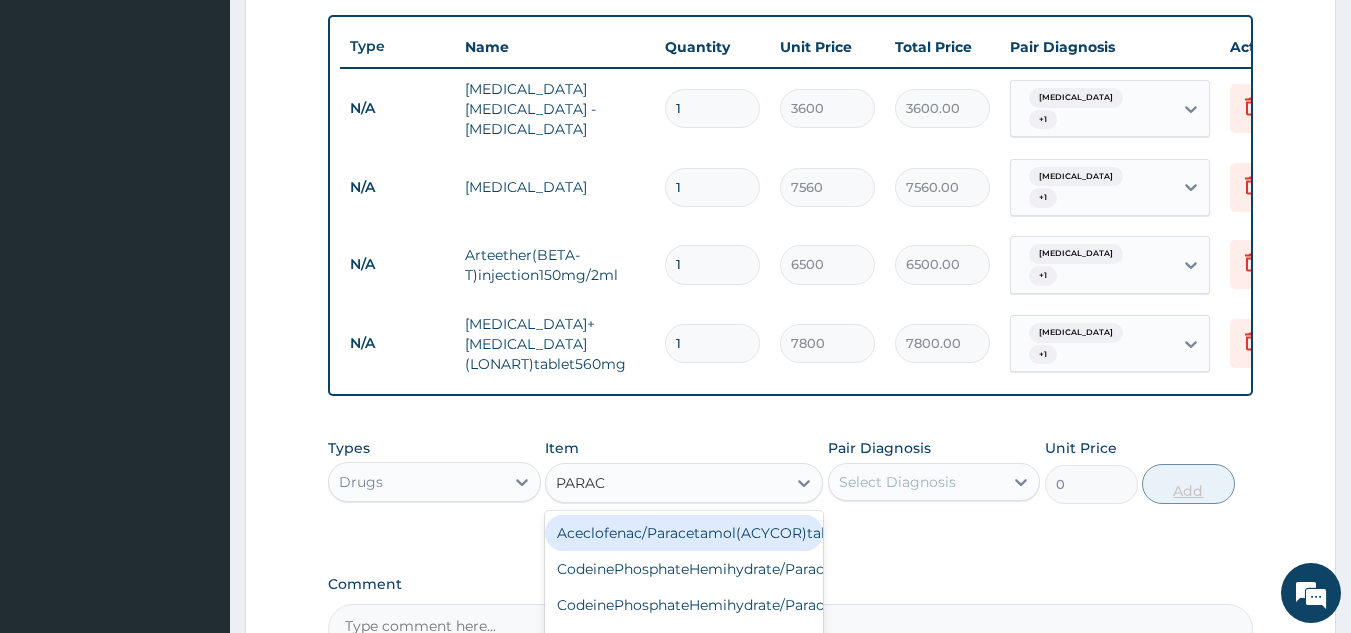 type on "PARACE" 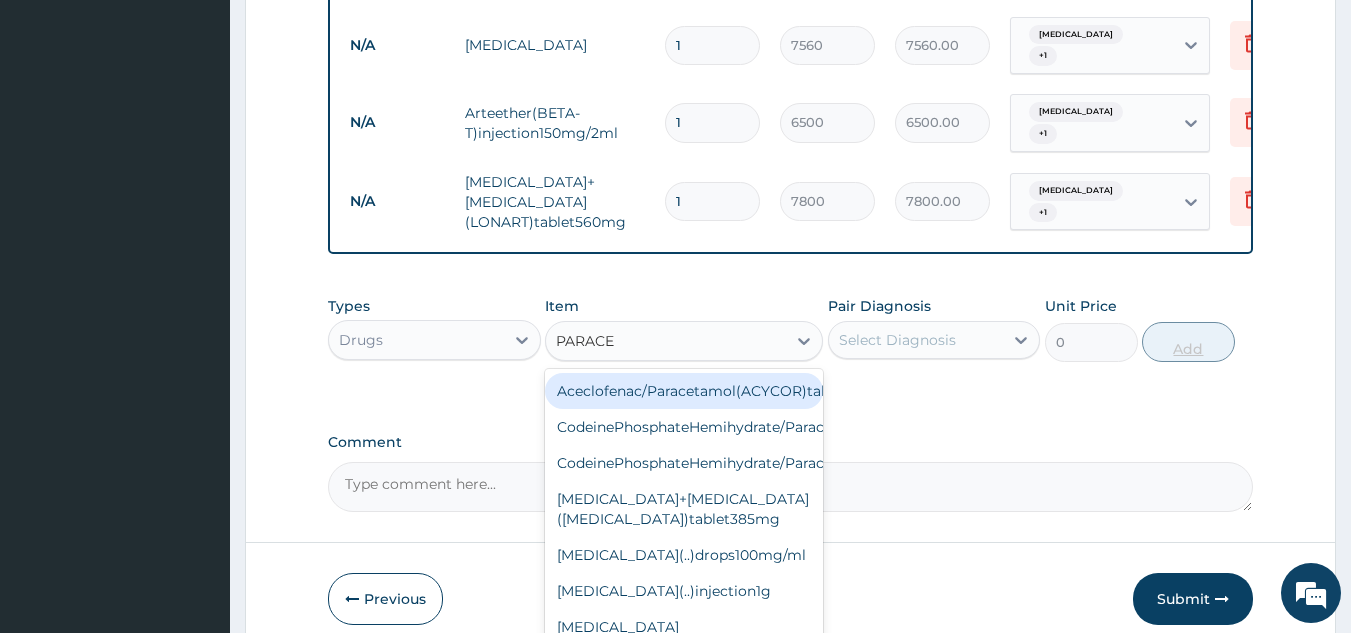 scroll, scrollTop: 936, scrollLeft: 0, axis: vertical 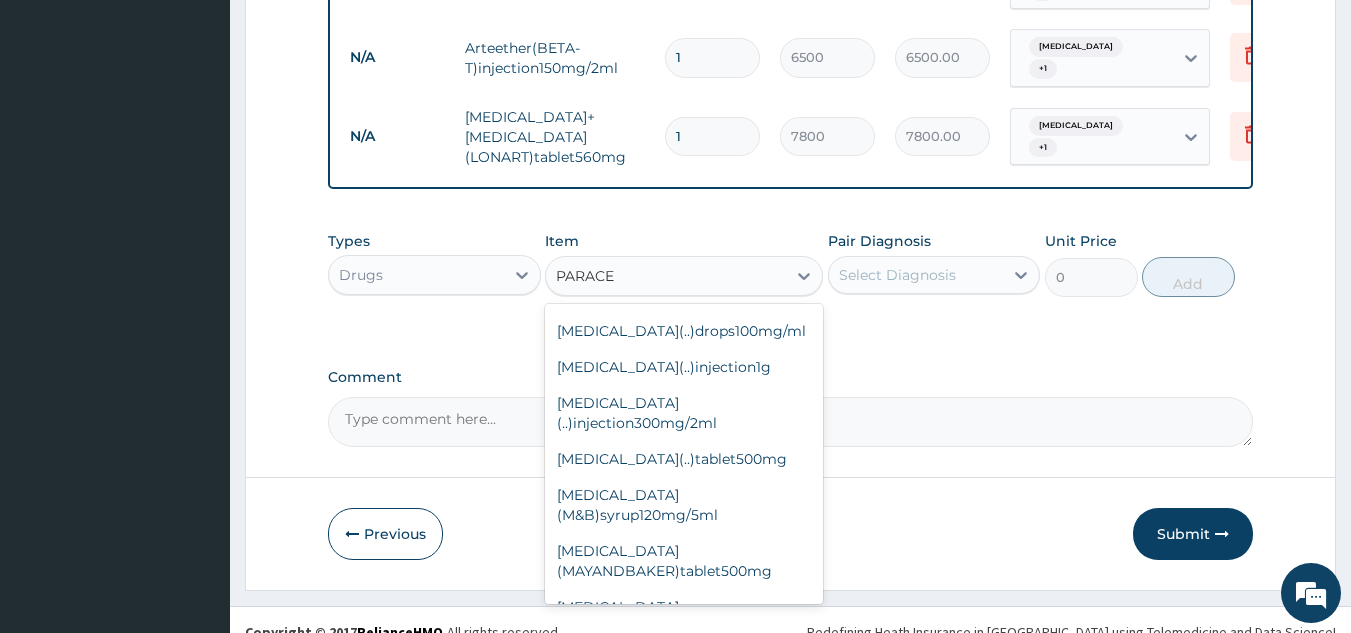 click on "Paracetamol(..)tablet500mg" at bounding box center [684, 459] 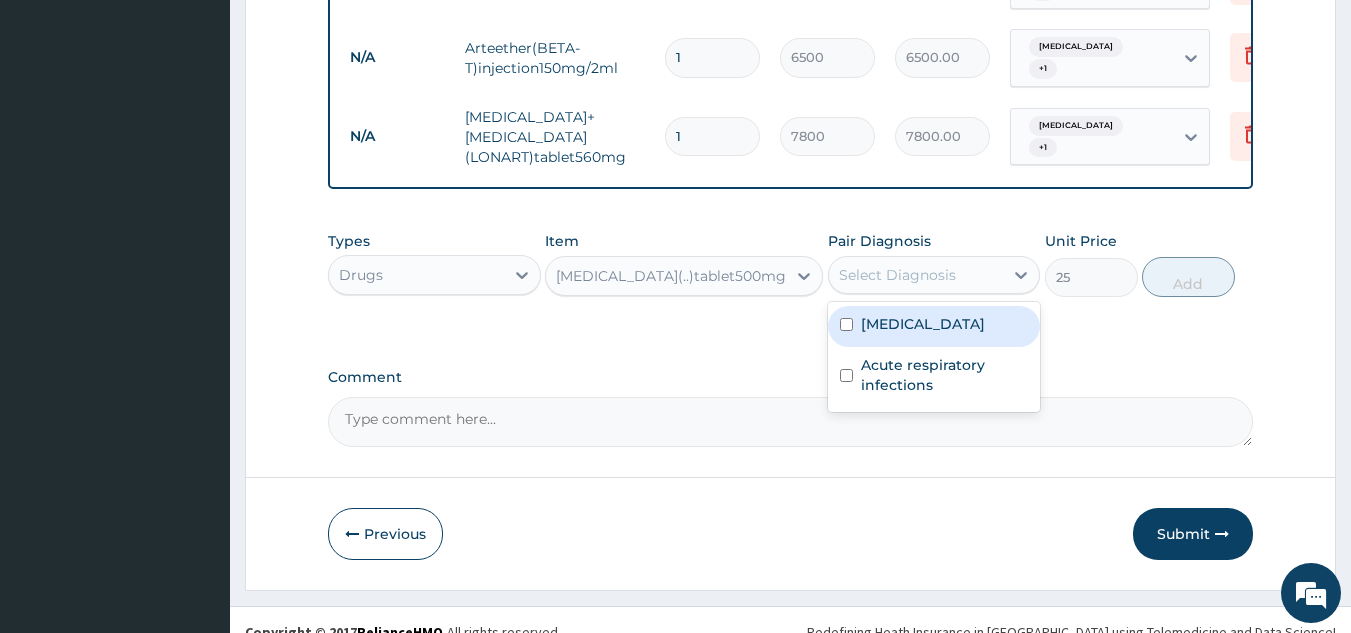 click on "Acute respiratory infections" at bounding box center (934, 377) 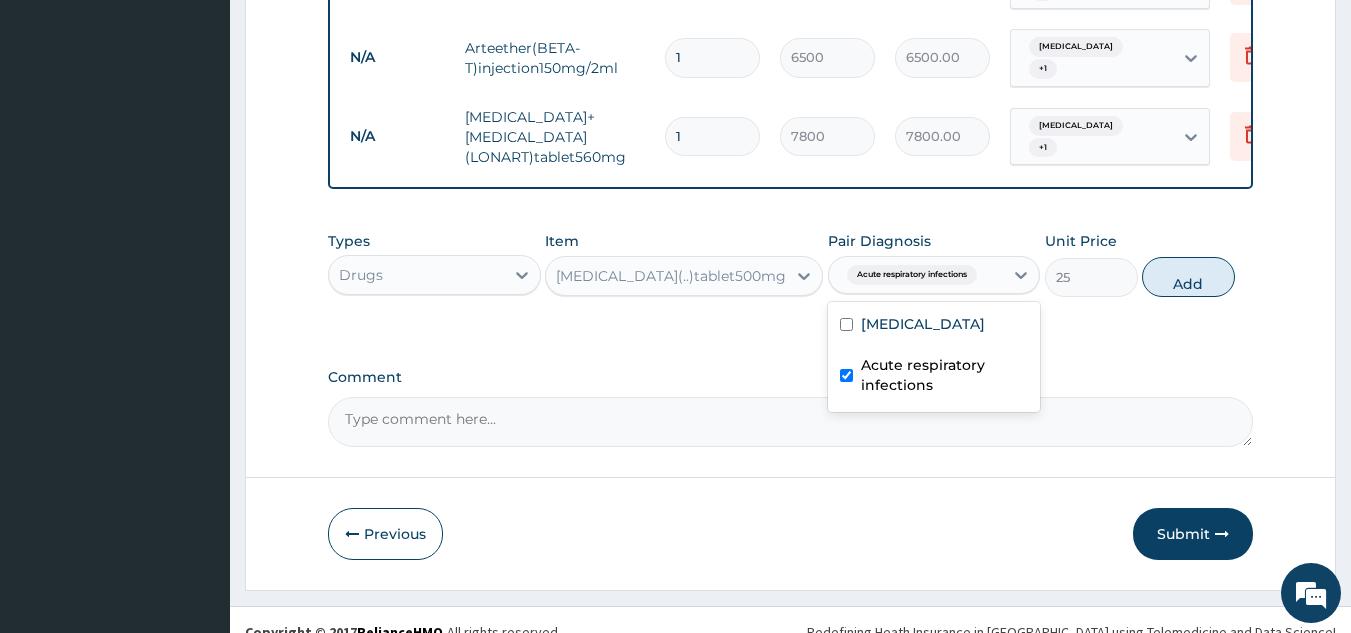 click at bounding box center [846, 375] 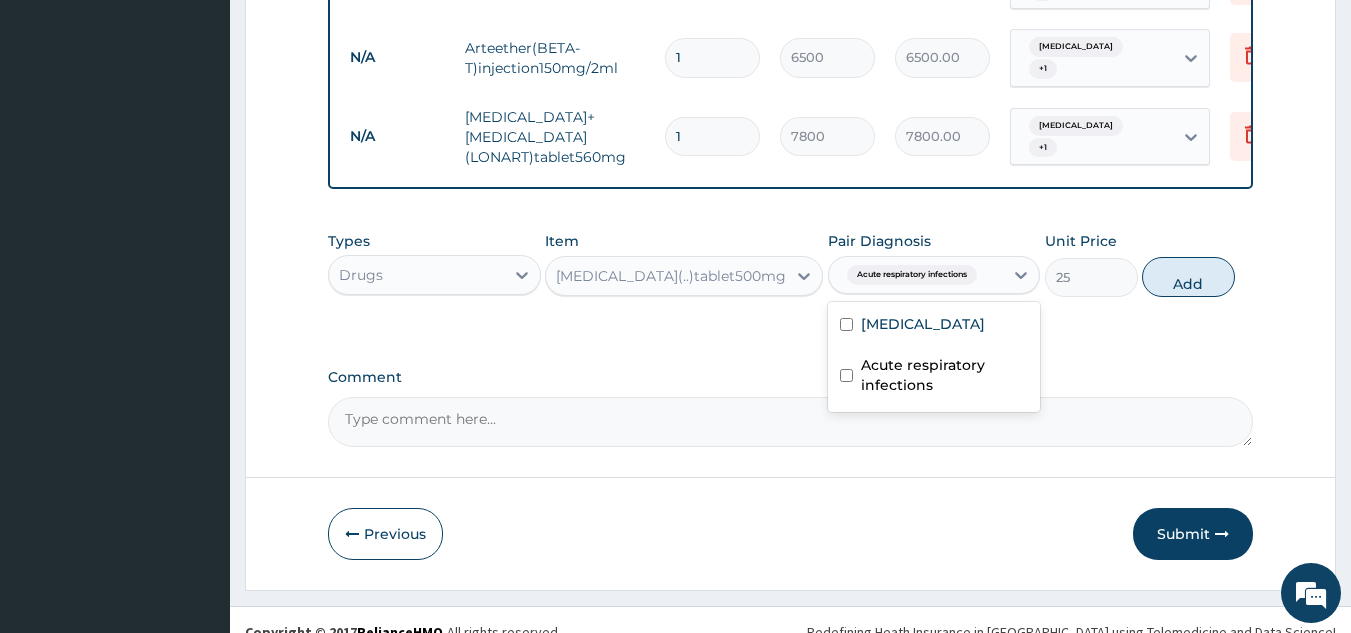 checkbox on "false" 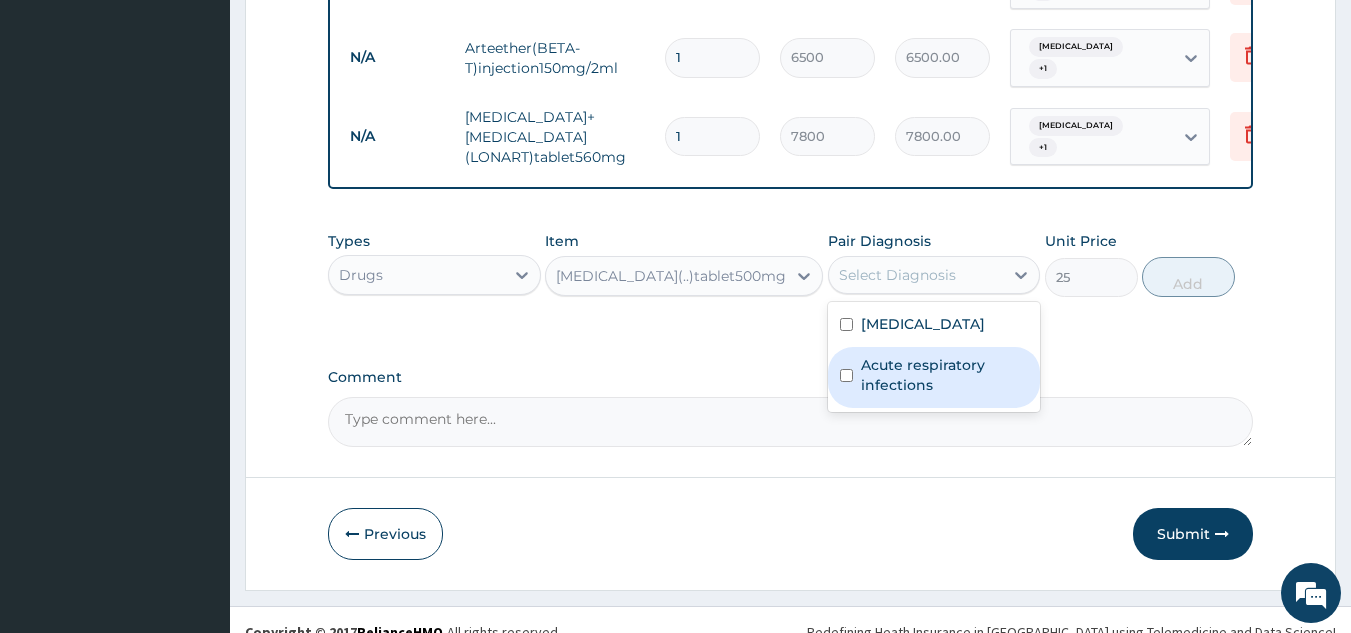 click at bounding box center [846, 324] 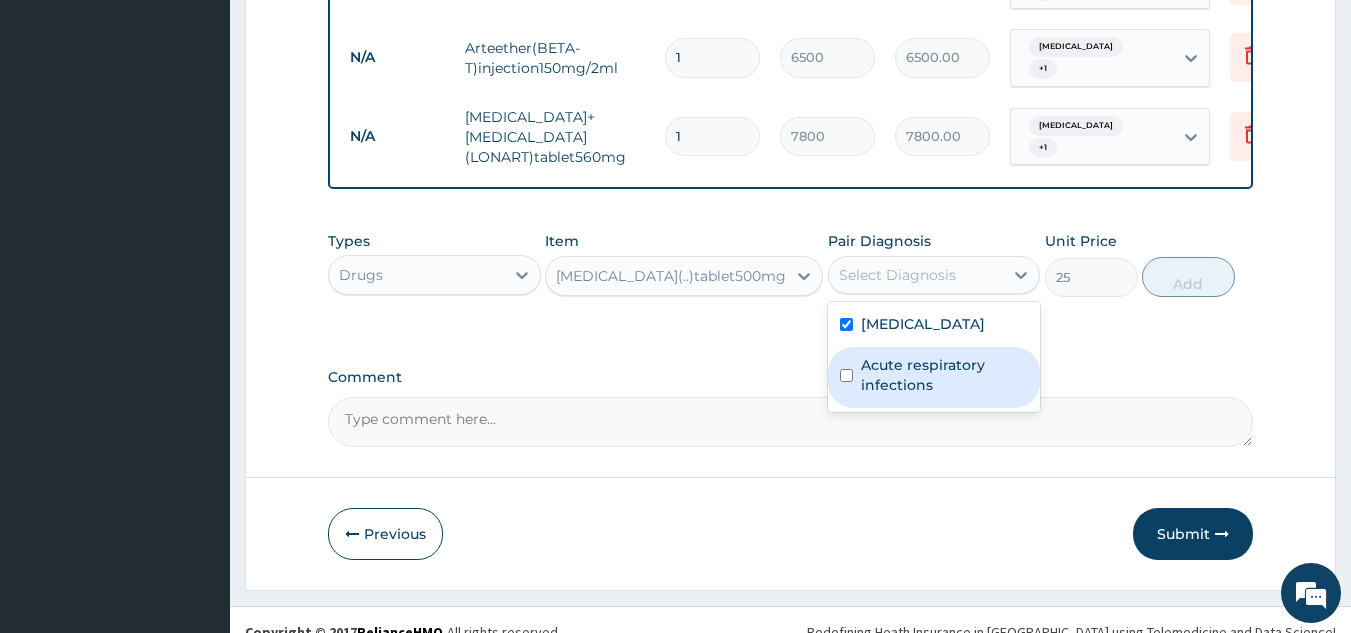checkbox on "true" 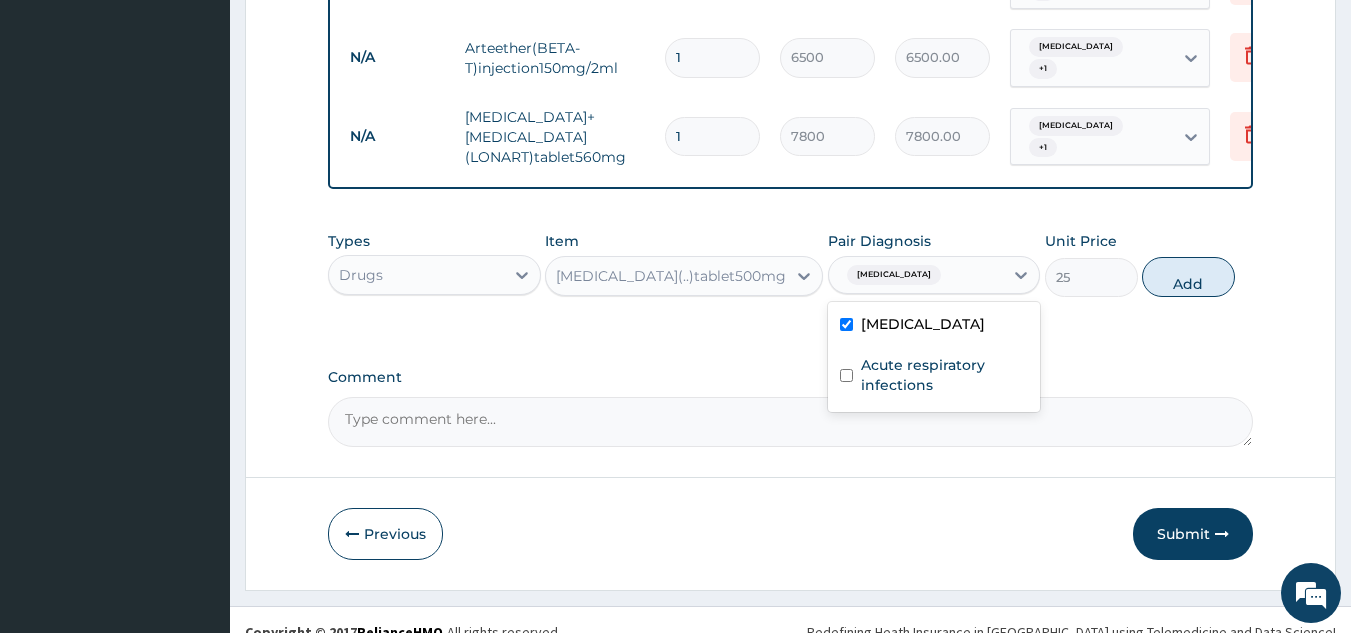 click on "Acute respiratory infections" at bounding box center [945, 375] 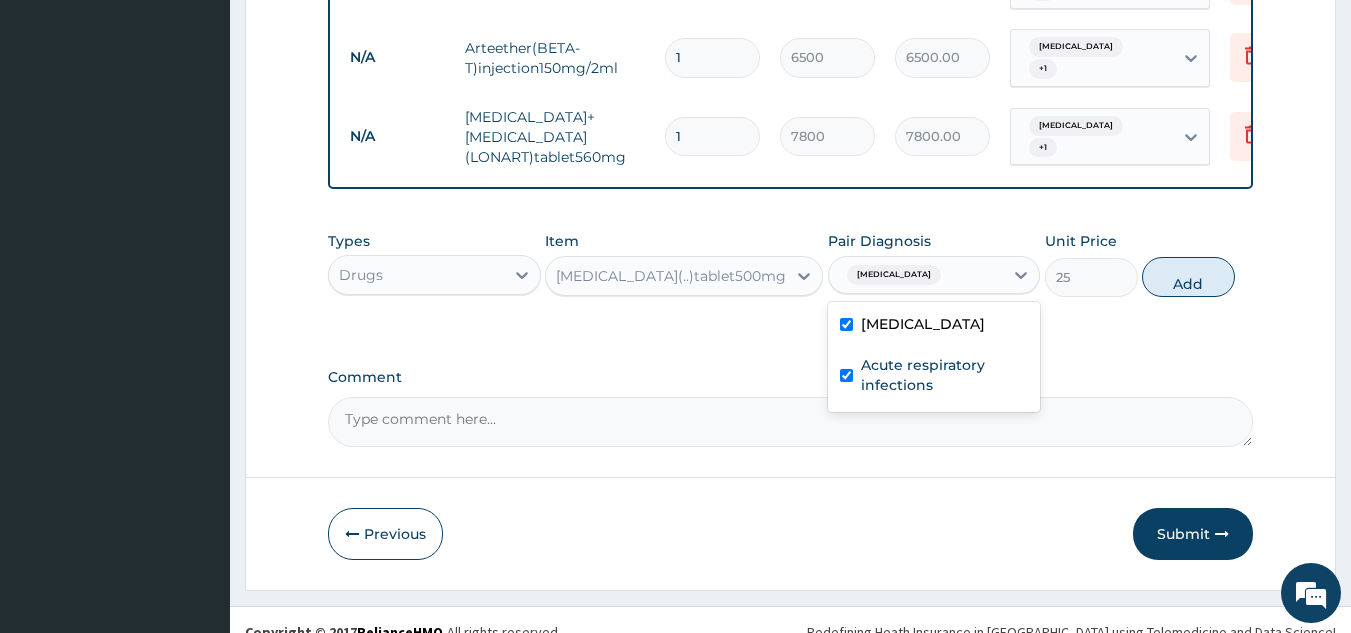 checkbox on "true" 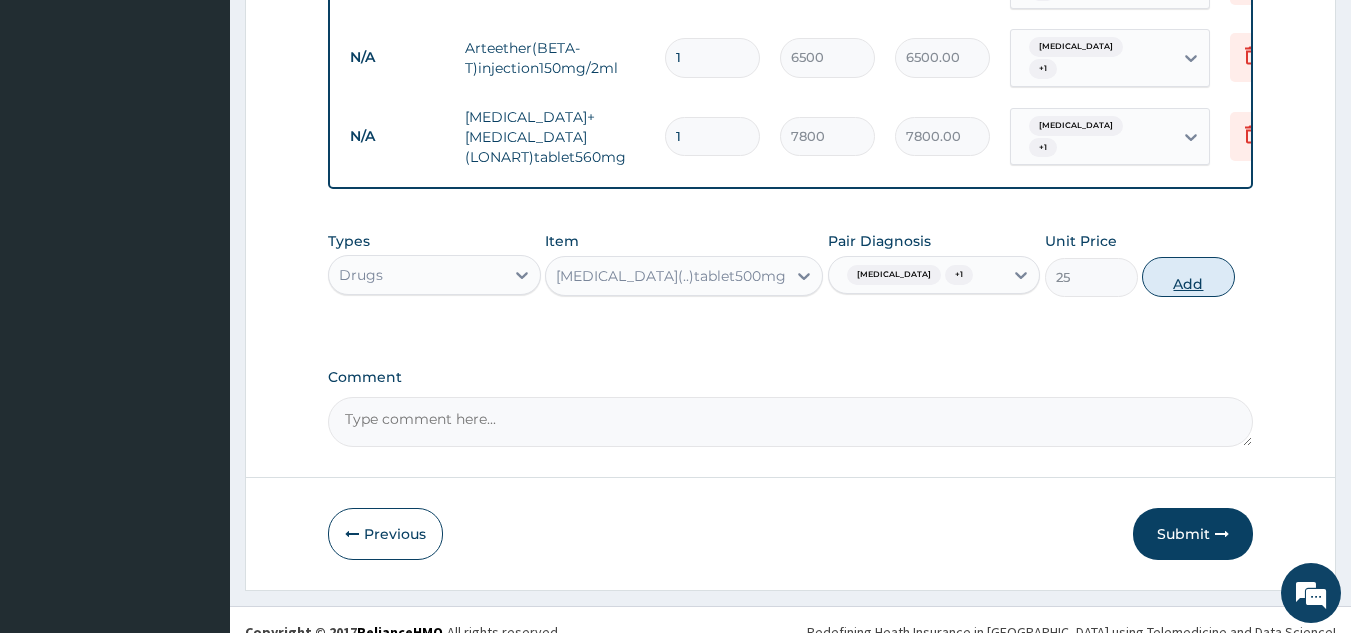 click on "Add" at bounding box center (1188, 277) 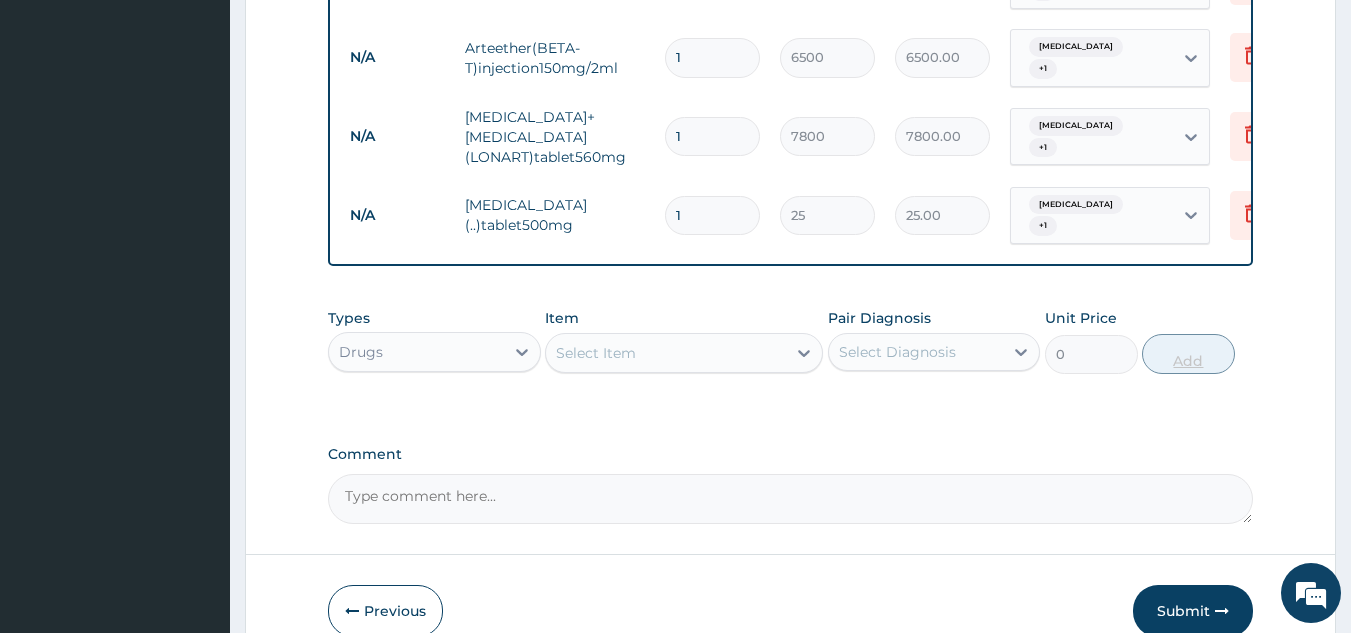 type 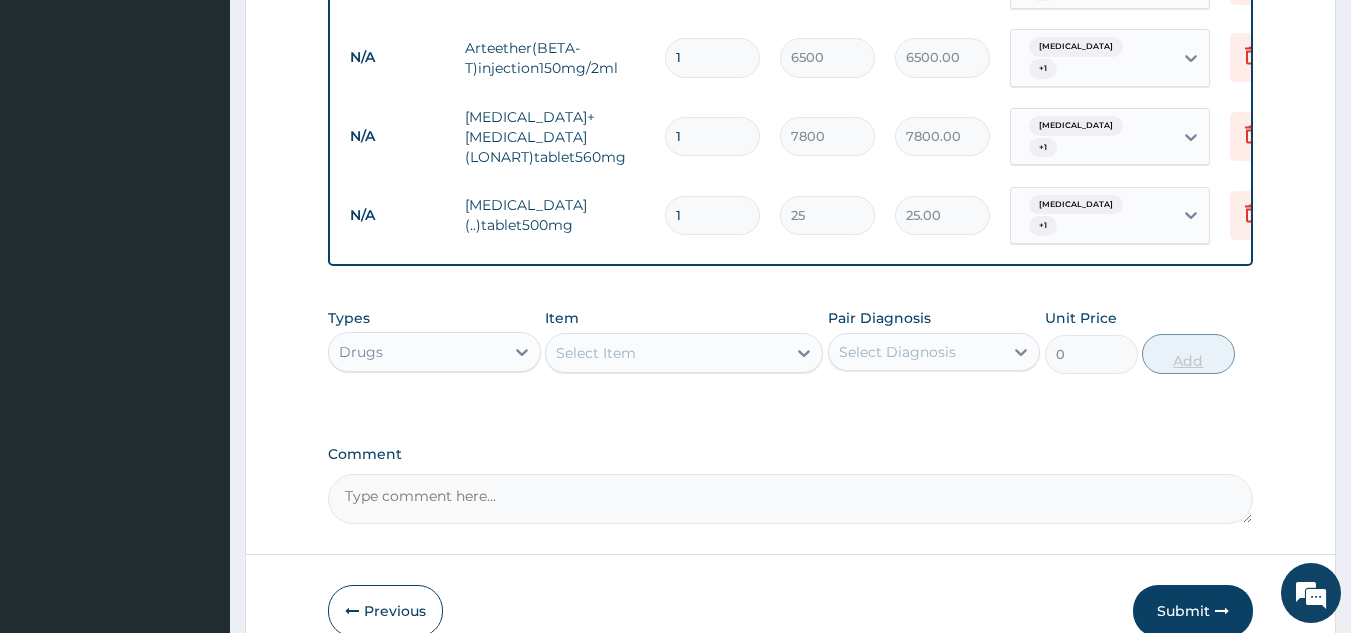 type on "0.00" 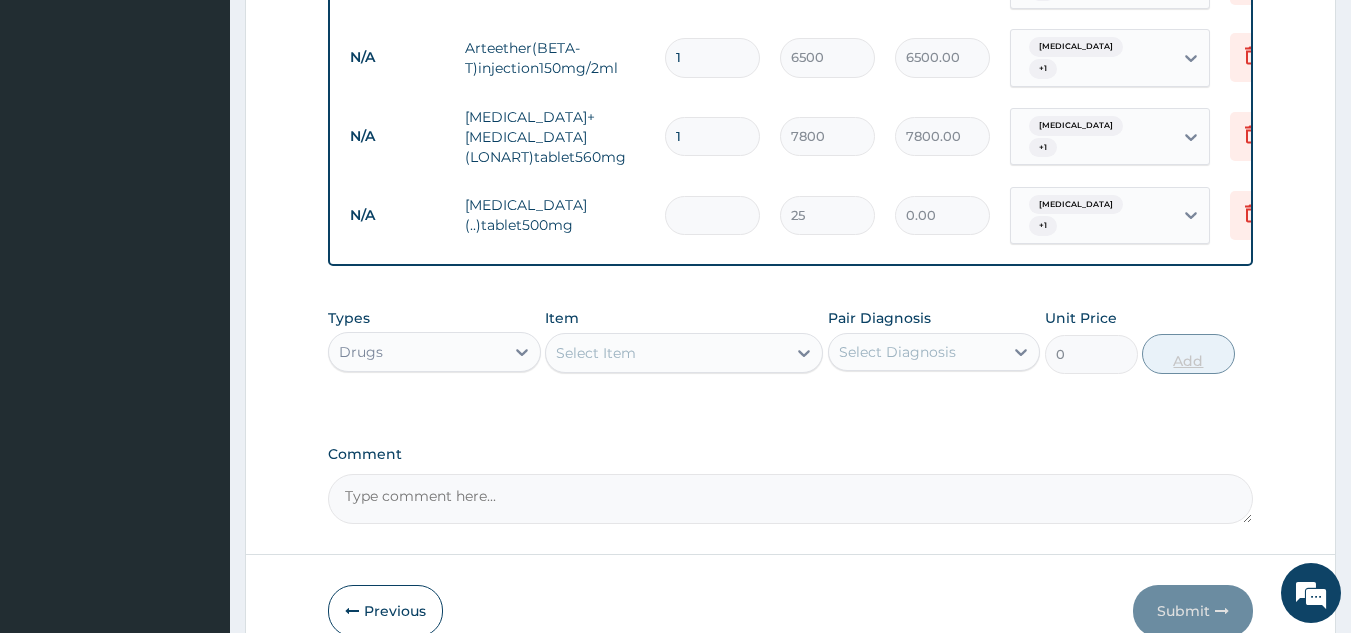 type on "5" 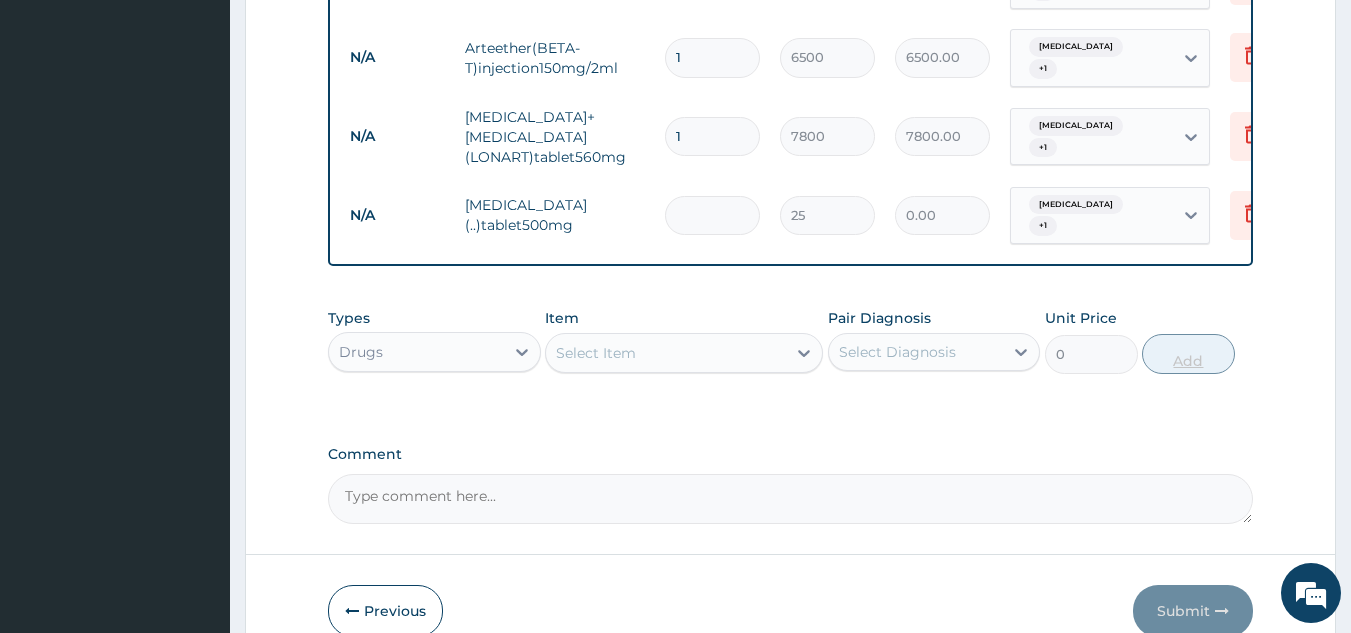 type on "125.00" 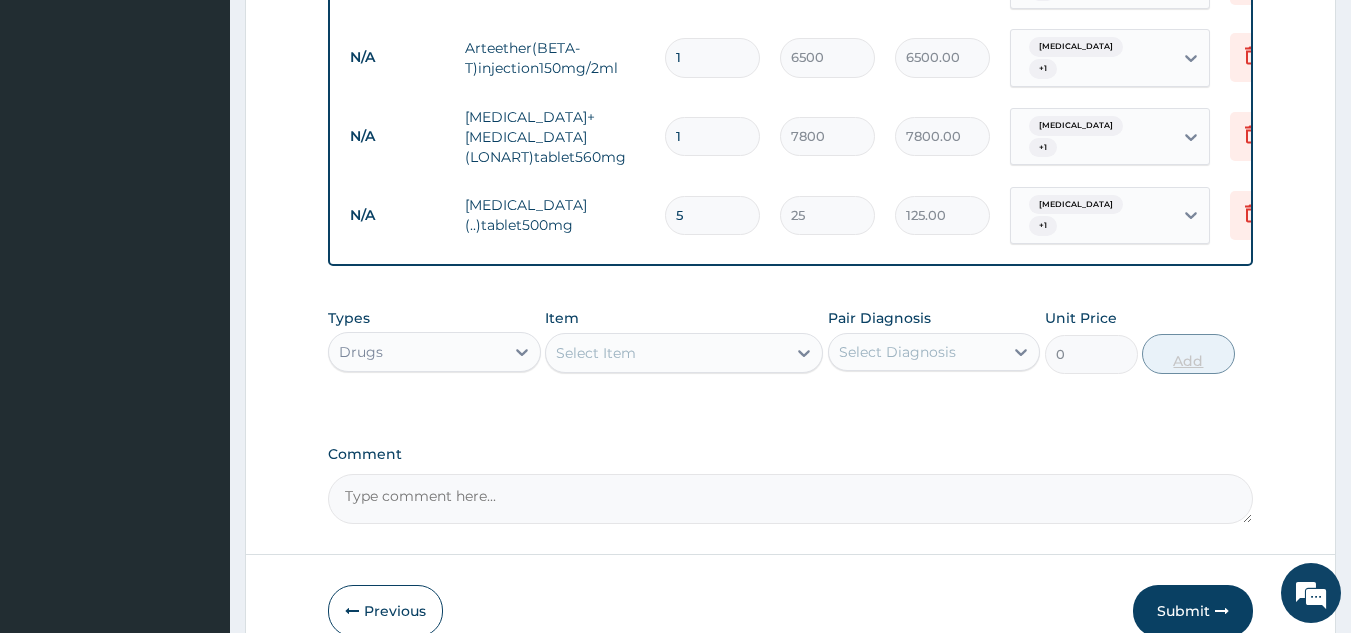 type on "5" 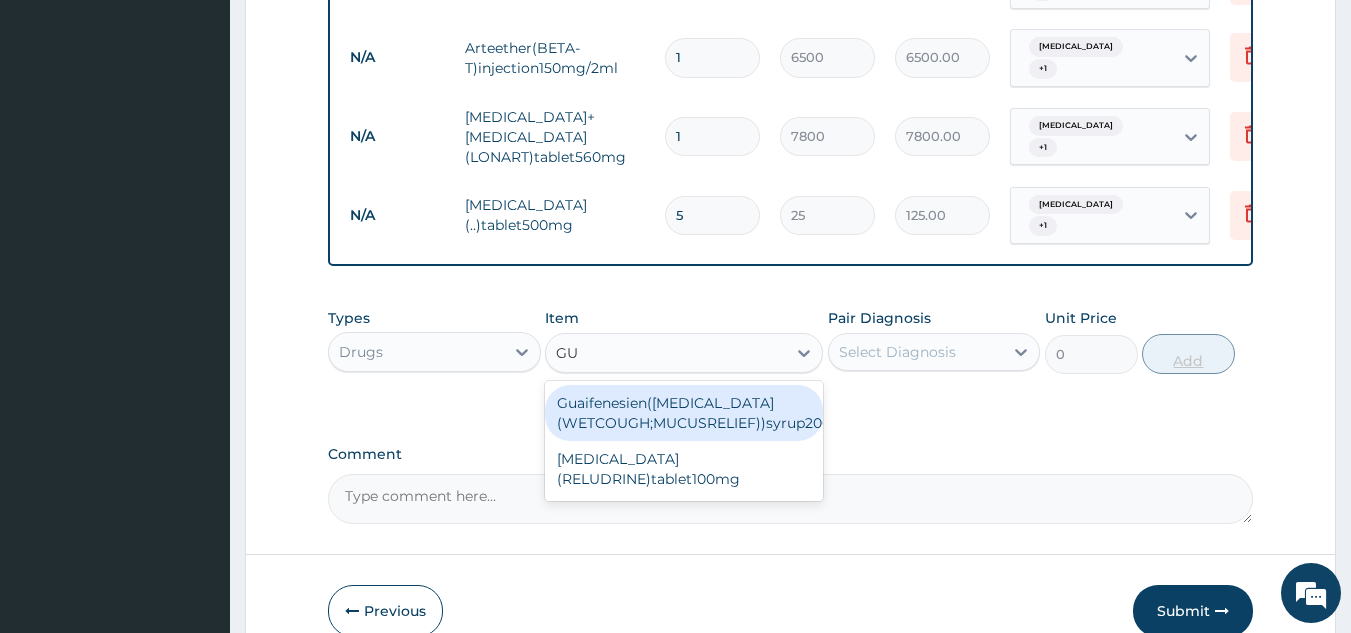 type on "GUA" 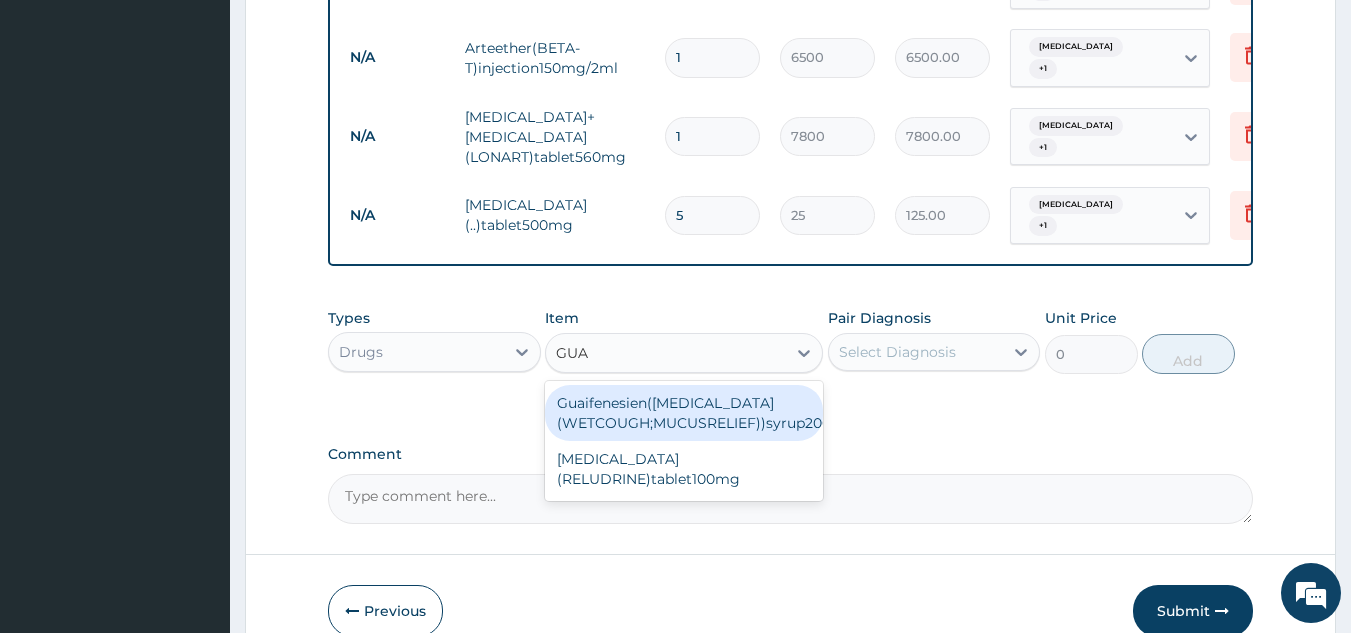 click on "Guaifenesien(BENYLIN(WETCOUGH;MUCUSRELIEF))syrup200mg/10ml" at bounding box center [684, 413] 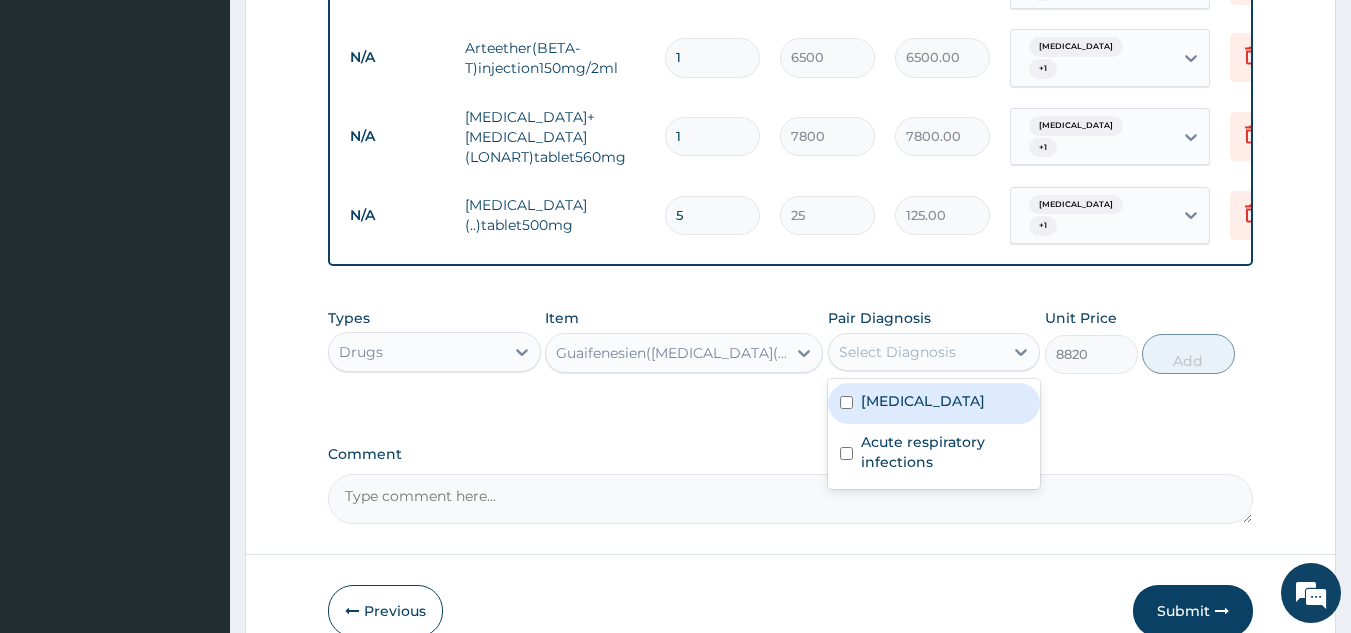 click on "Malaria" at bounding box center [934, 403] 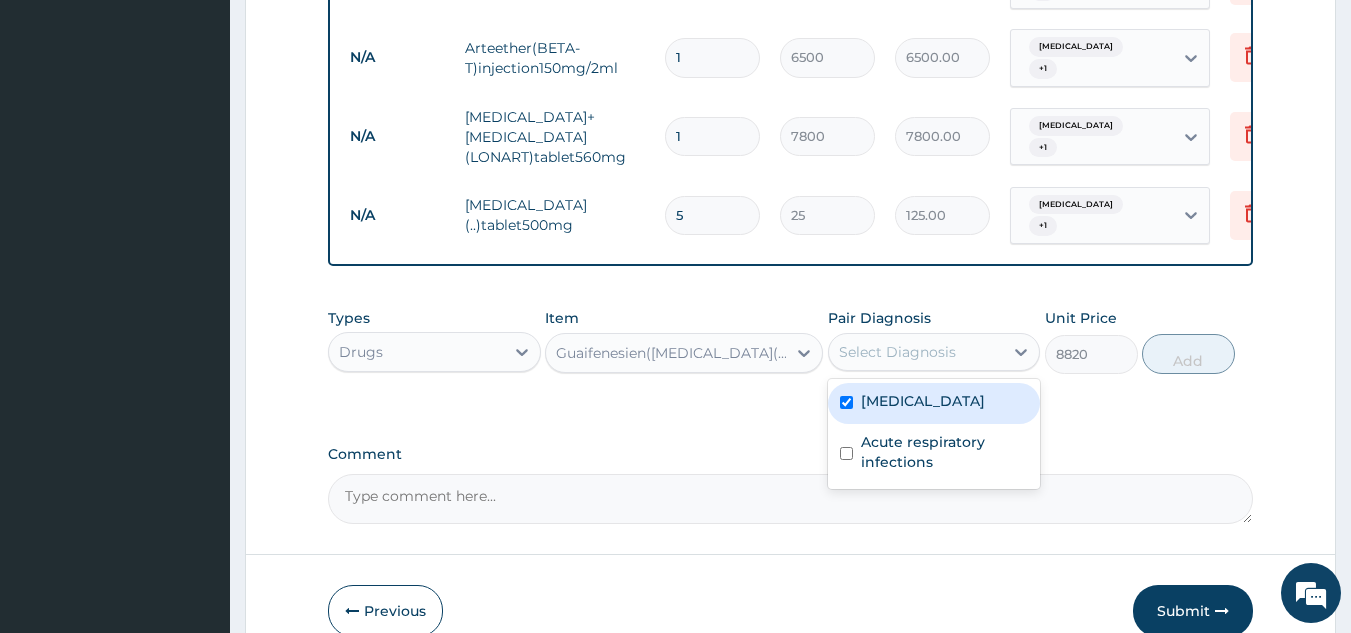 checkbox on "true" 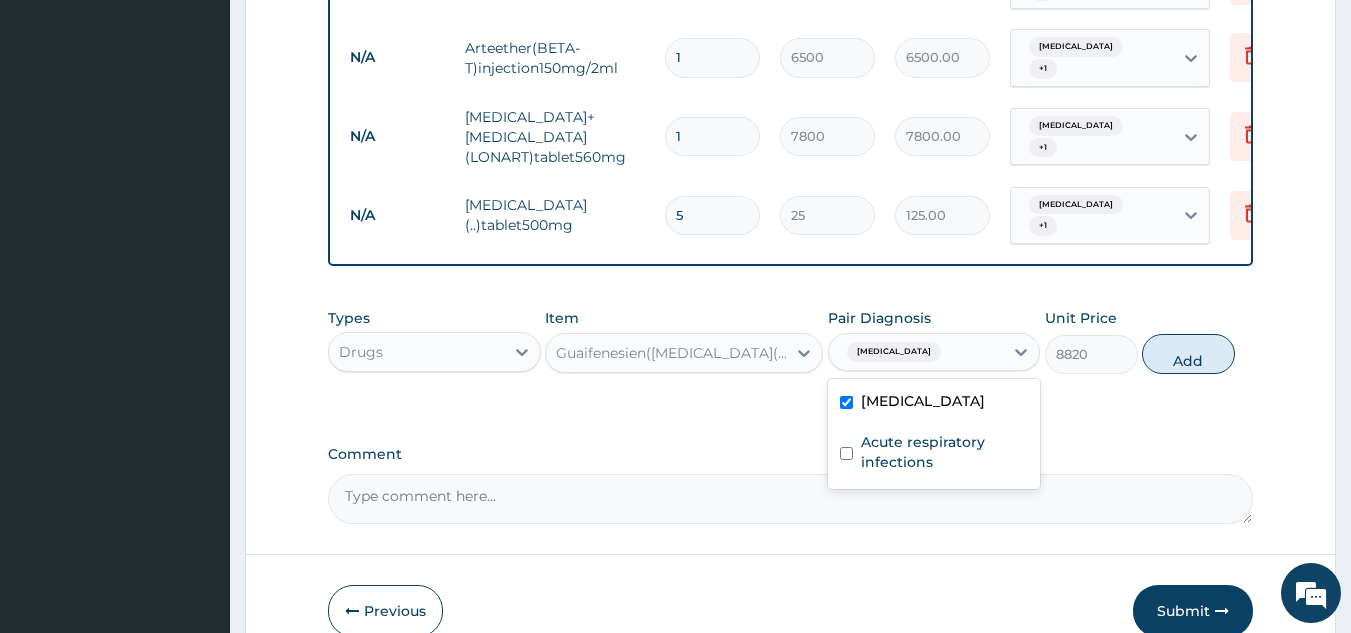 click on "Acute respiratory infections" at bounding box center [945, 452] 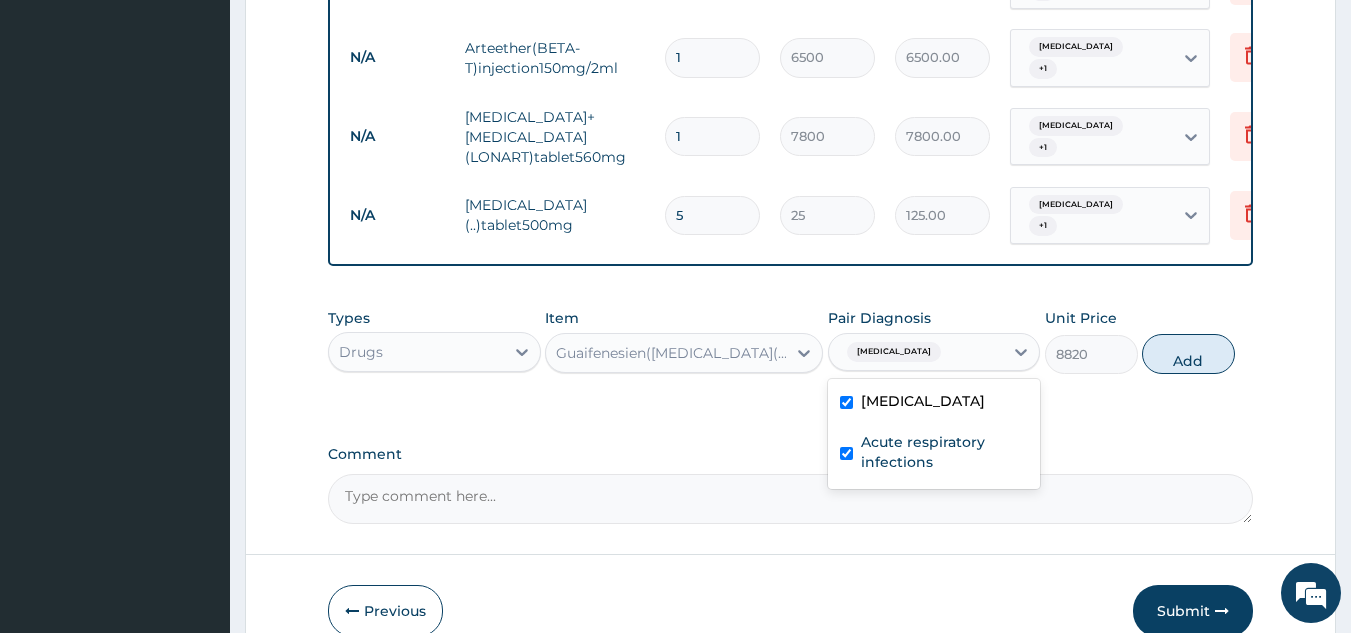 checkbox on "true" 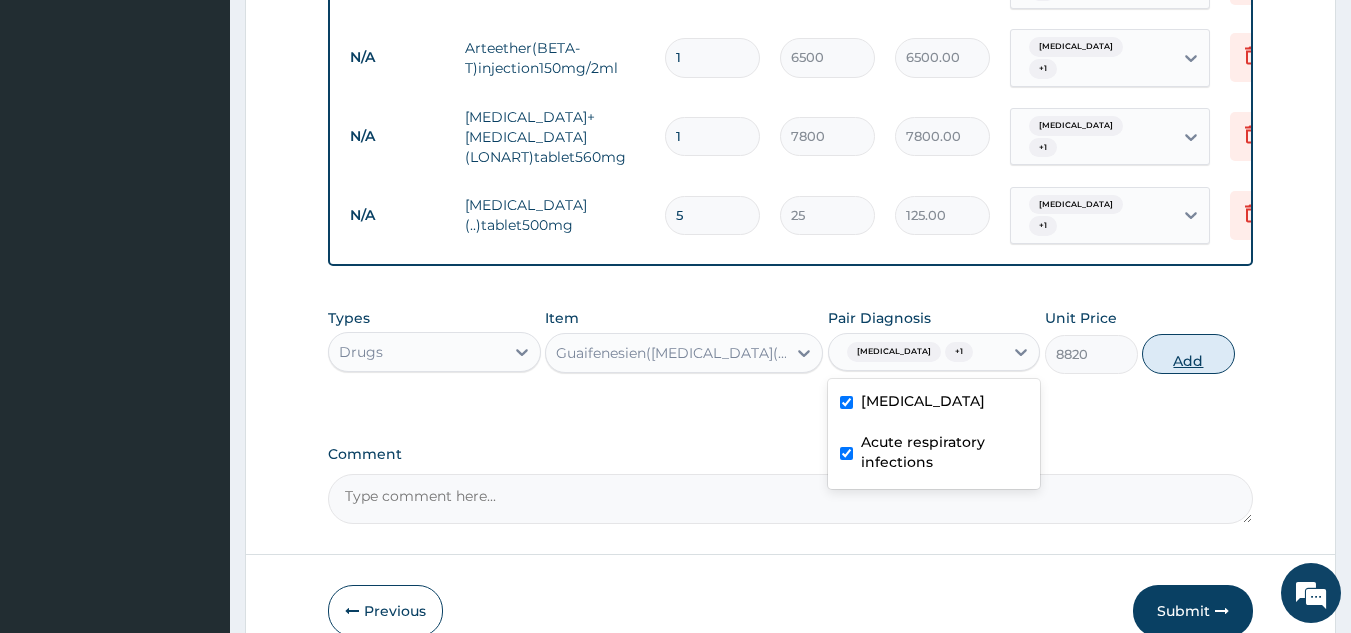 click on "Add" at bounding box center (1188, 354) 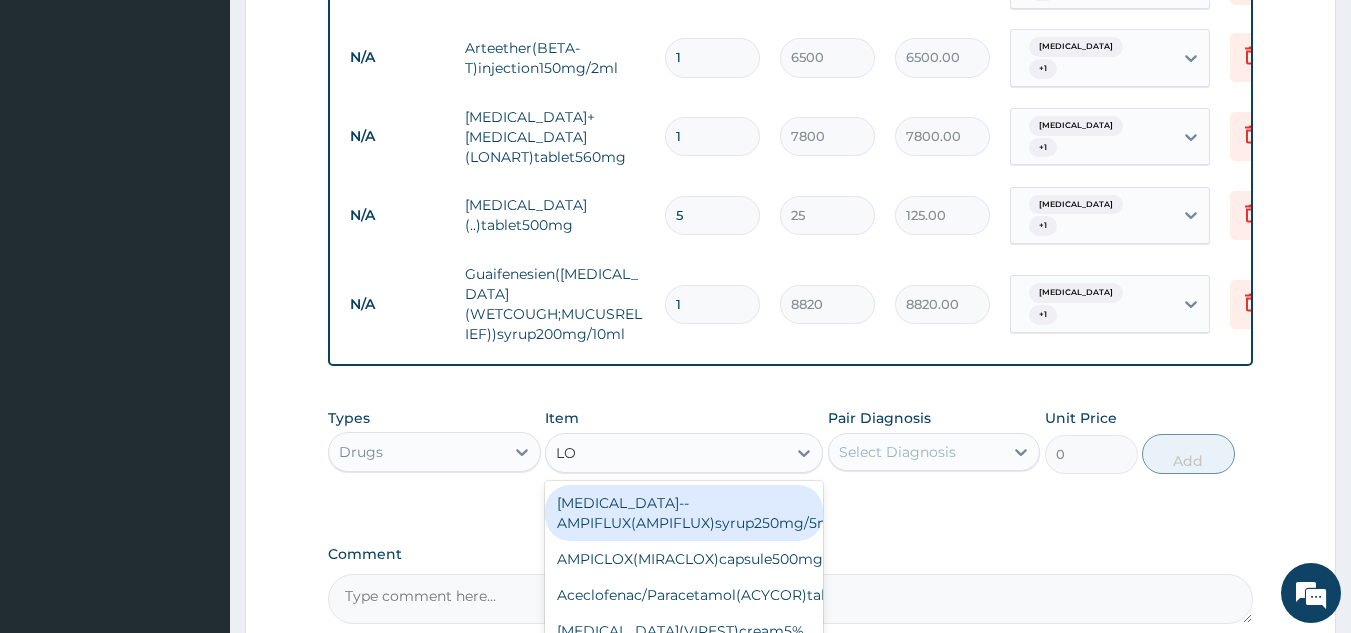 type on "LON" 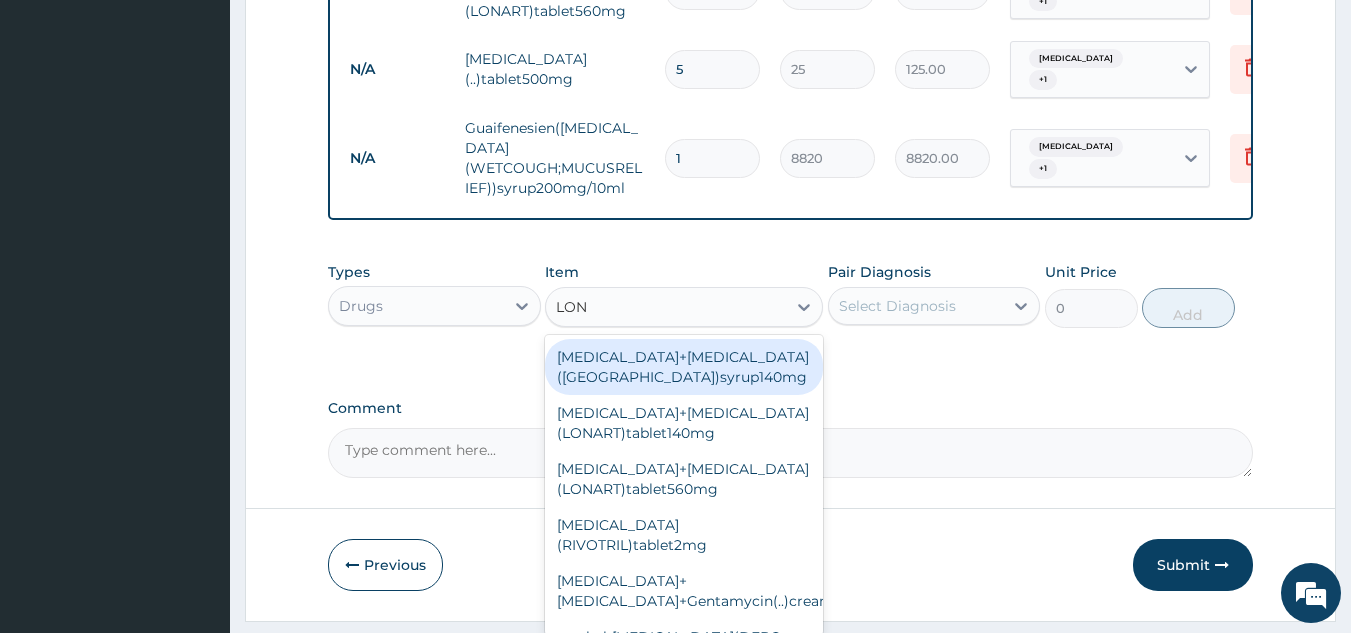 scroll, scrollTop: 1085, scrollLeft: 0, axis: vertical 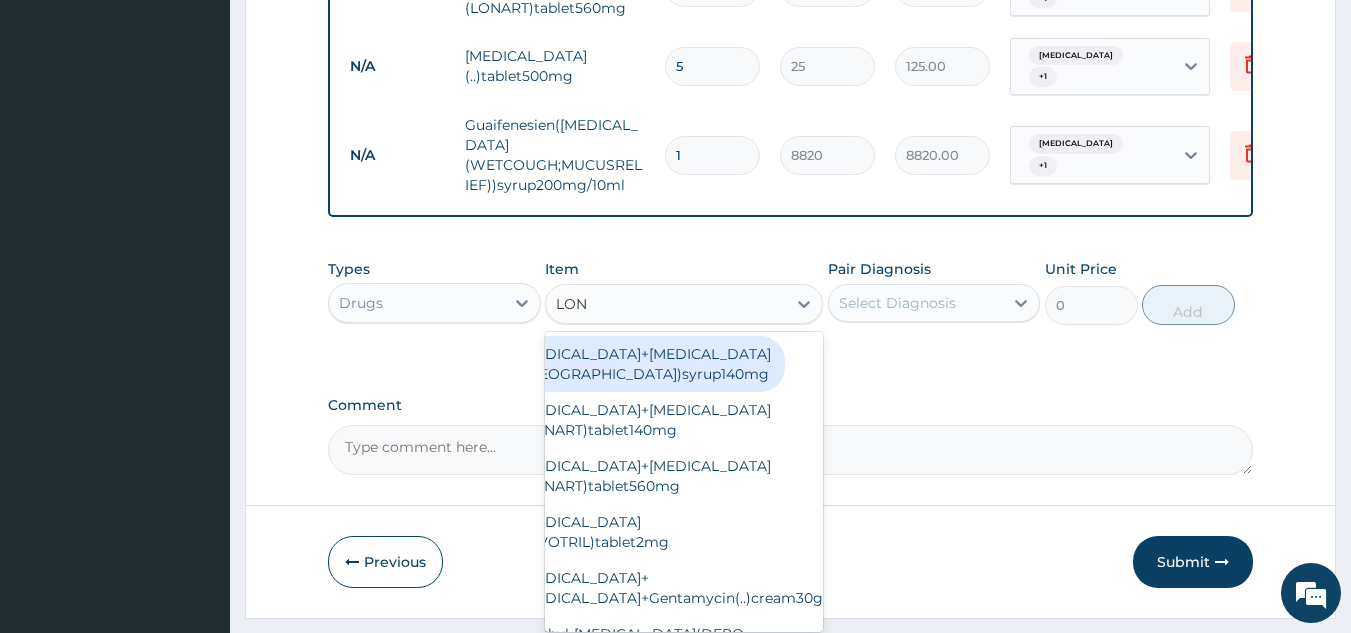 click on "[MEDICAL_DATA]+[MEDICAL_DATA]([GEOGRAPHIC_DATA])syrup140mg" at bounding box center [646, 364] 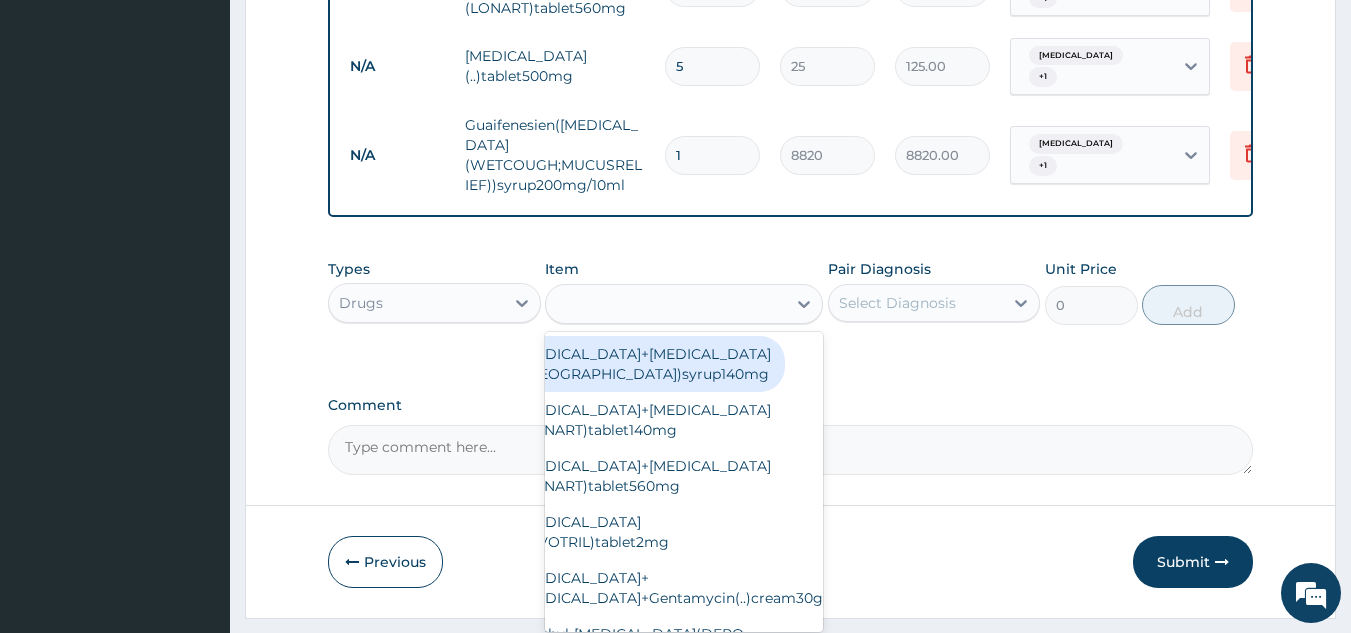 type on "8100" 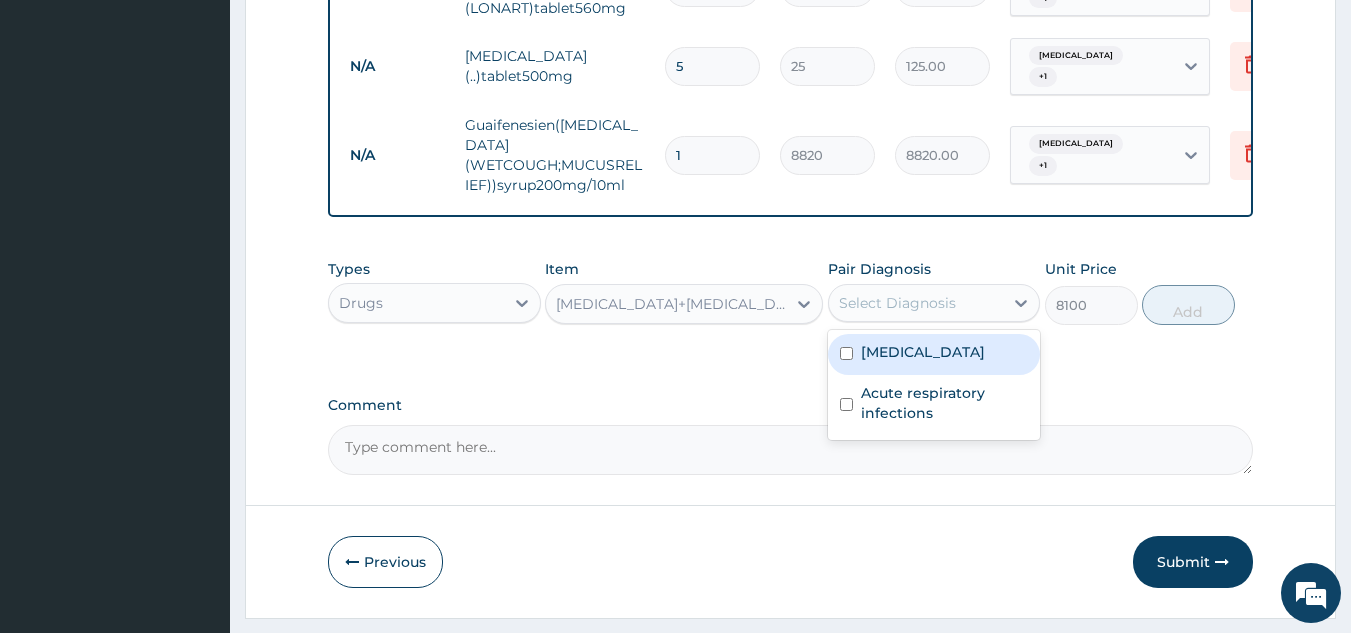 click at bounding box center (846, 353) 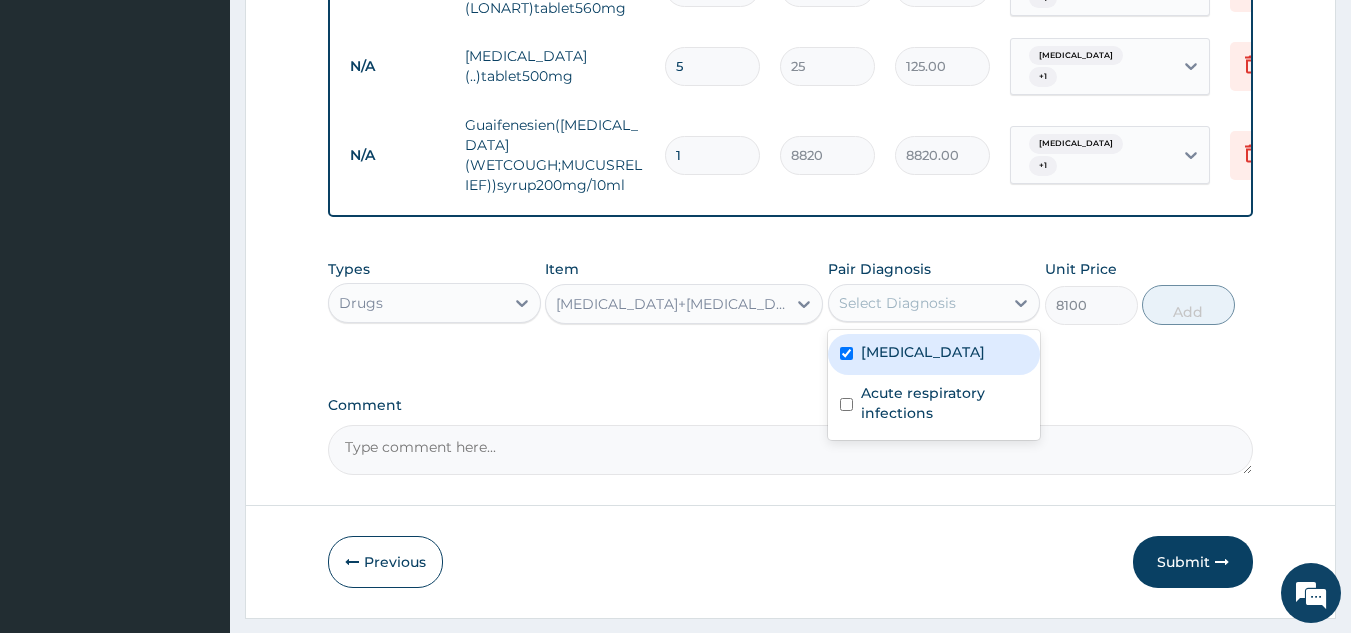 checkbox on "true" 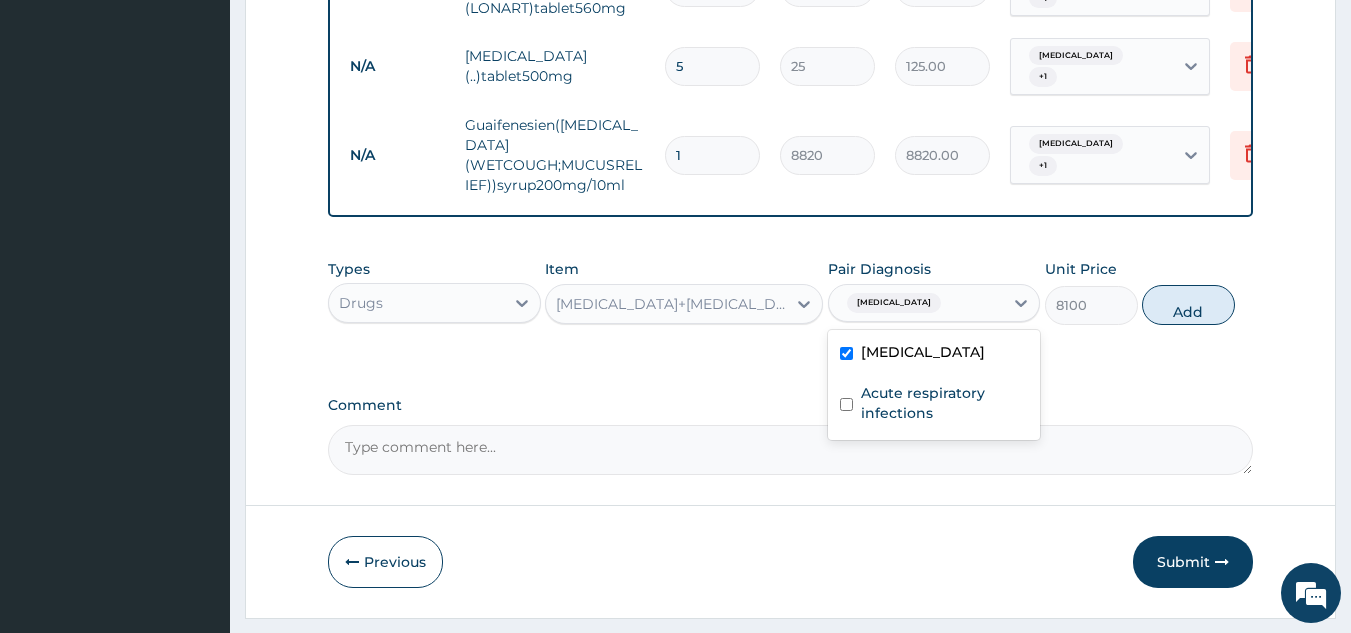 click at bounding box center [846, 404] 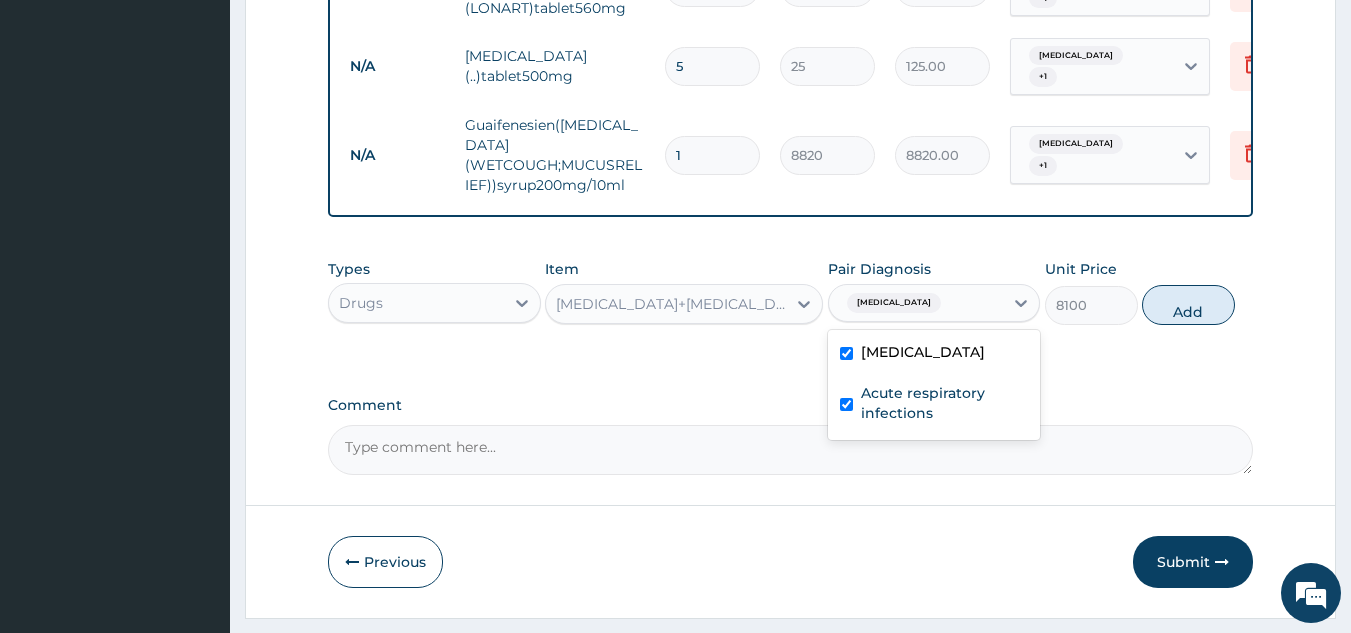 checkbox on "true" 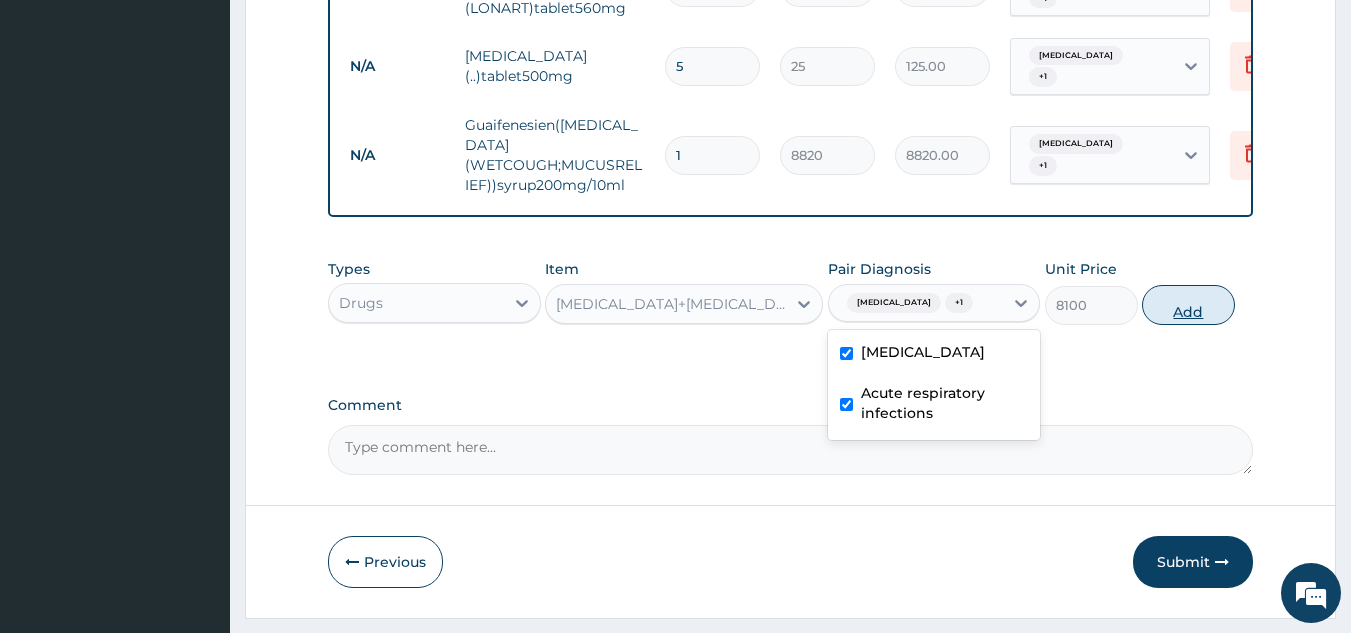 click on "Add" at bounding box center (1188, 305) 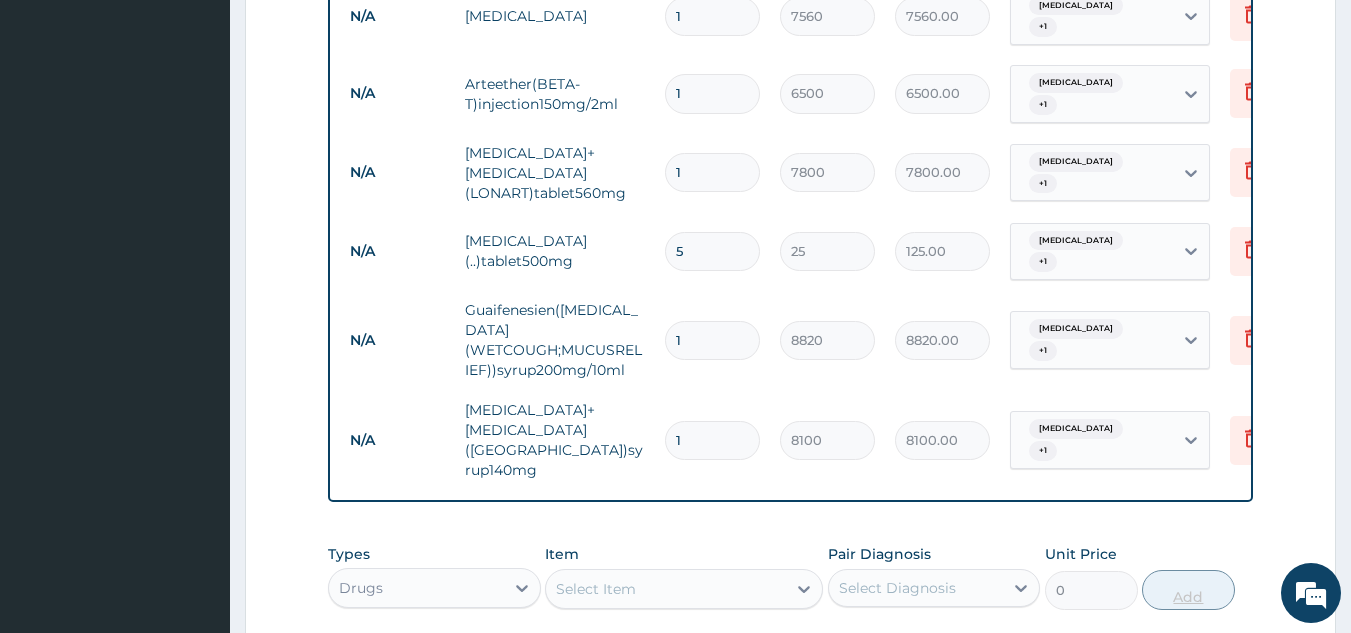 scroll, scrollTop: 872, scrollLeft: 0, axis: vertical 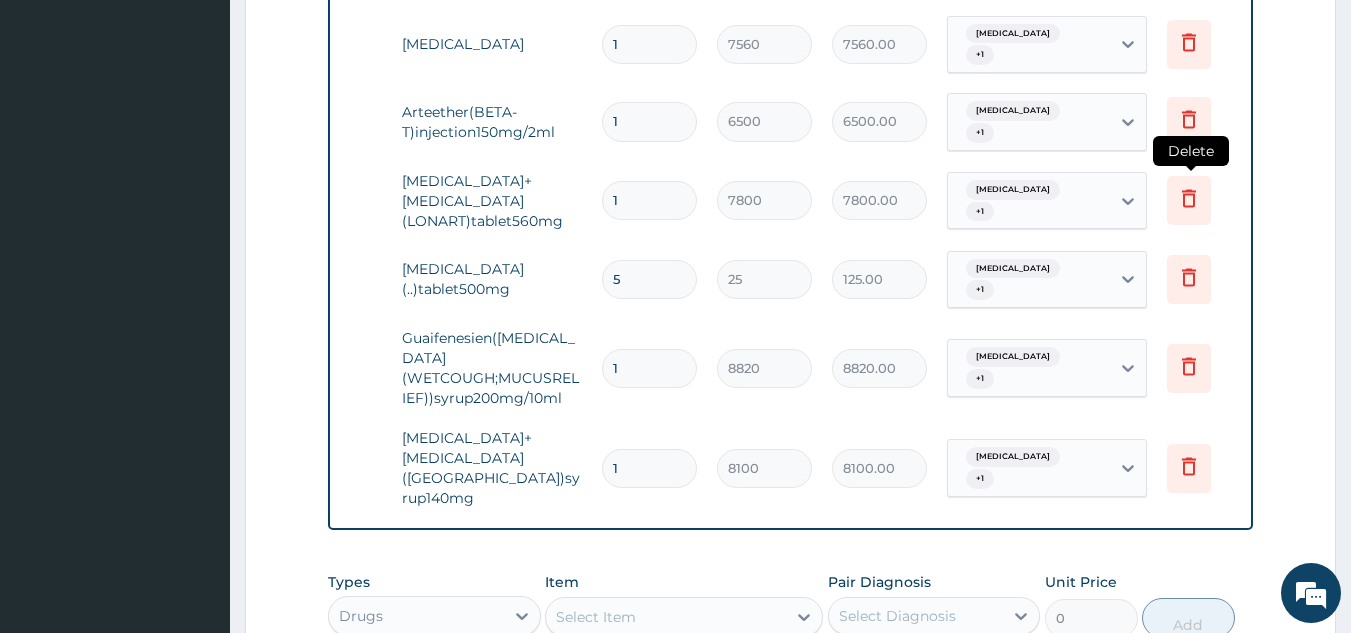 click 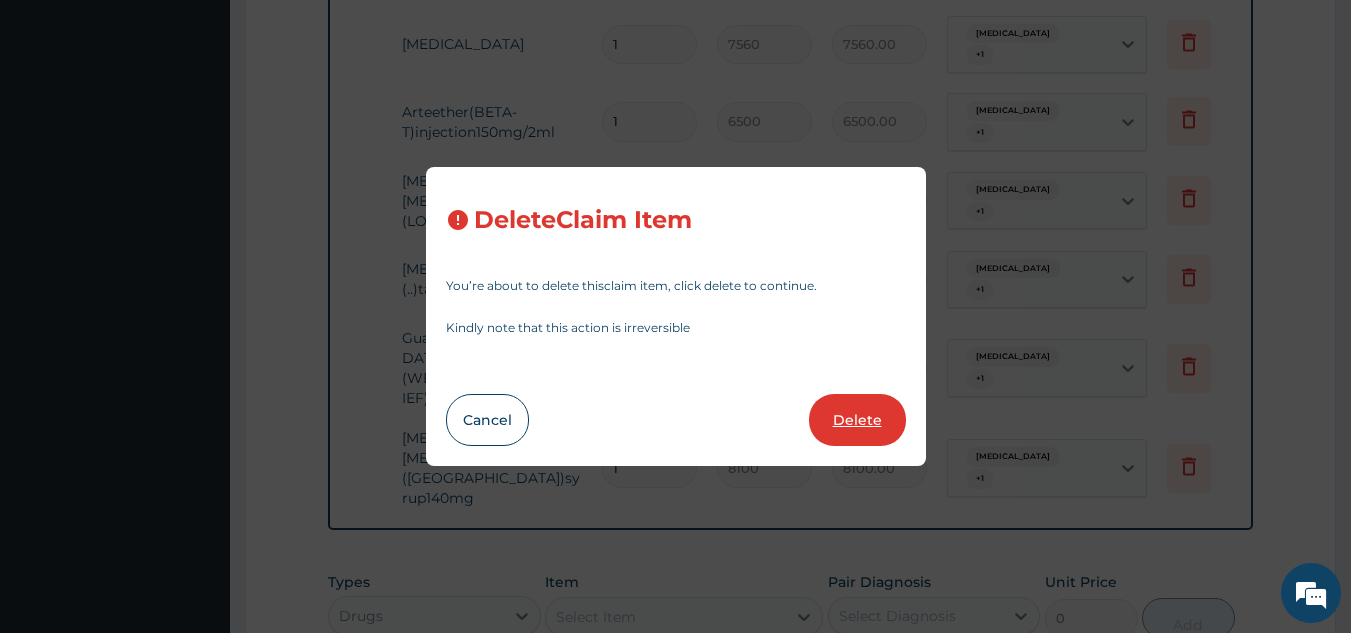 click on "Delete" at bounding box center (857, 420) 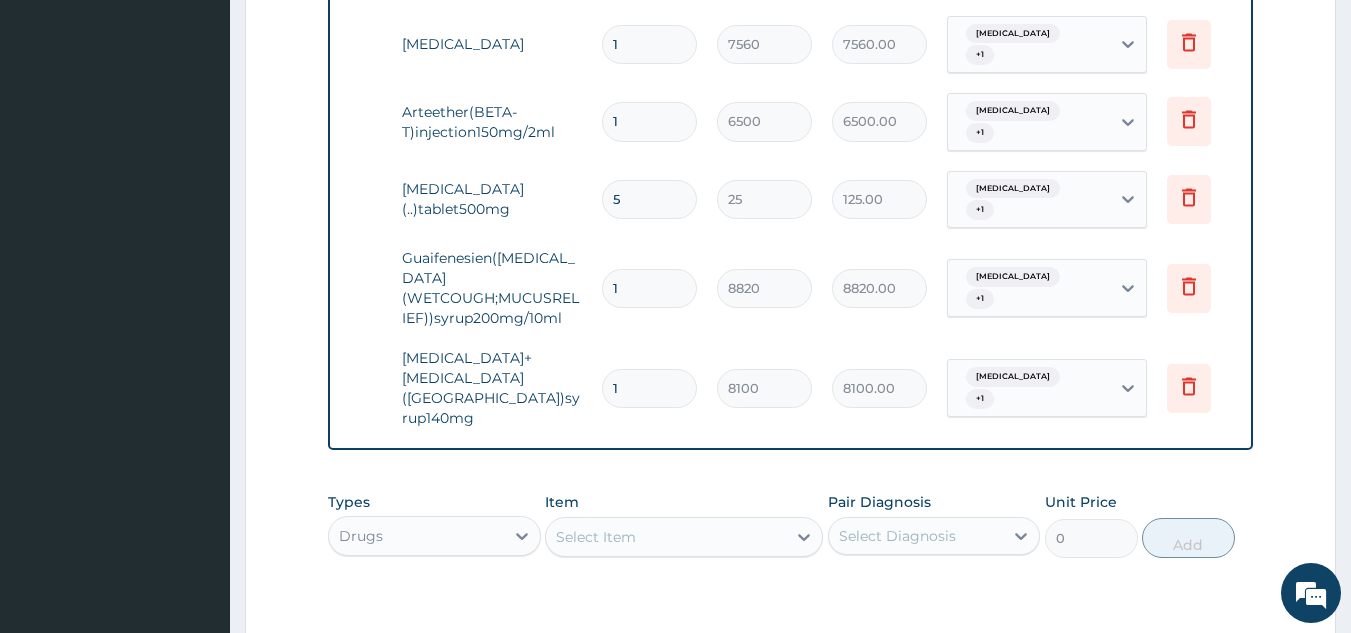 scroll, scrollTop: 1000, scrollLeft: 0, axis: vertical 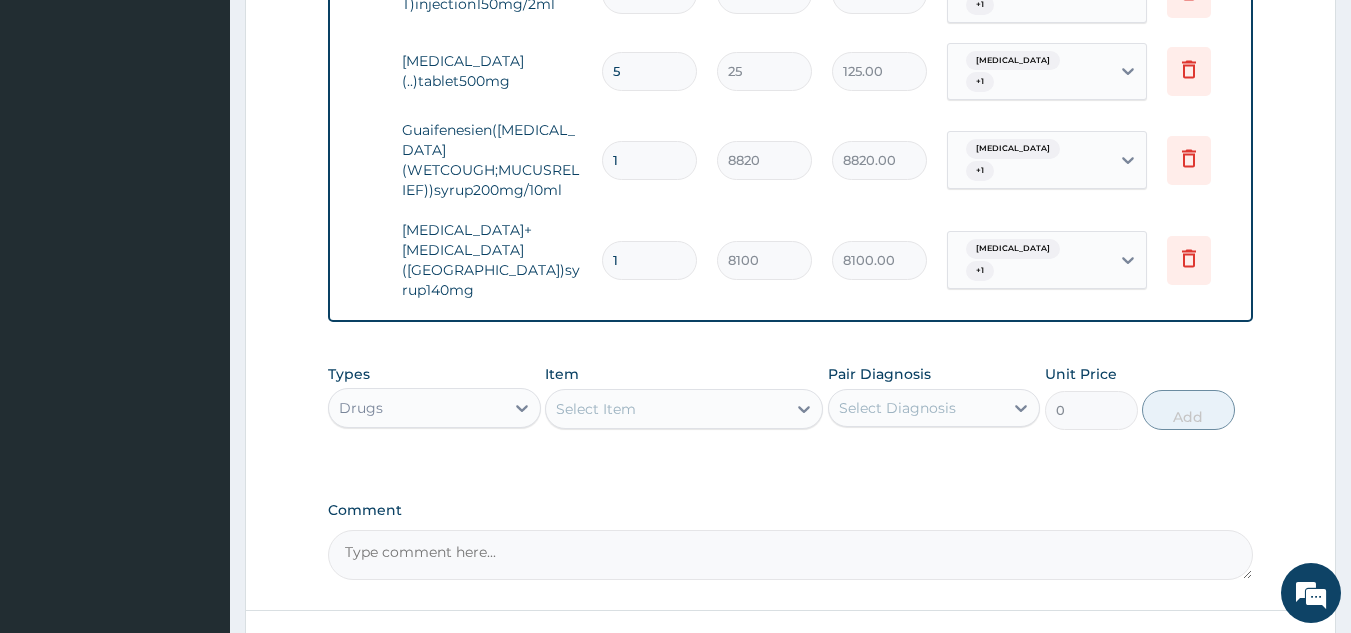 click on "Submit" at bounding box center [1193, 667] 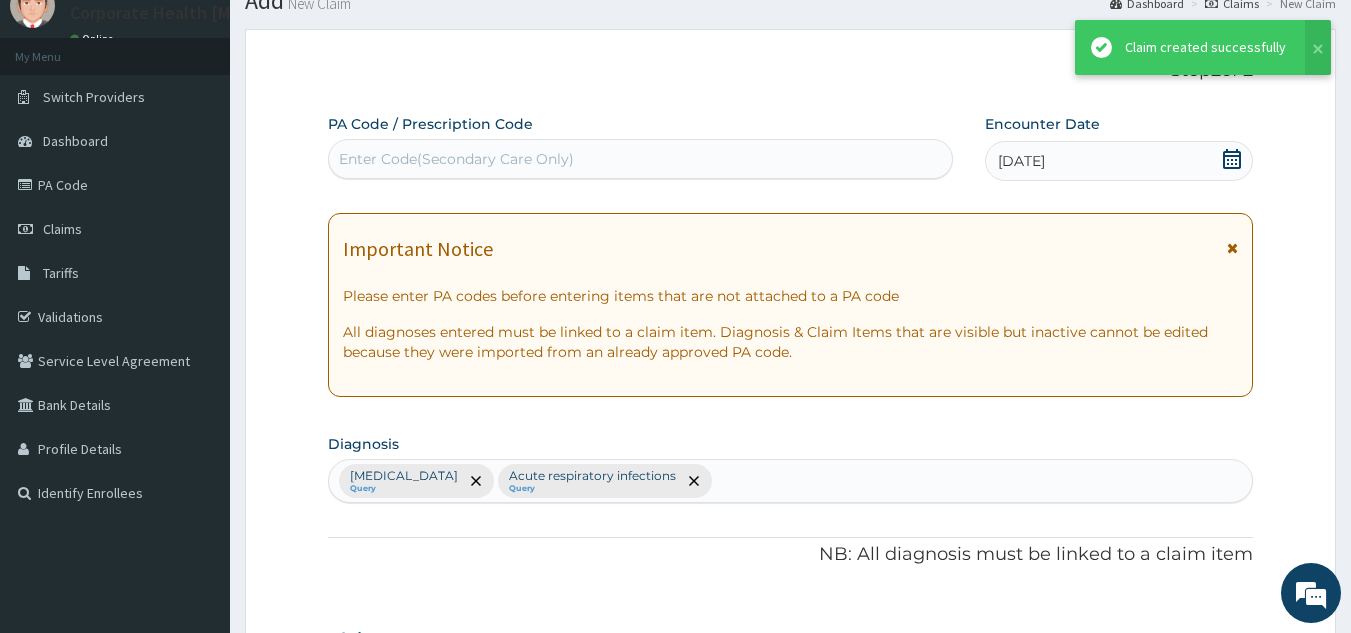scroll, scrollTop: 1000, scrollLeft: 0, axis: vertical 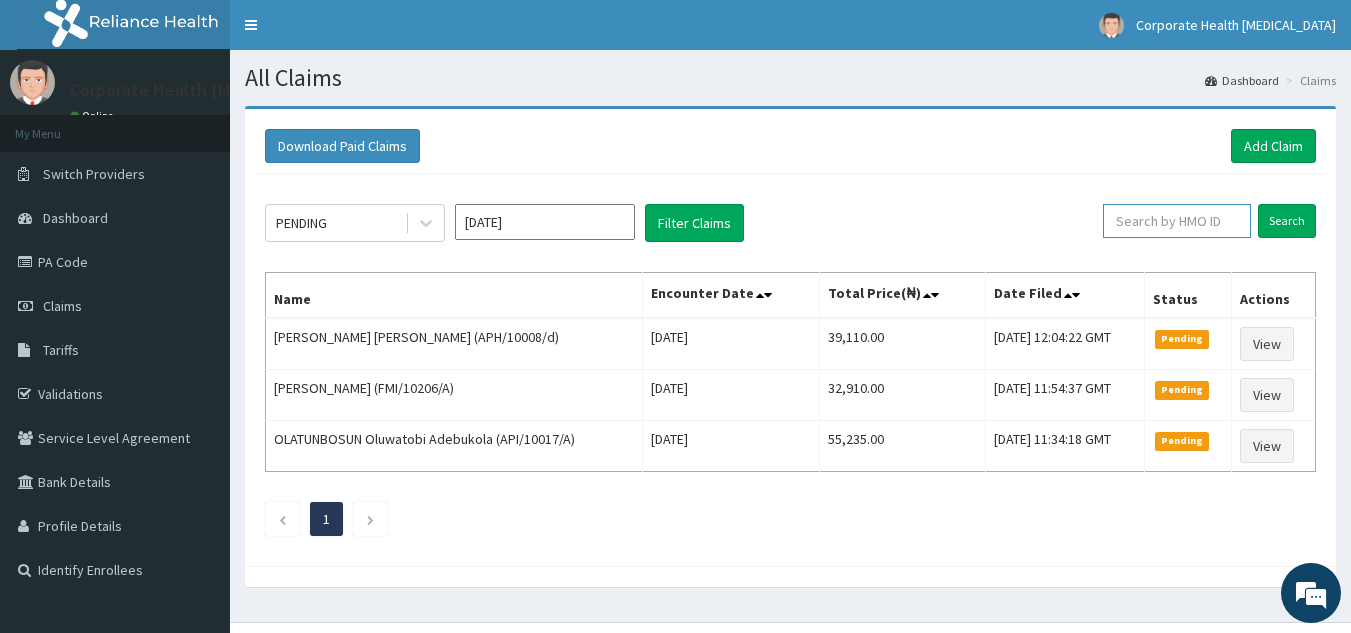 click at bounding box center (1177, 221) 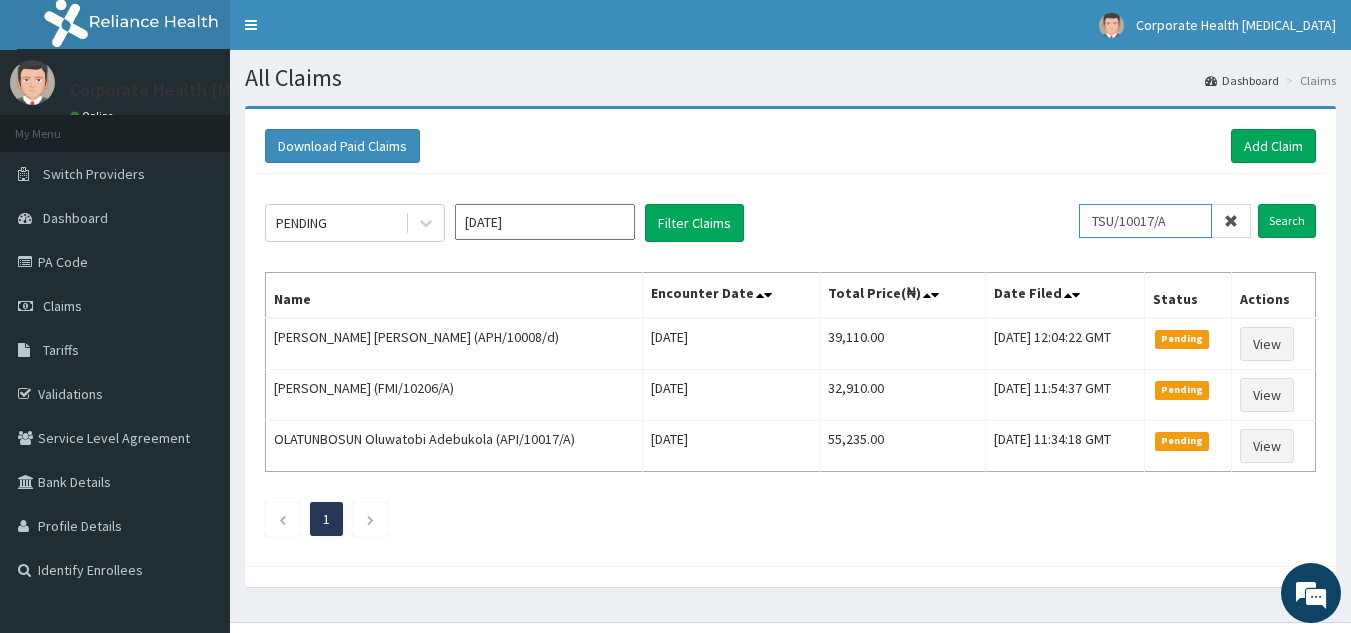 drag, startPoint x: 1172, startPoint y: 220, endPoint x: 1307, endPoint y: 199, distance: 136.62357 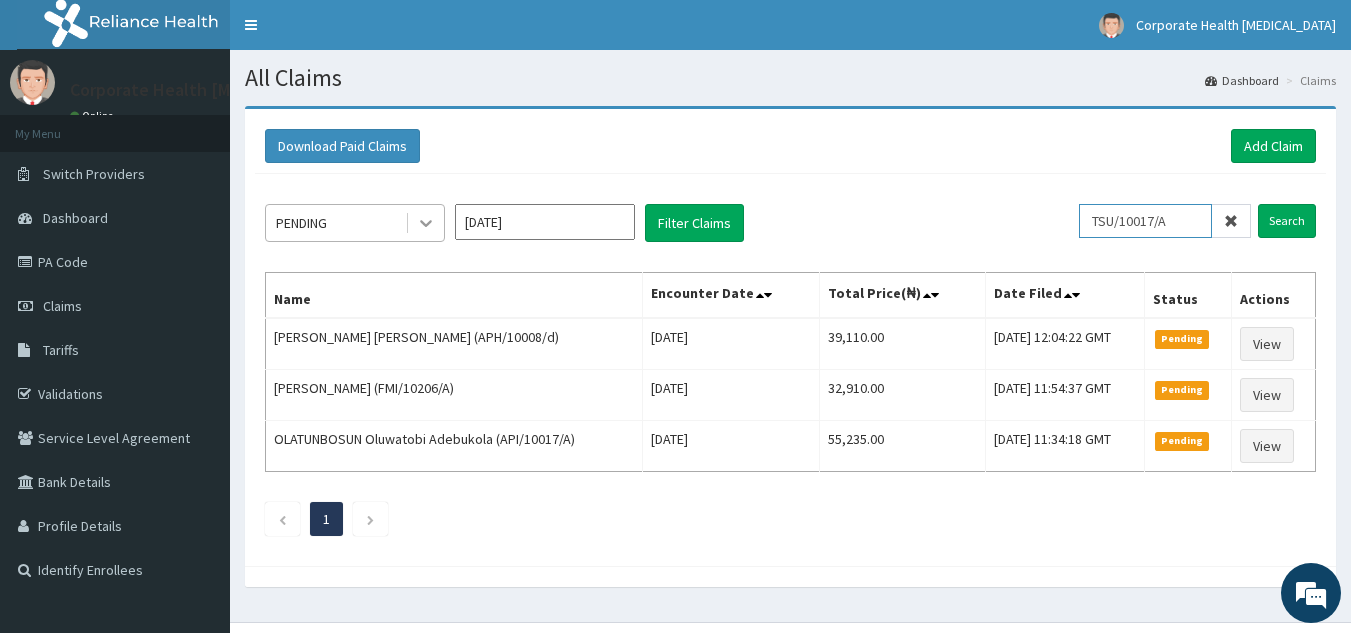 type on "TSU/10017/A" 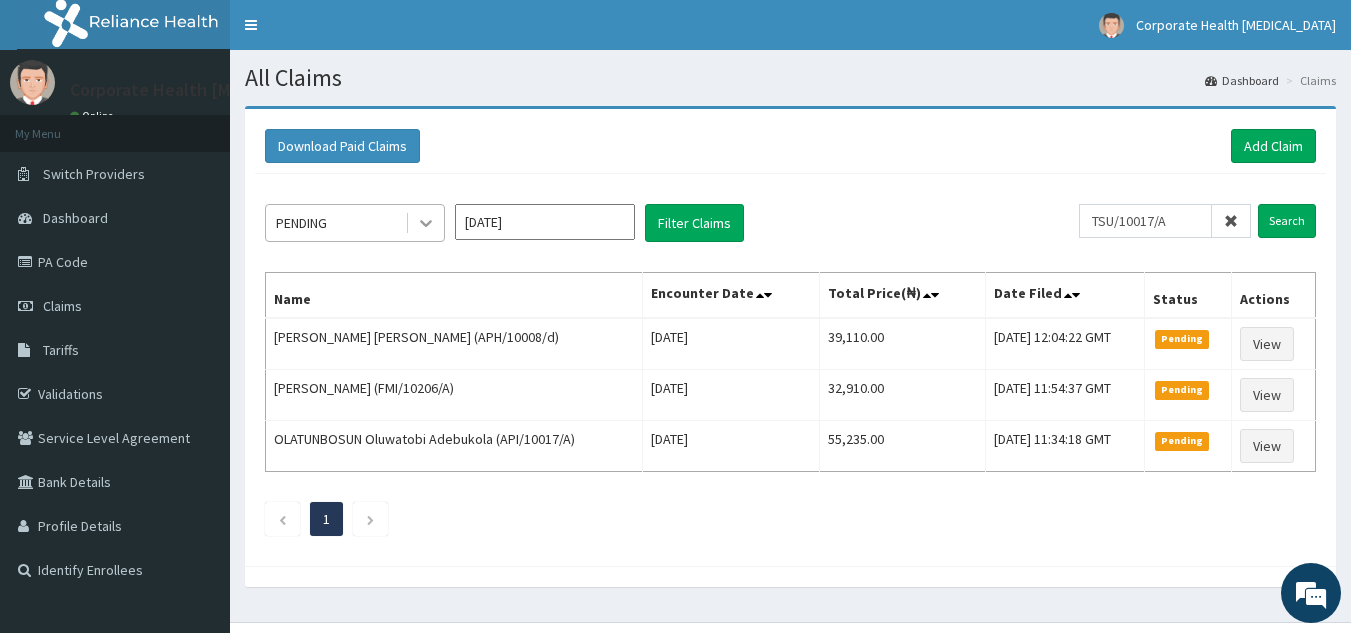 click 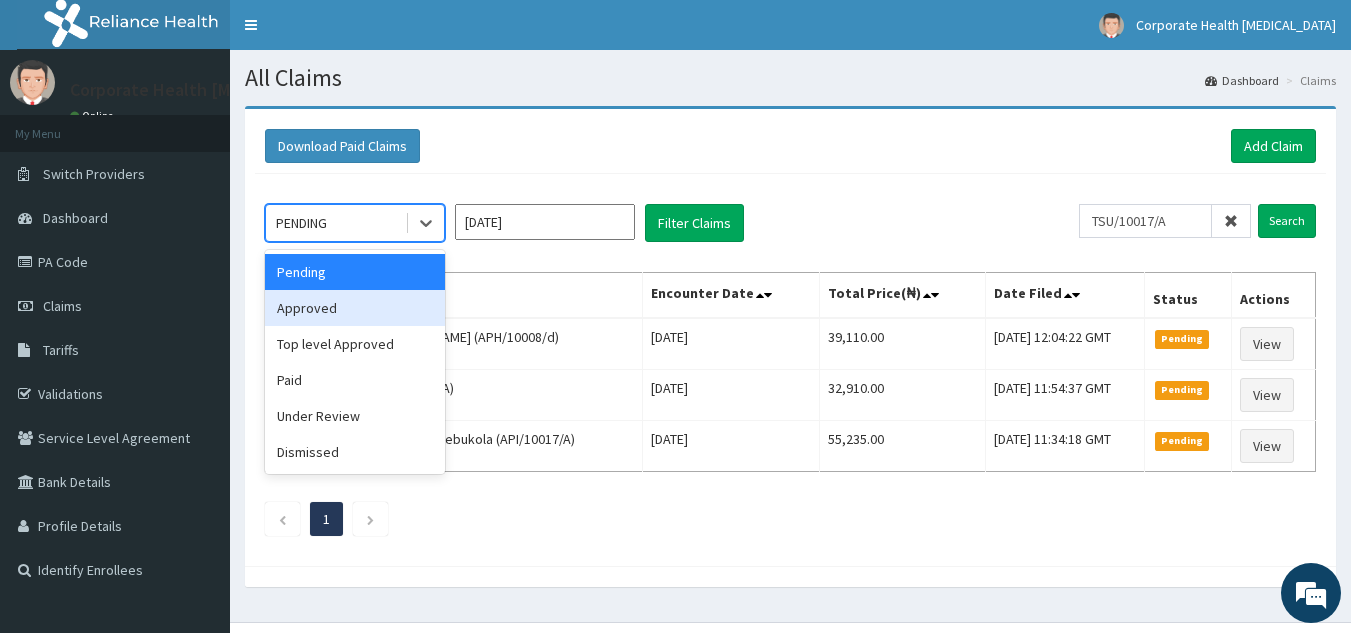click on "Approved" at bounding box center [355, 308] 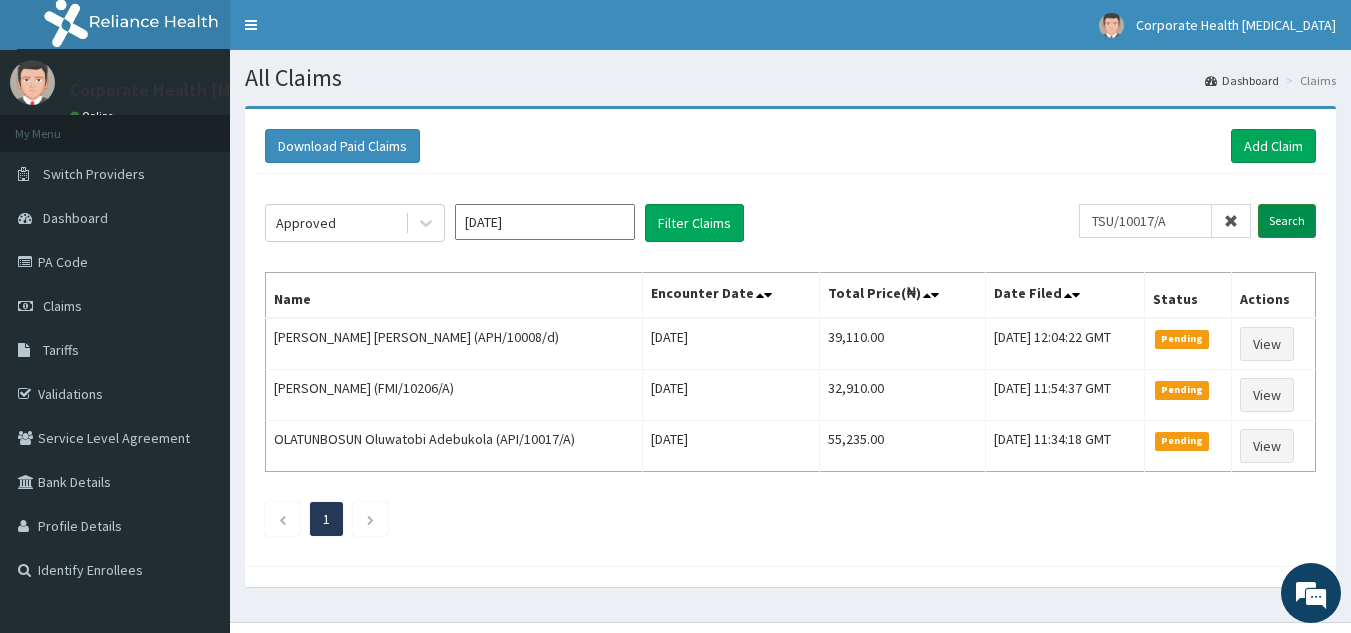 click on "Search" at bounding box center (1287, 221) 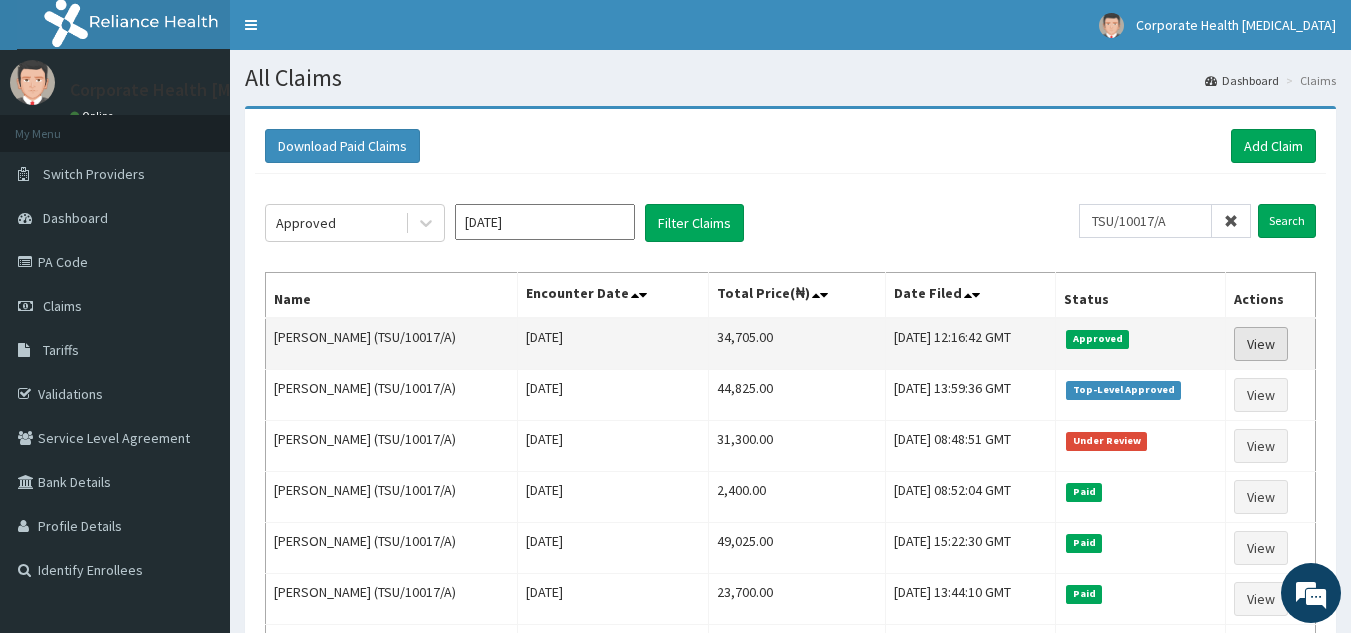 click on "View" at bounding box center [1261, 344] 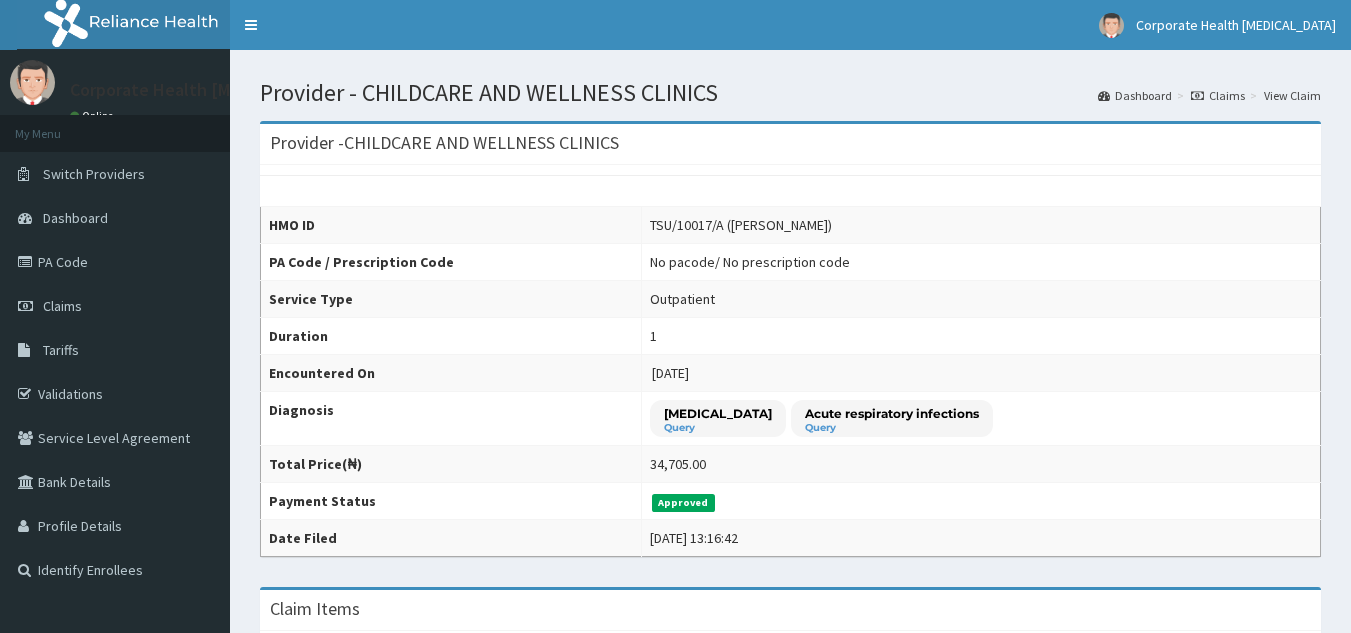 scroll, scrollTop: 0, scrollLeft: 0, axis: both 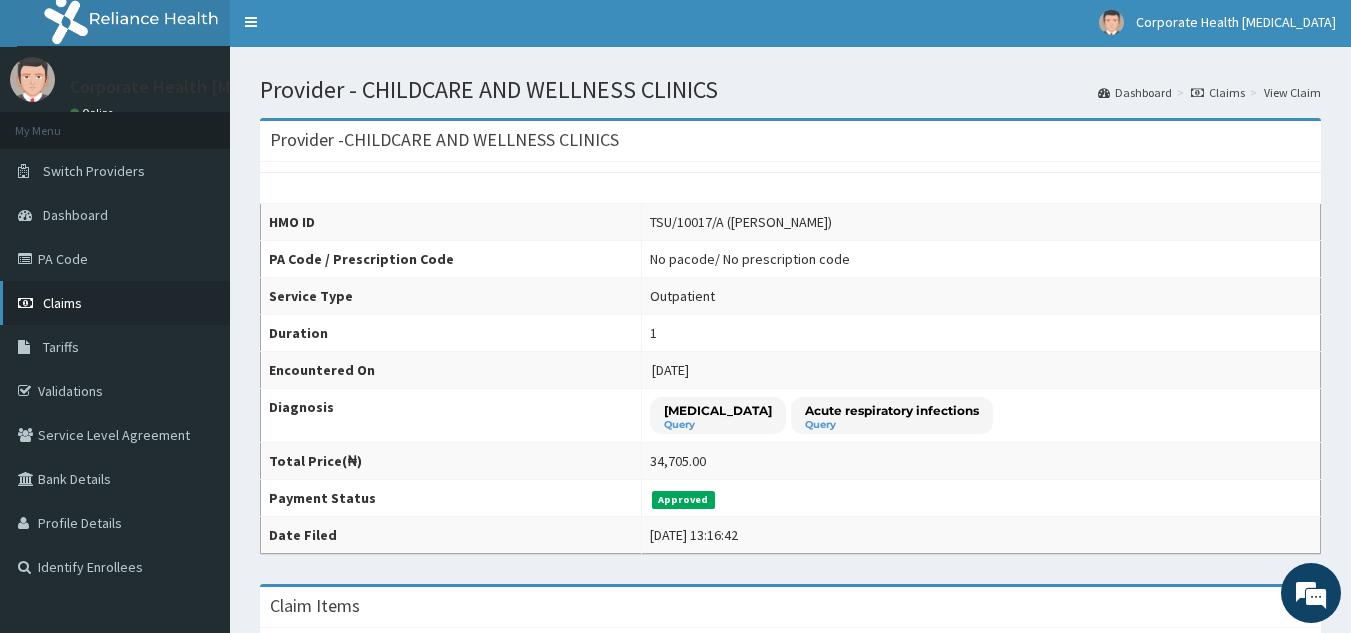 click on "Claims" at bounding box center (62, 303) 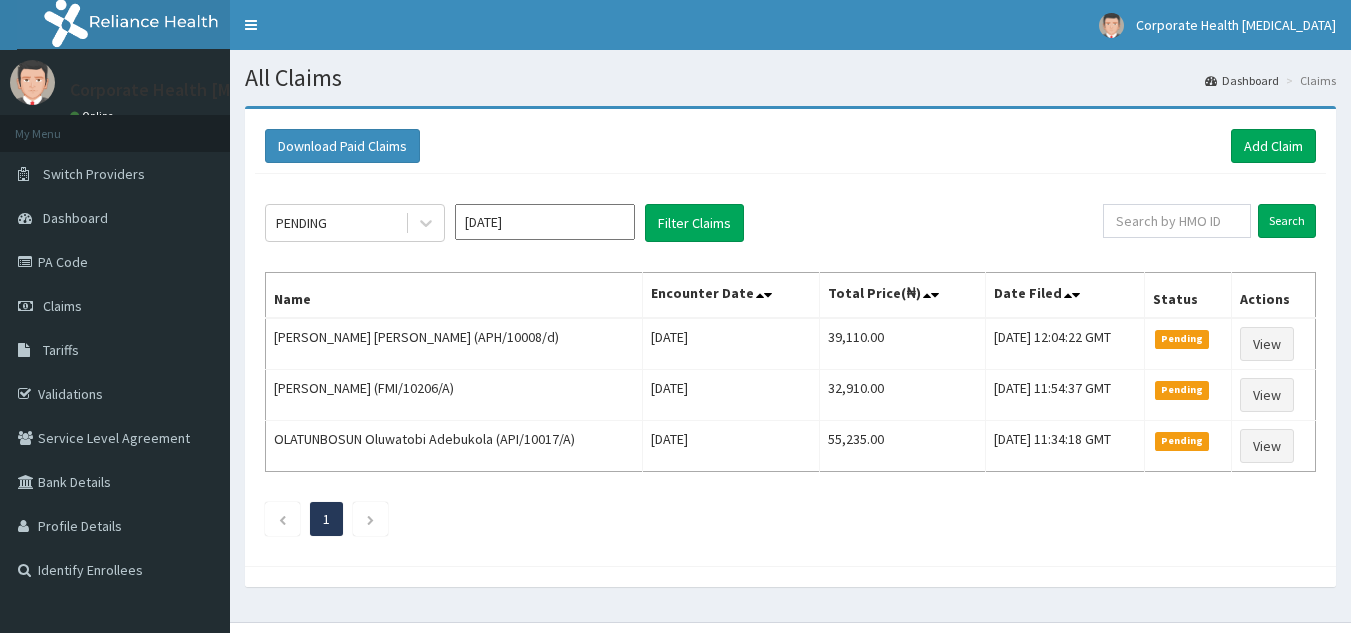 scroll, scrollTop: 0, scrollLeft: 0, axis: both 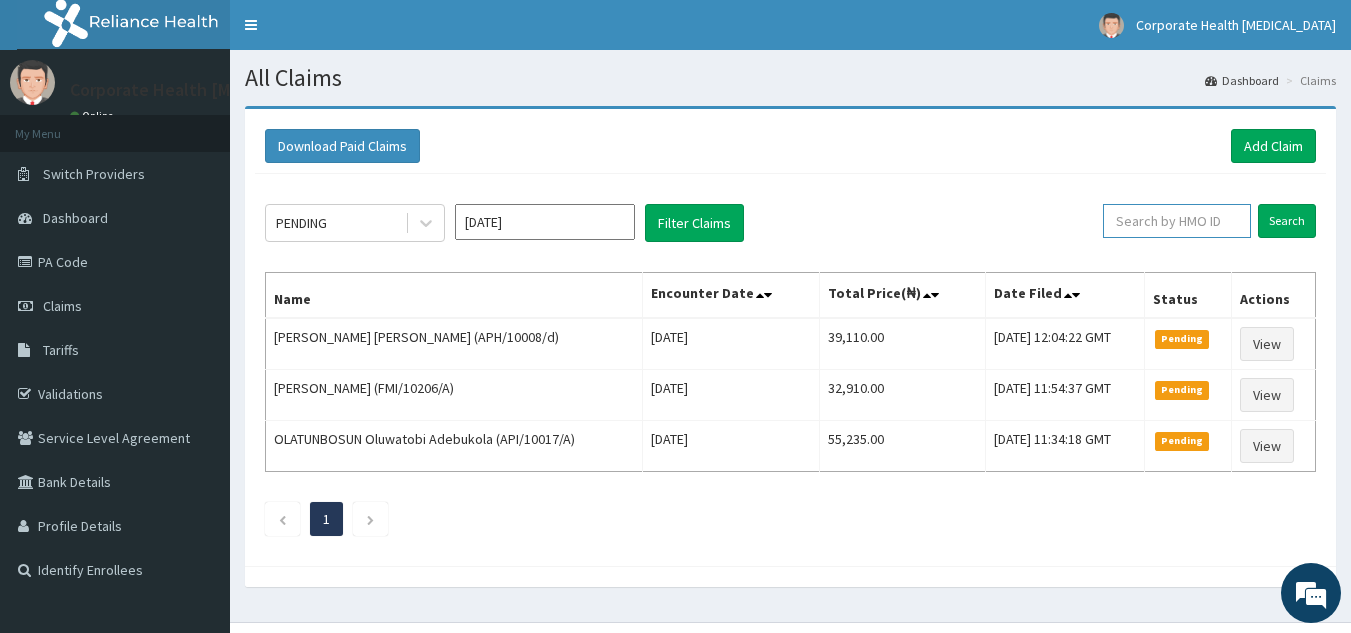 click at bounding box center [1177, 221] 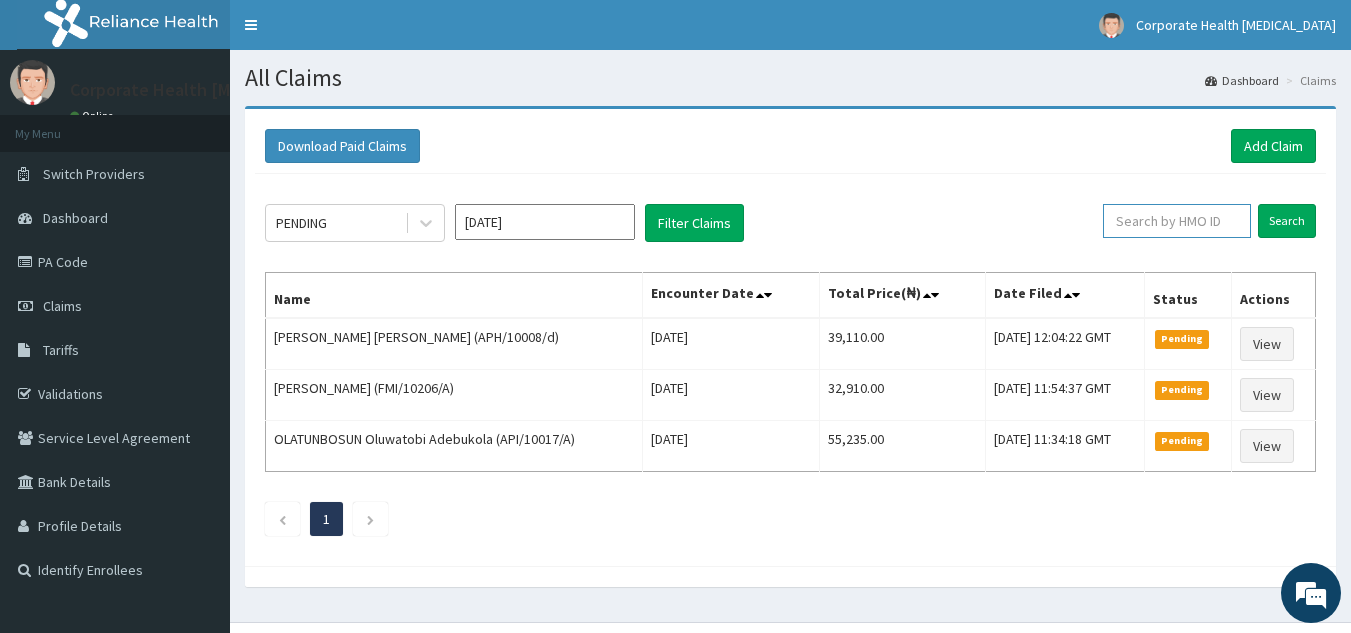 paste on "TSU/10017/A" 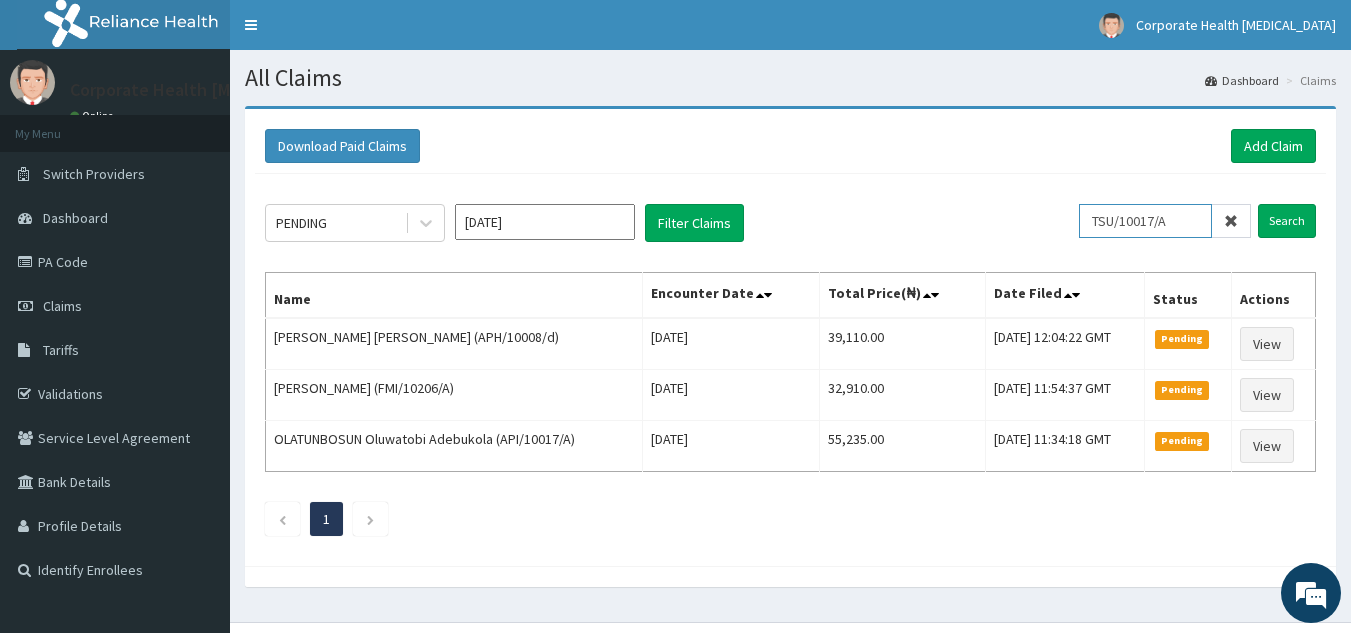 type on "TSU/10017/A" 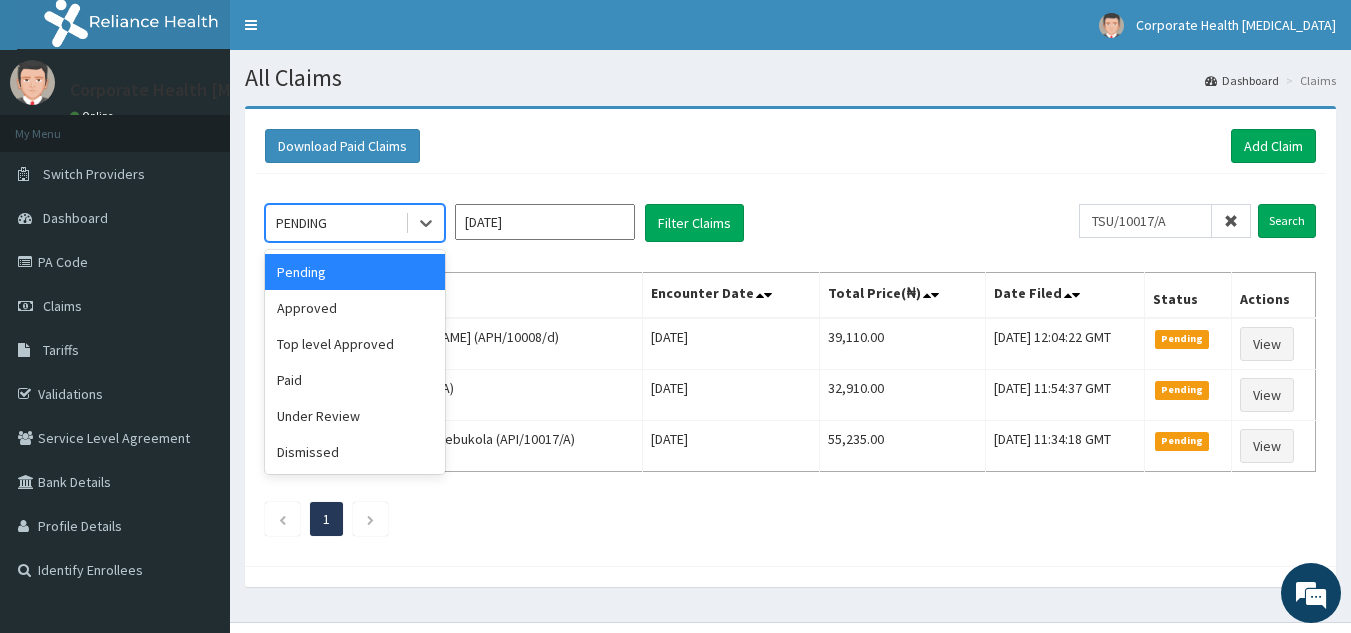 scroll, scrollTop: 0, scrollLeft: 0, axis: both 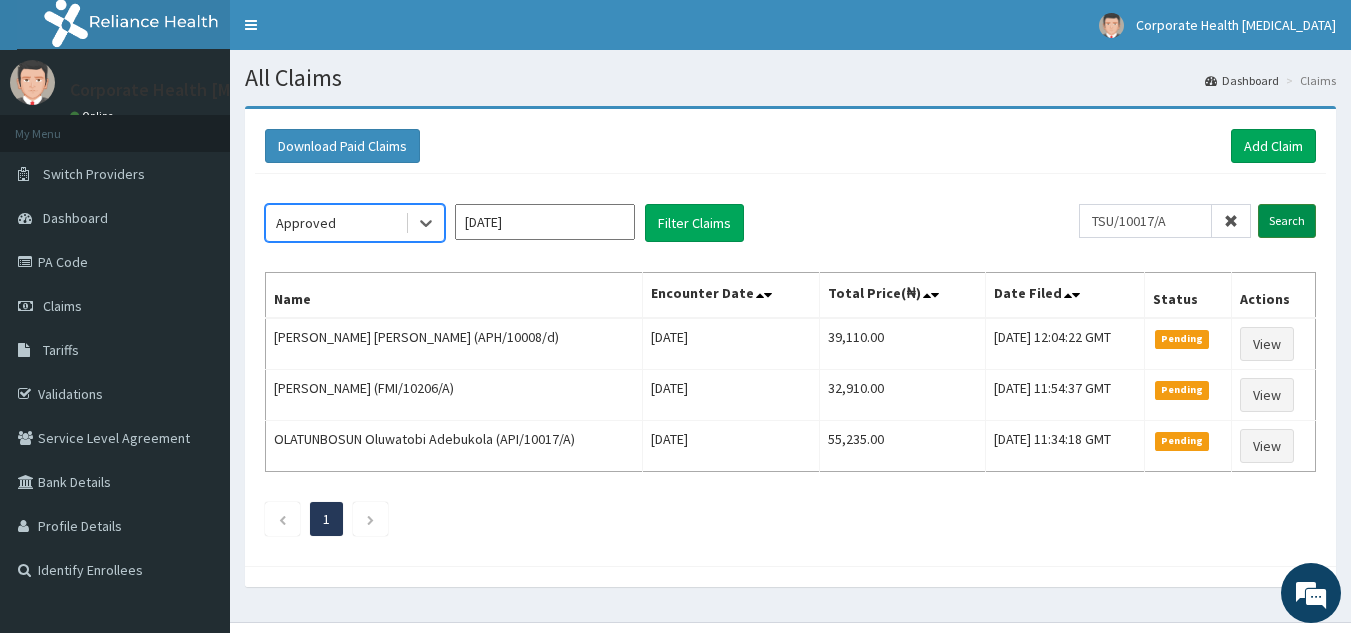 click on "Search" at bounding box center (1287, 221) 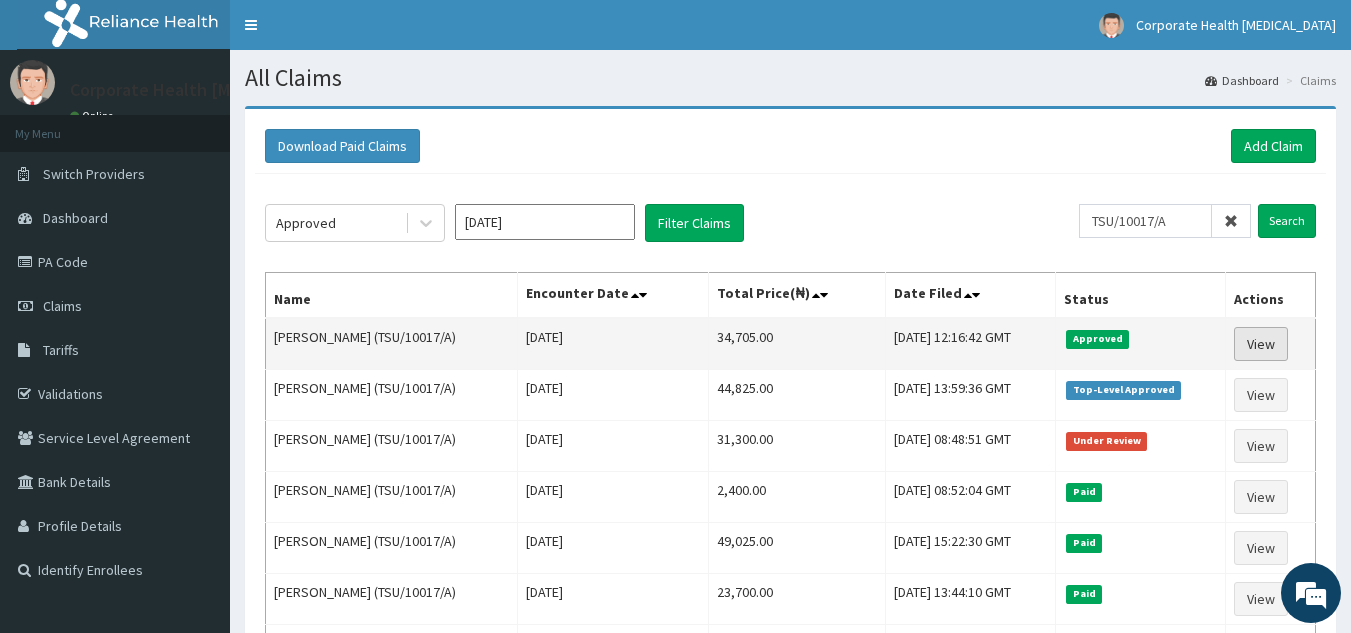click on "View" at bounding box center (1261, 344) 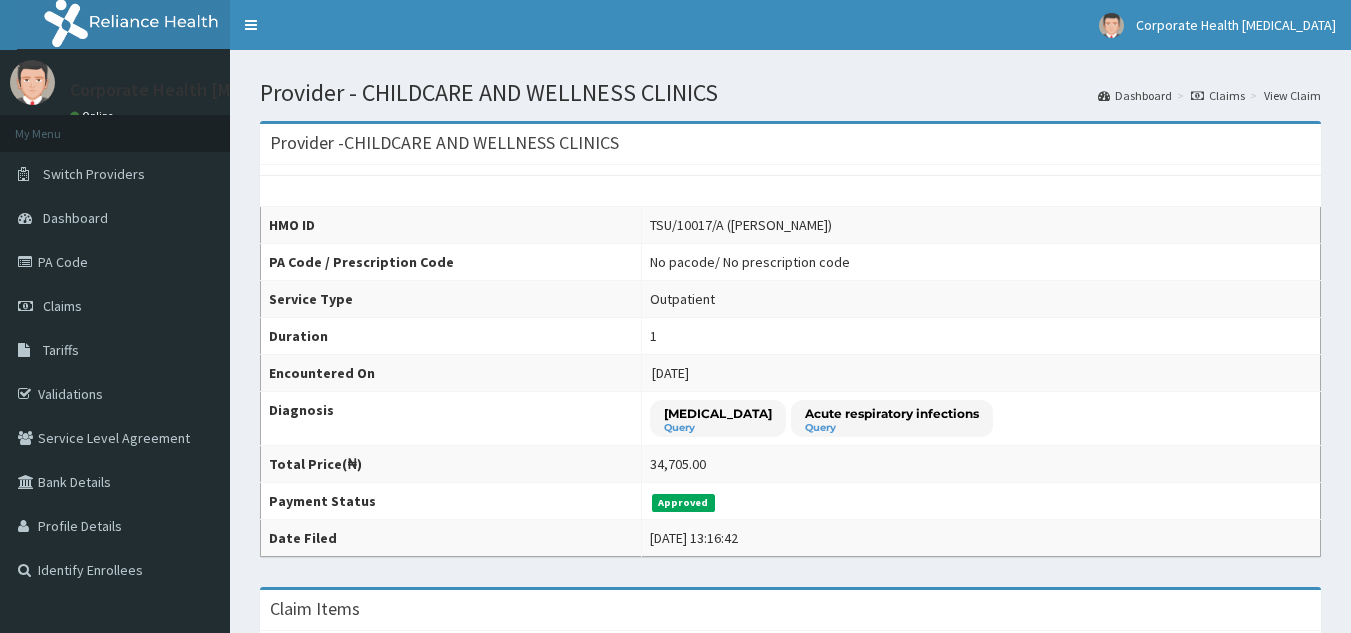 scroll, scrollTop: 0, scrollLeft: 0, axis: both 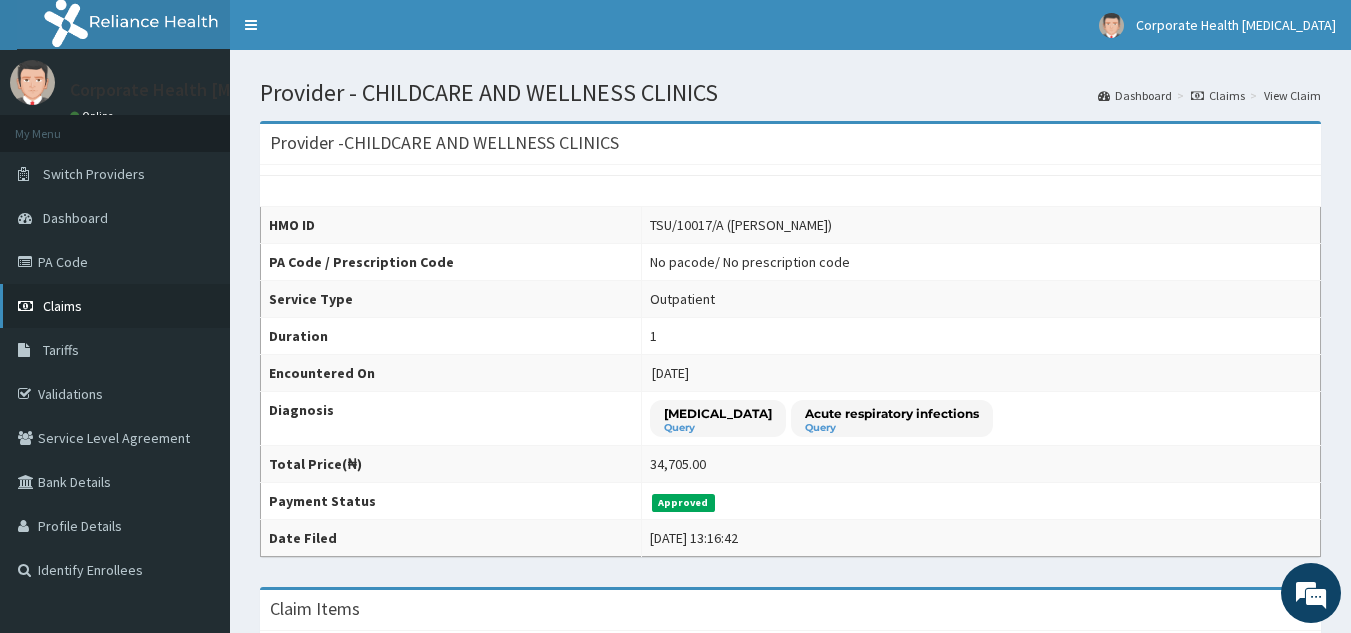 click on "Claims" at bounding box center (62, 306) 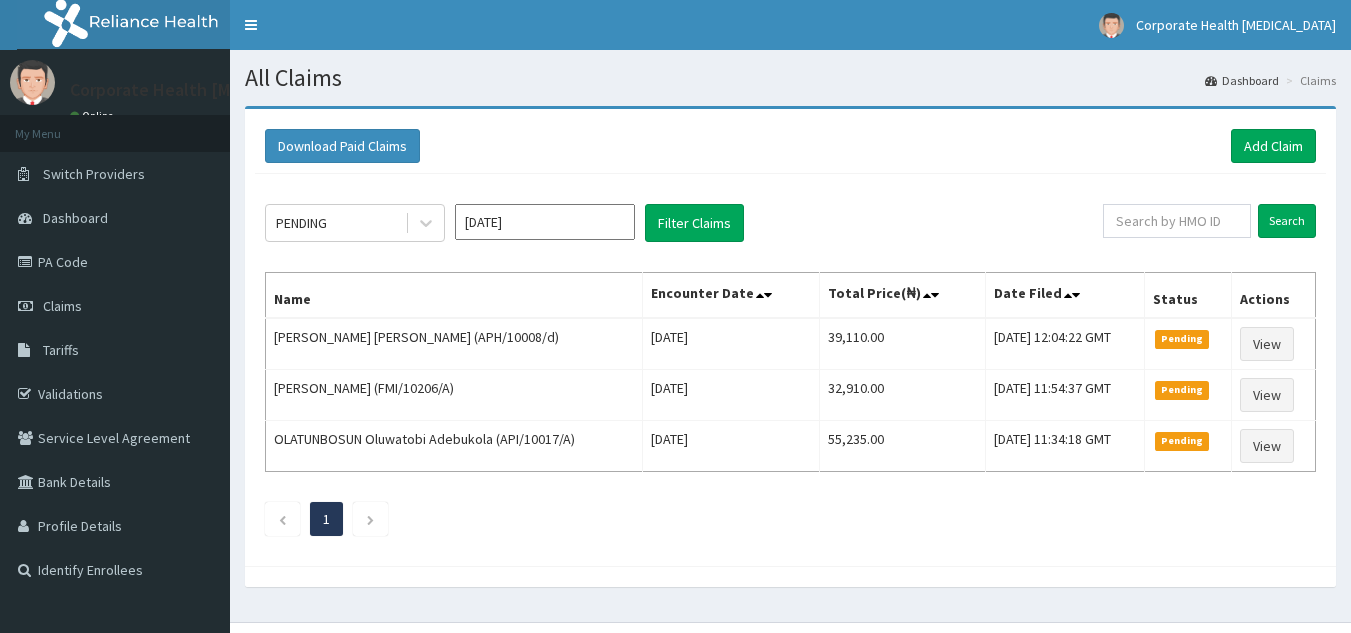 scroll, scrollTop: 0, scrollLeft: 0, axis: both 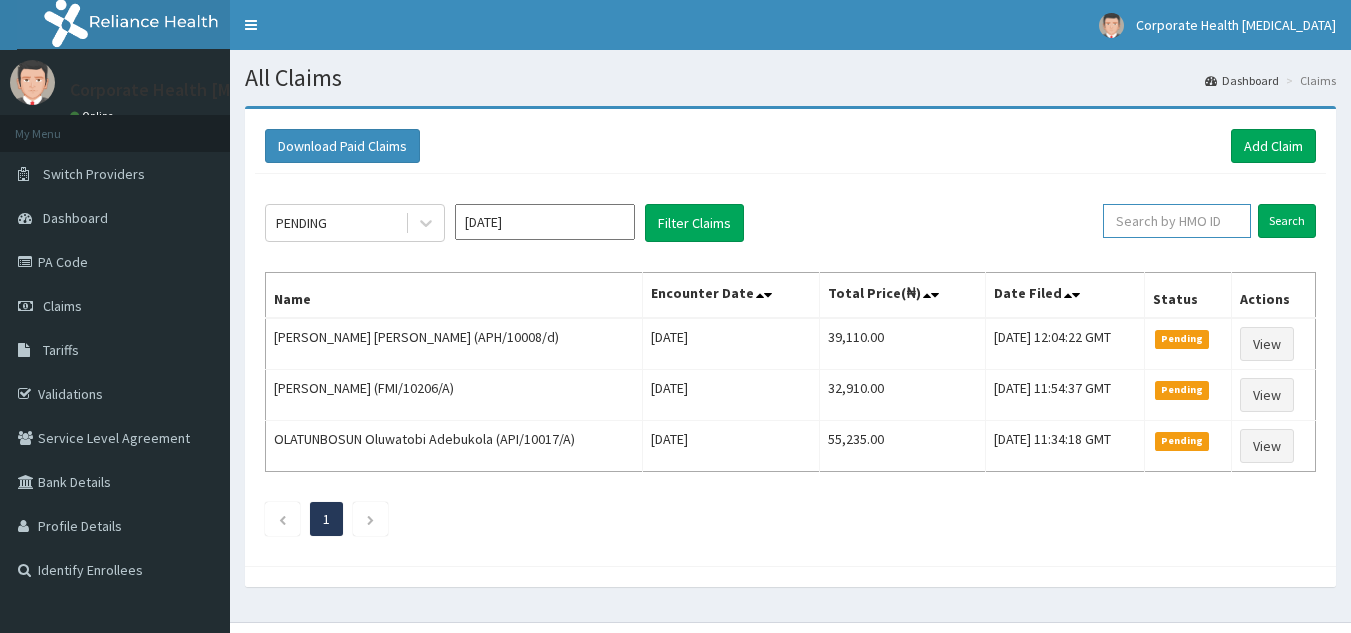 click at bounding box center [1177, 221] 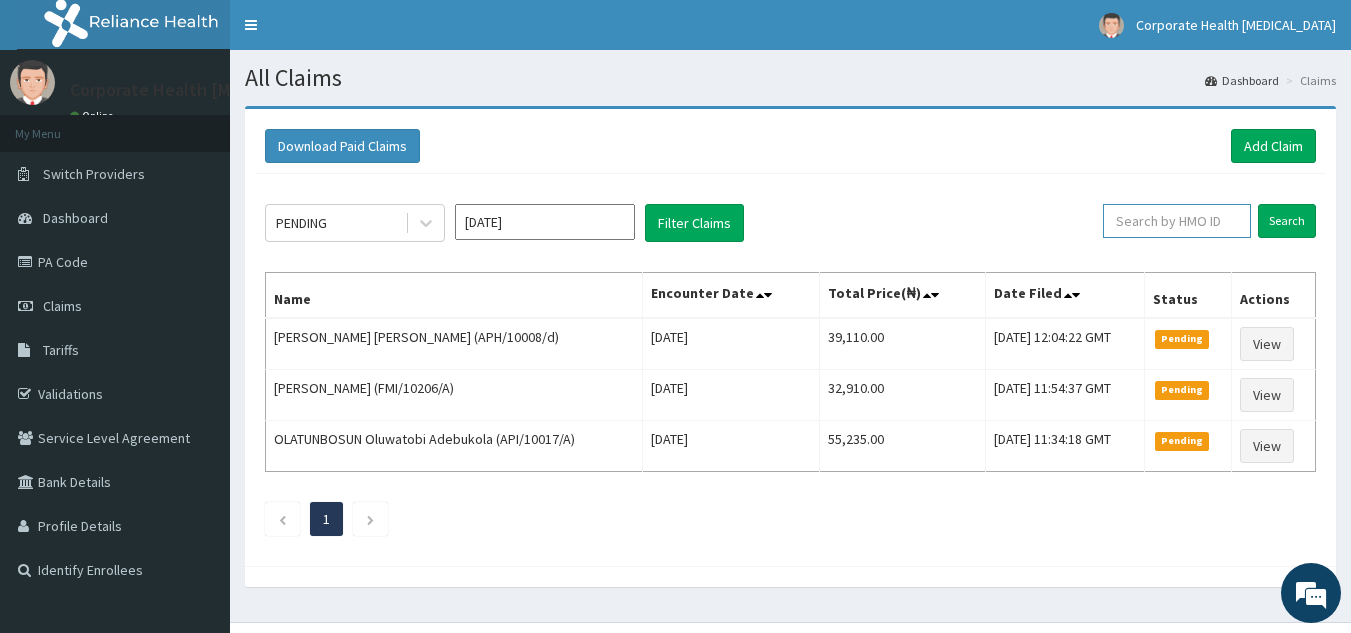 paste on "TSU/10017/A" 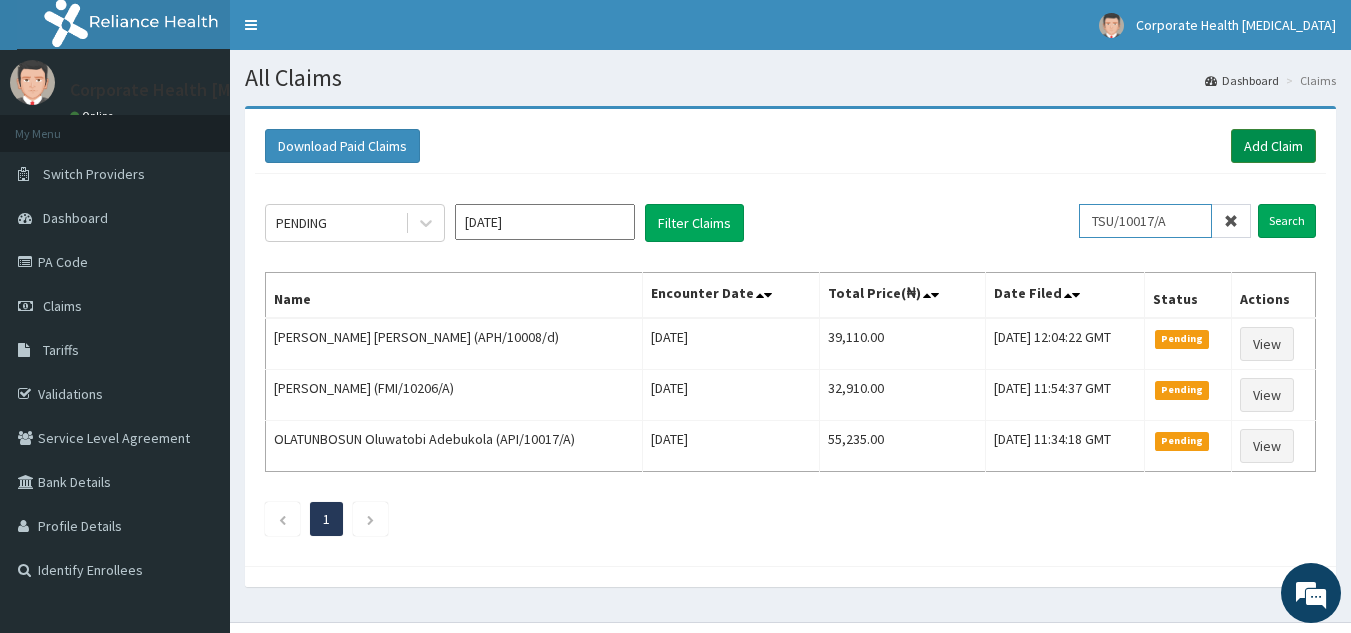 type on "TSU/10017/A" 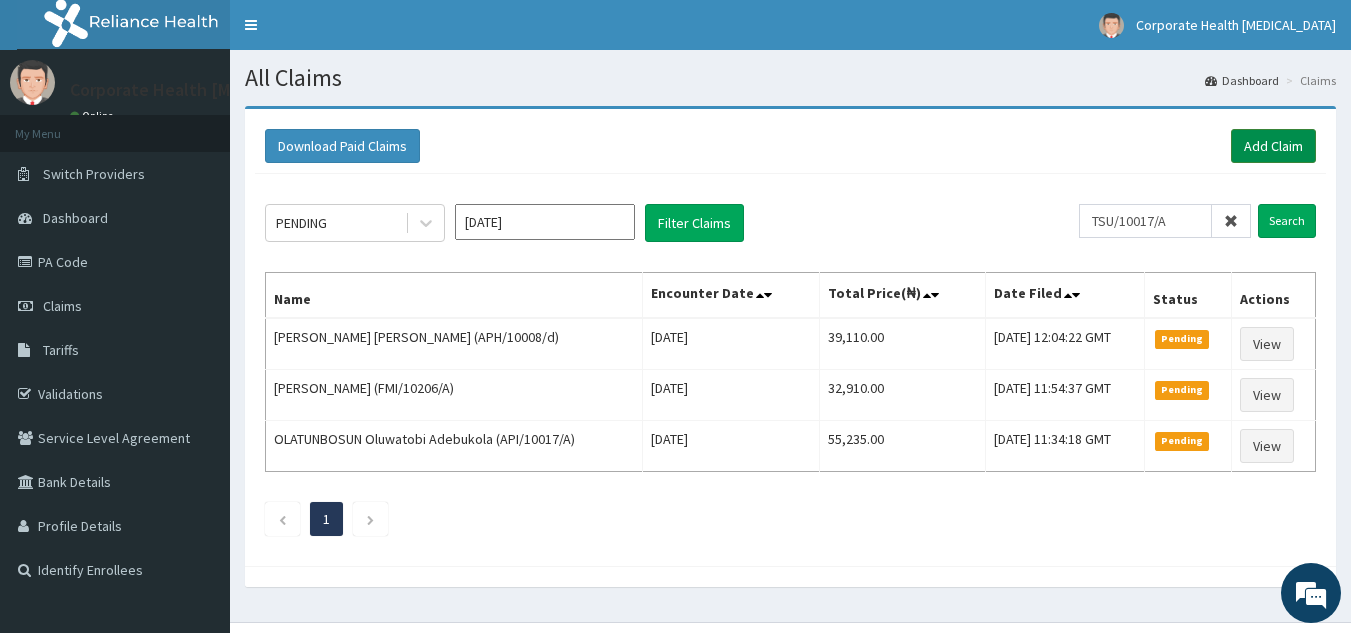 click on "Add Claim" at bounding box center [1273, 146] 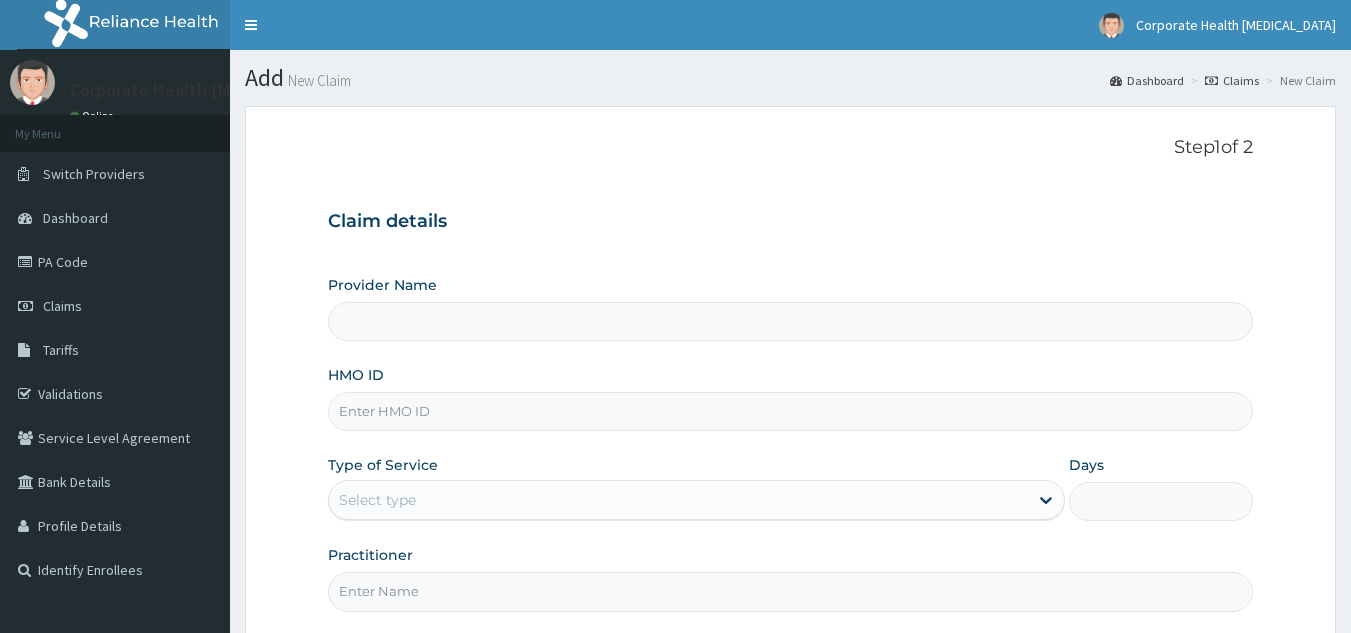 scroll, scrollTop: 0, scrollLeft: 0, axis: both 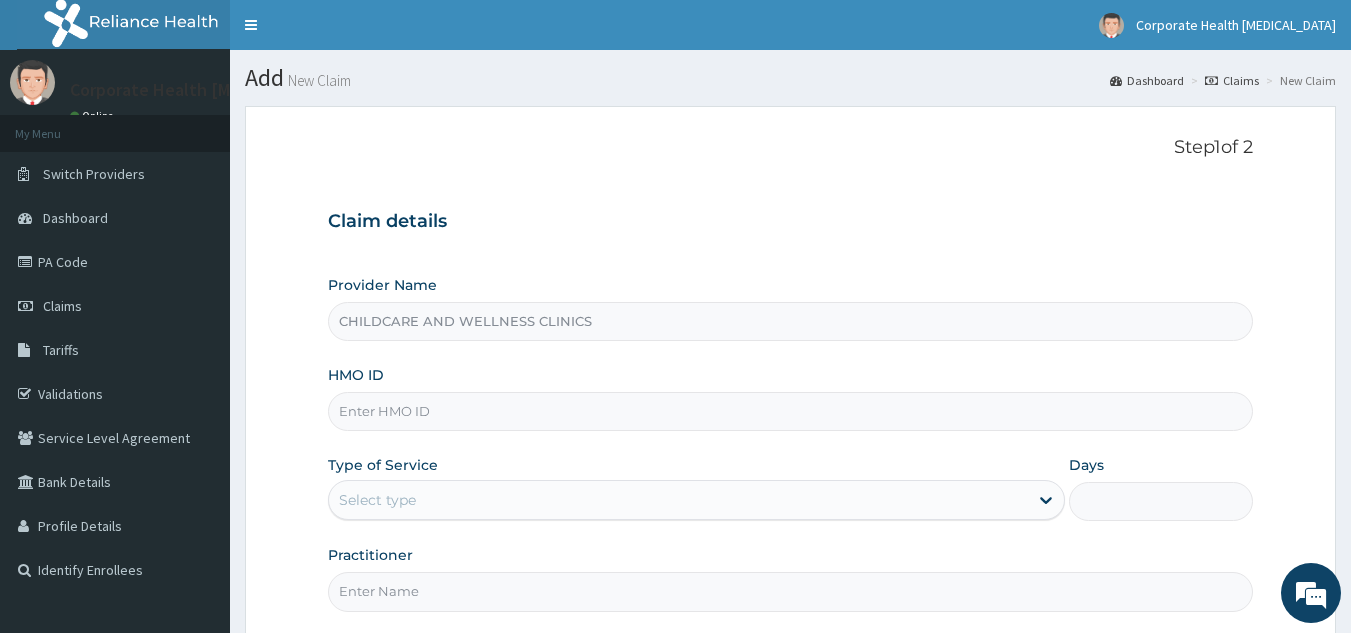click on "HMO ID" at bounding box center (791, 411) 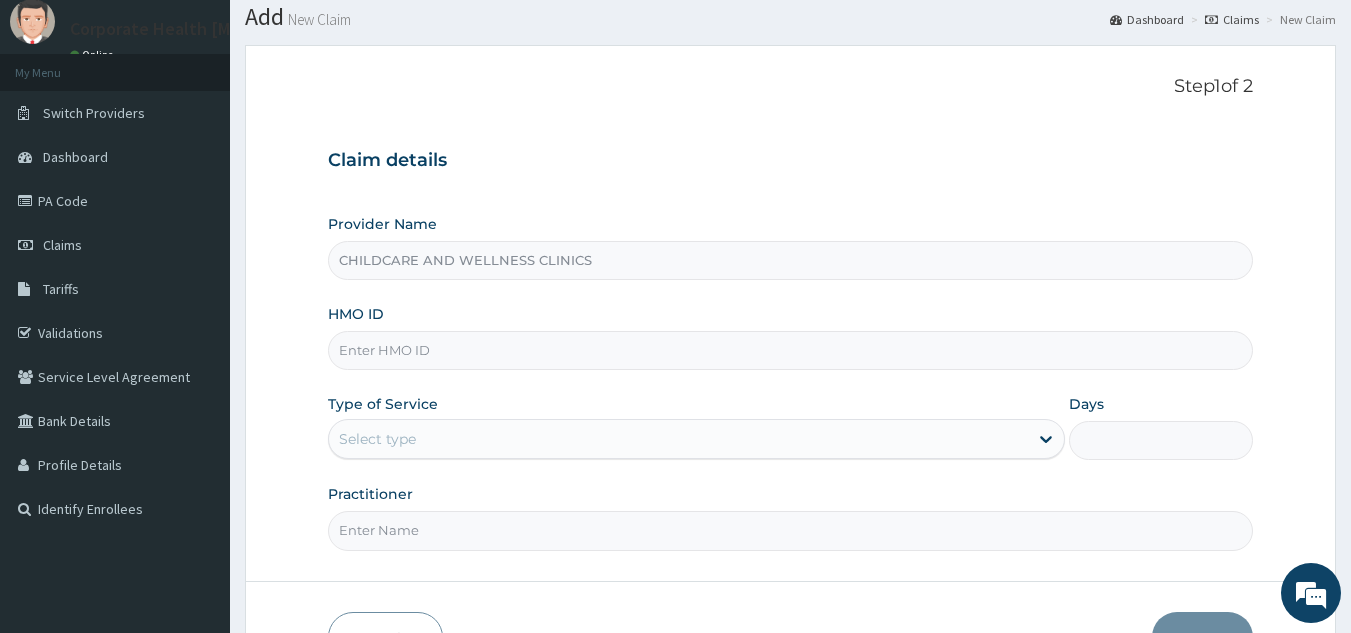scroll, scrollTop: 63, scrollLeft: 0, axis: vertical 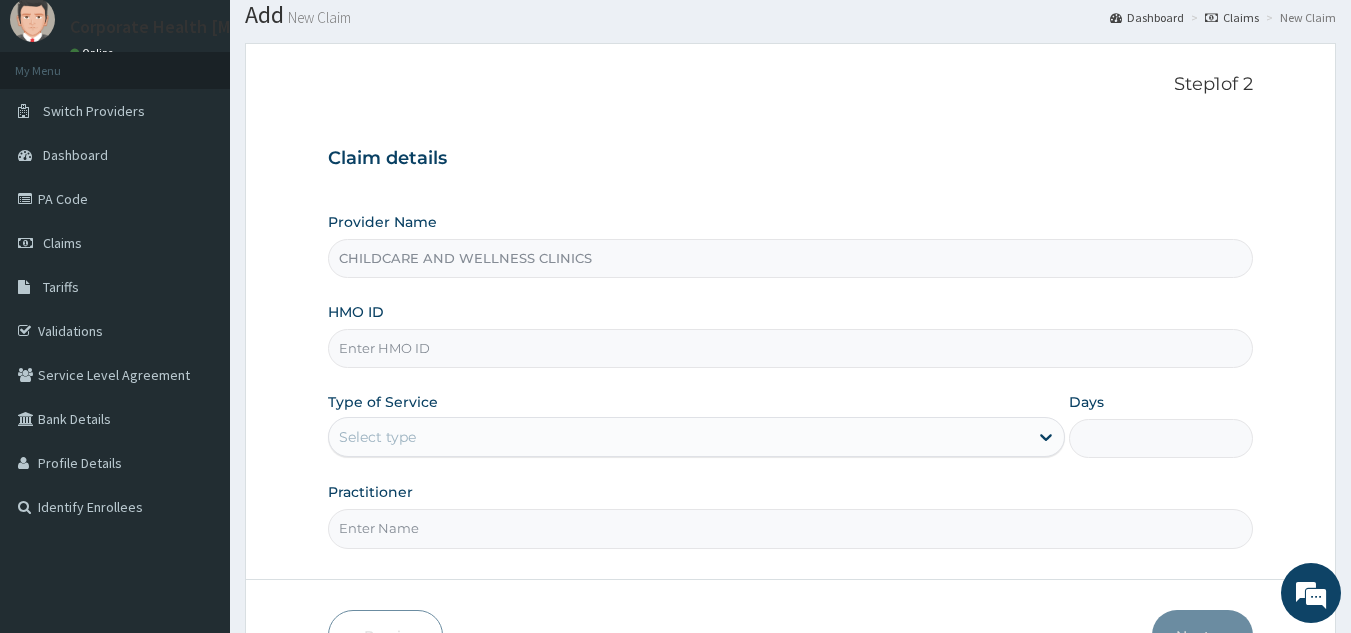 click on "HMO ID" at bounding box center (791, 348) 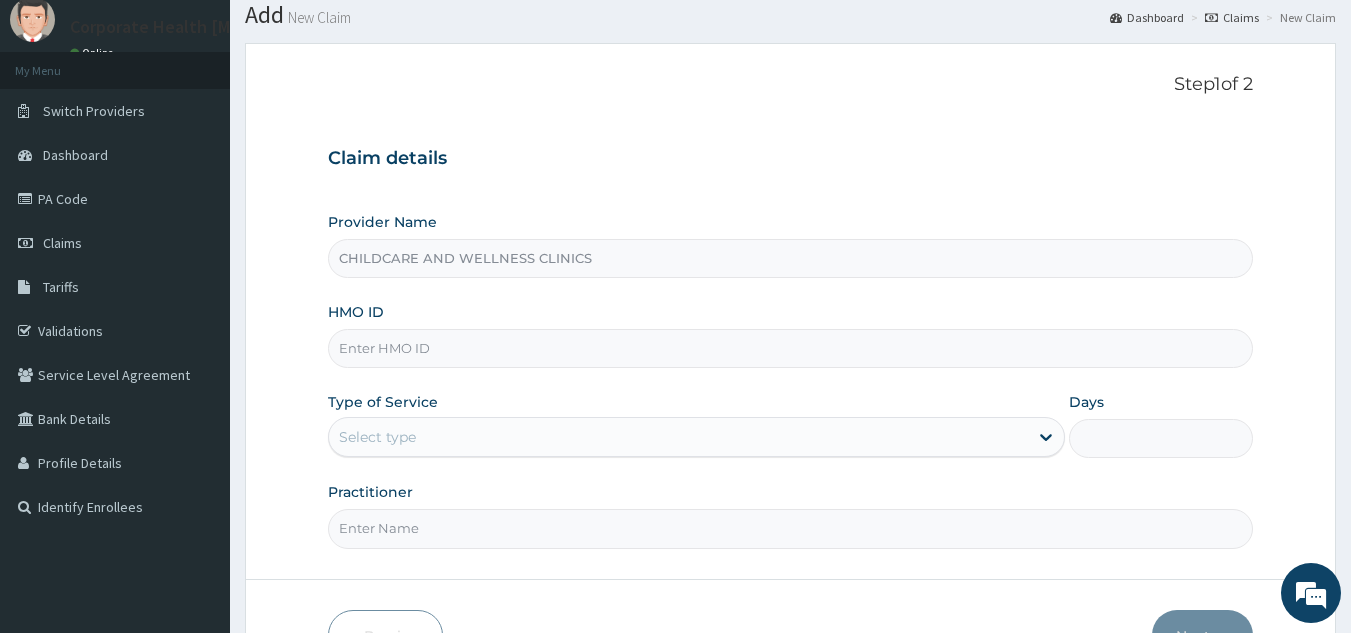 scroll, scrollTop: 0, scrollLeft: 0, axis: both 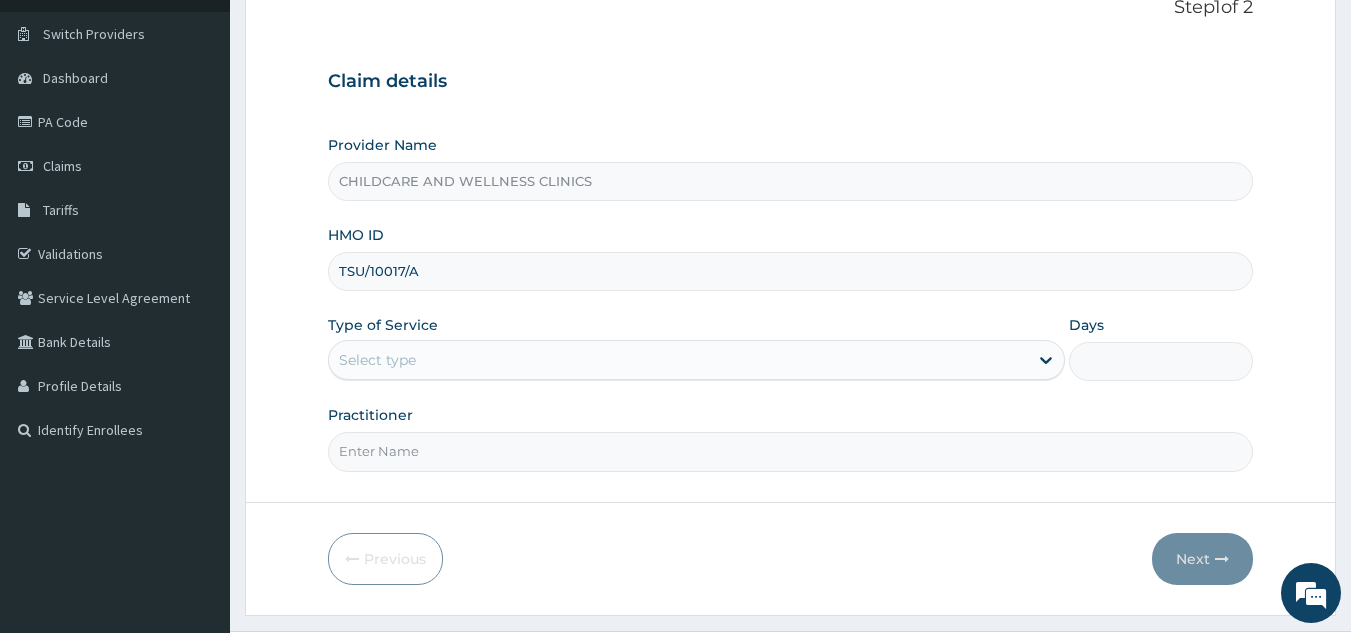 type on "TSU/10017/A" 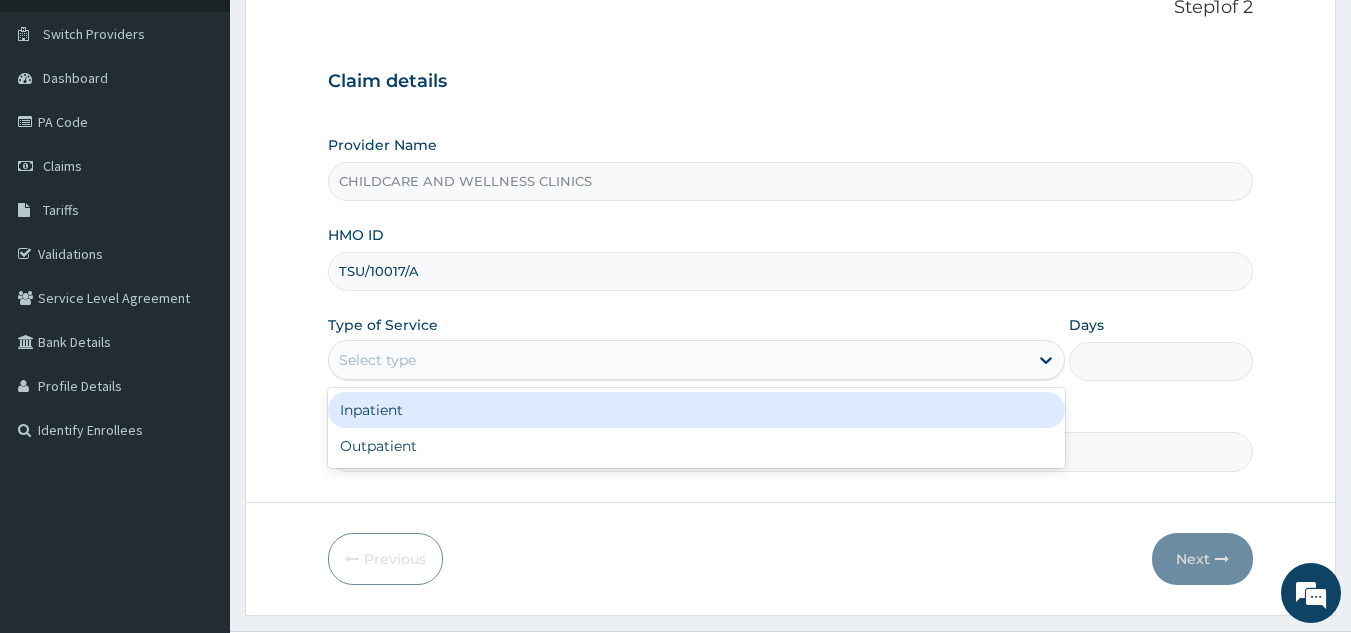 click on "Outpatient" at bounding box center [696, 446] 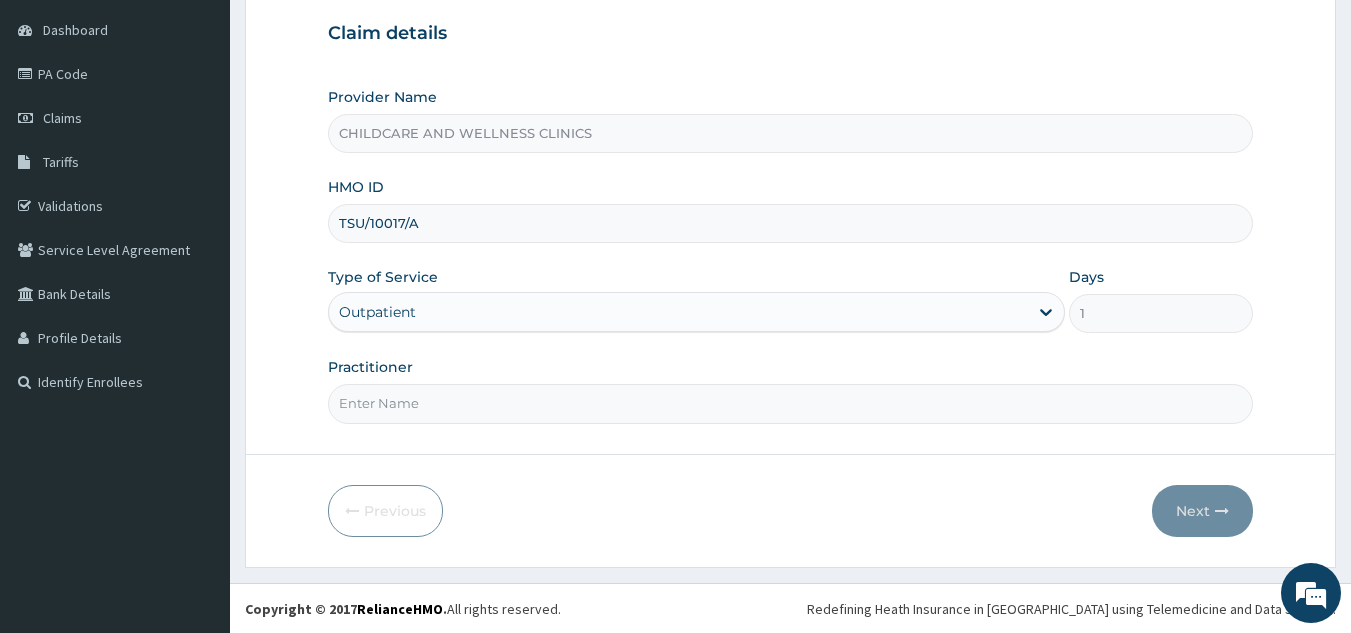 scroll, scrollTop: 189, scrollLeft: 0, axis: vertical 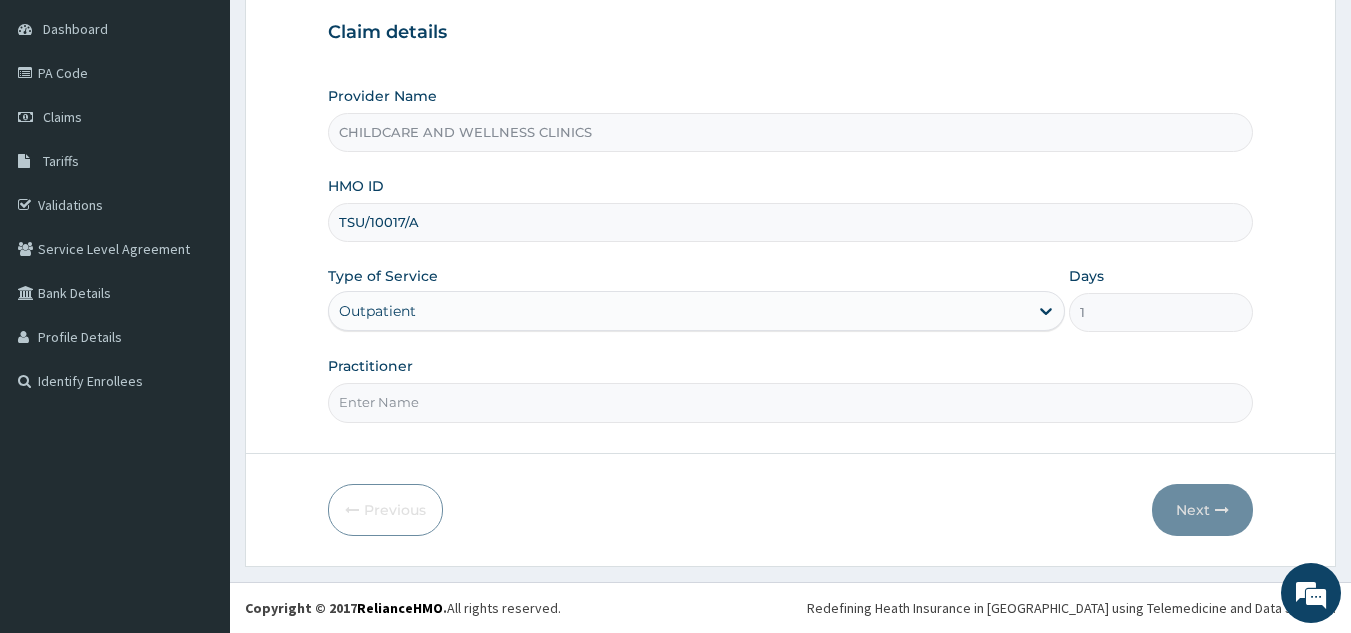 click on "Practitioner" at bounding box center [791, 402] 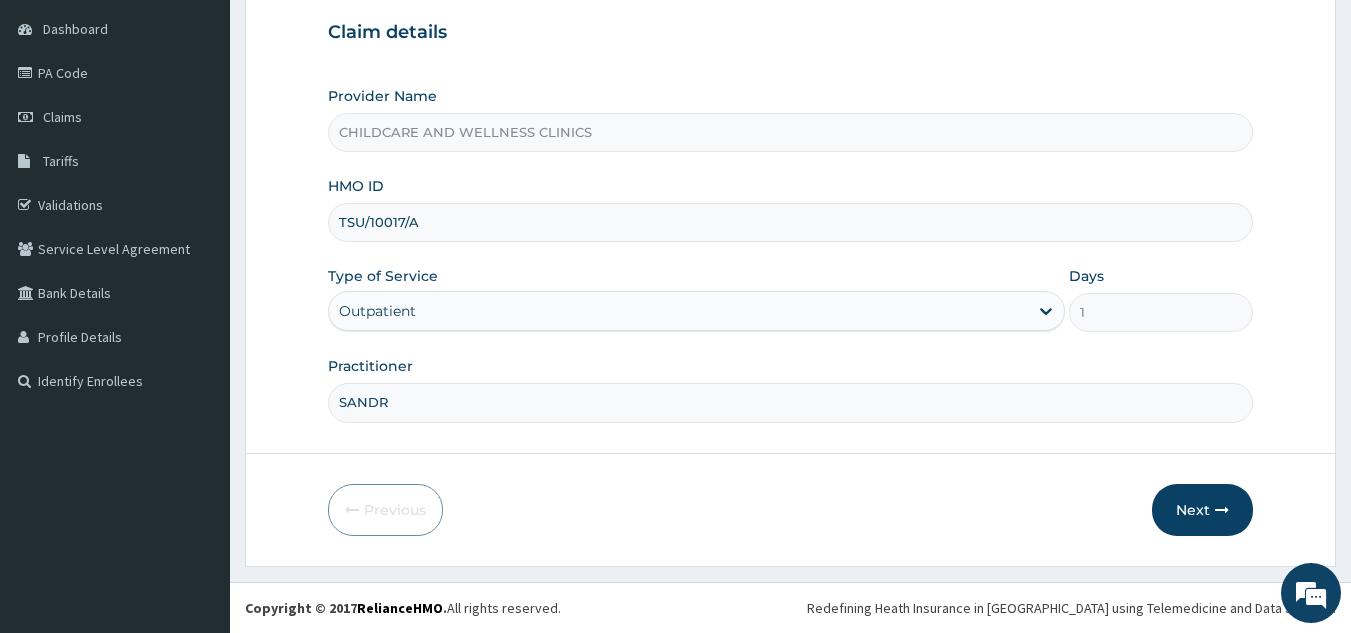 type on "SANDRA" 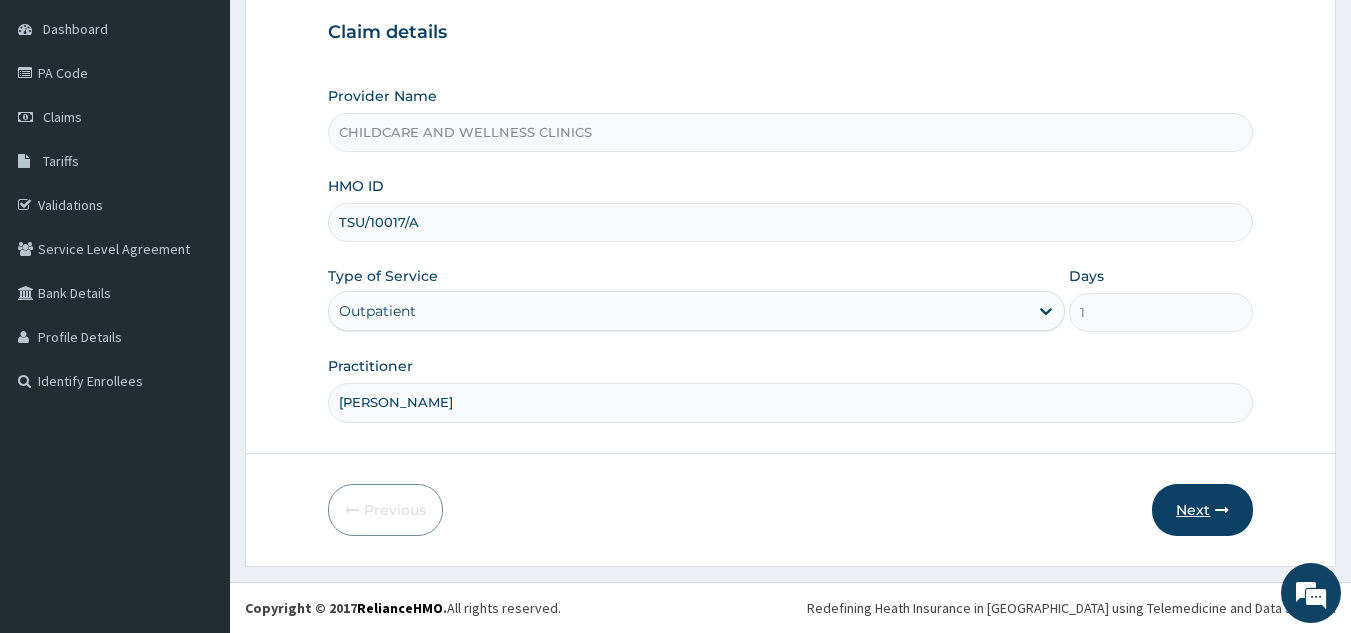click on "Next" at bounding box center (1202, 510) 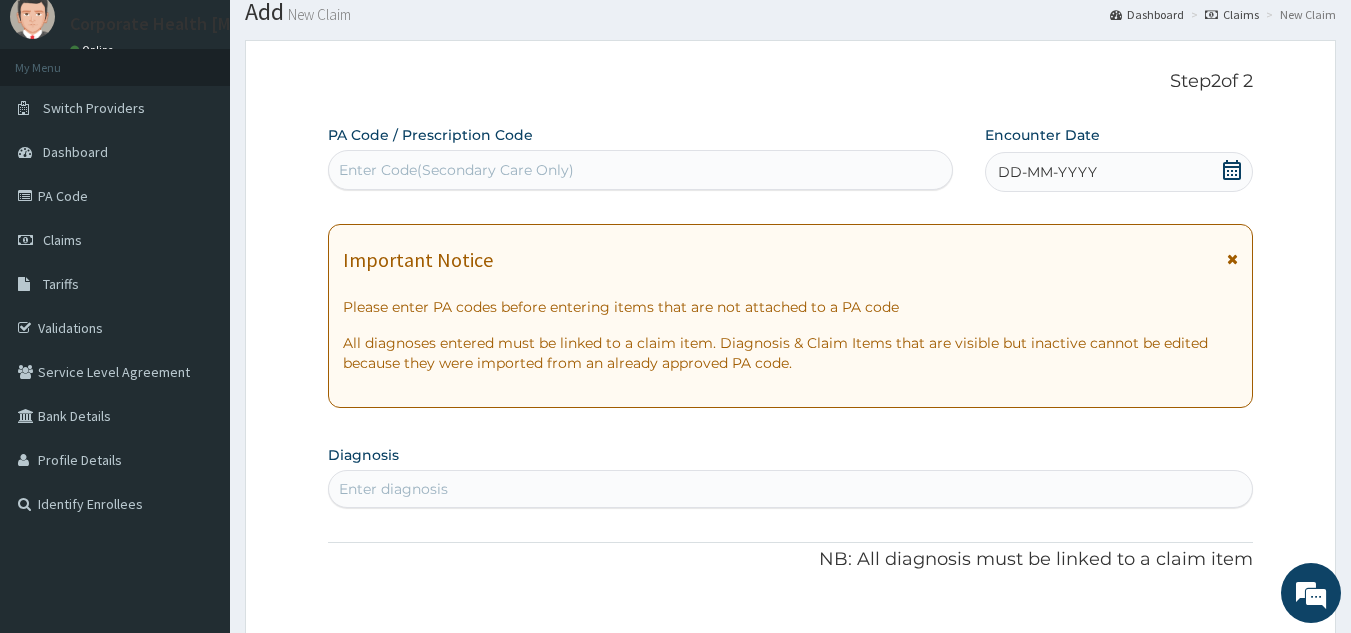 scroll, scrollTop: 64, scrollLeft: 0, axis: vertical 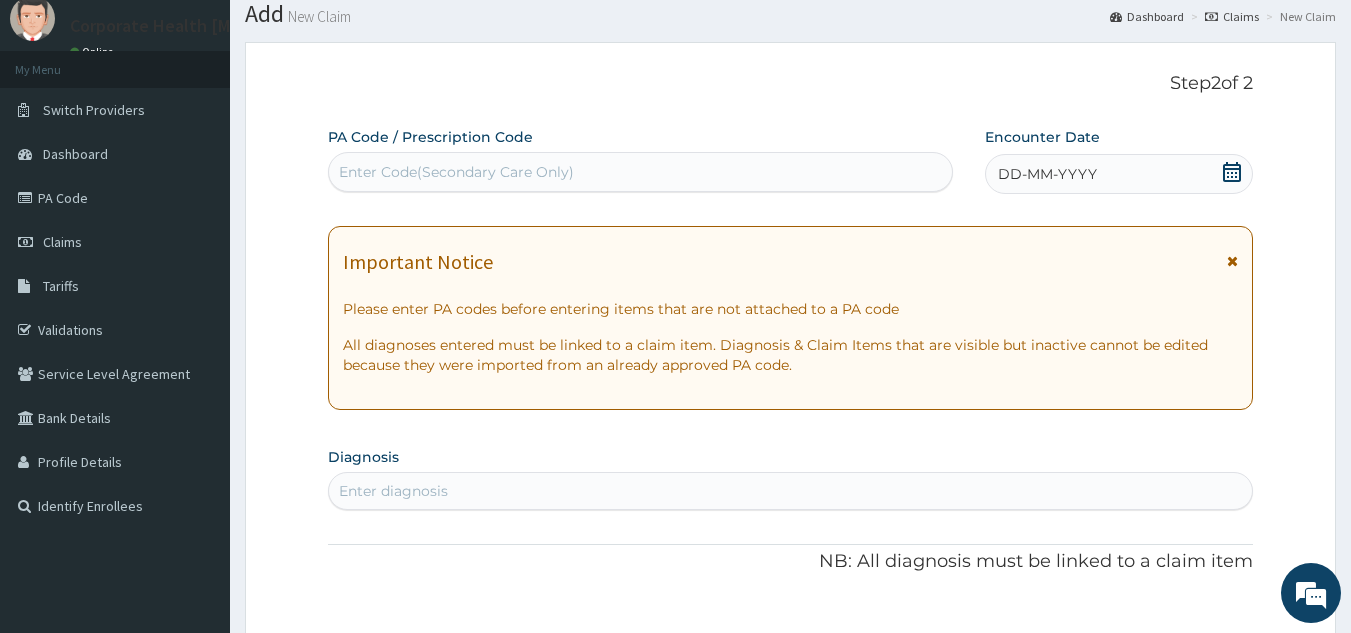 click 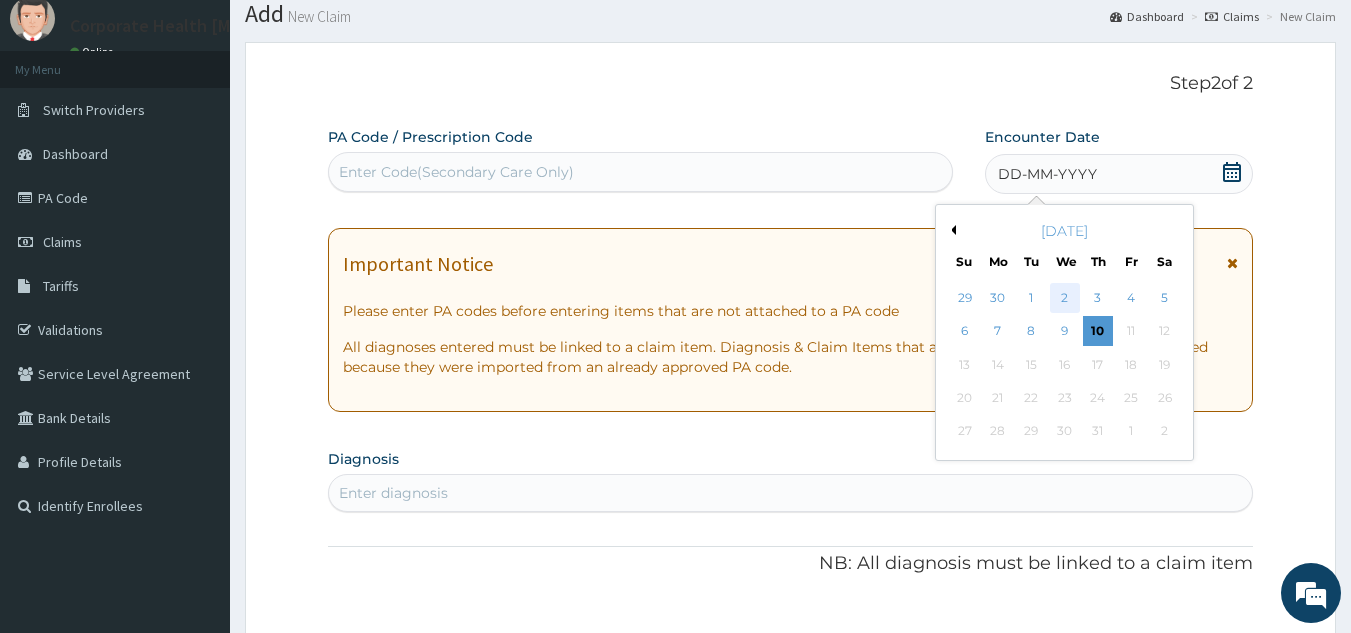 click on "2" at bounding box center (1065, 298) 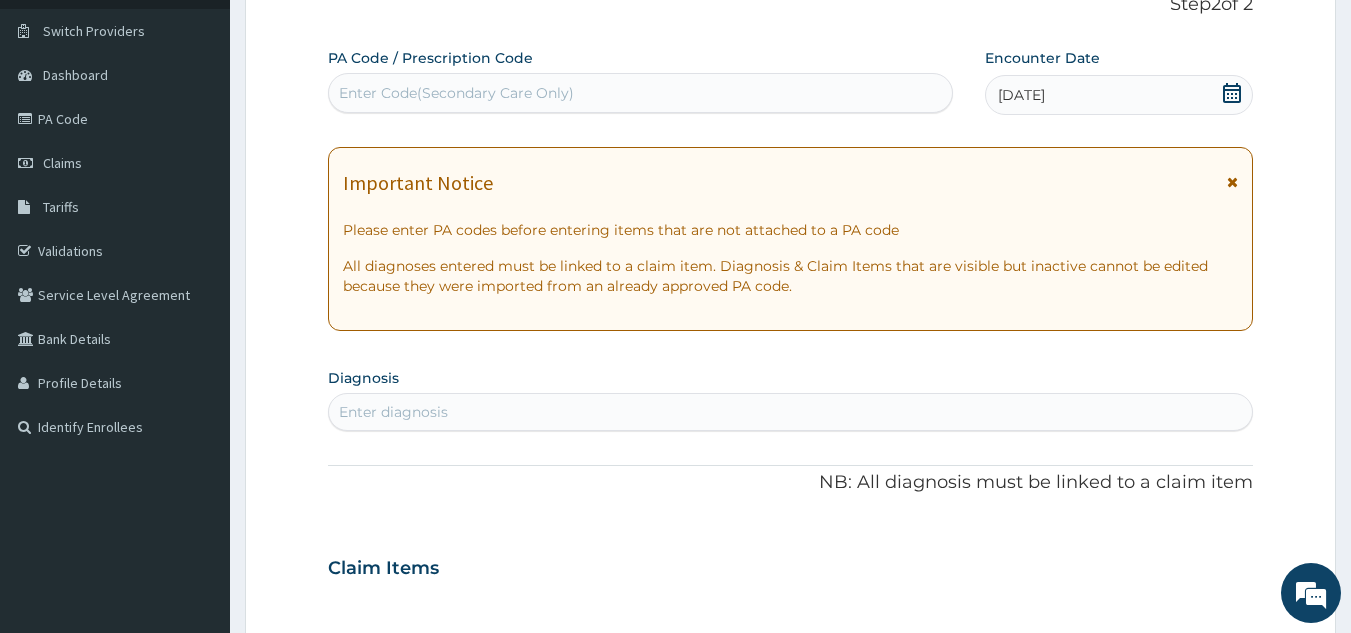 scroll, scrollTop: 152, scrollLeft: 0, axis: vertical 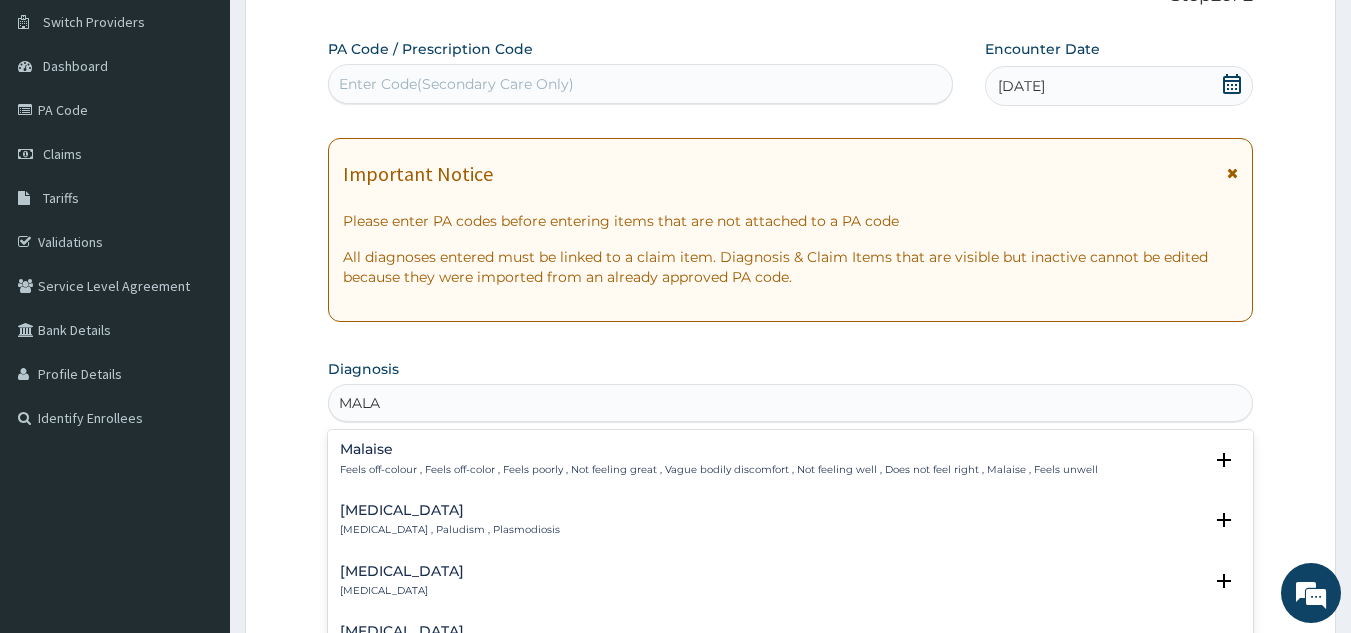 type on "MALAR" 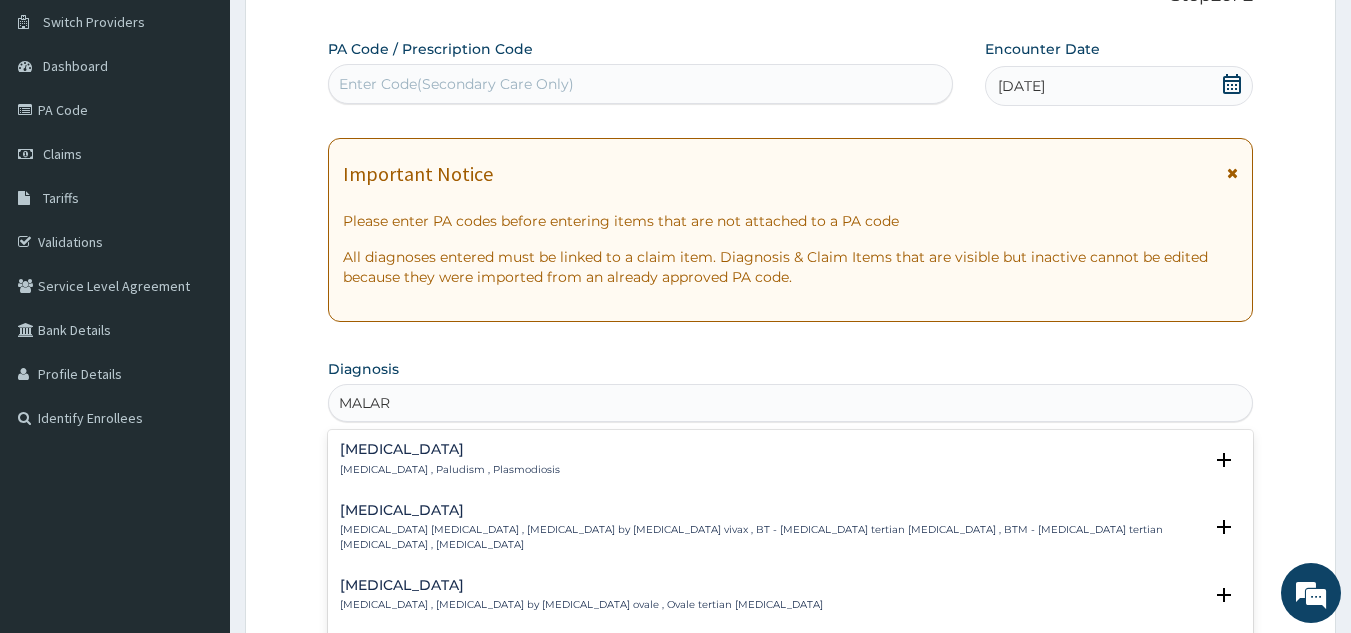 click on "Malaria Malaria , Paludism , Plasmodiosis" at bounding box center [791, 459] 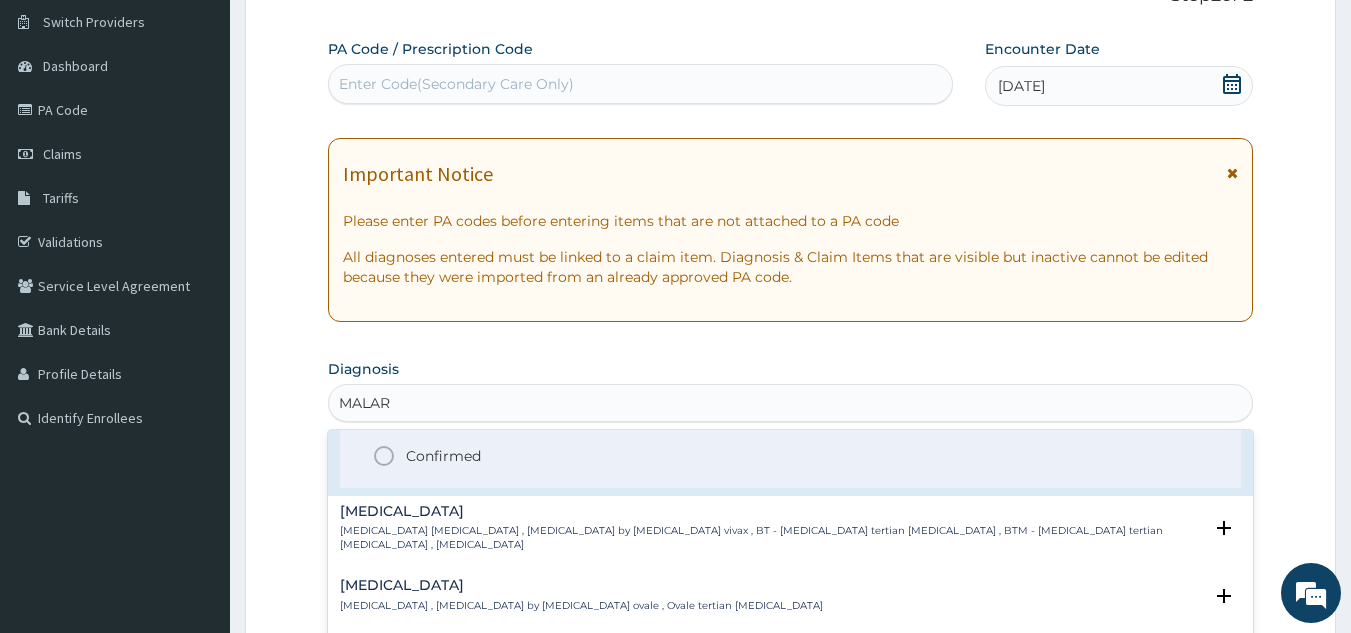 scroll, scrollTop: 72, scrollLeft: 0, axis: vertical 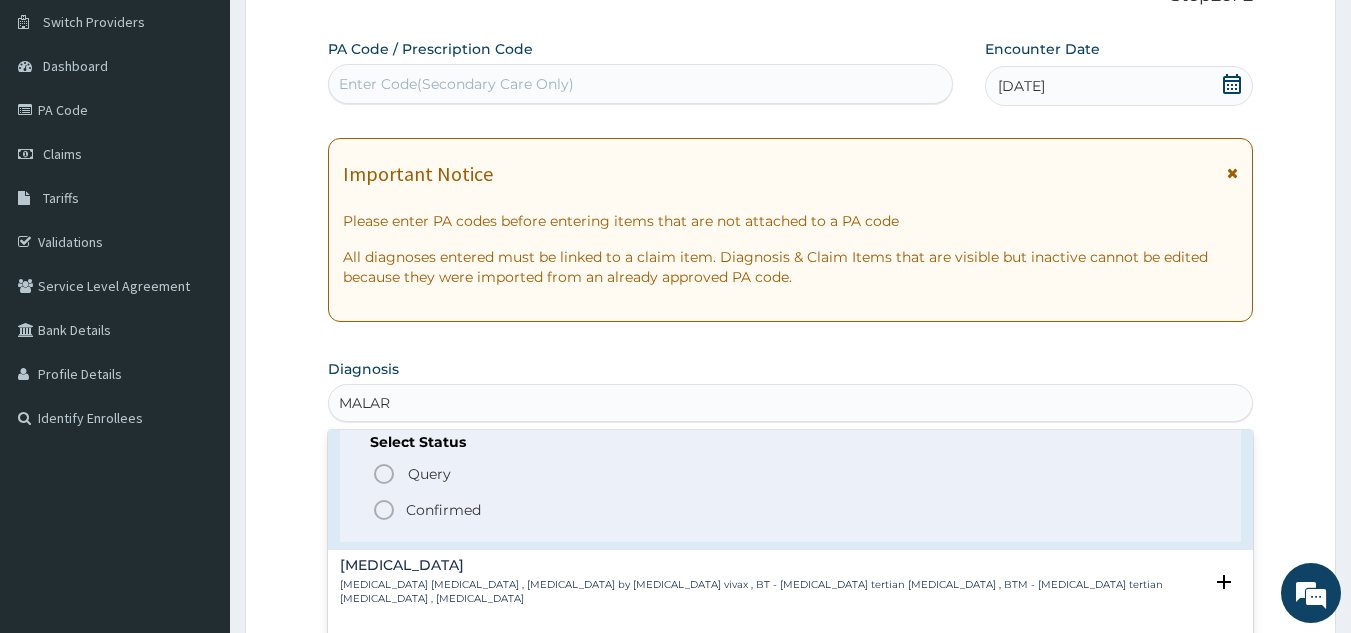 click 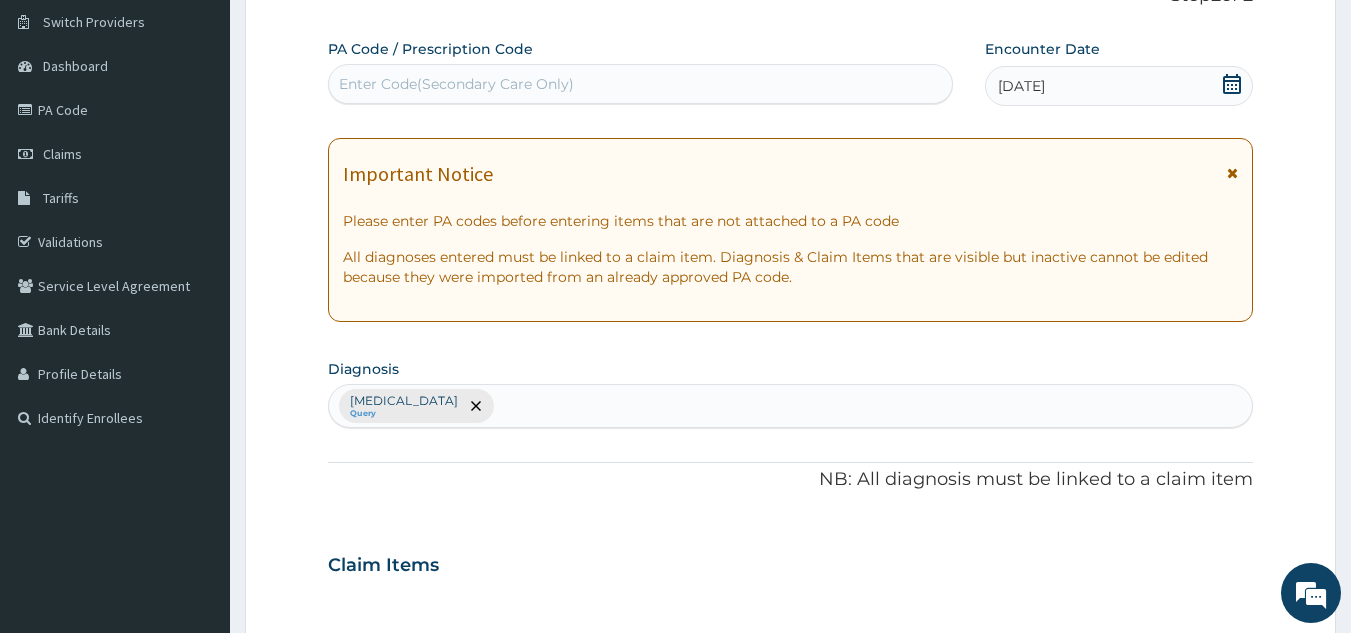 click on "PA Code / Prescription Code Enter Code(Secondary Care Only) Encounter Date 02-07-2025 Important Notice Please enter PA codes before entering items that are not attached to a PA code   All diagnoses entered must be linked to a claim item. Diagnosis & Claim Items that are visible but inactive cannot be edited because they were imported from an already approved PA code. Diagnosis option Malaria, selected.   Select is focused ,type to refine list, press Down to open the menu,  press left to focus selected values Malaria Query NB: All diagnosis must be linked to a claim item Claim Items No claim item Types Select Type Item Select Item Pair Diagnosis Select Diagnosis Unit Price 0 Add Comment" at bounding box center (791, 559) 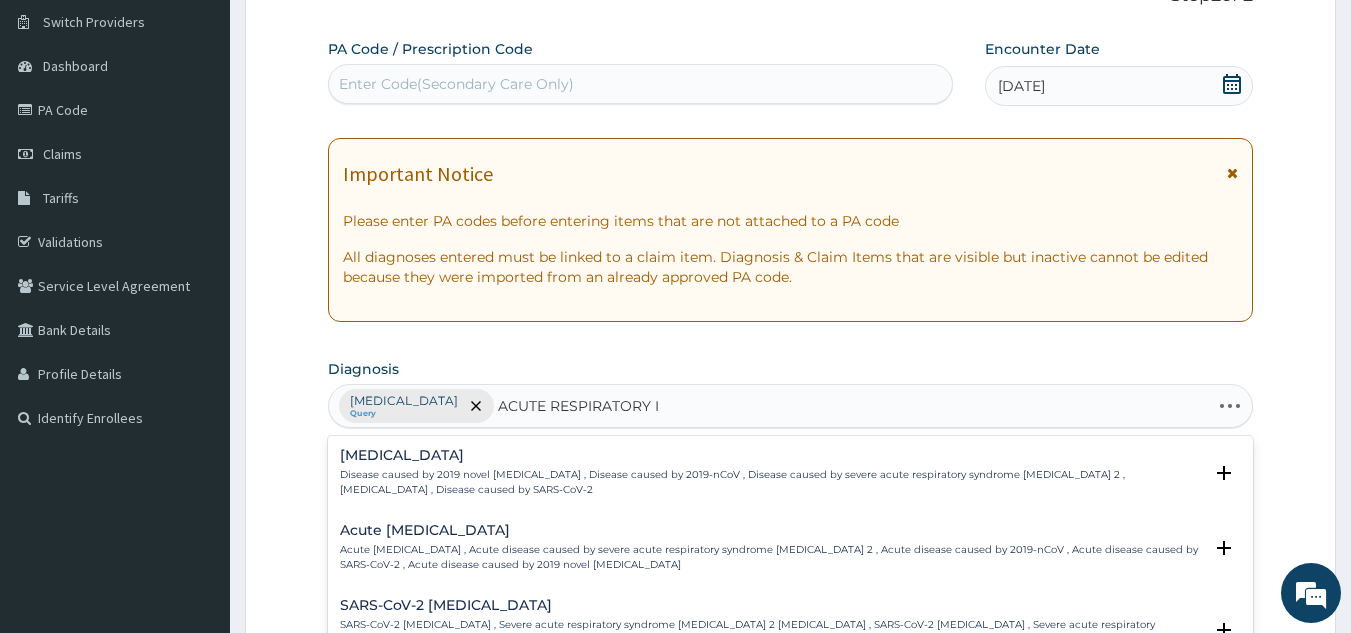 type on "ACUTE RESPIRATORY IN" 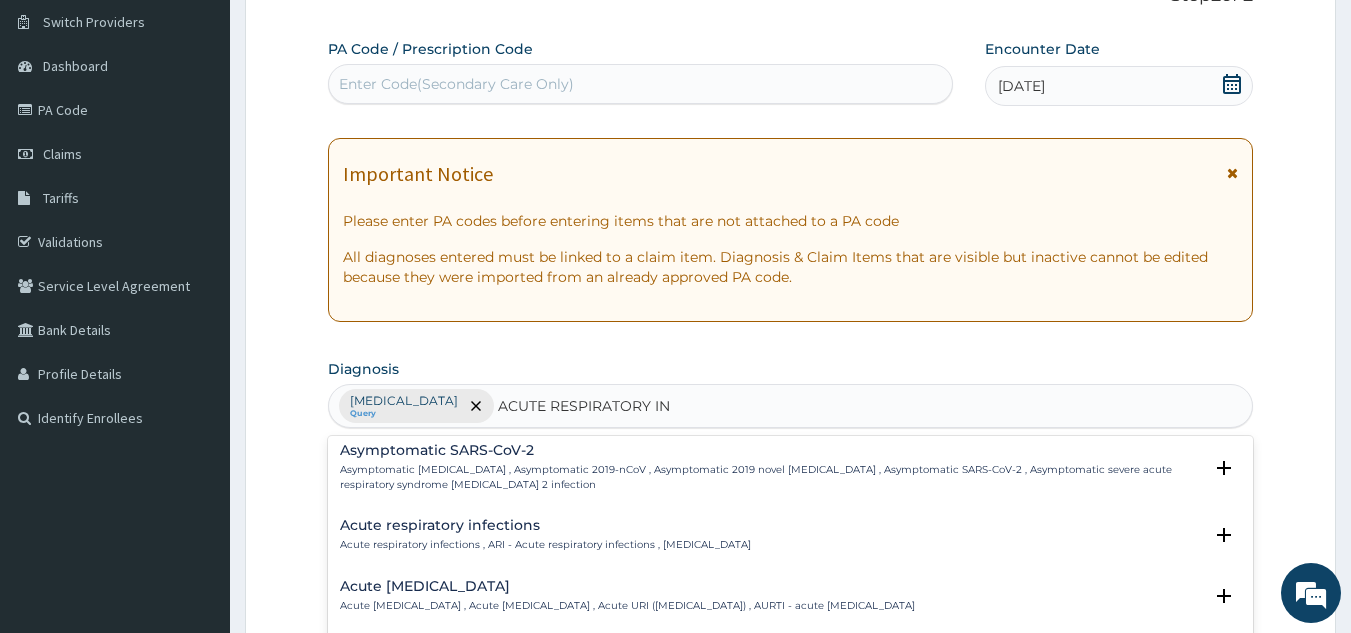 scroll, scrollTop: 3, scrollLeft: 0, axis: vertical 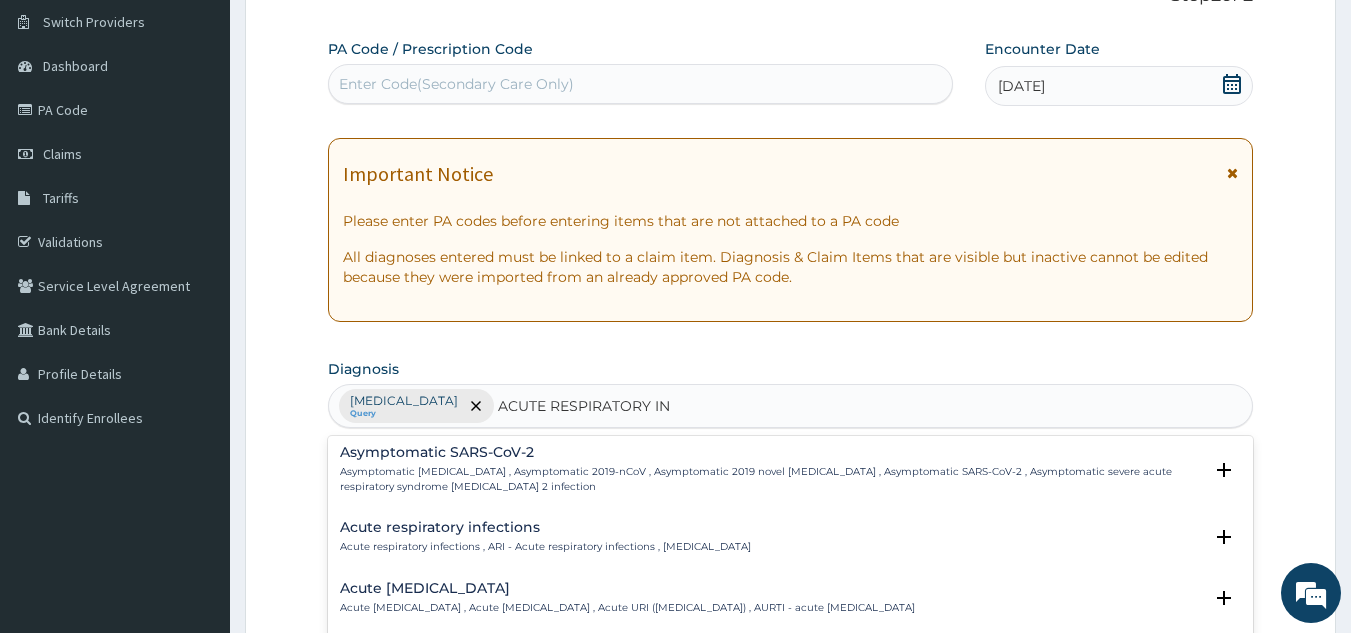 click on "Acute respiratory infections" at bounding box center (545, 527) 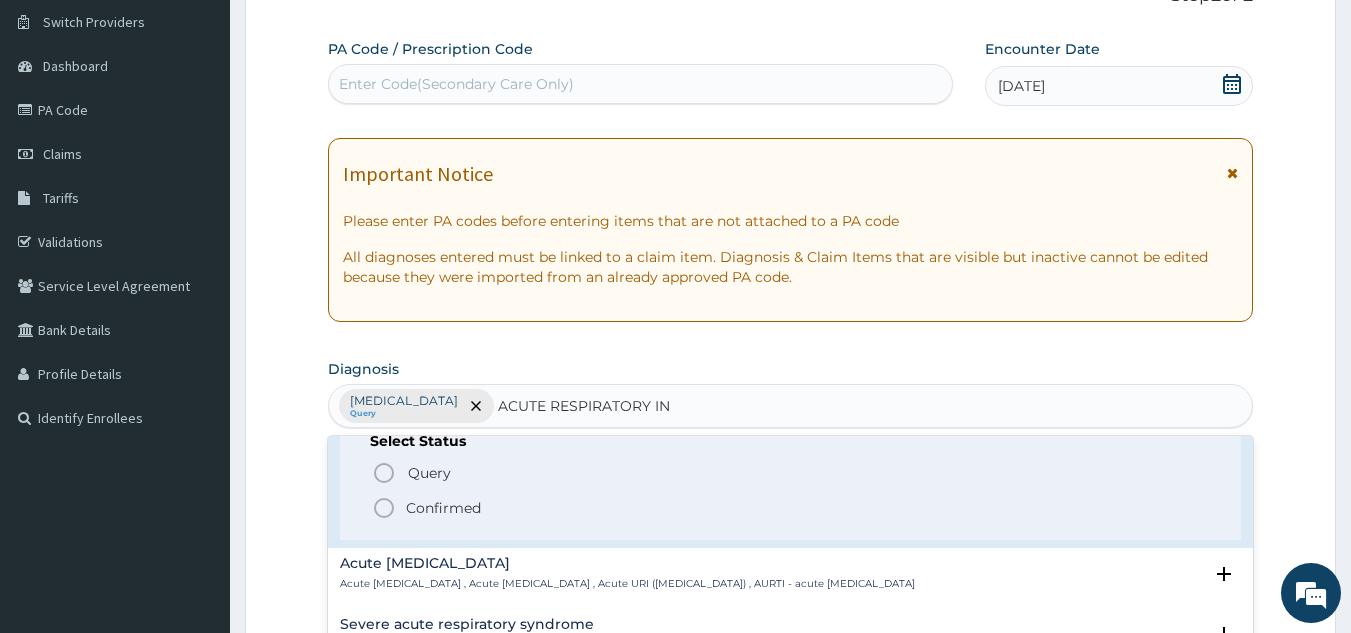 scroll, scrollTop: 178, scrollLeft: 0, axis: vertical 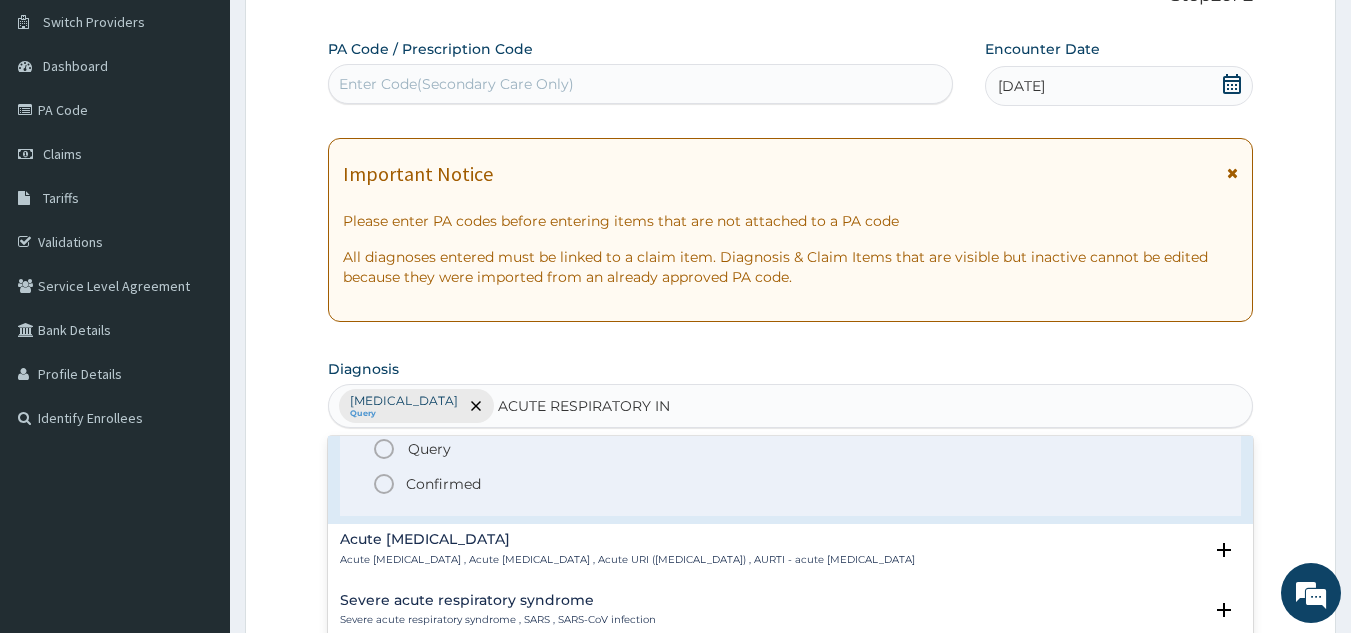 click 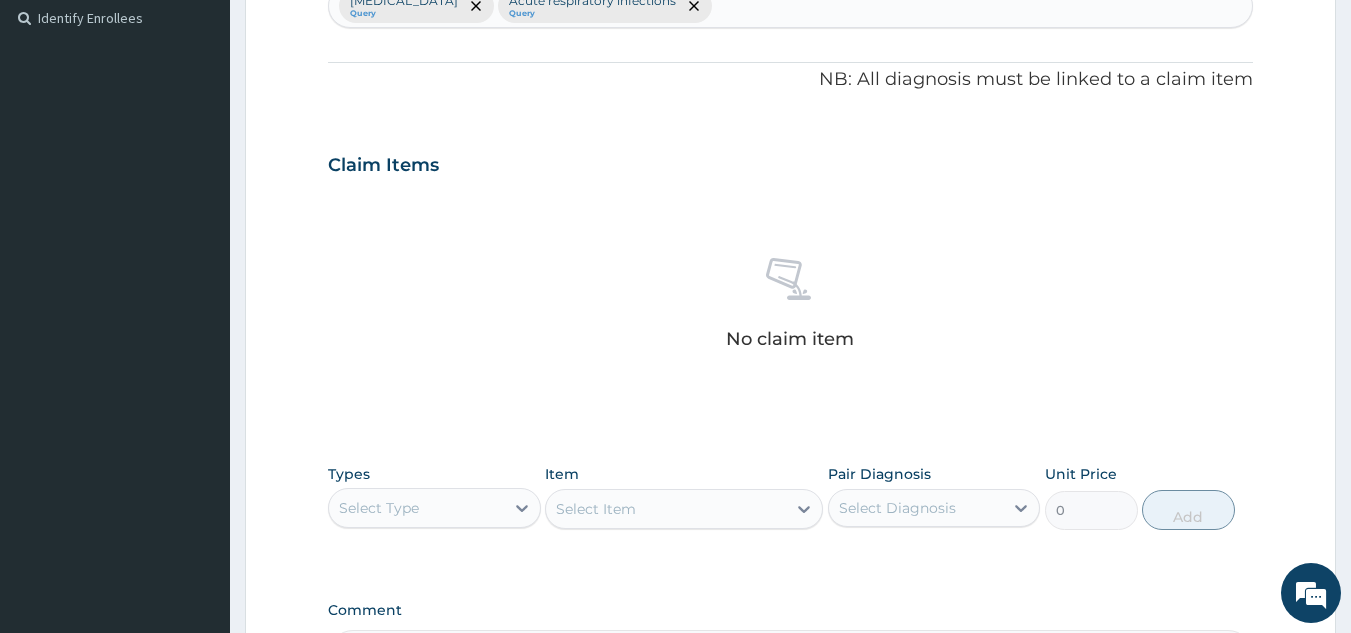 scroll, scrollTop: 542, scrollLeft: 0, axis: vertical 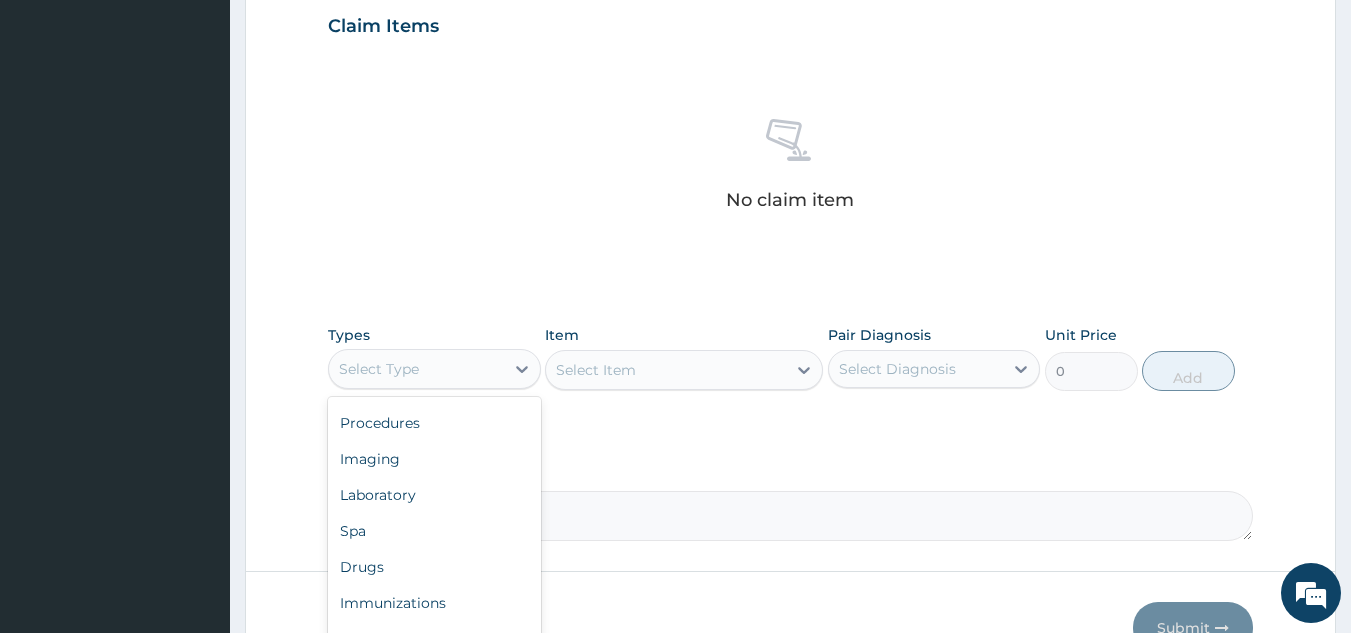 click on "Drugs" at bounding box center (434, 567) 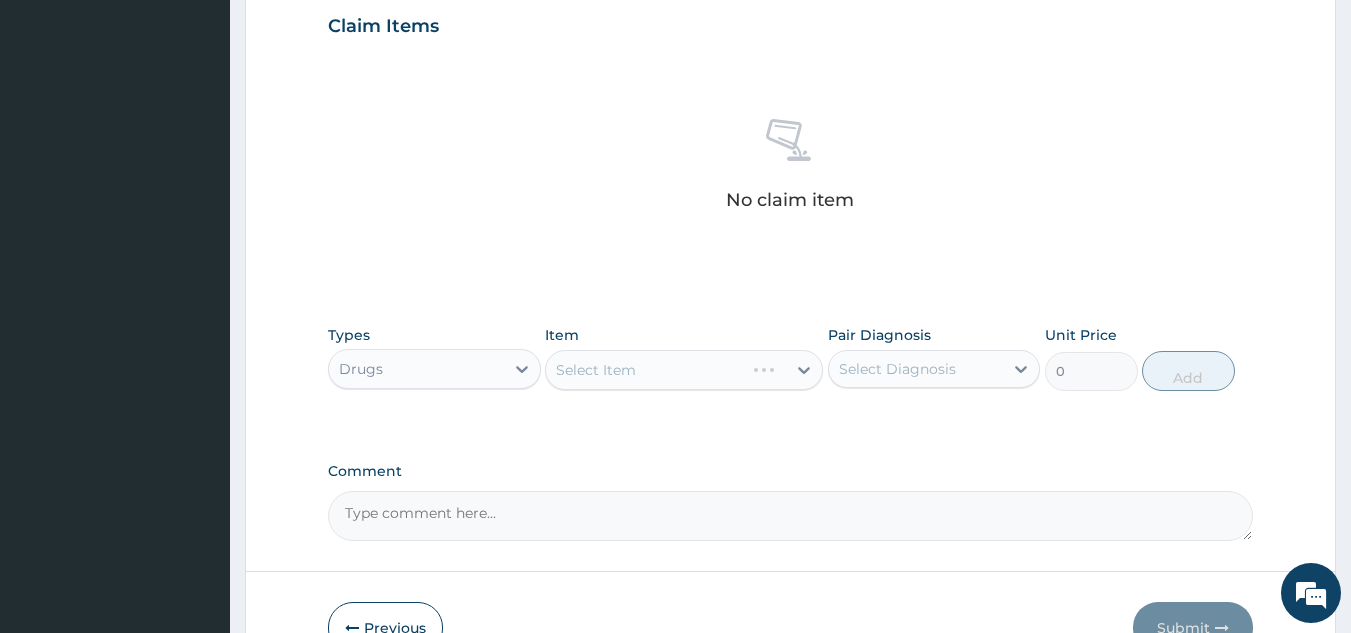click on "Select Item" at bounding box center (684, 370) 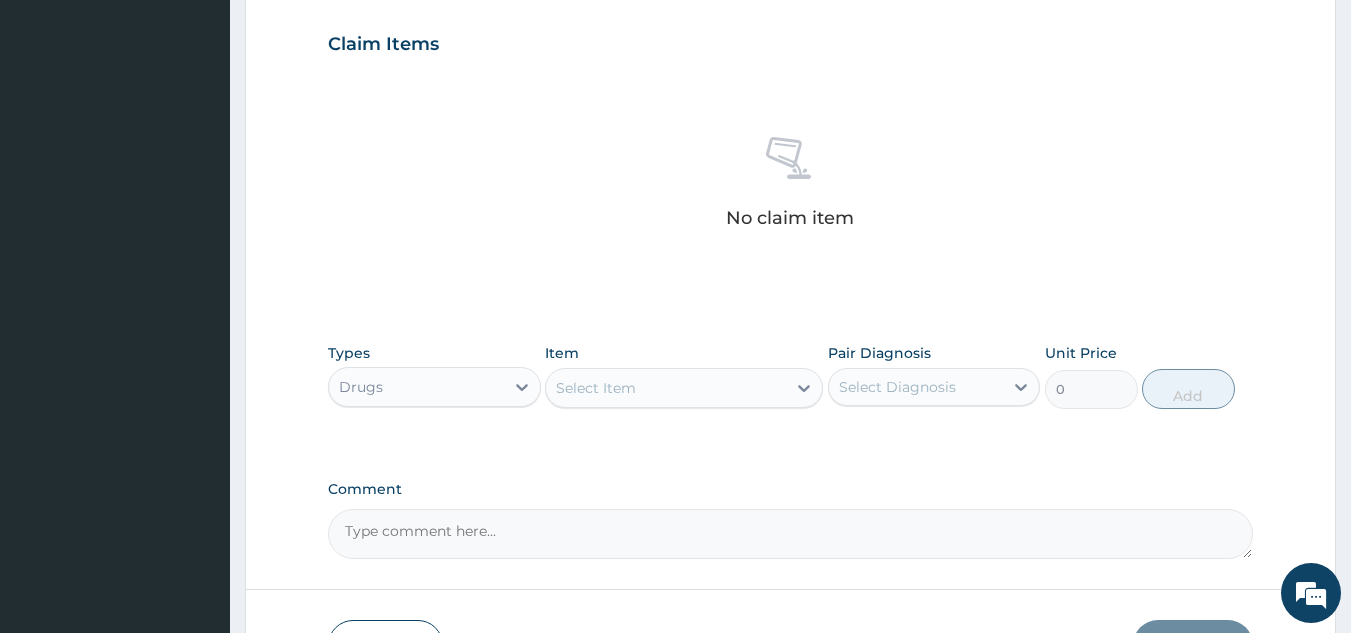 scroll, scrollTop: 698, scrollLeft: 0, axis: vertical 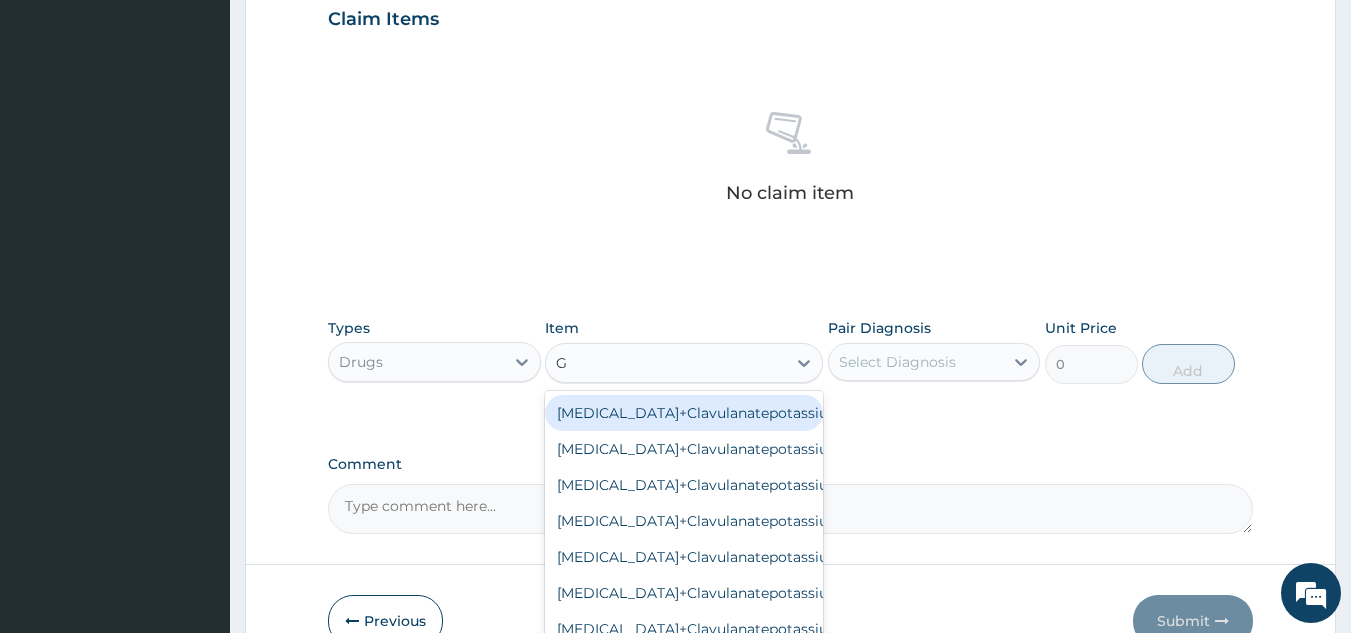 type on "GU" 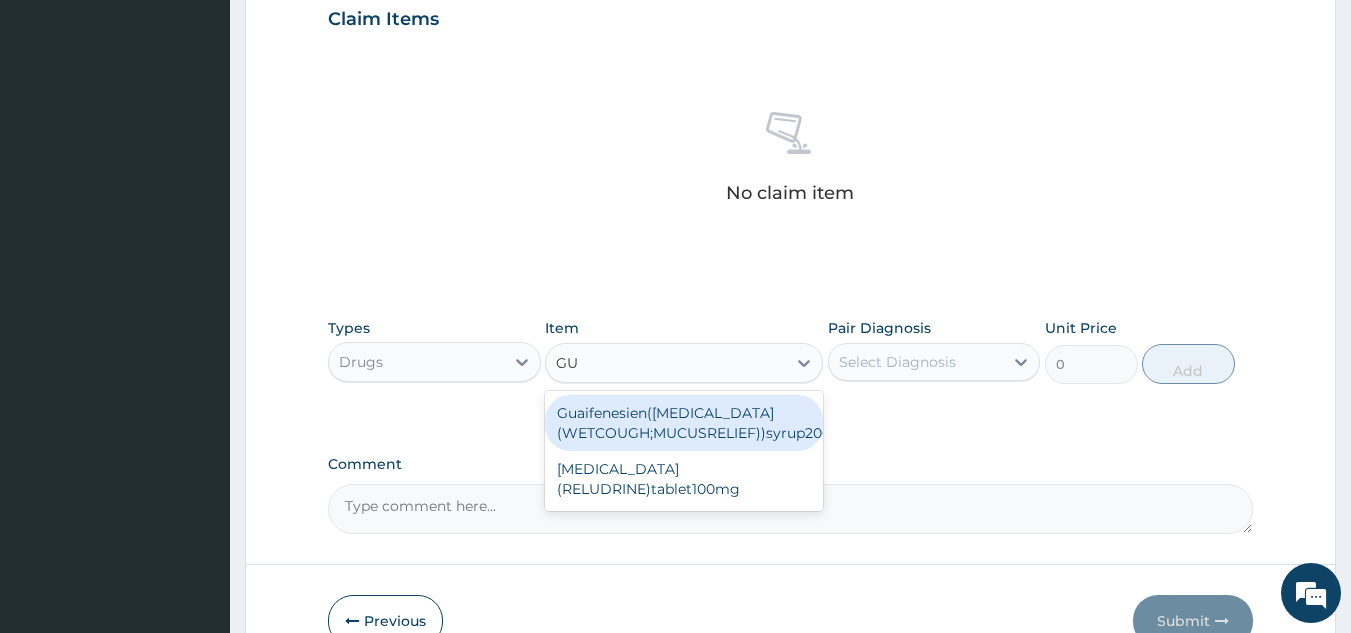 click on "Guaifenesien(BENYLIN(WETCOUGH;MUCUSRELIEF))syrup200mg/10ml" at bounding box center (684, 423) 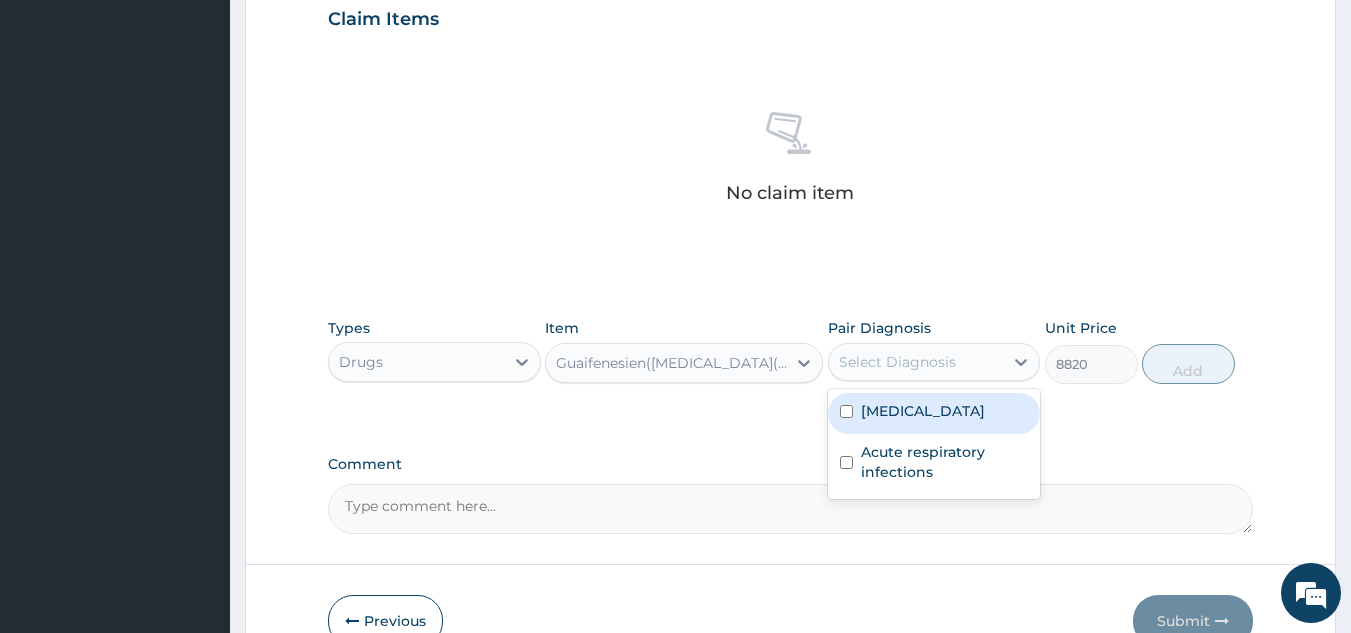 click at bounding box center [846, 411] 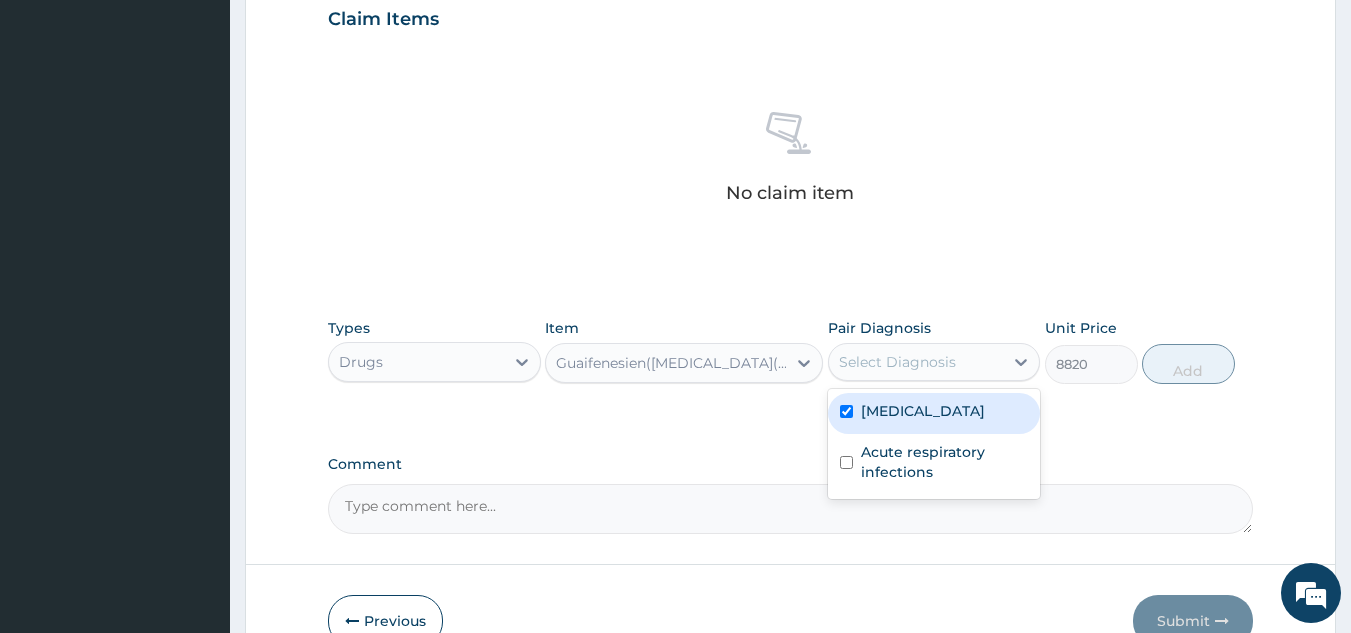 checkbox on "true" 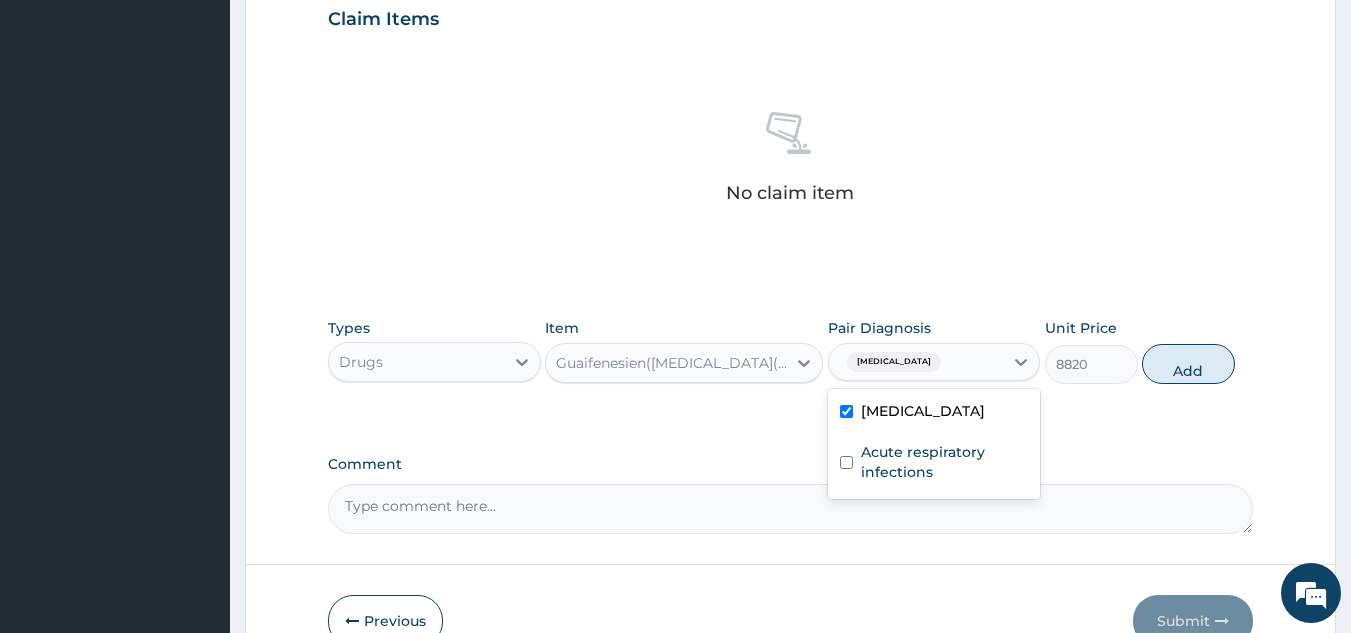 click at bounding box center (846, 462) 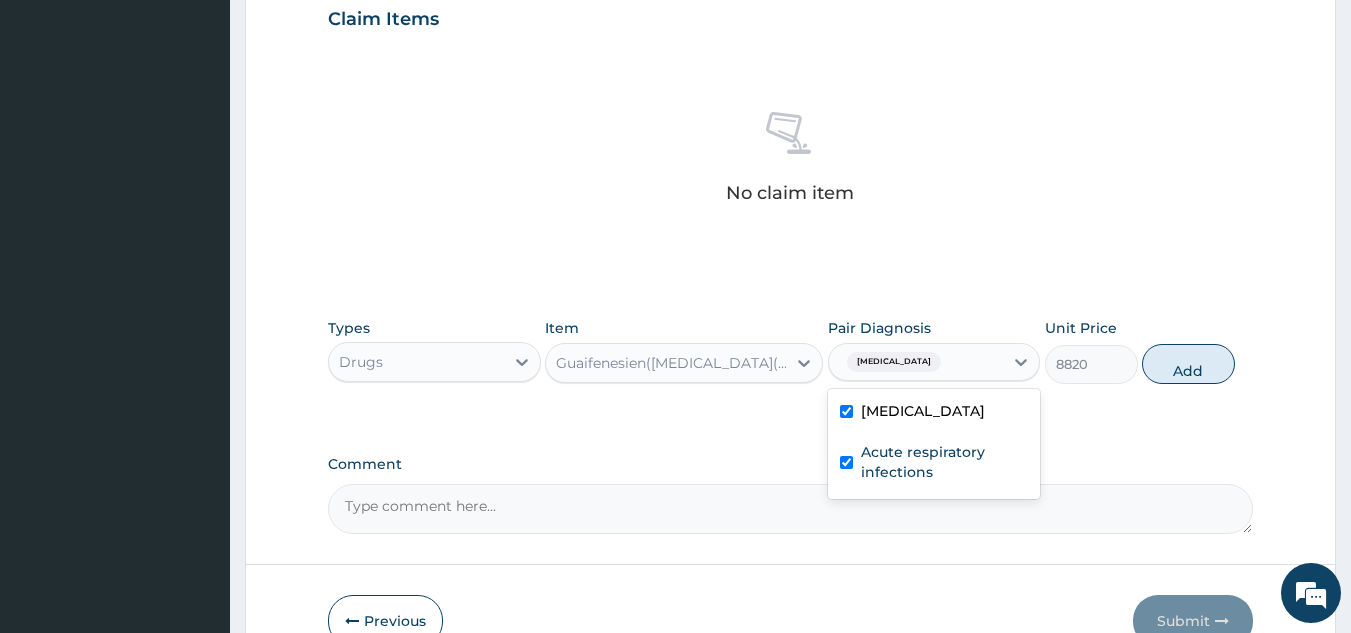 checkbox on "true" 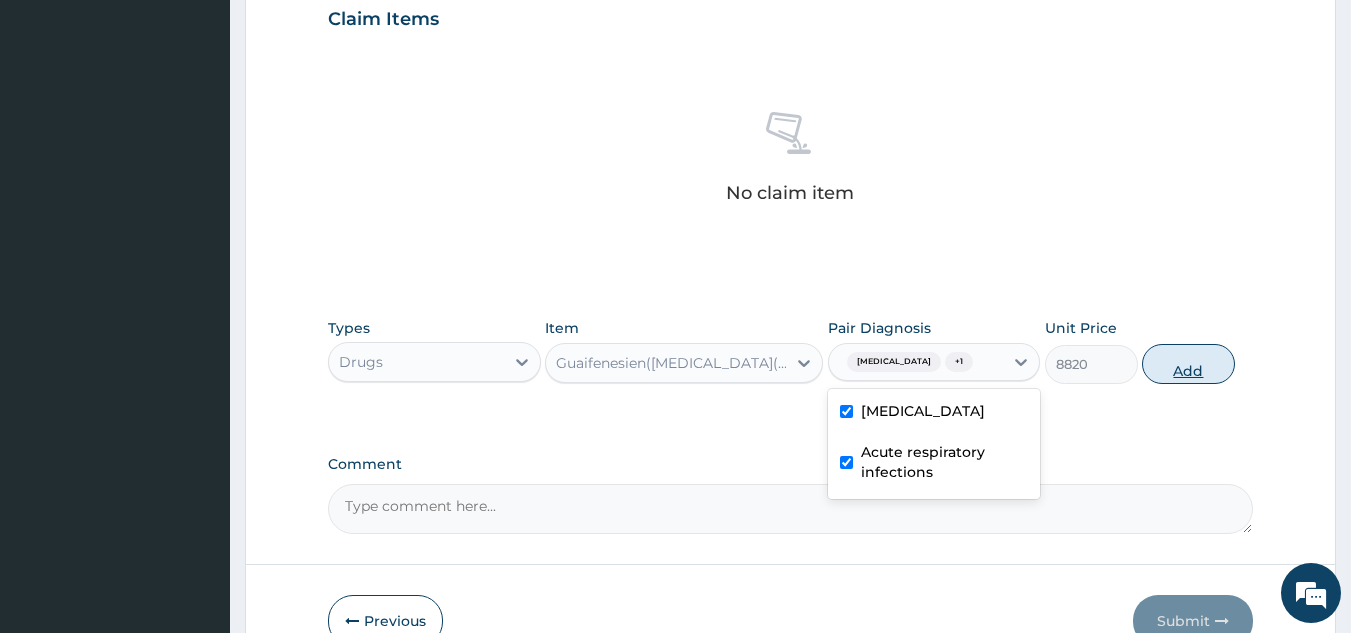 click on "Add" at bounding box center [1188, 364] 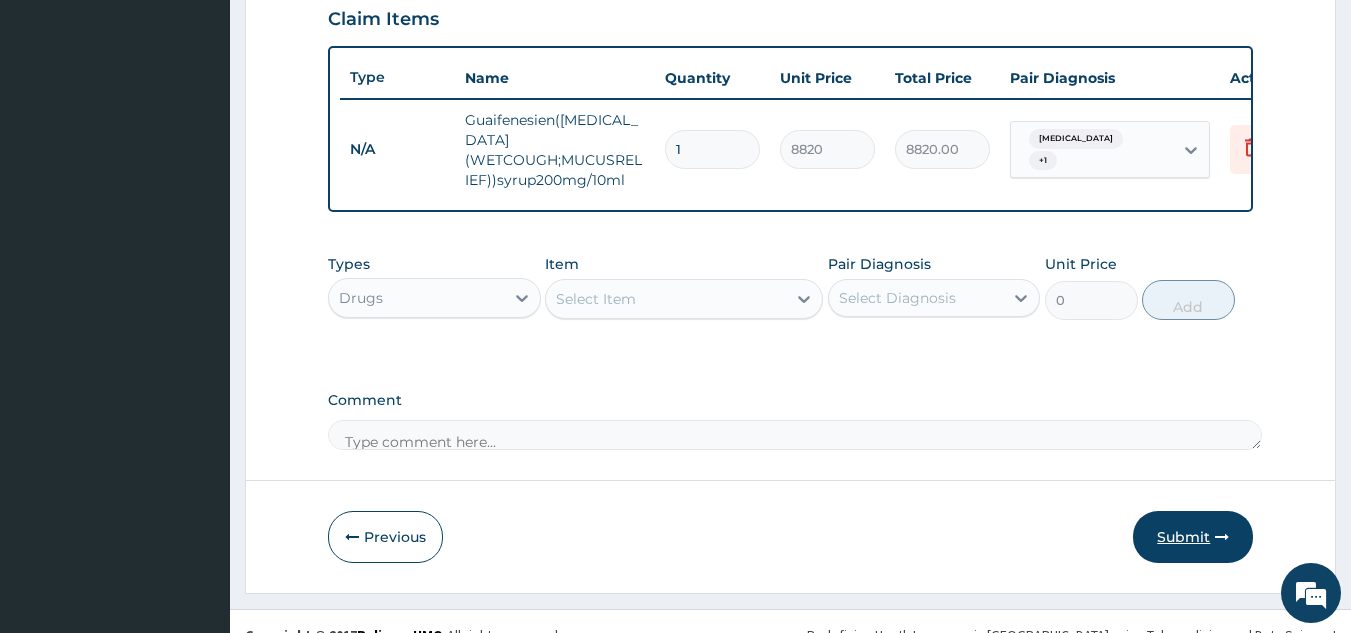 click on "Submit" at bounding box center [1193, 537] 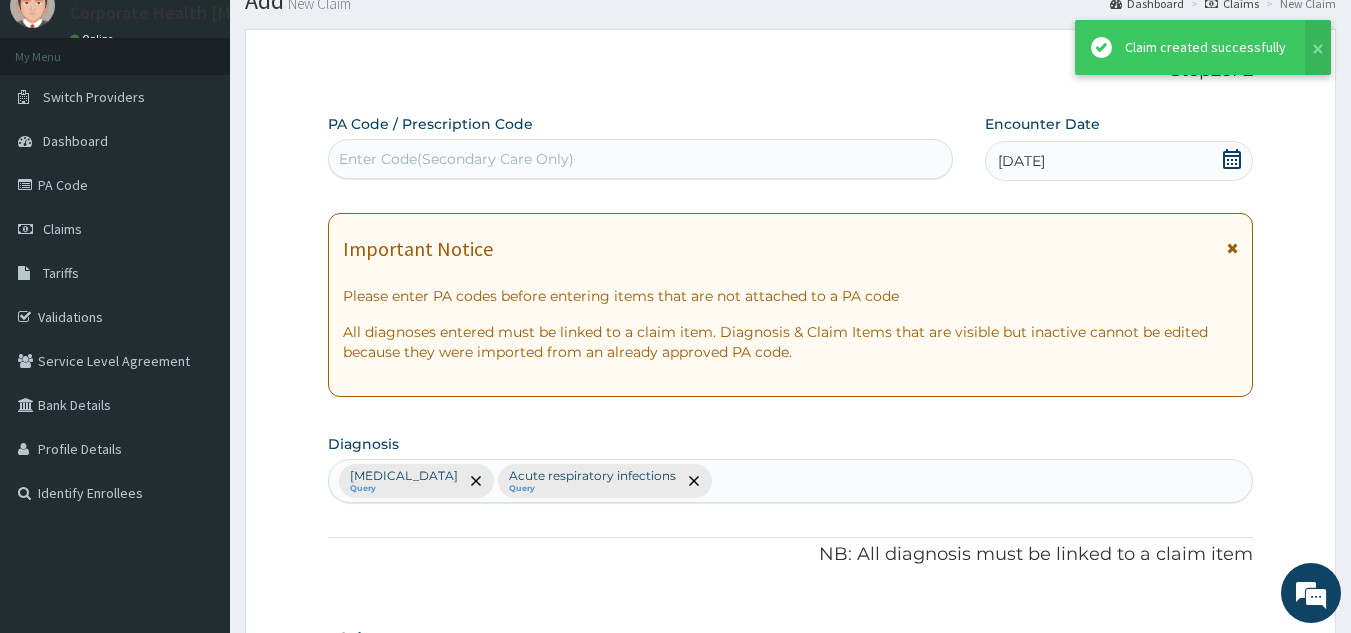 scroll, scrollTop: 698, scrollLeft: 0, axis: vertical 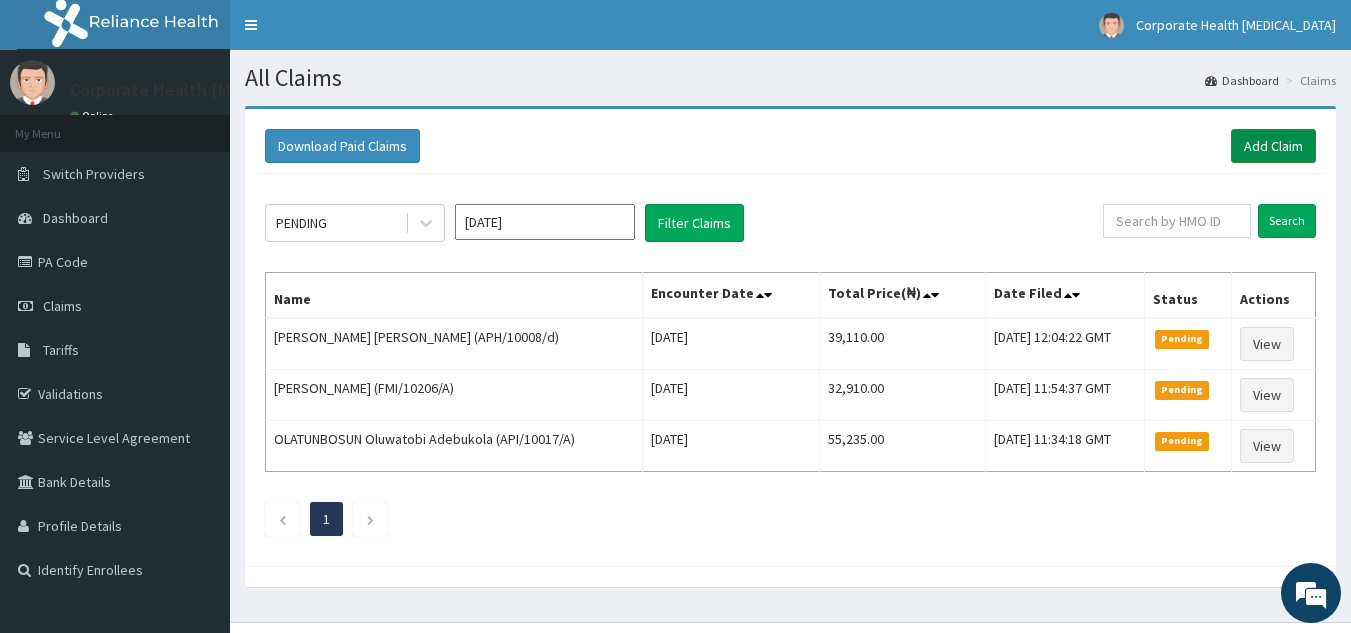 click on "Add Claim" at bounding box center [1273, 146] 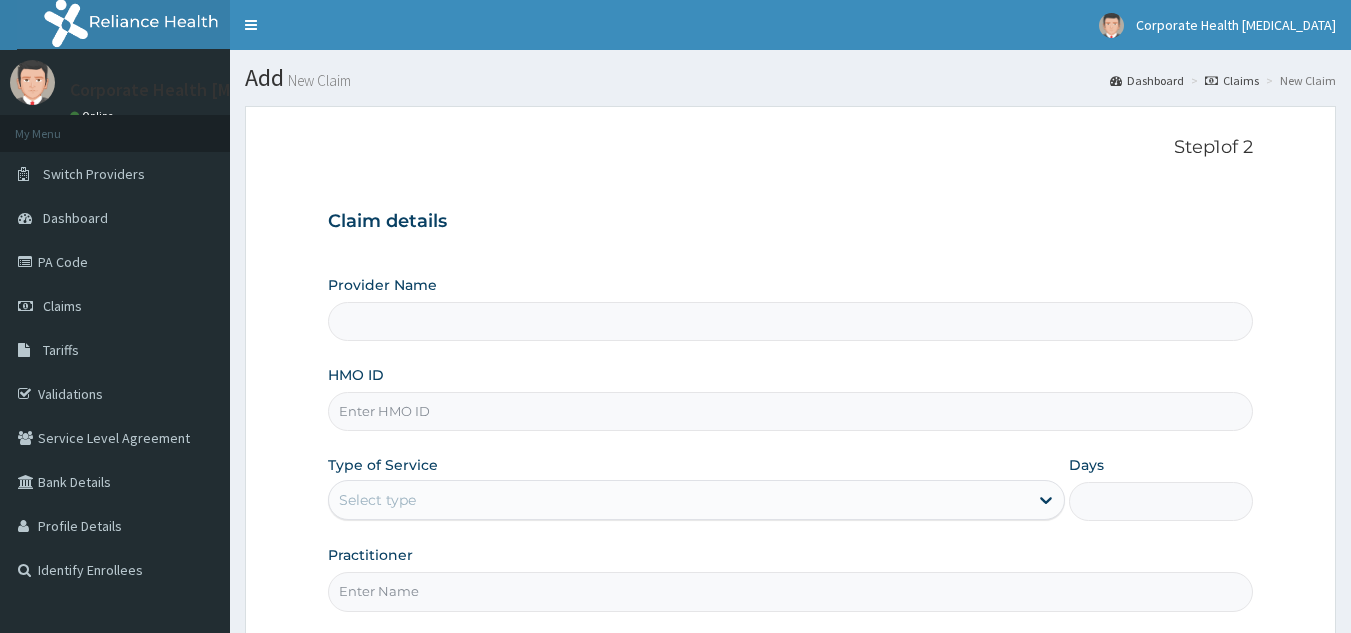 scroll, scrollTop: 0, scrollLeft: 0, axis: both 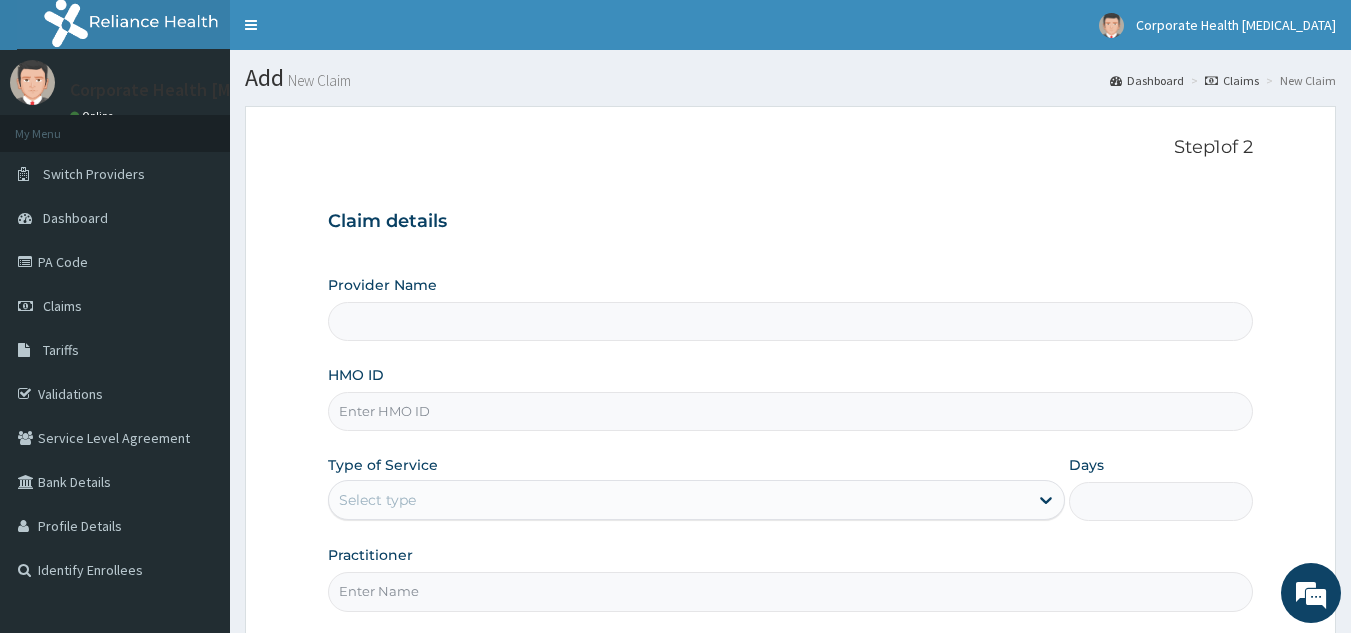 type on "CHILDCARE AND WELLNESS CLINICS" 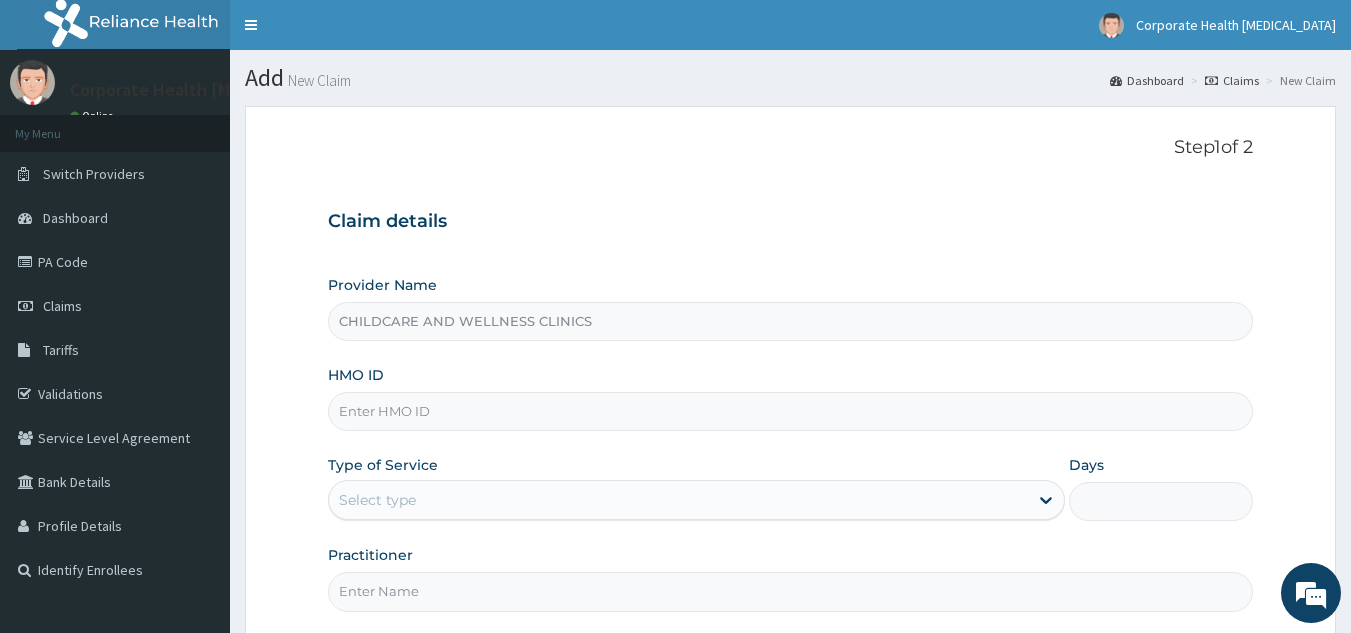click on "HMO ID" at bounding box center (791, 411) 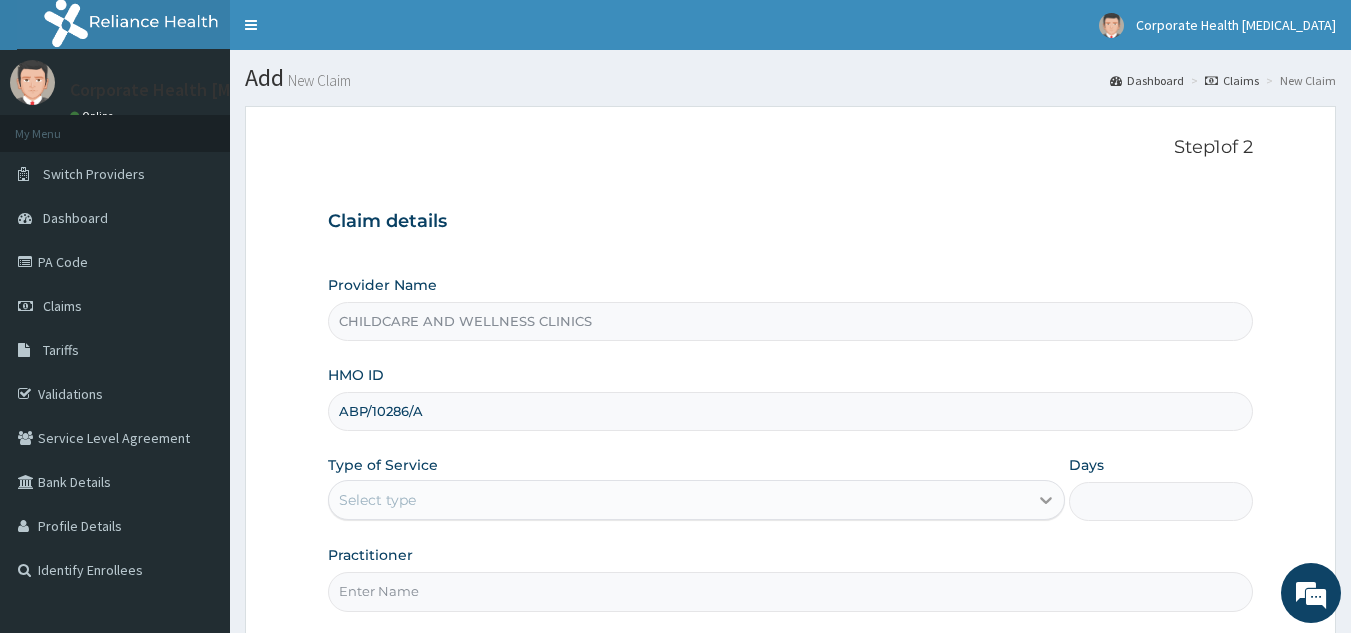 type on "ABP/10286/A" 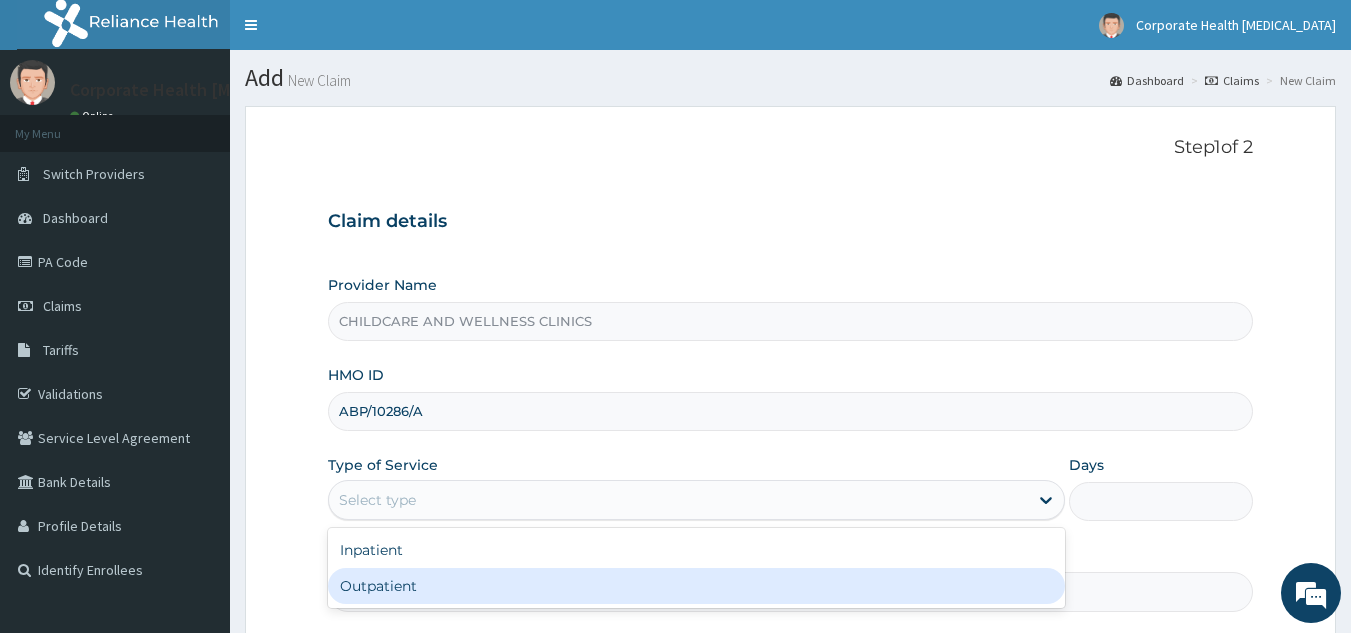 click on "Outpatient" at bounding box center [696, 586] 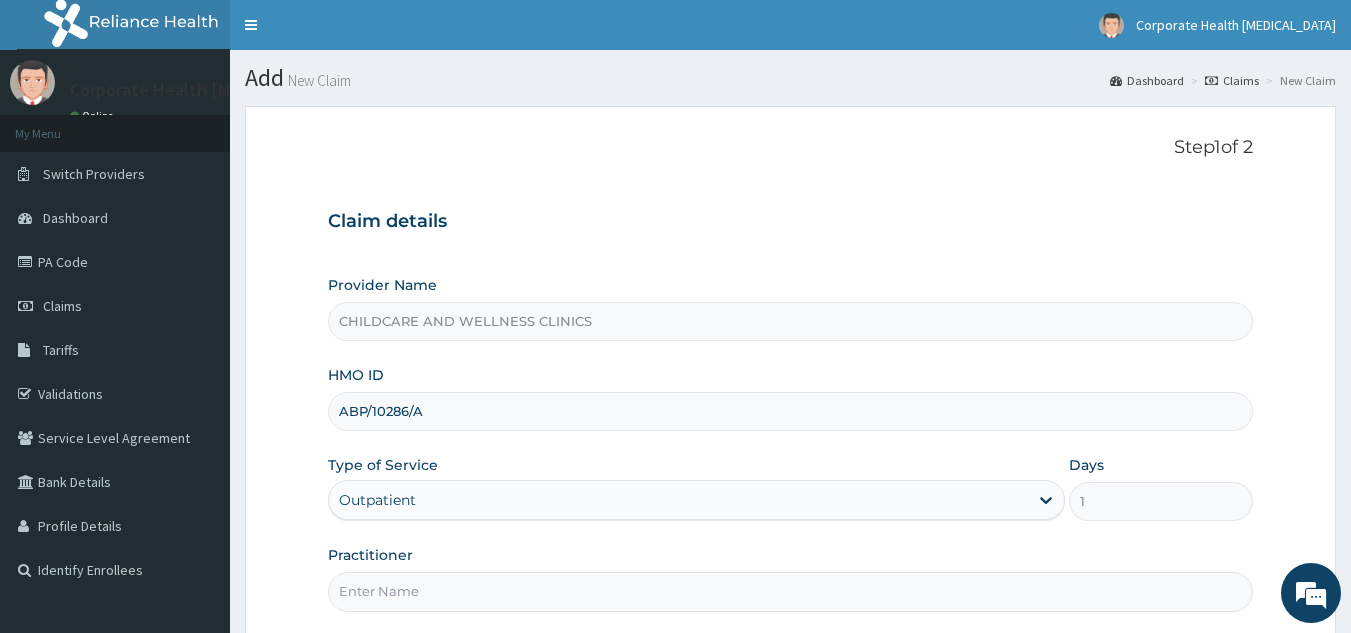scroll, scrollTop: 0, scrollLeft: 0, axis: both 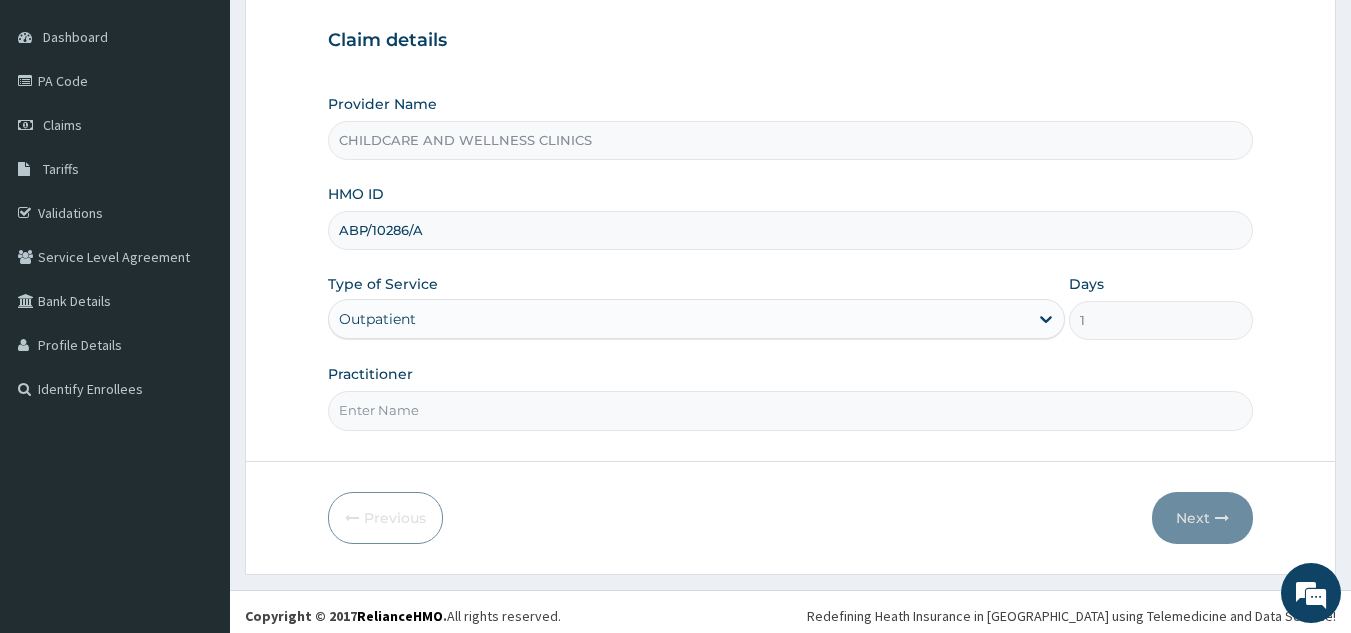 click on "Practitioner" at bounding box center (791, 410) 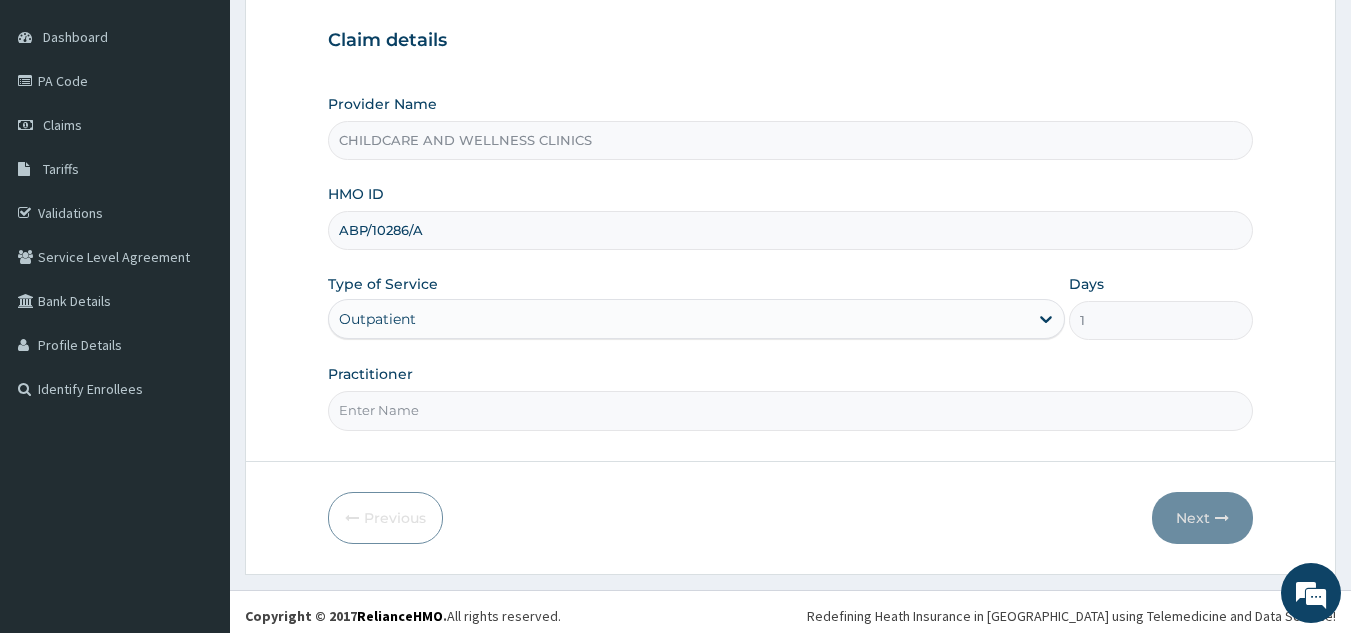 type on "[PERSON_NAME]" 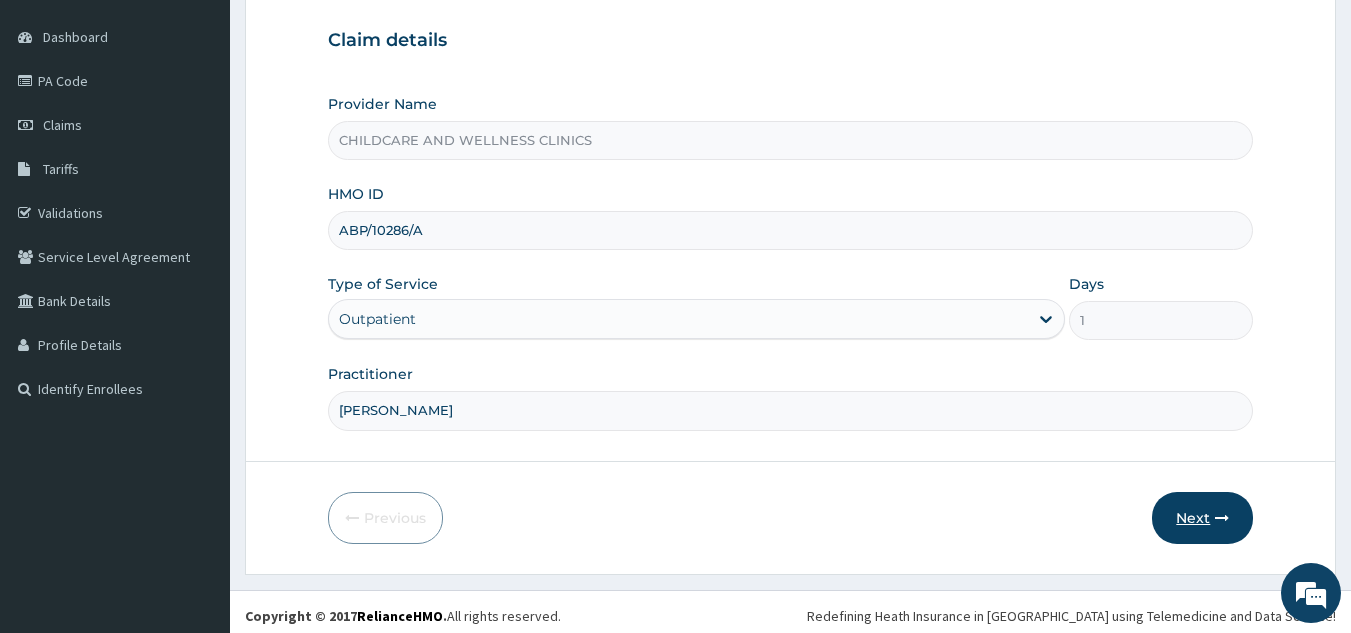 click on "Next" at bounding box center (1202, 518) 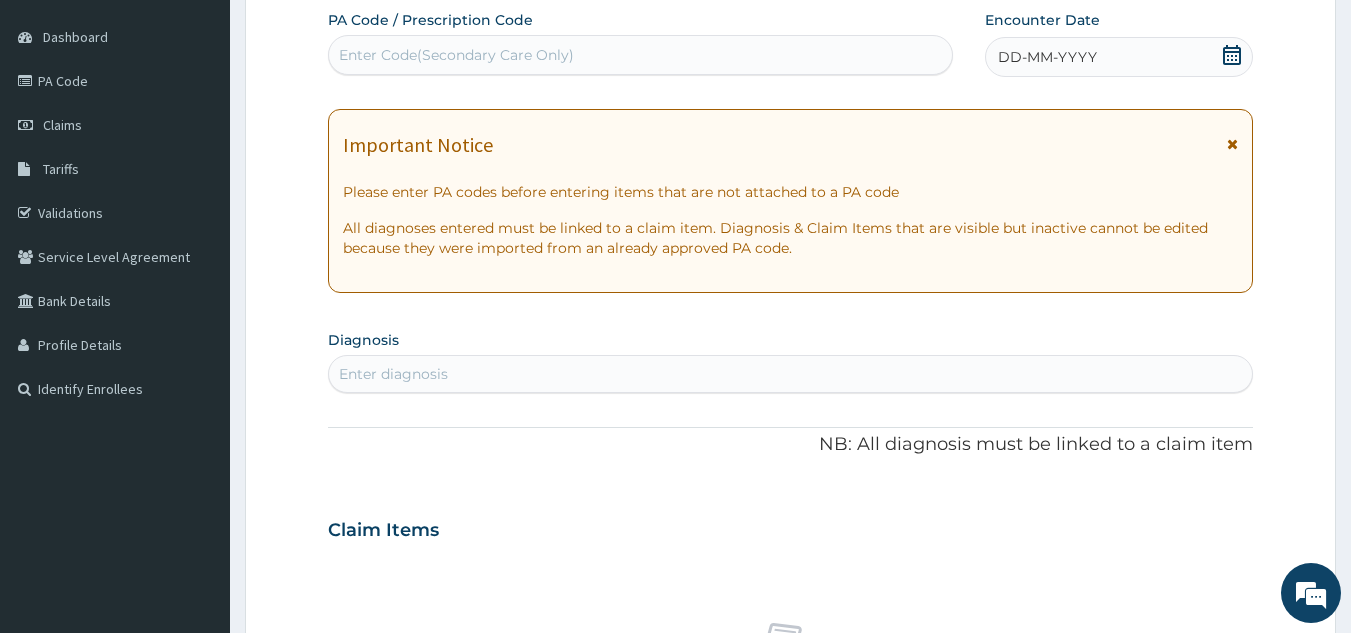 click at bounding box center [1232, 57] 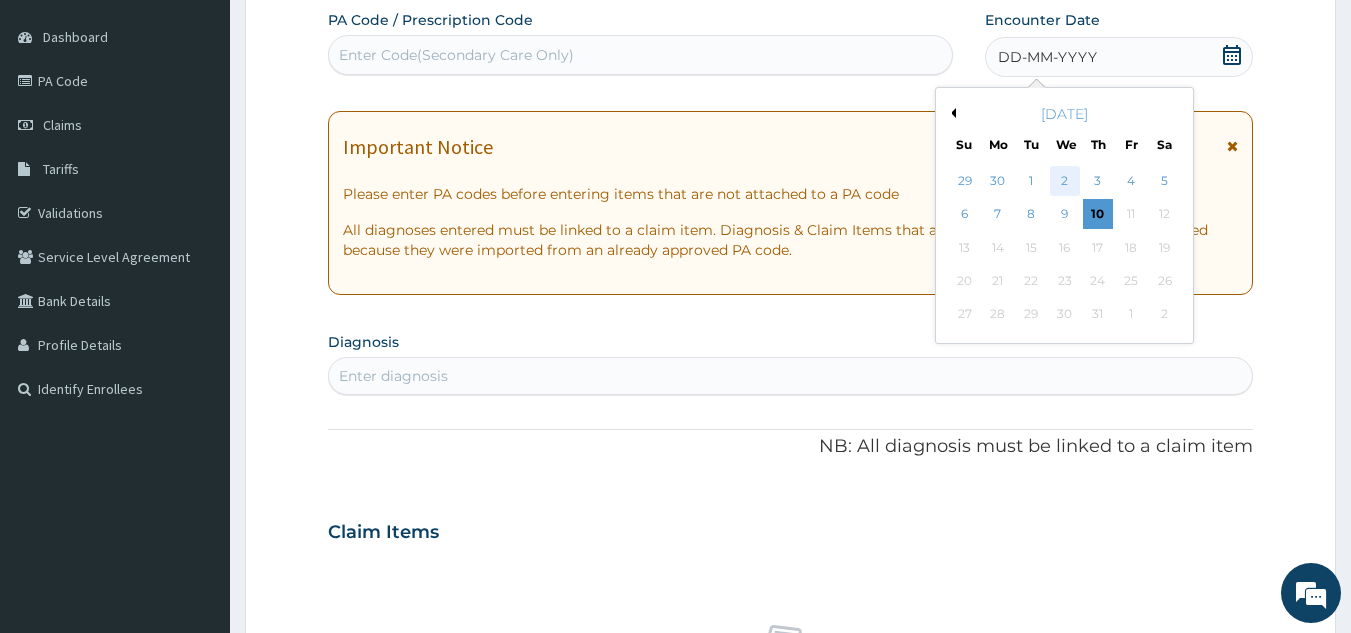 click on "2" at bounding box center [1065, 181] 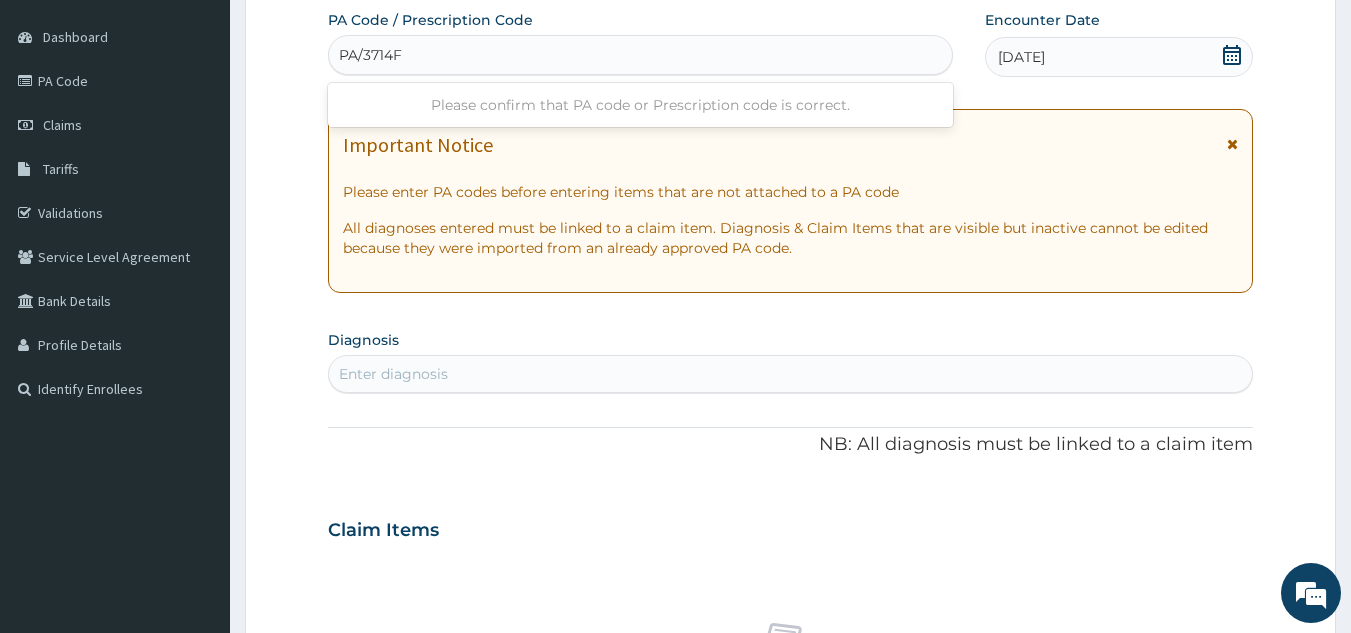 type on "PA/3714F0" 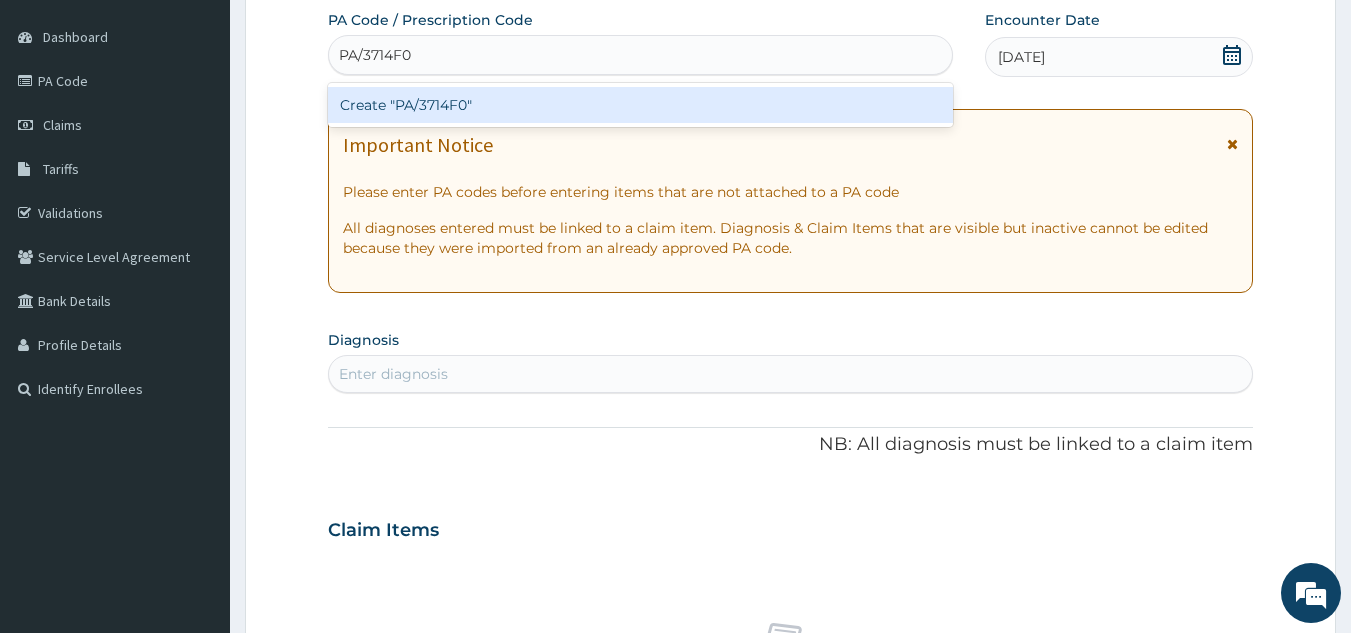 click on "Create "PA/3714F0"" at bounding box center [641, 105] 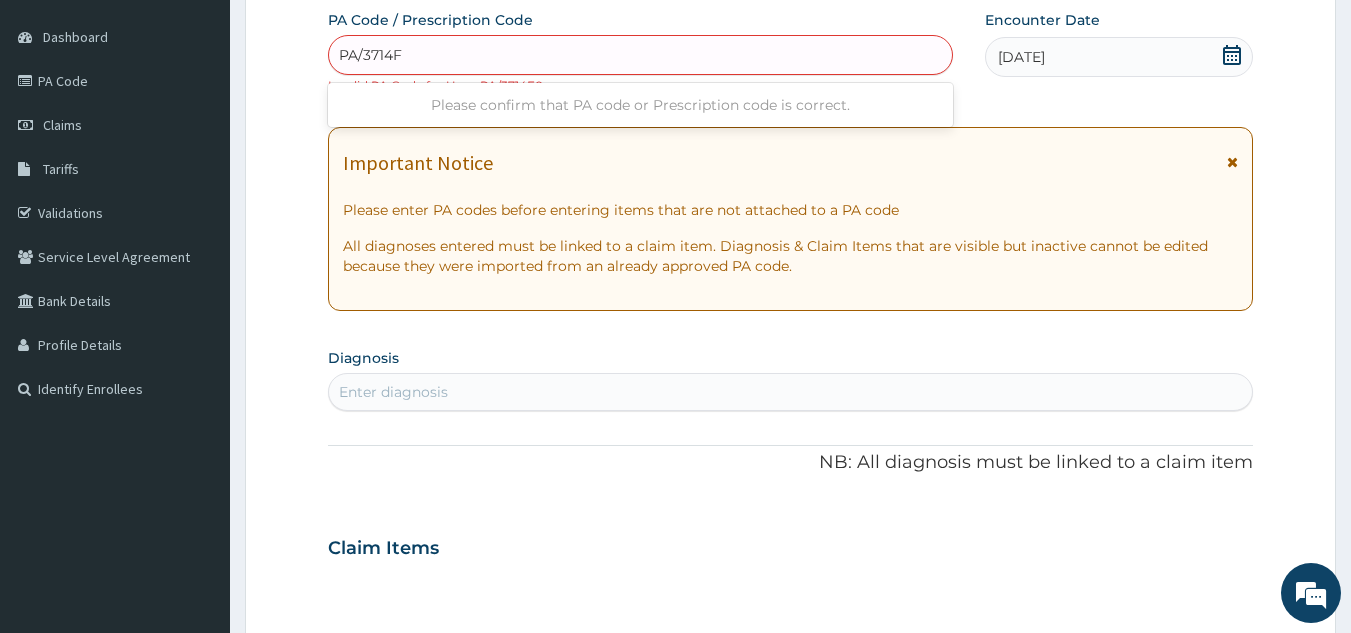 type on "PA/3714FO" 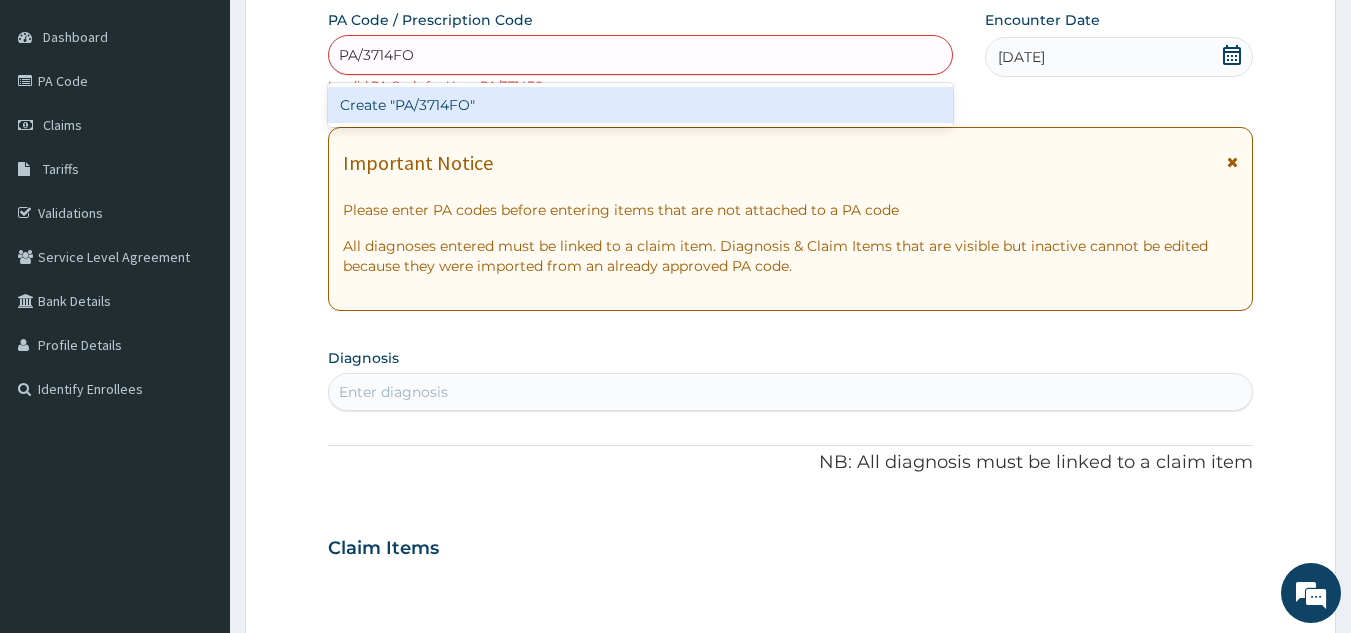 click on "Create "PA/3714FO"" at bounding box center (641, 105) 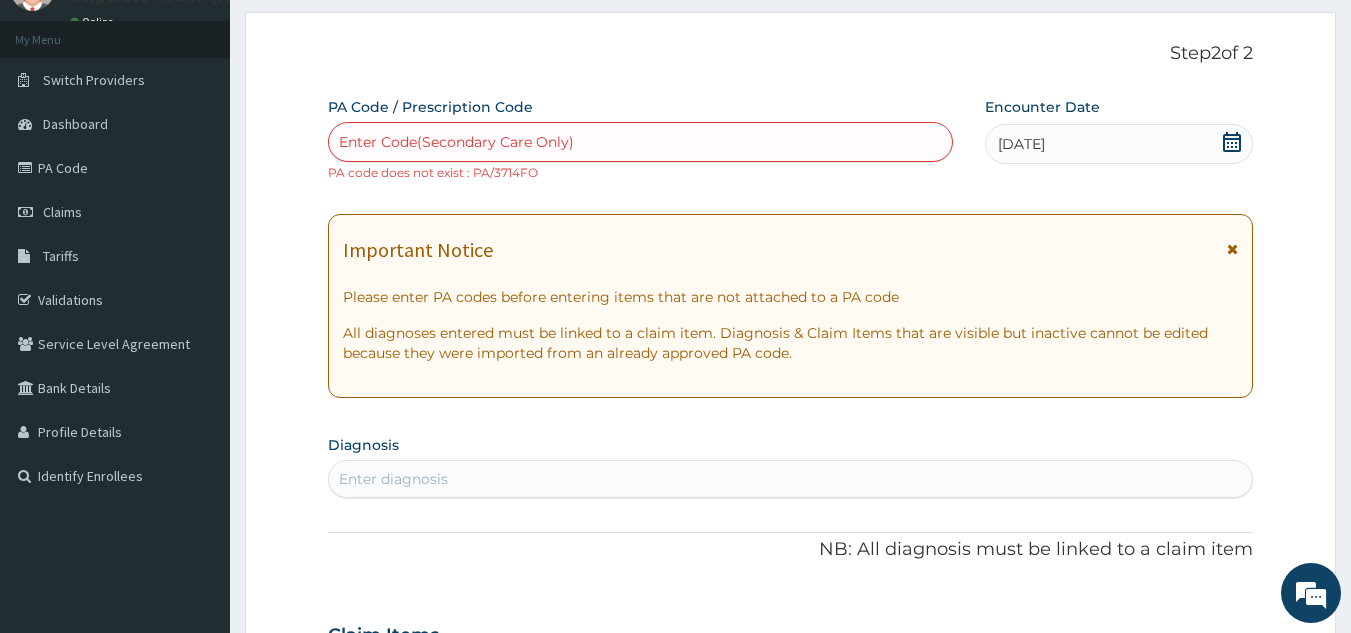 scroll, scrollTop: 0, scrollLeft: 0, axis: both 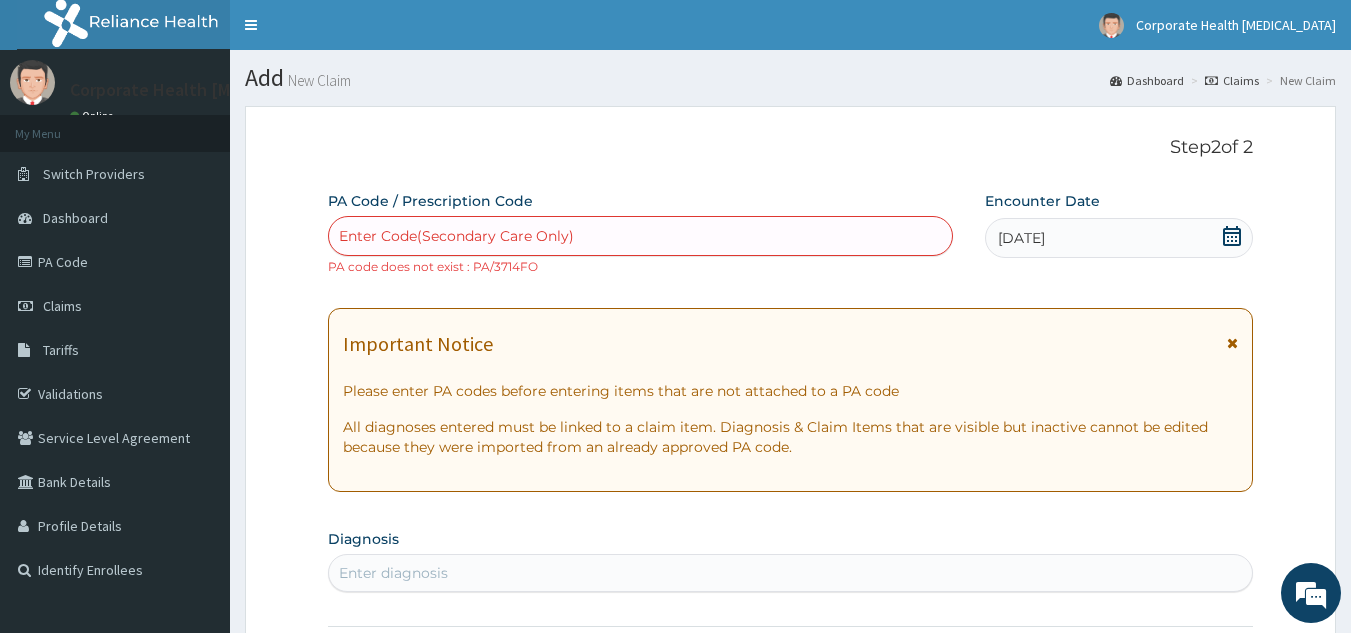 click on "Enter Code(Secondary Care Only)" at bounding box center [456, 236] 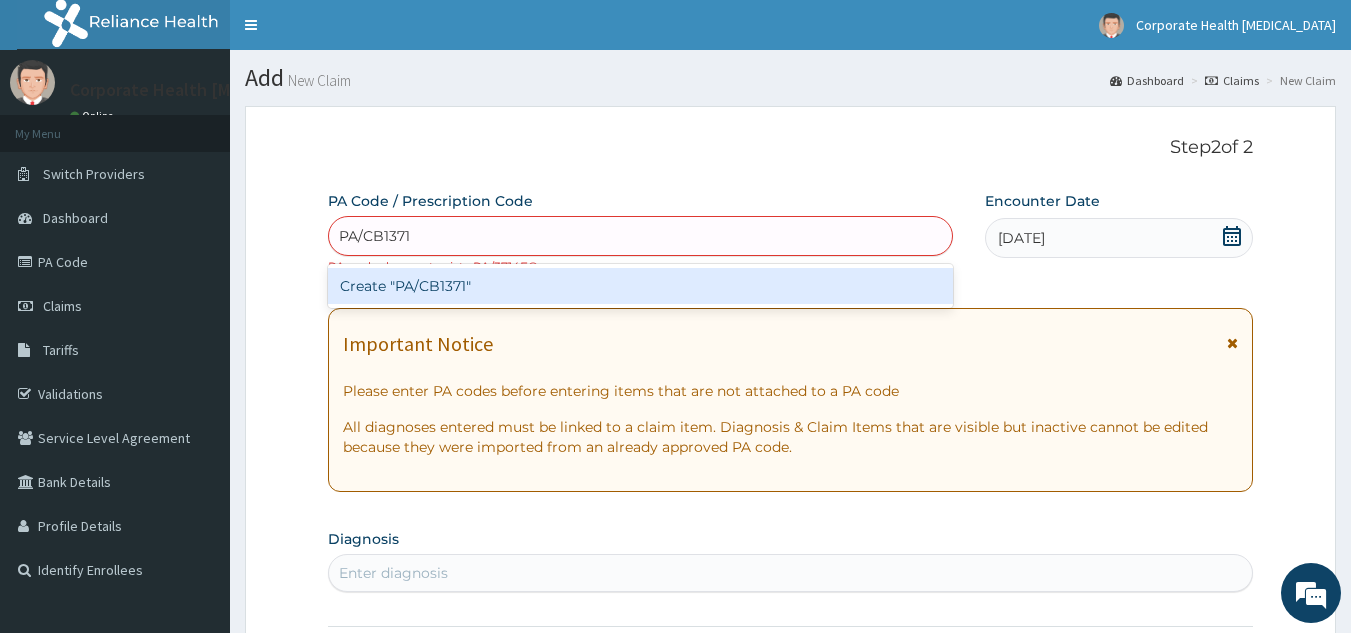 click on "Create "PA/CB1371"" at bounding box center (641, 286) 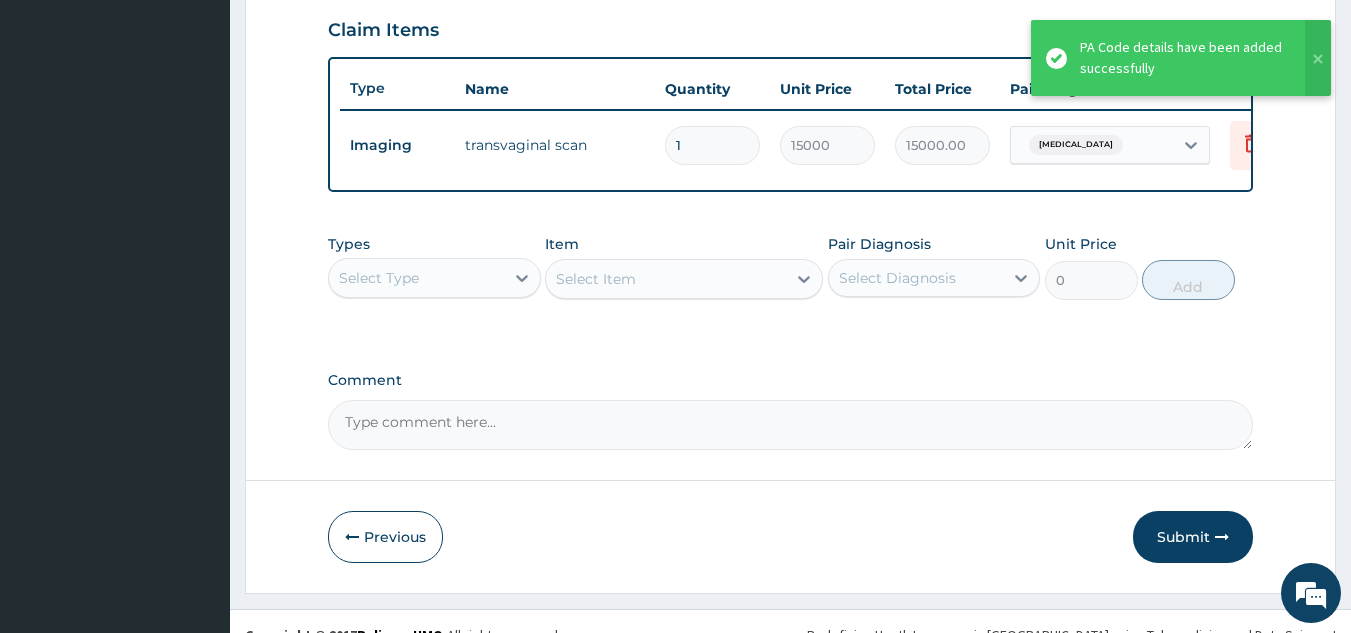 scroll, scrollTop: 729, scrollLeft: 0, axis: vertical 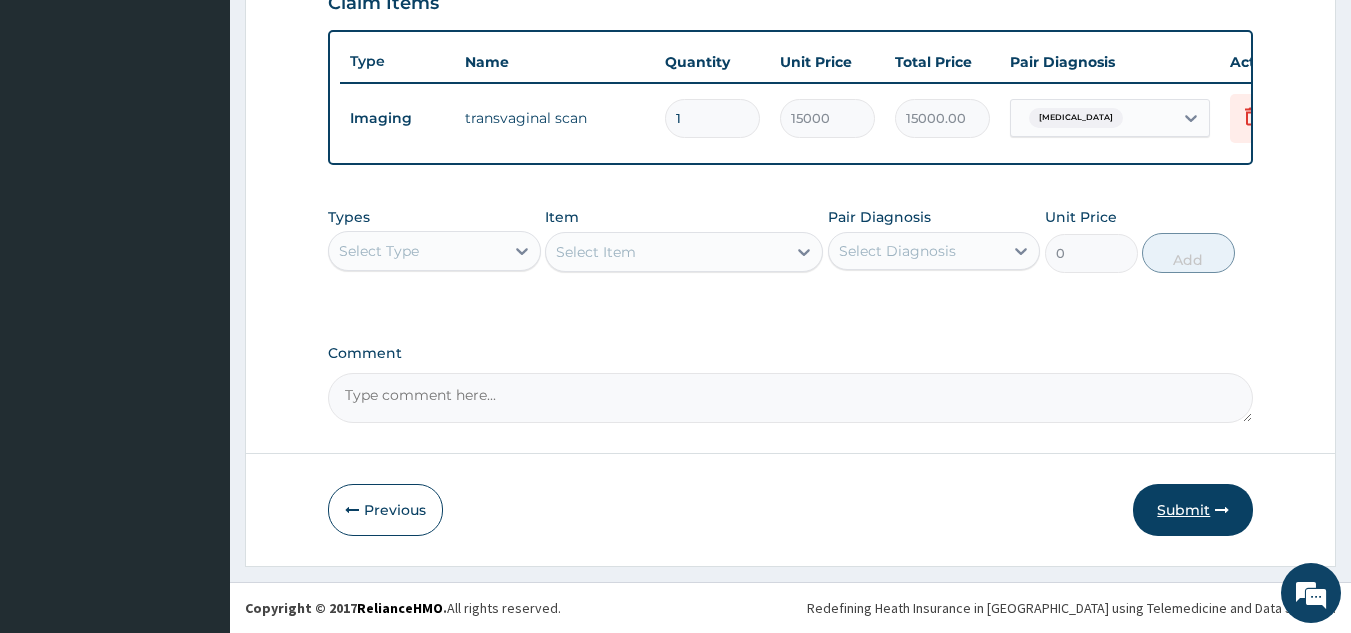 click on "Submit" at bounding box center (1193, 510) 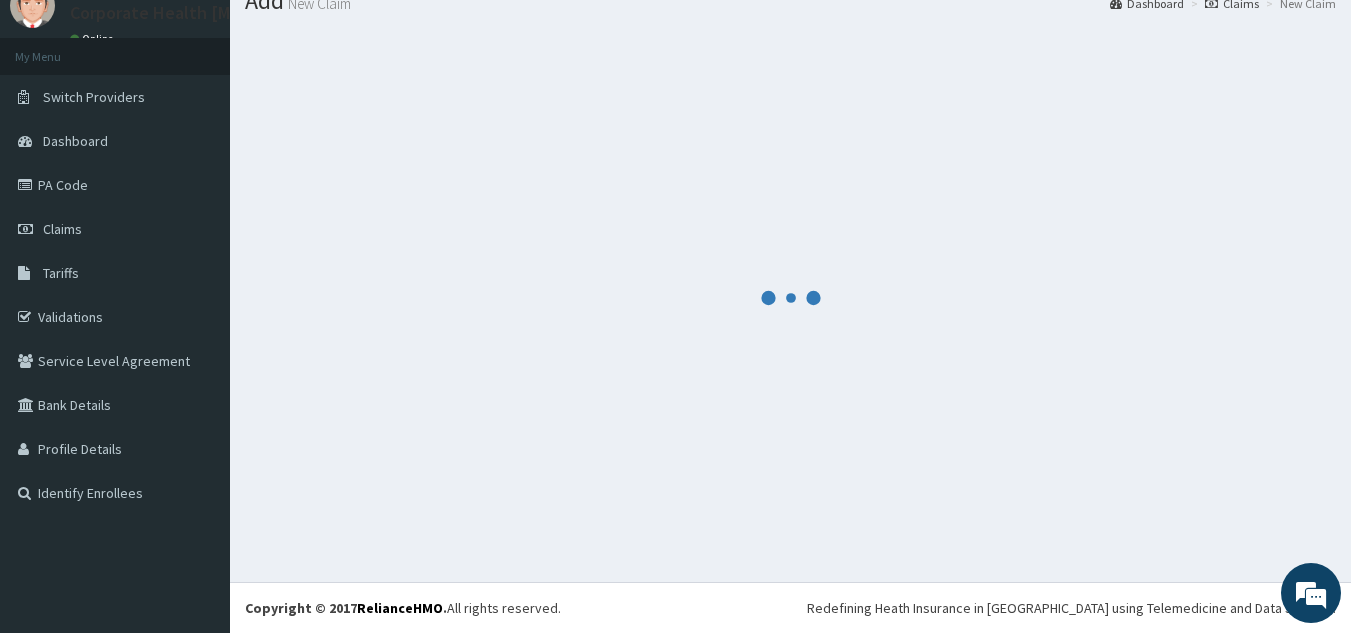 scroll, scrollTop: 729, scrollLeft: 0, axis: vertical 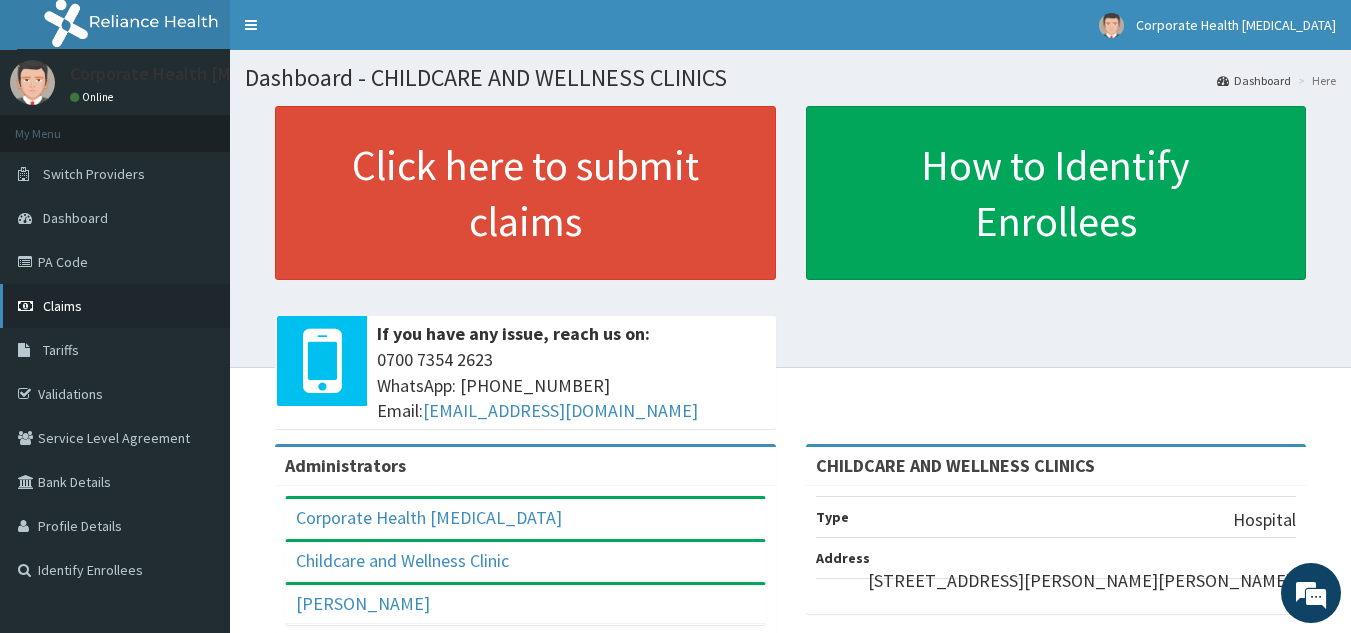 click on "Claims" at bounding box center (62, 306) 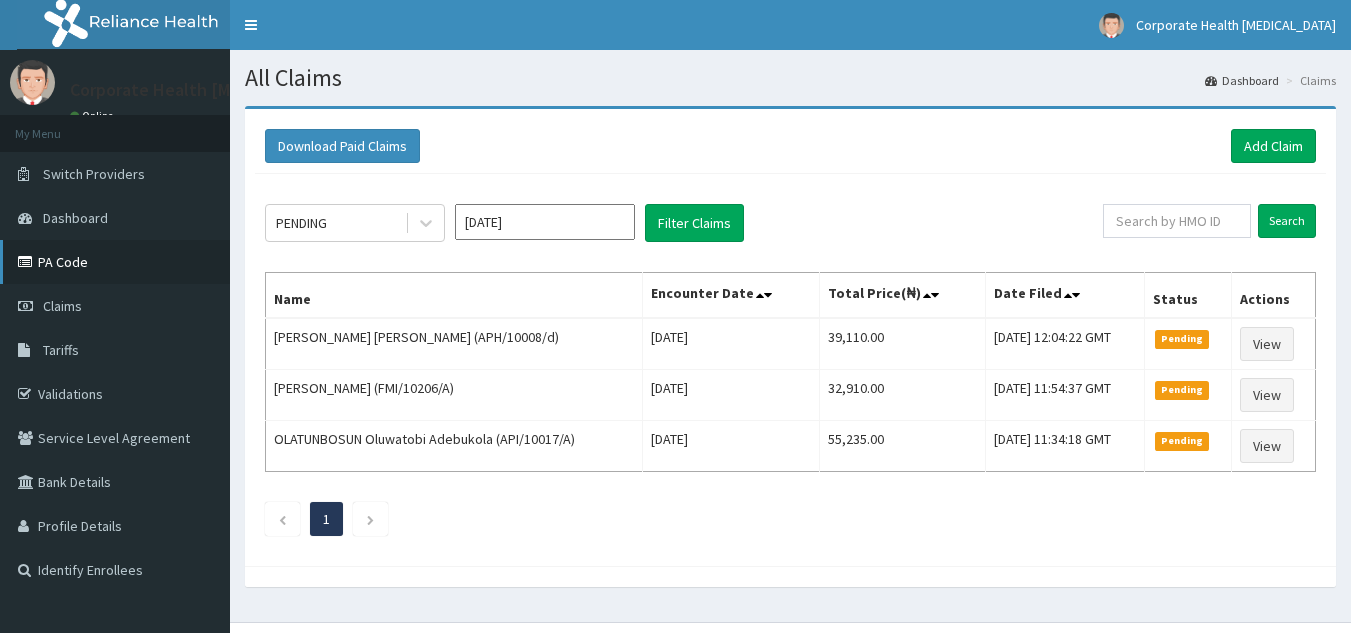 scroll, scrollTop: 0, scrollLeft: 0, axis: both 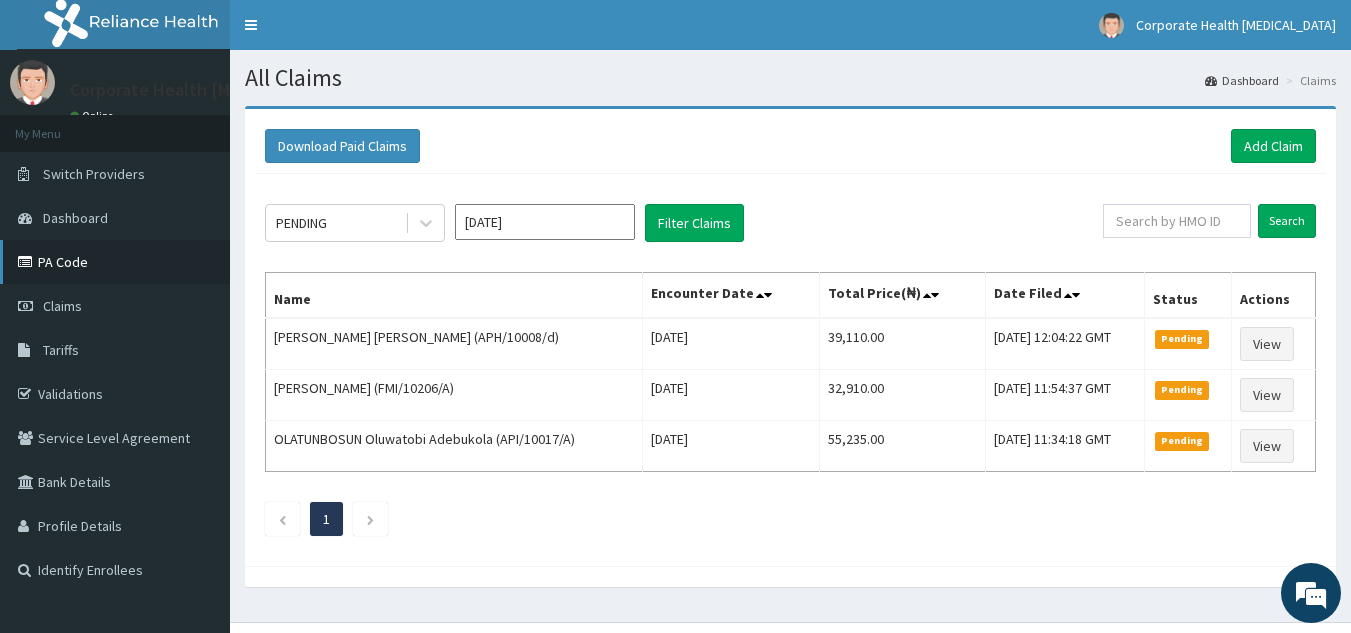 click on "PA Code" at bounding box center [115, 262] 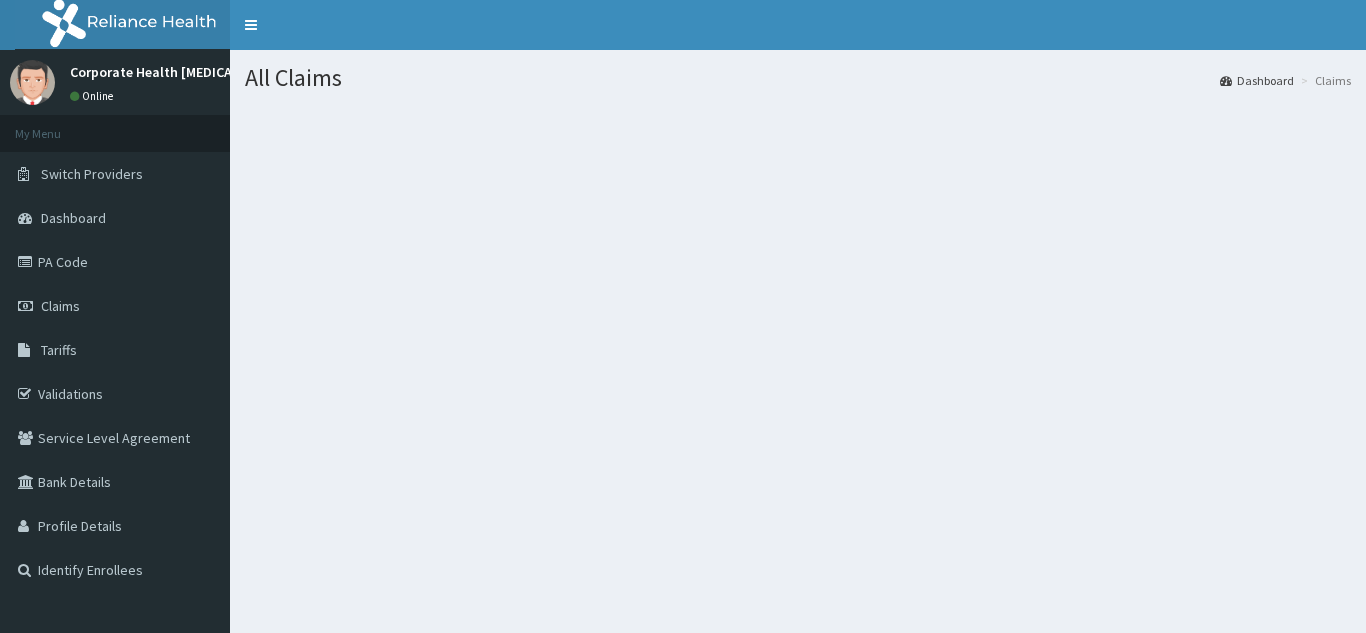 scroll, scrollTop: 0, scrollLeft: 0, axis: both 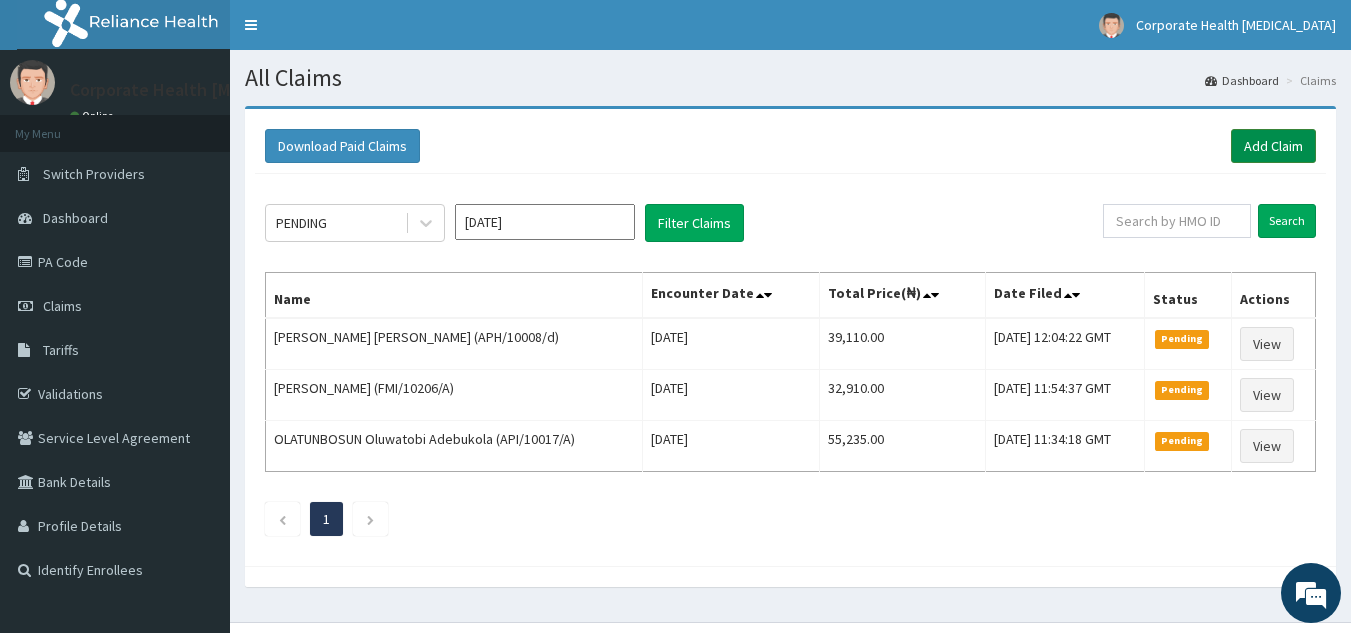 click on "Add Claim" at bounding box center [1273, 146] 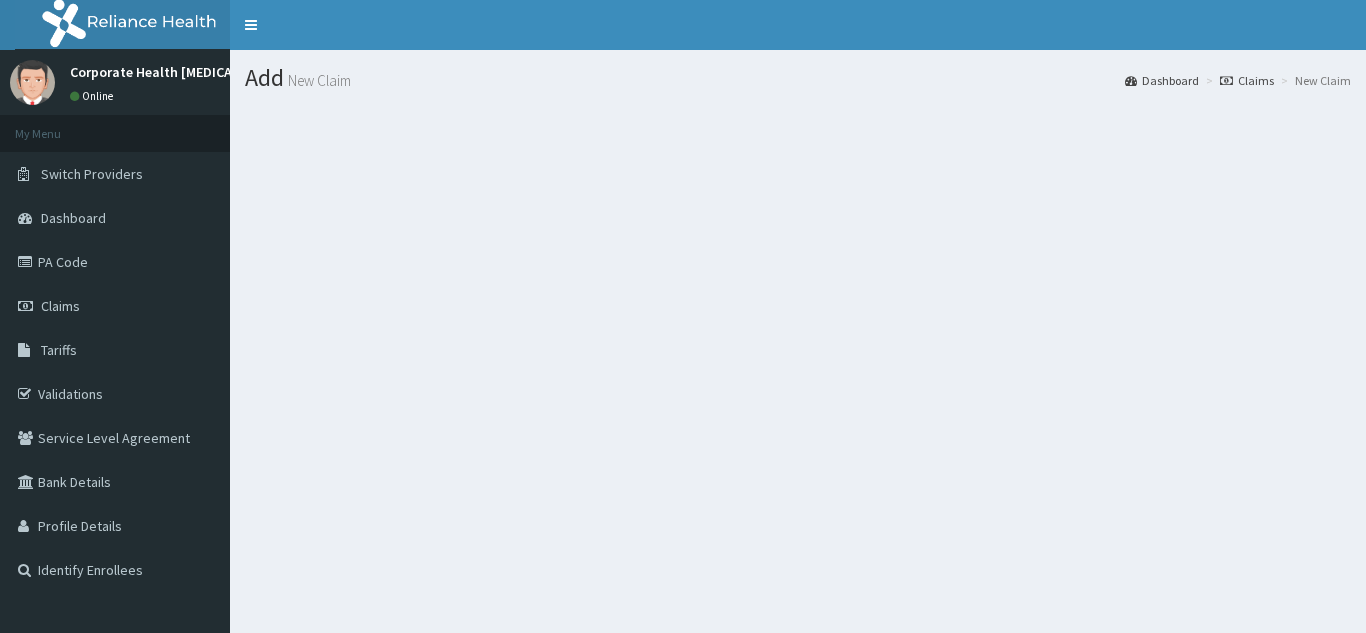 scroll, scrollTop: 0, scrollLeft: 0, axis: both 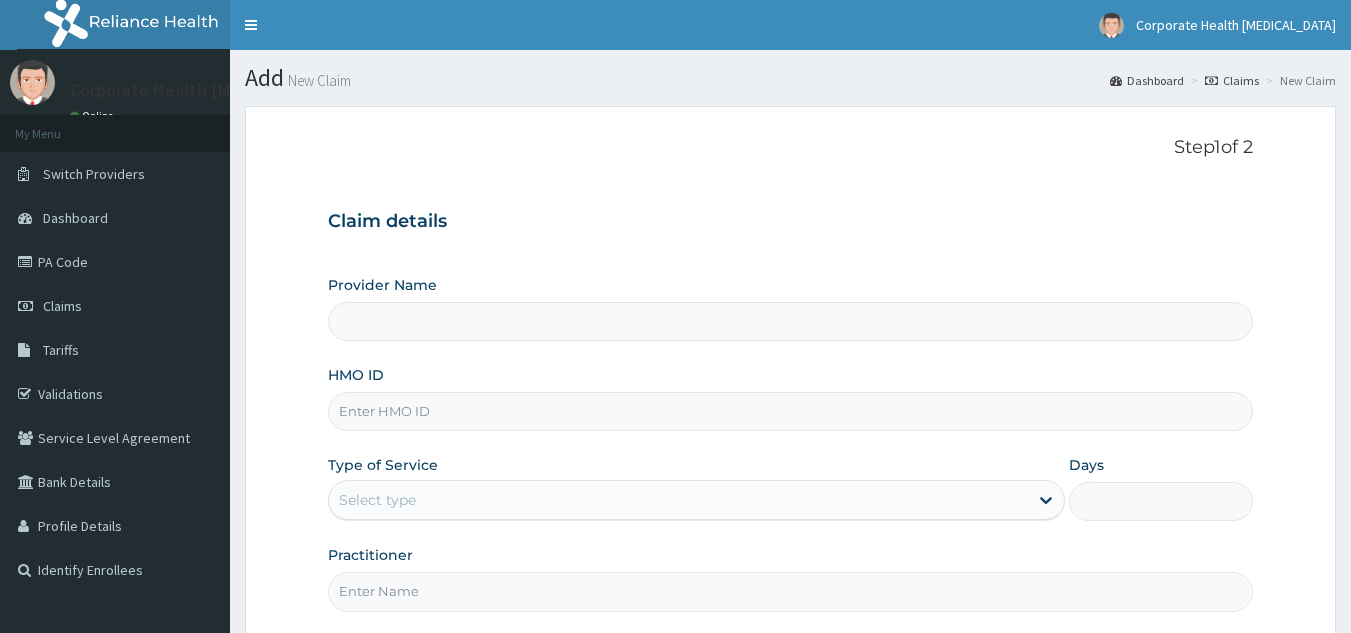 type on "CHILDCARE AND WELLNESS CLINICS" 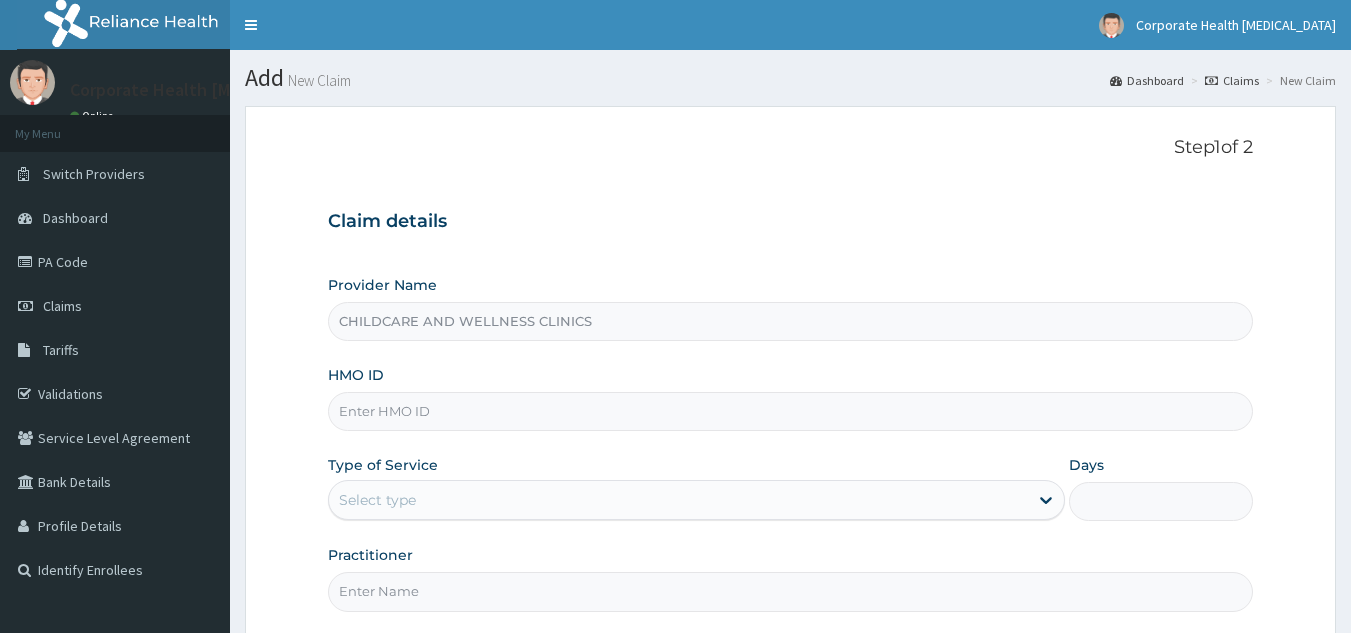 click on "CHILDCARE AND WELLNESS CLINICS" at bounding box center (791, 321) 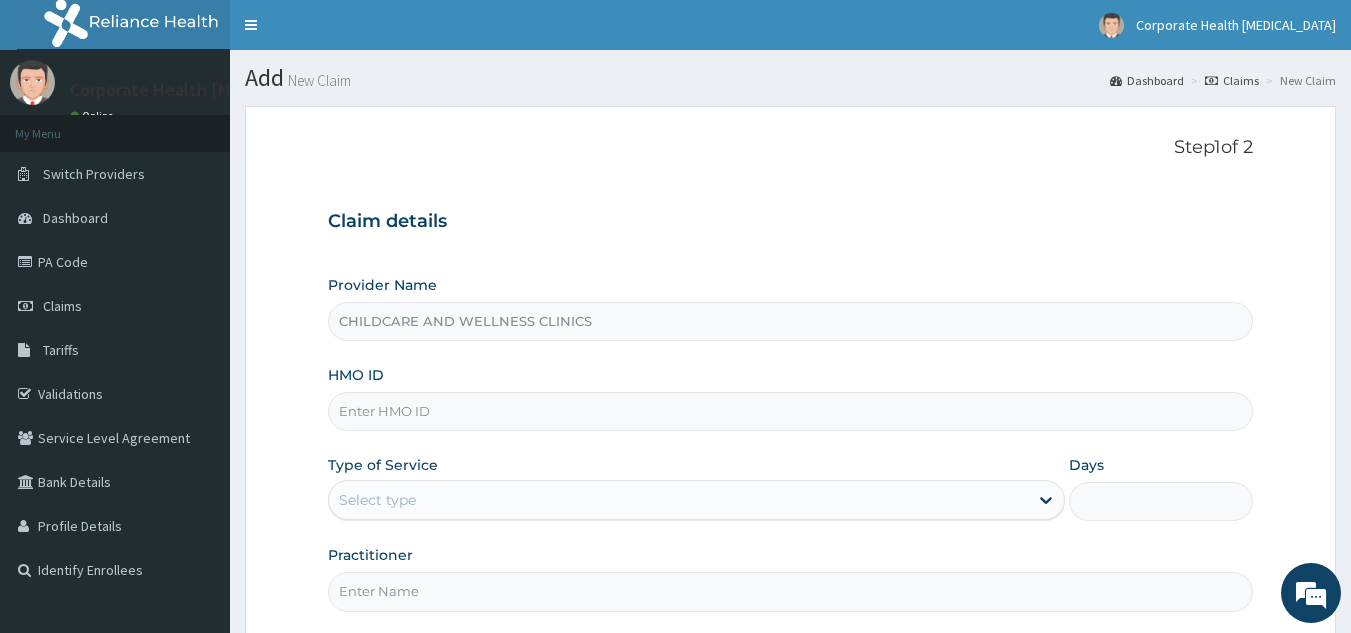 click on "HMO ID" at bounding box center (791, 411) 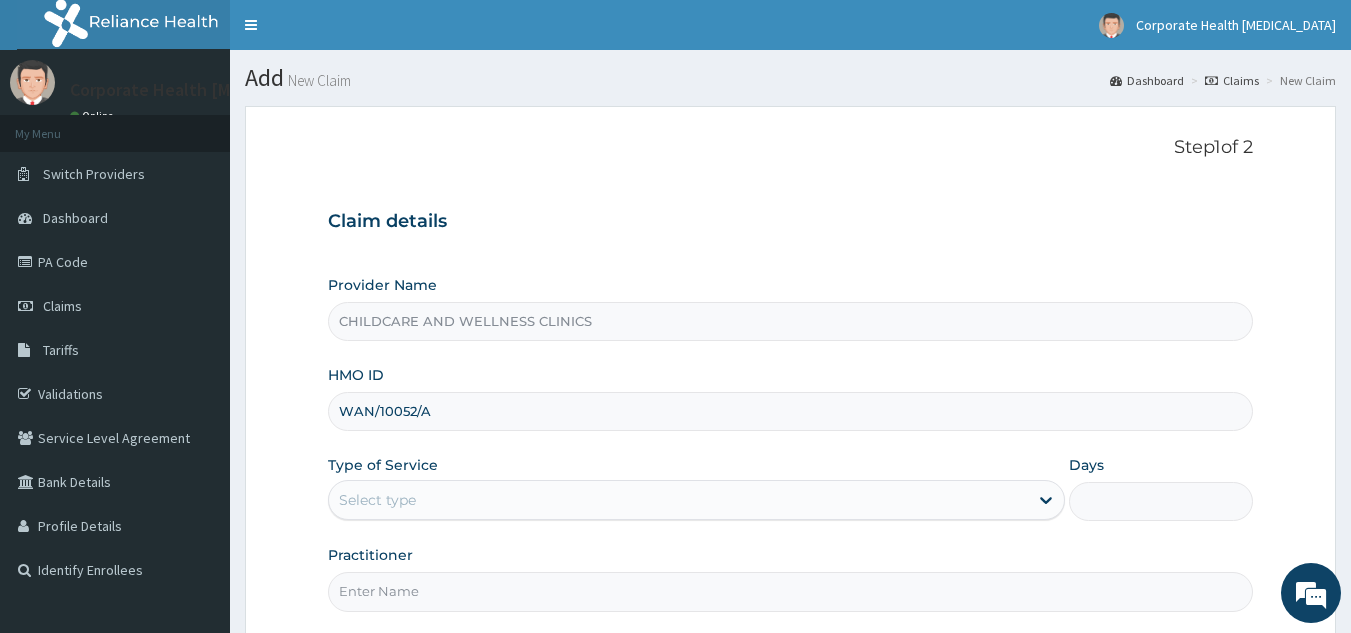 type on "WAN/10052/A" 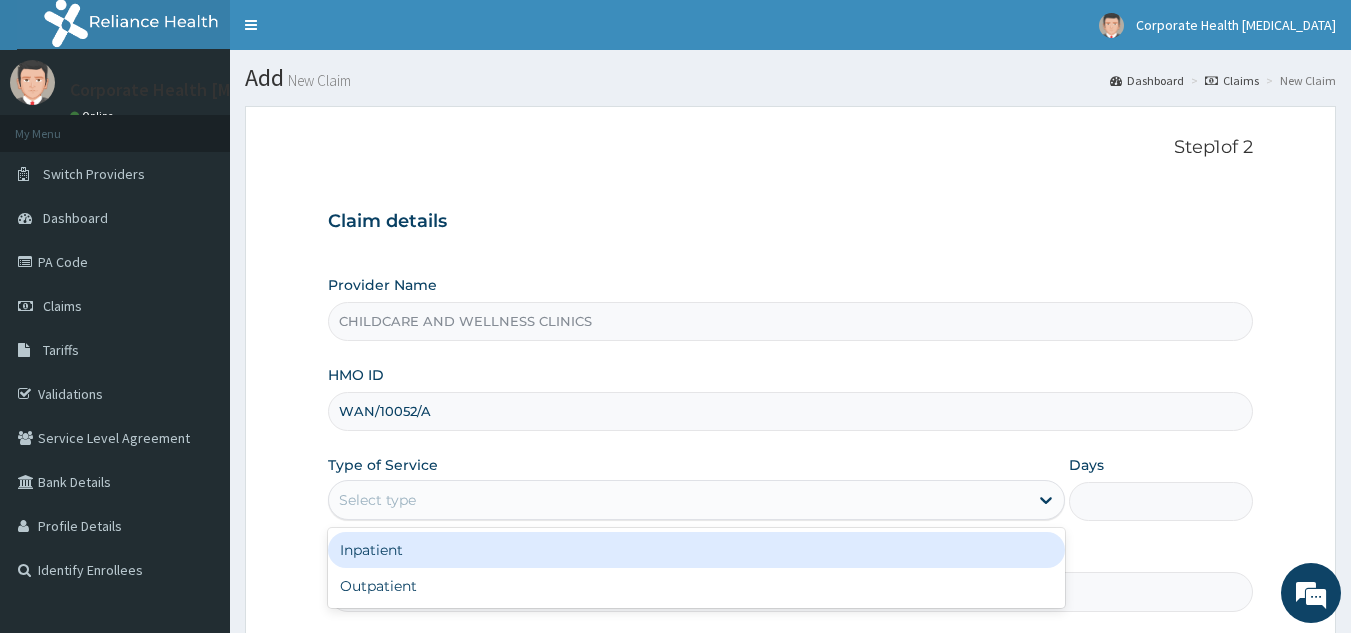 click on "Outpatient" at bounding box center [696, 586] 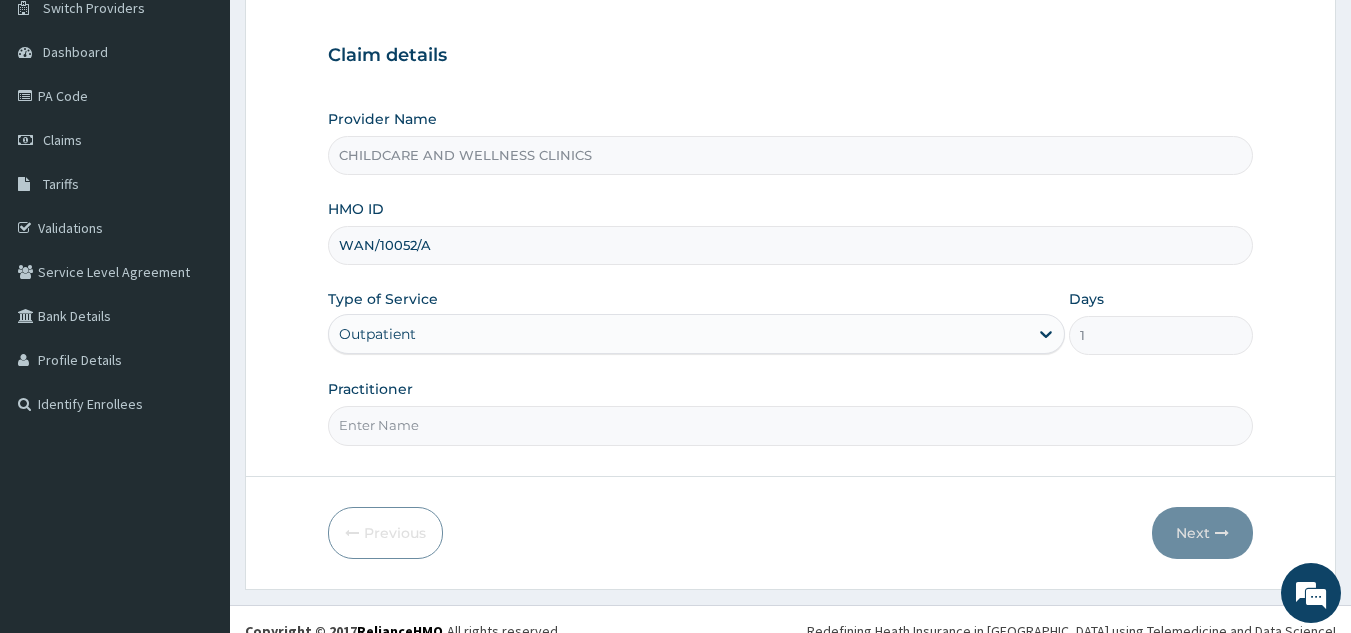 scroll, scrollTop: 189, scrollLeft: 0, axis: vertical 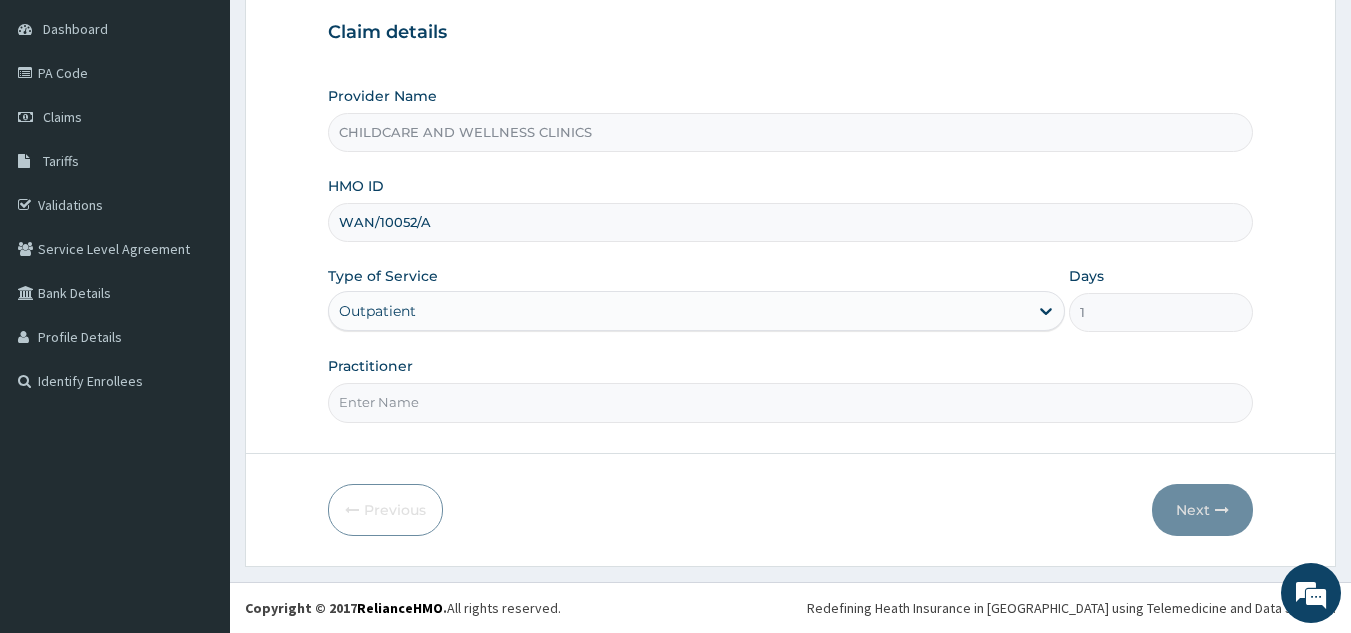 click on "Practitioner" at bounding box center (791, 402) 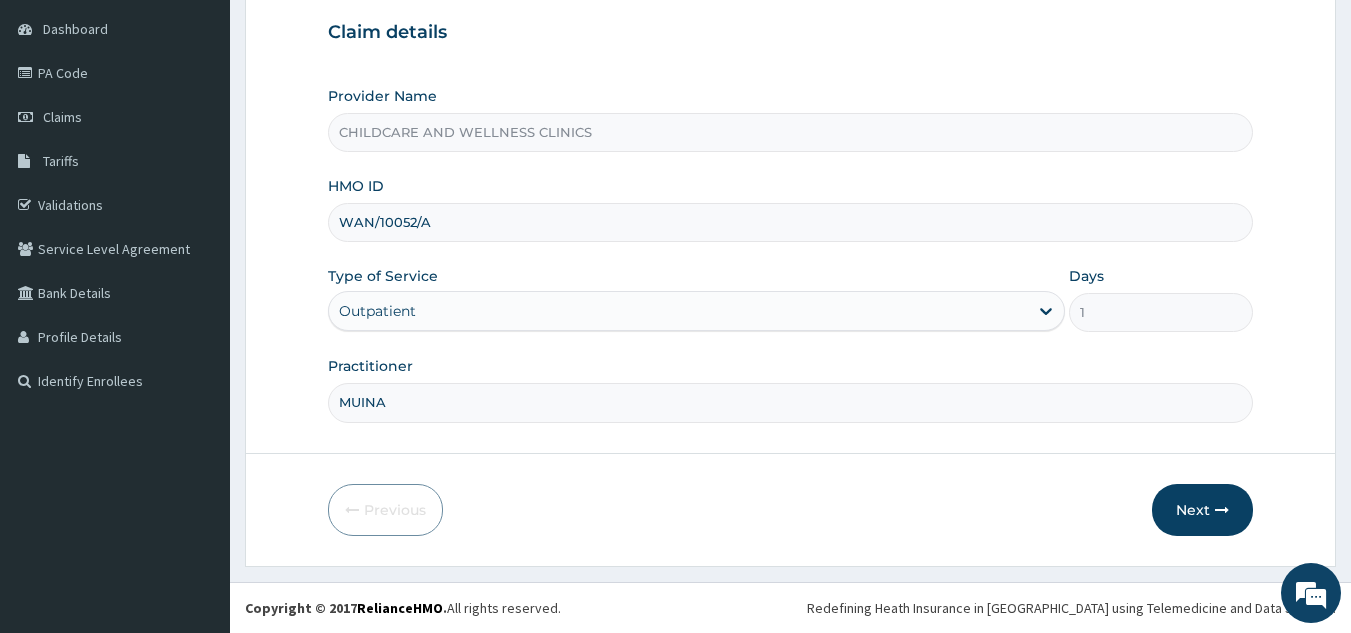 type on "MUINAT" 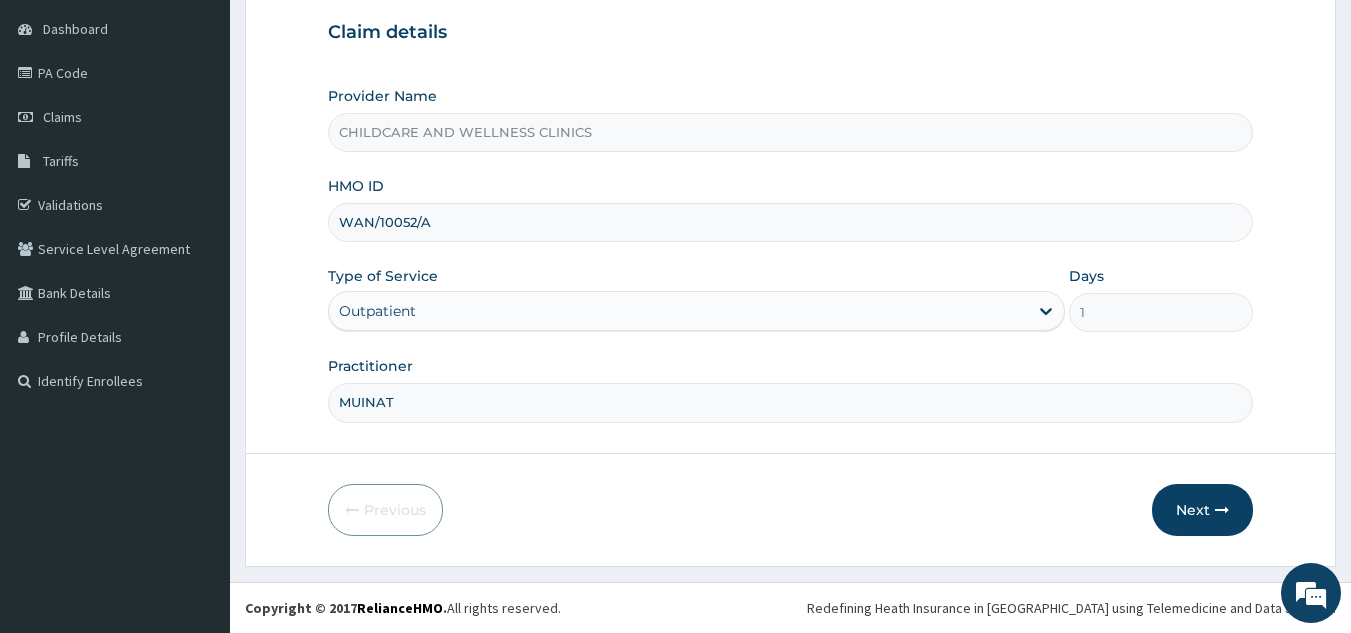 scroll, scrollTop: 0, scrollLeft: 0, axis: both 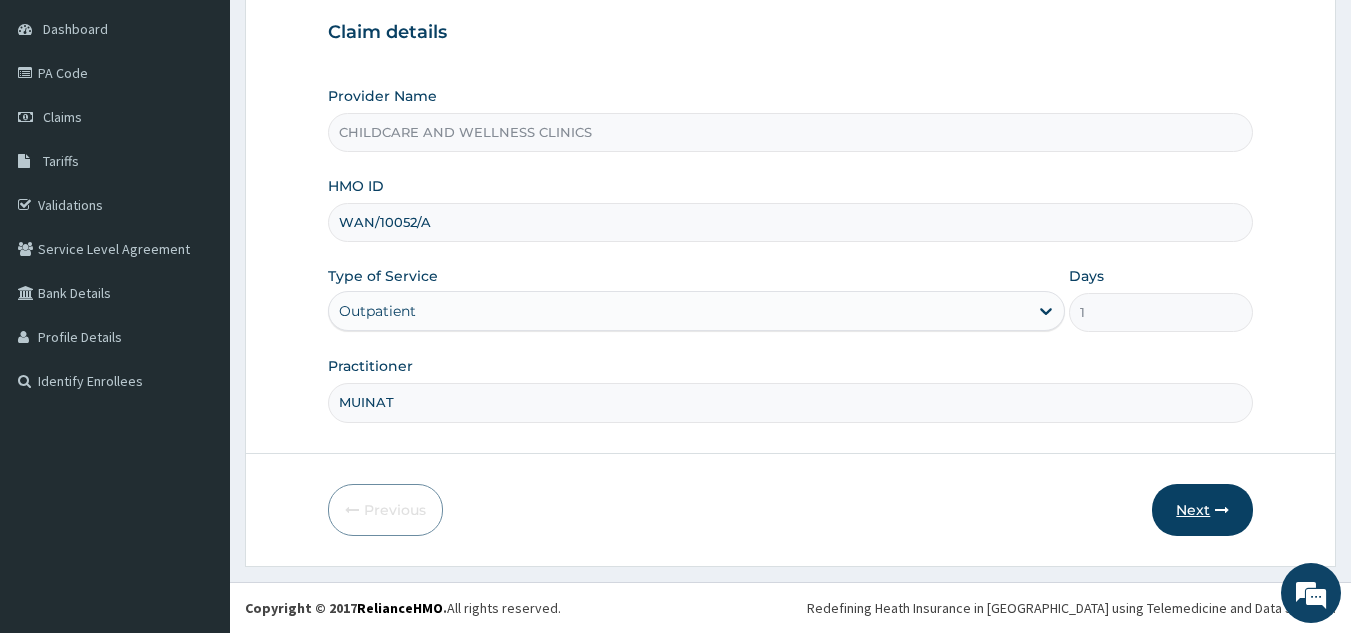 click on "Next" at bounding box center (1202, 510) 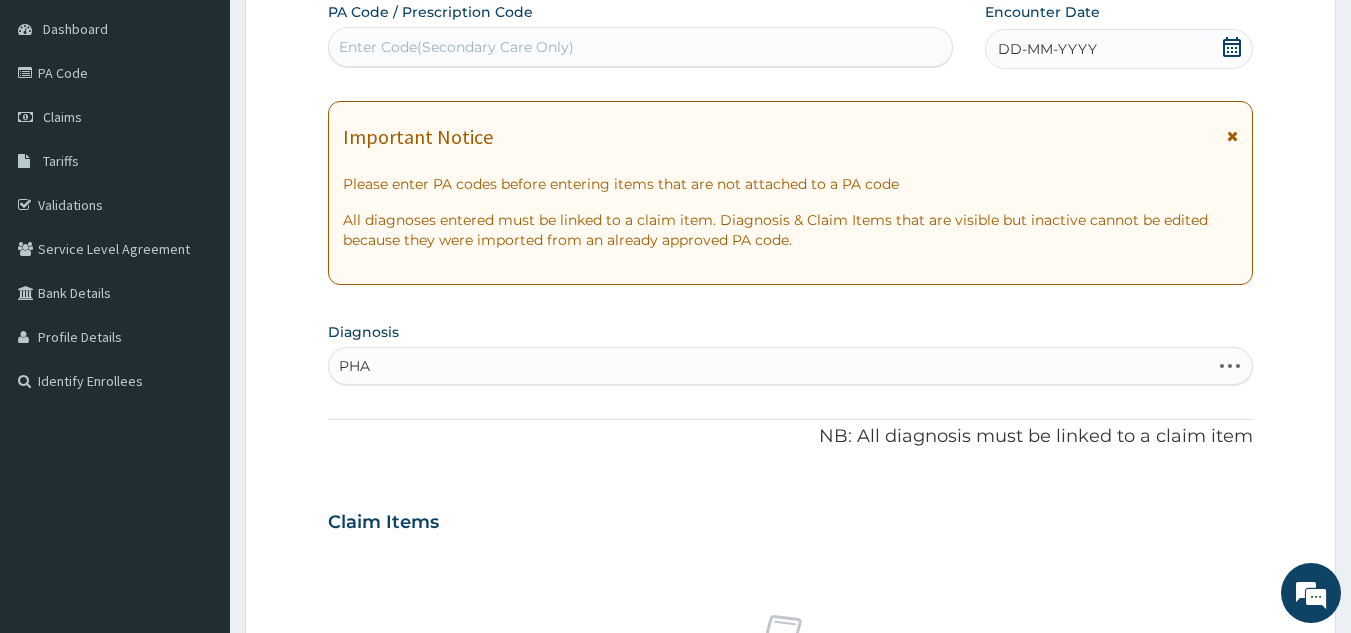 type on "PHAR" 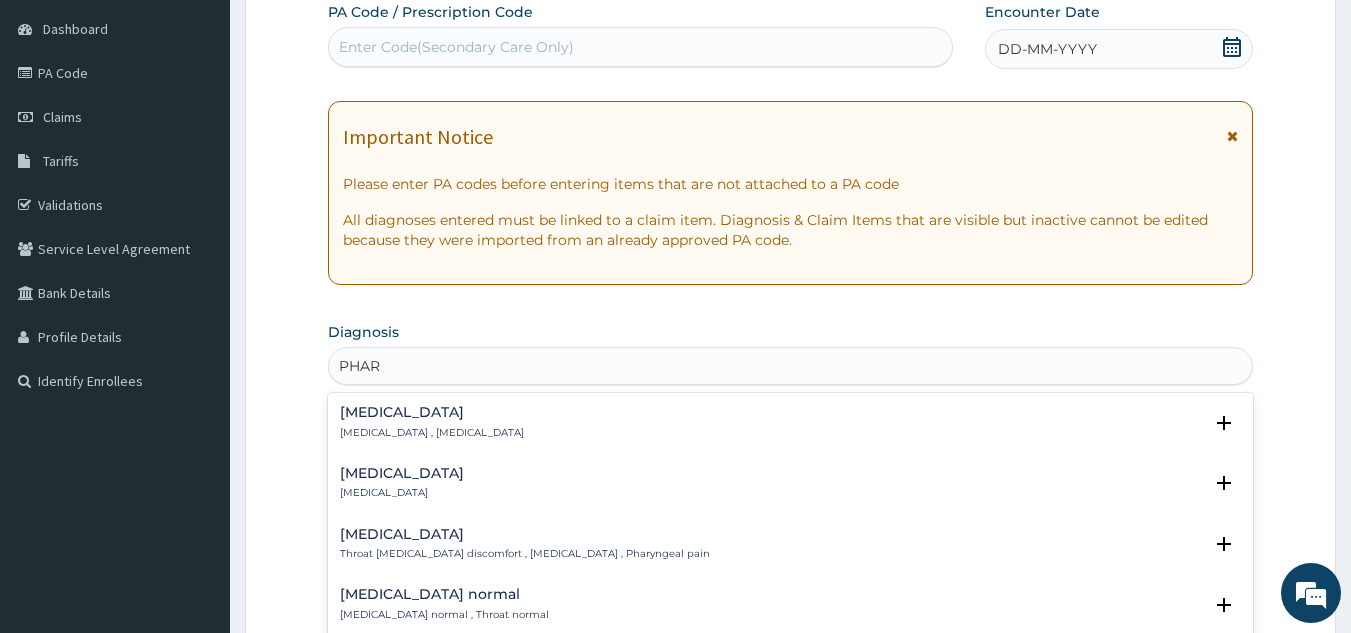 click on "Pharyngitis Pharyngitis" at bounding box center (791, 483) 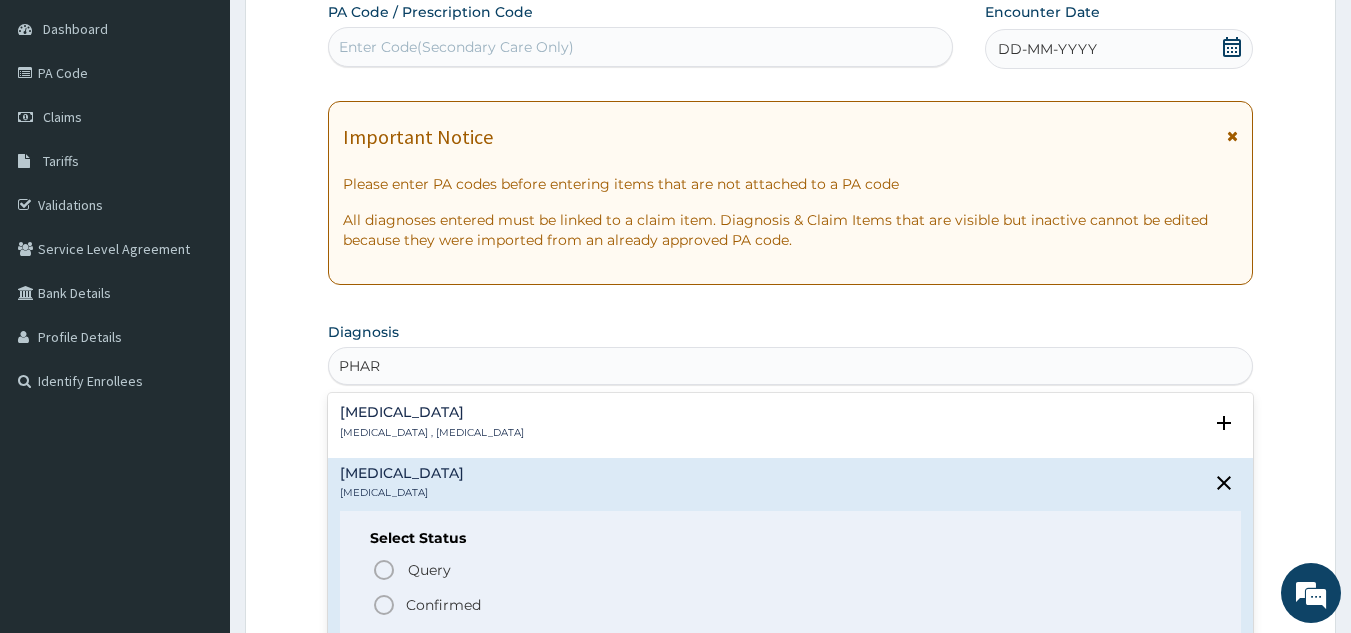 click 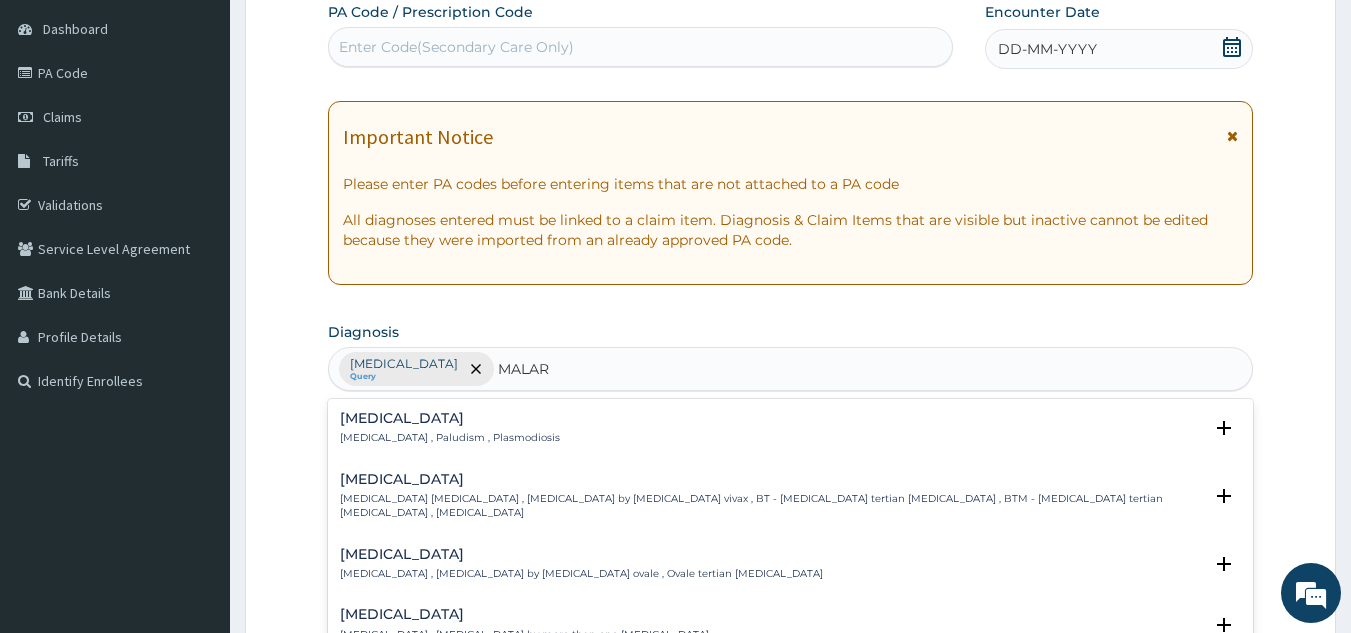 type on "MALARI" 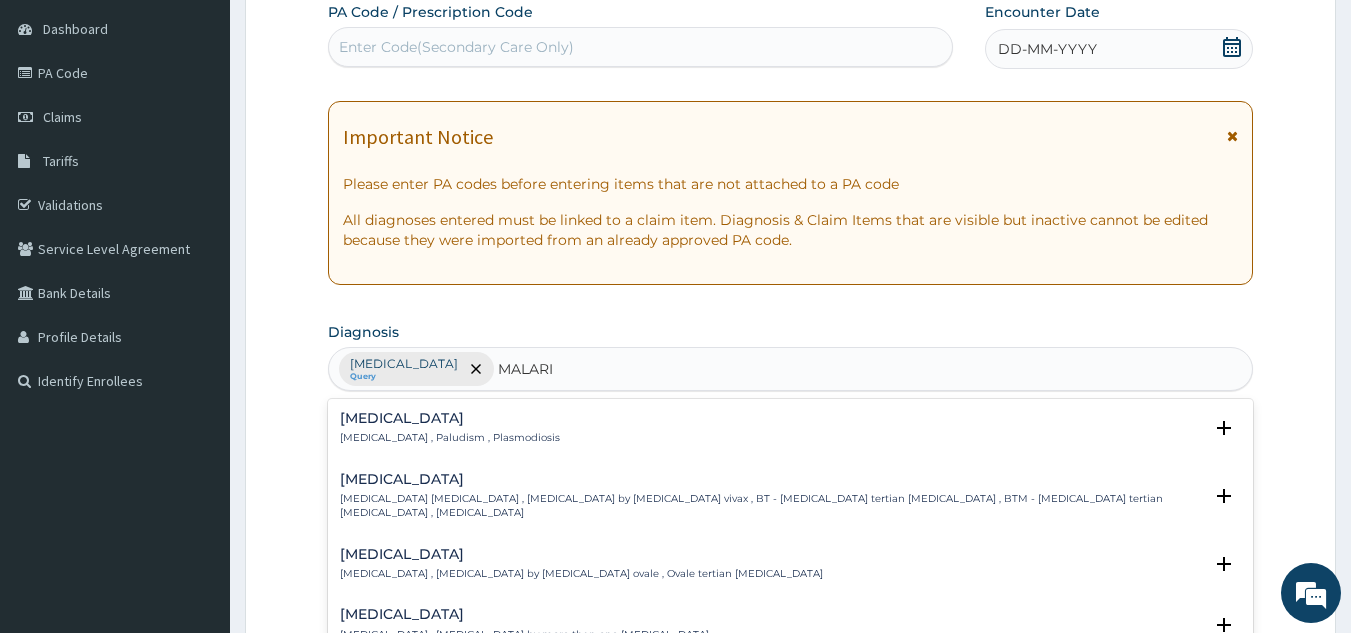 click on "Malaria Malaria , Paludism , Plasmodiosis" at bounding box center (791, 428) 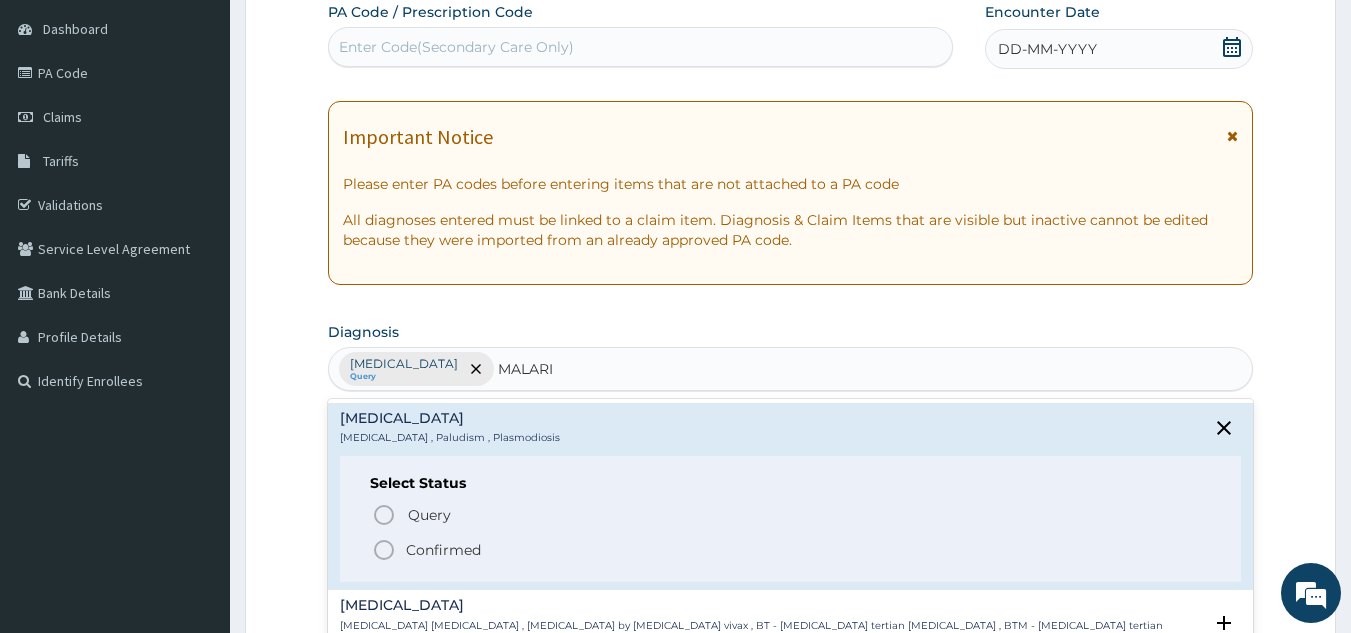 click 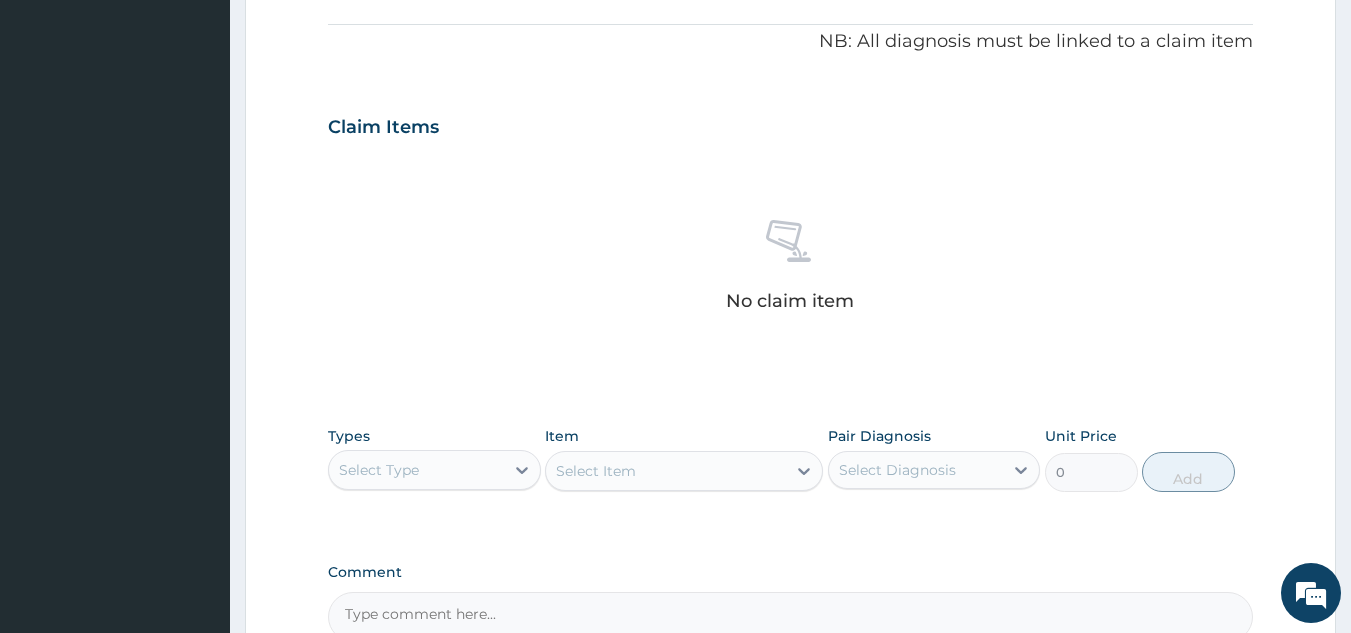 scroll, scrollTop: 606, scrollLeft: 0, axis: vertical 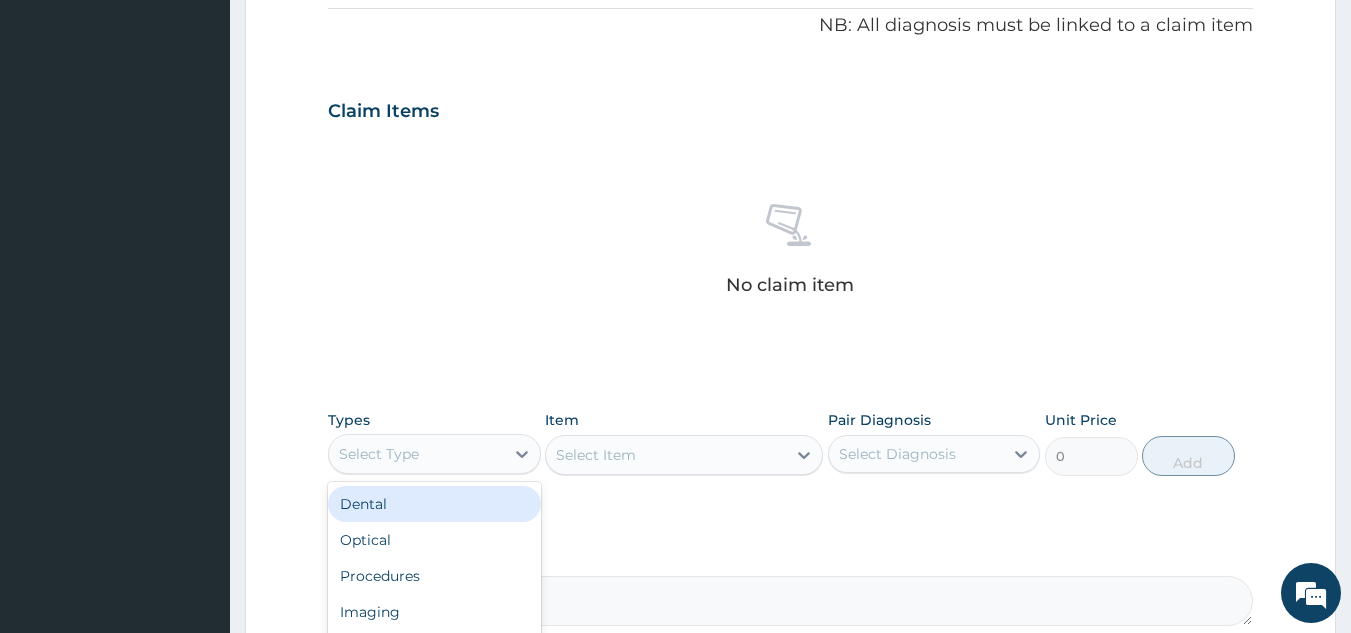 click on "Procedures" at bounding box center [434, 576] 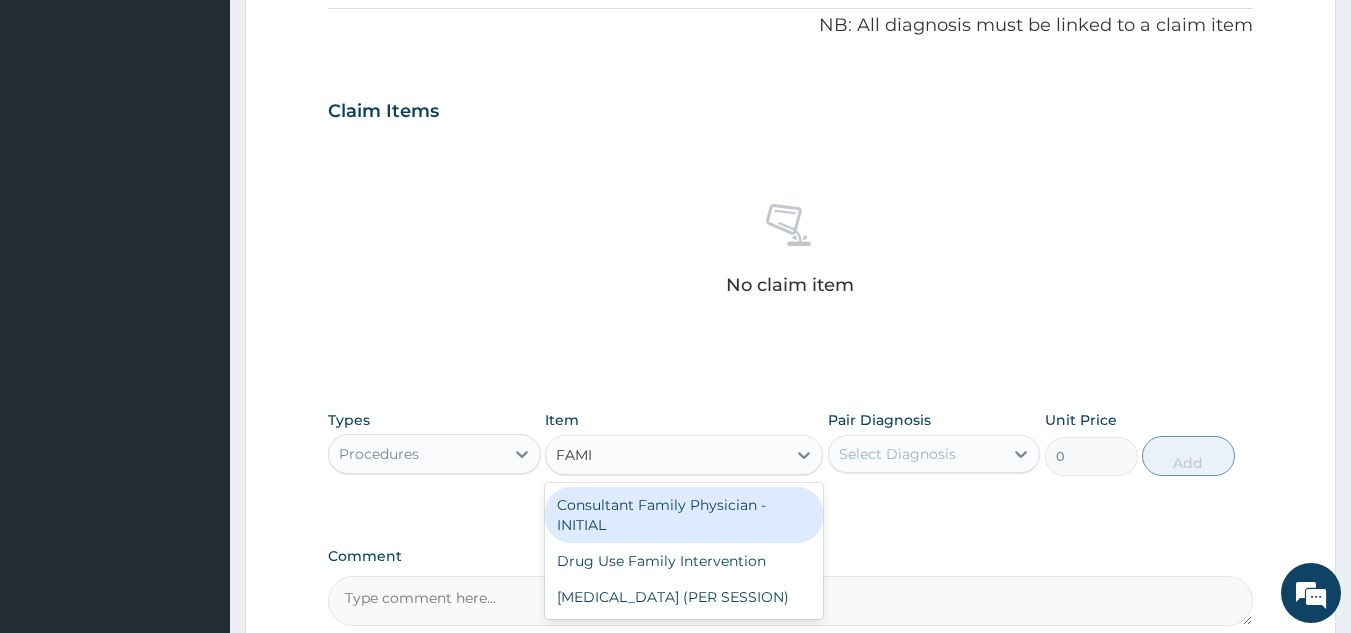 type on "FAMIL" 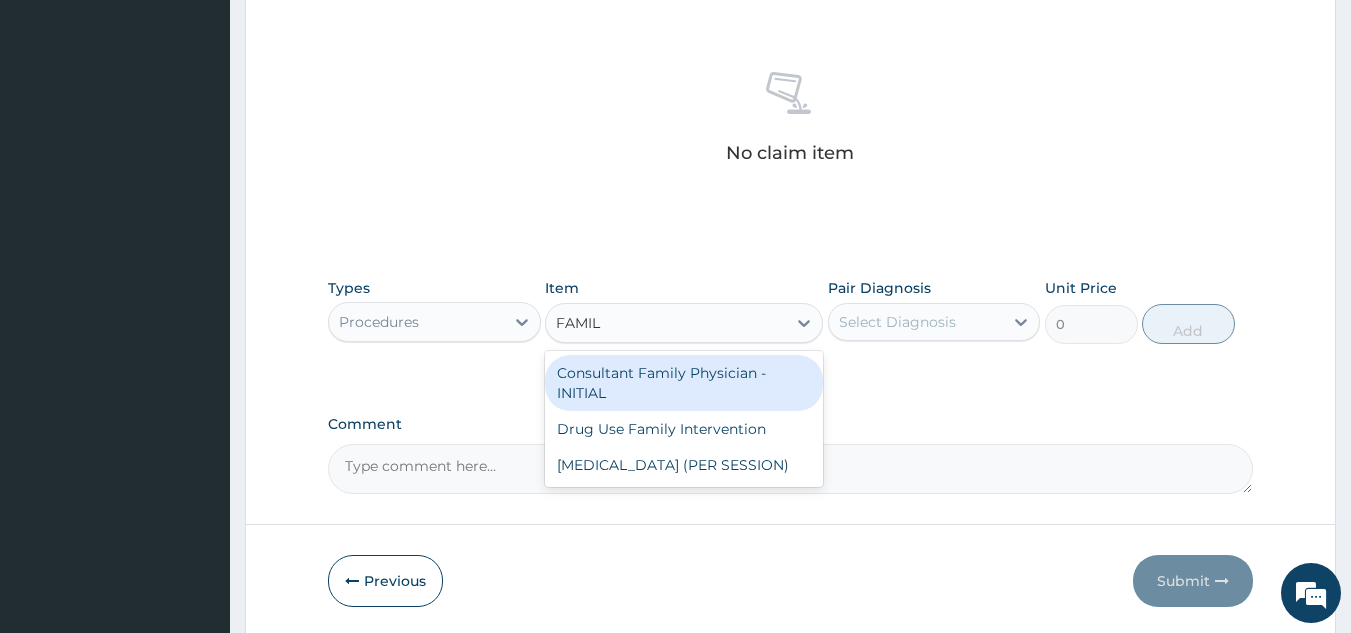 scroll, scrollTop: 781, scrollLeft: 0, axis: vertical 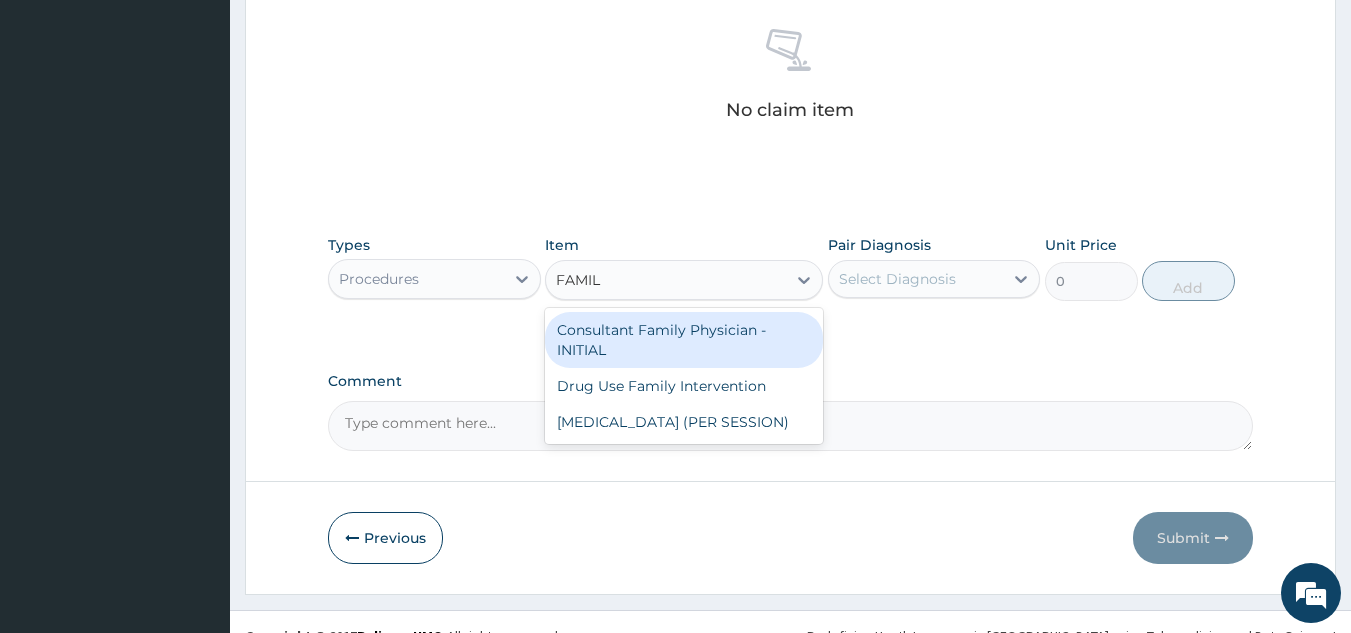click on "Consultant Family Physician - INITIAL" at bounding box center (684, 340) 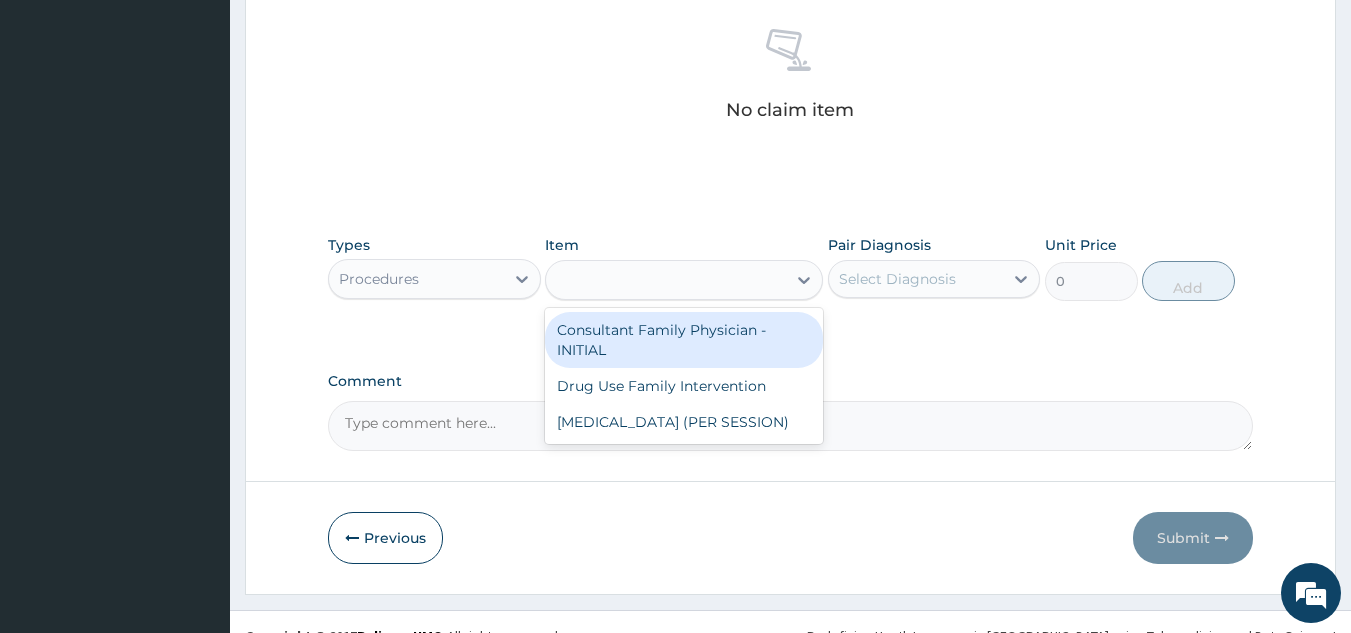 type on "15000" 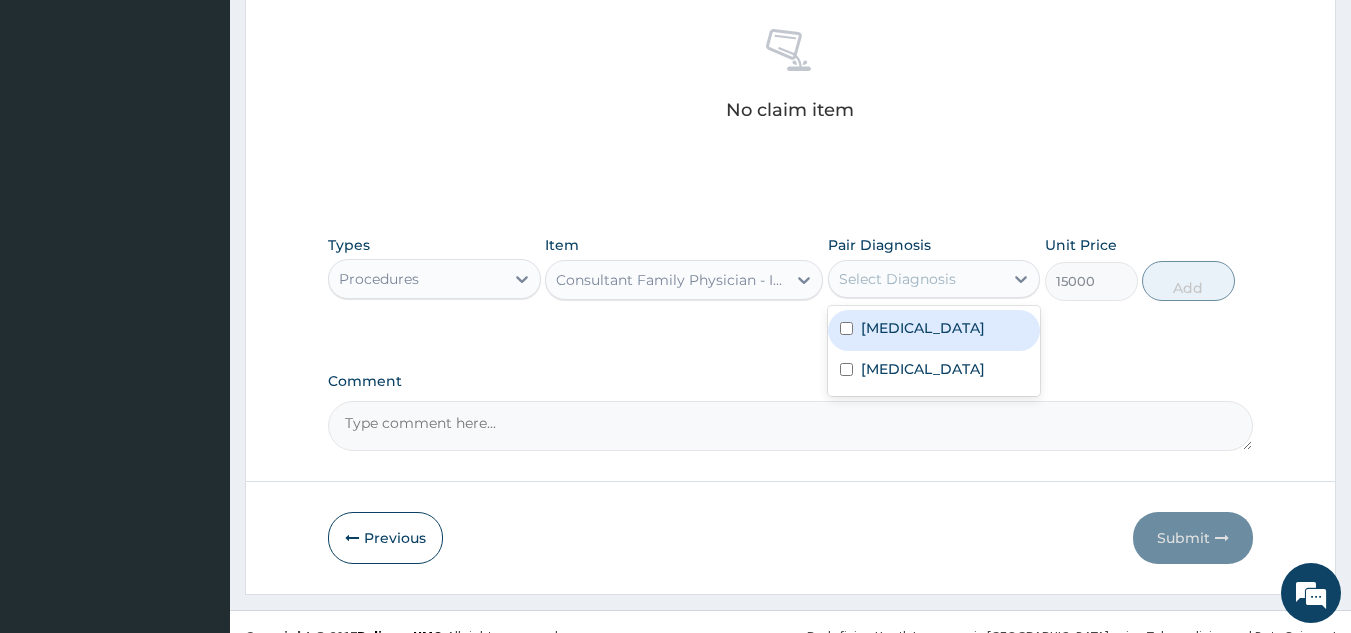 click at bounding box center [846, 328] 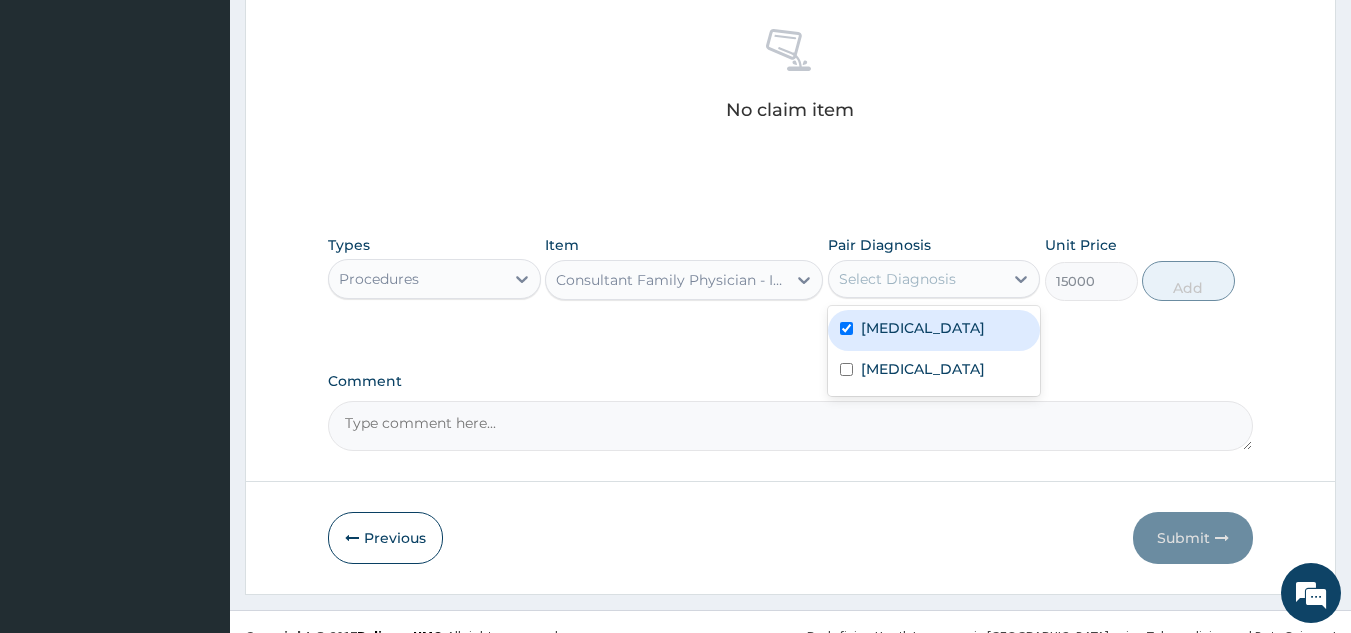 checkbox on "true" 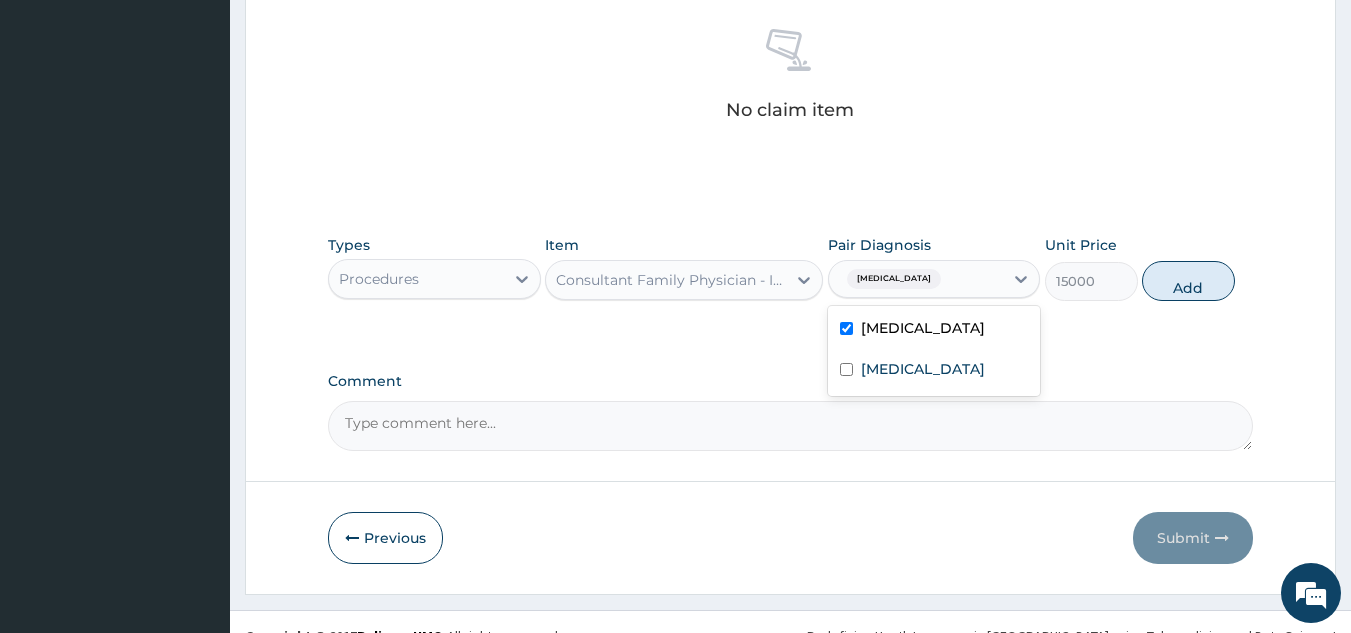 click at bounding box center [846, 369] 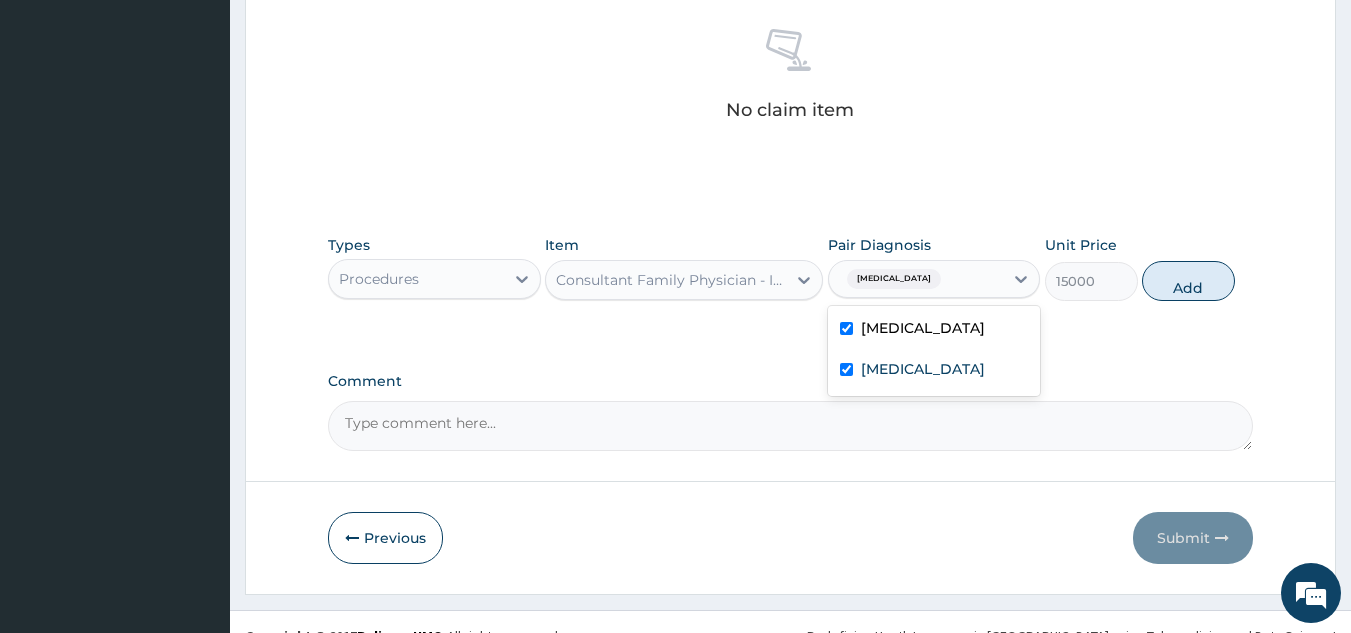 checkbox on "true" 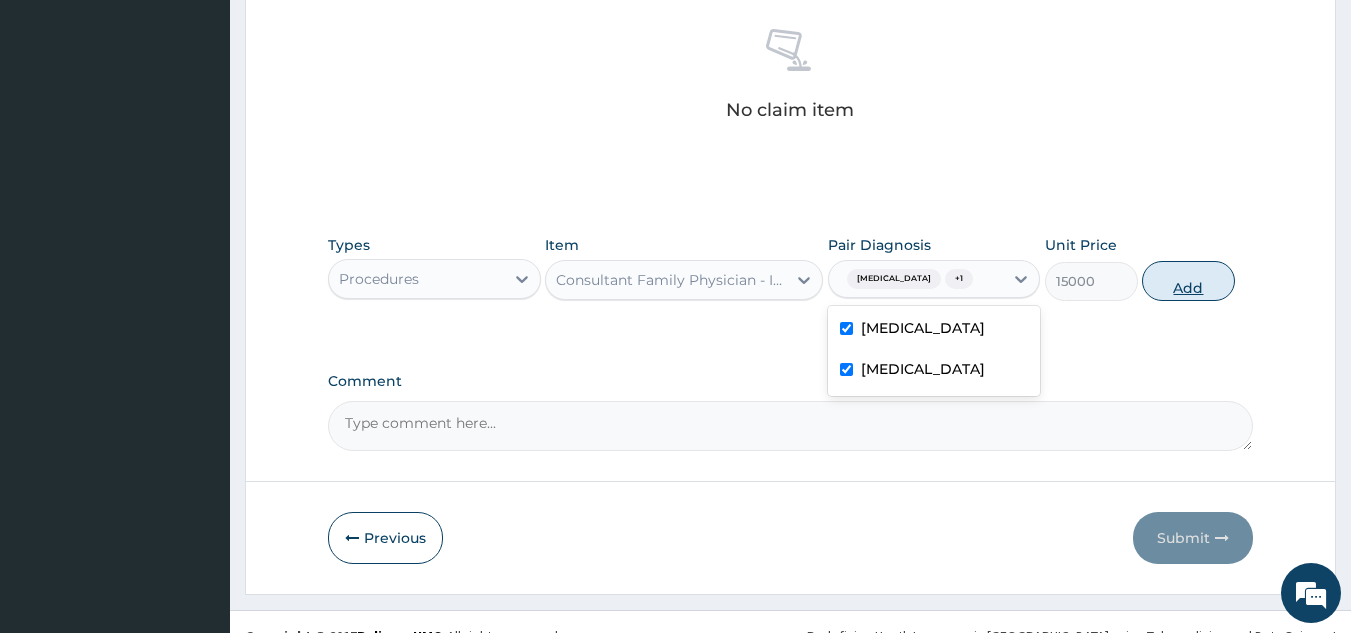 click on "Add" at bounding box center (1188, 281) 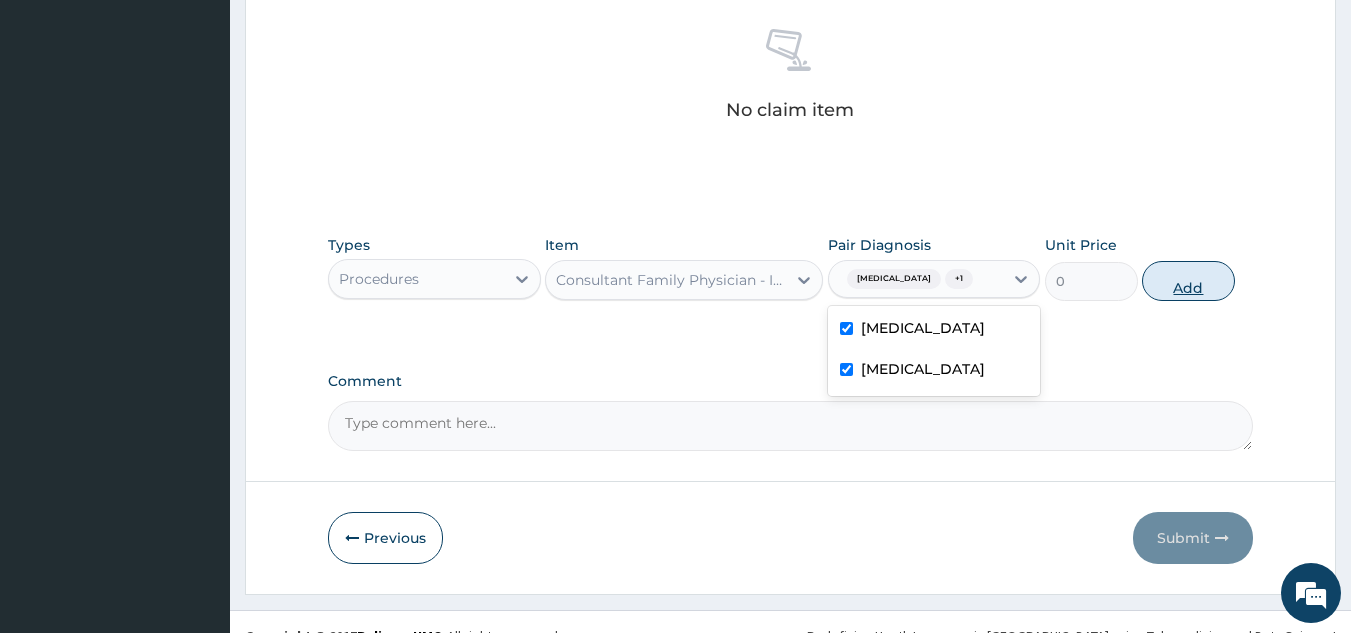 scroll, scrollTop: 729, scrollLeft: 0, axis: vertical 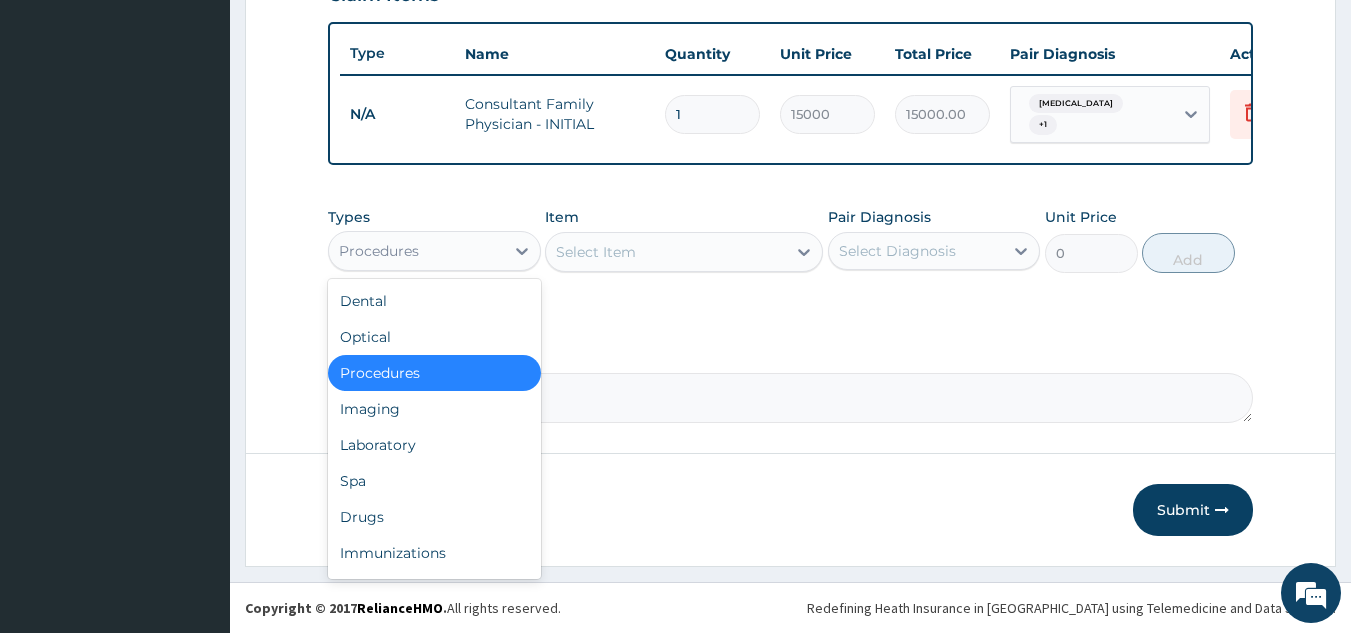 click on "Laboratory" at bounding box center [434, 445] 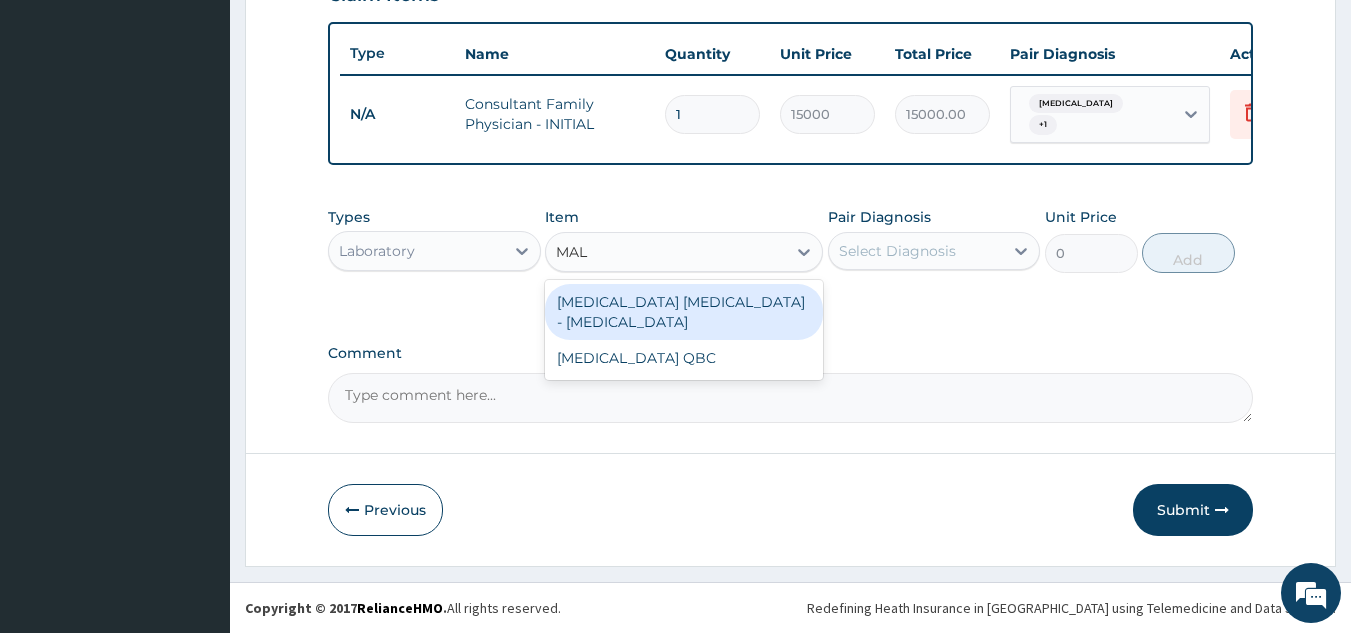 type on "MALA" 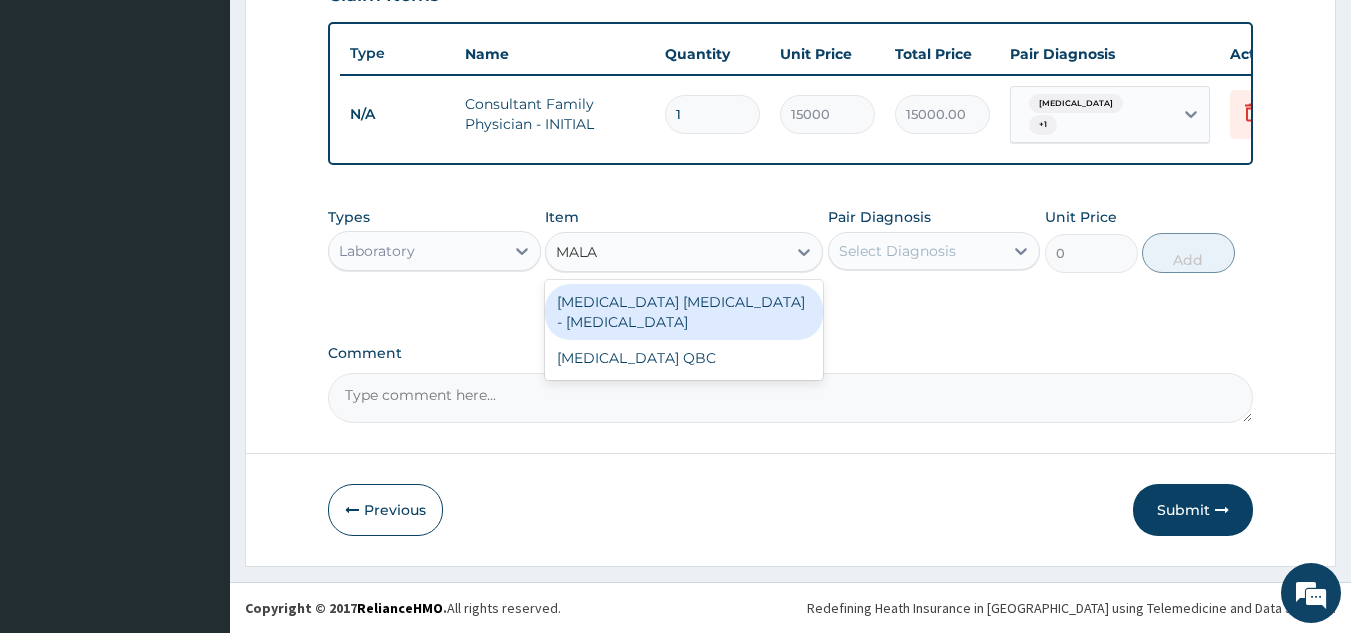 click on "[MEDICAL_DATA] [MEDICAL_DATA] - [MEDICAL_DATA]" at bounding box center [684, 312] 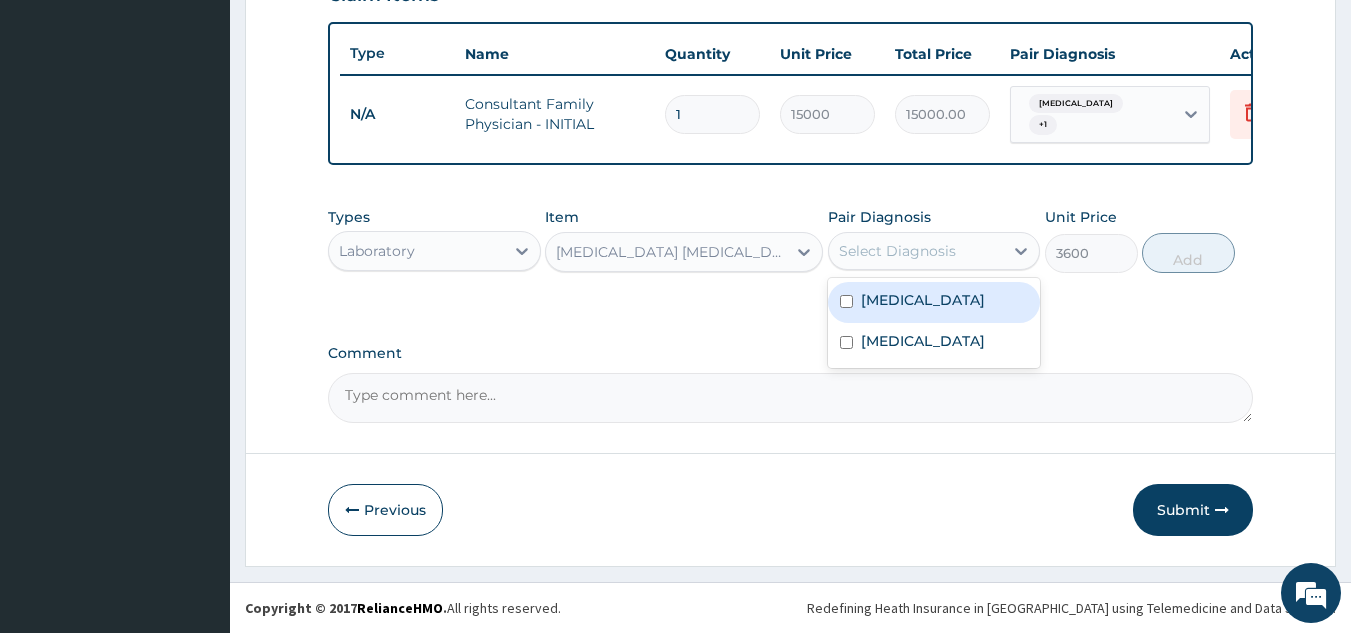 click at bounding box center [846, 301] 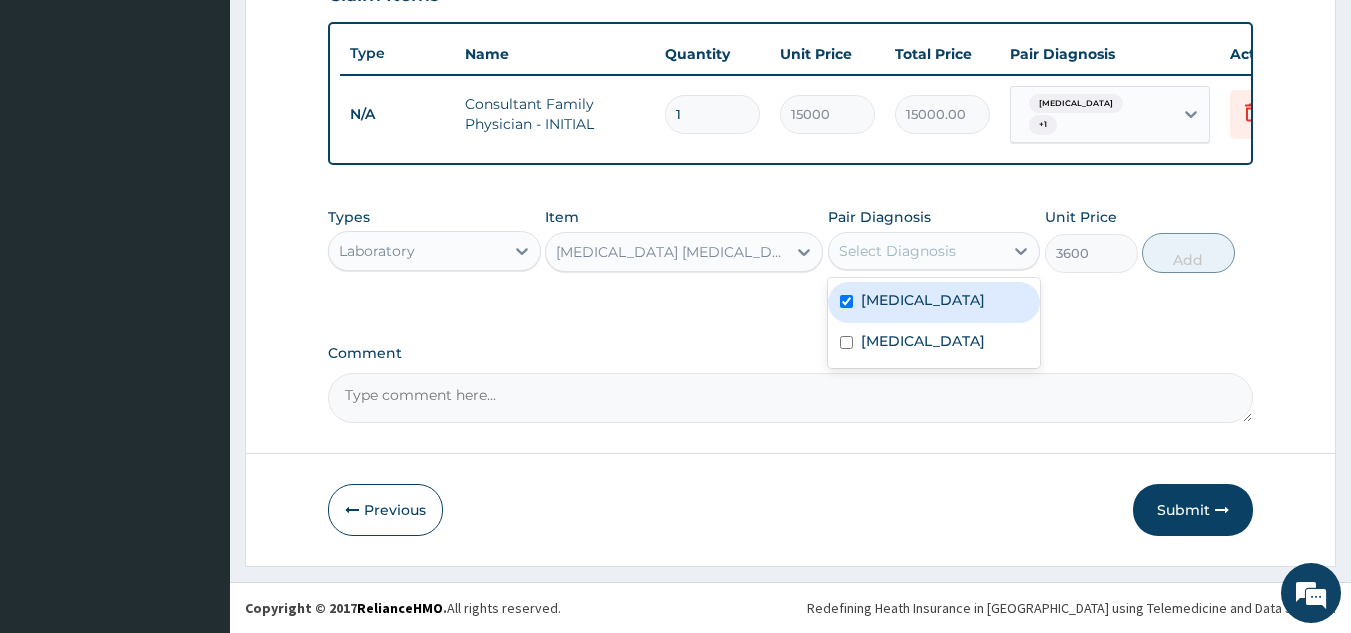 checkbox on "true" 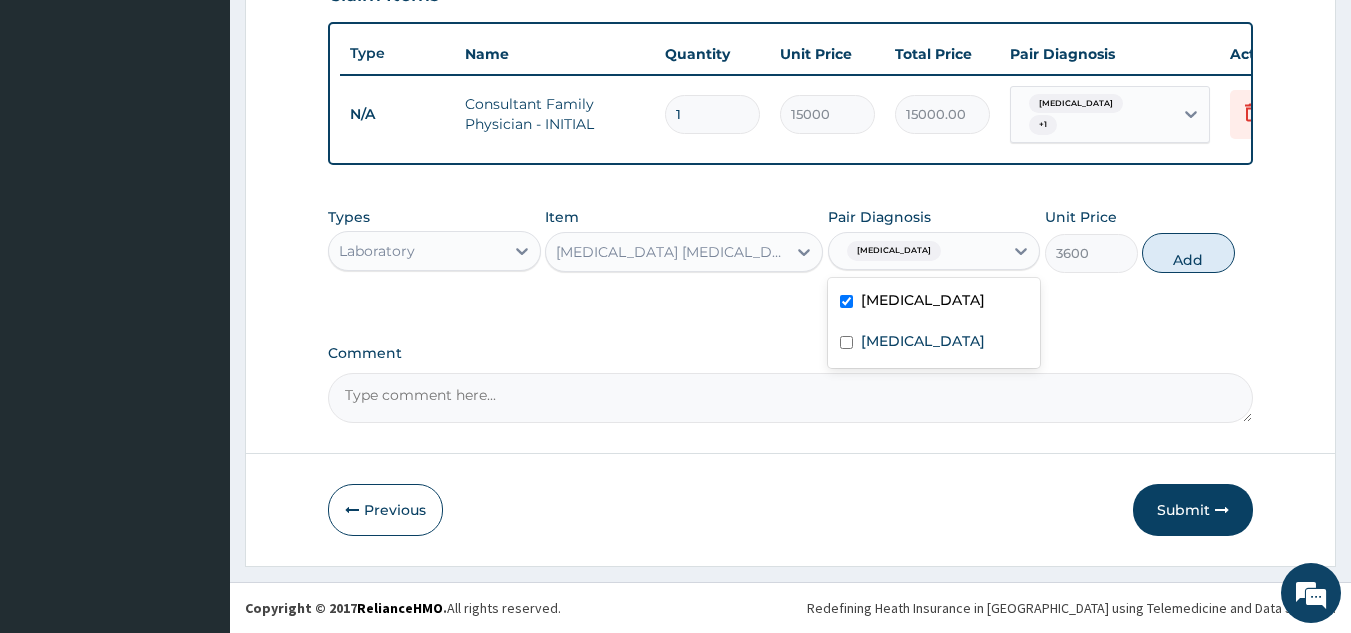 click at bounding box center (846, 342) 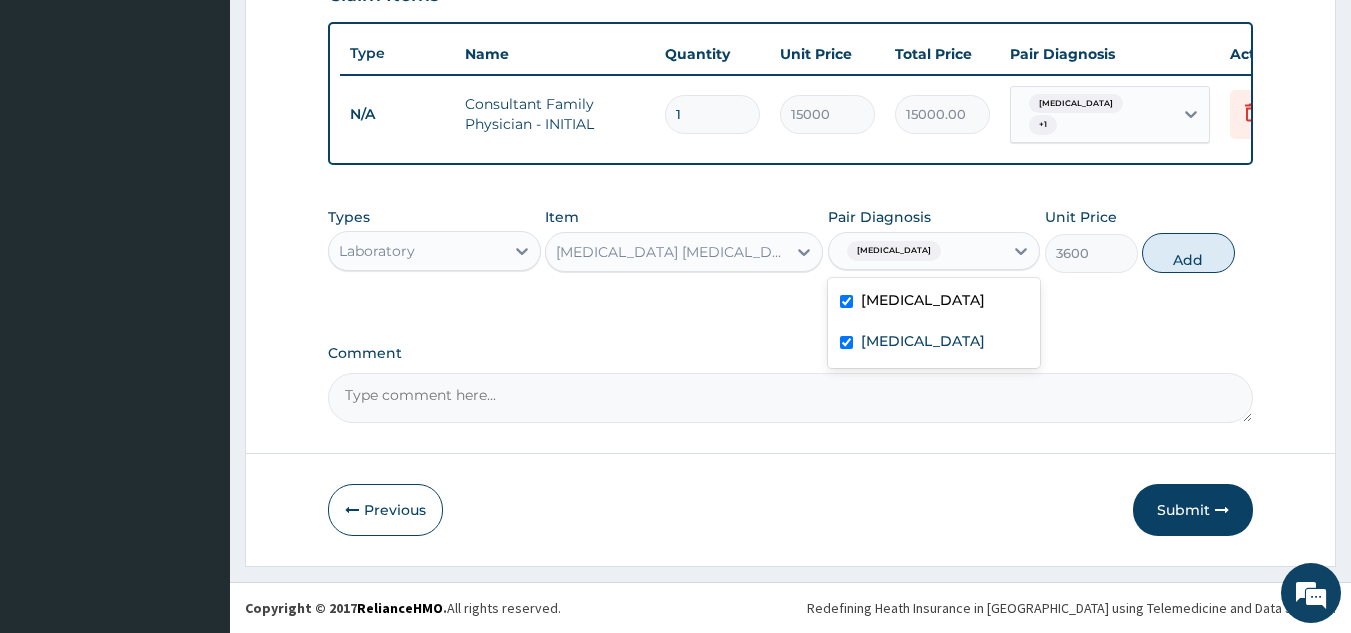 checkbox on "true" 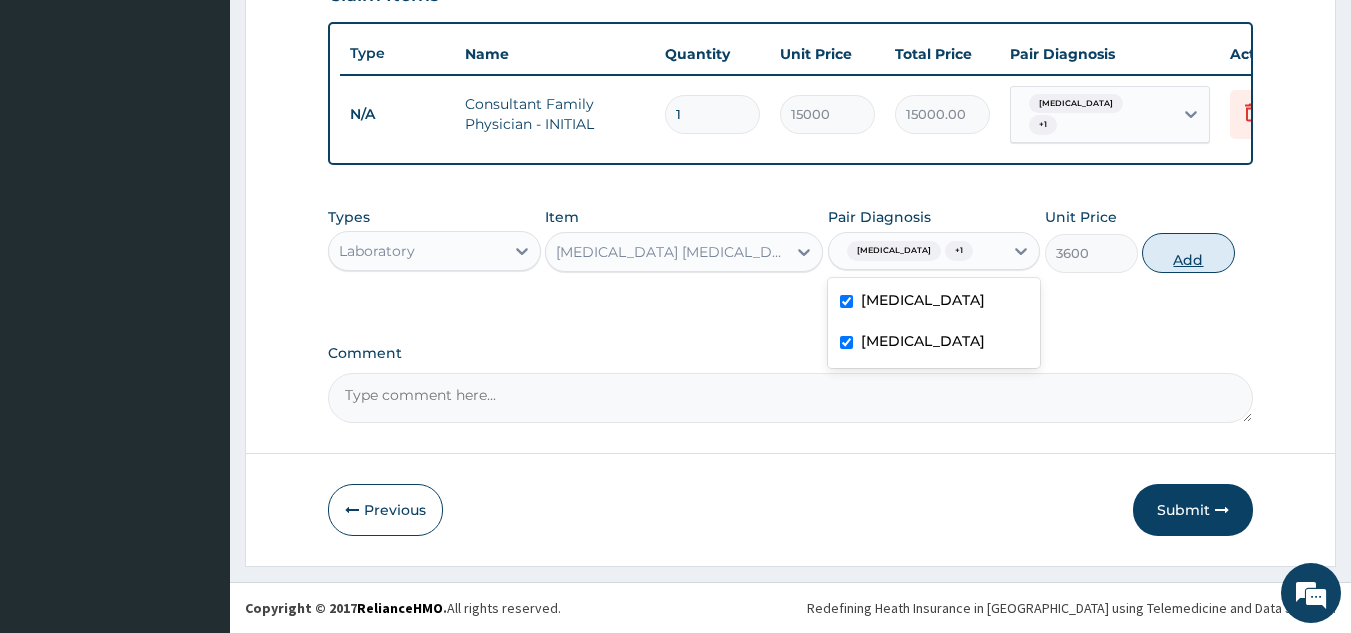 click on "Add" at bounding box center [1188, 253] 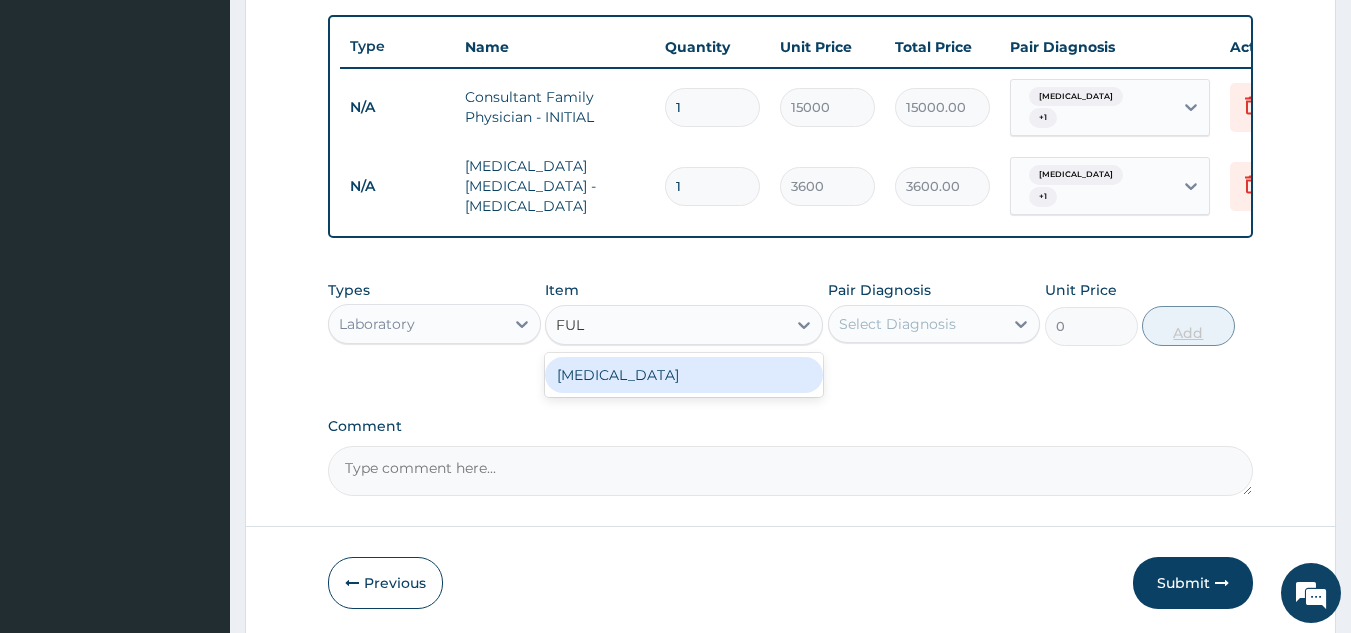 type on "FULL" 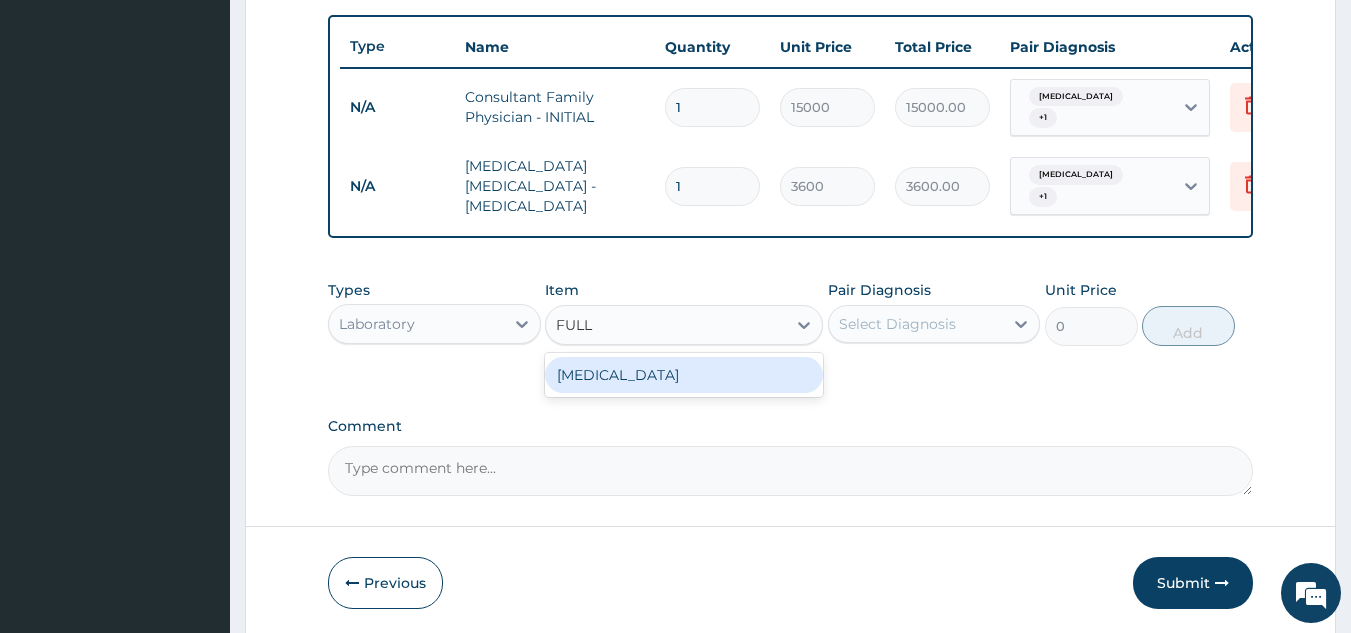 click on "[MEDICAL_DATA]" at bounding box center (684, 375) 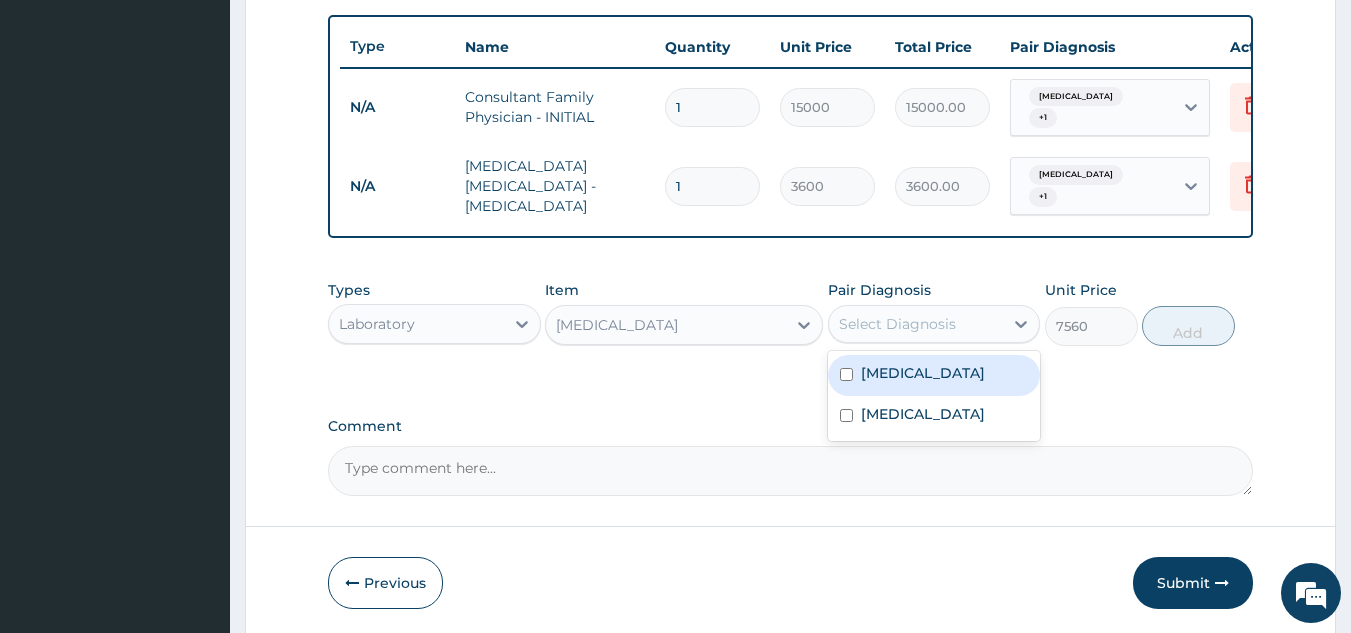 click at bounding box center (846, 374) 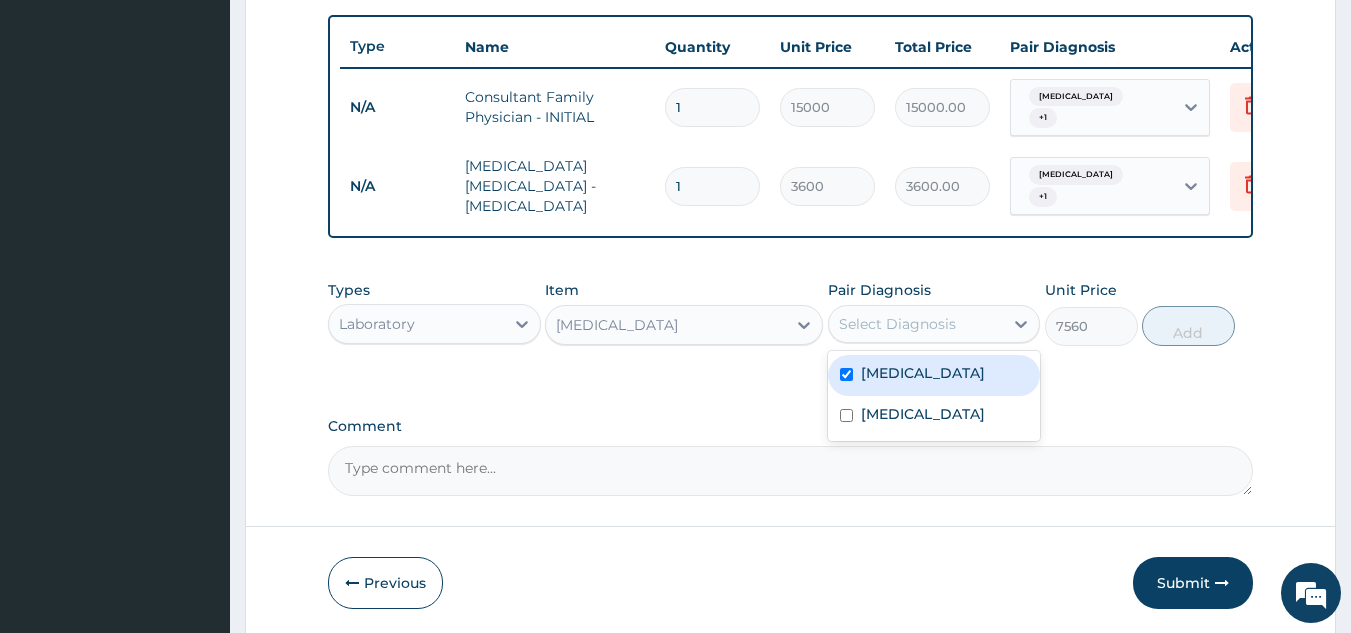 checkbox on "true" 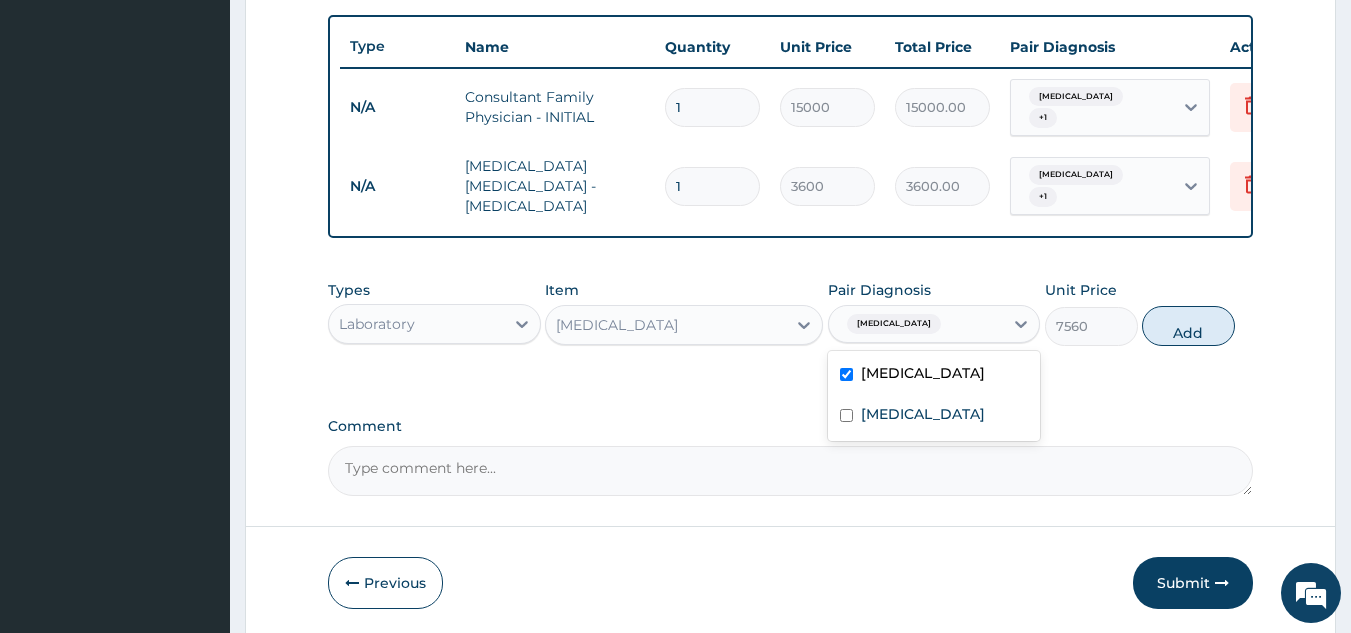 click at bounding box center (846, 415) 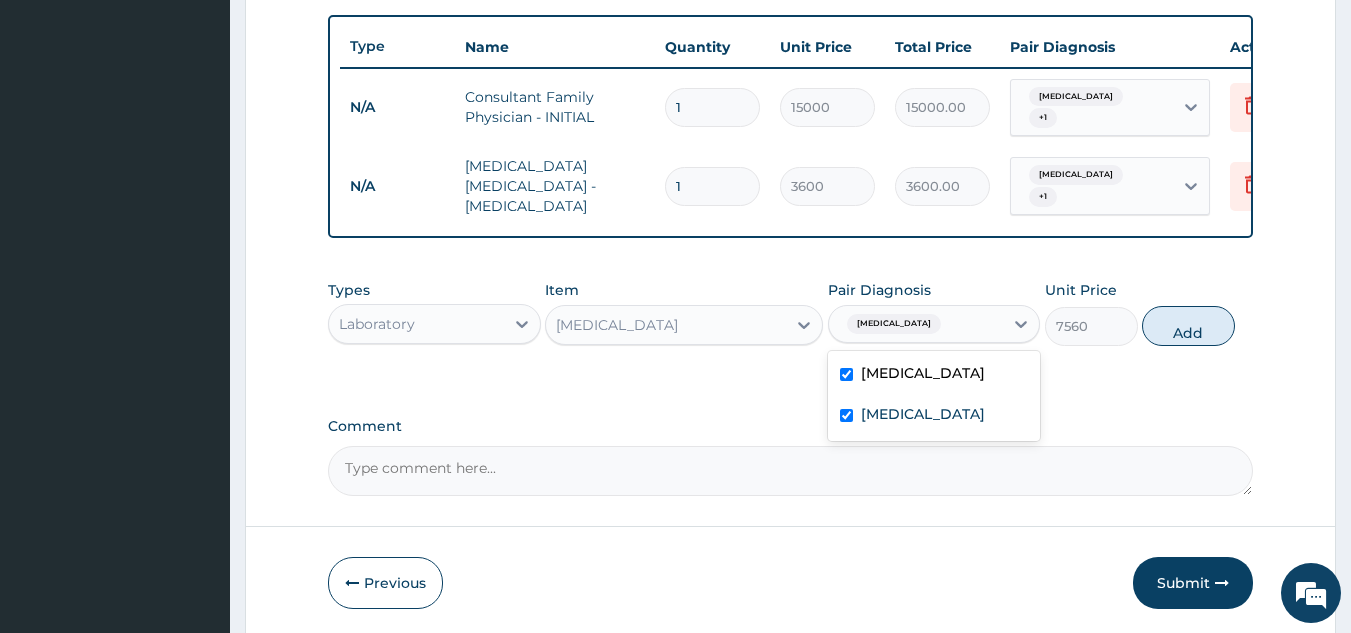 checkbox on "true" 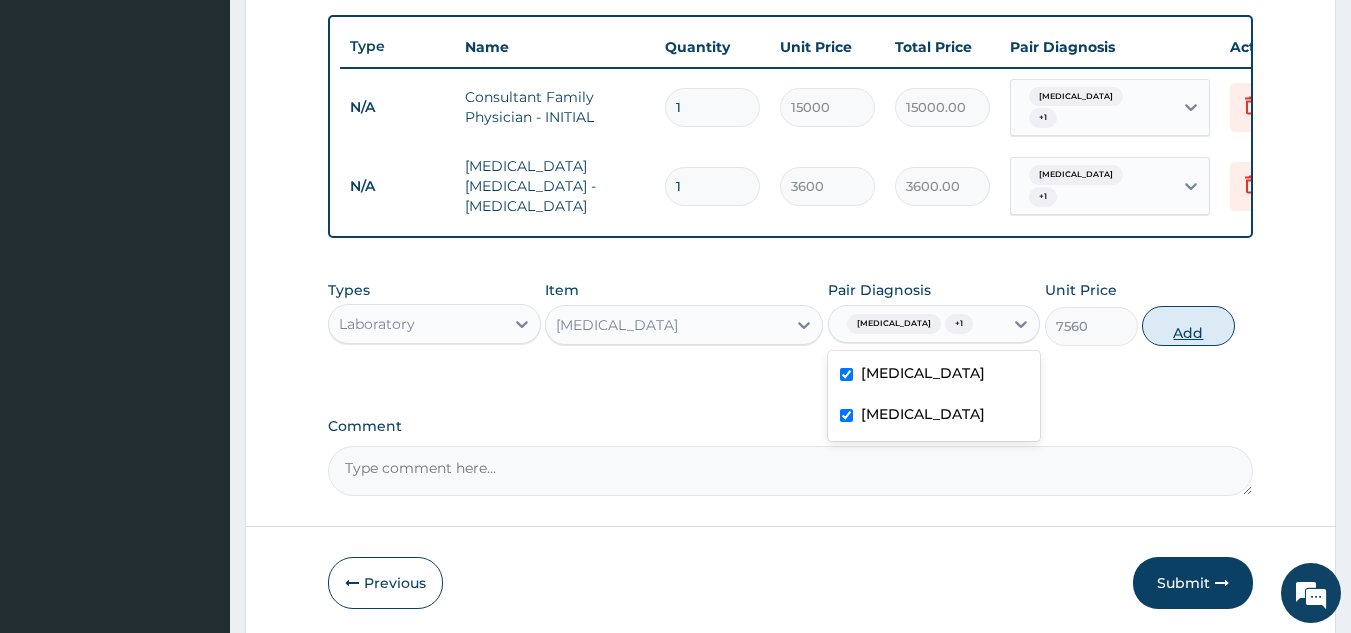 click on "Add" at bounding box center [1188, 326] 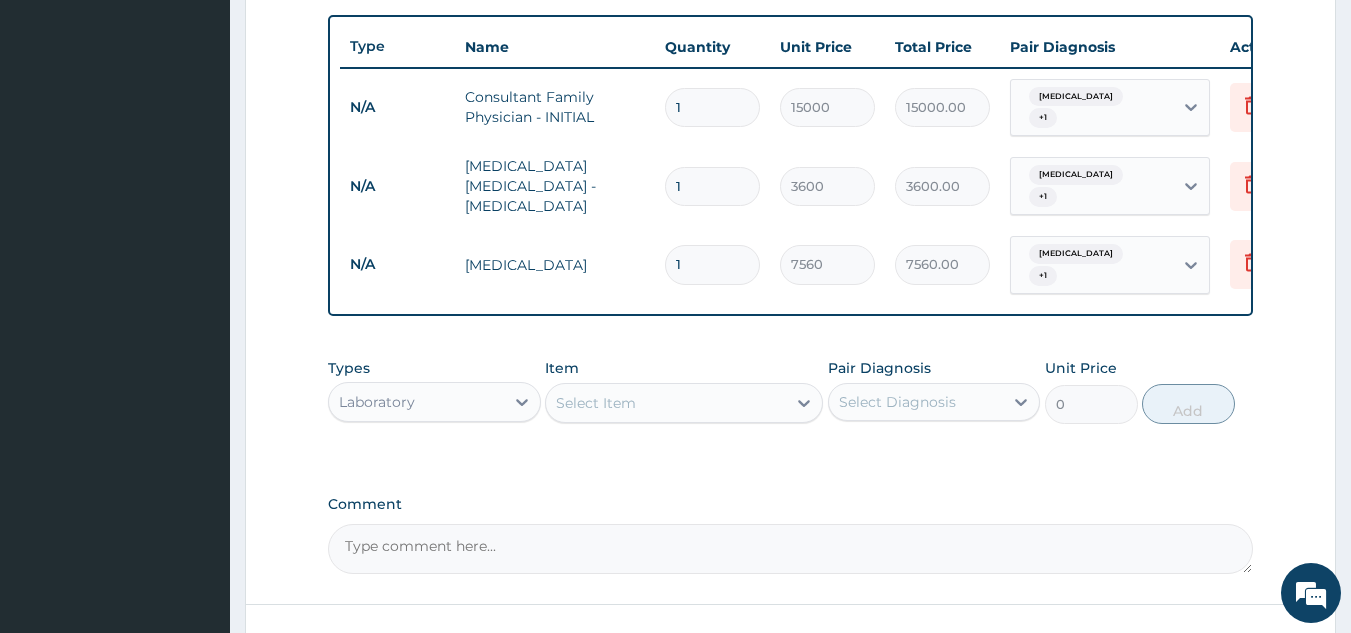 click on "Select Item" at bounding box center (596, 403) 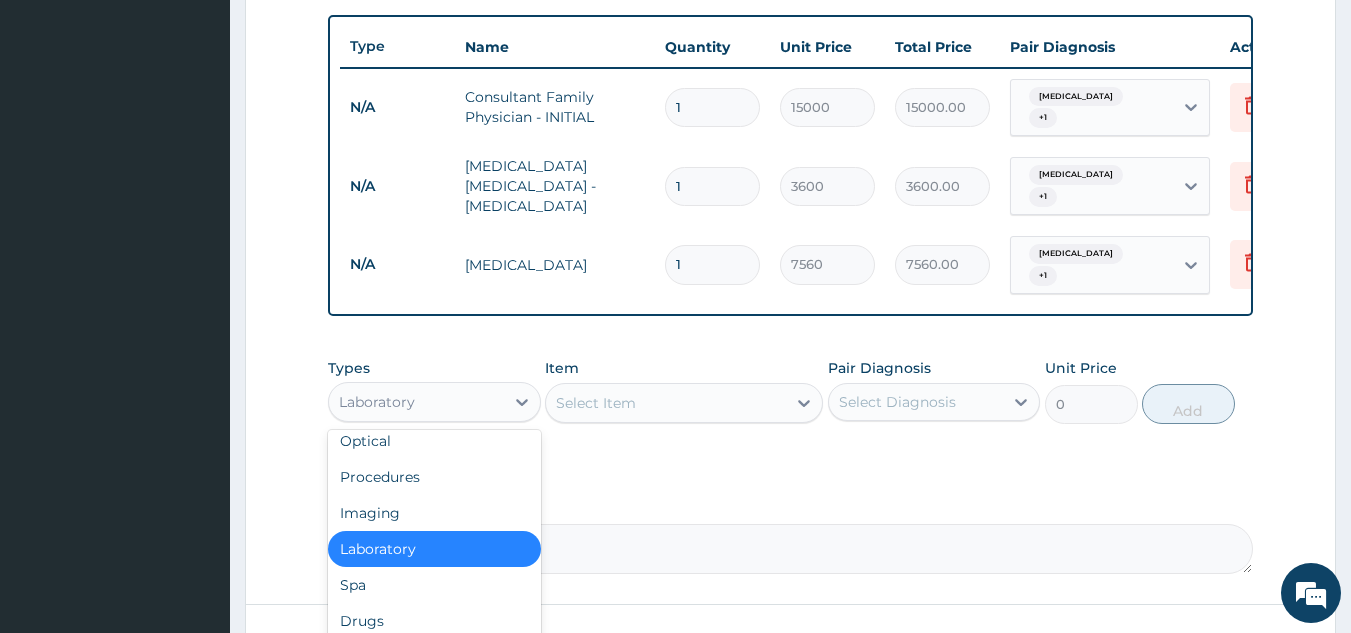 scroll, scrollTop: 68, scrollLeft: 0, axis: vertical 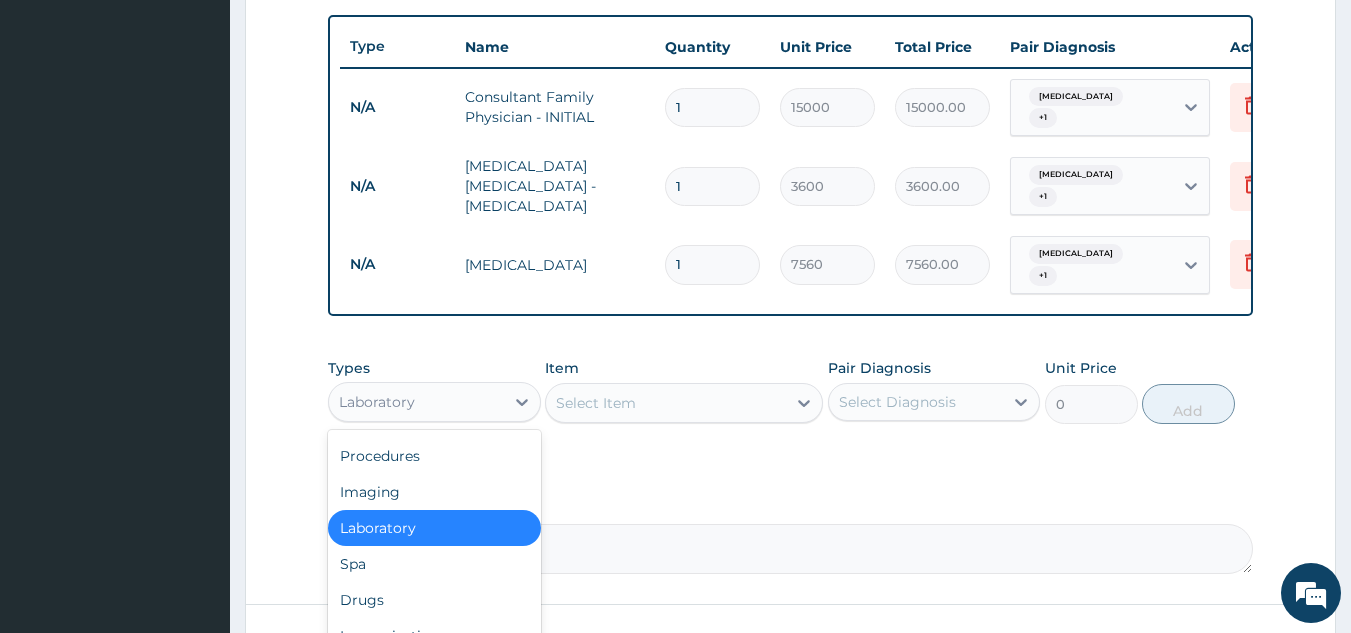 click on "Drugs" at bounding box center [434, 600] 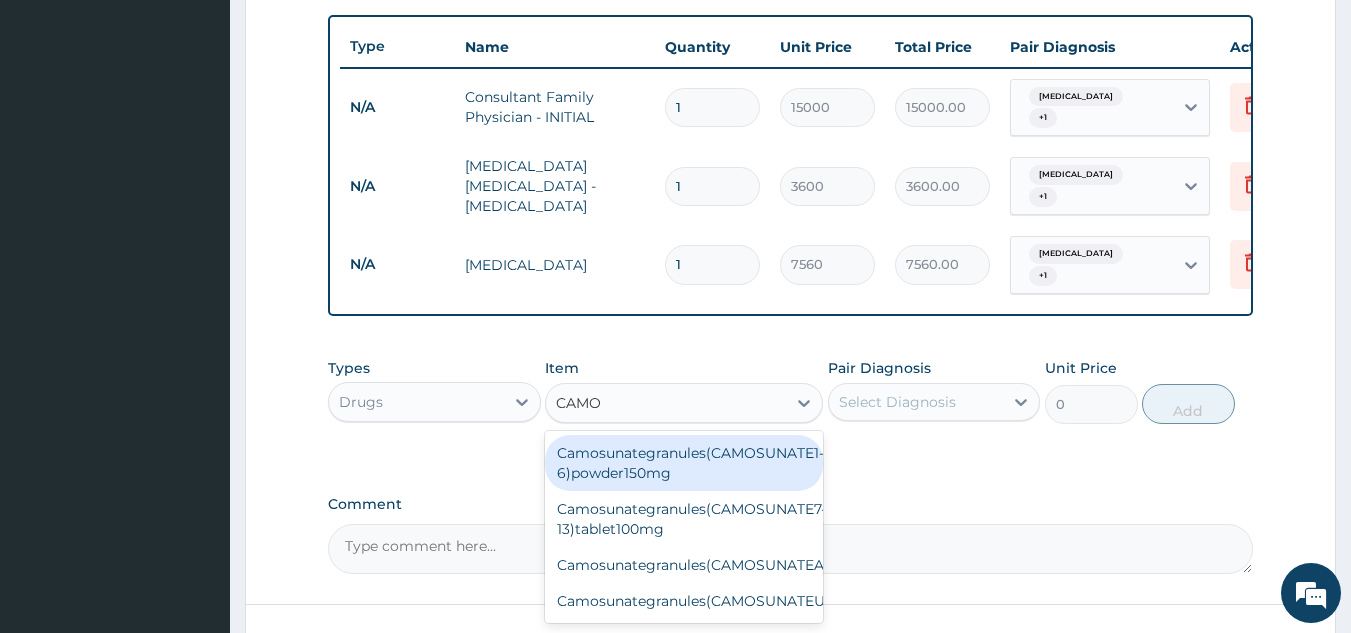 type on "CAMOS" 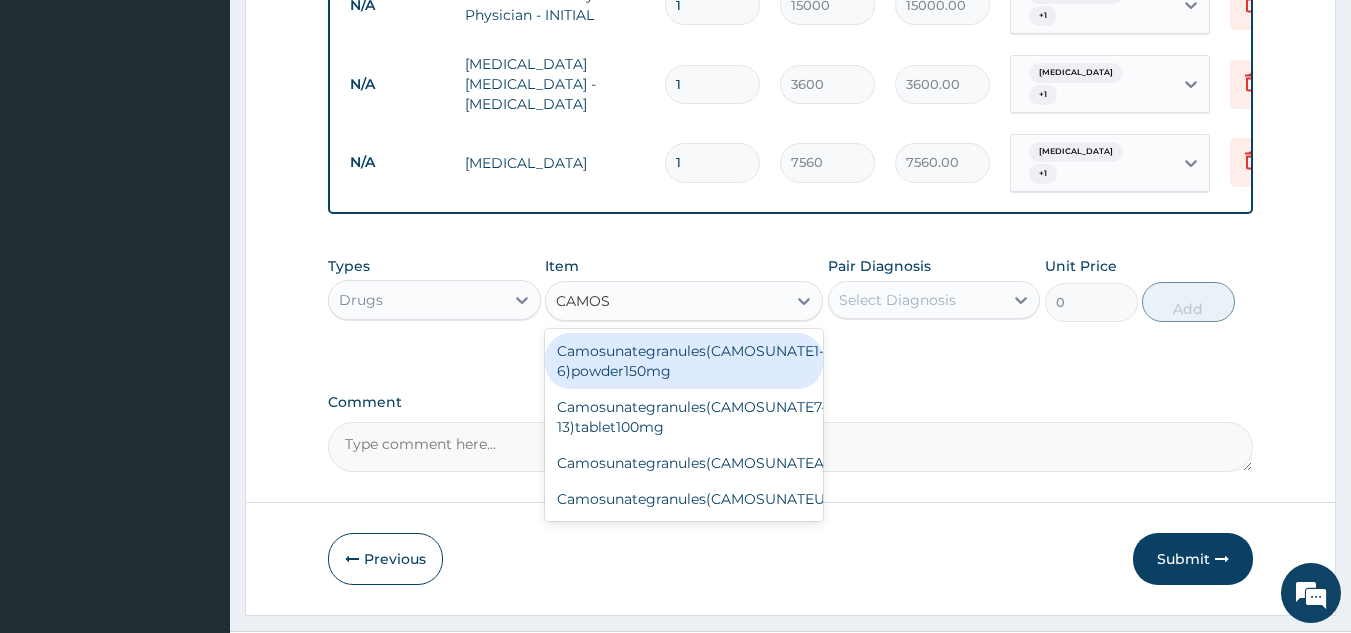 scroll, scrollTop: 834, scrollLeft: 0, axis: vertical 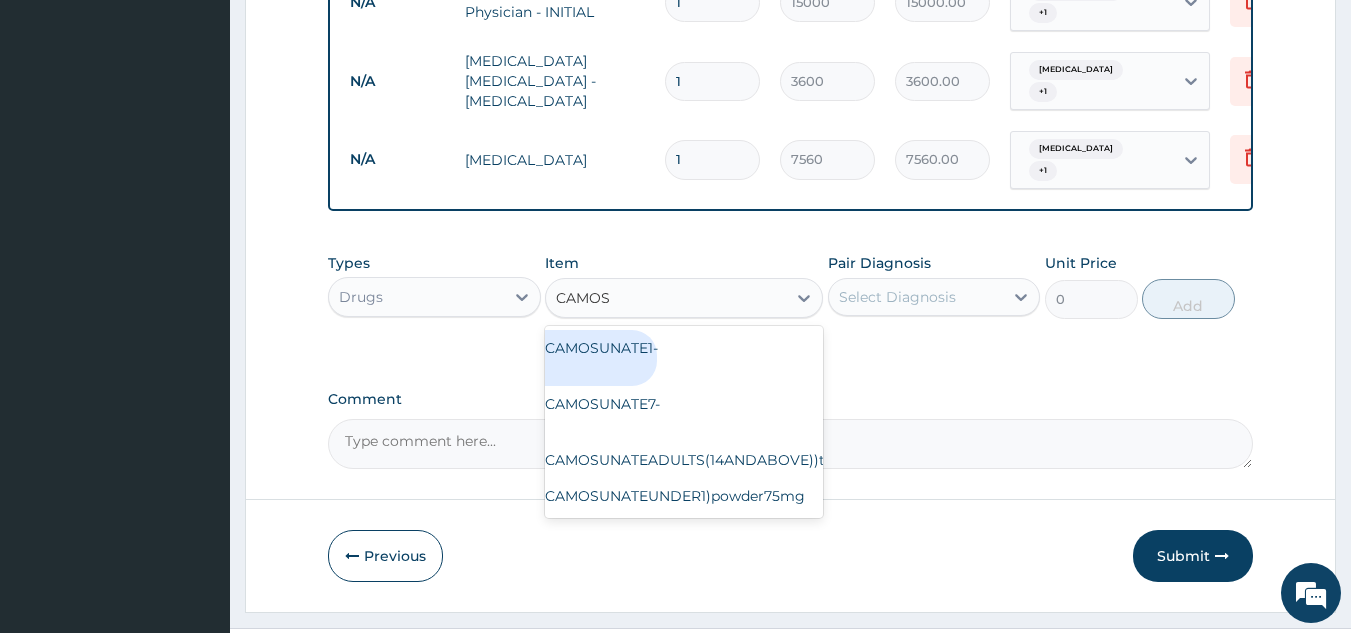 click on "Camosunategranules(CAMOSUNATEADULTS(14ANDABOVE))tablet100mg" at bounding box center [518, 460] 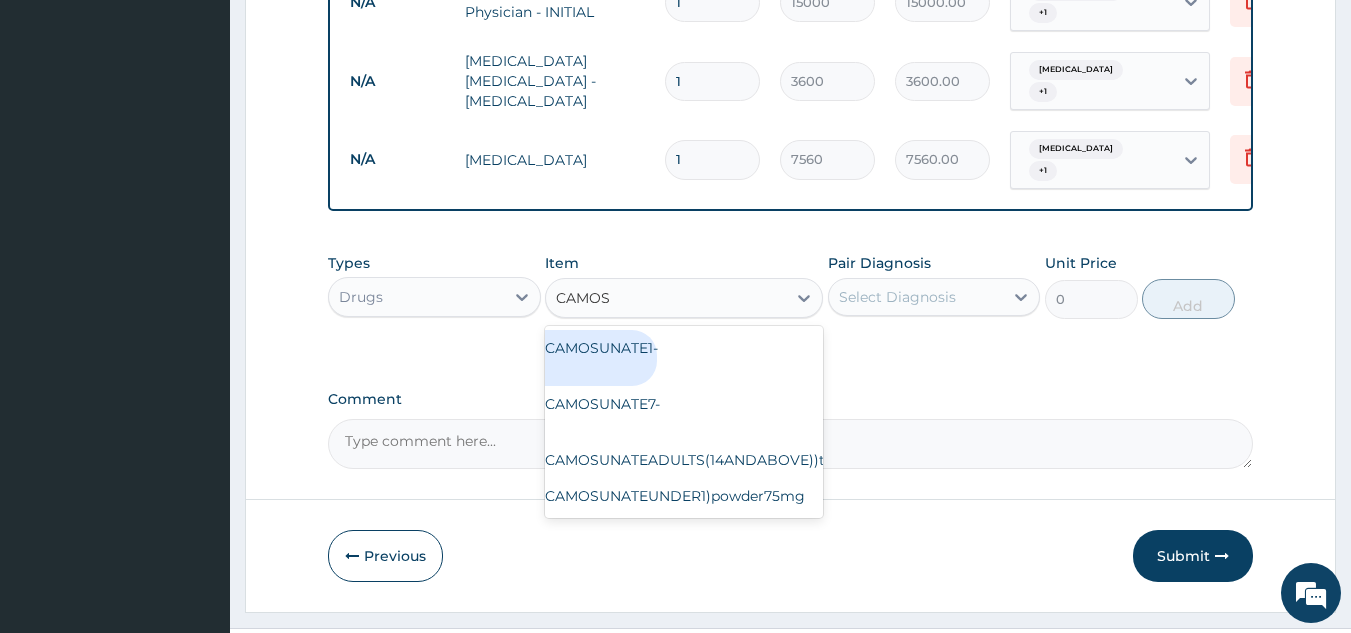 type 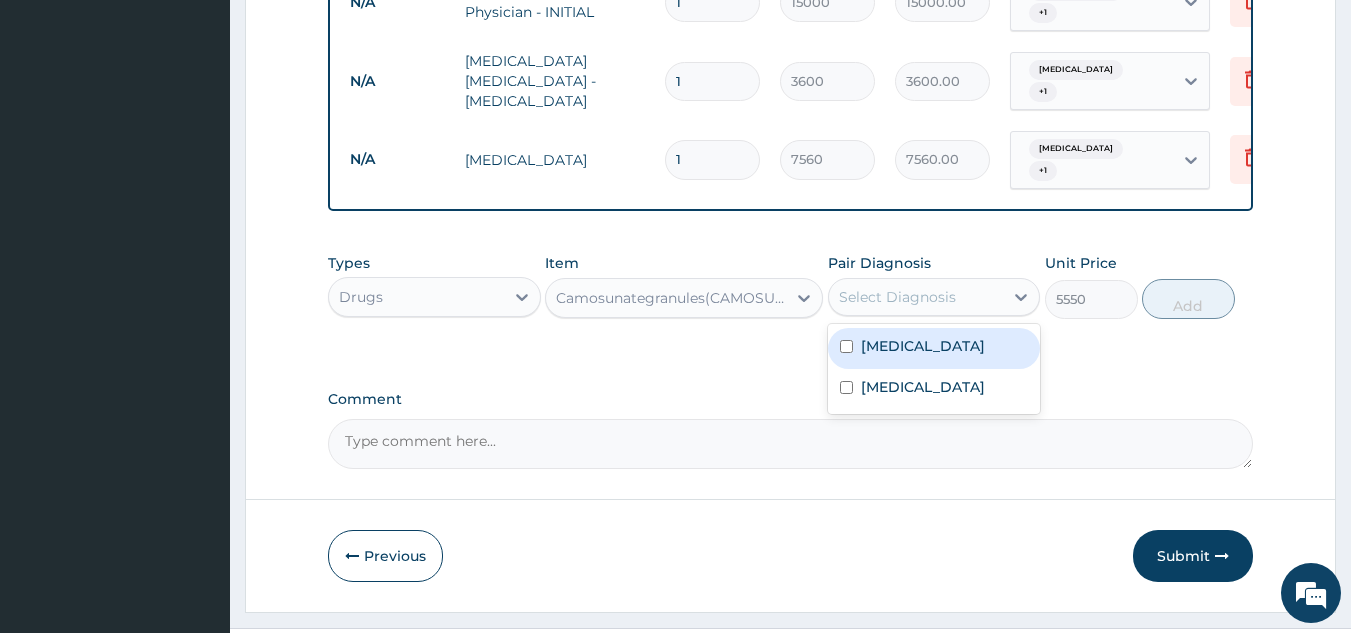 click at bounding box center [846, 346] 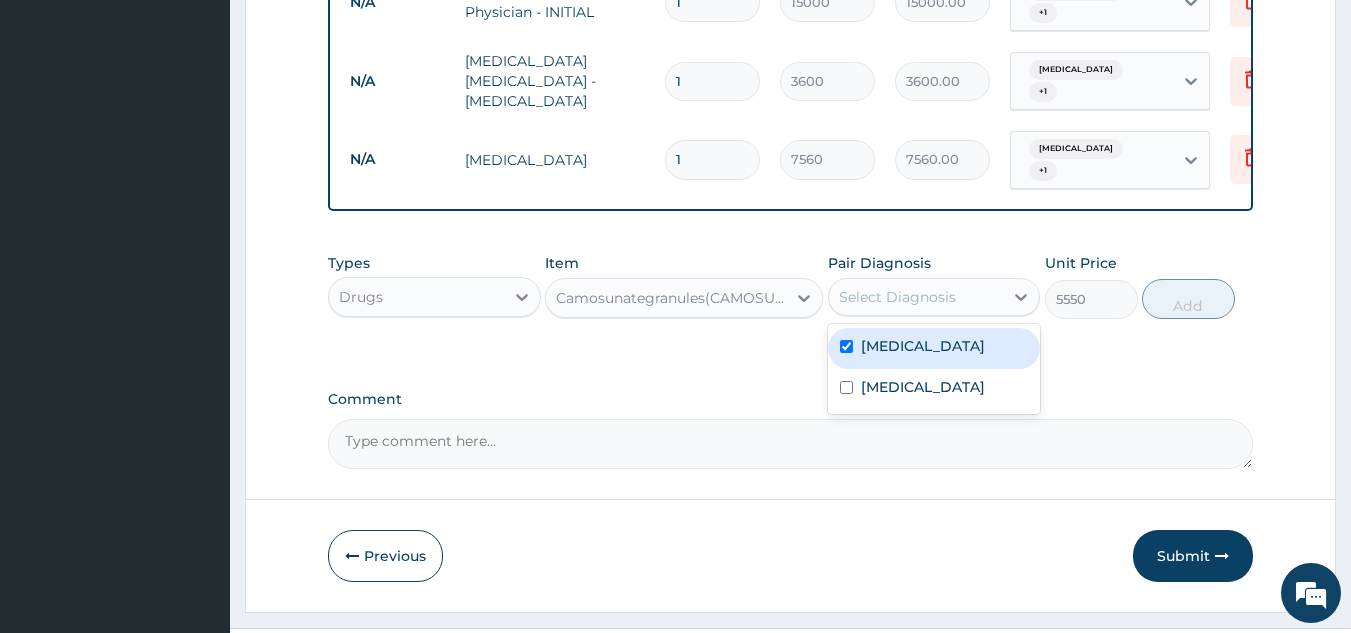 checkbox on "true" 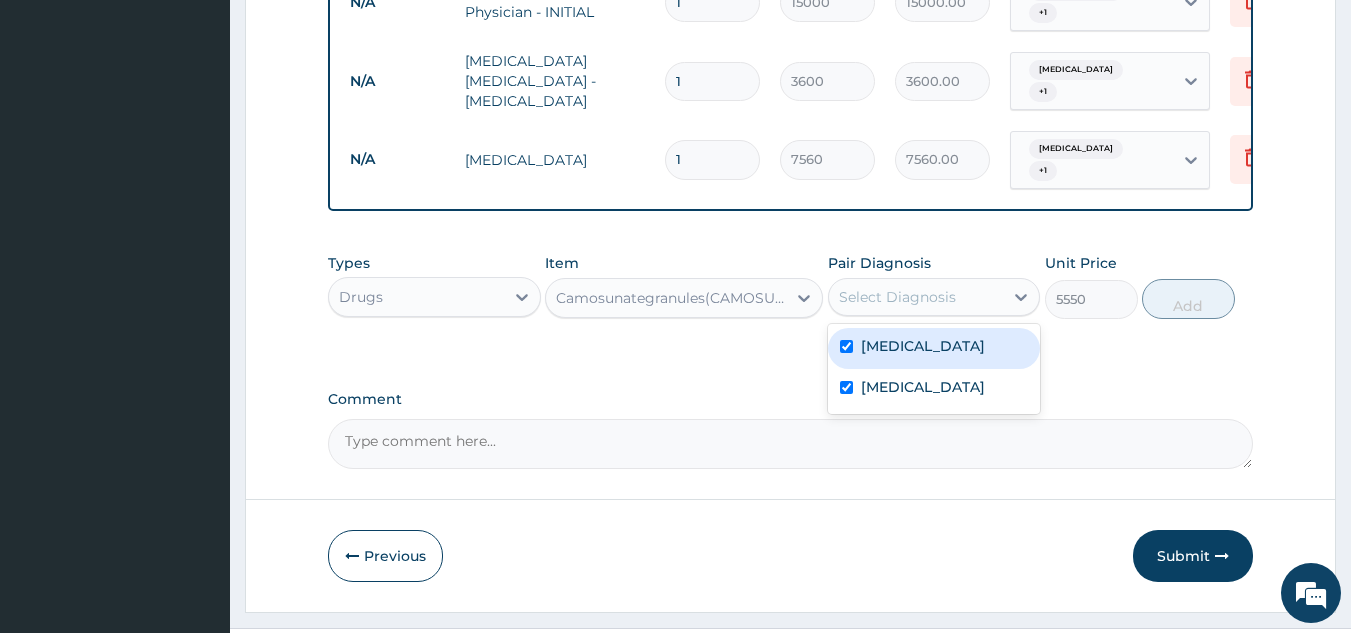 checkbox on "true" 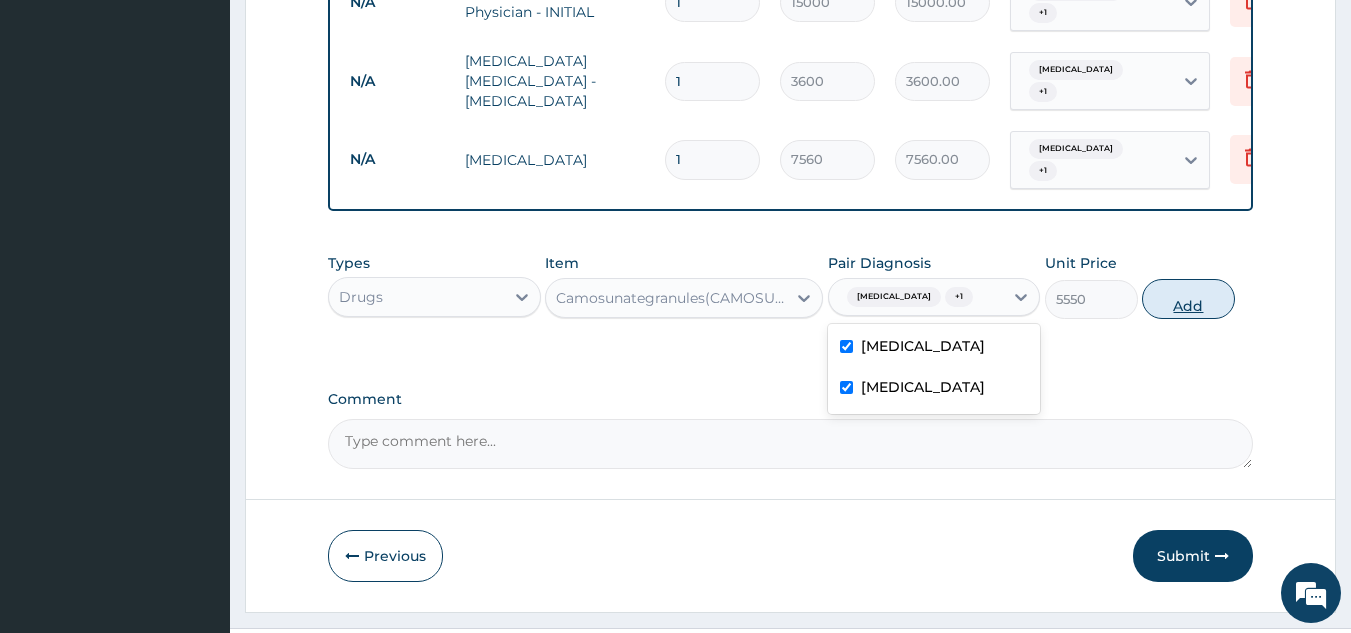 click on "Add" at bounding box center (1188, 299) 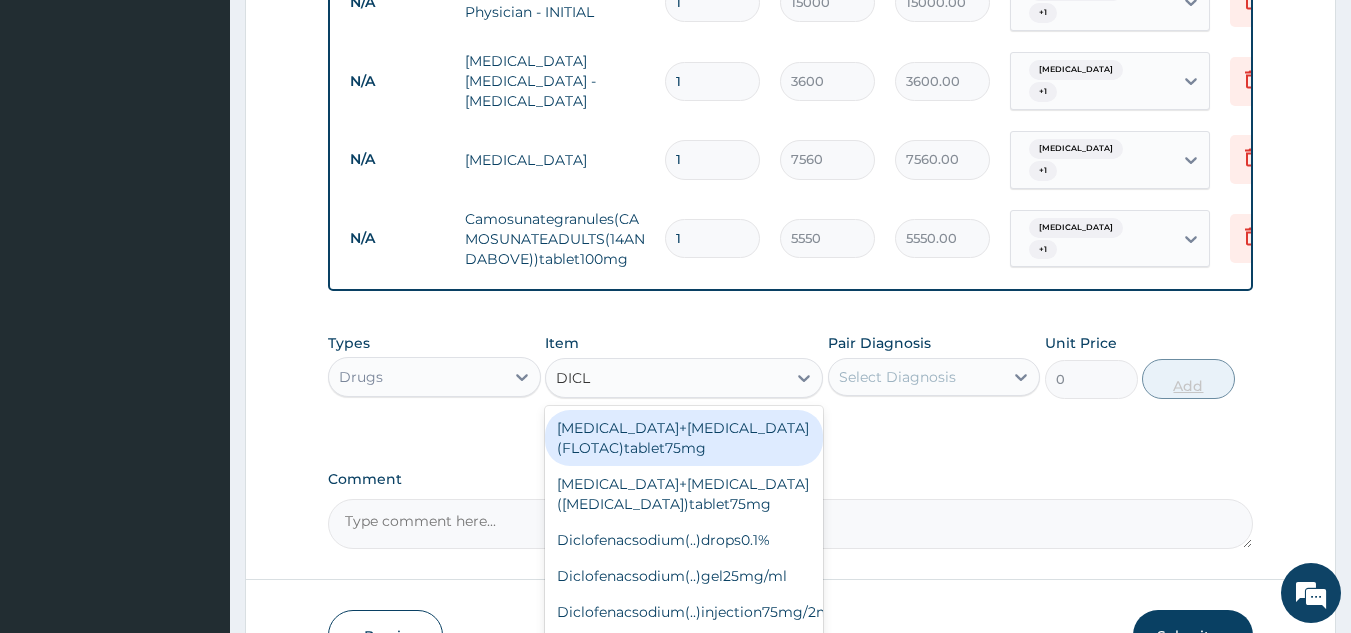 type on "DICLO" 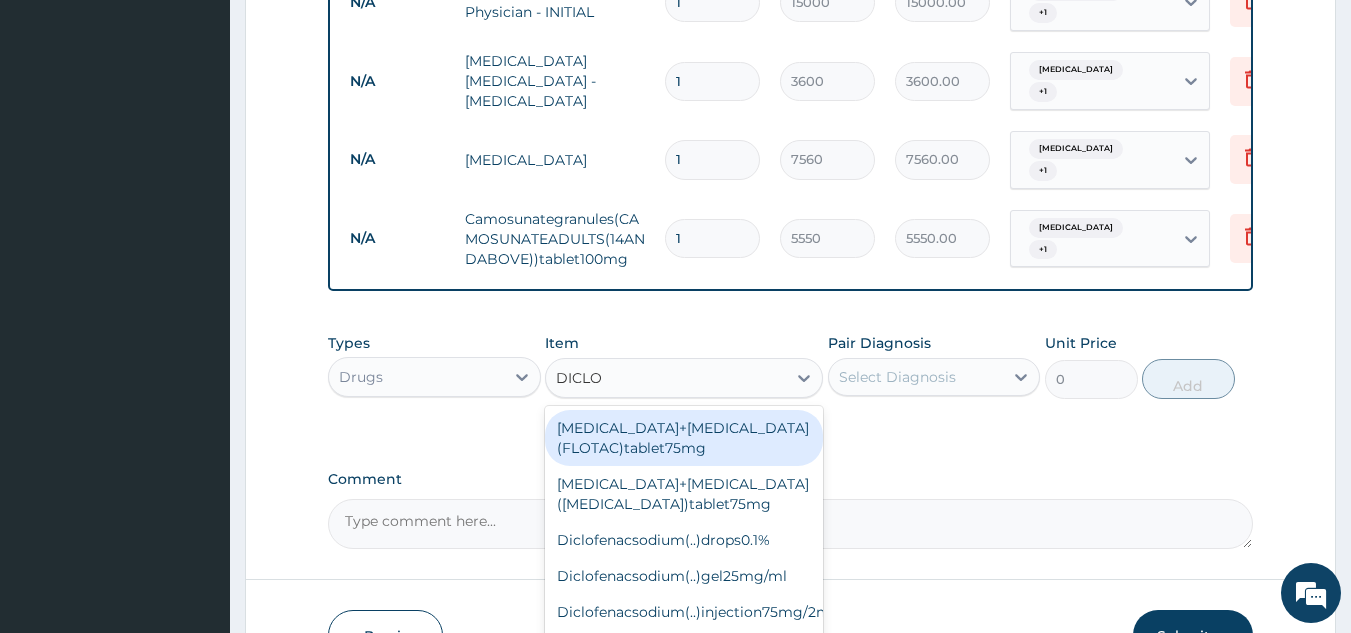 click on "[MEDICAL_DATA]+[MEDICAL_DATA](FLOTAC)tablet75mg" at bounding box center (684, 438) 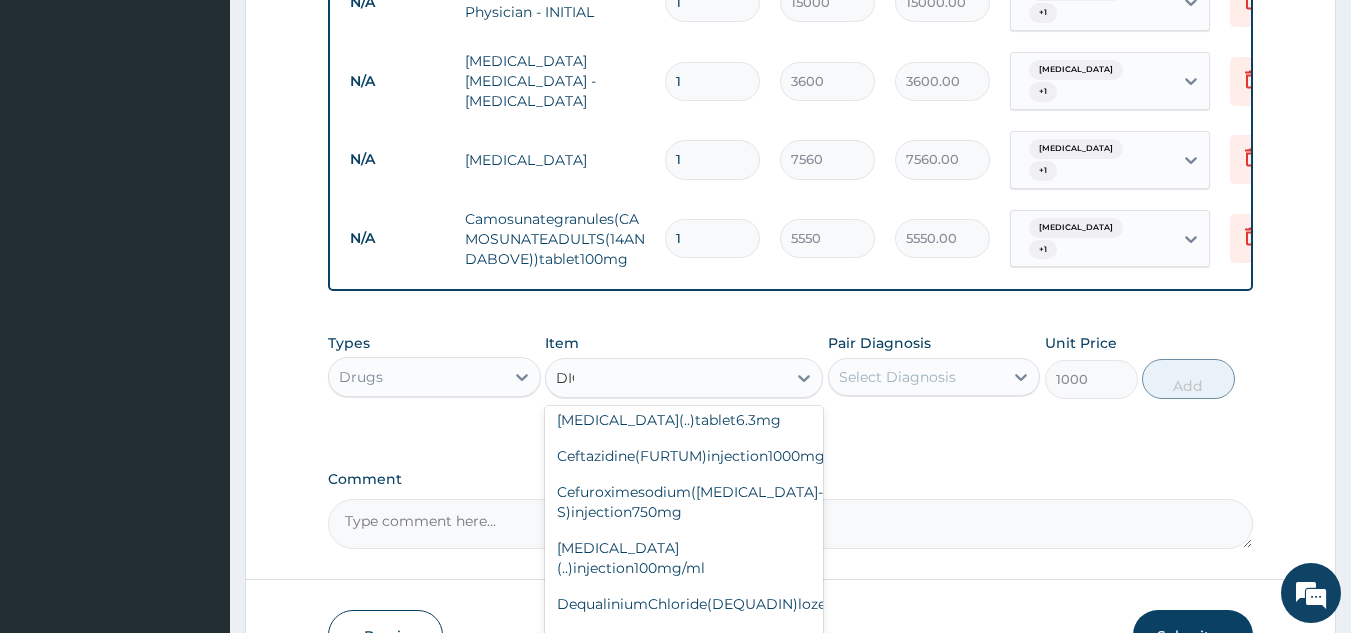 scroll, scrollTop: 0, scrollLeft: 0, axis: both 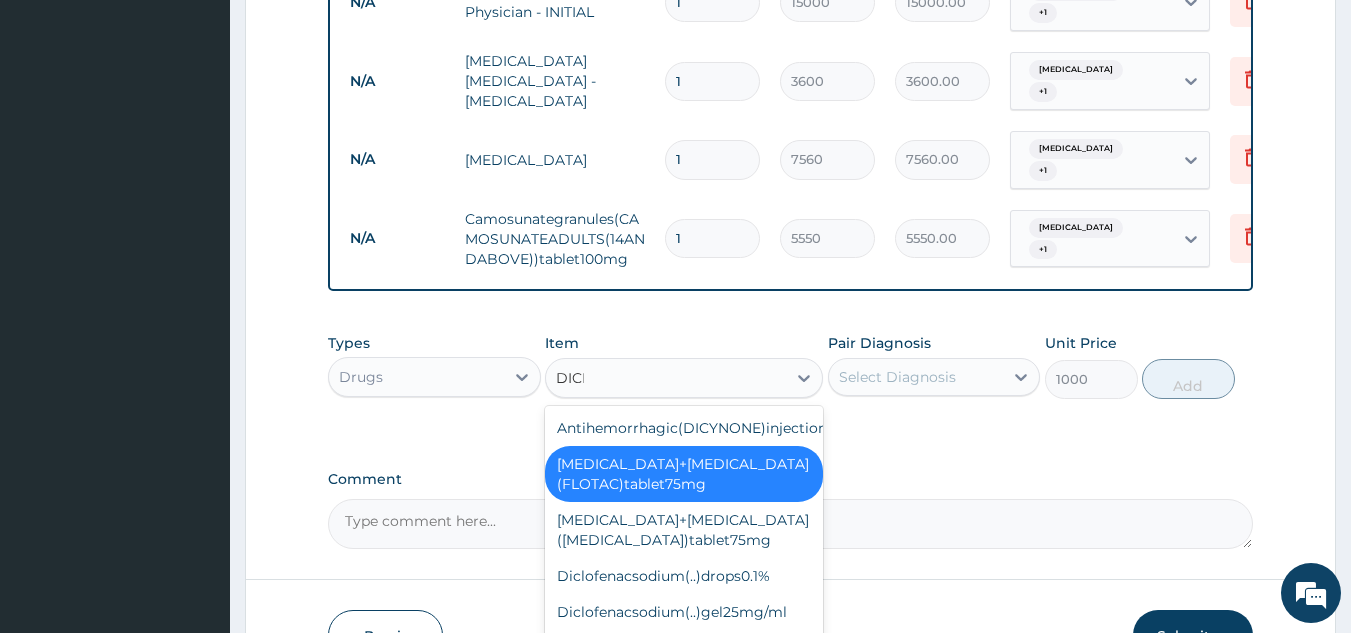 type on "DICLO" 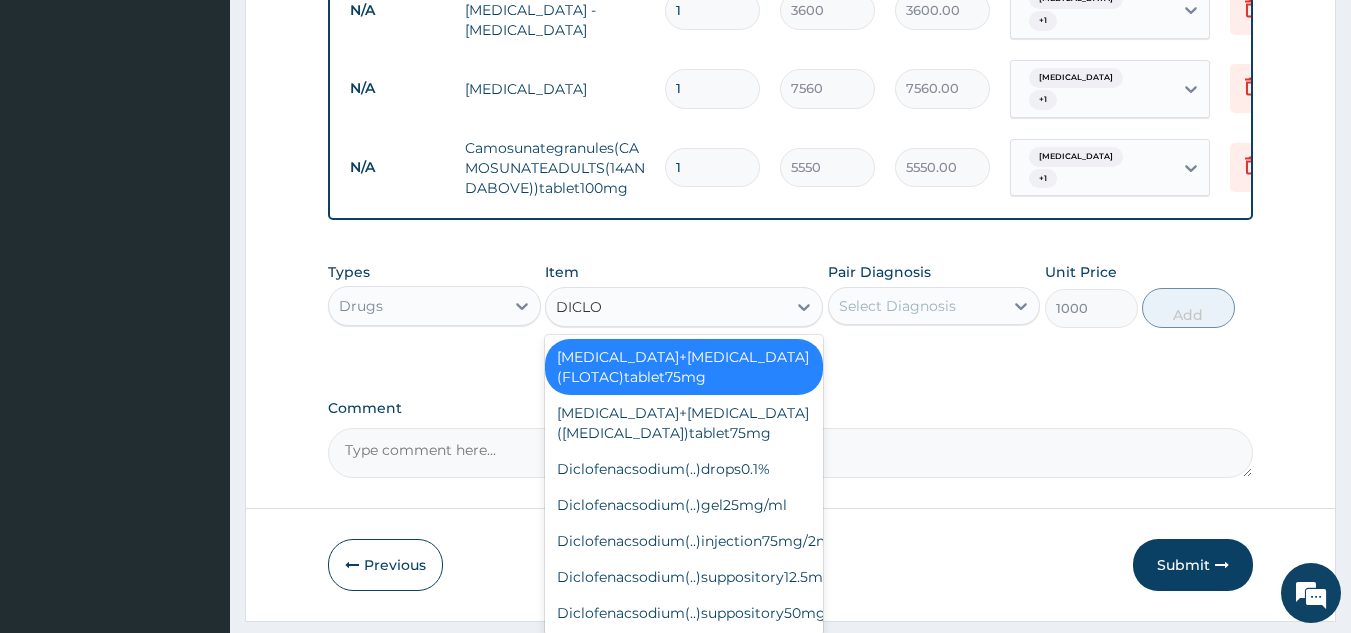 scroll, scrollTop: 919, scrollLeft: 0, axis: vertical 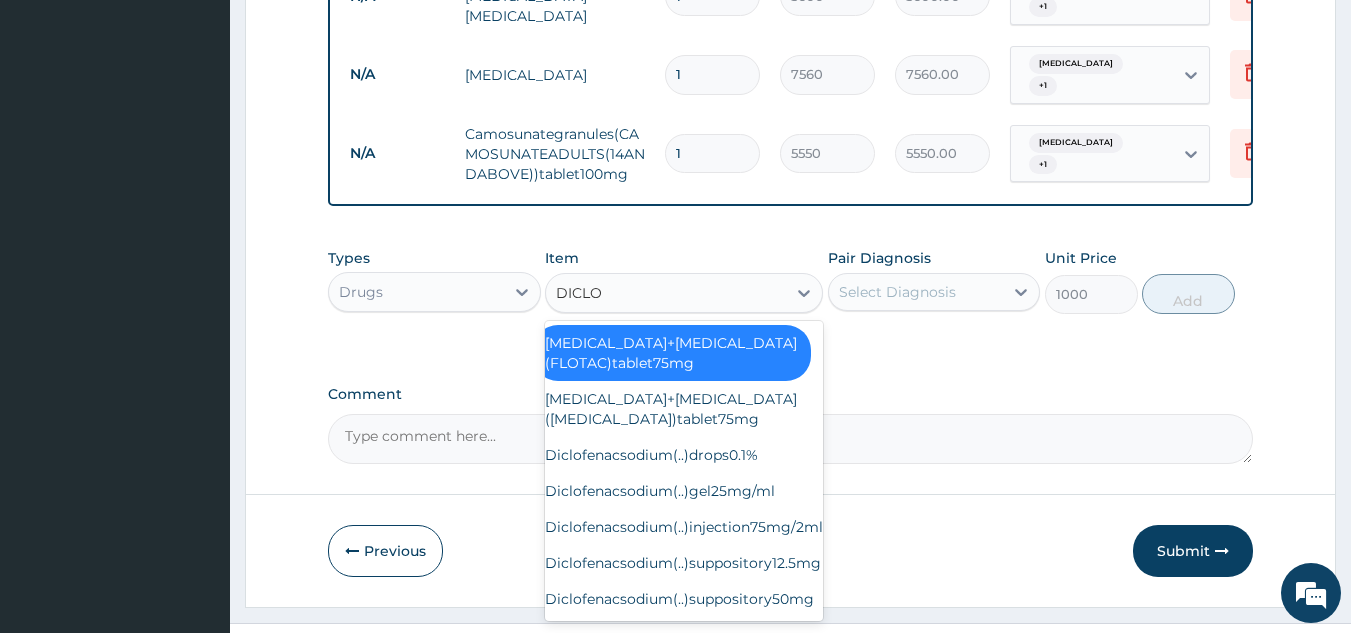 click on "[MEDICAL_DATA]+[MEDICAL_DATA]([MEDICAL_DATA])tablet75mg" at bounding box center (672, 409) 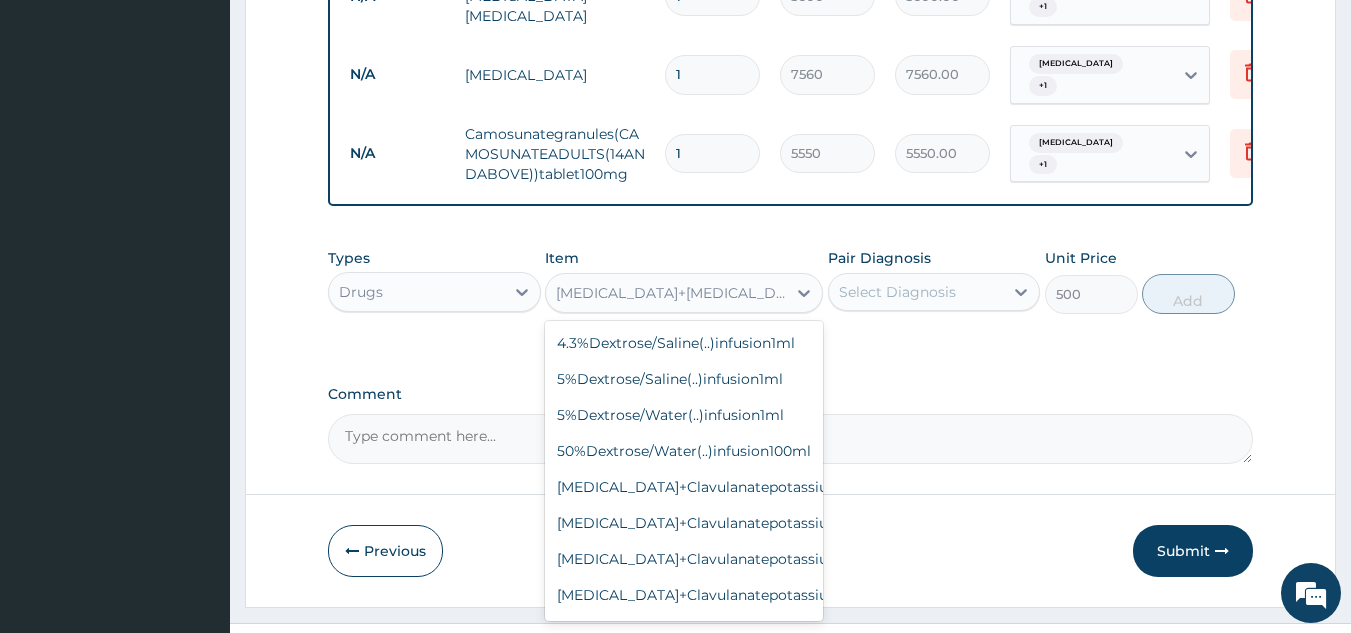 scroll, scrollTop: 8760, scrollLeft: 0, axis: vertical 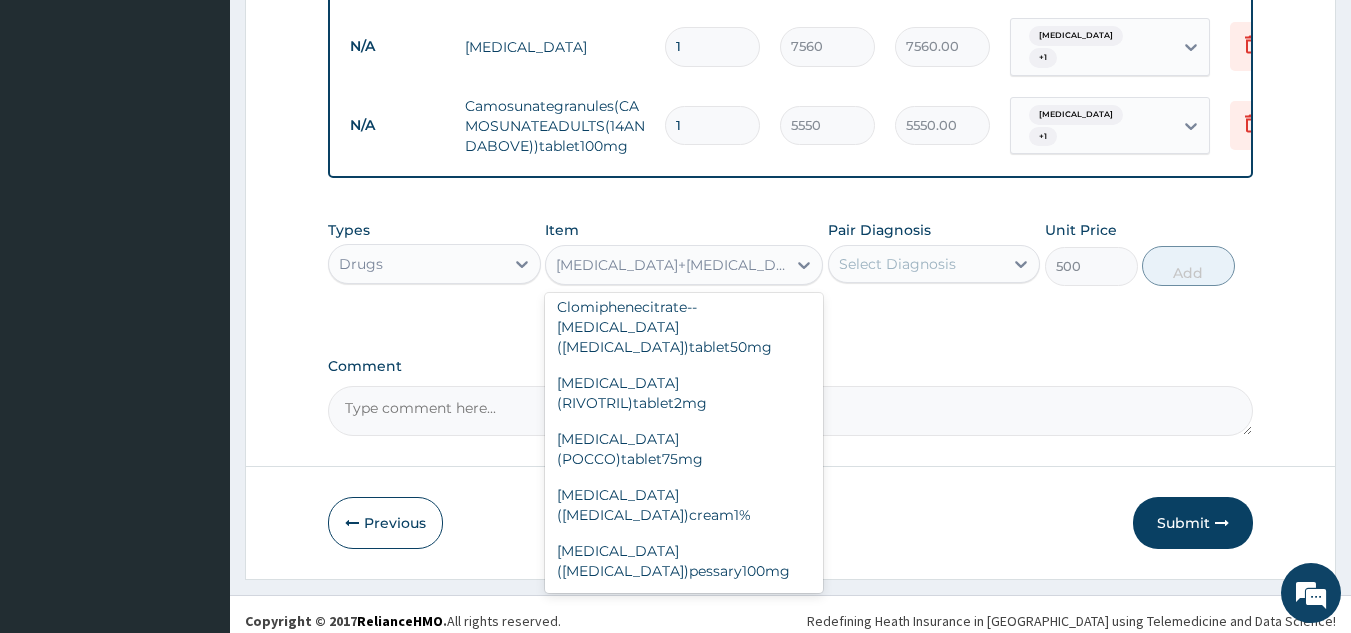 click on "[MEDICAL_DATA]+[MEDICAL_DATA](FLOTAC)tablet75mg" at bounding box center (684, 2377) 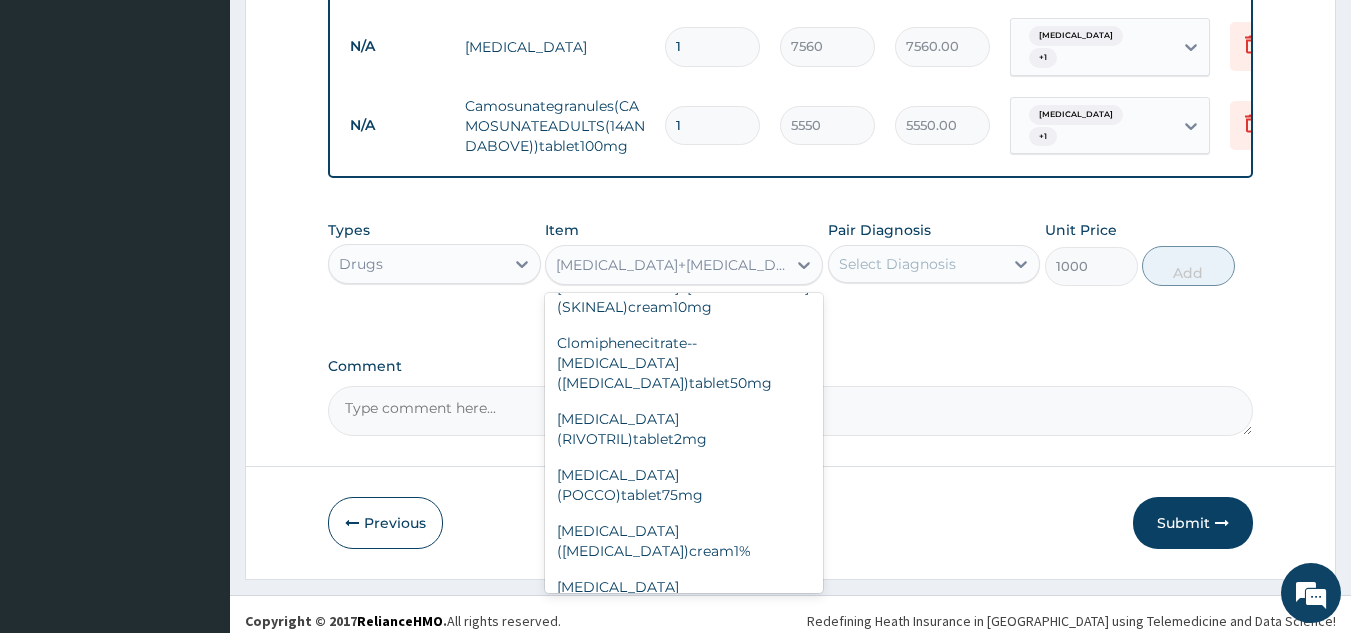 scroll, scrollTop: 8724, scrollLeft: 83, axis: both 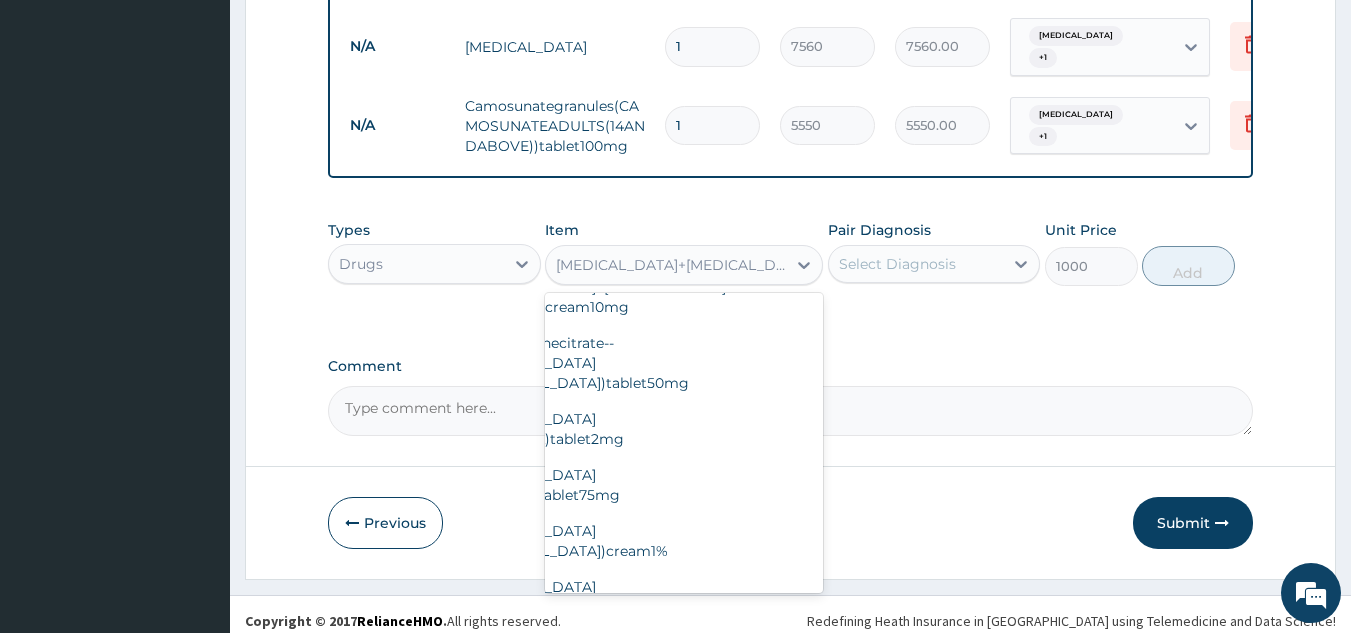 click on "Redefining Heath Insurance in Africa using Telemedicine and Data Science!
Copyright © 2017  RelianceHMO .  All rights reserved." at bounding box center [790, 620] 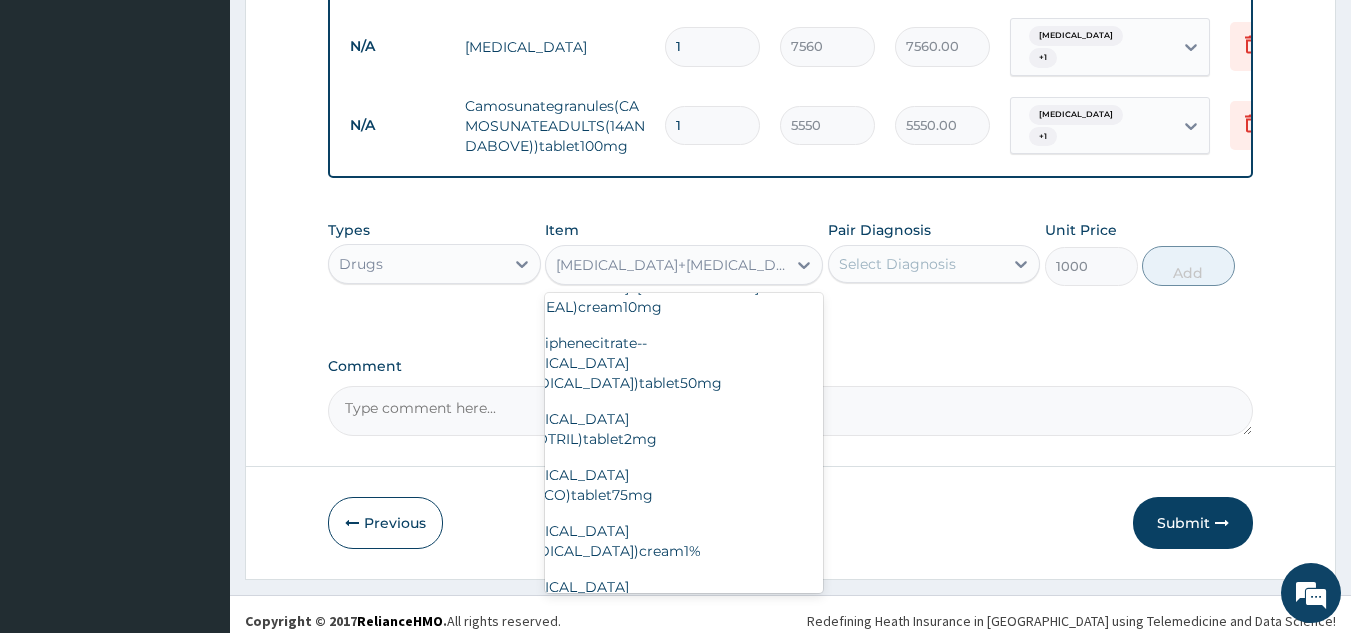 scroll, scrollTop: 8724, scrollLeft: 0, axis: vertical 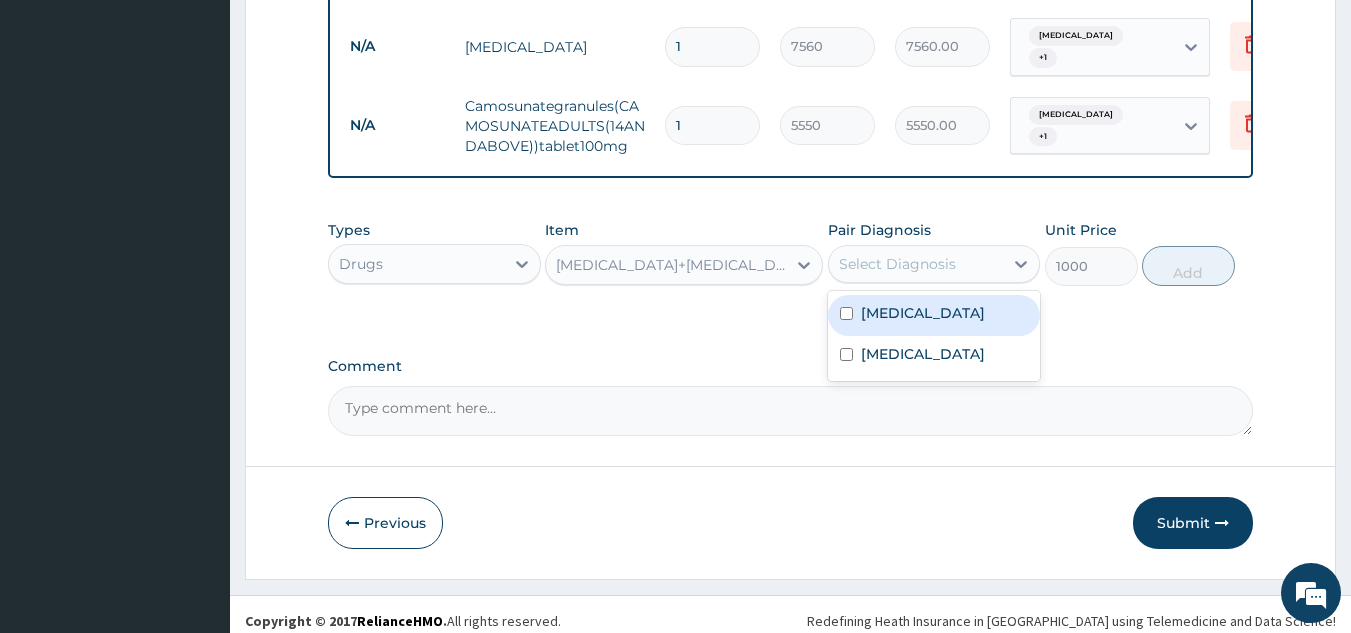 click at bounding box center (846, 313) 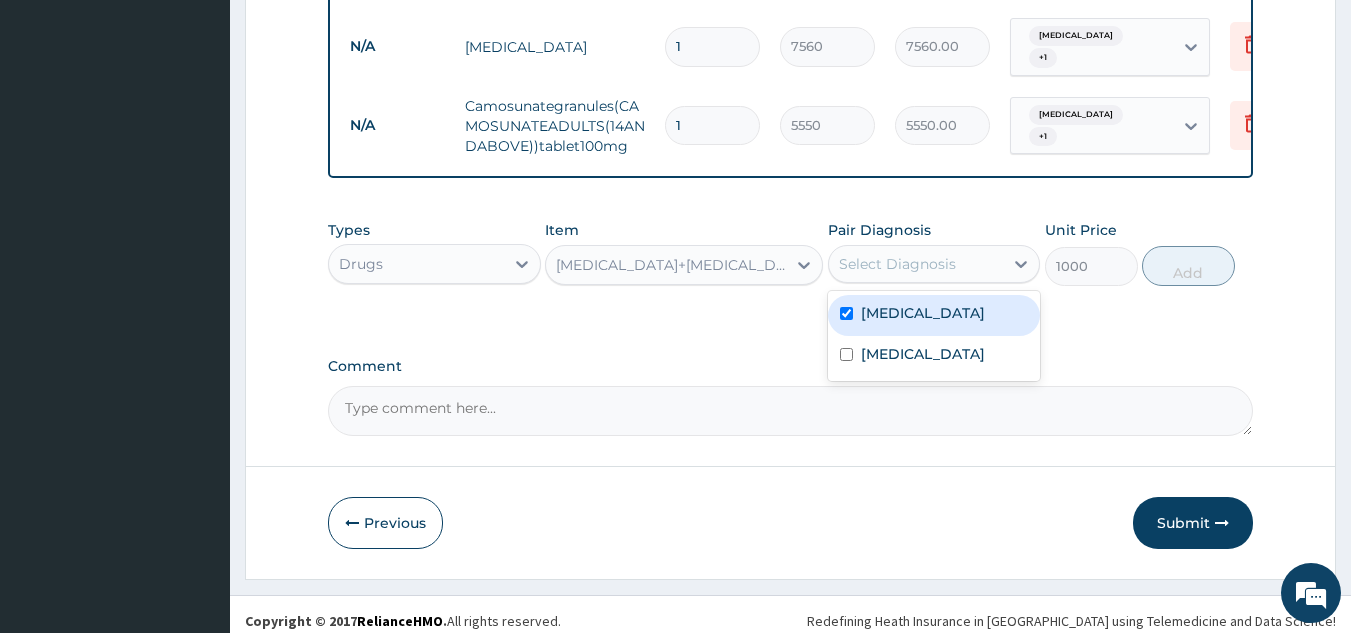 checkbox on "true" 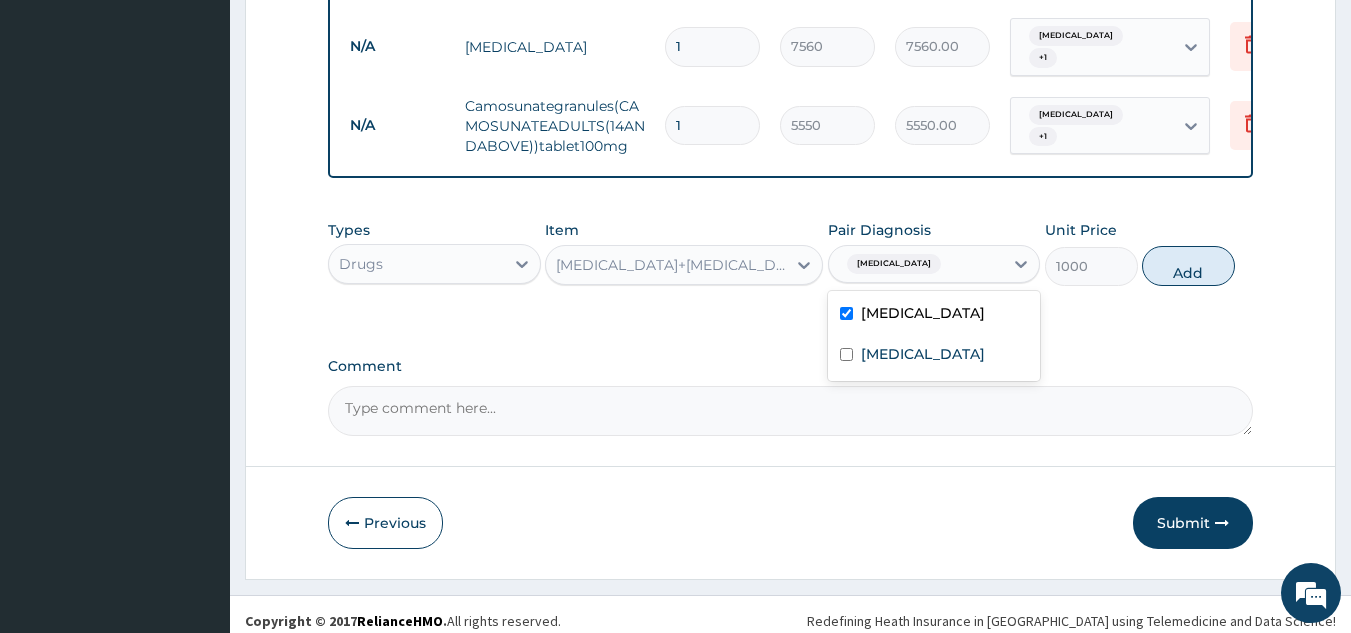 click at bounding box center (846, 354) 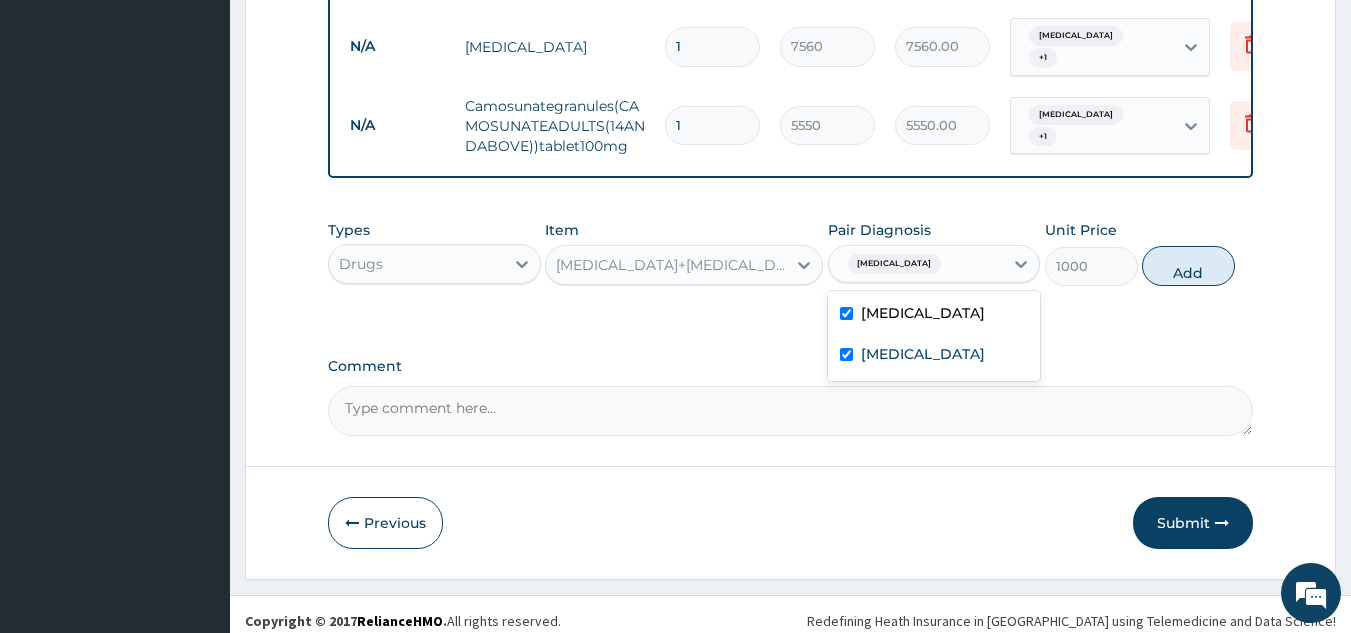 checkbox on "true" 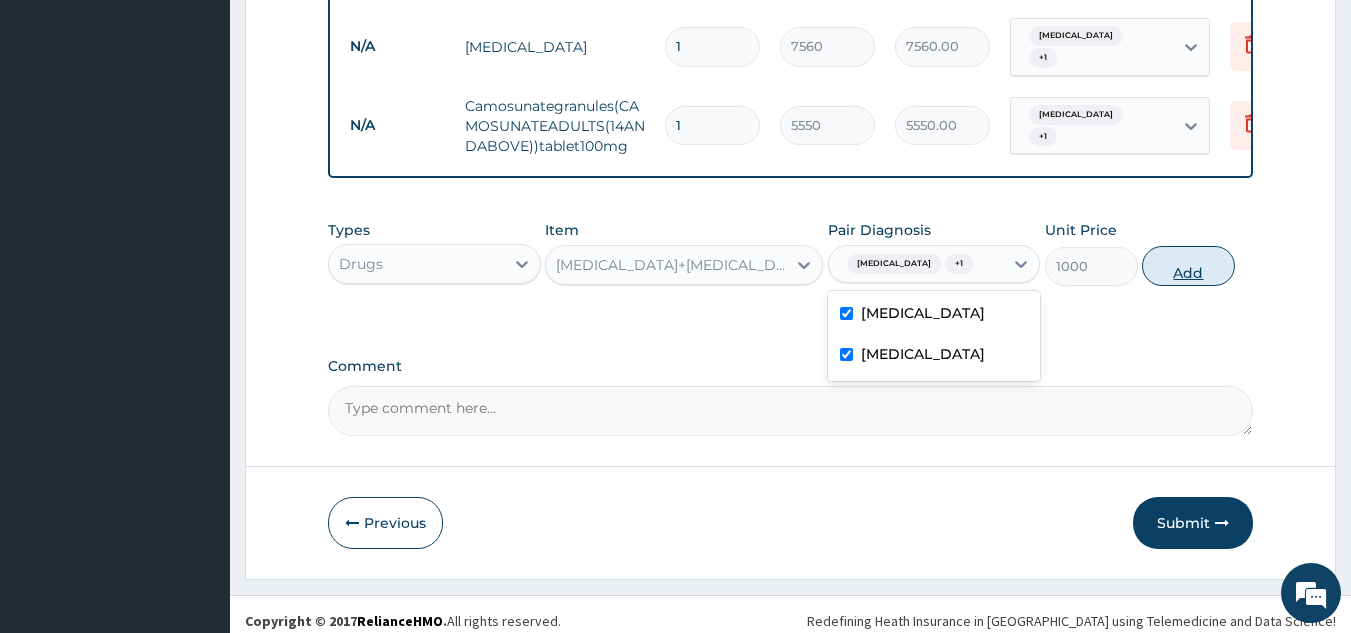 click on "Add" at bounding box center [1188, 266] 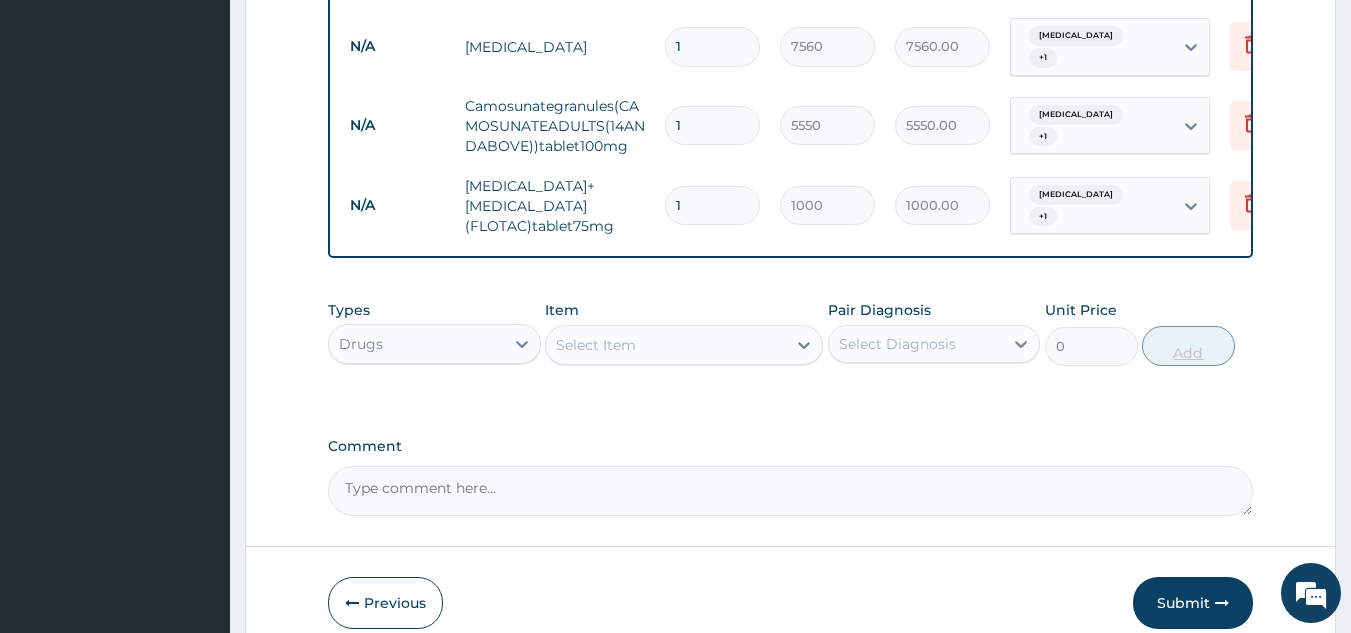 type 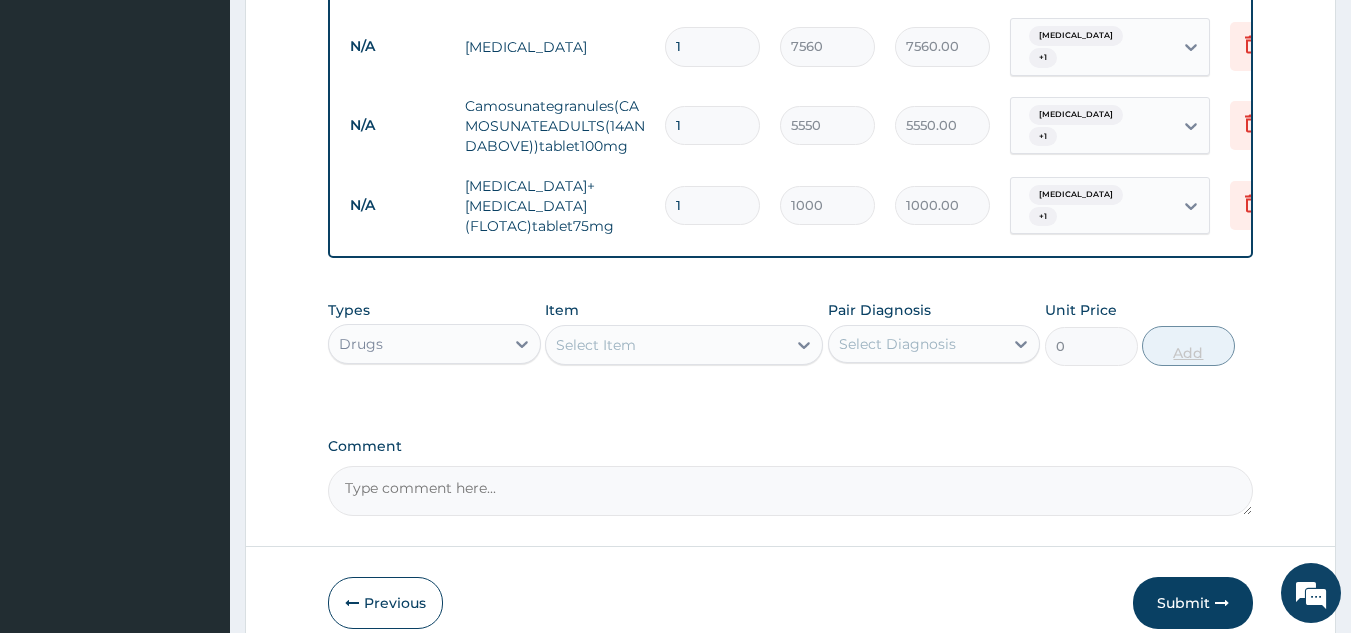 type on "0.00" 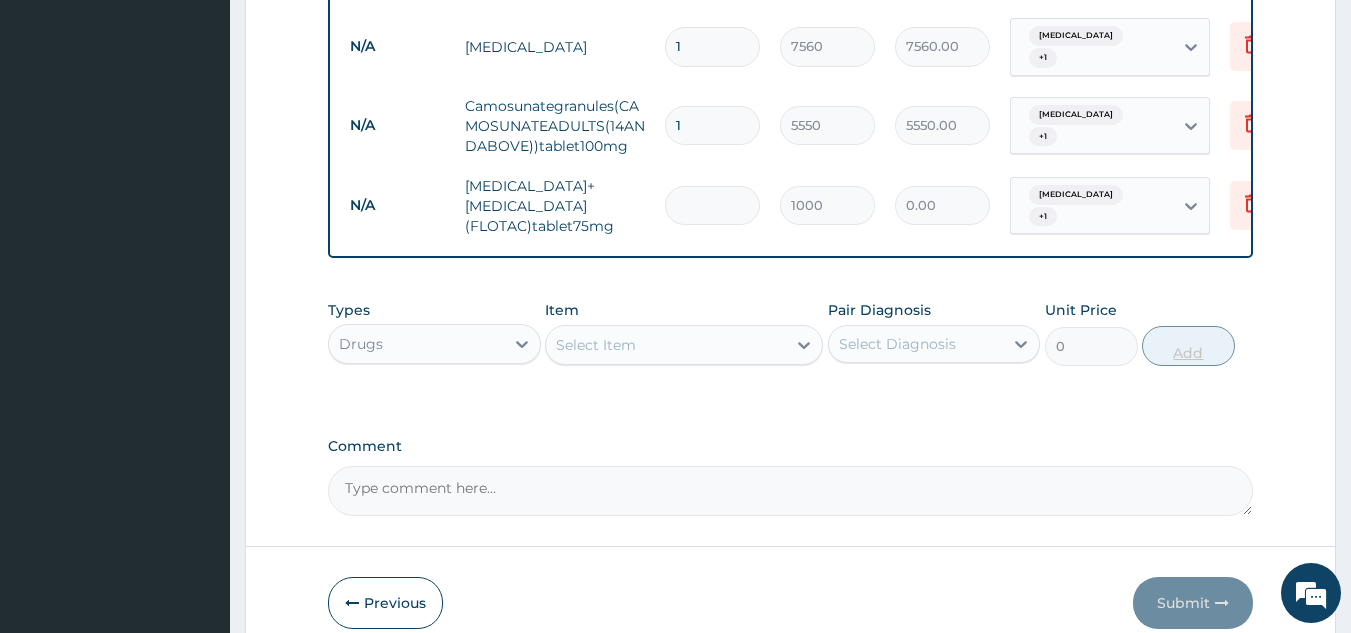 type on "6" 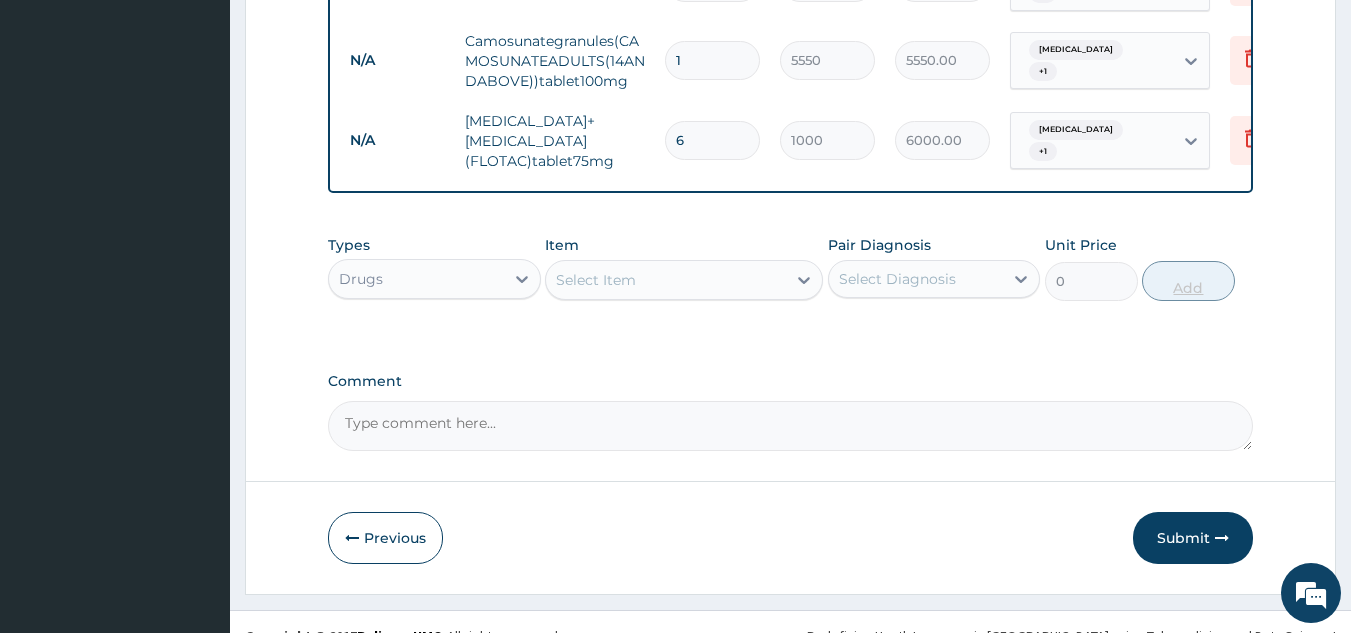 scroll, scrollTop: 1027, scrollLeft: 0, axis: vertical 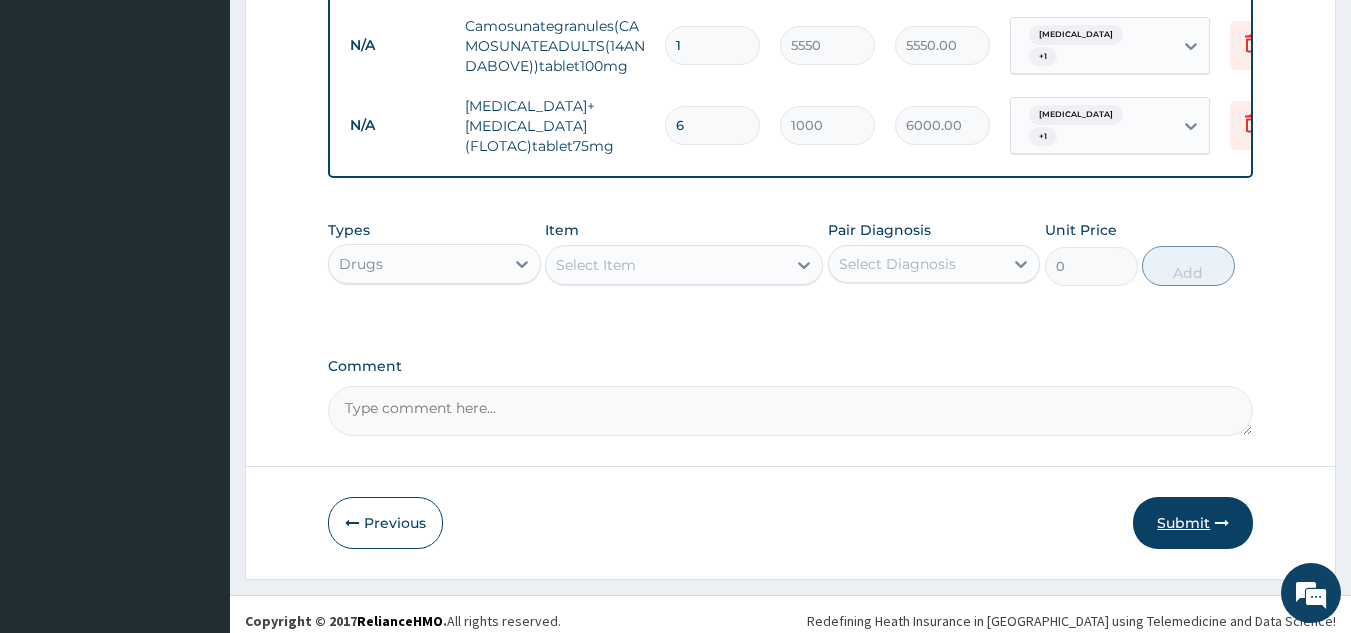 type on "6" 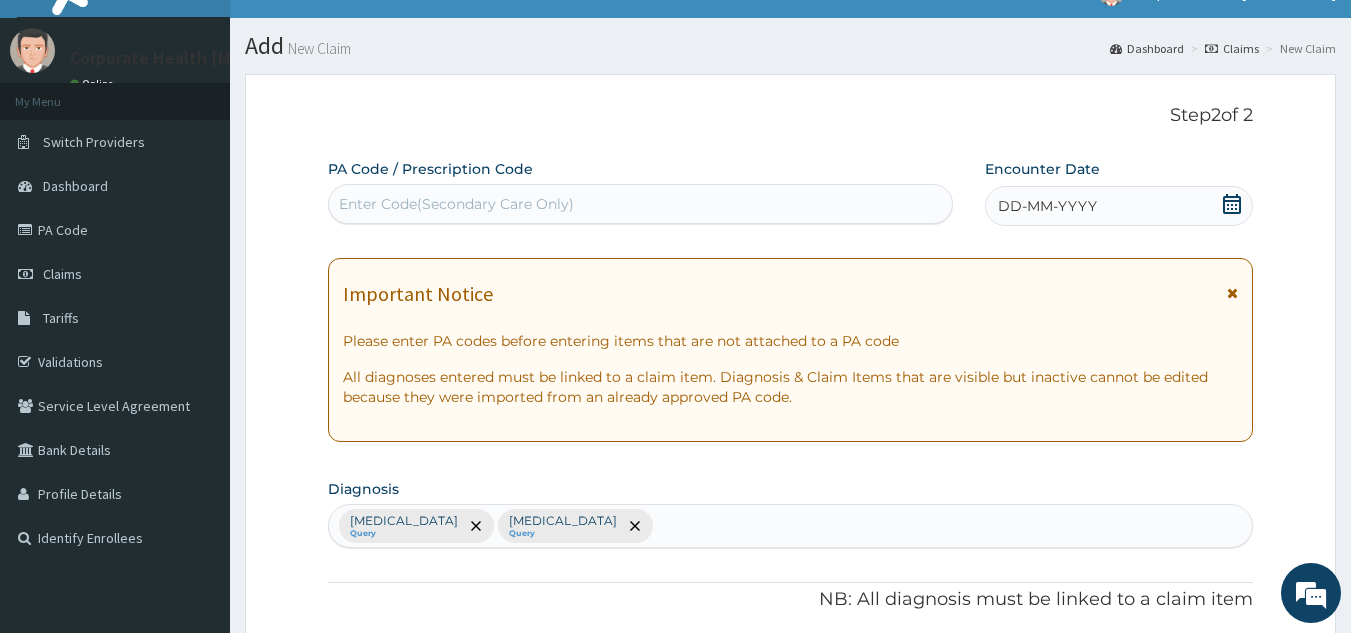 scroll, scrollTop: 0, scrollLeft: 0, axis: both 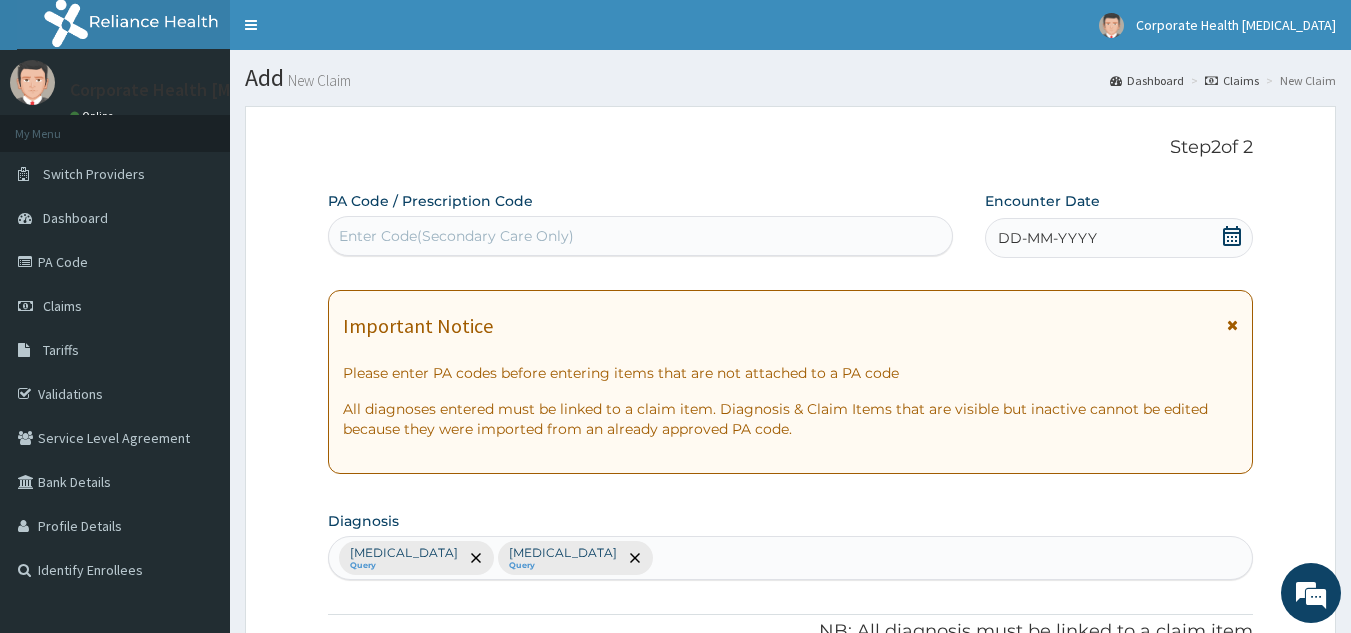 click 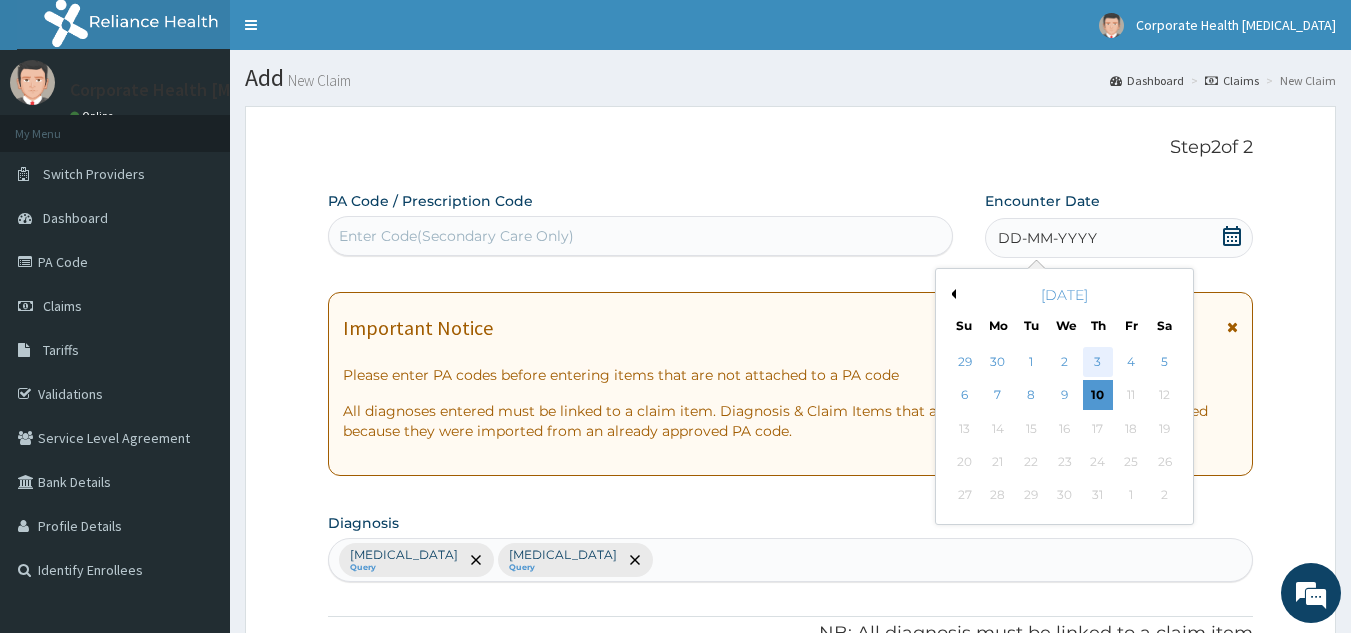 click on "3" at bounding box center [1098, 362] 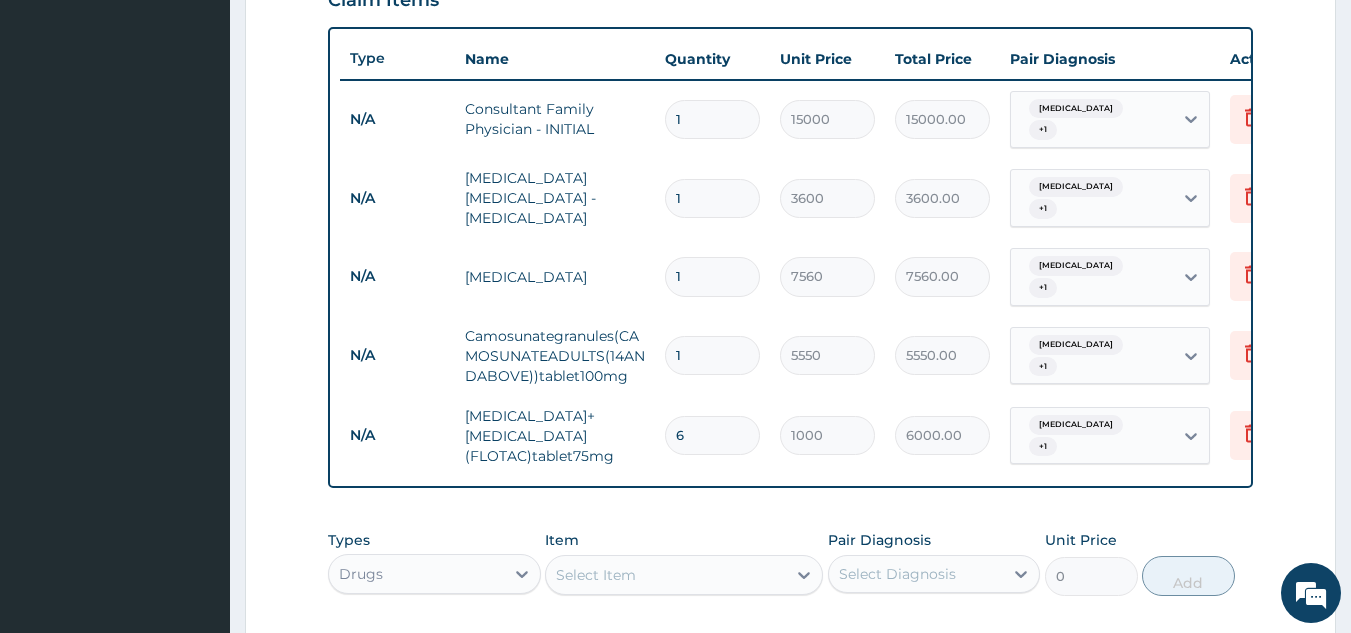 scroll, scrollTop: 1027, scrollLeft: 0, axis: vertical 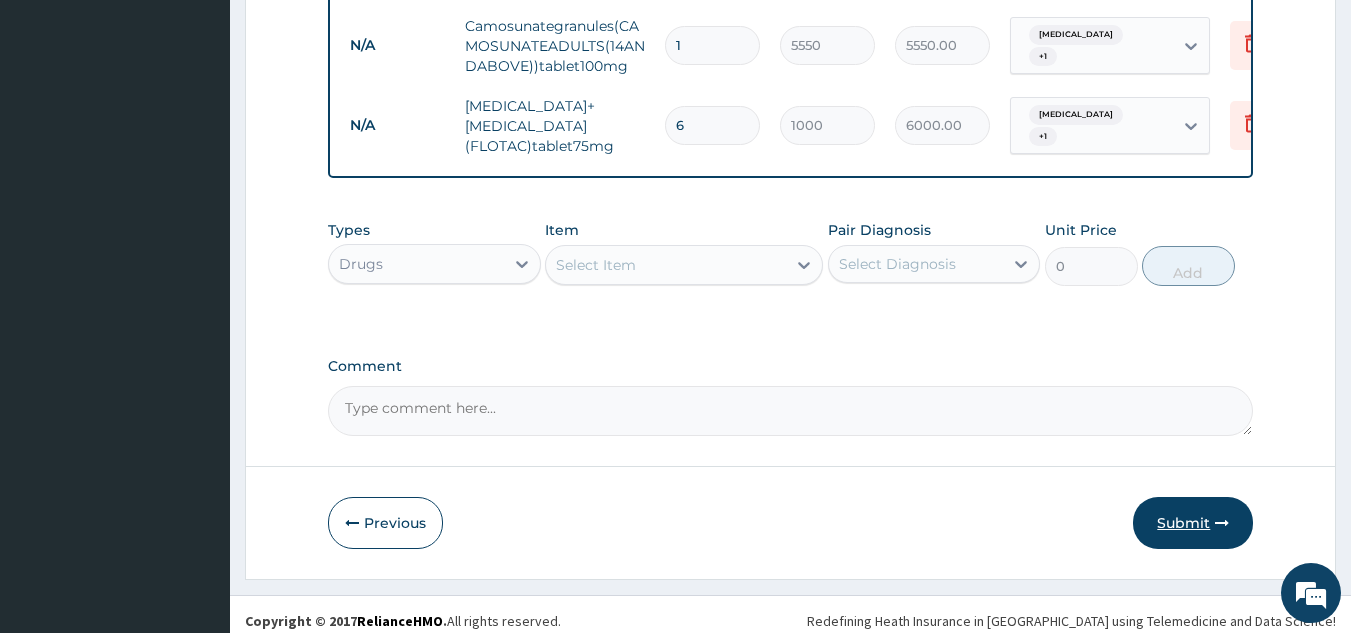 click on "Submit" at bounding box center (1193, 523) 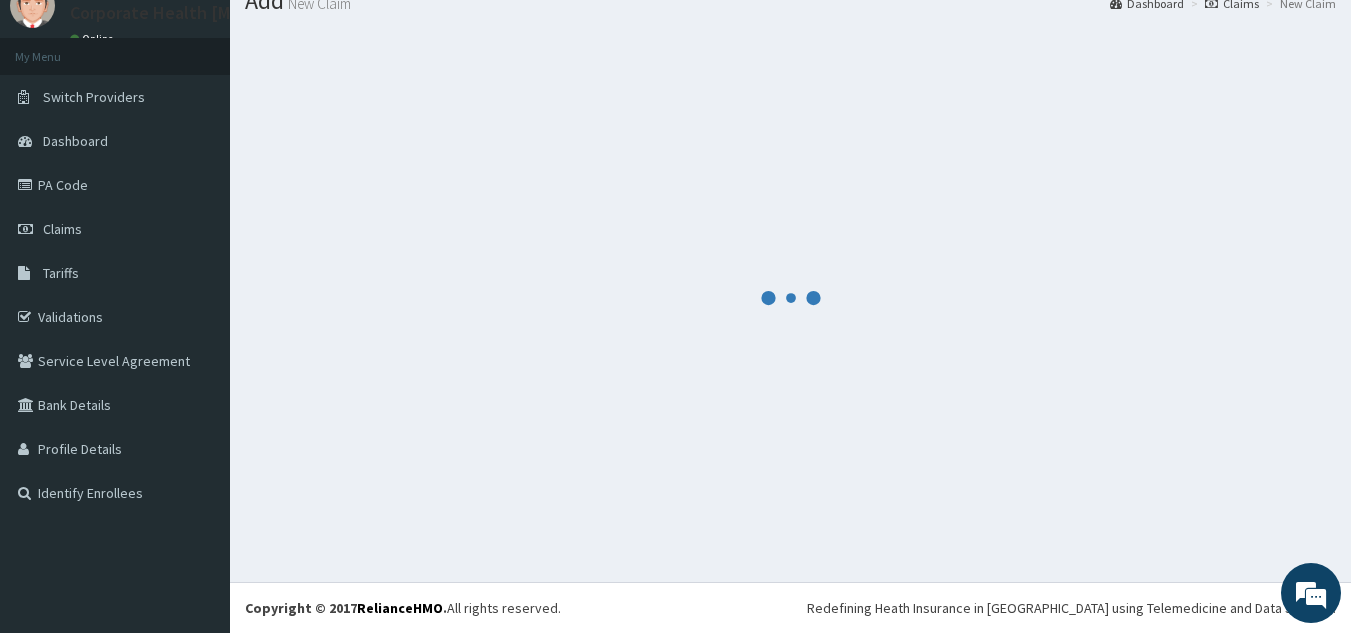 scroll, scrollTop: 1027, scrollLeft: 0, axis: vertical 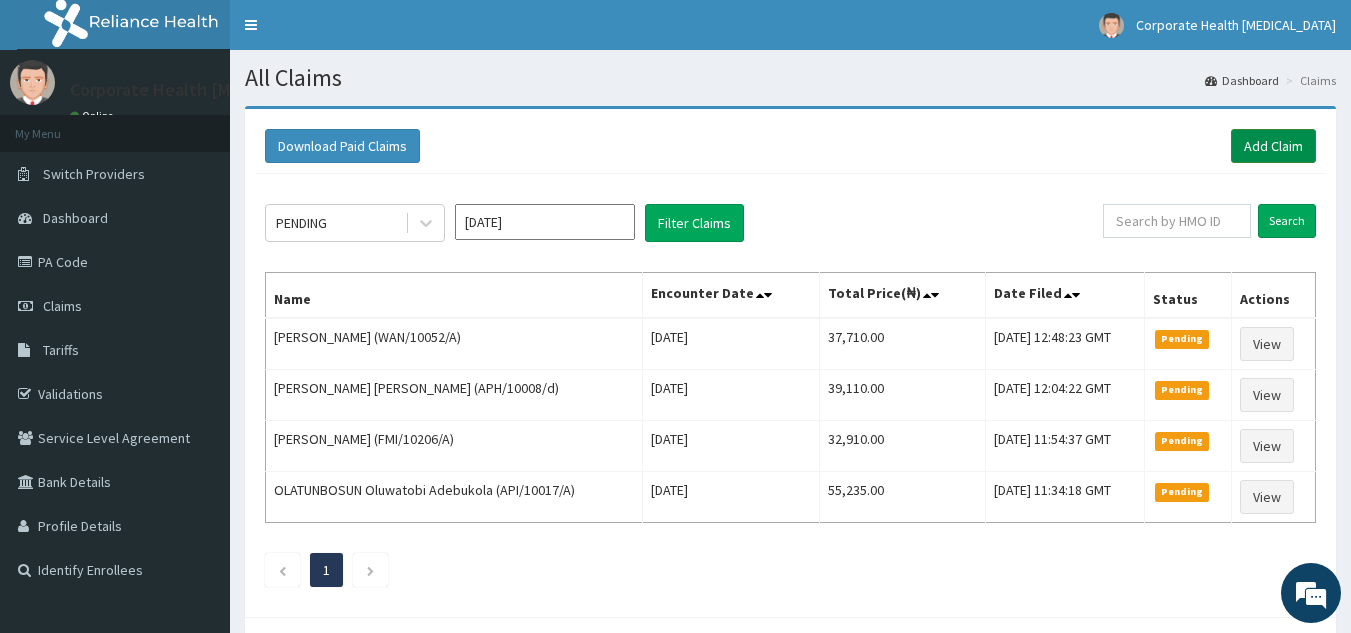 click on "Add Claim" at bounding box center (1273, 146) 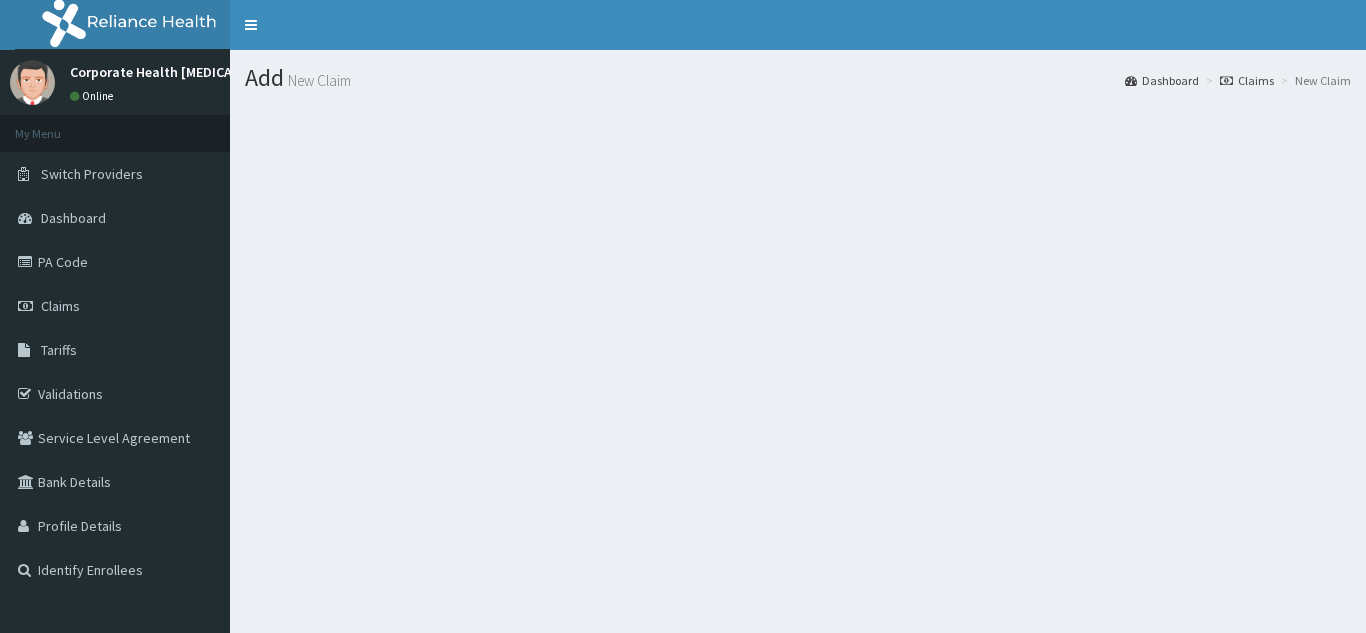 scroll, scrollTop: 0, scrollLeft: 0, axis: both 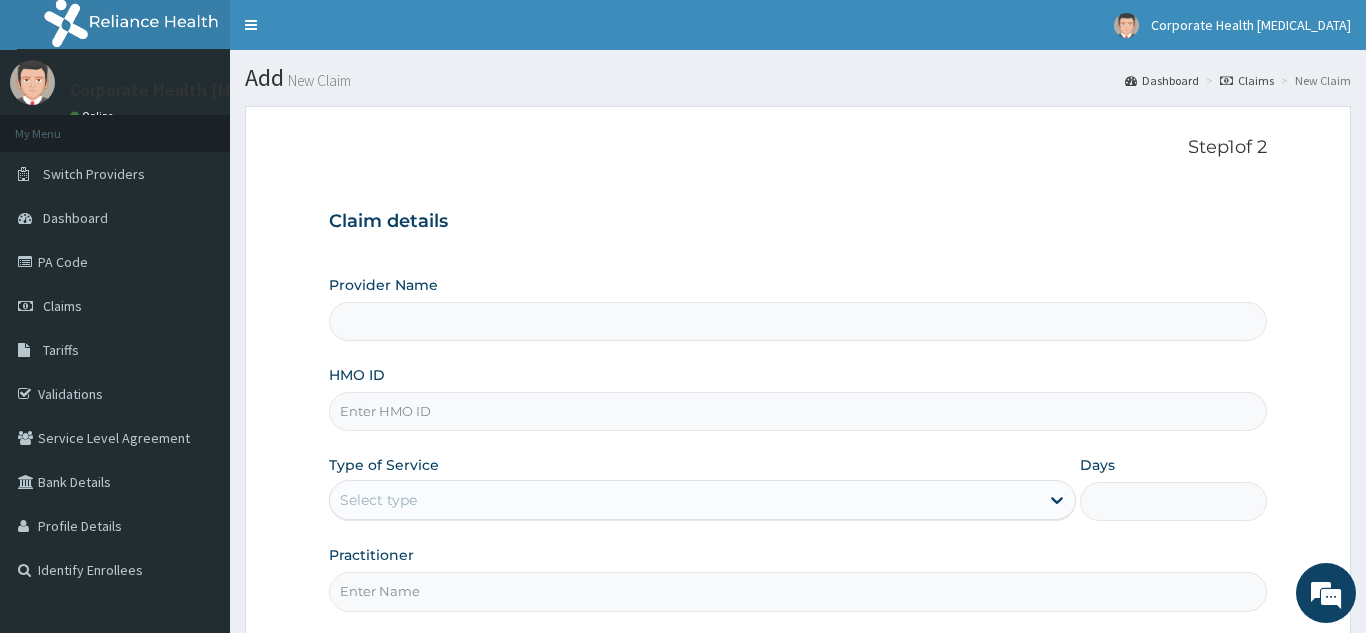 type on "CHILDCARE AND WELLNESS CLINICS" 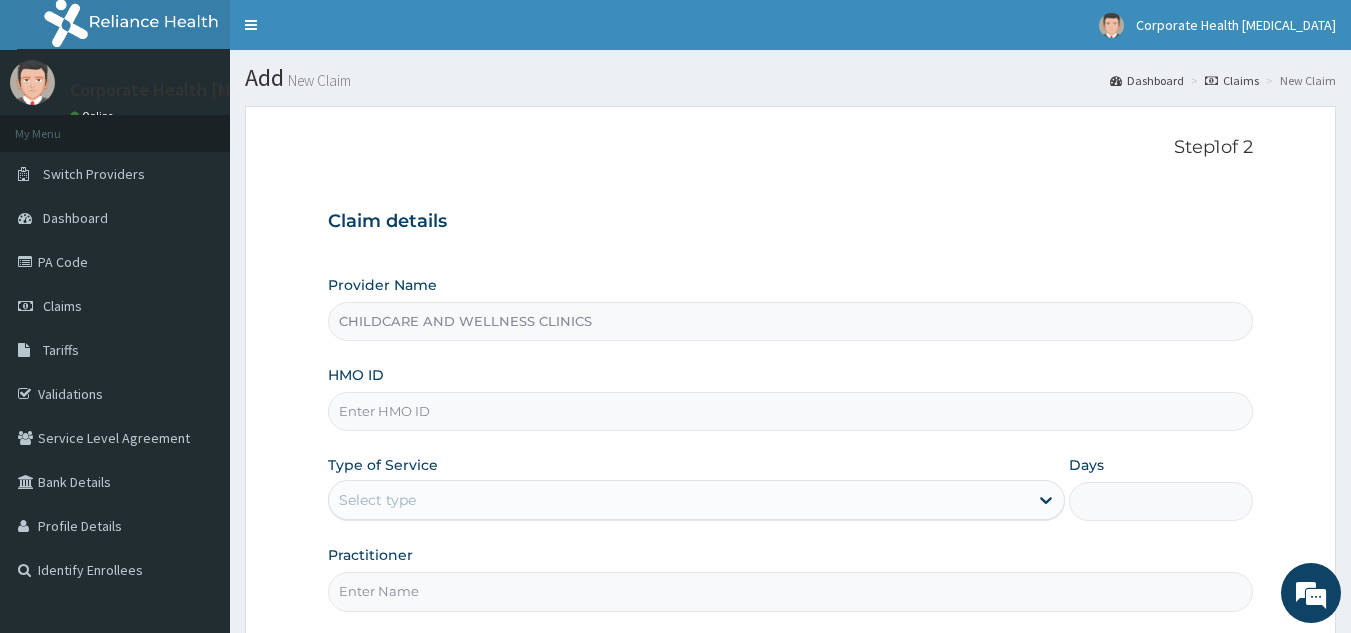 scroll, scrollTop: 0, scrollLeft: 0, axis: both 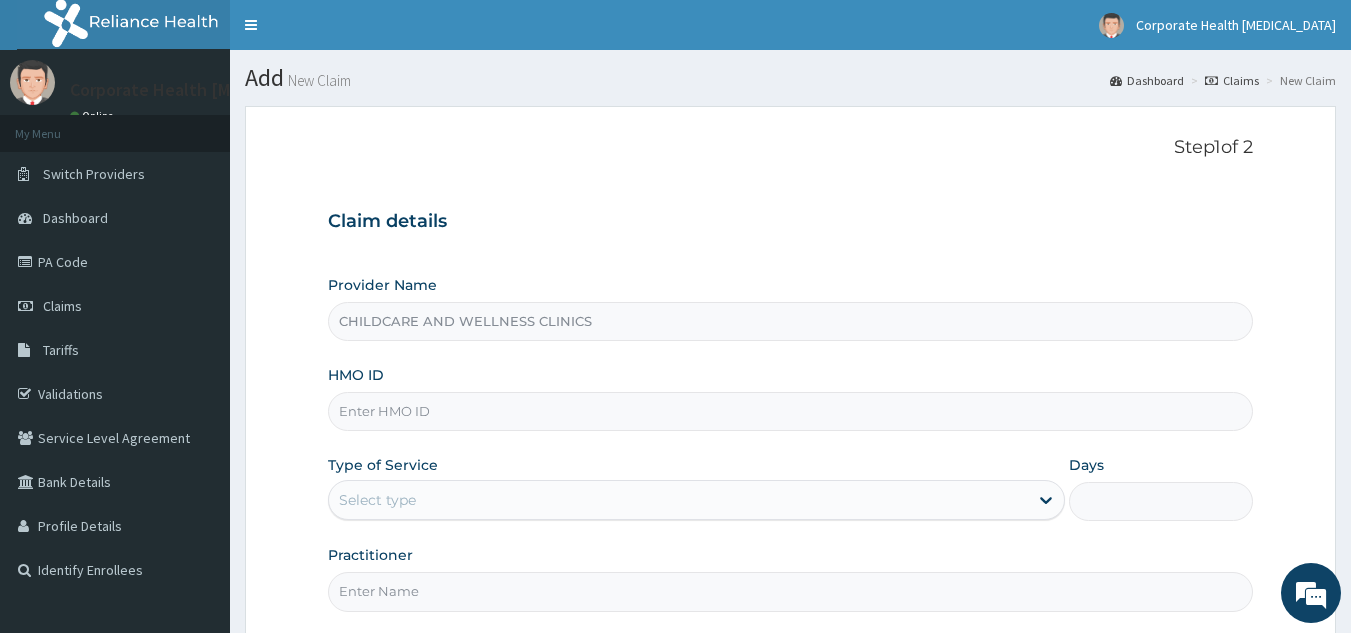 paste on "TSU/10017/A" 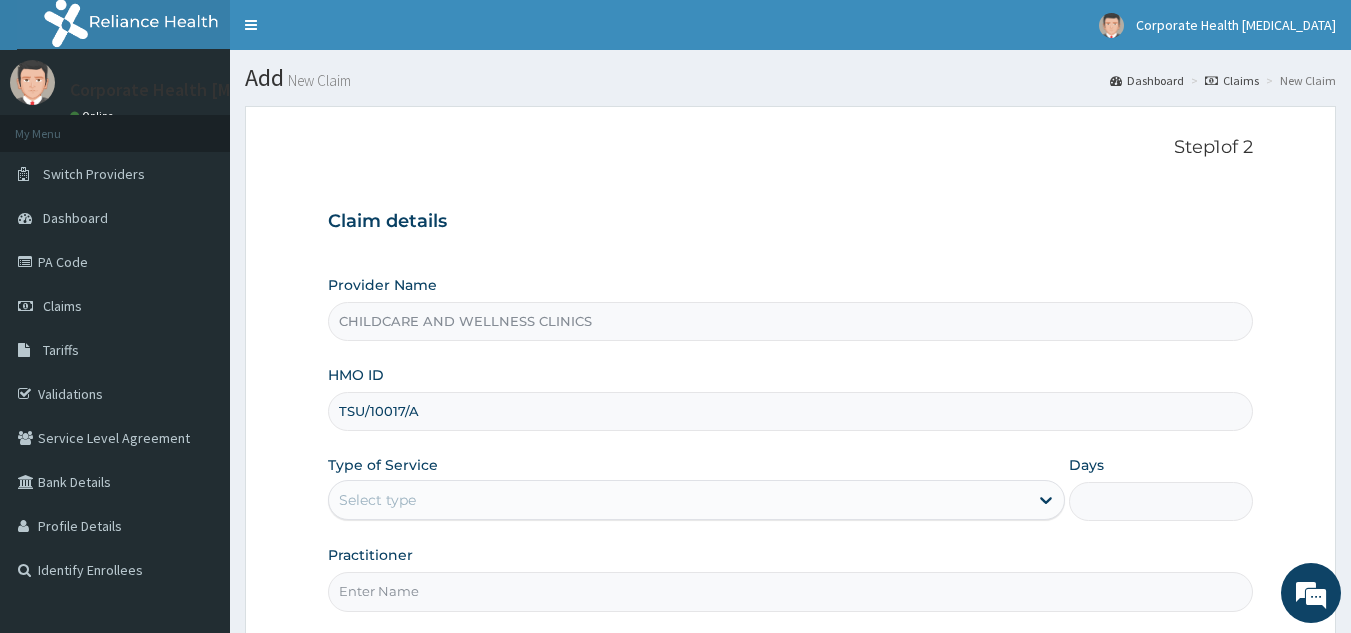 type on "TSU/10017/A" 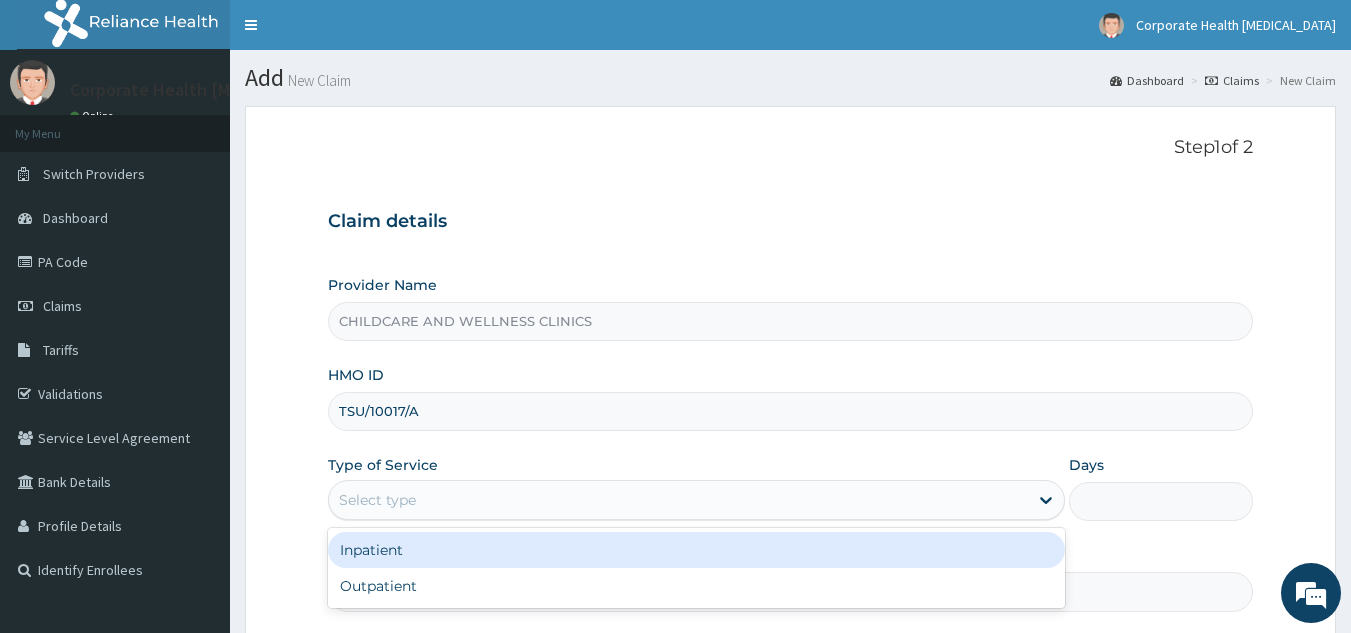 click on "Select type" at bounding box center [678, 500] 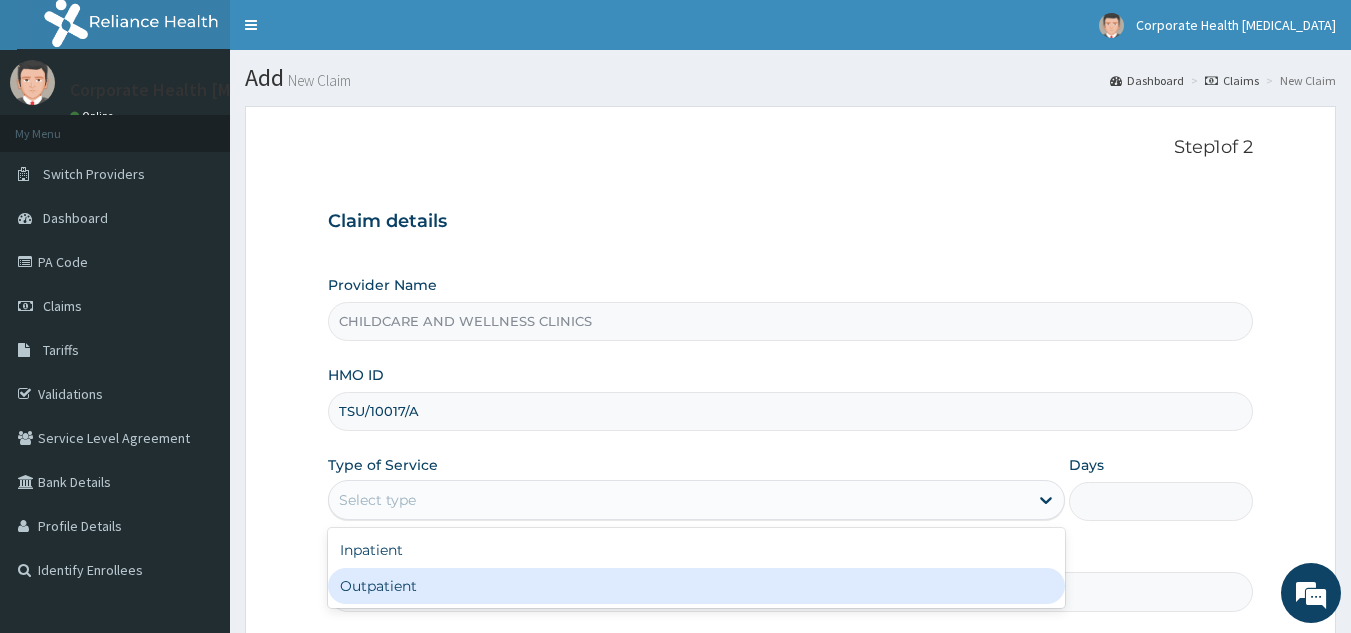 click on "Outpatient" at bounding box center [696, 586] 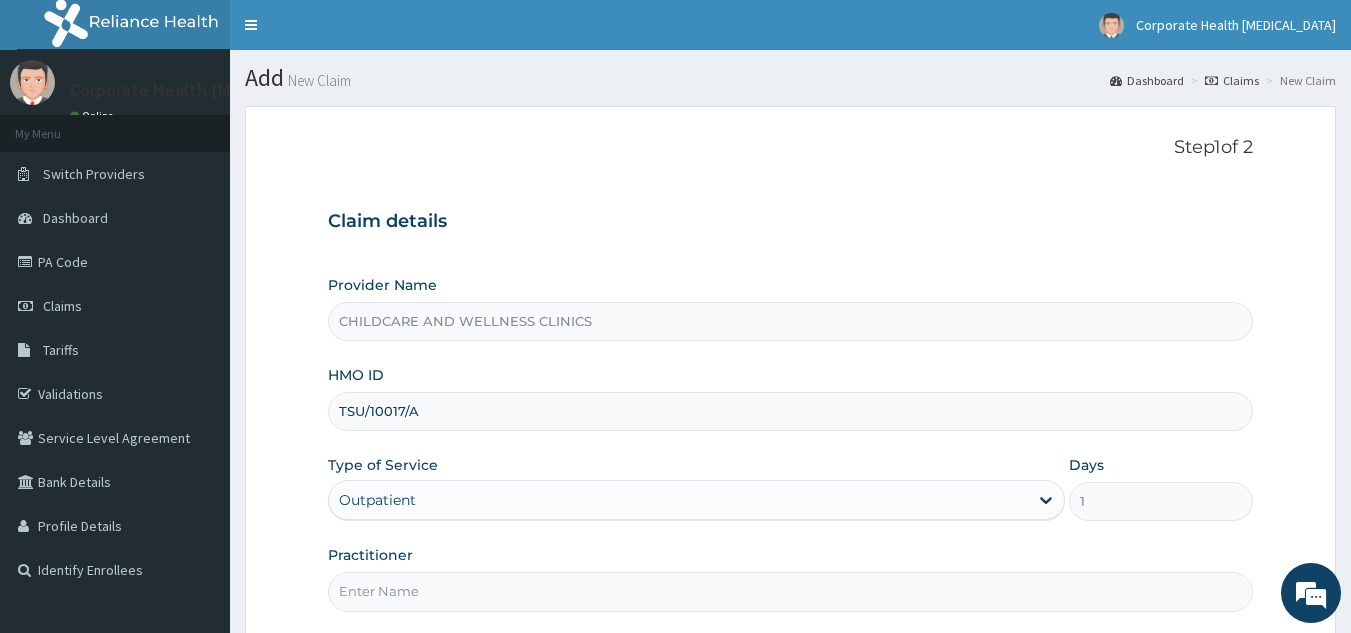 scroll, scrollTop: 113, scrollLeft: 0, axis: vertical 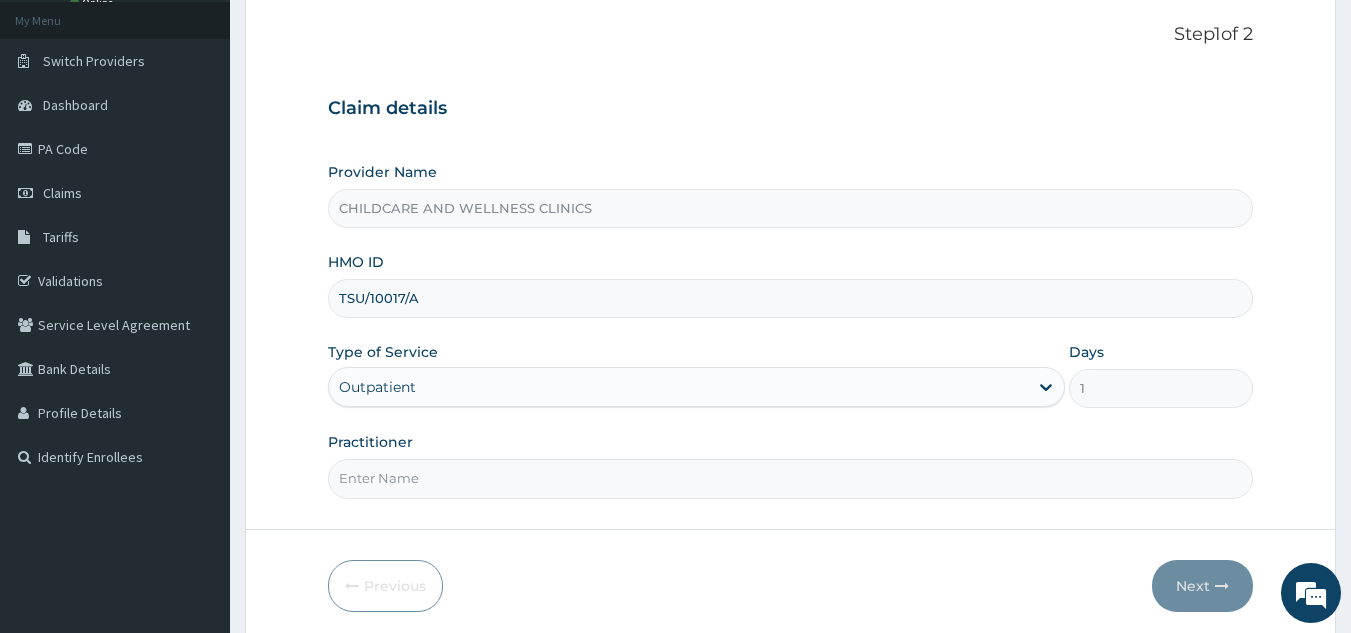click on "Practitioner" at bounding box center (791, 478) 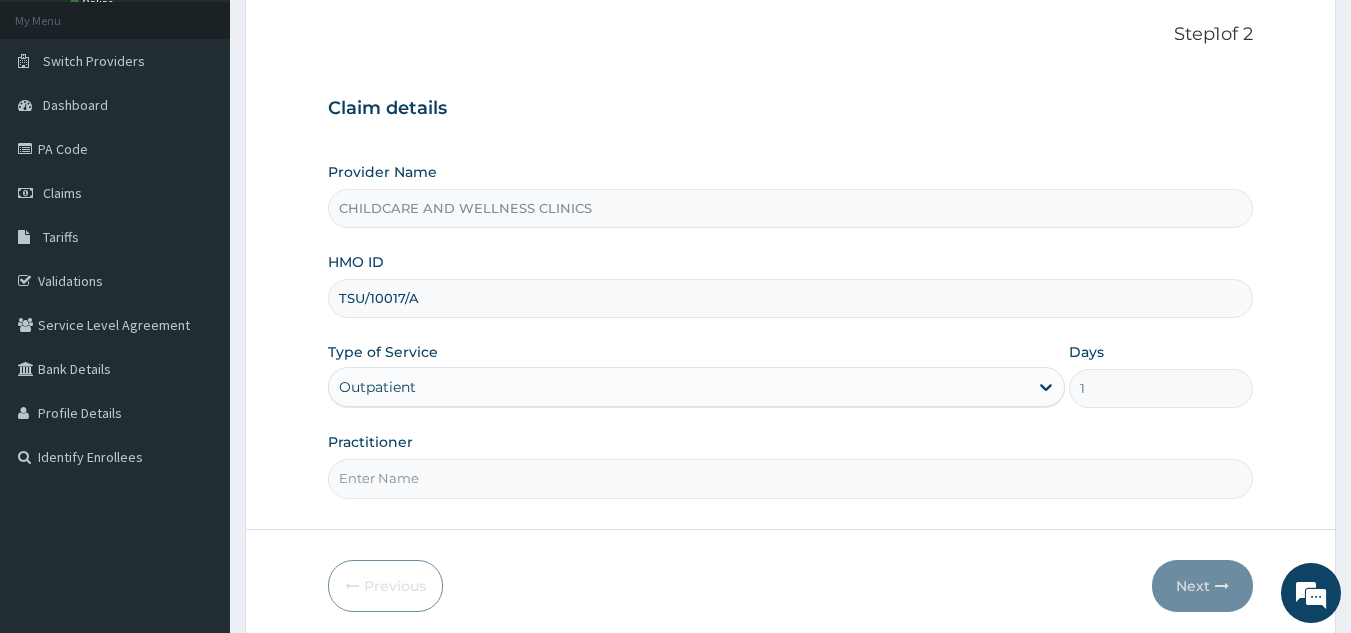 type on "[PERSON_NAME]" 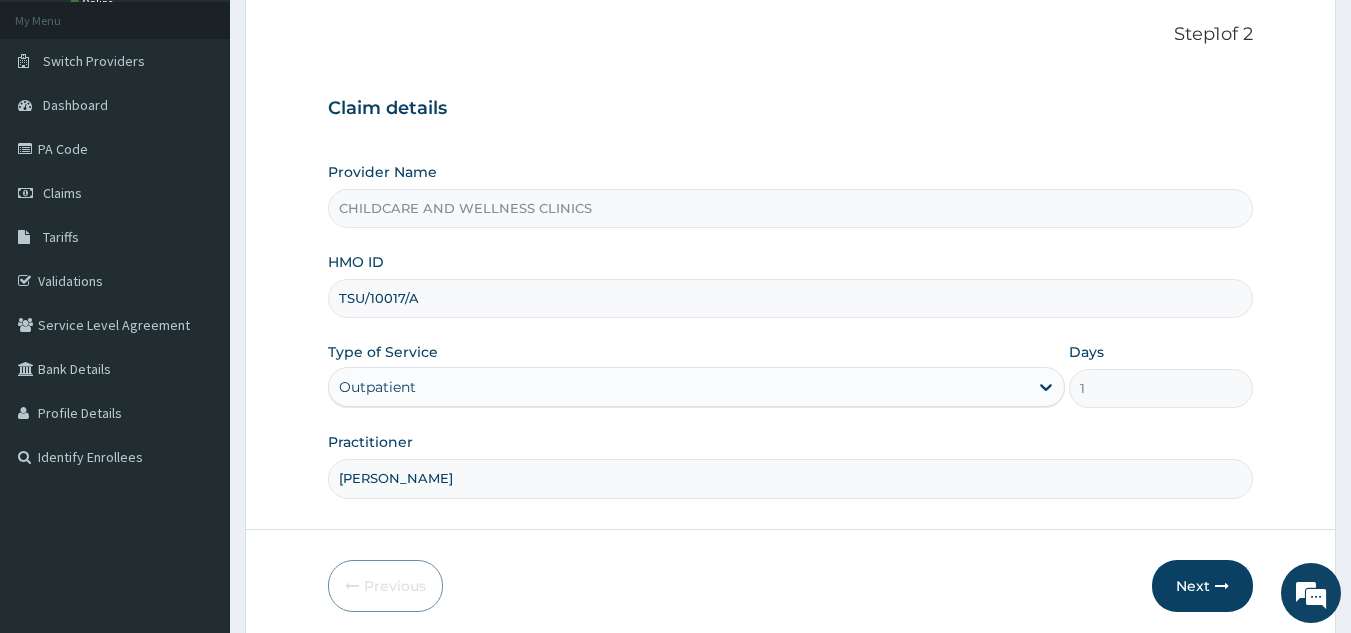 scroll, scrollTop: 189, scrollLeft: 0, axis: vertical 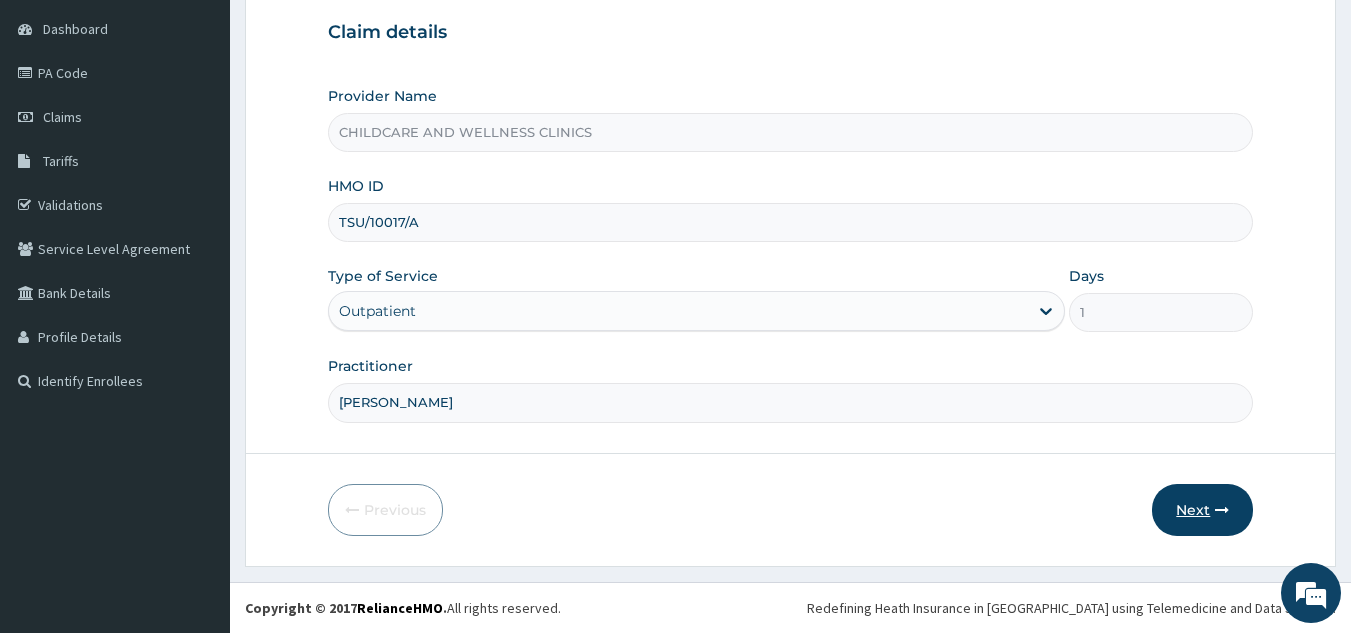 click on "Next" at bounding box center [1202, 510] 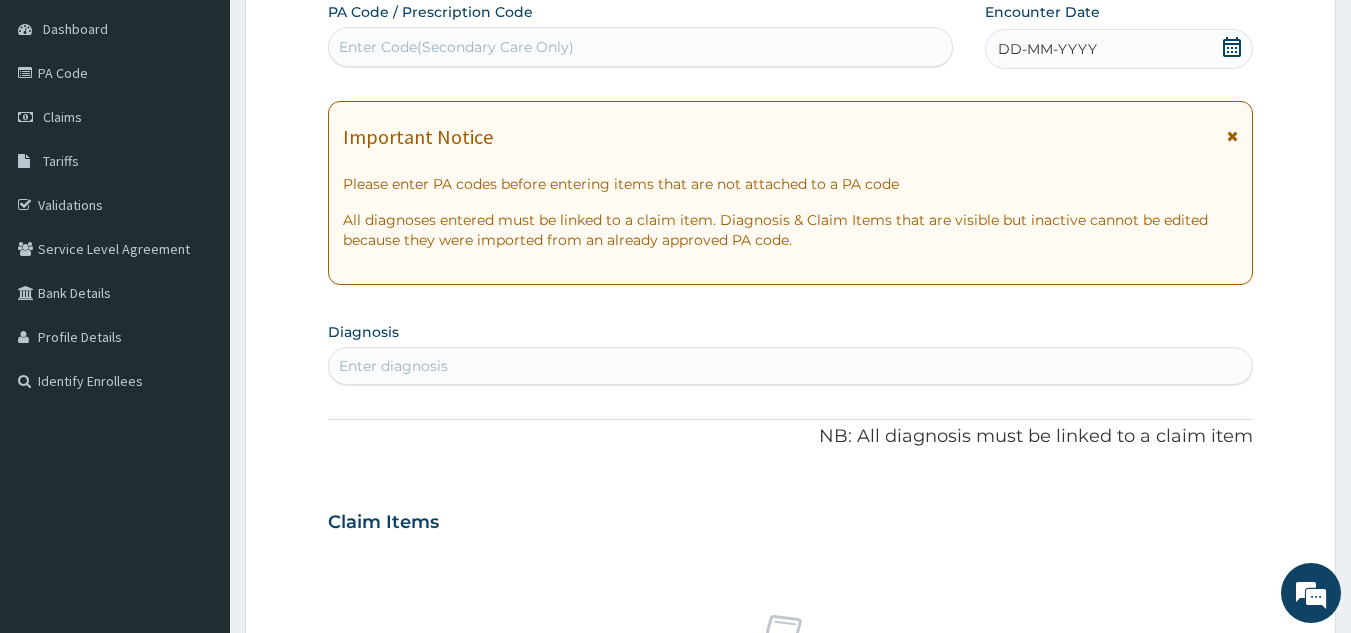 click 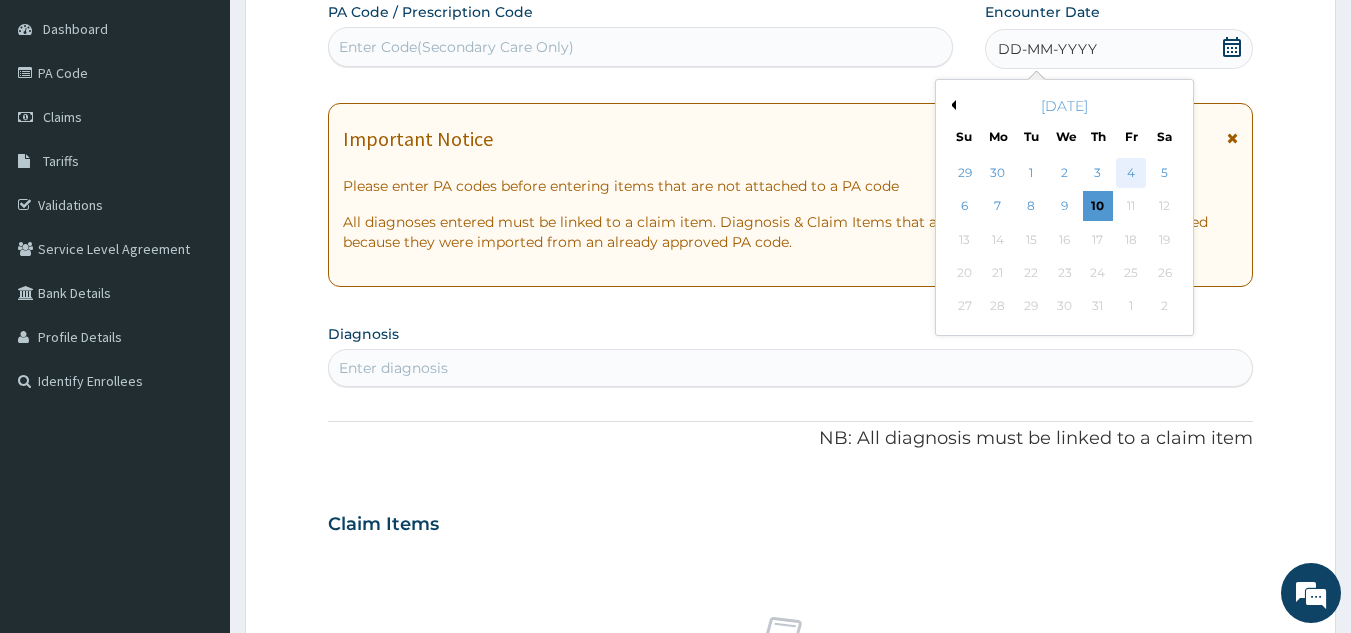 click on "4" at bounding box center [1131, 173] 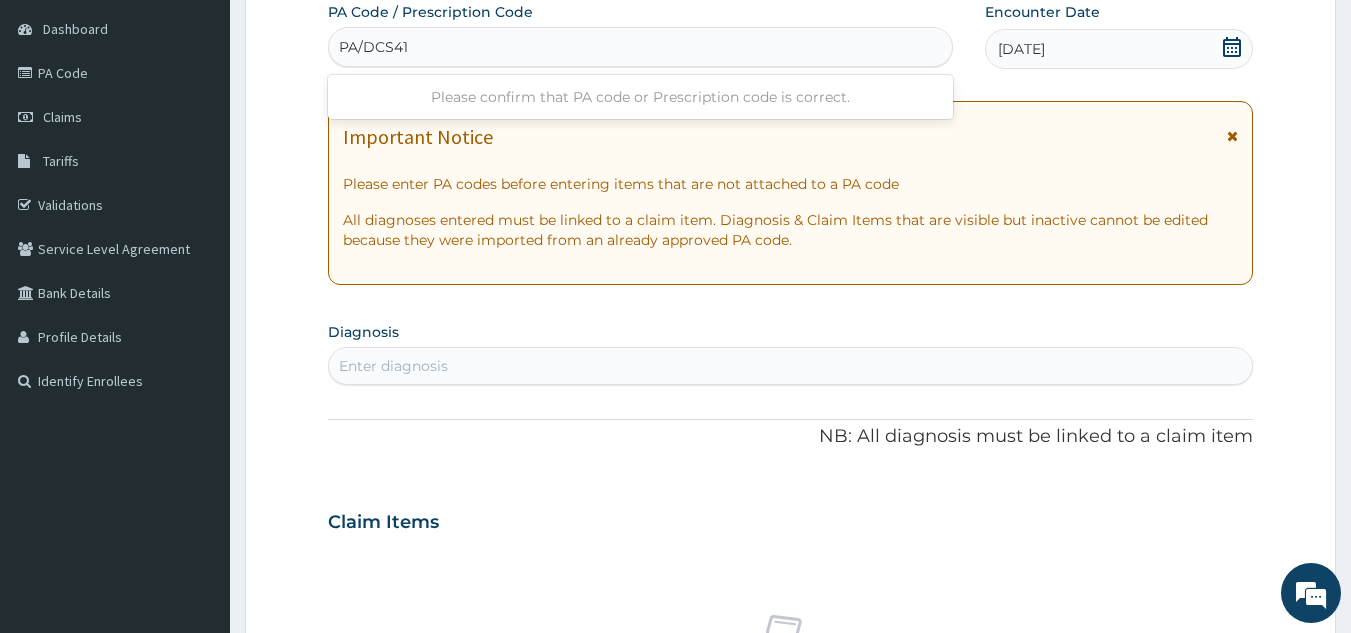 type on "PA/DCS41E" 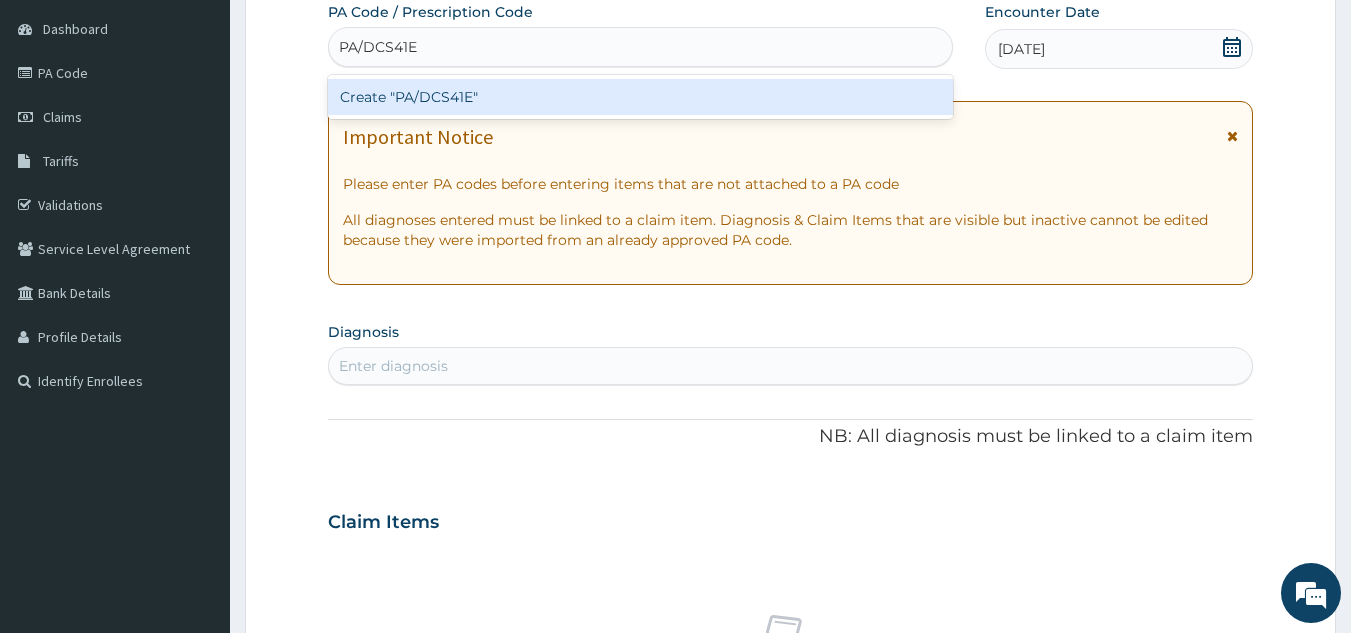 click on "Create "PA/DCS41E"" at bounding box center [641, 97] 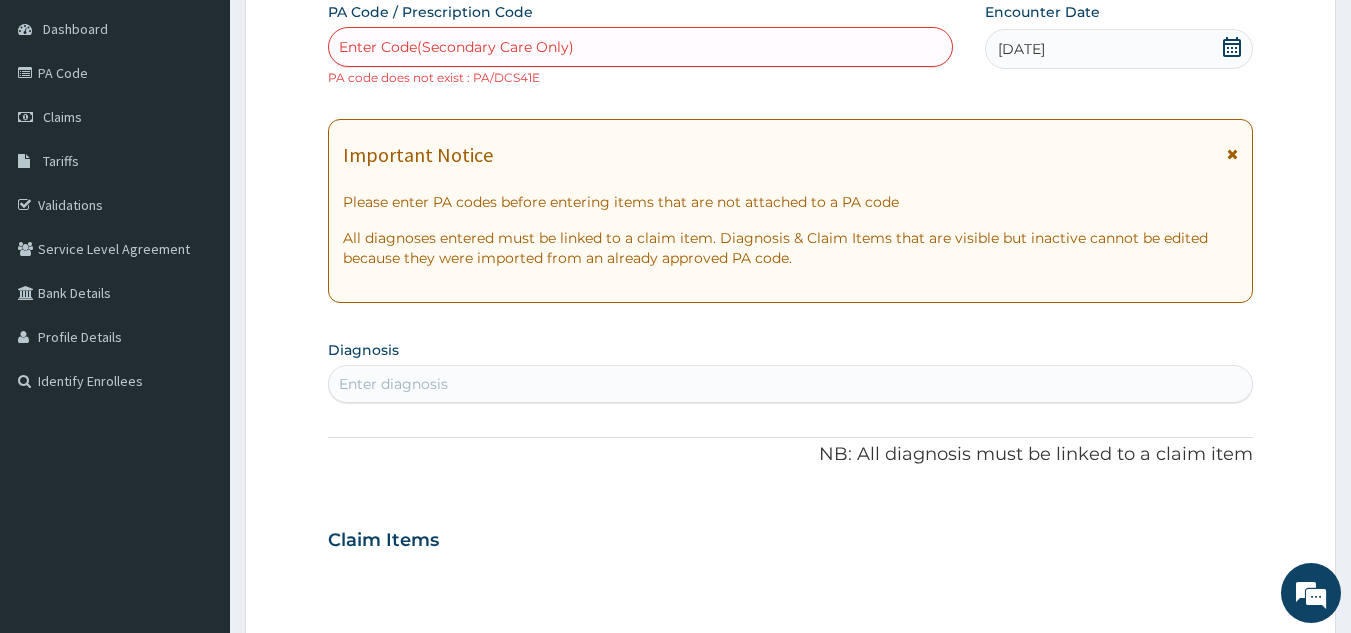 click on "Enter diagnosis" at bounding box center (791, 384) 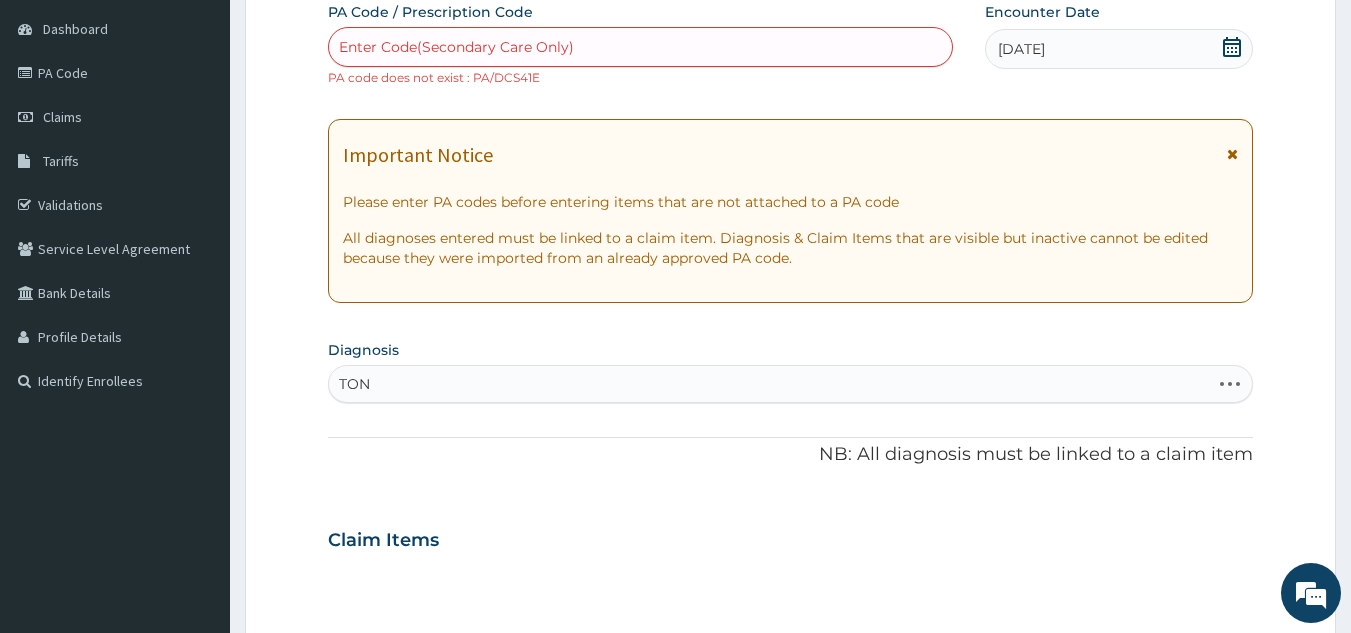 type on "TONS" 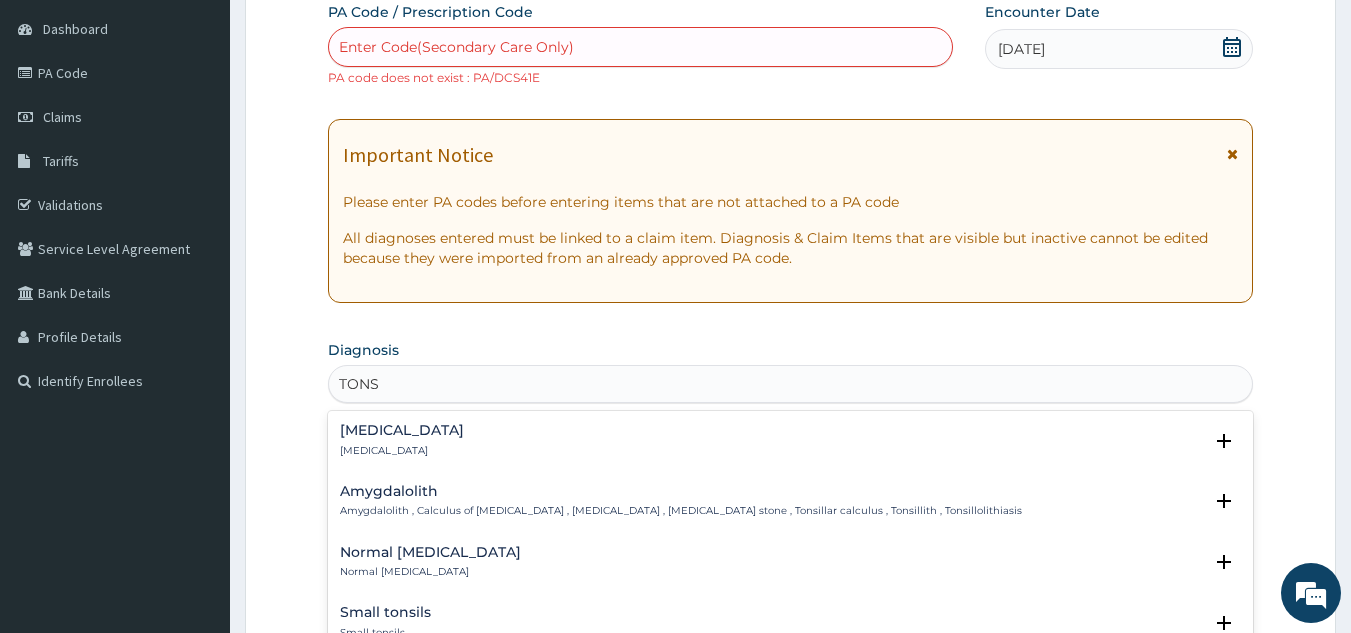 click on "[MEDICAL_DATA] [MEDICAL_DATA]" at bounding box center [791, 440] 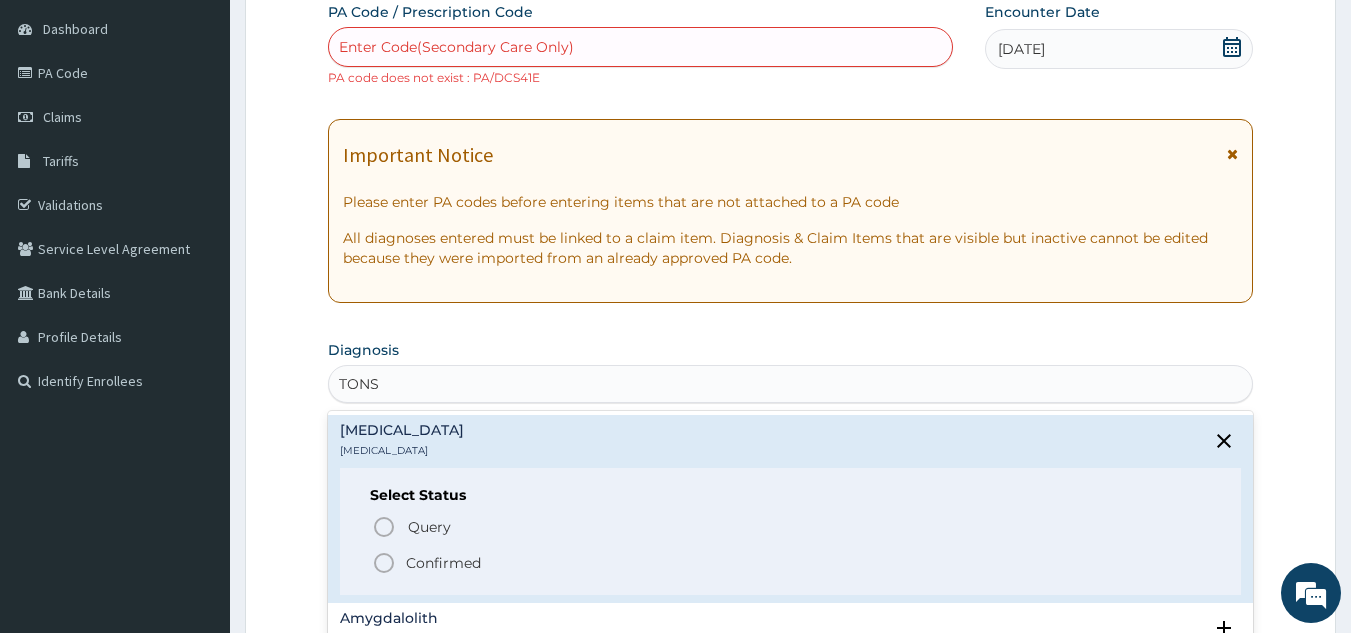click on "Query Query covers suspected (?), Keep in view (kiv), Ruled out (r/o)" at bounding box center (792, 526) 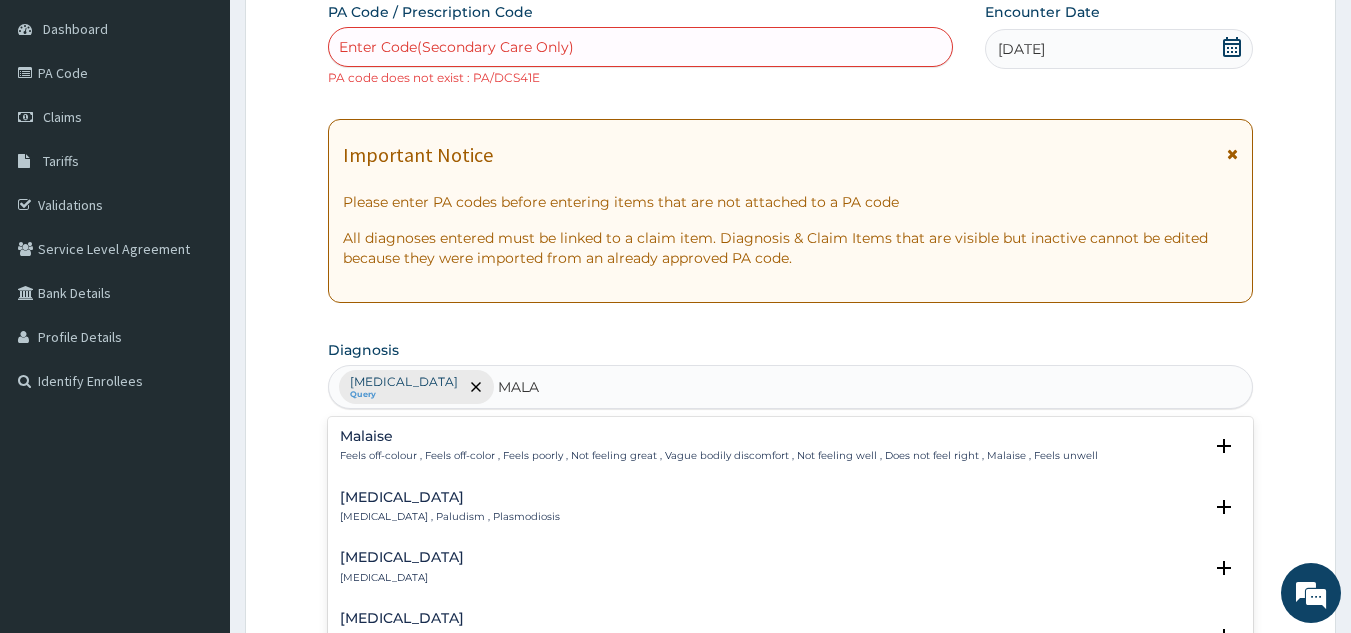 type on "MALAR" 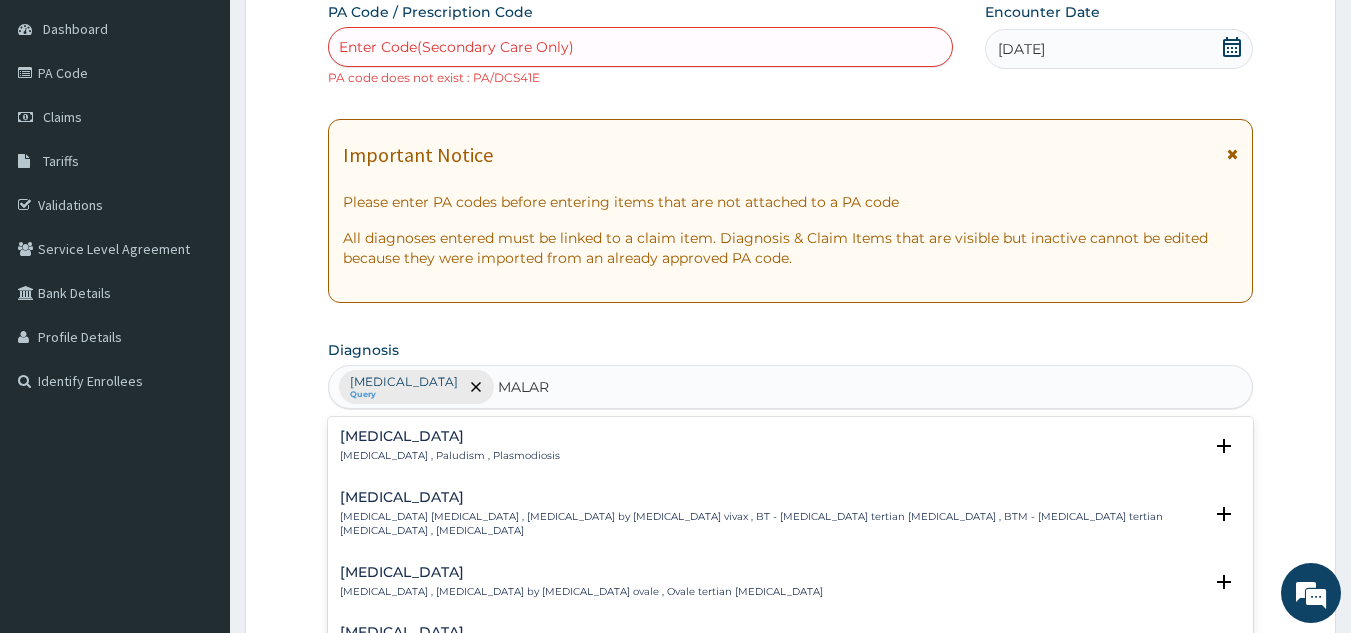 click on "Malaria Malaria , Paludism , Plasmodiosis" at bounding box center (791, 446) 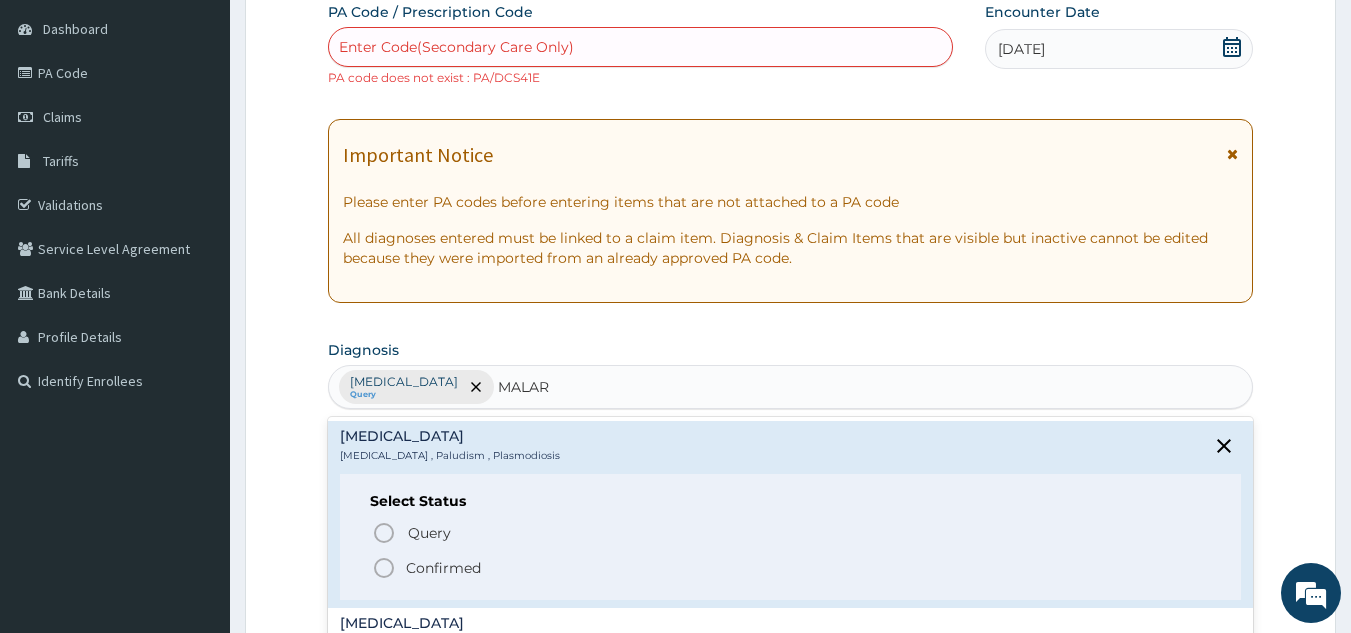 click on "Query" at bounding box center (429, 533) 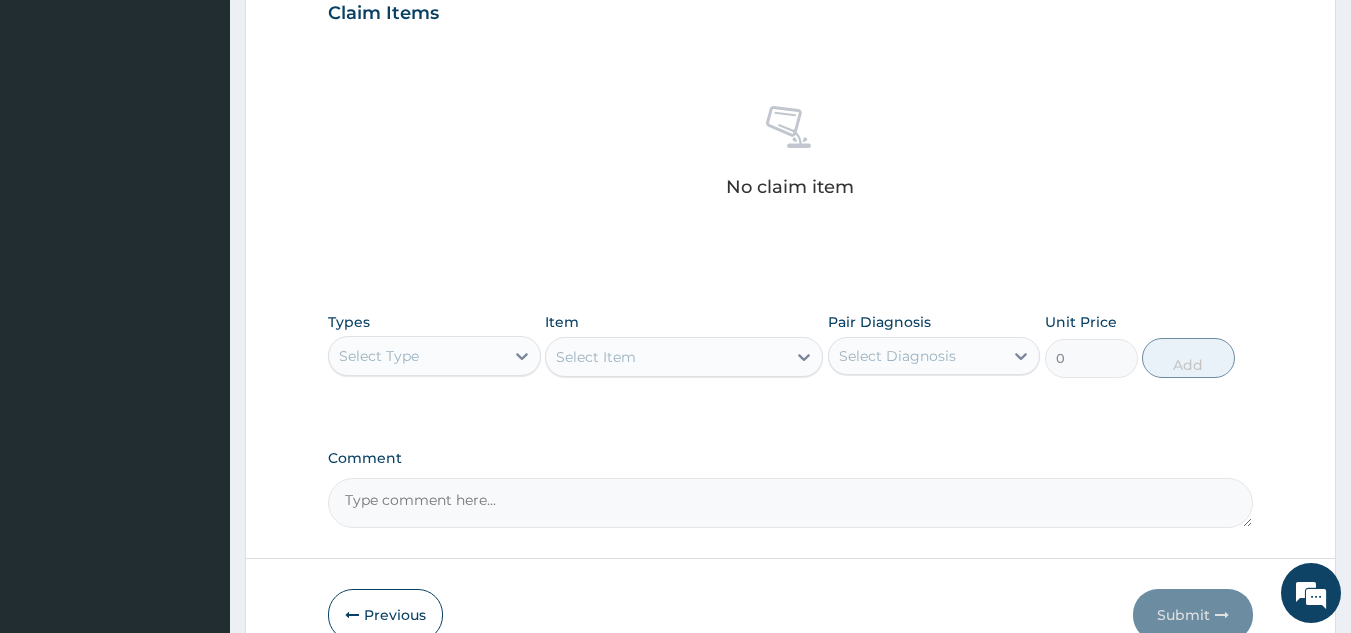 scroll, scrollTop: 725, scrollLeft: 0, axis: vertical 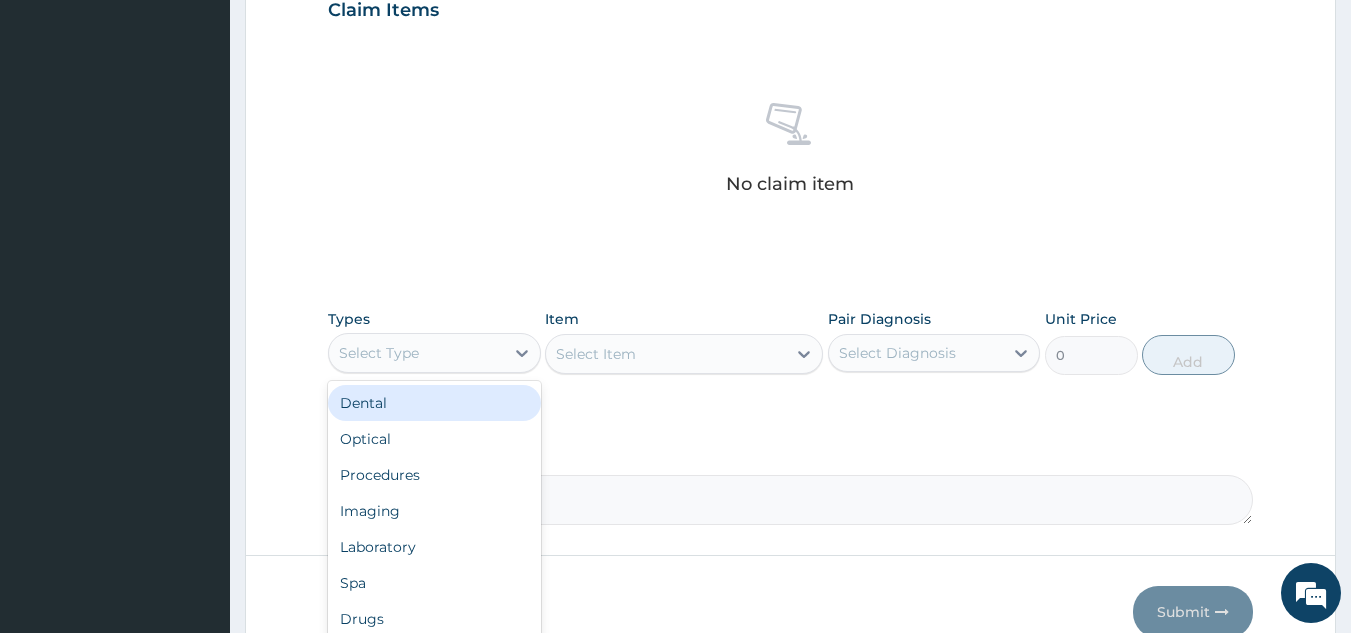 click on "Procedures" at bounding box center [434, 475] 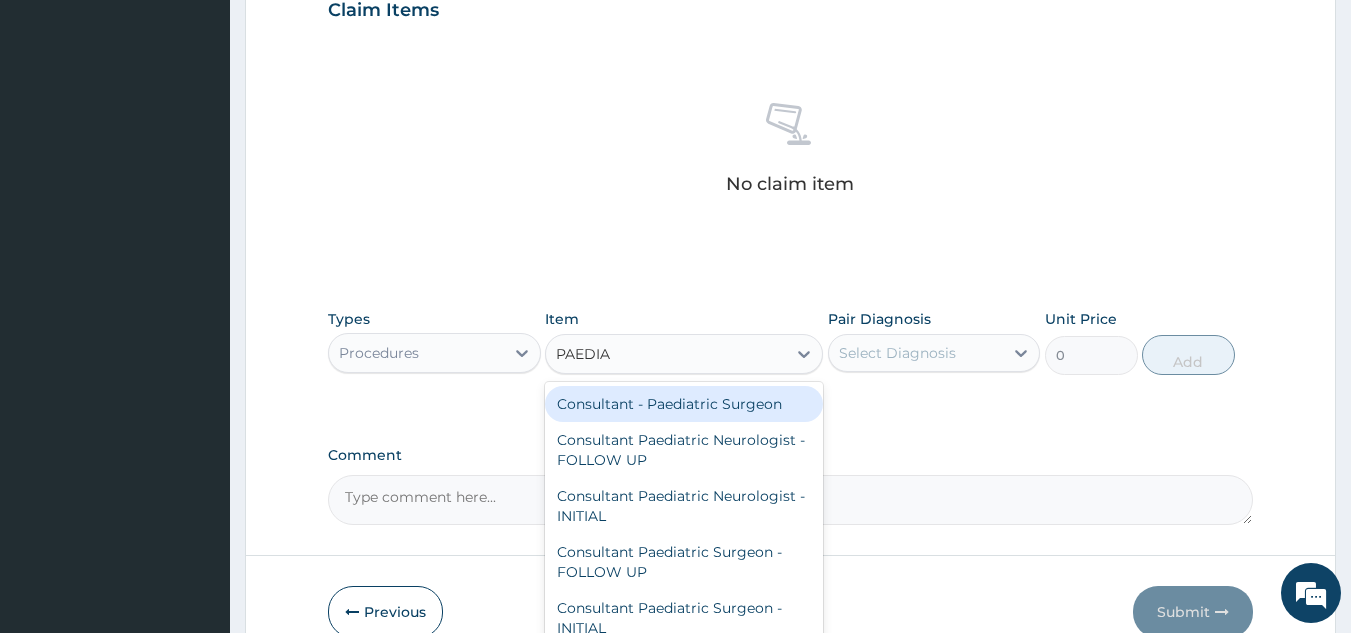 type on "PAEDIAT" 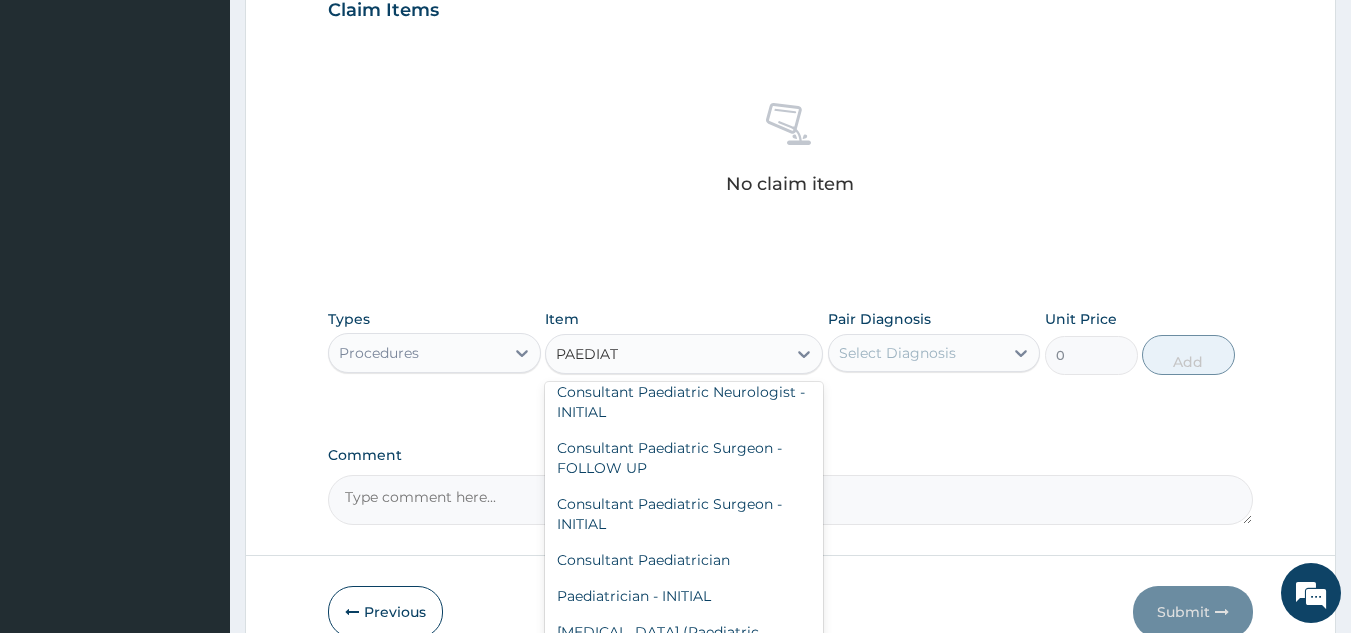 scroll, scrollTop: 112, scrollLeft: 0, axis: vertical 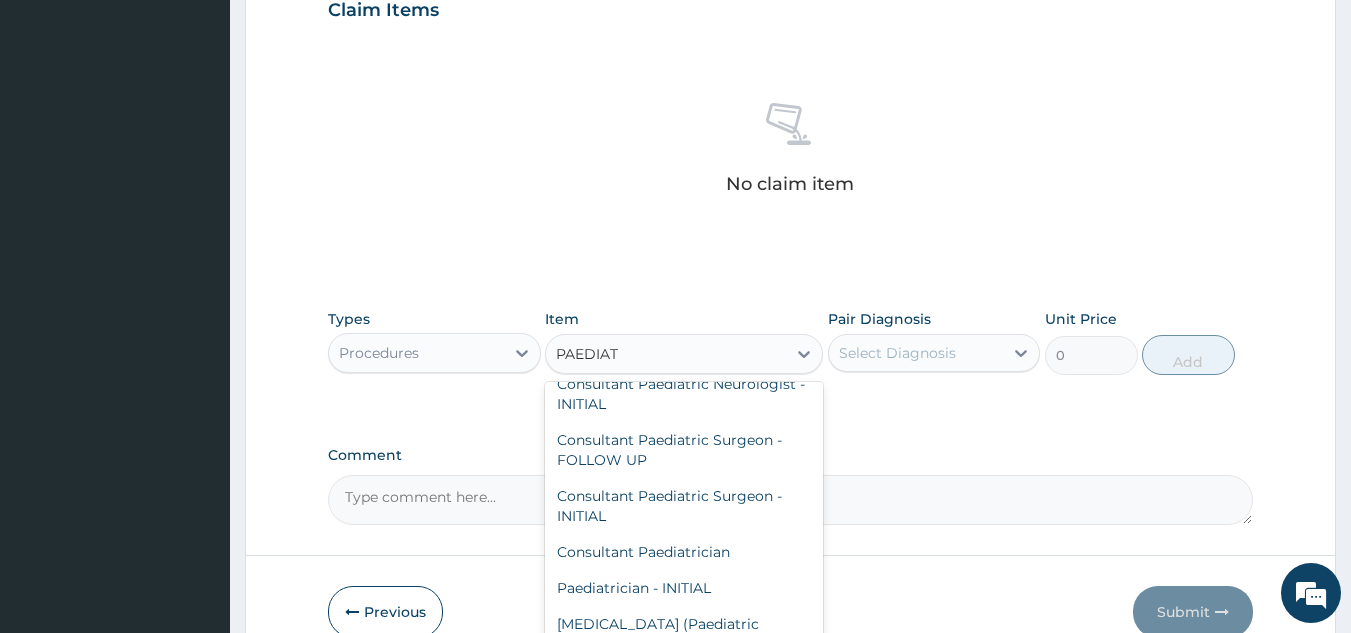 click on "Paediatrician - INITIAL" at bounding box center (684, 588) 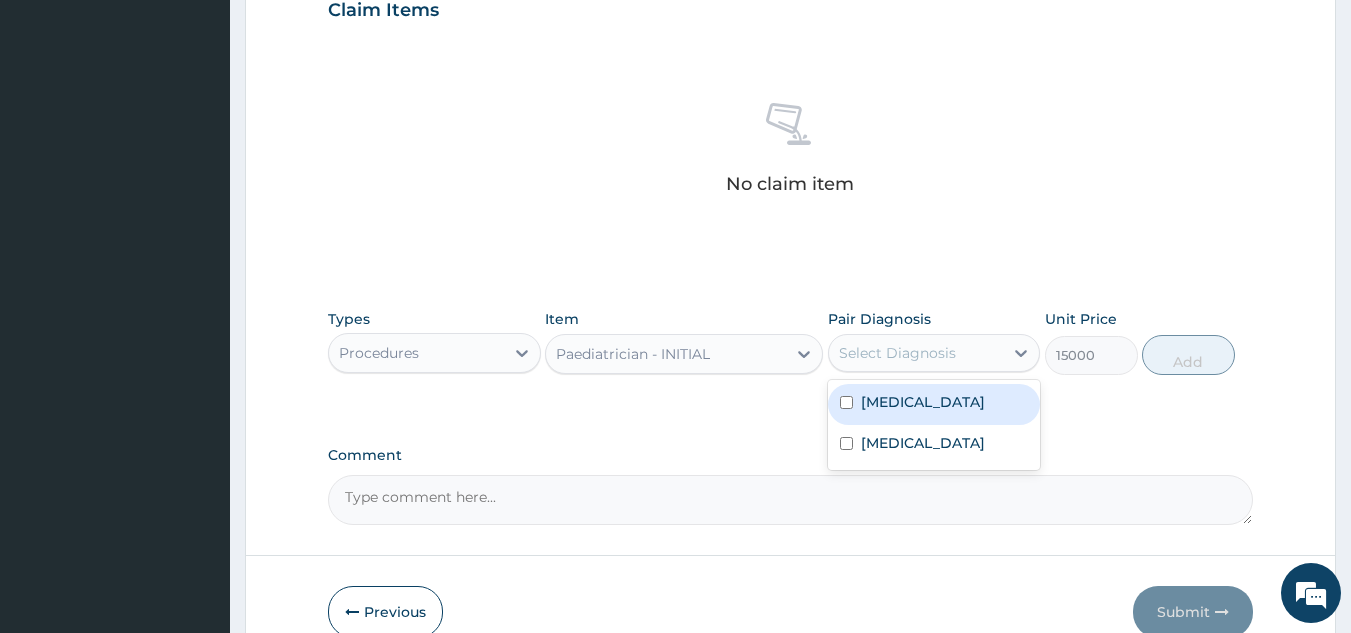 click at bounding box center [846, 402] 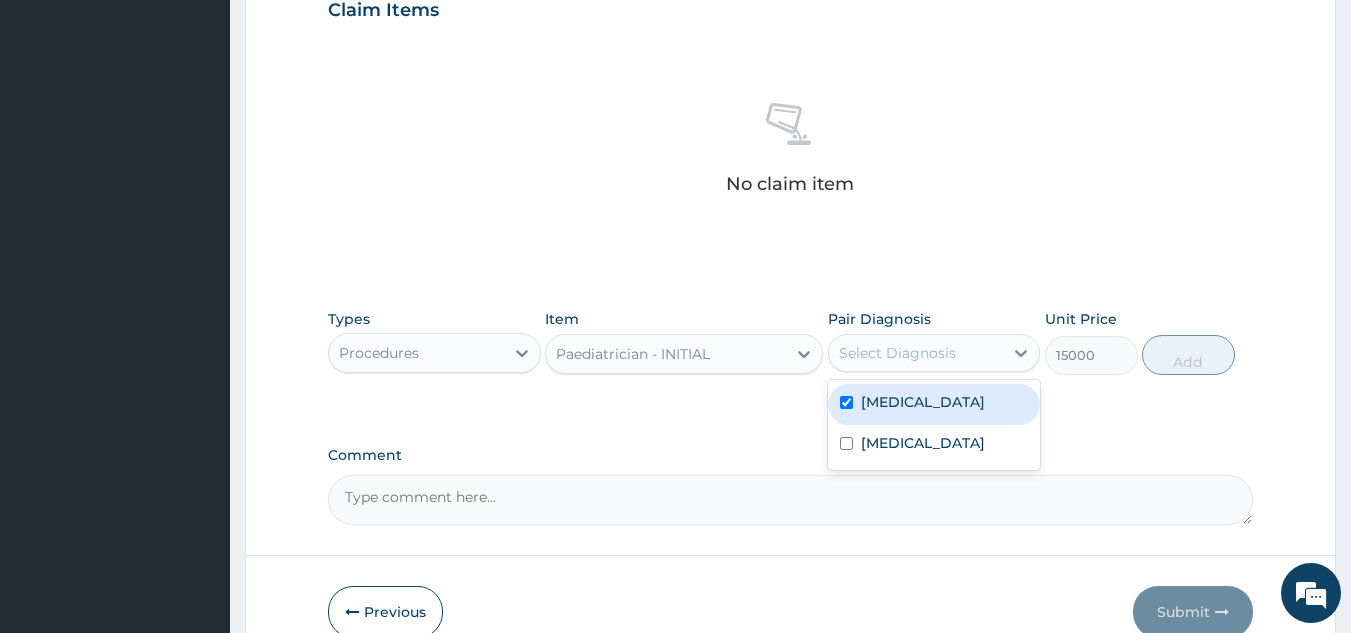 checkbox on "true" 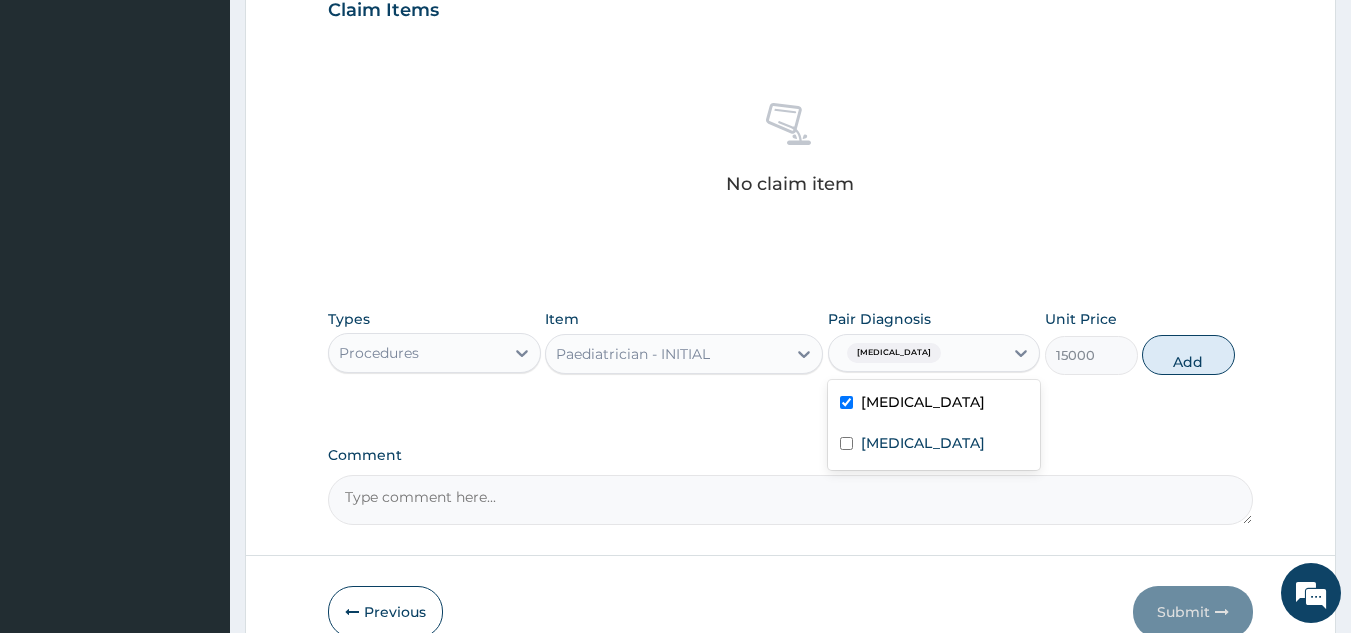 click at bounding box center [846, 443] 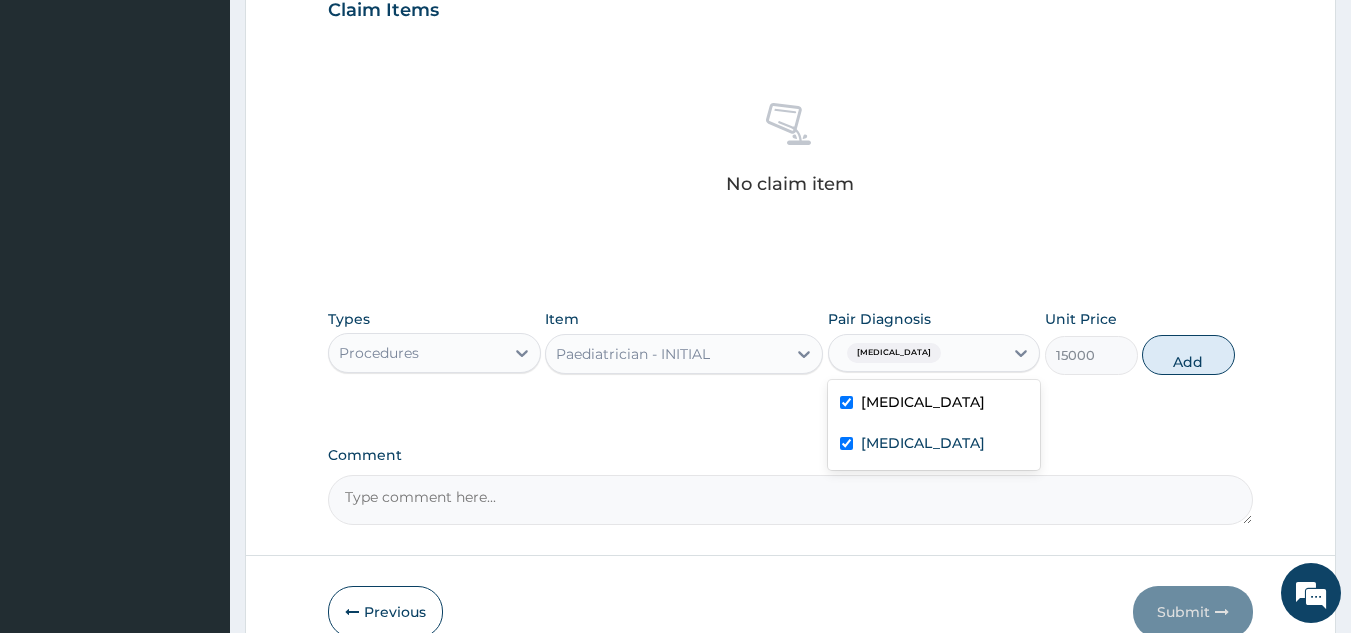 checkbox on "true" 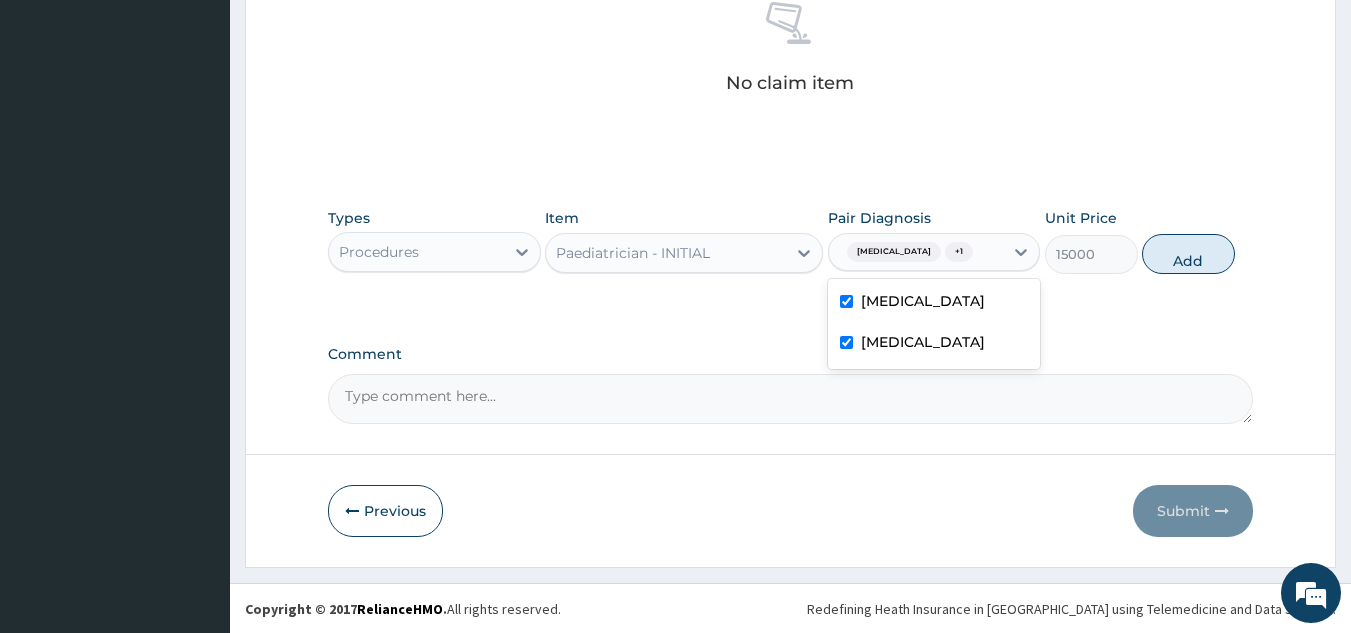 scroll, scrollTop: 827, scrollLeft: 0, axis: vertical 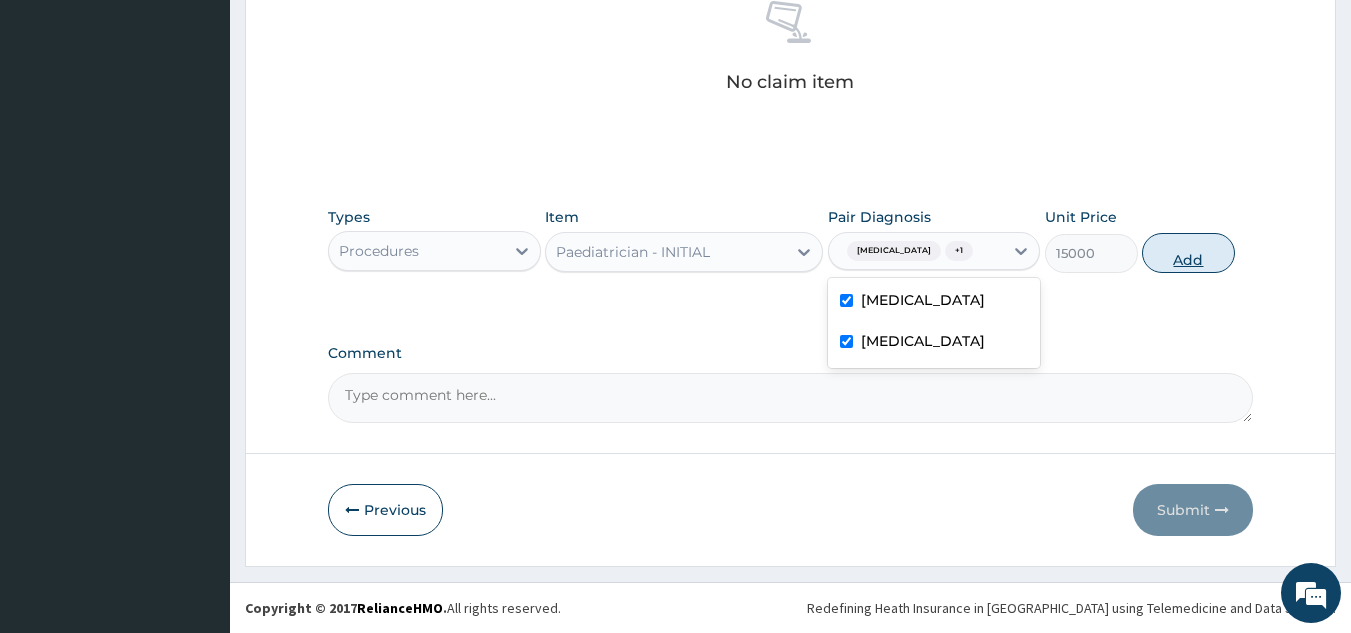 click on "Add" at bounding box center [1188, 253] 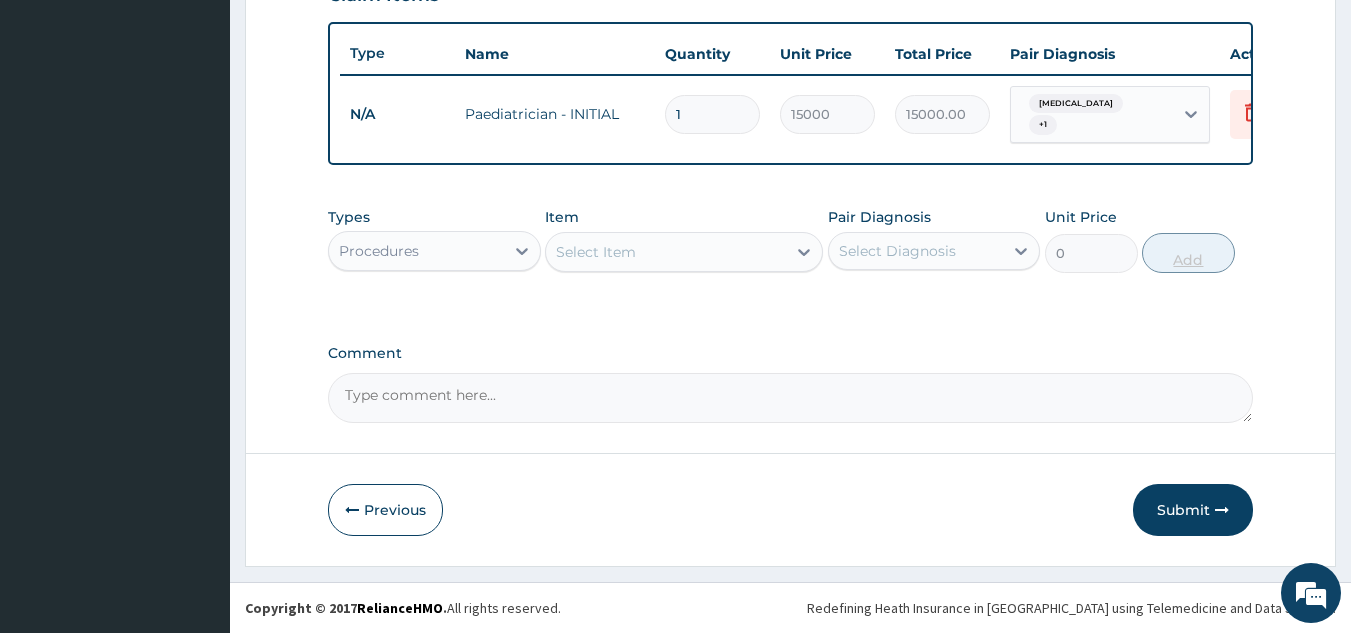 scroll, scrollTop: 747, scrollLeft: 0, axis: vertical 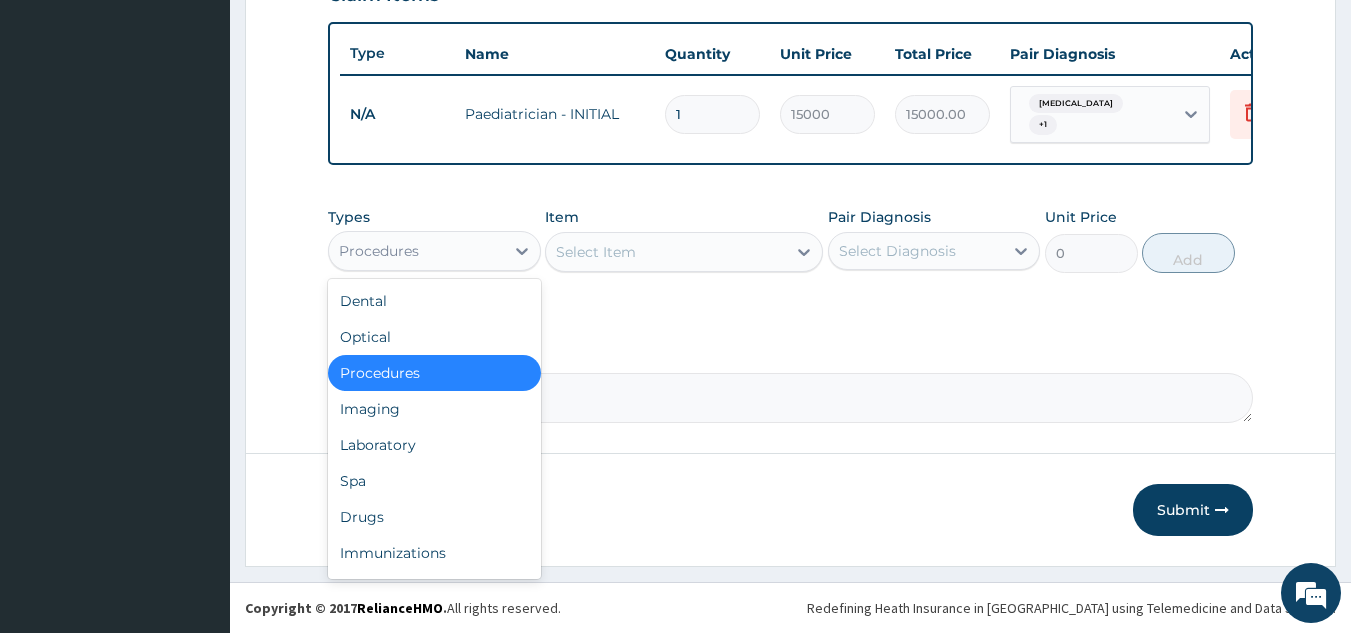 click on "Laboratory" at bounding box center [434, 445] 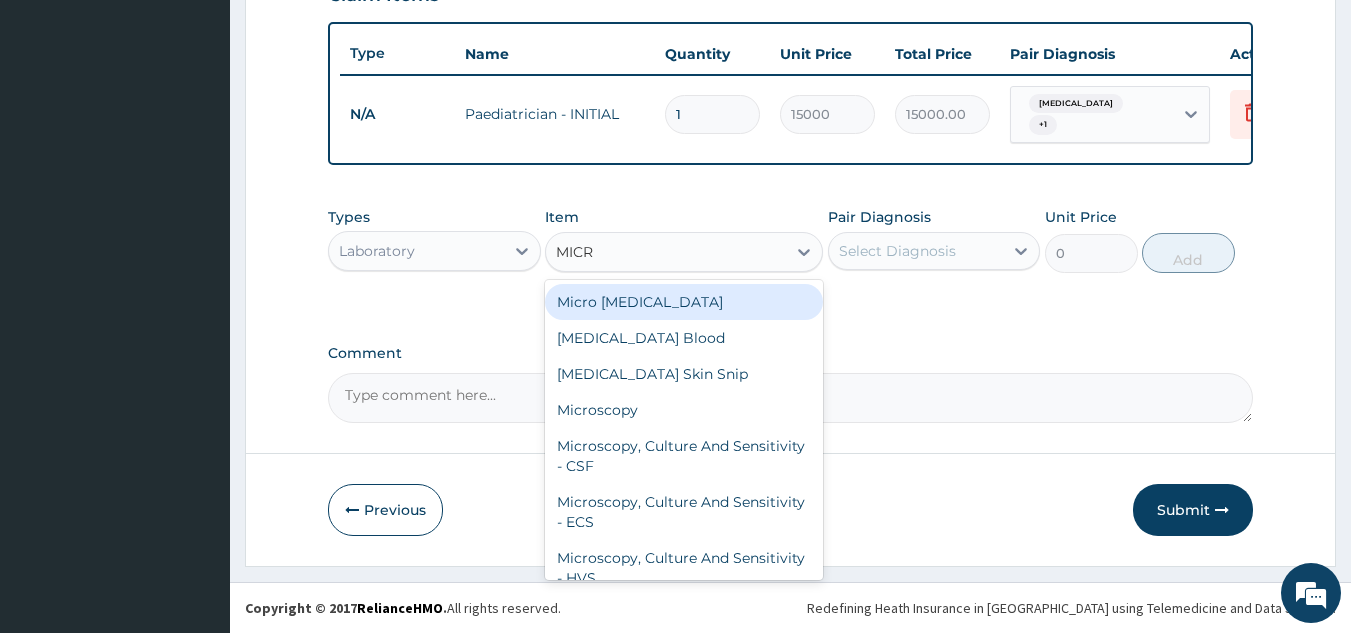 type on "MICRO" 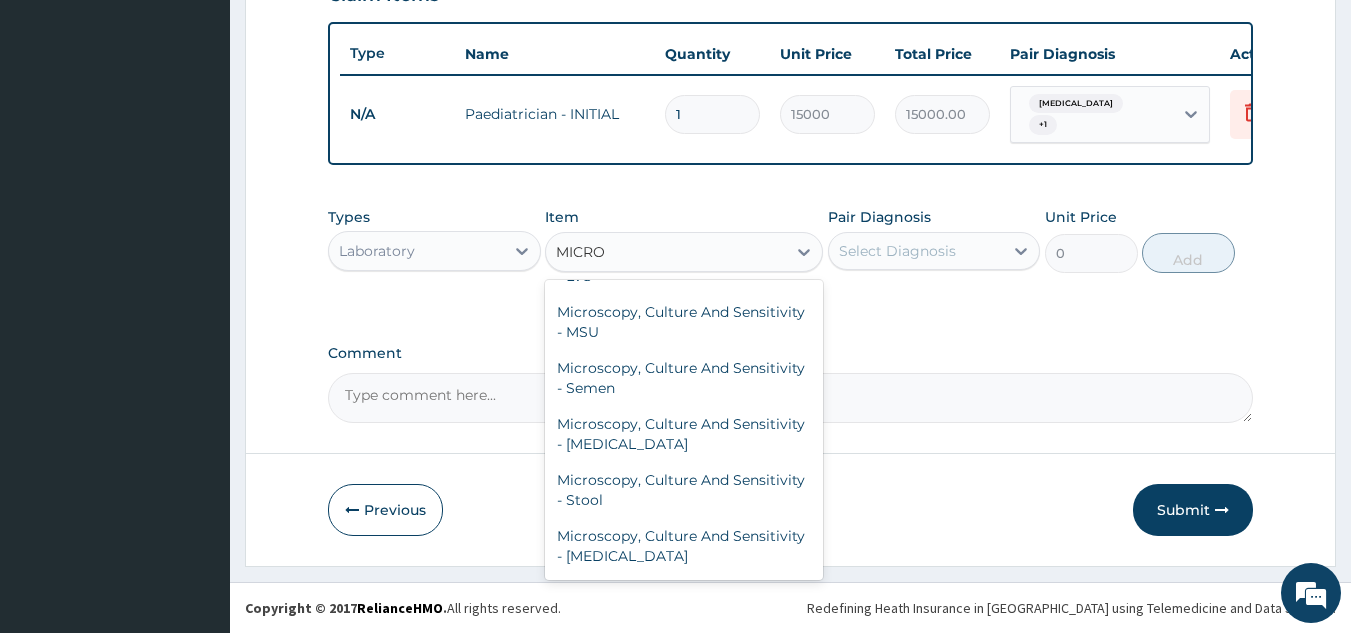 scroll, scrollTop: 484, scrollLeft: 0, axis: vertical 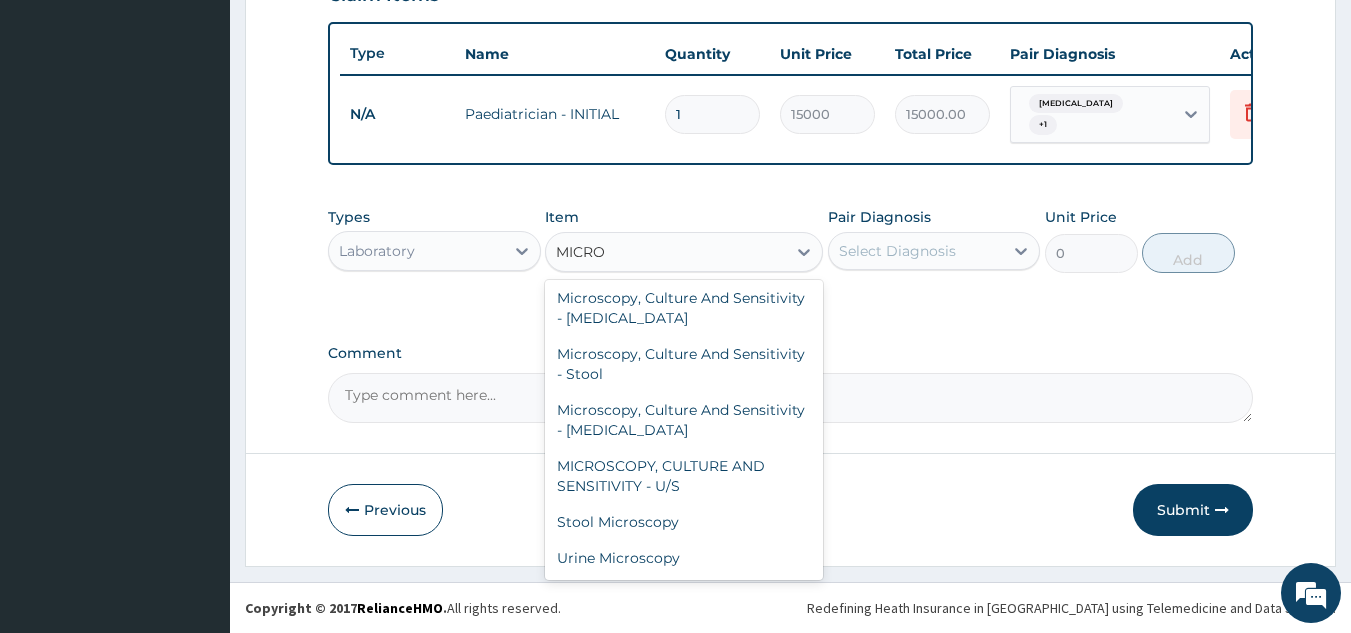 click on "Microscopy, Culture And Sensitivity - Stool" at bounding box center (684, 364) 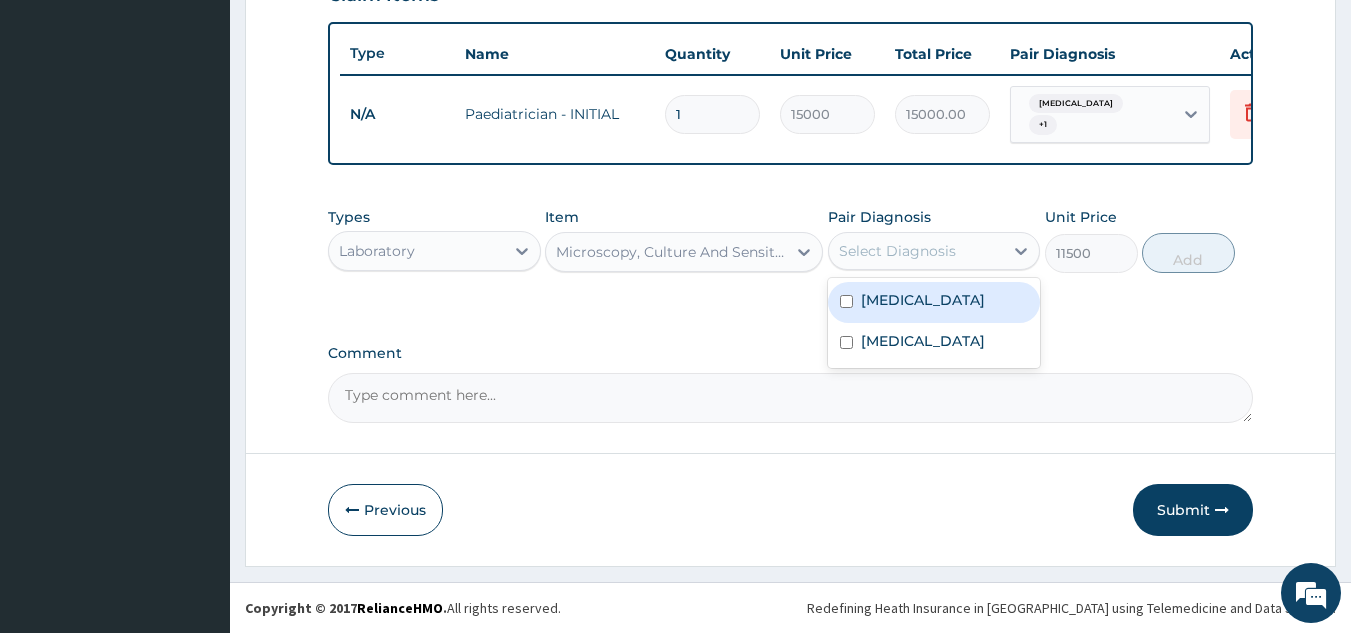 click at bounding box center (846, 301) 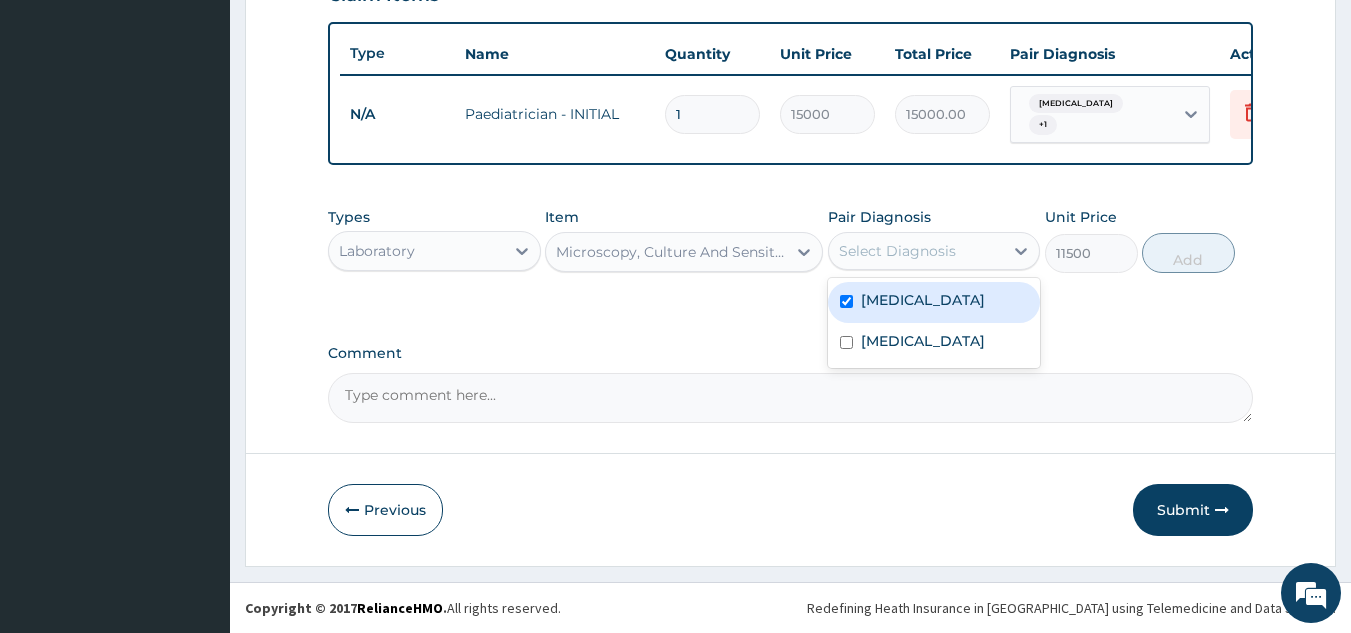 checkbox on "true" 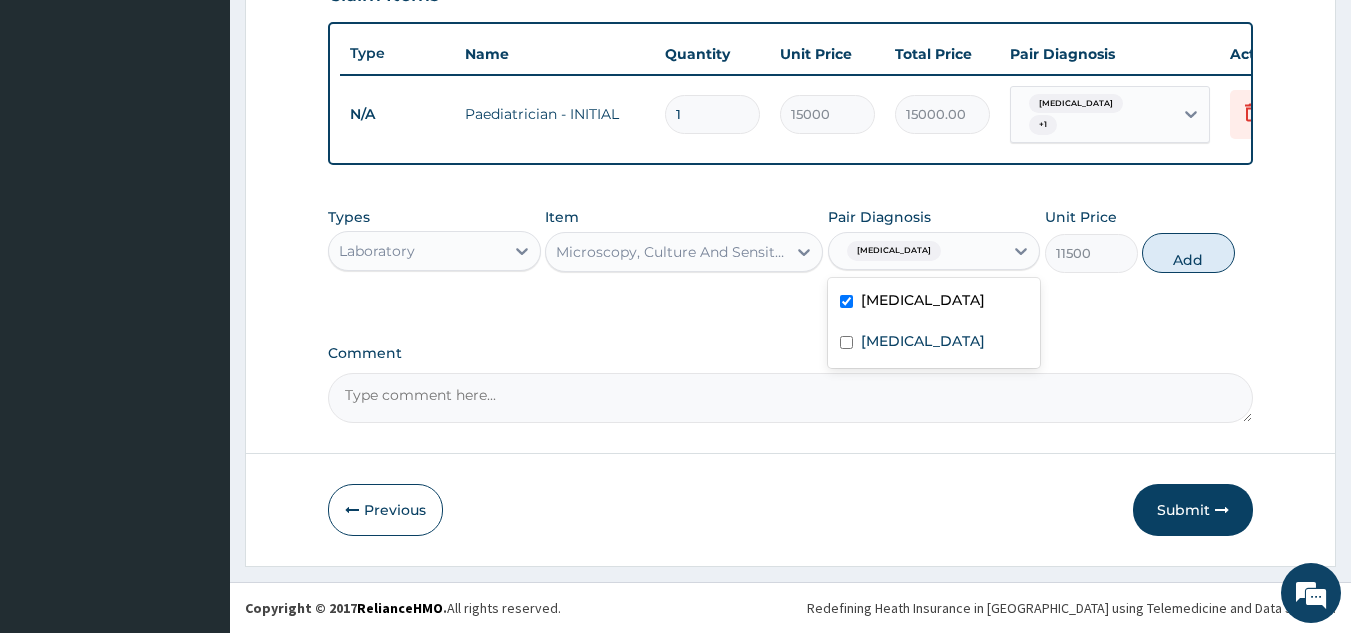 click on "Comment" at bounding box center (791, 398) 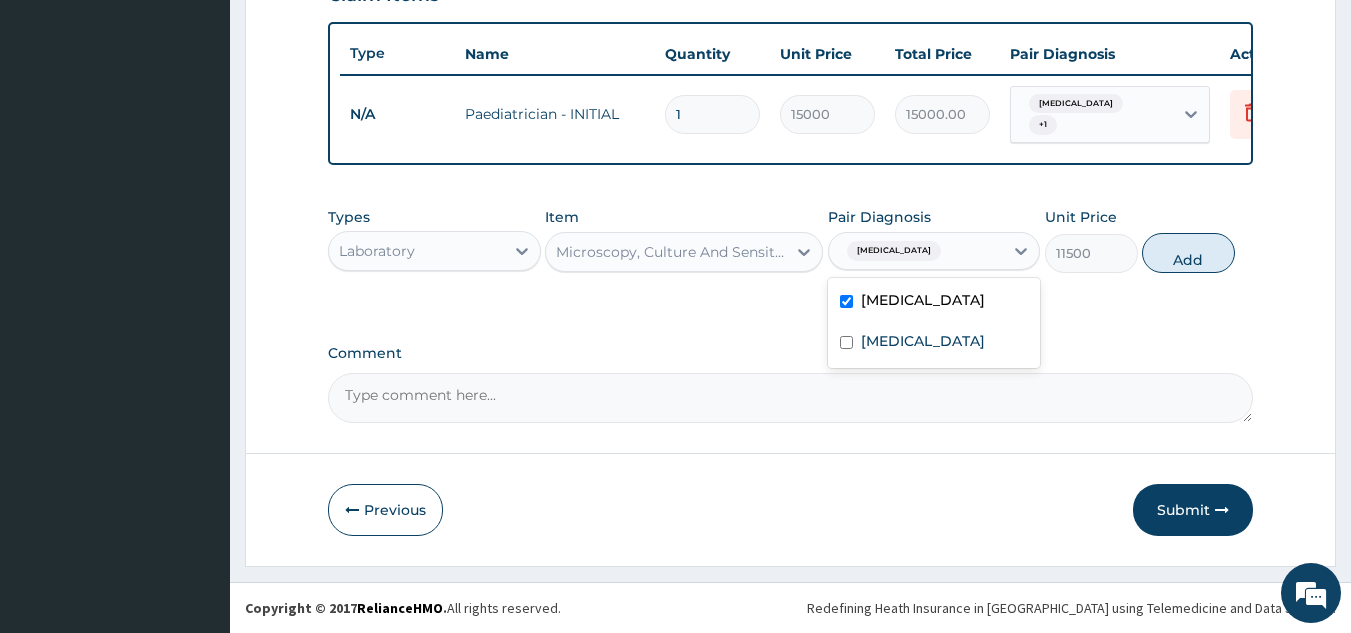 click at bounding box center (846, 342) 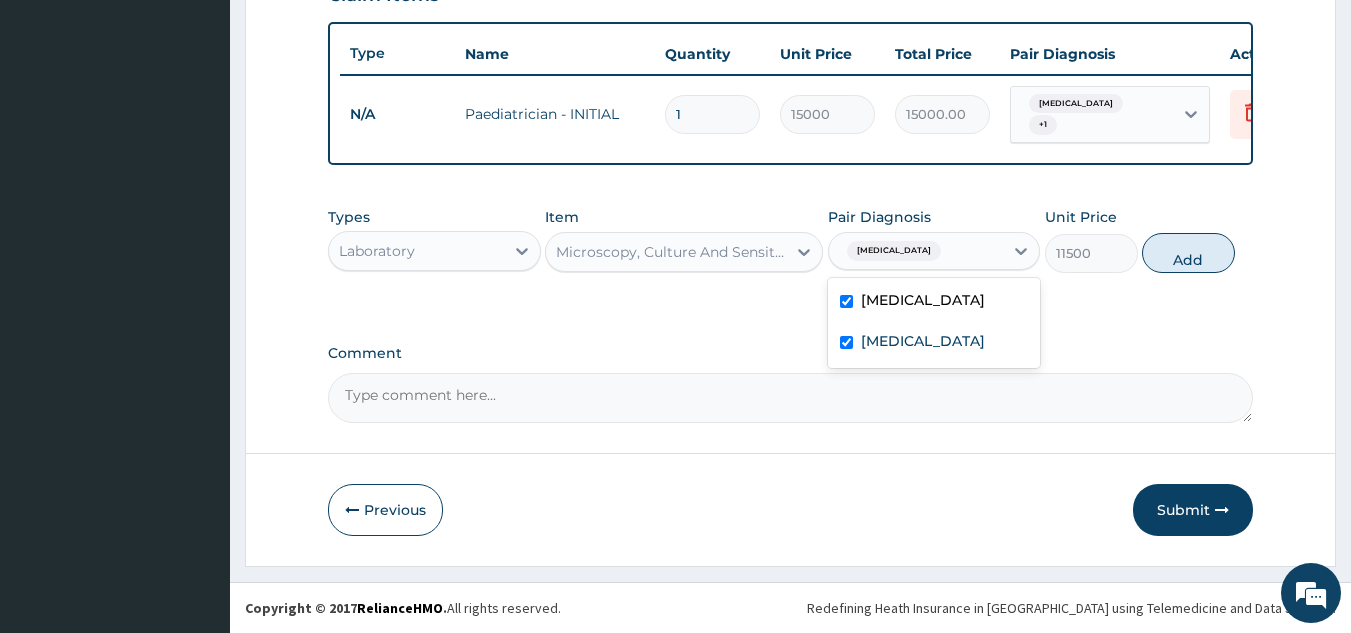 checkbox on "true" 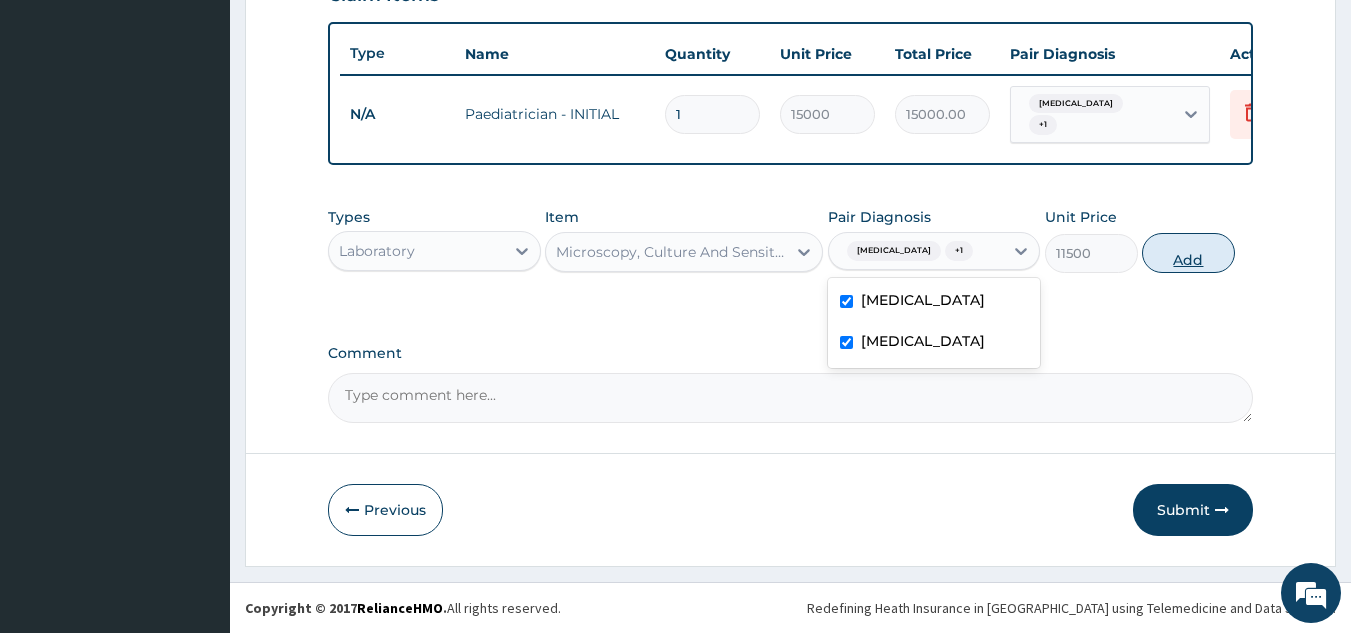 click on "Add" at bounding box center (1188, 253) 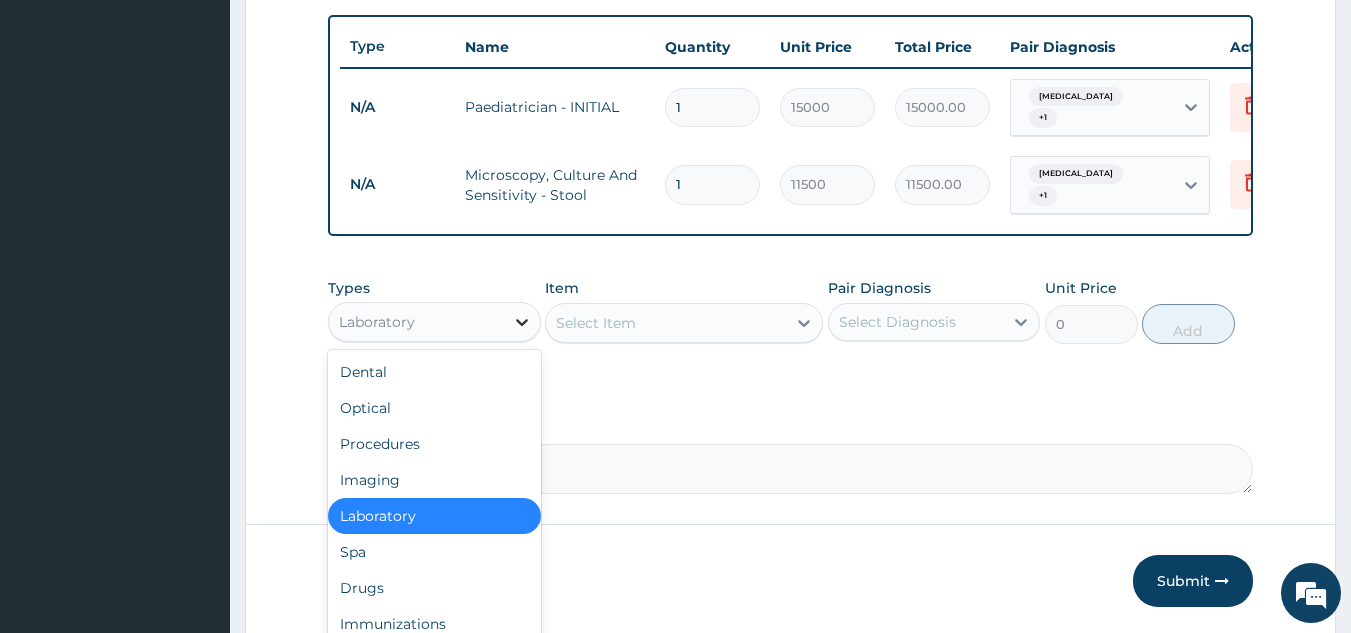 click 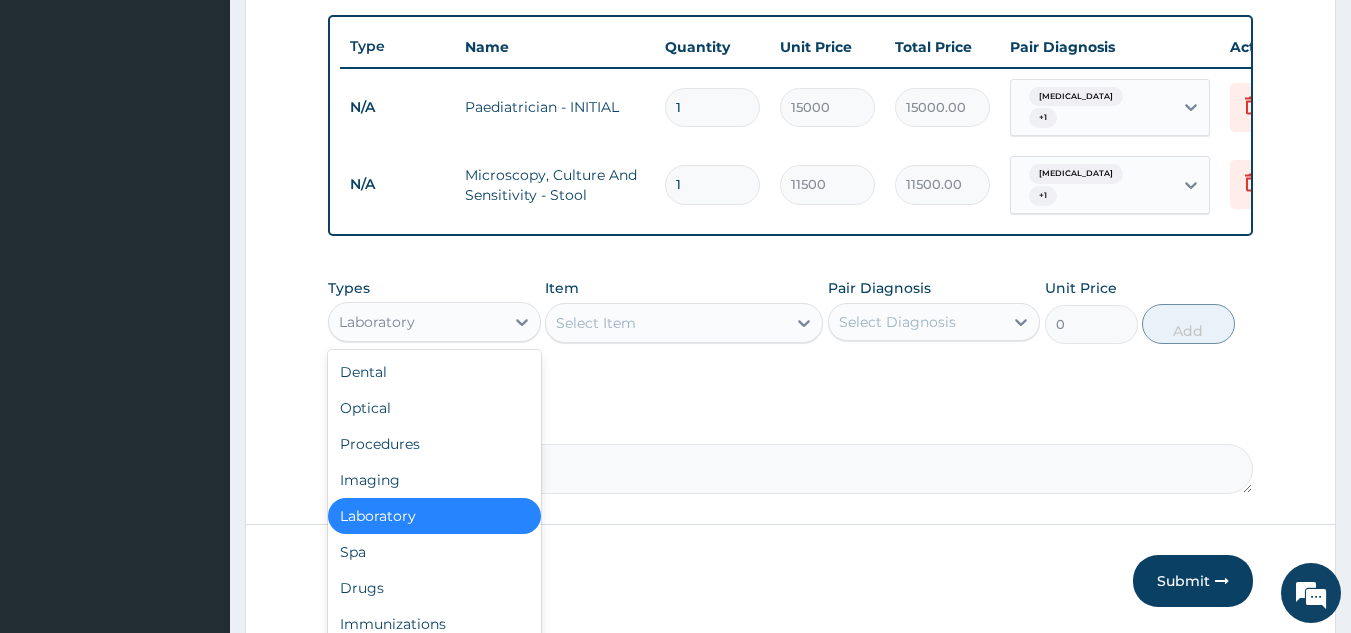 click on "Drugs" at bounding box center [434, 588] 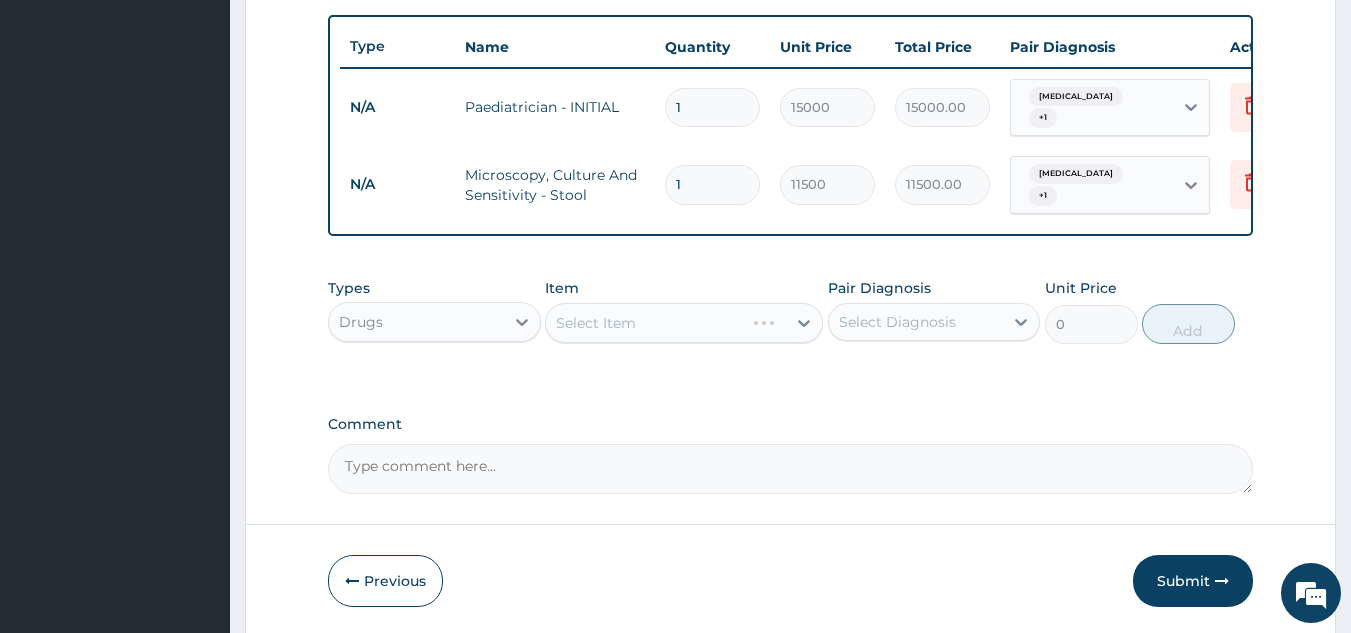 click on "Select Item" at bounding box center [684, 323] 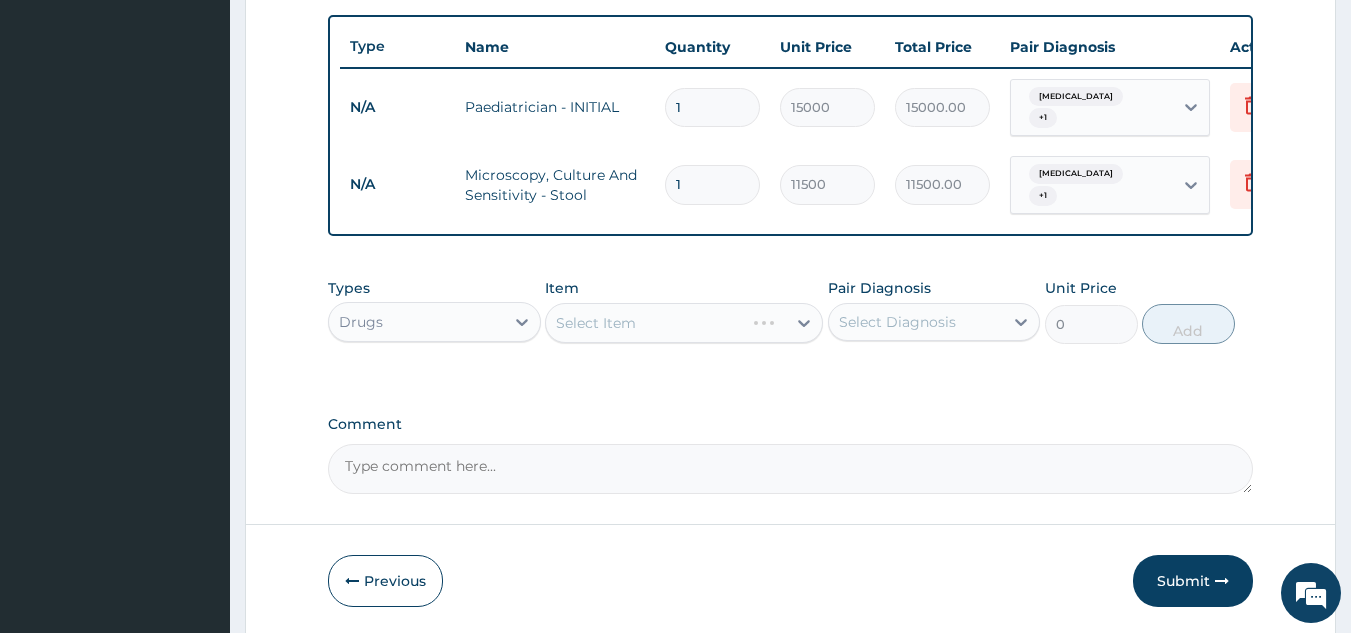 click on "Select Item" at bounding box center [684, 323] 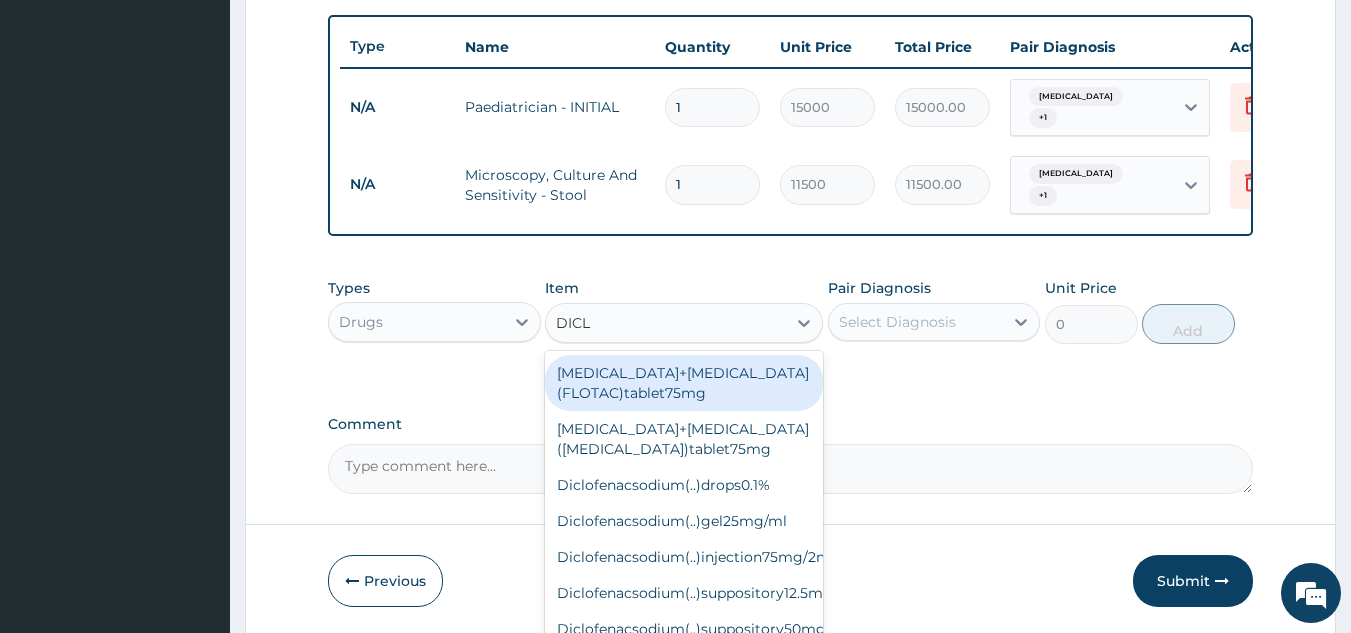 type on "DICLO" 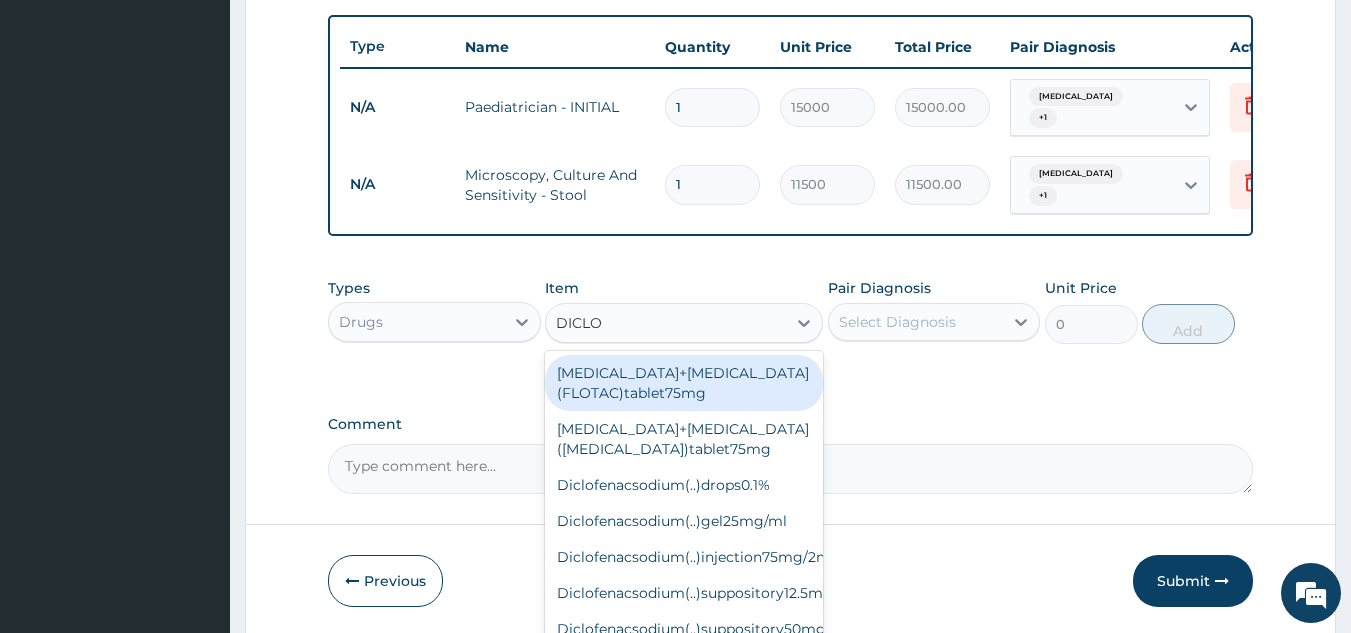 click on "Diclofenacsodium(..)suppository50mg" at bounding box center [684, 629] 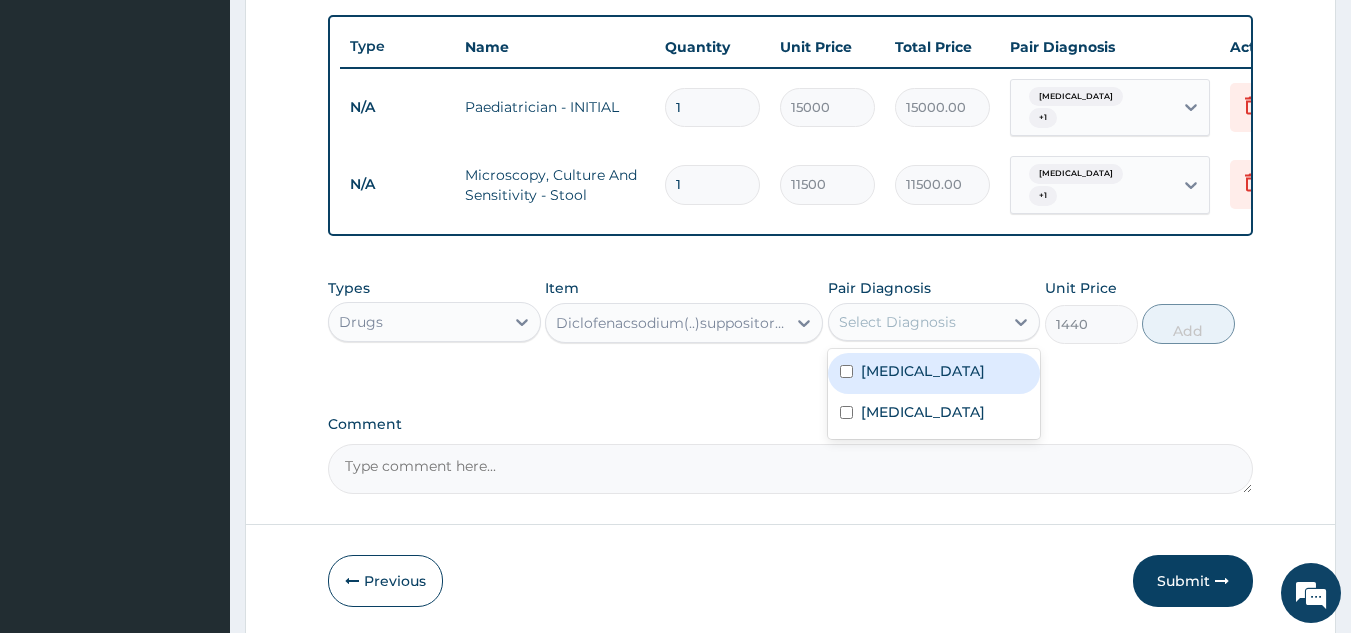 click at bounding box center (846, 371) 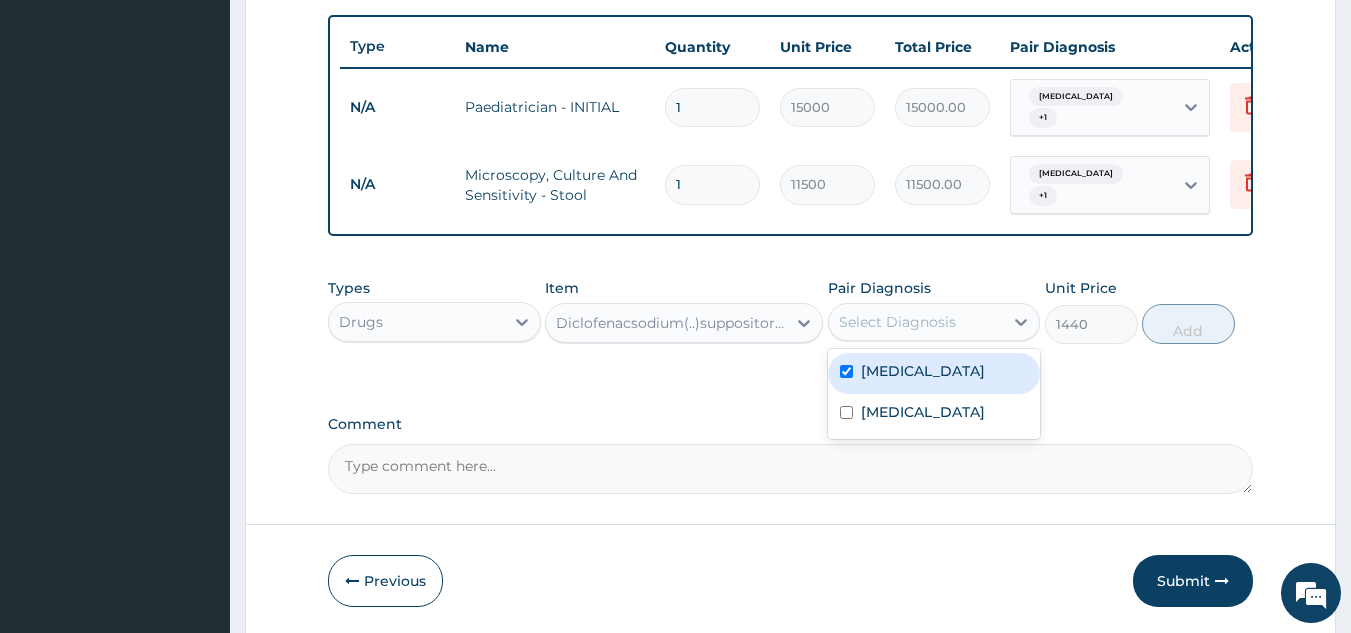 checkbox on "true" 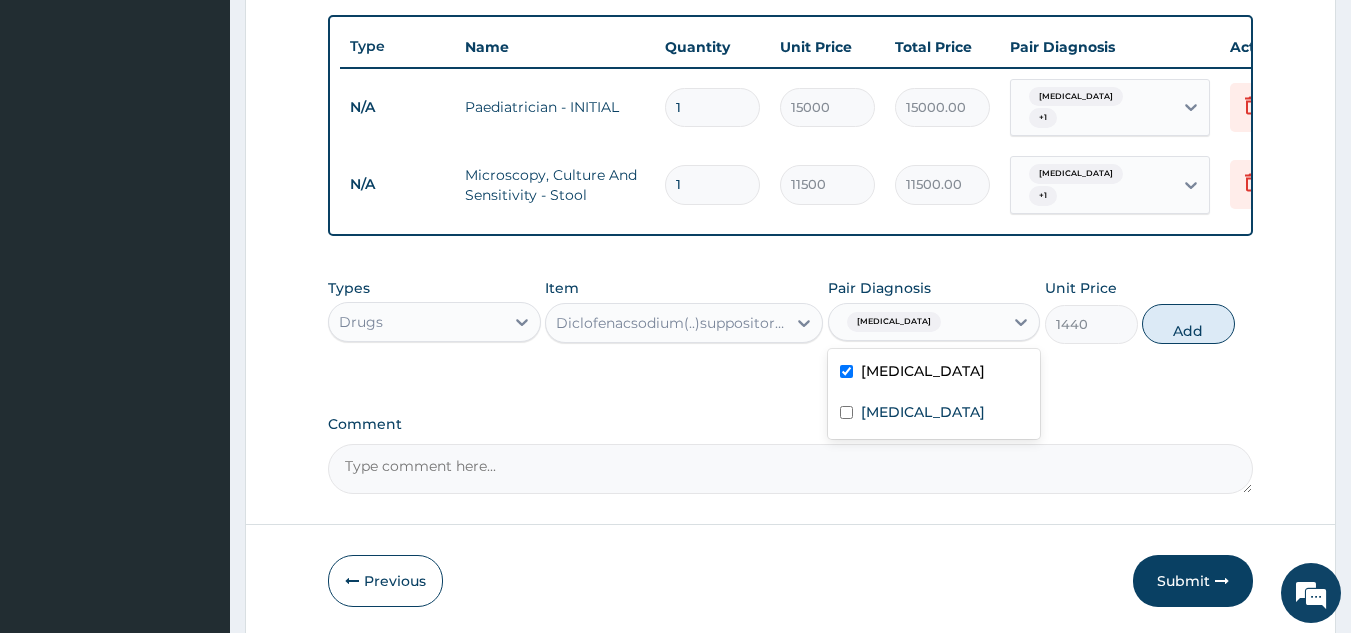 click on "Malaria" at bounding box center (934, 414) 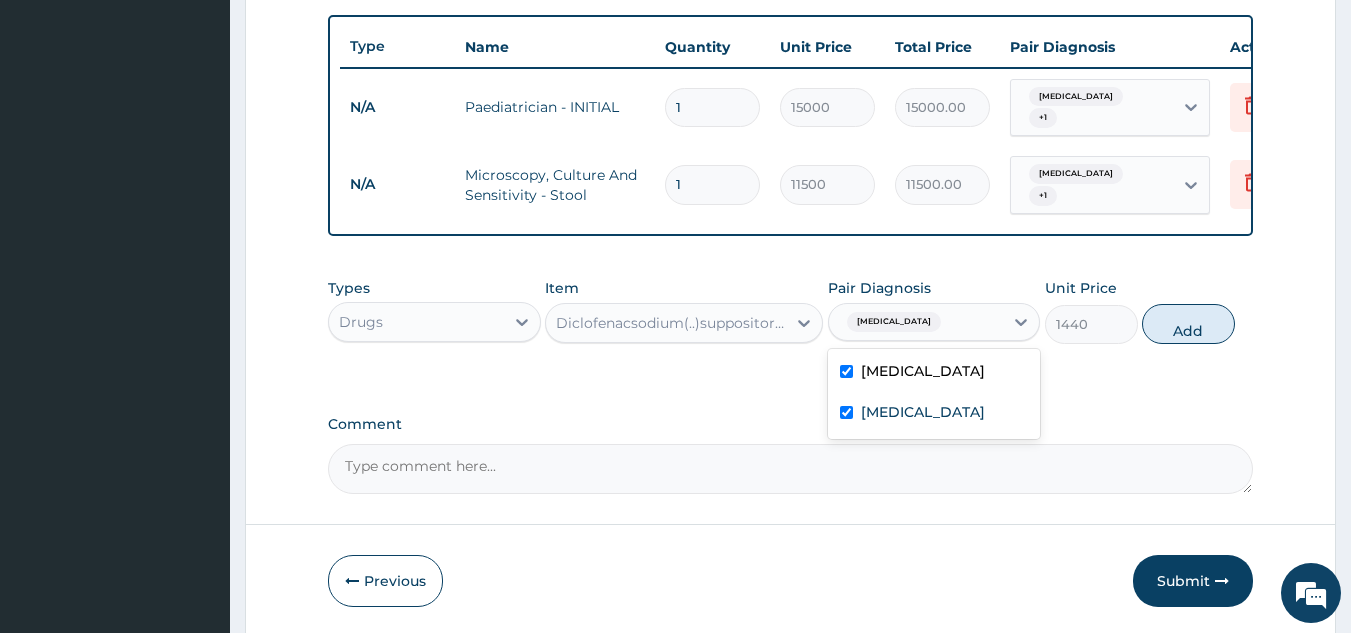checkbox on "true" 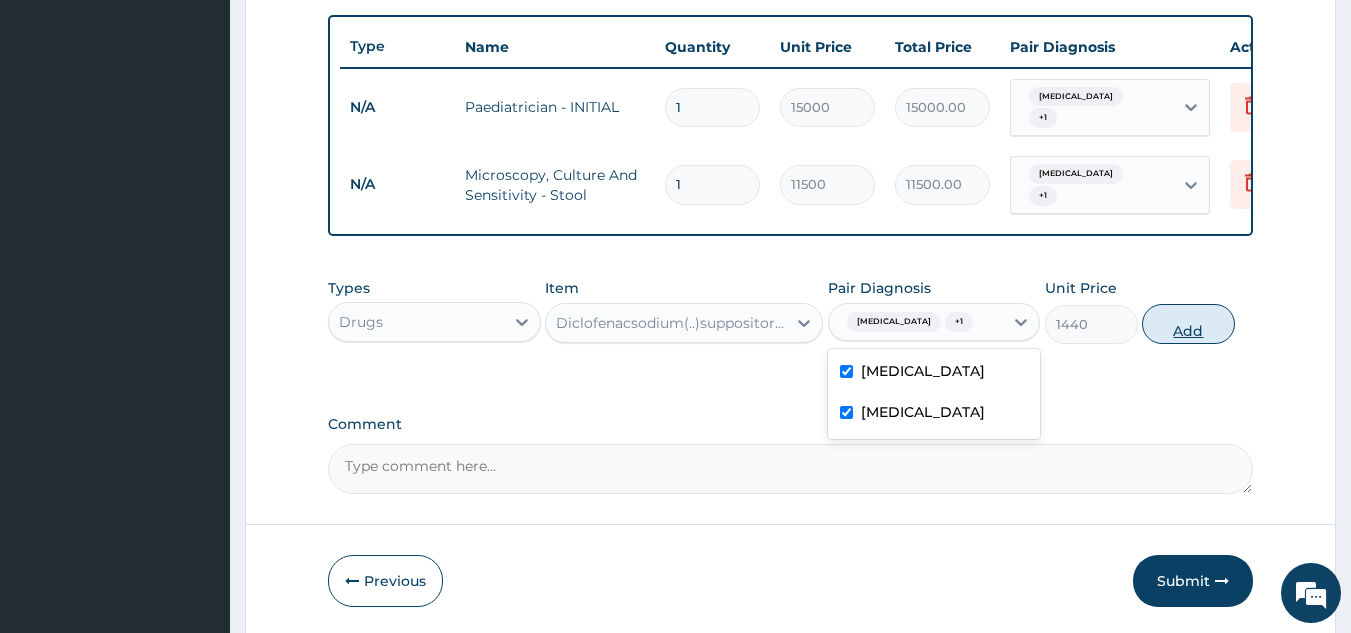 click on "Add" at bounding box center [1188, 324] 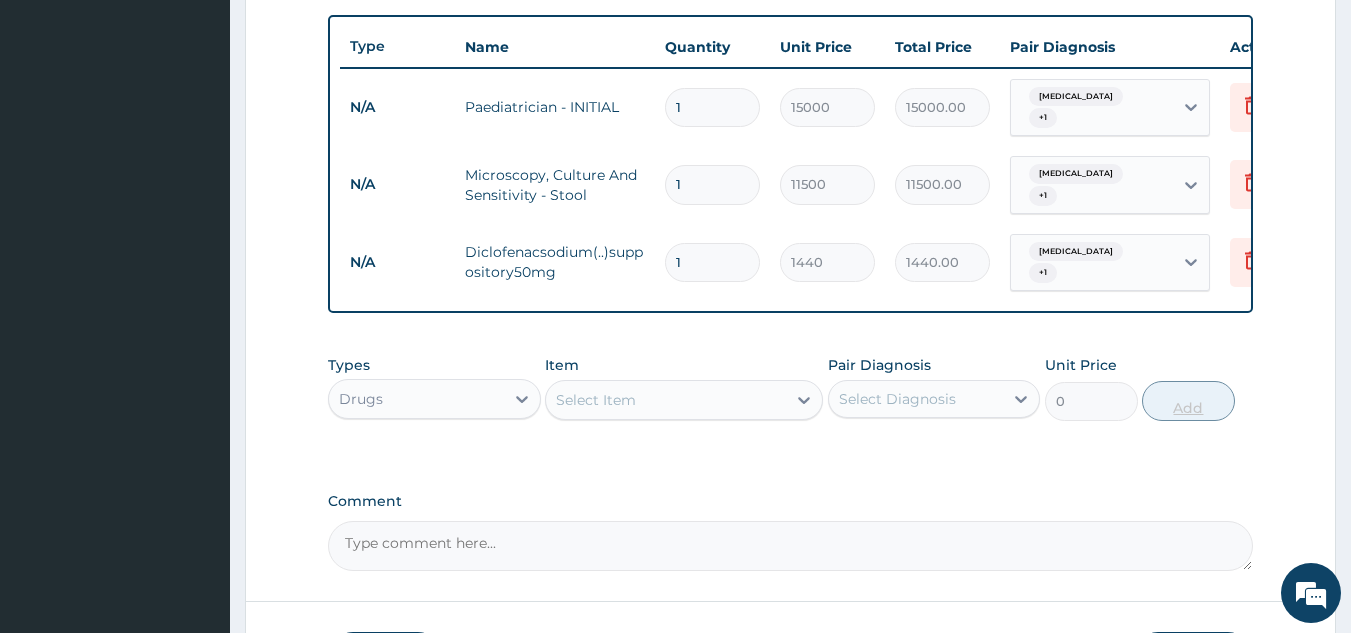 type 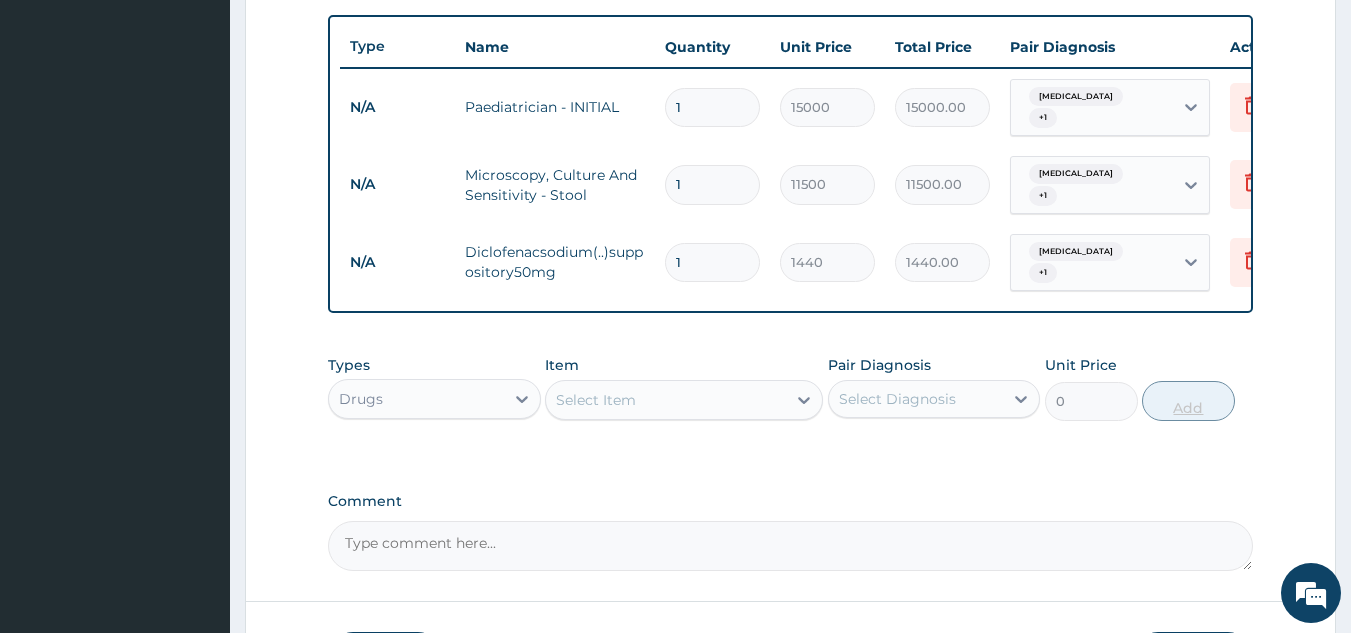 type on "0.00" 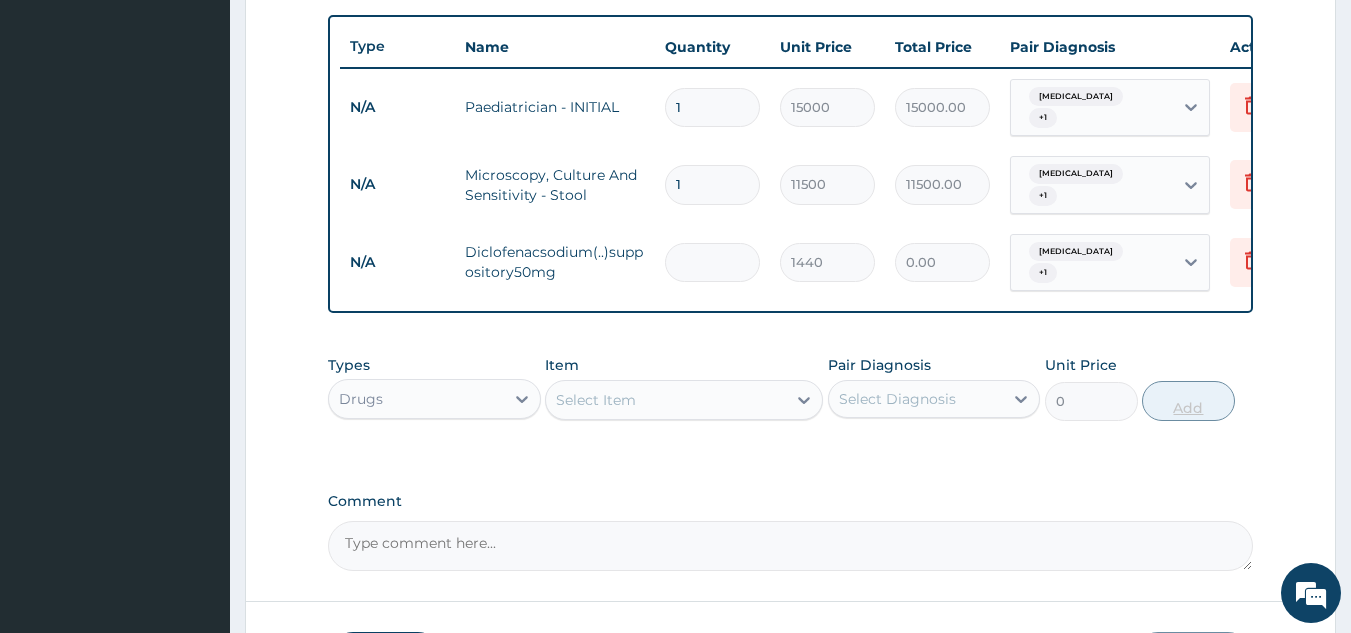 type on "4" 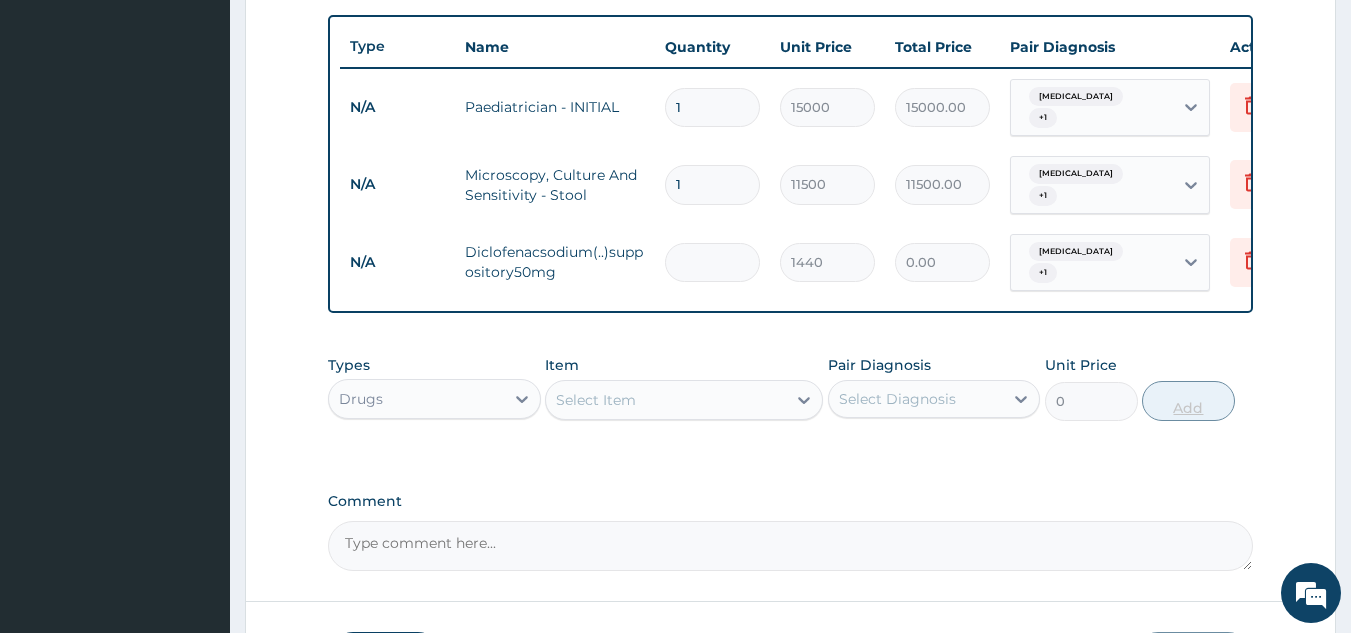 type on "5760.00" 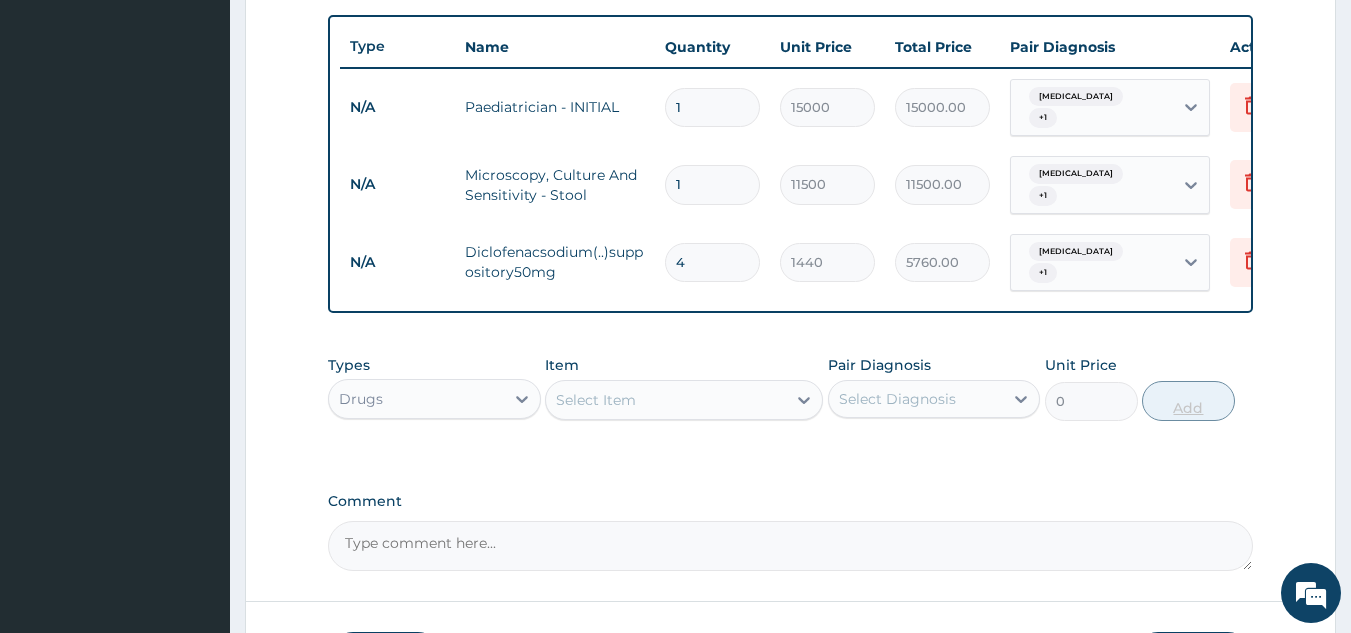 type on "4" 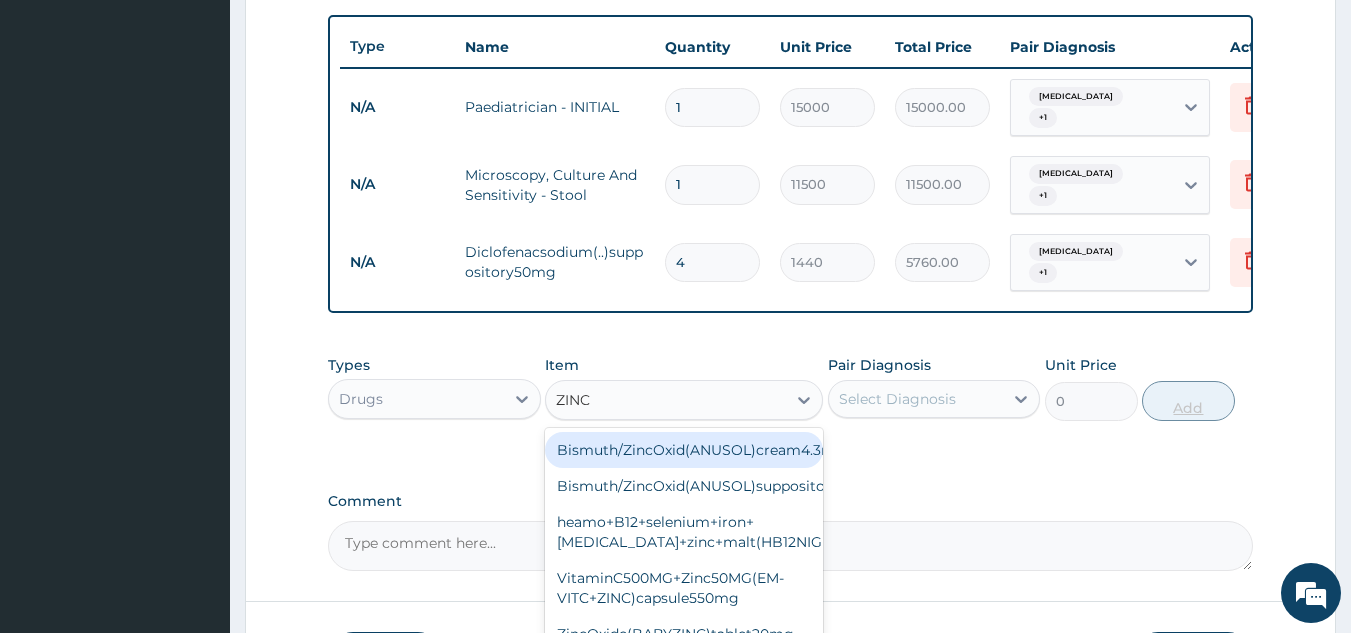 type on "ZINC" 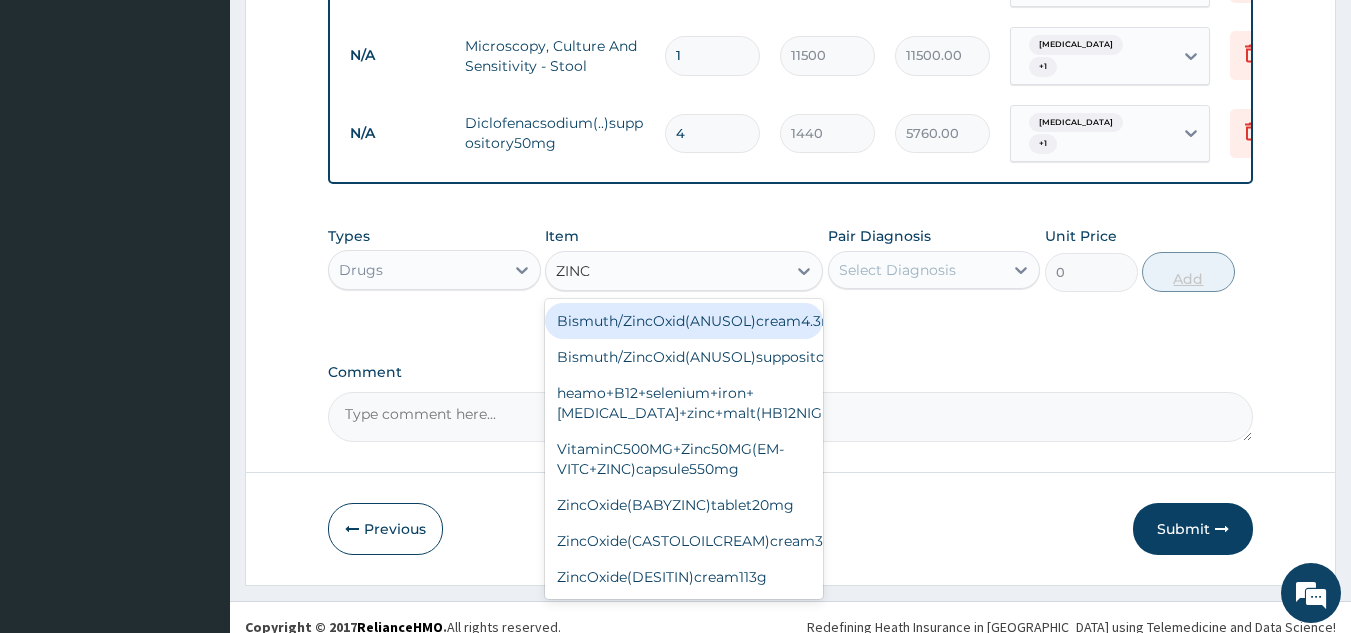 scroll, scrollTop: 885, scrollLeft: 0, axis: vertical 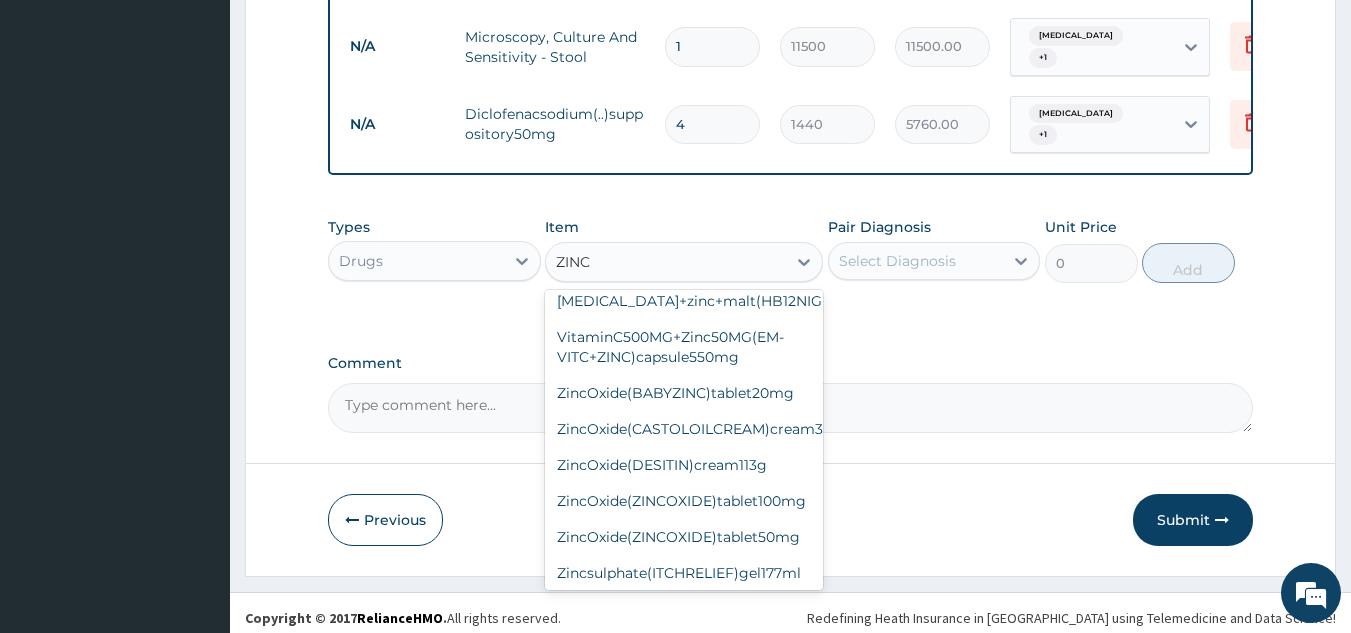 click on "ZincOxide(ZINCOXIDE)tablet50mg" at bounding box center (684, 537) 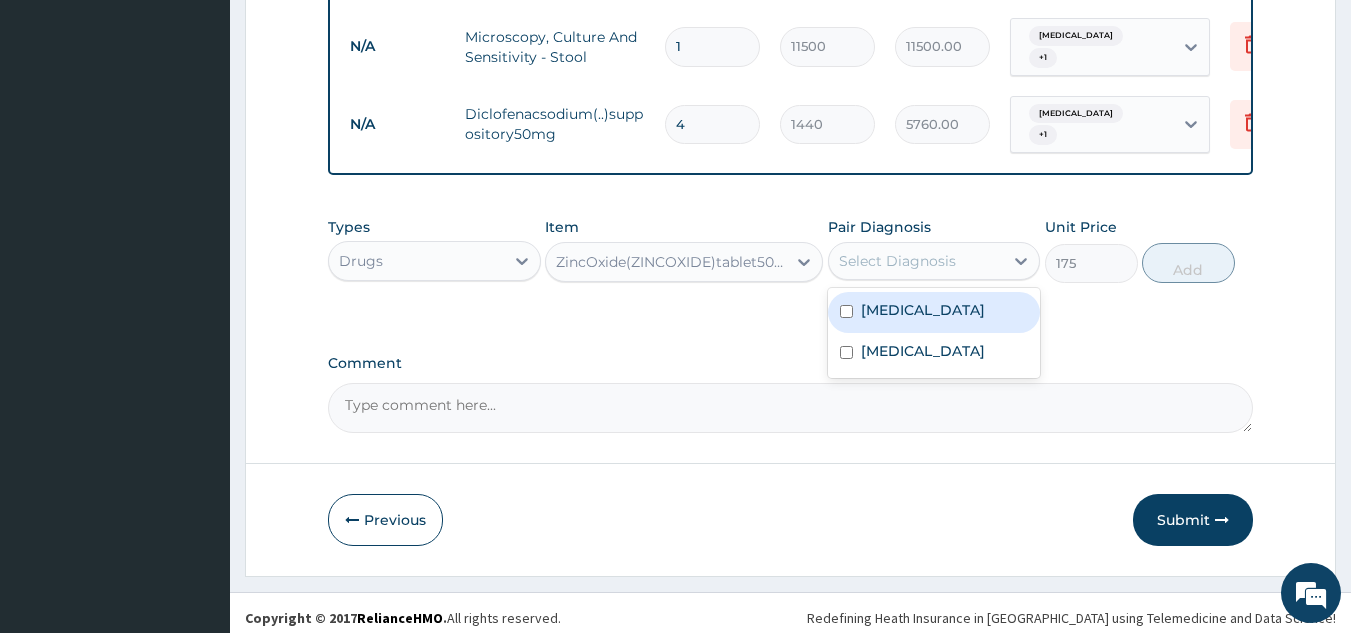 click at bounding box center (846, 311) 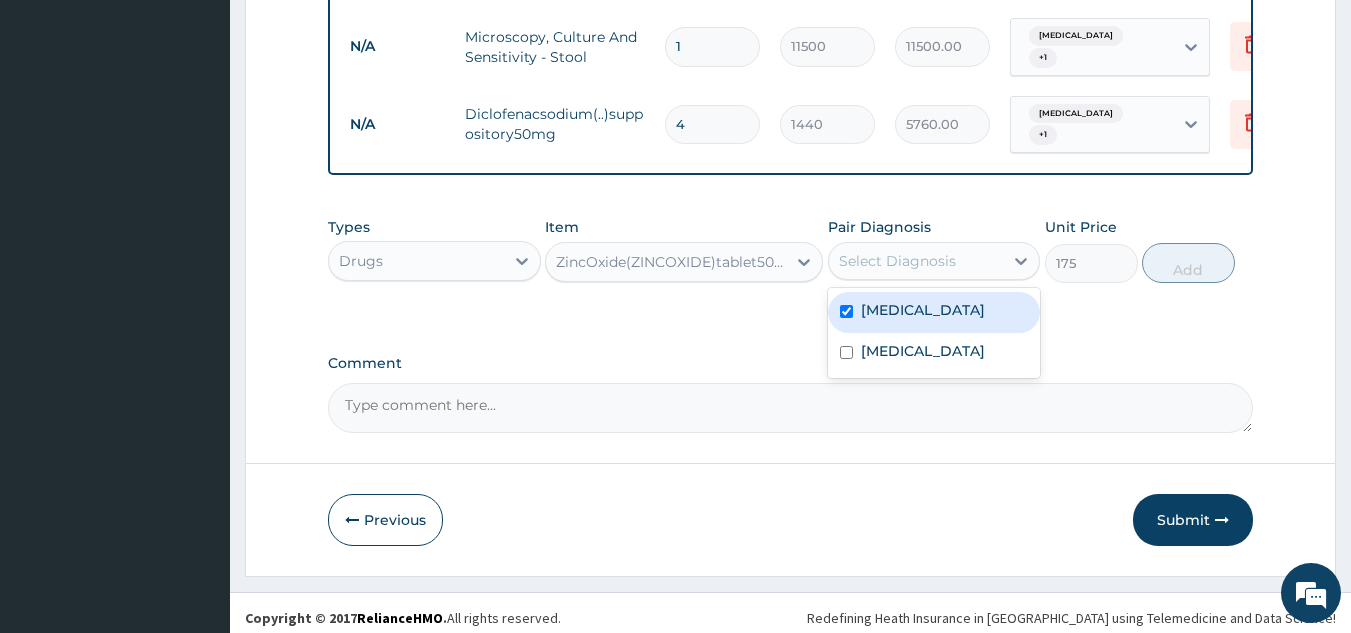 checkbox on "true" 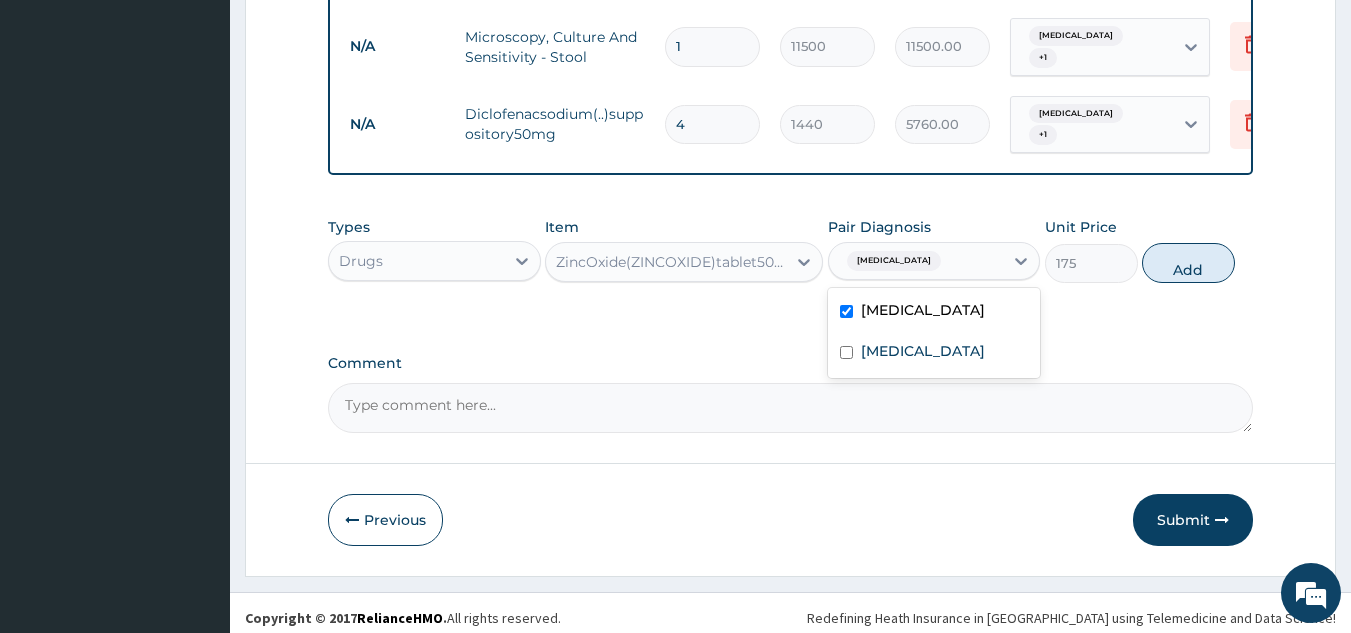 click at bounding box center (846, 352) 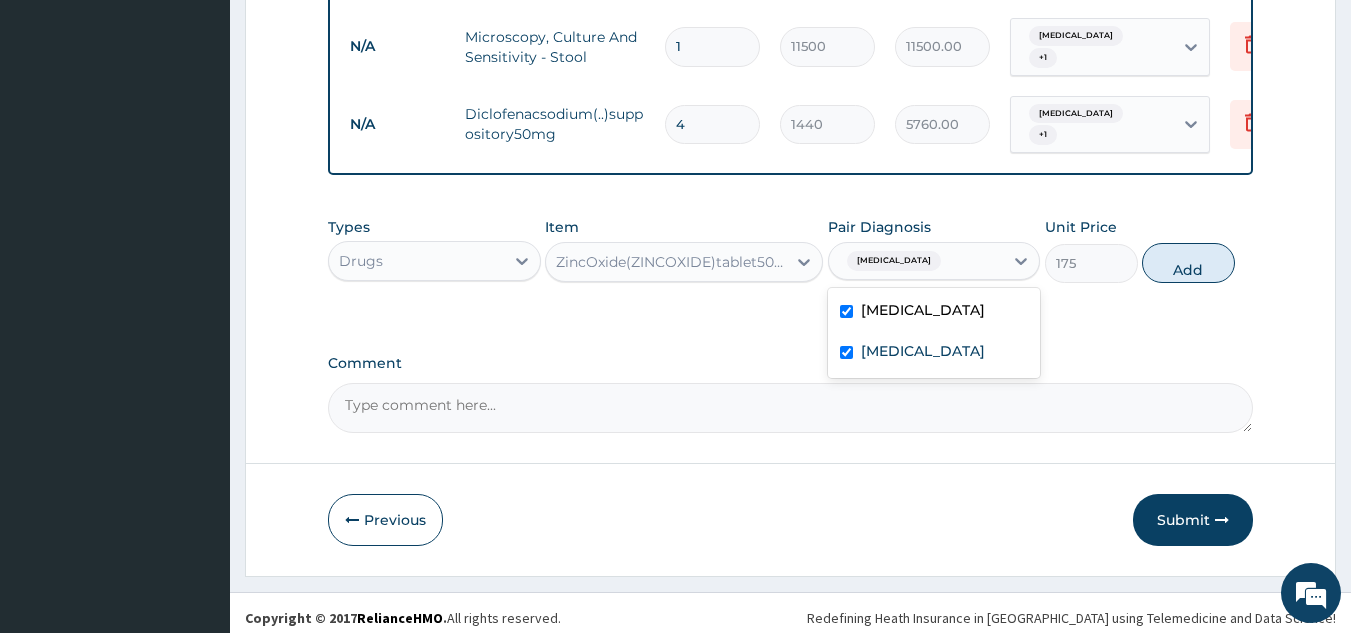 checkbox on "true" 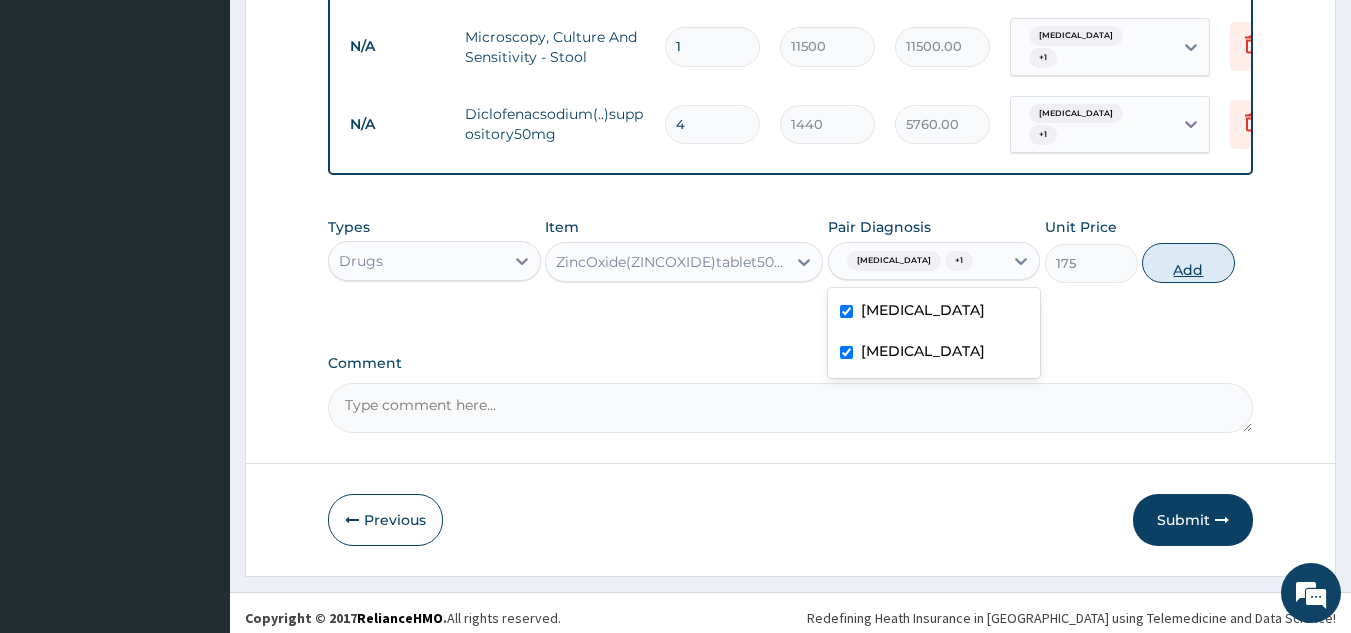 click on "Add" at bounding box center (1188, 263) 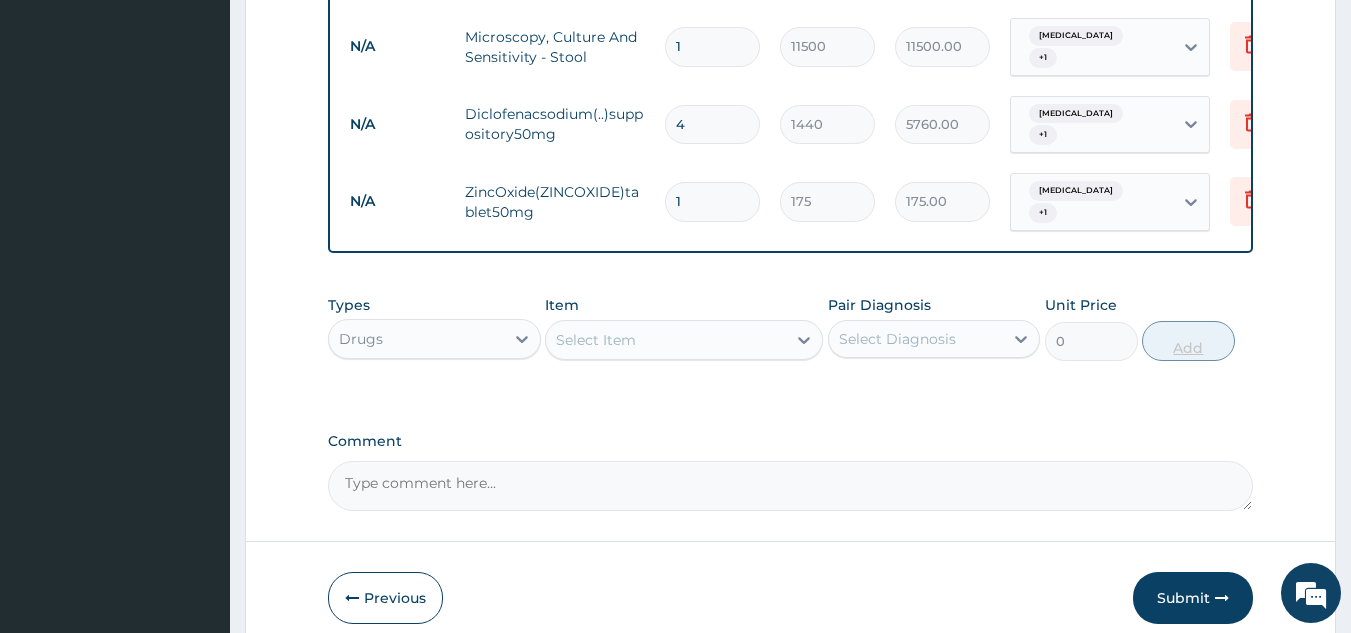 type 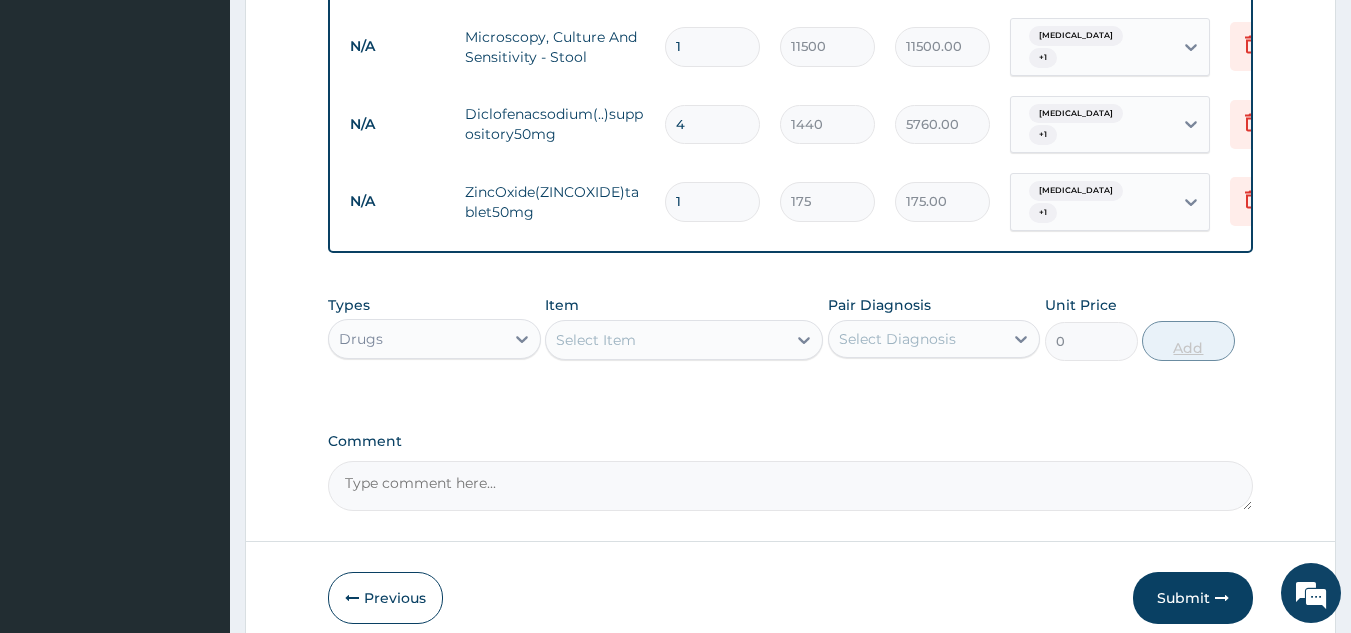type on "0.00" 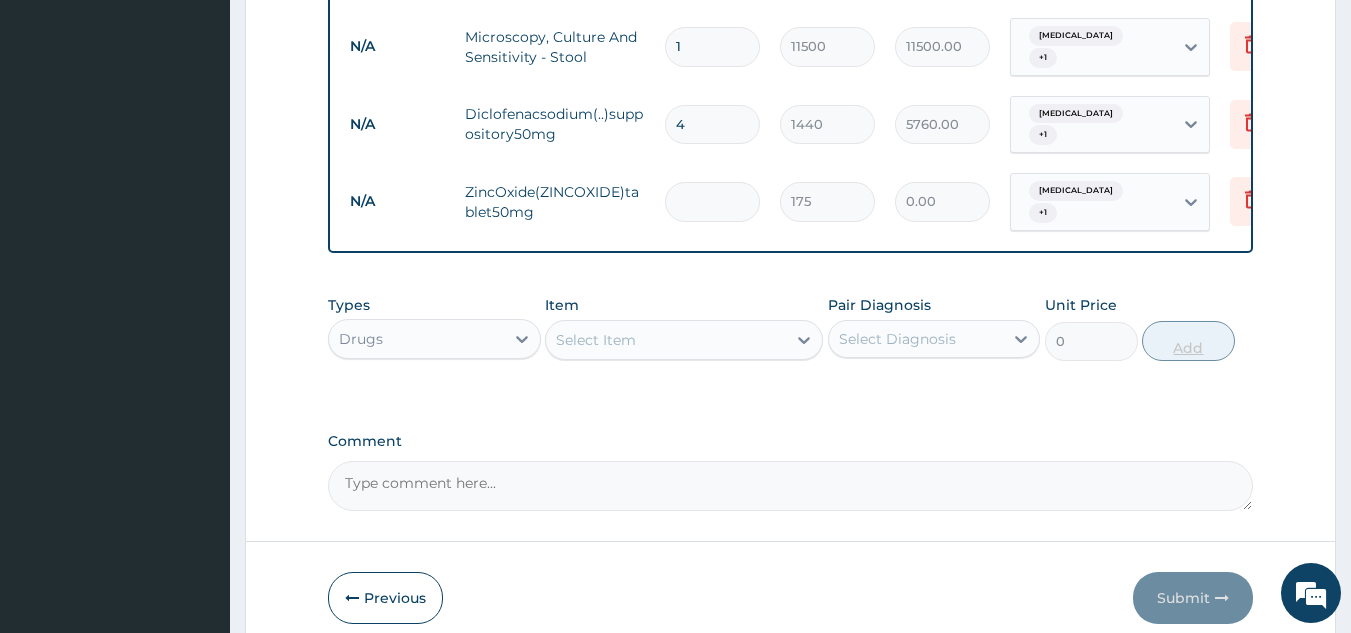 type on "7" 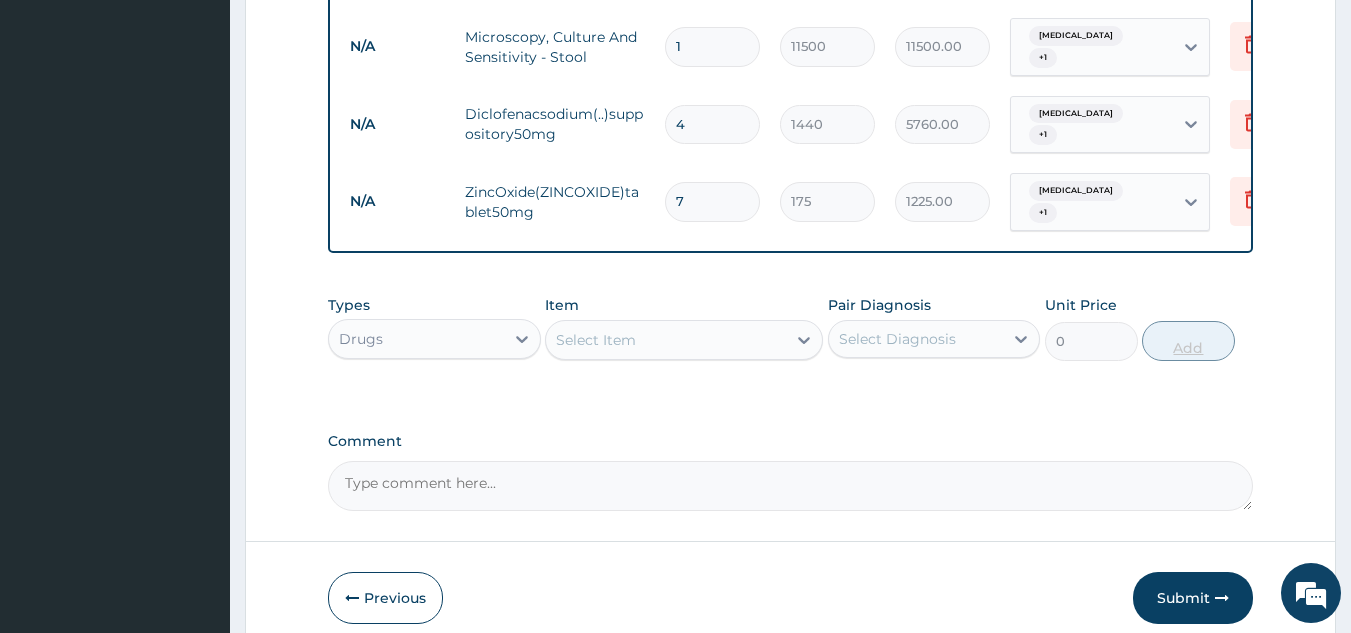type on "7" 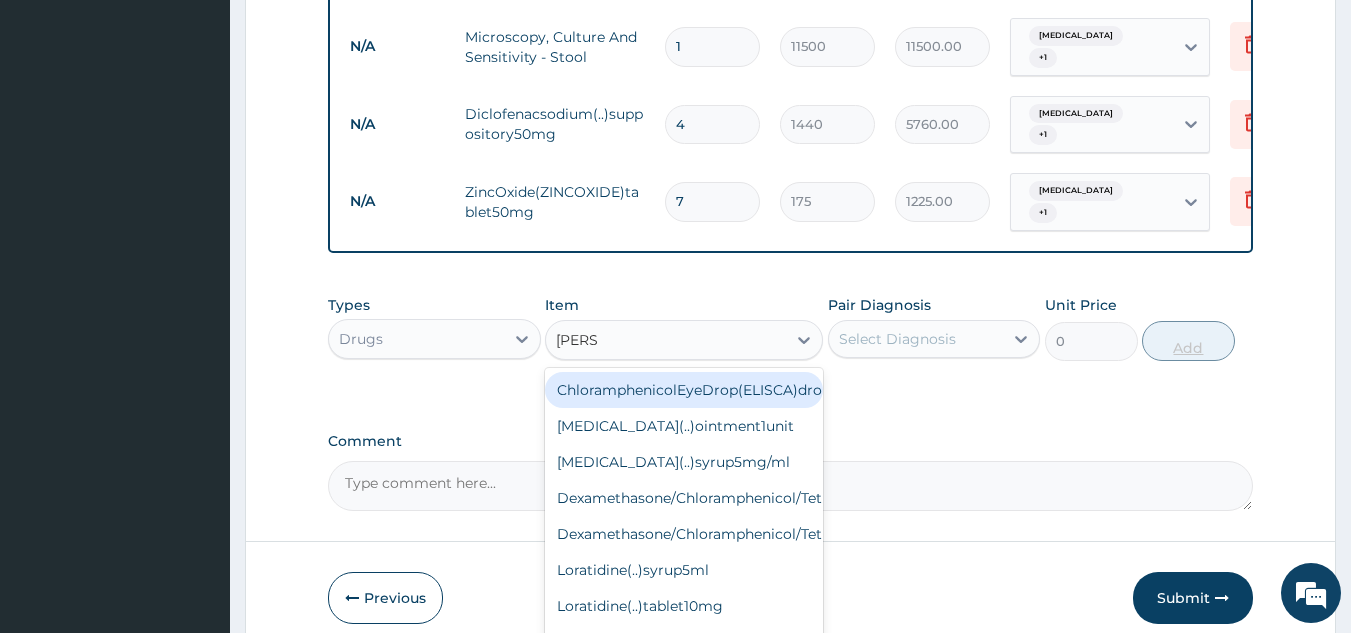 type on "LORAT" 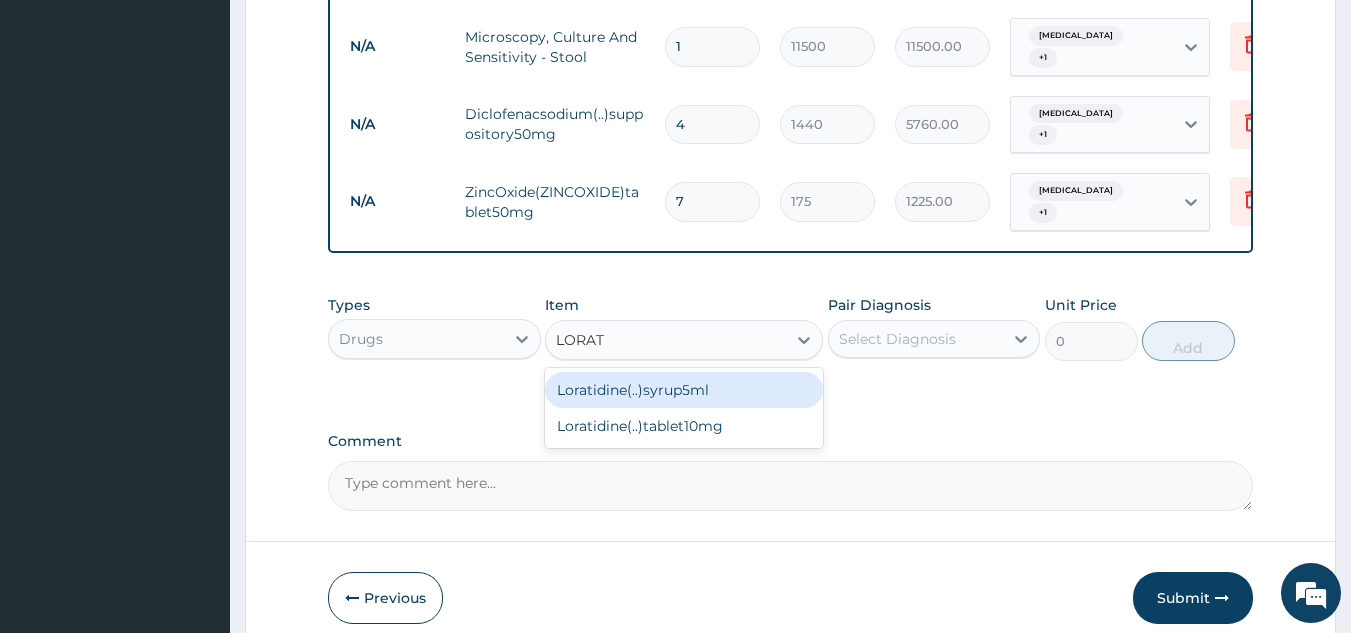 click on "Loratidine(..)syrup5ml" at bounding box center (684, 390) 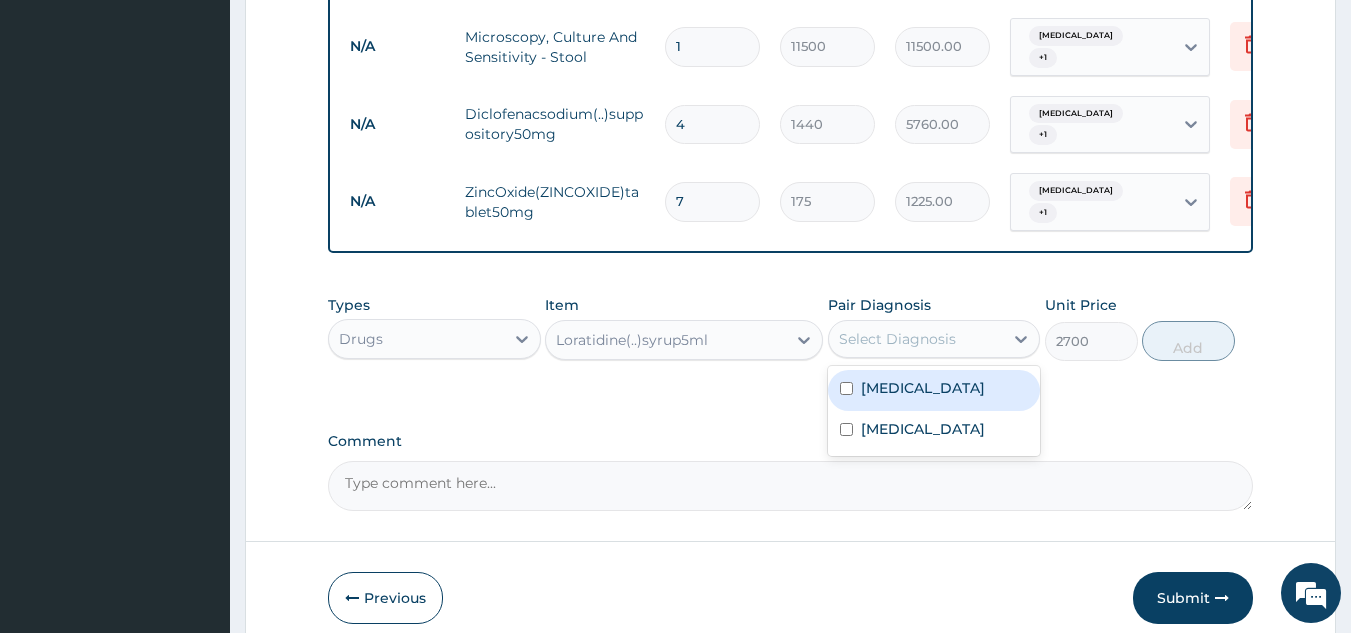 click at bounding box center (846, 388) 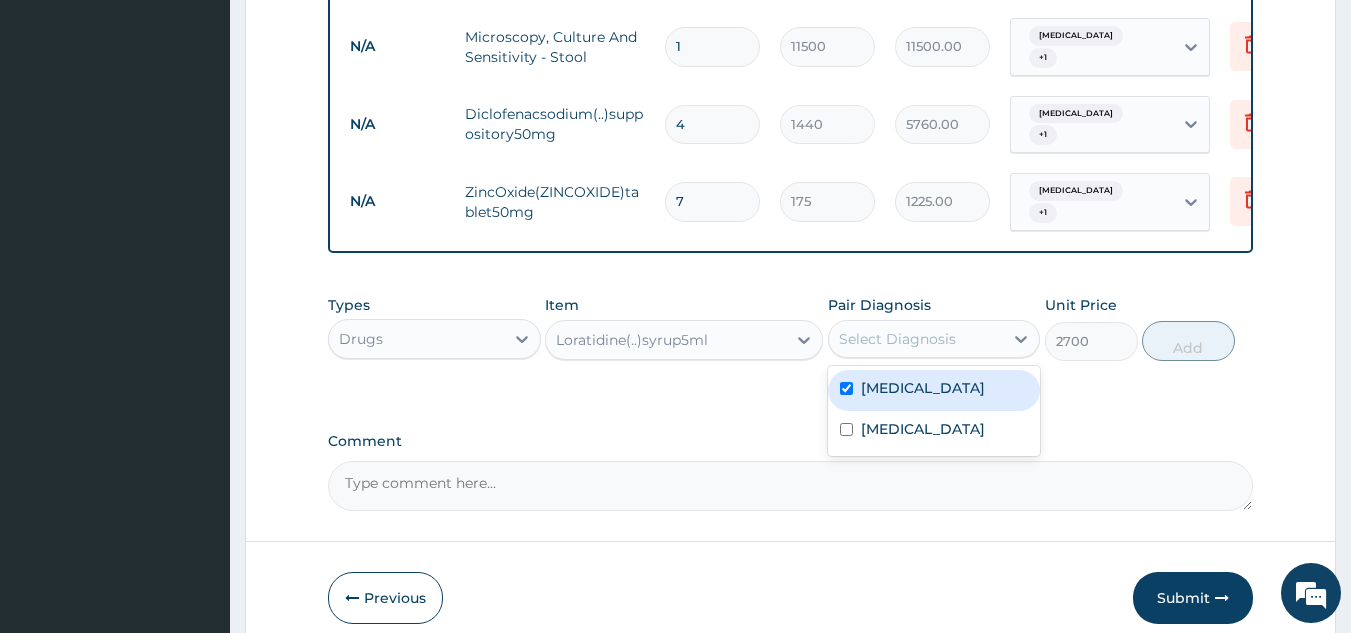 checkbox on "true" 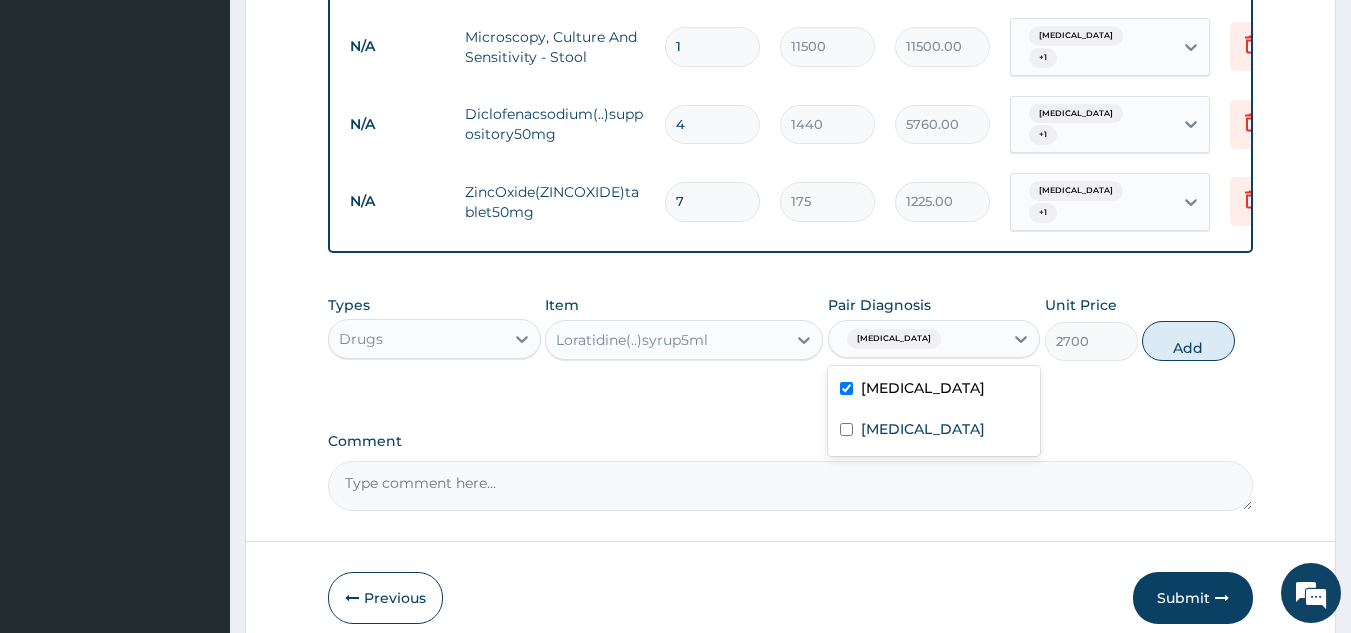 click on "Malaria" at bounding box center (934, 431) 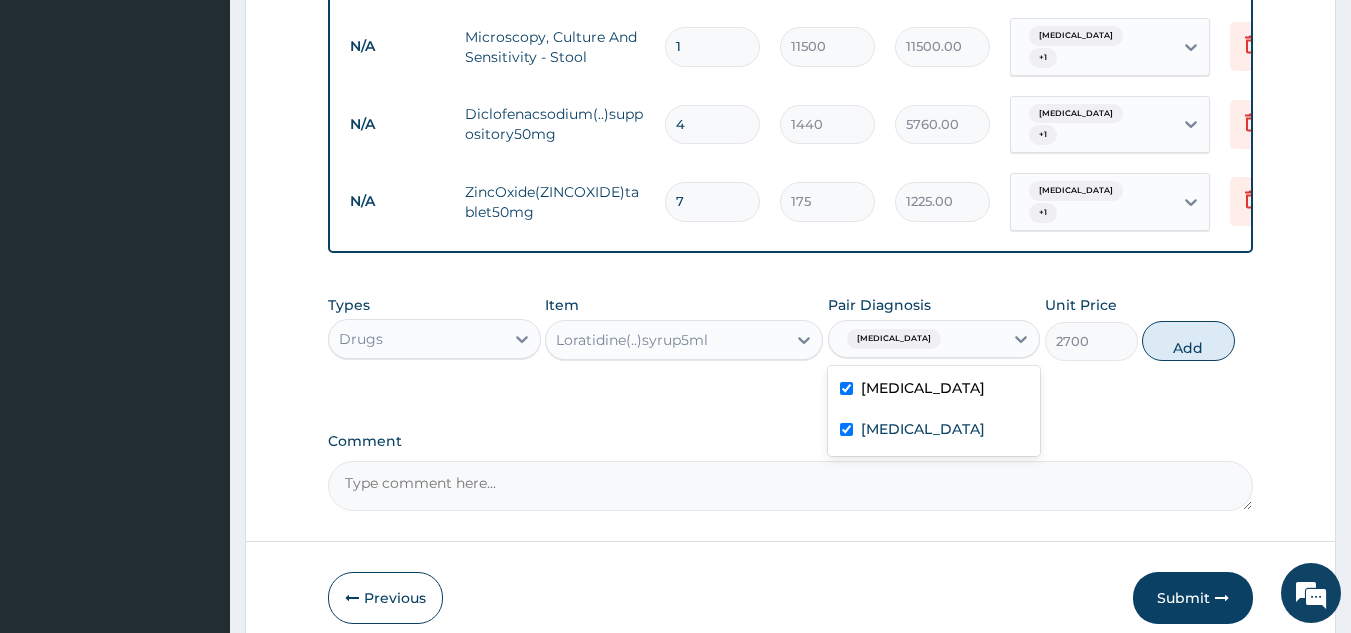 checkbox on "true" 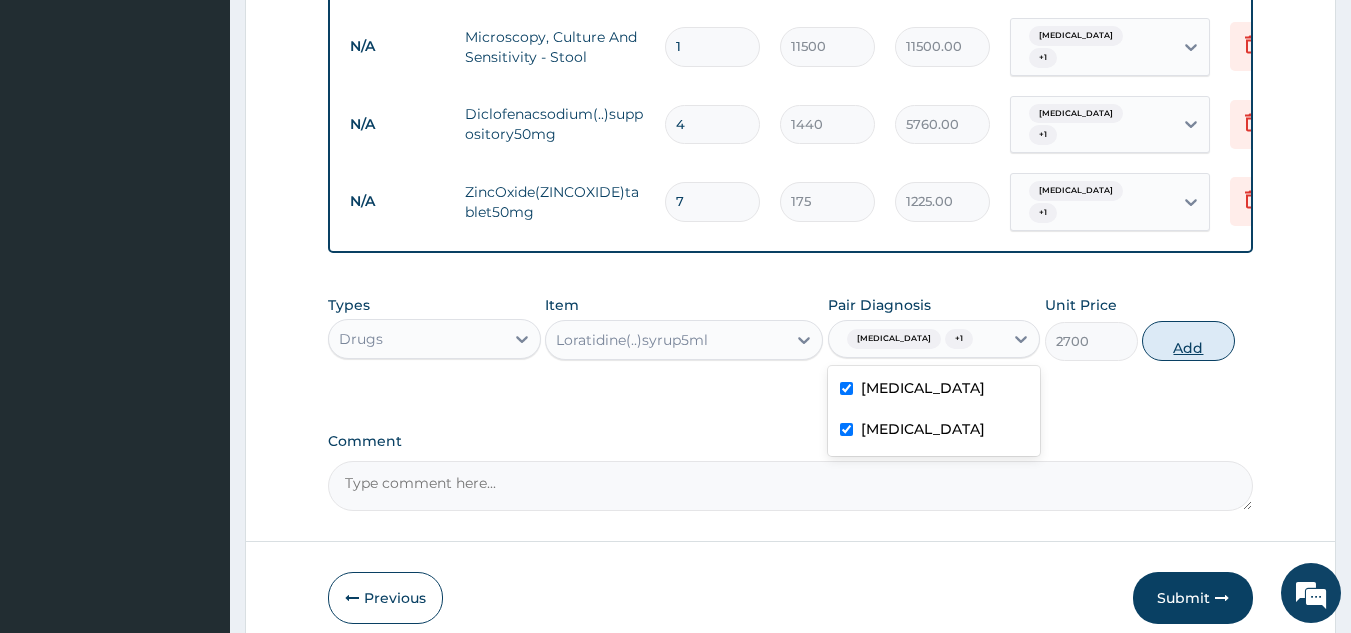 click on "Add" at bounding box center (1188, 341) 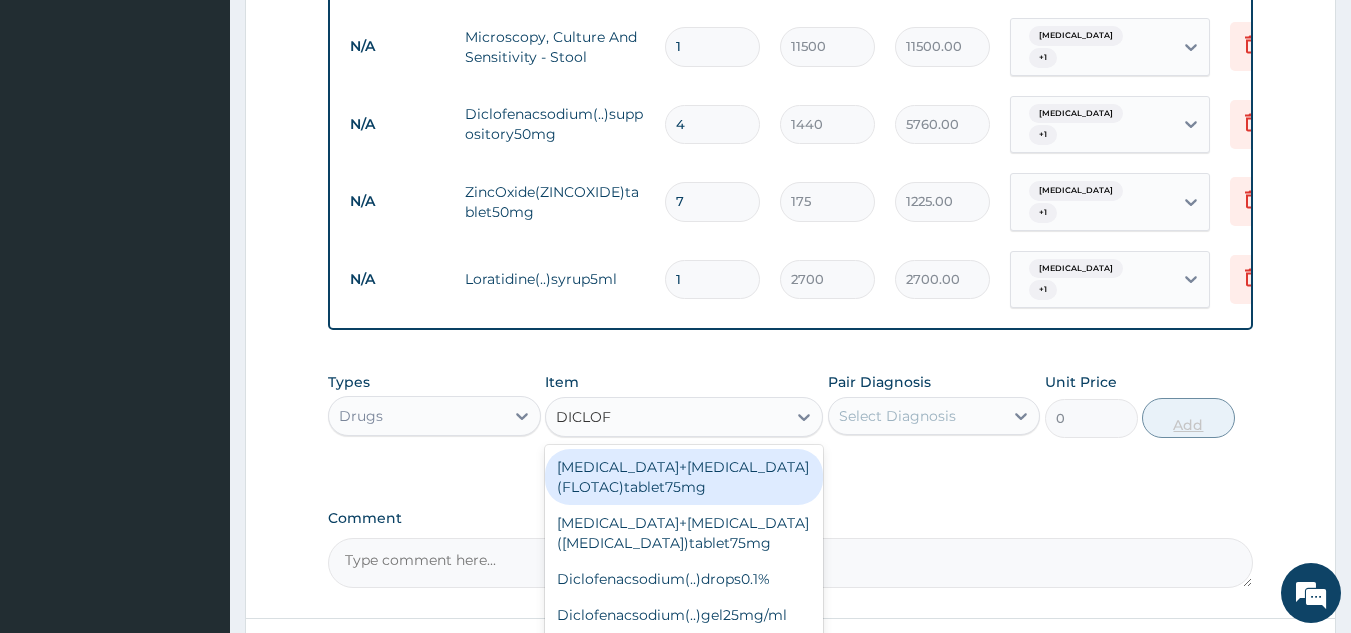 type on "DICLOFE" 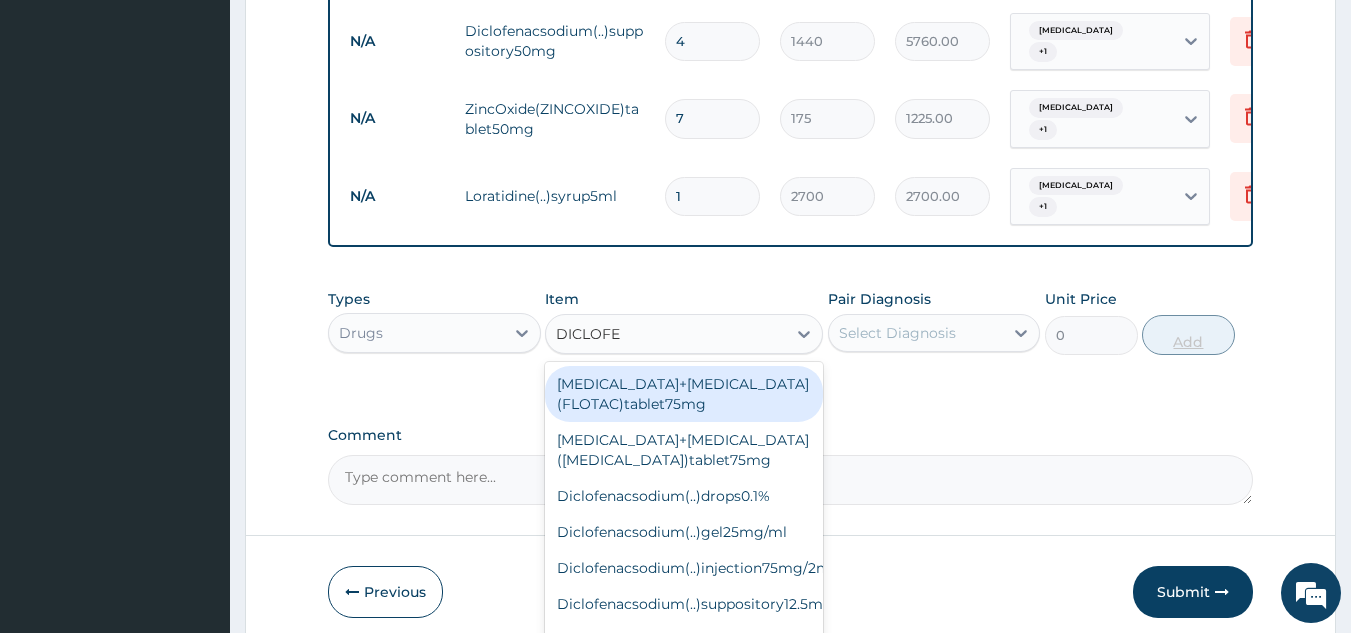 scroll, scrollTop: 995, scrollLeft: 0, axis: vertical 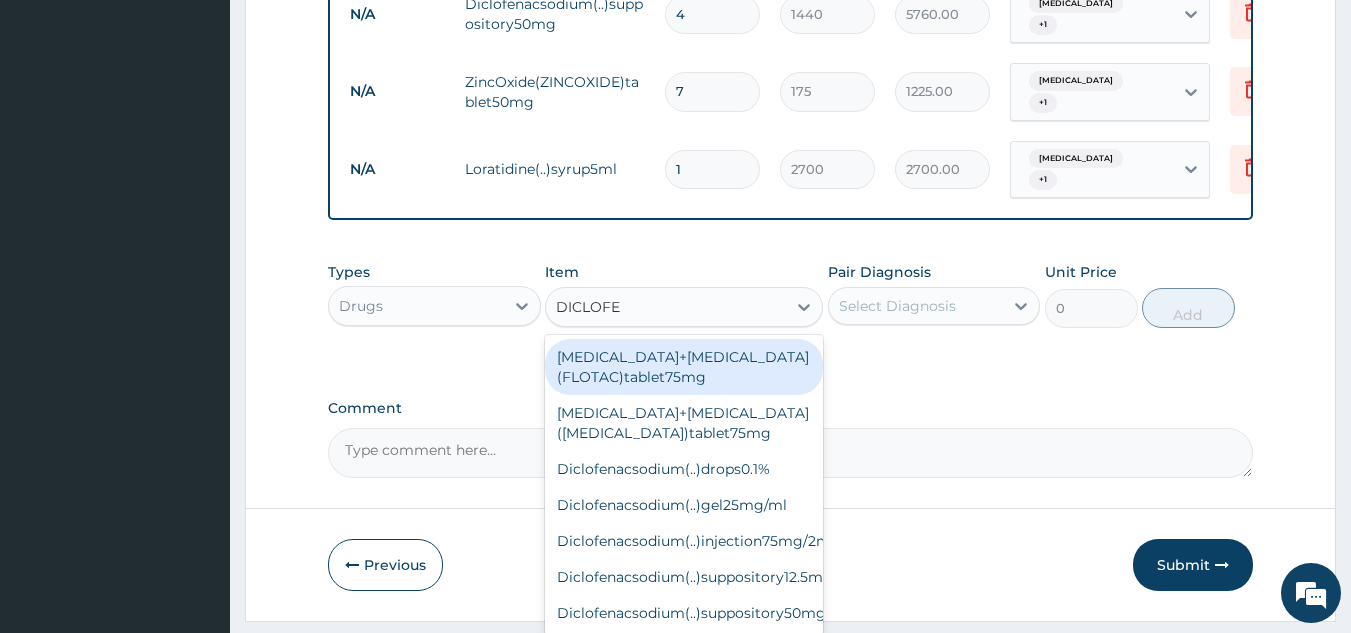 click on "Diclofenacsodium(..)injection75mg/2ml" at bounding box center (684, 541) 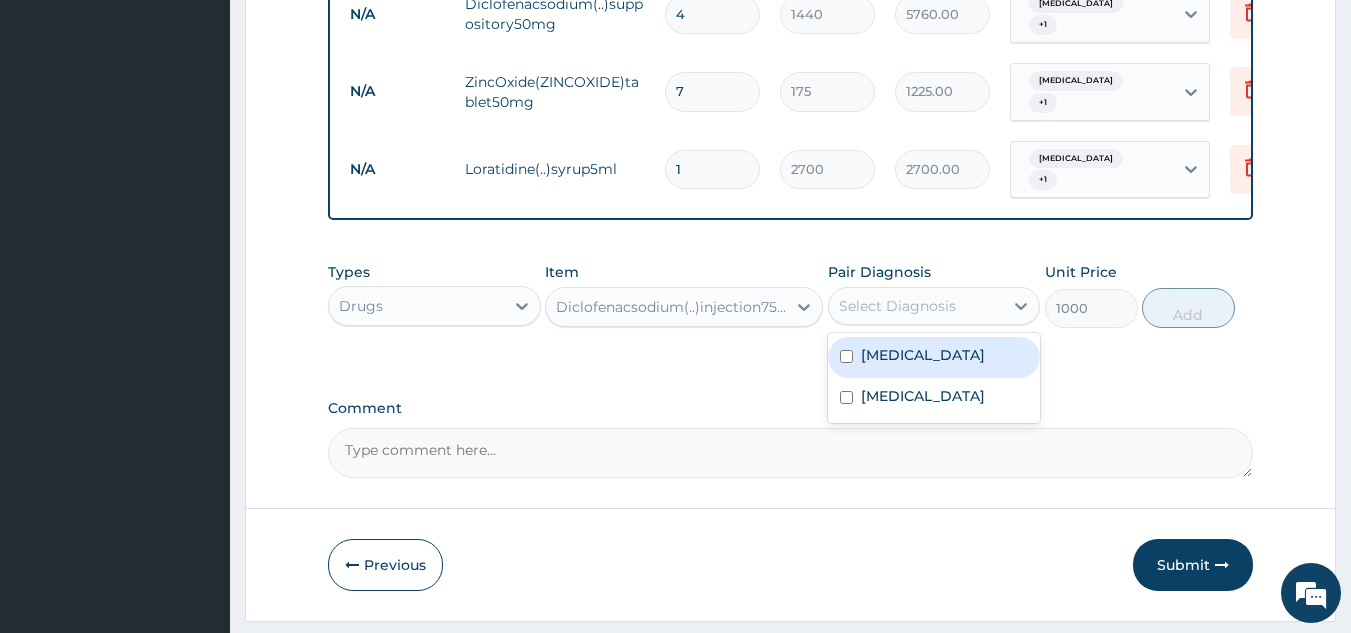click at bounding box center (846, 356) 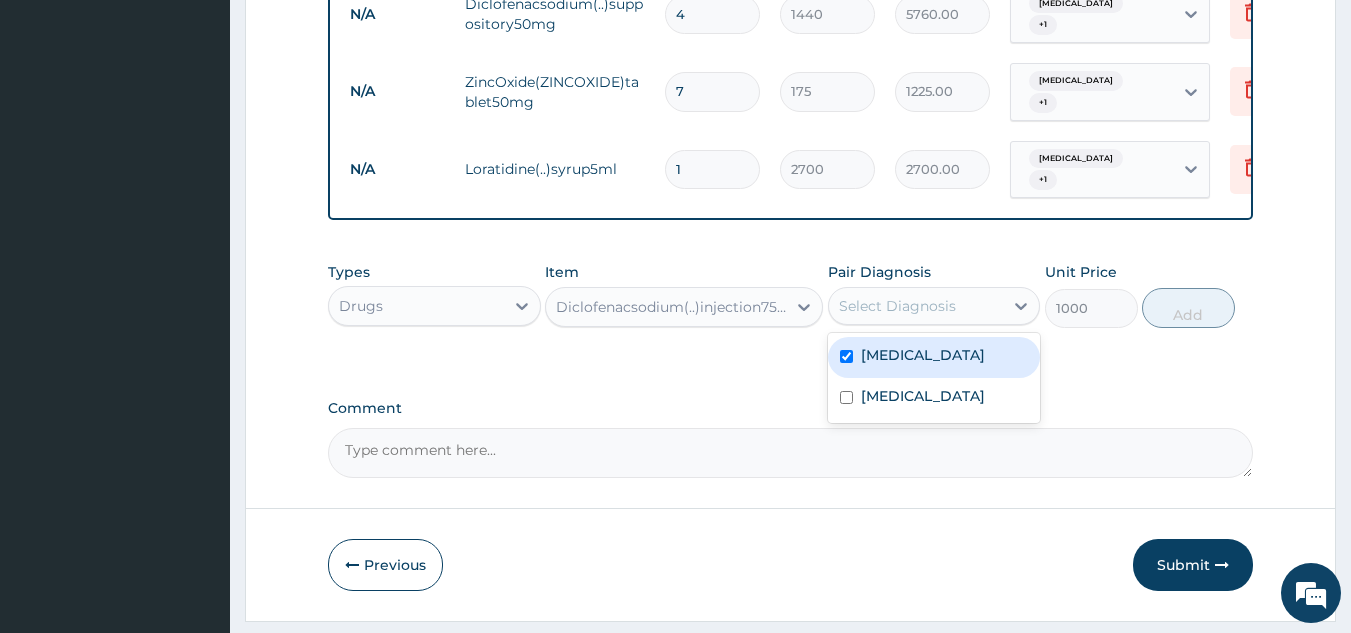 checkbox on "true" 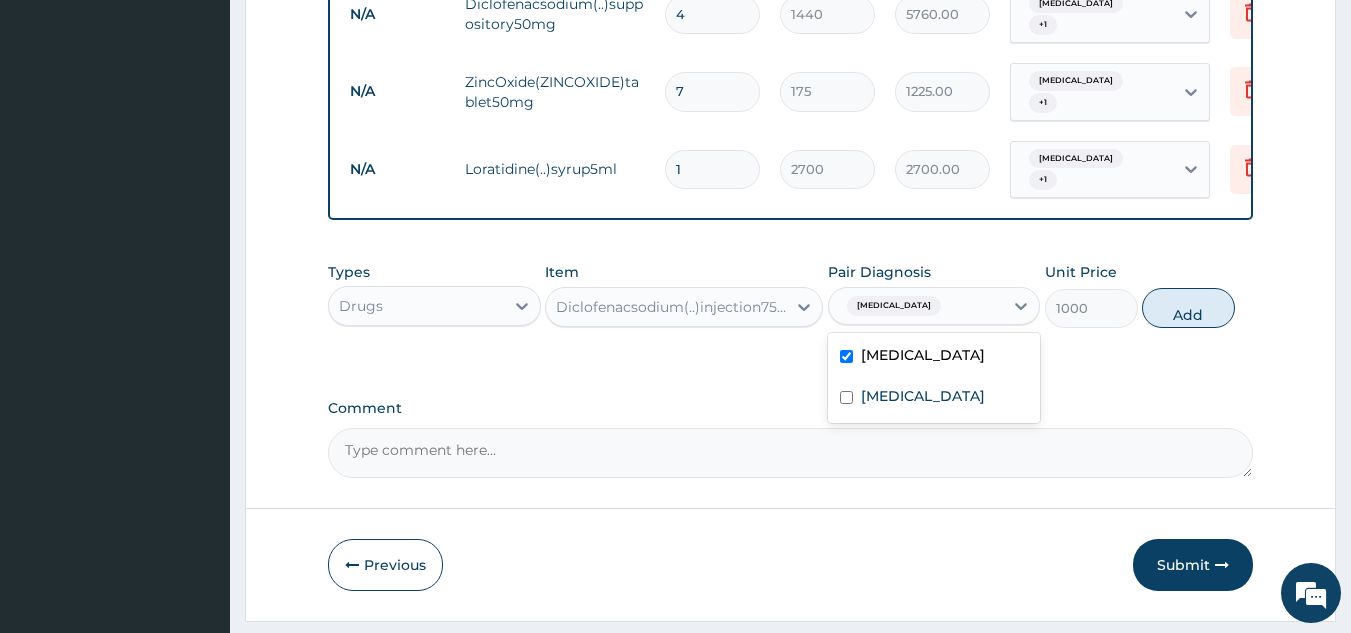 click at bounding box center [846, 397] 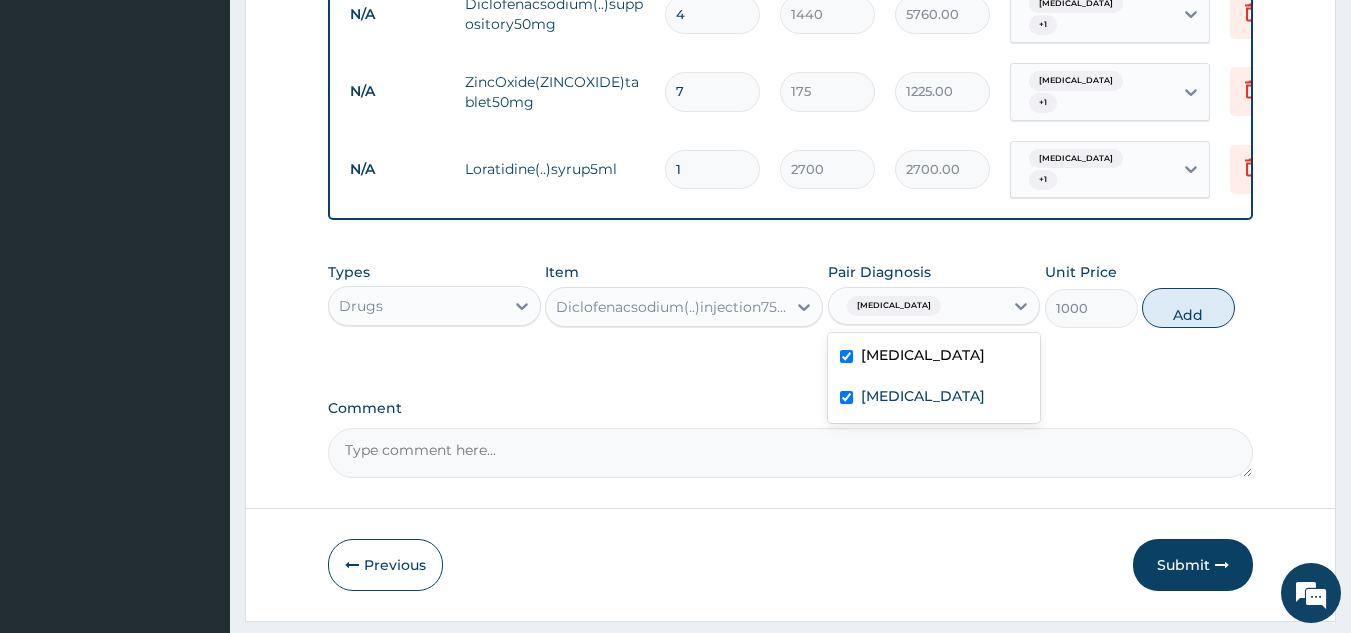 checkbox on "true" 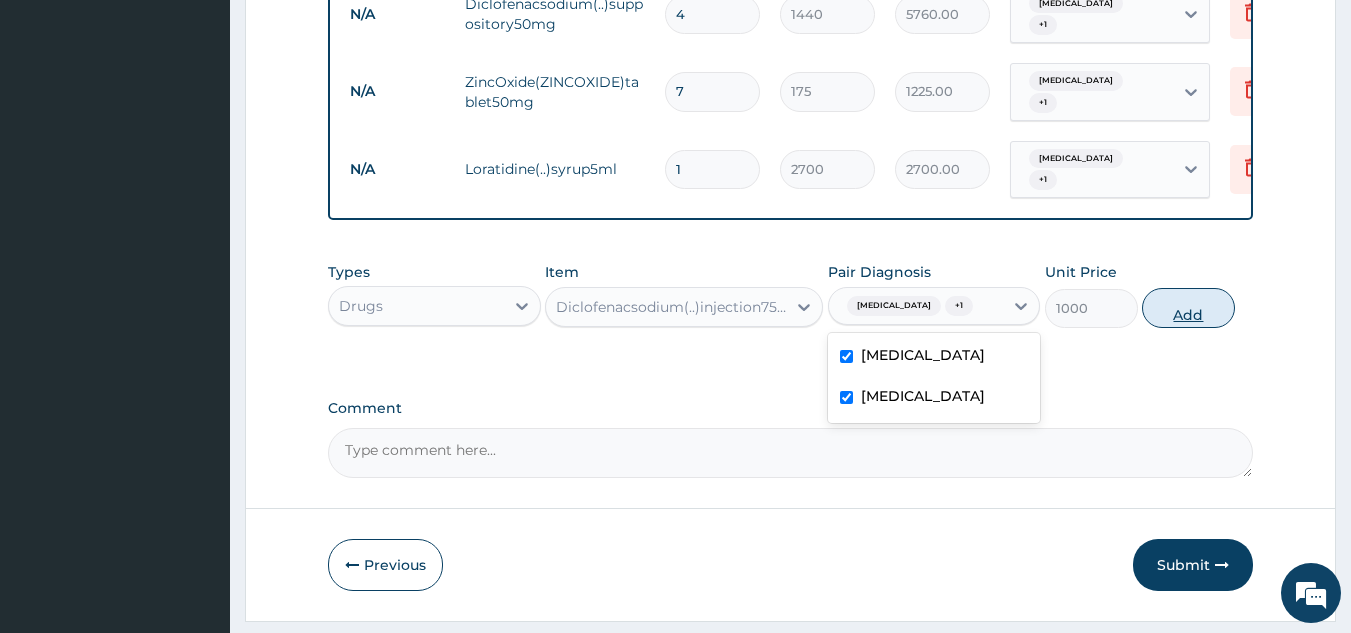 click on "Add" at bounding box center (1188, 308) 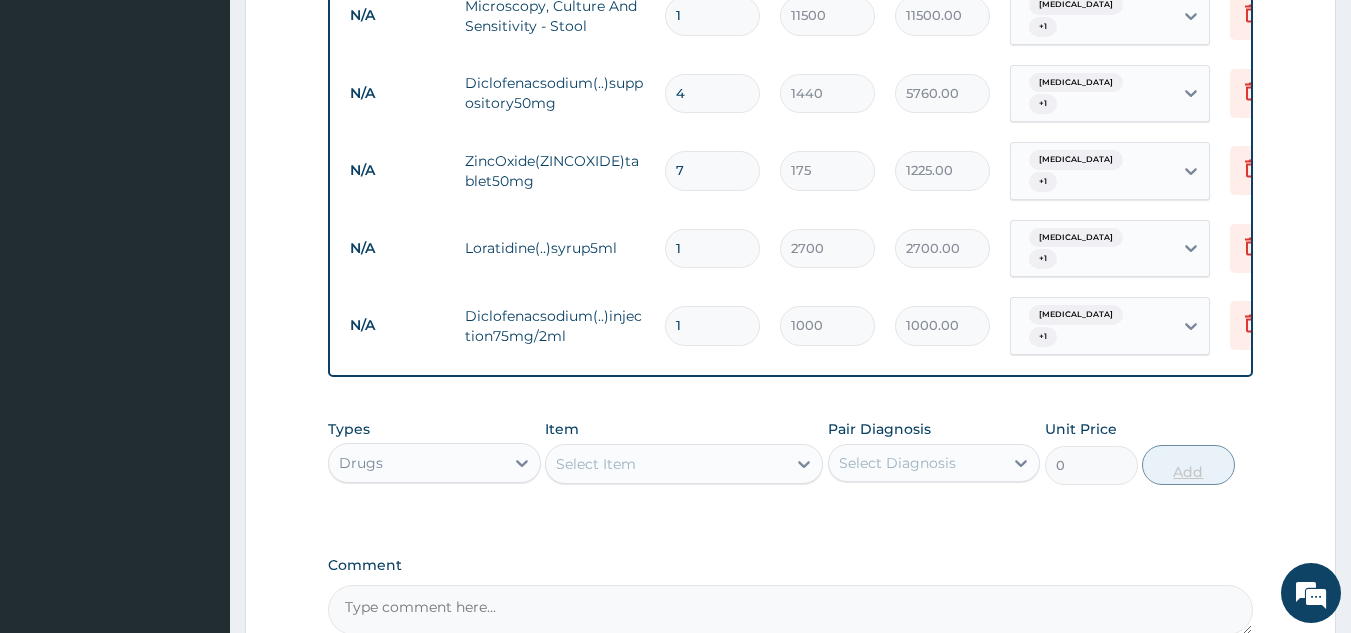 scroll, scrollTop: 913, scrollLeft: 0, axis: vertical 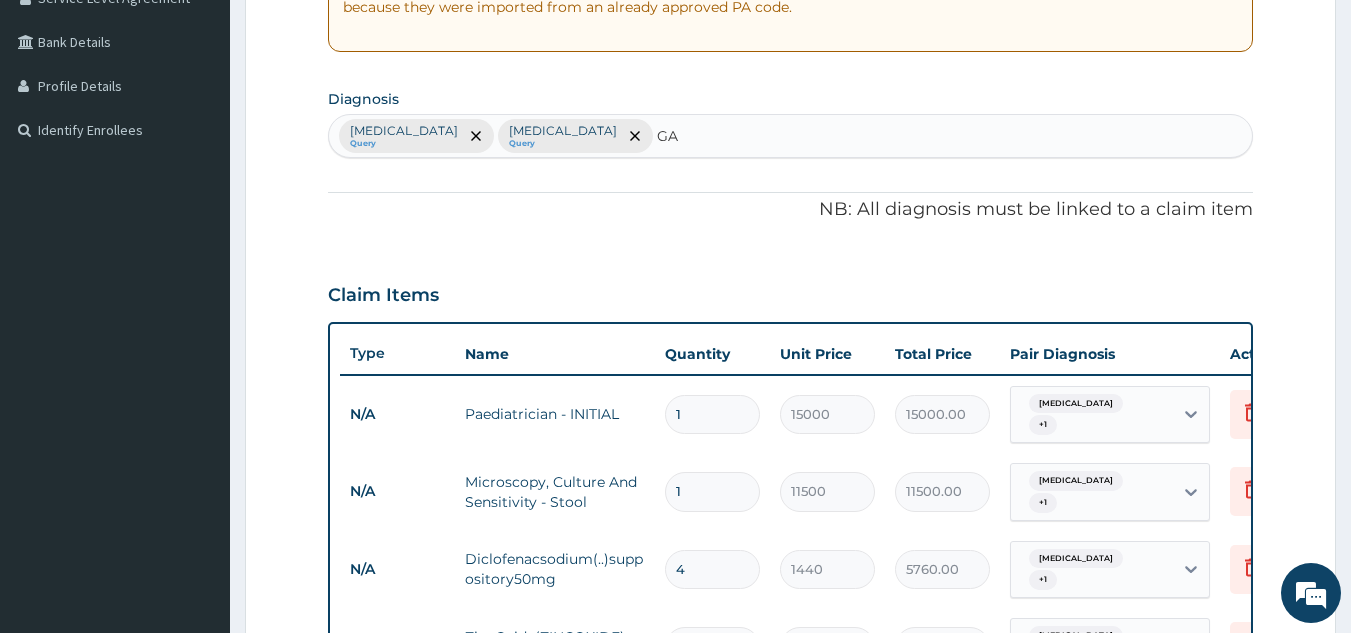 type on "G" 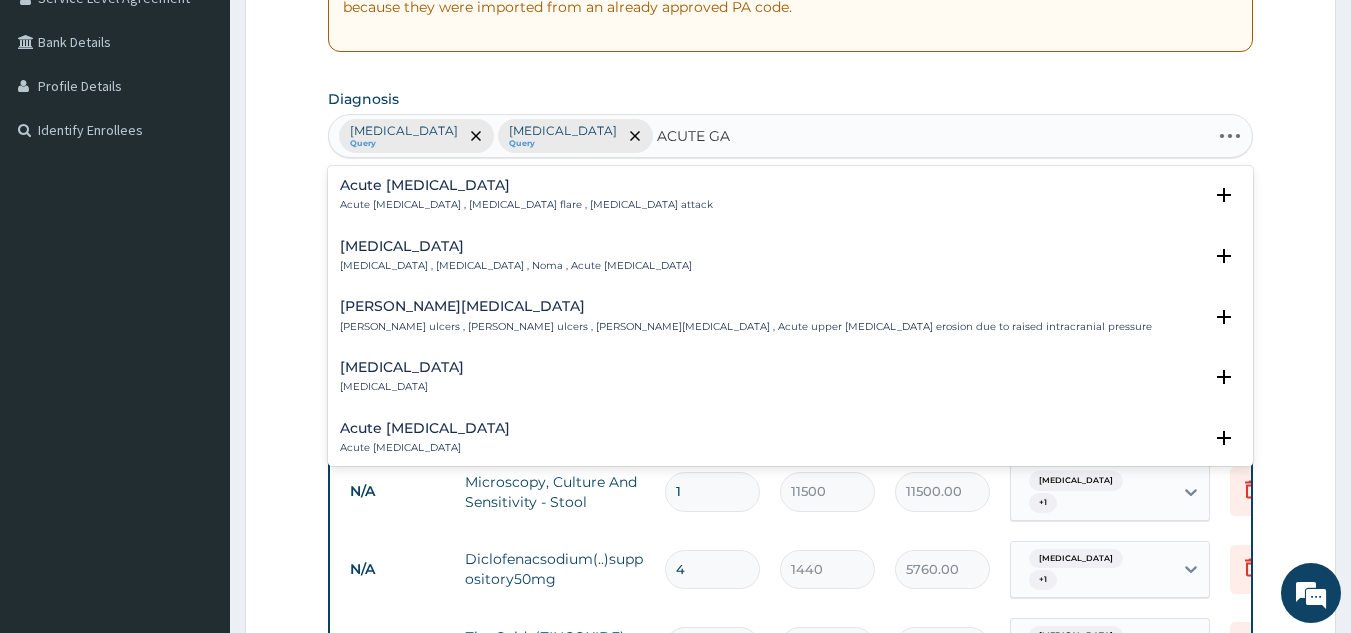 type on "ACUTE GAS" 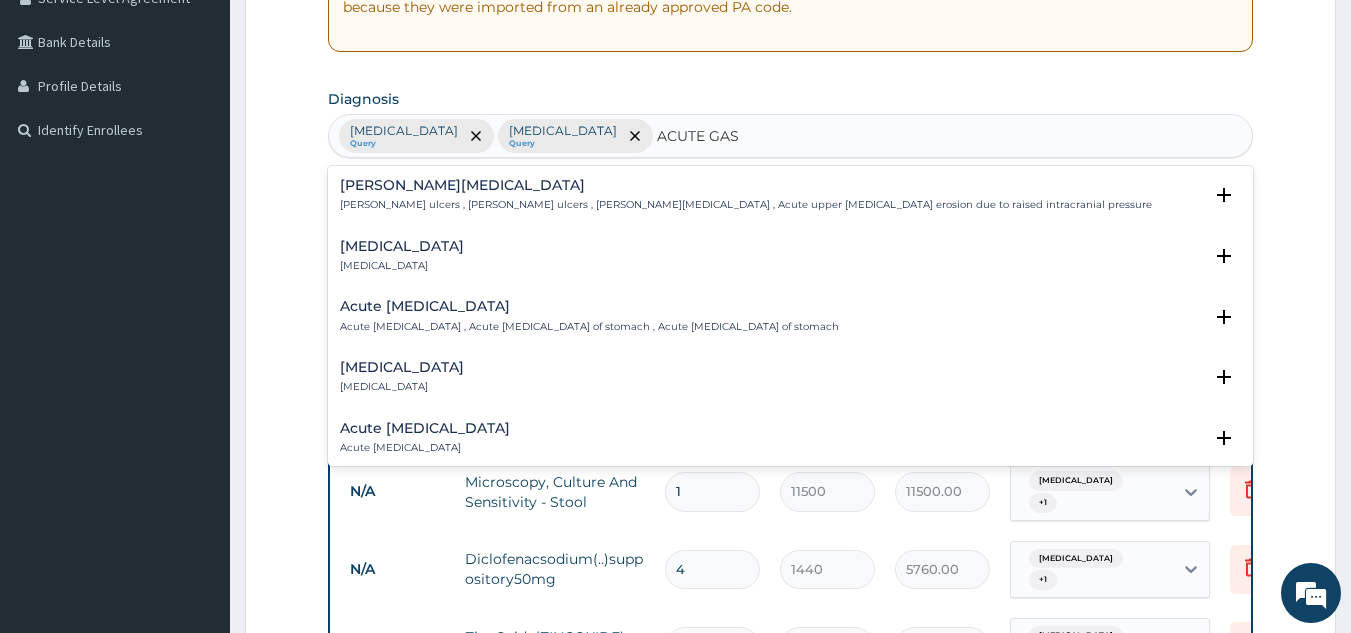 click on "Acute gastroenteritis Acute gastroenteritis" at bounding box center (791, 377) 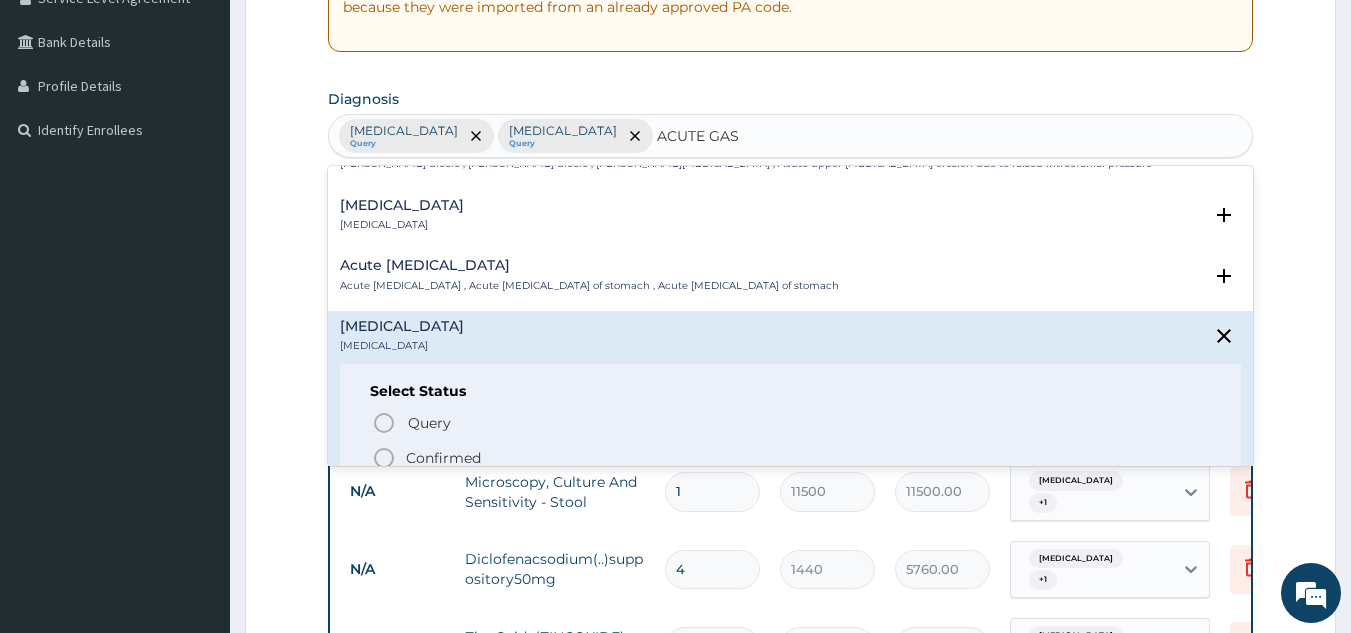 scroll, scrollTop: 58, scrollLeft: 0, axis: vertical 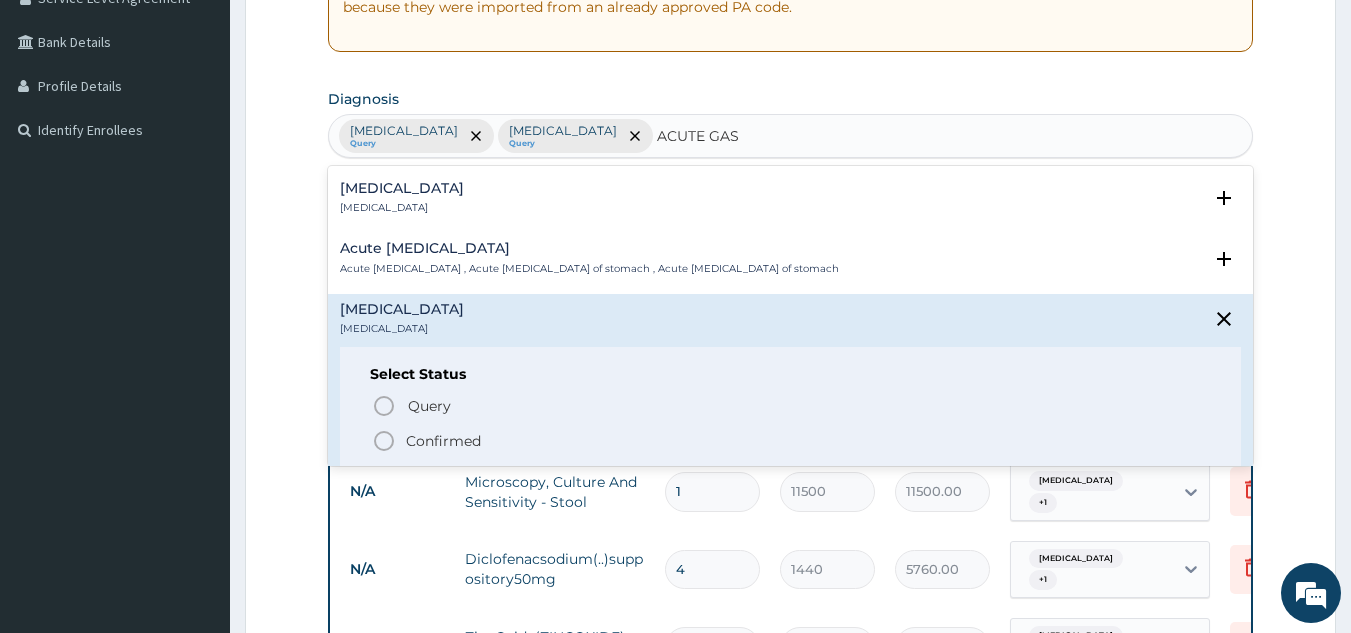 click on "Query Query covers suspected (?), Keep in view (kiv), Ruled out (r/o)" at bounding box center (792, 405) 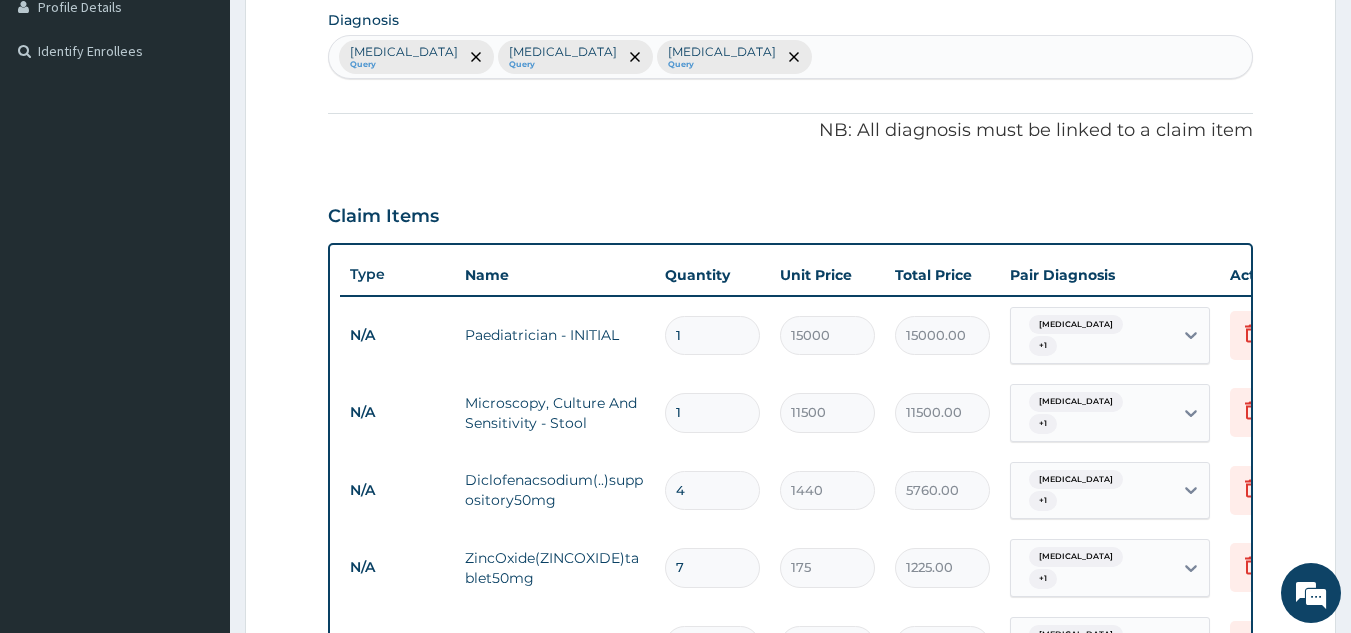 scroll, scrollTop: 520, scrollLeft: 0, axis: vertical 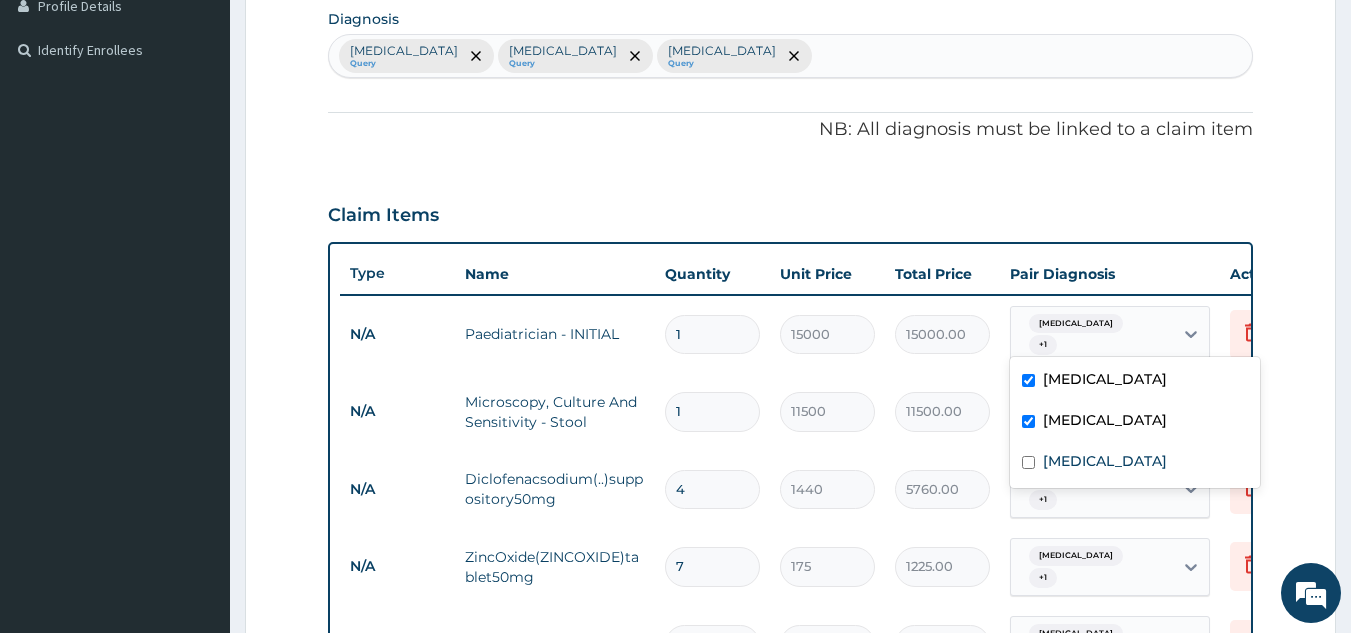 click at bounding box center (1028, 462) 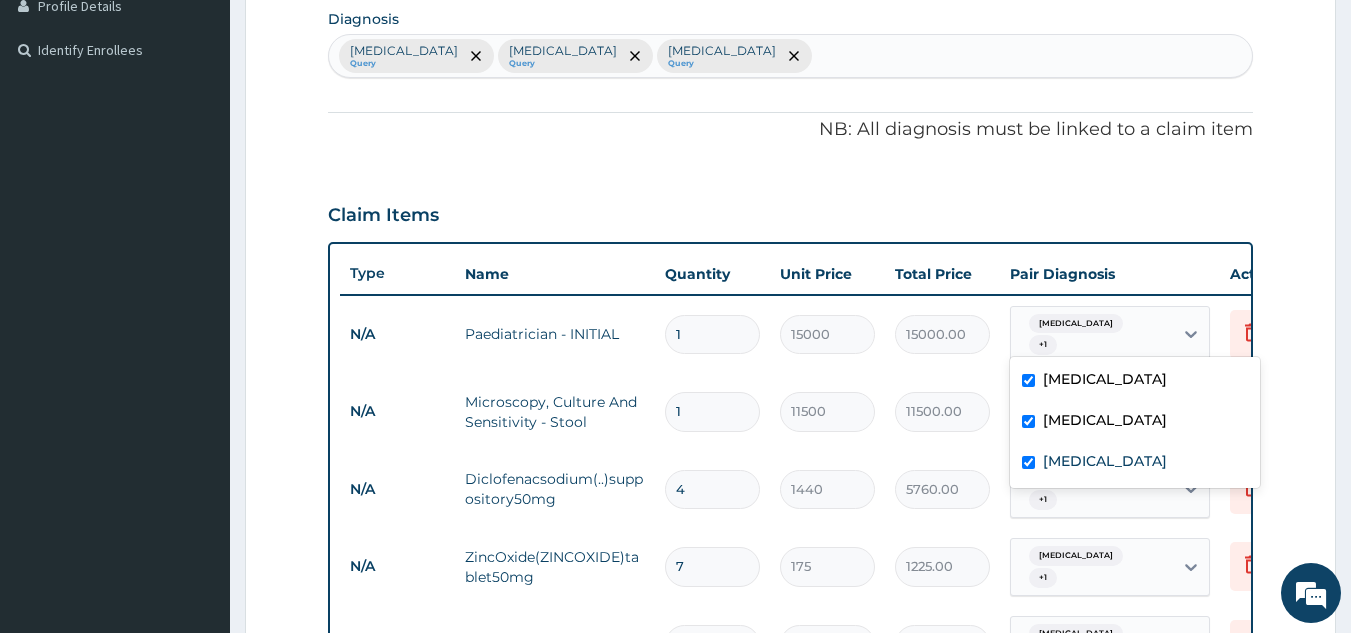 checkbox on "true" 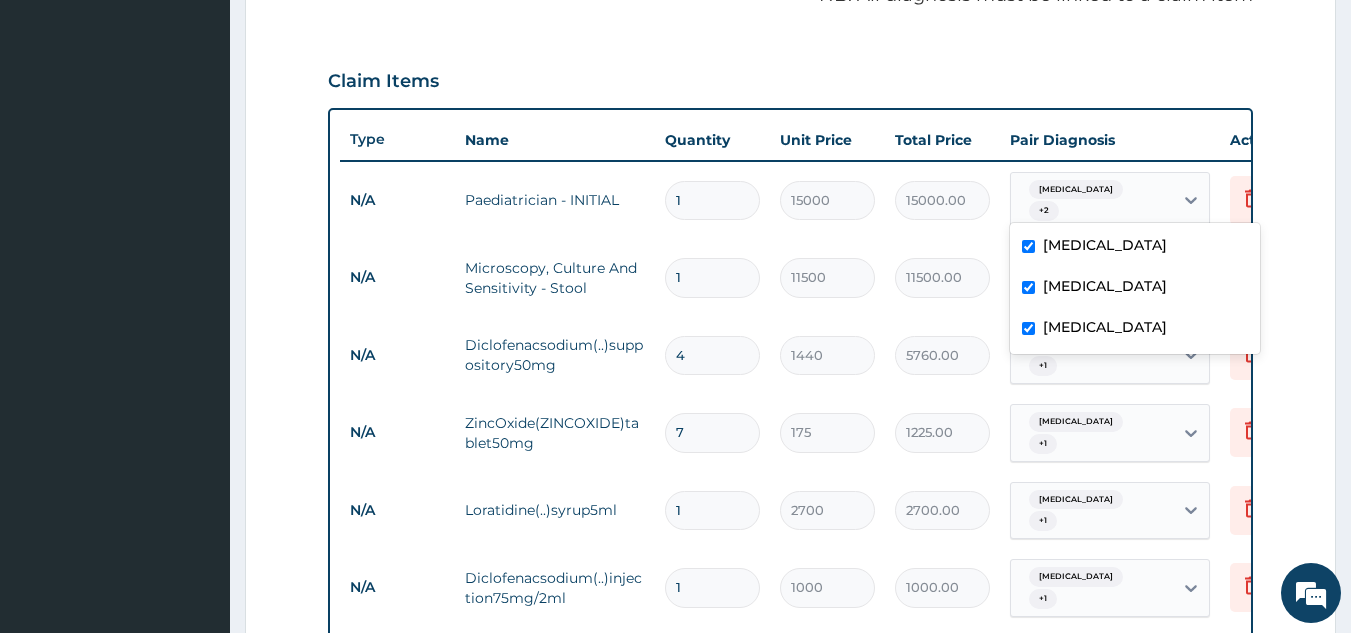 scroll, scrollTop: 657, scrollLeft: 0, axis: vertical 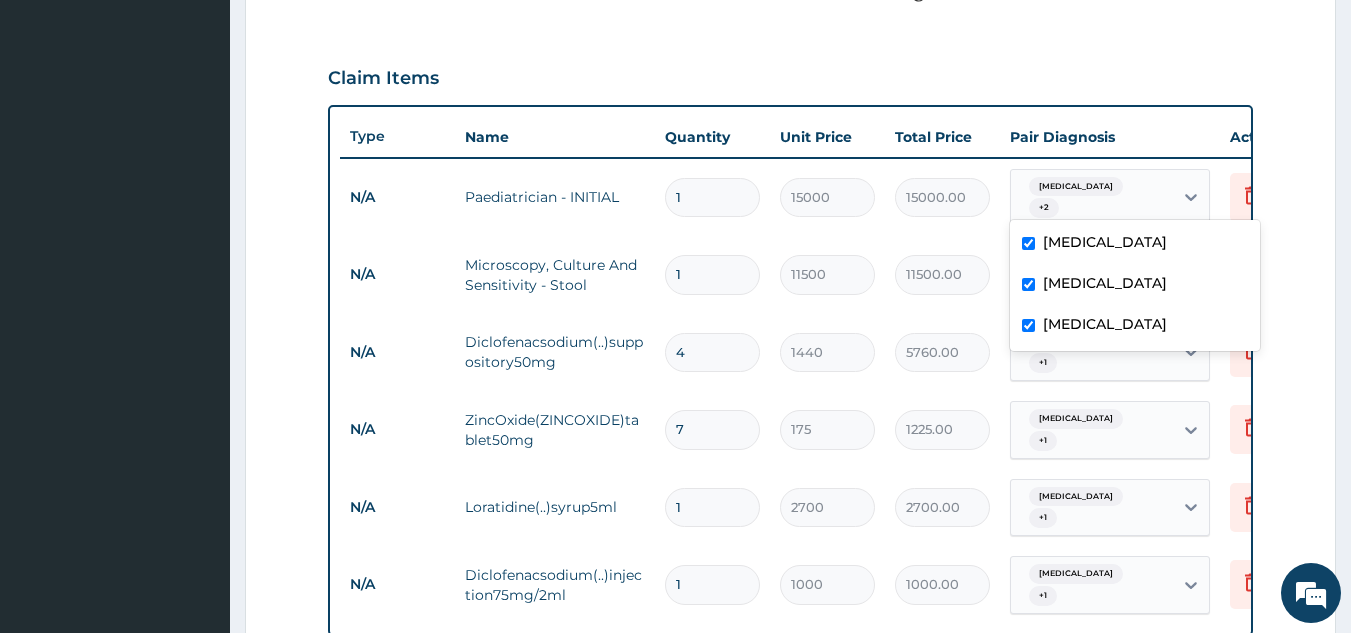 click on "Step  2  of 2 PA Code / Prescription Code Enter Code(Secondary Care Only) PA code does not exist : PA/DCS41E Encounter Date 04-07-2025 Important Notice Please enter PA codes before entering items that are not attached to a PA code   All diagnoses entered must be linked to a claim item. Diagnosis & Claim Items that are visible but inactive cannot be edited because they were imported from an already approved PA code. Diagnosis Tonsillitis Query Malaria Query Acute gastroenteritis Query NB: All diagnosis must be linked to a claim item Claim Items Type Name Quantity Unit Price Total Price Pair Diagnosis Actions N/A Paediatrician - INITIAL 1 15000 15000.00 option Acute gastroenteritis, selected. option Acute gastroenteritis focused, 3 of 3. 3 results available. Use Up and Down to choose options, press Enter to select the currently focused option, press Escape to exit the menu, press Tab to select the option and exit the menu. Tonsillitis  + 2 Delete N/A Microscopy, Culture And Sensitivity - Stool 1 11500 11500.00" at bounding box center (790, 243) 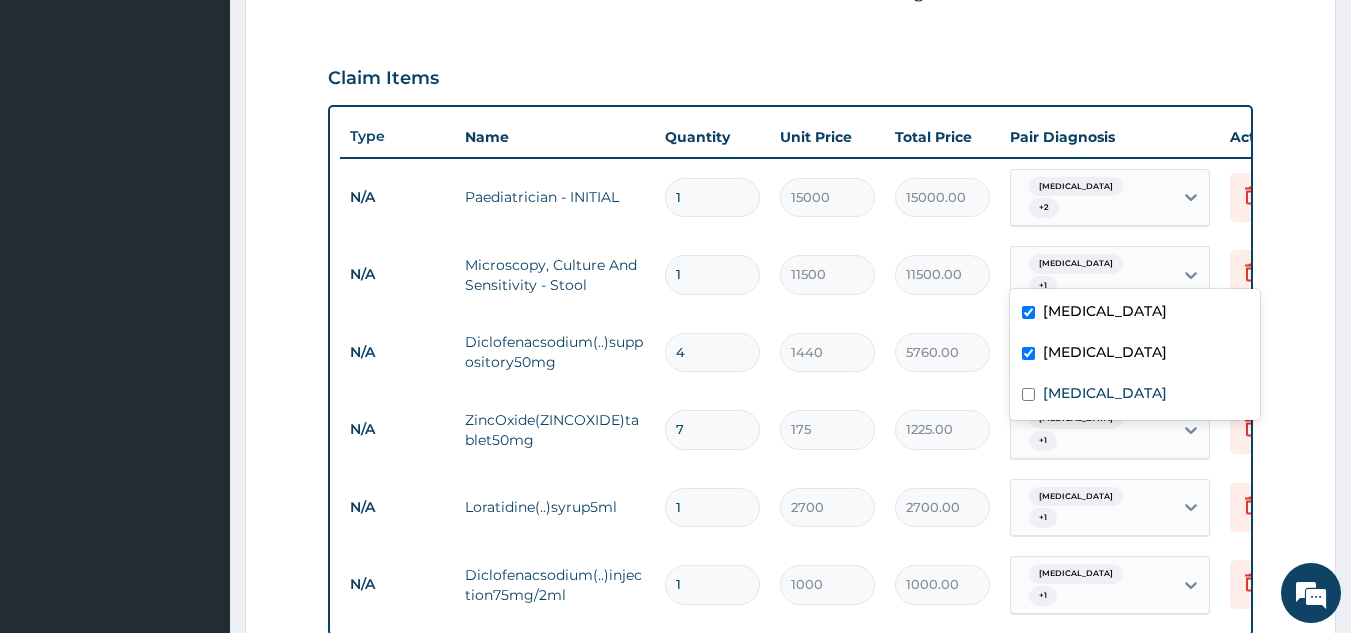 click at bounding box center [1028, 394] 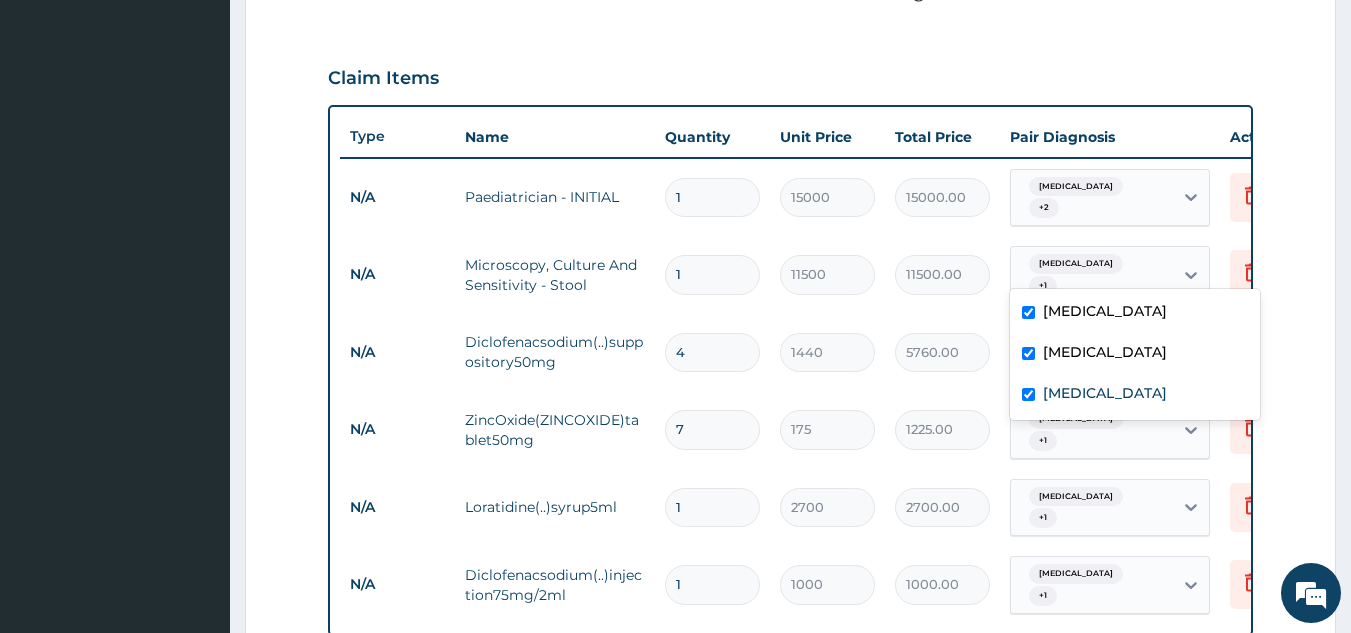 checkbox on "true" 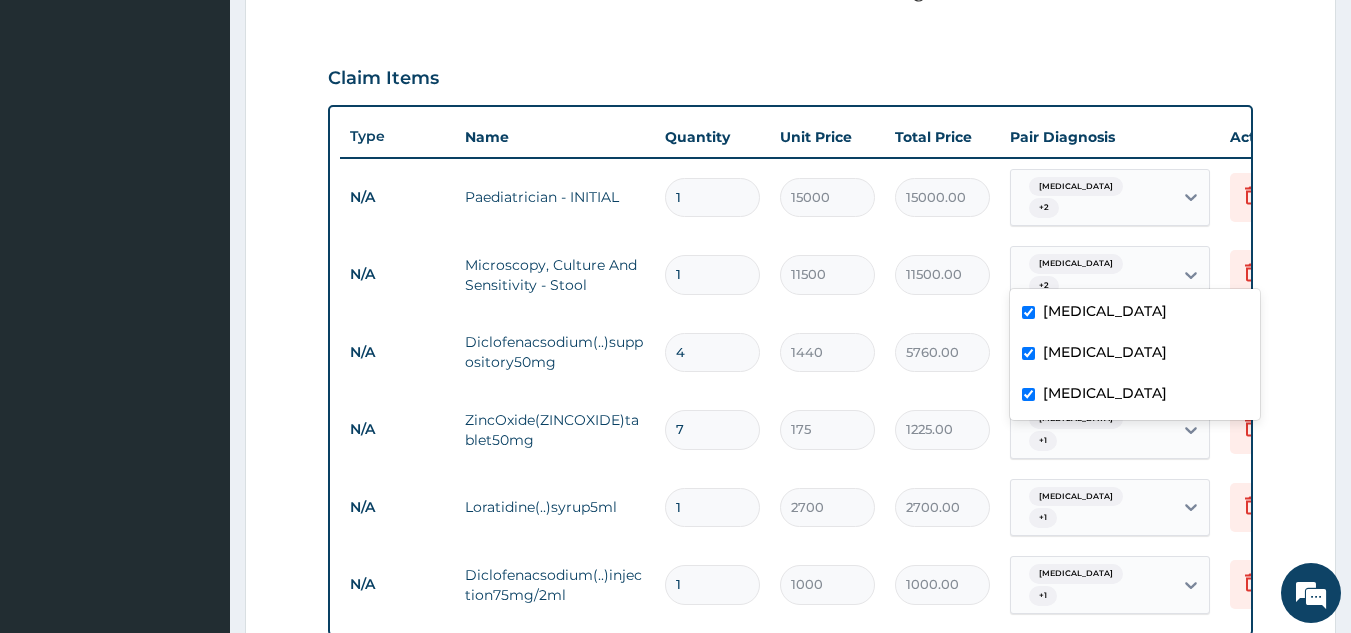 click on "Step  2  of 2 PA Code / Prescription Code Enter Code(Secondary Care Only) PA code does not exist : PA/DCS41E Encounter Date 04-07-2025 Important Notice Please enter PA codes before entering items that are not attached to a PA code   All diagnoses entered must be linked to a claim item. Diagnosis & Claim Items that are visible but inactive cannot be edited because they were imported from an already approved PA code. Diagnosis Tonsillitis Query Malaria Query Acute gastroenteritis Query NB: All diagnosis must be linked to a claim item Claim Items Type Name Quantity Unit Price Total Price Pair Diagnosis Actions N/A Paediatrician - INITIAL 1 15000 15000.00 Tonsillitis  + 2 Delete N/A Microscopy, Culture And Sensitivity - Stool 1 11500 11500.00 option Acute gastroenteritis, selected. option Acute gastroenteritis focused, 3 of 3. 3 results available. Use Up and Down to choose options, press Enter to select the currently focused option, press Escape to exit the menu, press Tab to select the option and exit the menu." at bounding box center (790, 243) 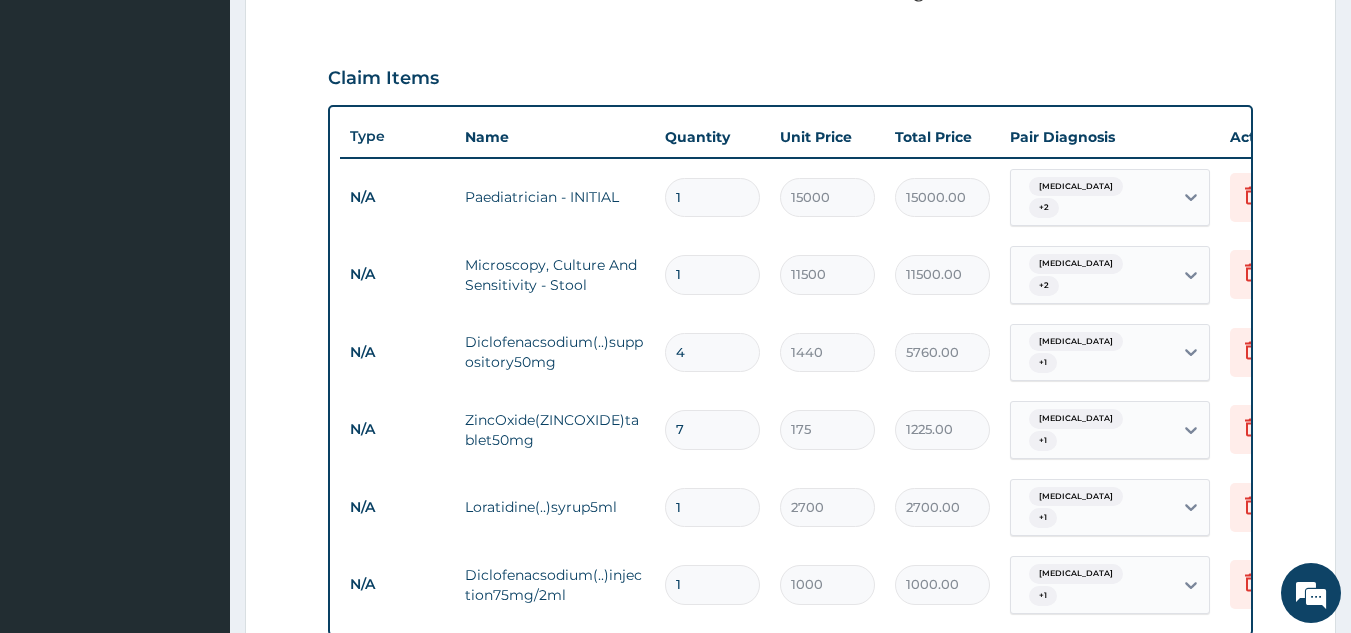 click at bounding box center (1162, 352) 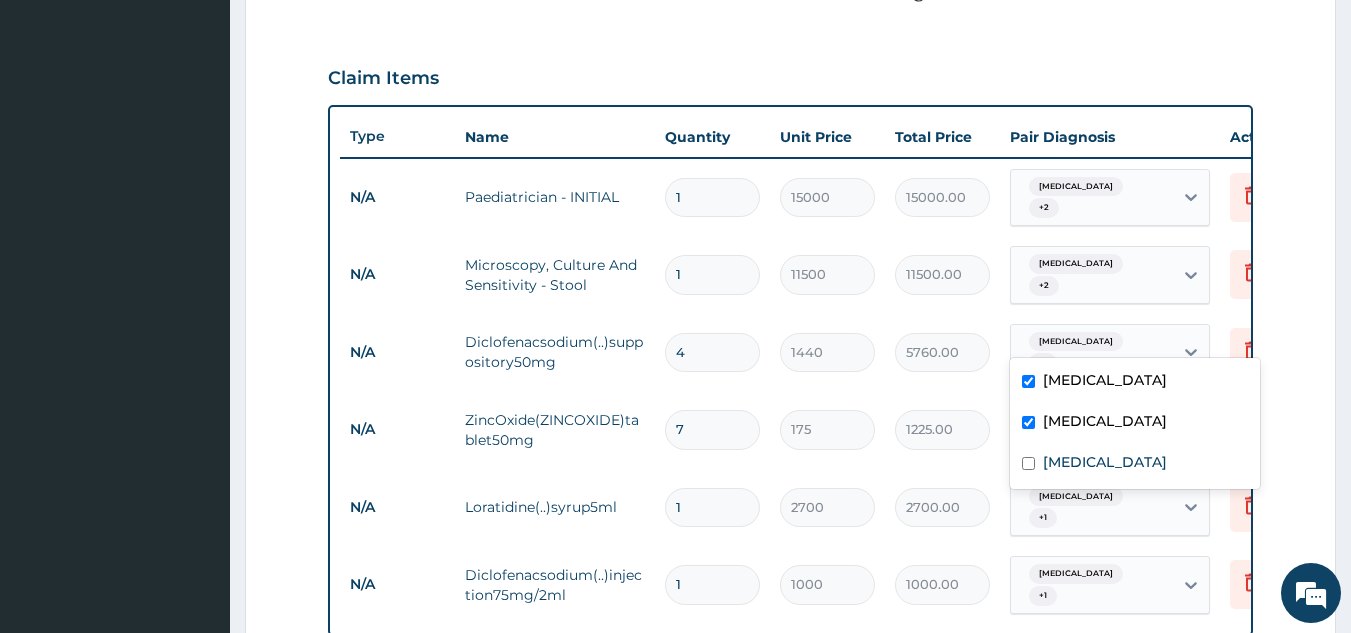 click at bounding box center [1028, 463] 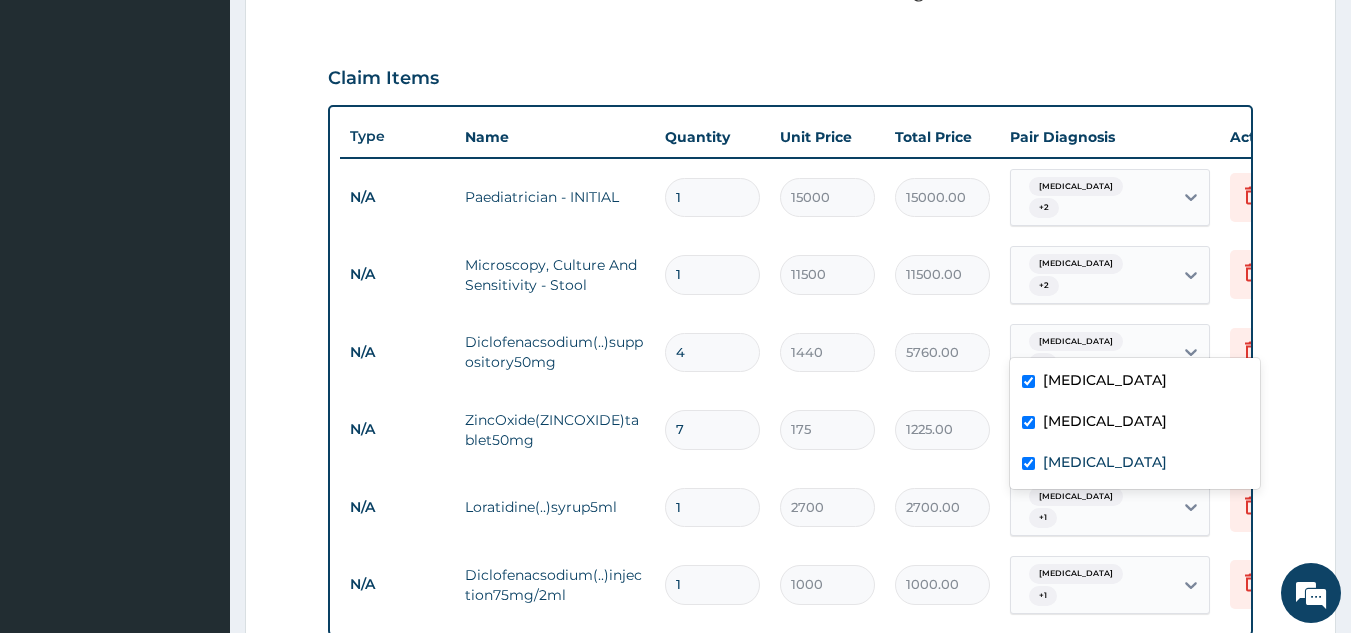 checkbox on "true" 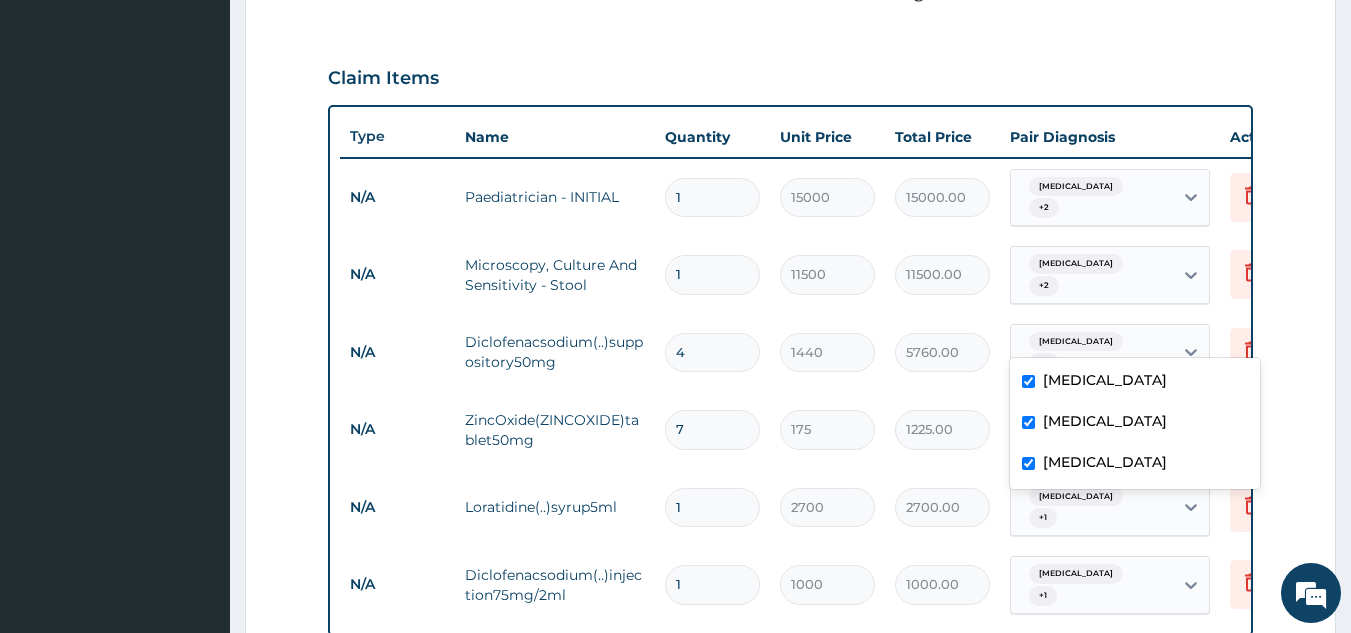 click on "Step  2  of 2 PA Code / Prescription Code Enter Code(Secondary Care Only) PA code does not exist : PA/DCS41E Encounter Date 04-07-2025 Important Notice Please enter PA codes before entering items that are not attached to a PA code   All diagnoses entered must be linked to a claim item. Diagnosis & Claim Items that are visible but inactive cannot be edited because they were imported from an already approved PA code. Diagnosis Tonsillitis Query Malaria Query Acute gastroenteritis Query NB: All diagnosis must be linked to a claim item Claim Items Type Name Quantity Unit Price Total Price Pair Diagnosis Actions N/A Paediatrician - INITIAL 1 15000 15000.00 Tonsillitis  + 2 Delete N/A Microscopy, Culture And Sensitivity - Stool 1 11500 11500.00 Tonsillitis  + 2 Delete N/A Diclofenacsodium(..)suppository50mg 4 1440 5760.00 option Acute gastroenteritis, selected. Tonsillitis  + 2 Delete N/A ZincOxide(ZINCOXIDE)tablet50mg 7 175 1225.00 Tonsillitis  + 1 Delete N/A Loratidine(..)syrup5ml 1 2700 2700.00 Tonsillitis  + 1" at bounding box center (790, 243) 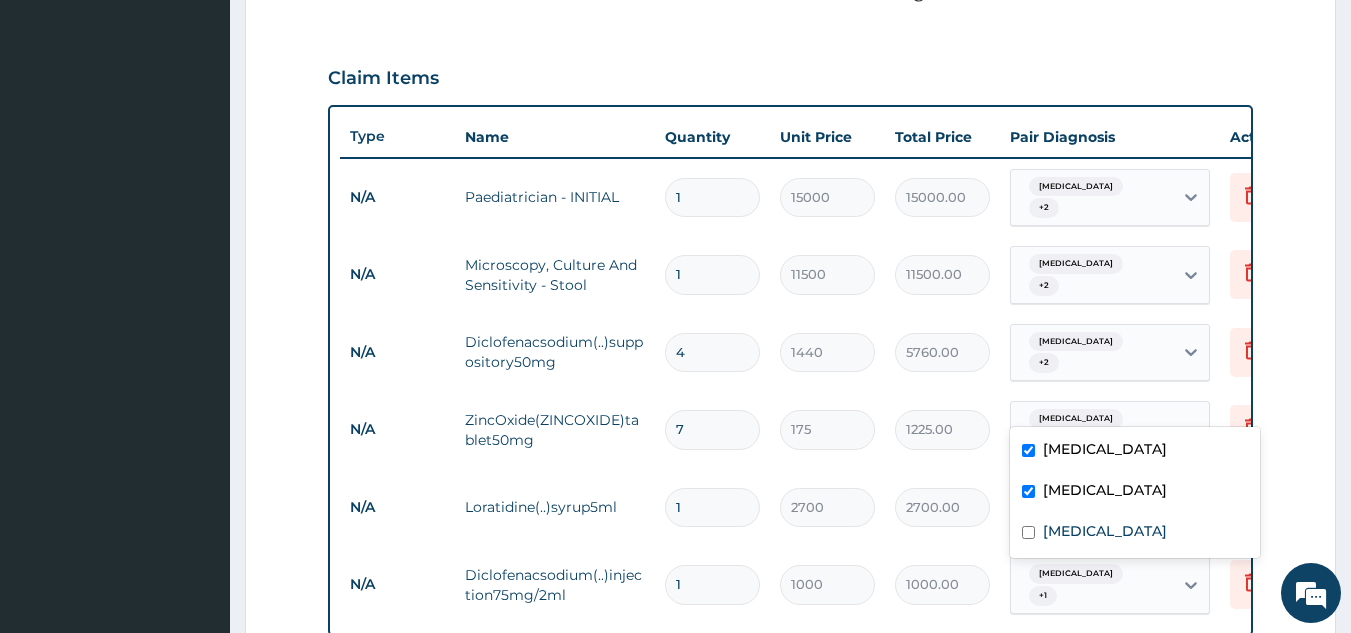 click at bounding box center [1028, 532] 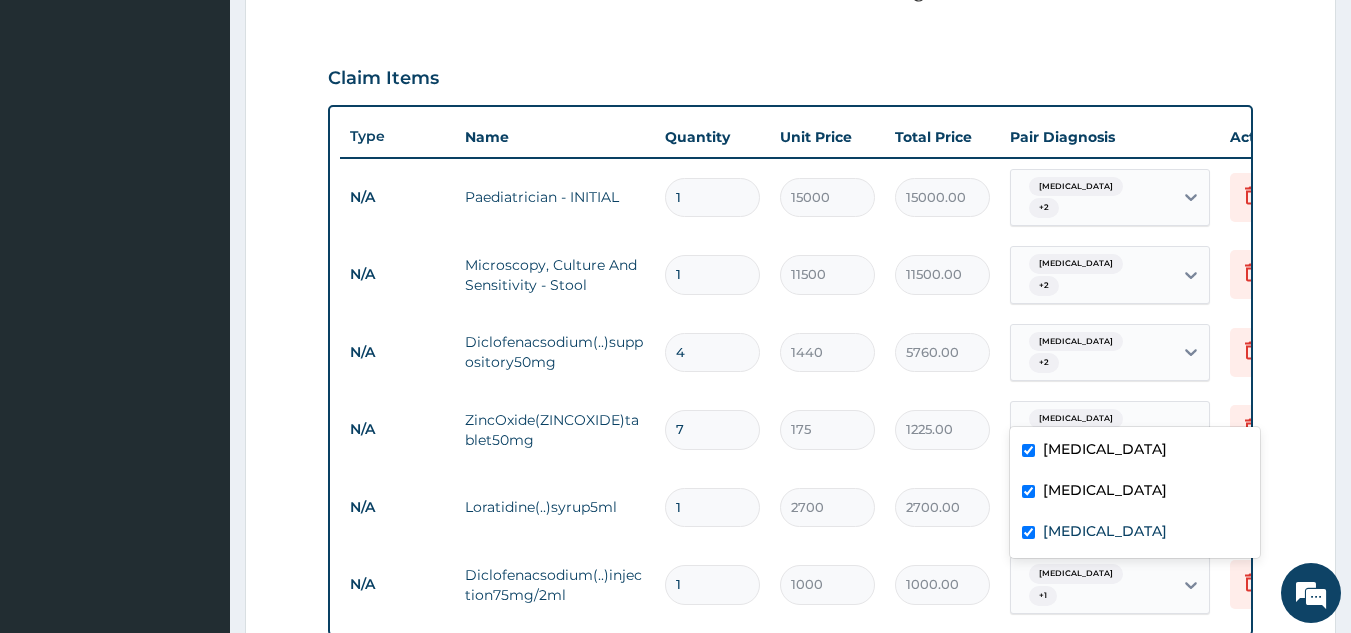 checkbox on "true" 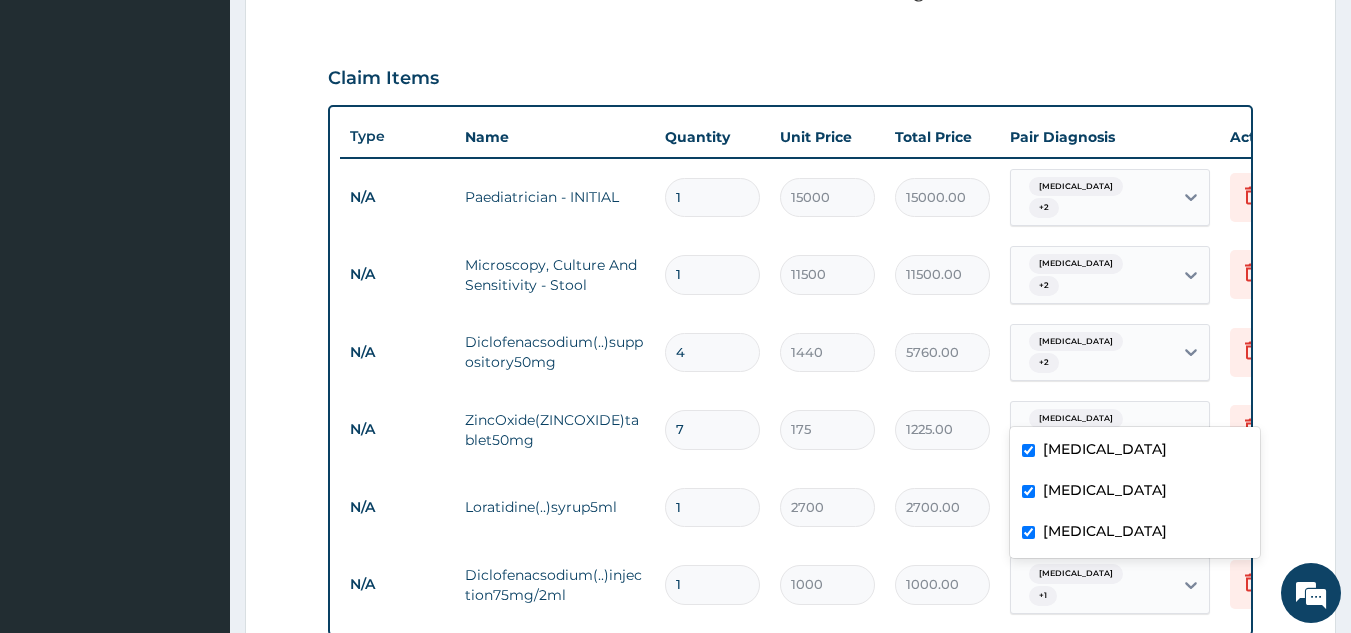 click on "Step  2  of 2 PA Code / Prescription Code Enter Code(Secondary Care Only) PA code does not exist : PA/DCS41E Encounter Date 04-07-2025 Important Notice Please enter PA codes before entering items that are not attached to a PA code   All diagnoses entered must be linked to a claim item. Diagnosis & Claim Items that are visible but inactive cannot be edited because they were imported from an already approved PA code. Diagnosis Tonsillitis Query Malaria Query Acute gastroenteritis Query NB: All diagnosis must be linked to a claim item Claim Items Type Name Quantity Unit Price Total Price Pair Diagnosis Actions N/A Paediatrician - INITIAL 1 15000 15000.00 Tonsillitis  + 2 Delete N/A Microscopy, Culture And Sensitivity - Stool 1 11500 11500.00 Tonsillitis  + 2 Delete N/A Diclofenacsodium(..)suppository50mg 4 1440 5760.00 Tonsillitis  + 2 Delete N/A ZincOxide(ZINCOXIDE)tablet50mg 7 175 1225.00 option Acute gastroenteritis, selected. Tonsillitis  + 2 Delete N/A Loratidine(..)syrup5ml 1 2700 2700.00 Tonsillitis  + 1" at bounding box center (790, 243) 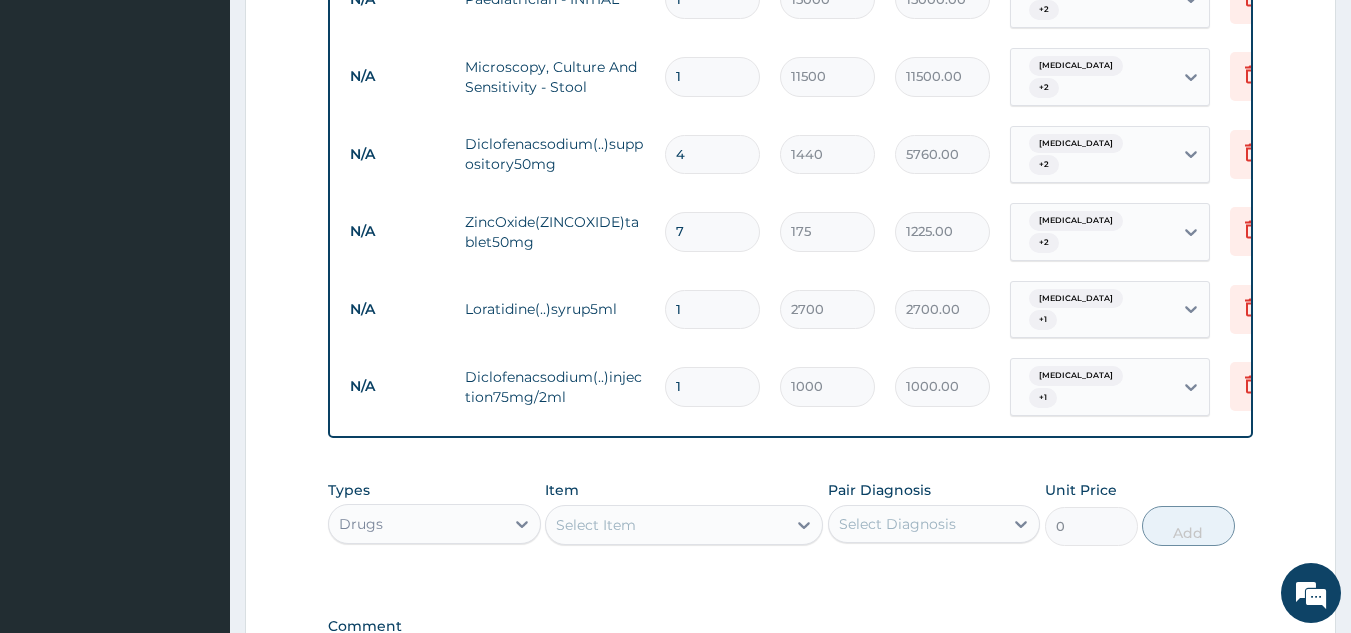 scroll, scrollTop: 866, scrollLeft: 0, axis: vertical 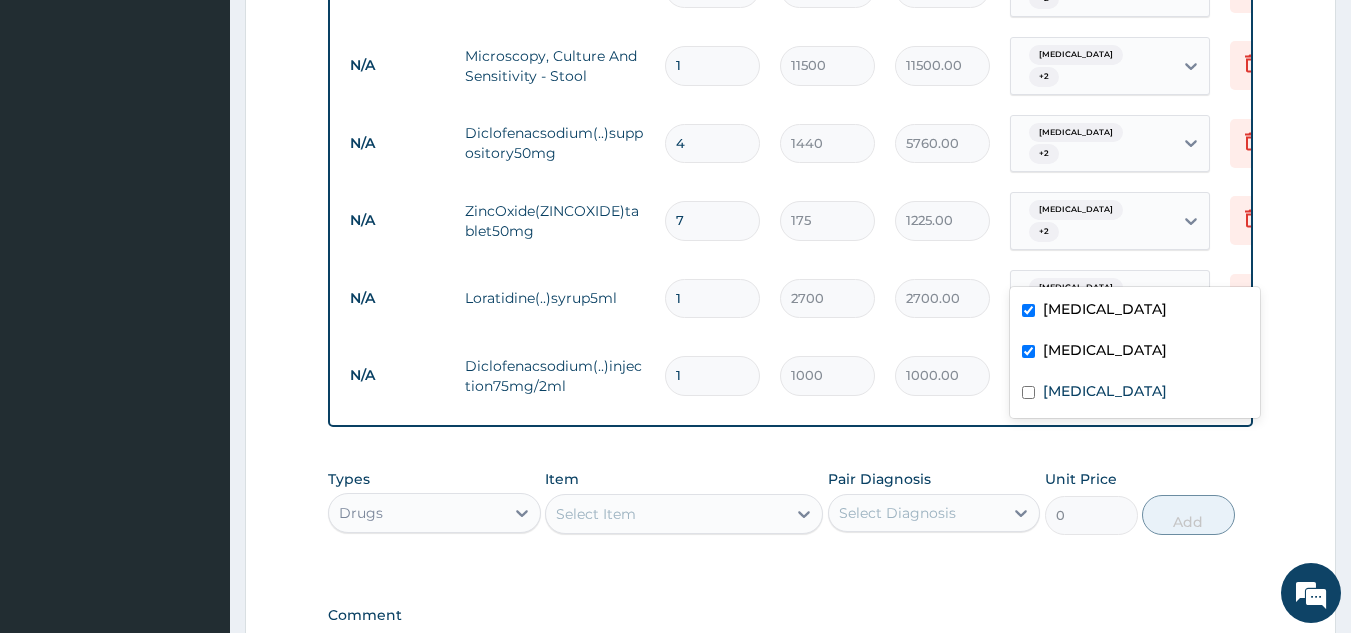click at bounding box center [1028, 392] 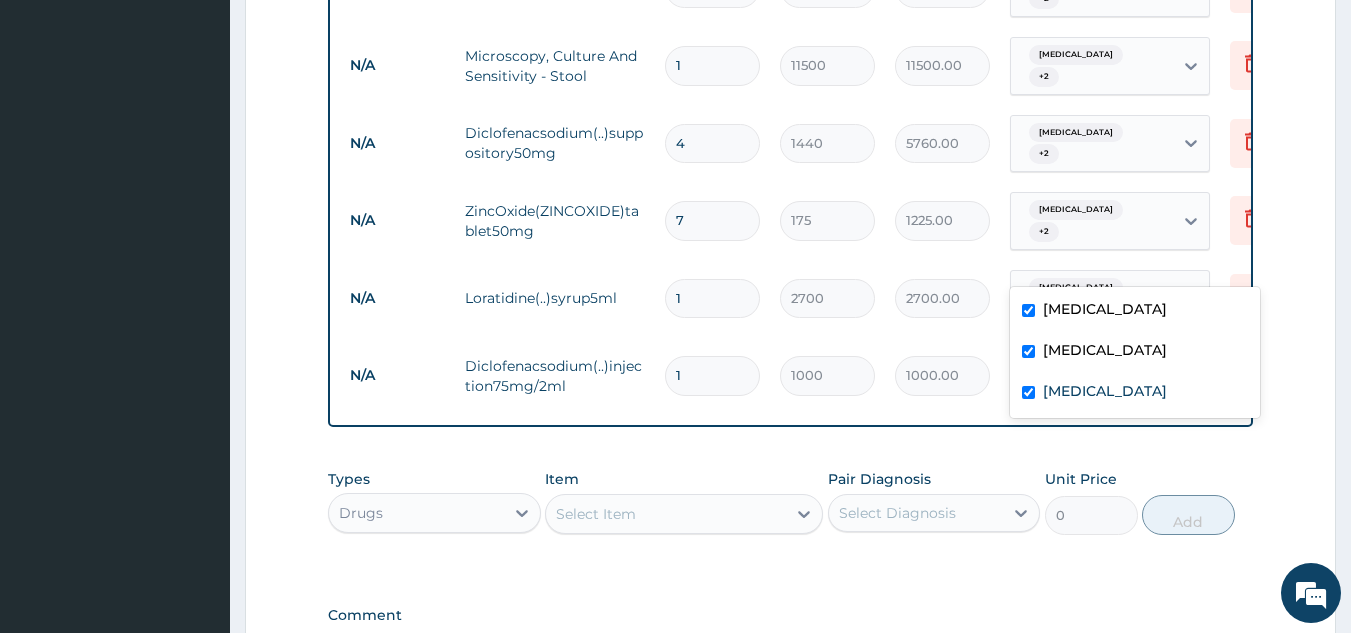checkbox on "true" 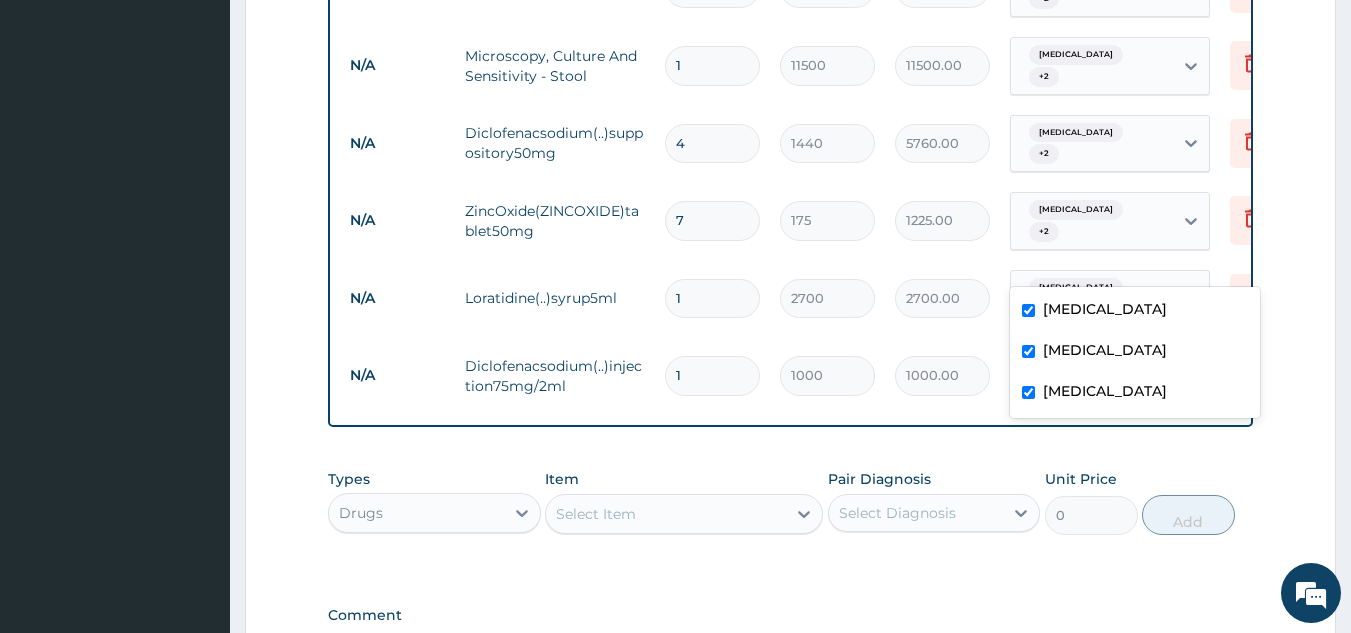 click on "Step  2  of 2 PA Code / Prescription Code Enter Code(Secondary Care Only) PA code does not exist : PA/DCS41E Encounter Date 04-07-2025 Important Notice Please enter PA codes before entering items that are not attached to a PA code   All diagnoses entered must be linked to a claim item. Diagnosis & Claim Items that are visible but inactive cannot be edited because they were imported from an already approved PA code. Diagnosis Tonsillitis Query Malaria Query Acute gastroenteritis Query NB: All diagnosis must be linked to a claim item Claim Items Type Name Quantity Unit Price Total Price Pair Diagnosis Actions N/A Paediatrician - INITIAL 1 15000 15000.00 Tonsillitis  + 2 Delete N/A Microscopy, Culture And Sensitivity - Stool 1 11500 11500.00 Tonsillitis  + 2 Delete N/A Diclofenacsodium(..)suppository50mg 4 1440 5760.00 Tonsillitis  + 2 Delete N/A ZincOxide(ZINCOXIDE)tablet50mg 7 175 1225.00 Tonsillitis  + 2 Delete N/A Loratidine(..)syrup5ml 1 2700 2700.00 option Acute gastroenteritis, selected. Tonsillitis  + 2" at bounding box center (790, 34) 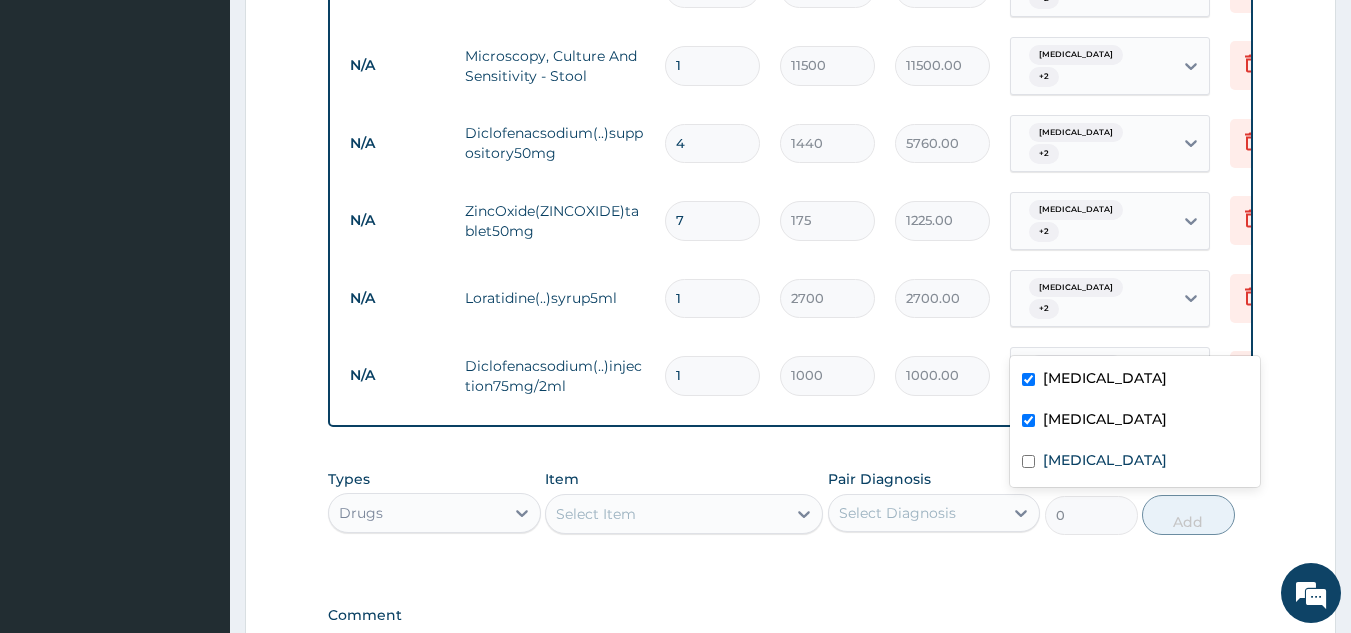 click at bounding box center (1028, 461) 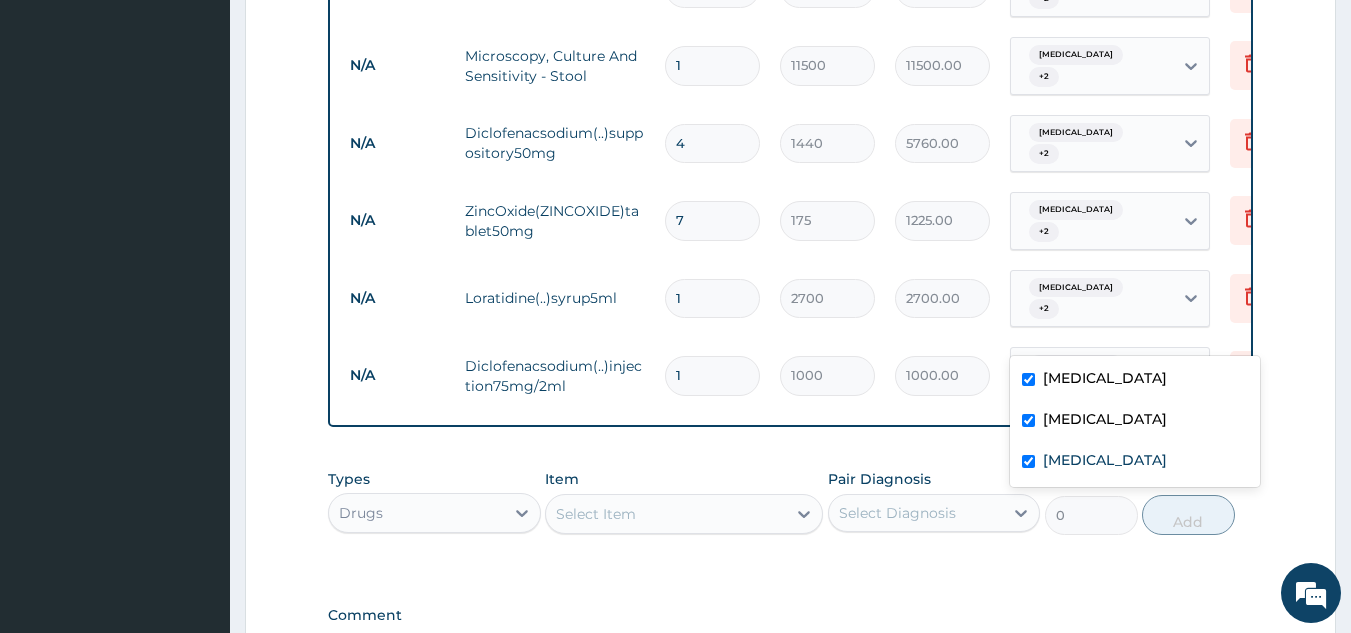 checkbox on "true" 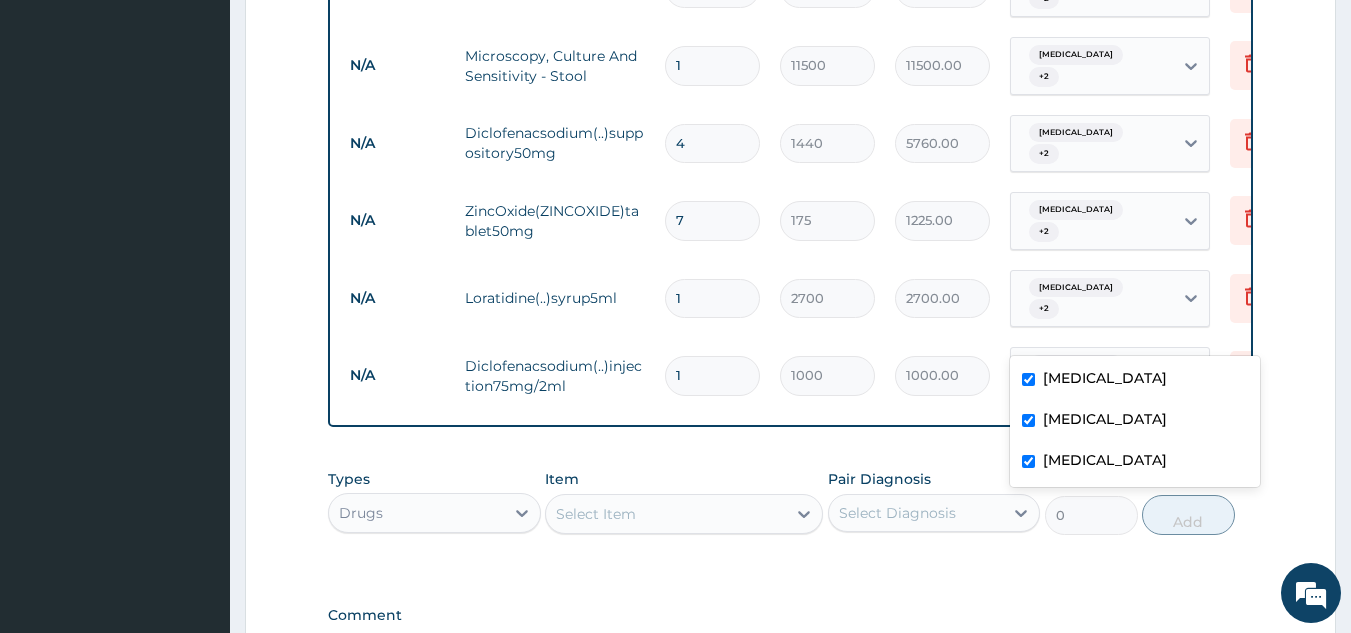 click on "Step  2  of 2 PA Code / Prescription Code Enter Code(Secondary Care Only) PA code does not exist : PA/DCS41E Encounter Date 04-07-2025 Important Notice Please enter PA codes before entering items that are not attached to a PA code   All diagnoses entered must be linked to a claim item. Diagnosis & Claim Items that are visible but inactive cannot be edited because they were imported from an already approved PA code. Diagnosis Tonsillitis Query Malaria Query Acute gastroenteritis Query NB: All diagnosis must be linked to a claim item Claim Items Type Name Quantity Unit Price Total Price Pair Diagnosis Actions N/A Paediatrician - INITIAL 1 15000 15000.00 Tonsillitis  + 2 Delete N/A Microscopy, Culture And Sensitivity - Stool 1 11500 11500.00 Tonsillitis  + 2 Delete N/A Diclofenacsodium(..)suppository50mg 4 1440 5760.00 Tonsillitis  + 2 Delete N/A ZincOxide(ZINCOXIDE)tablet50mg 7 175 1225.00 Tonsillitis  + 2 Delete N/A Loratidine(..)syrup5ml 1 2700 2700.00 Tonsillitis  + 2 Delete N/A 1 1000 1000.00 Tonsillitis  +" at bounding box center [790, 34] 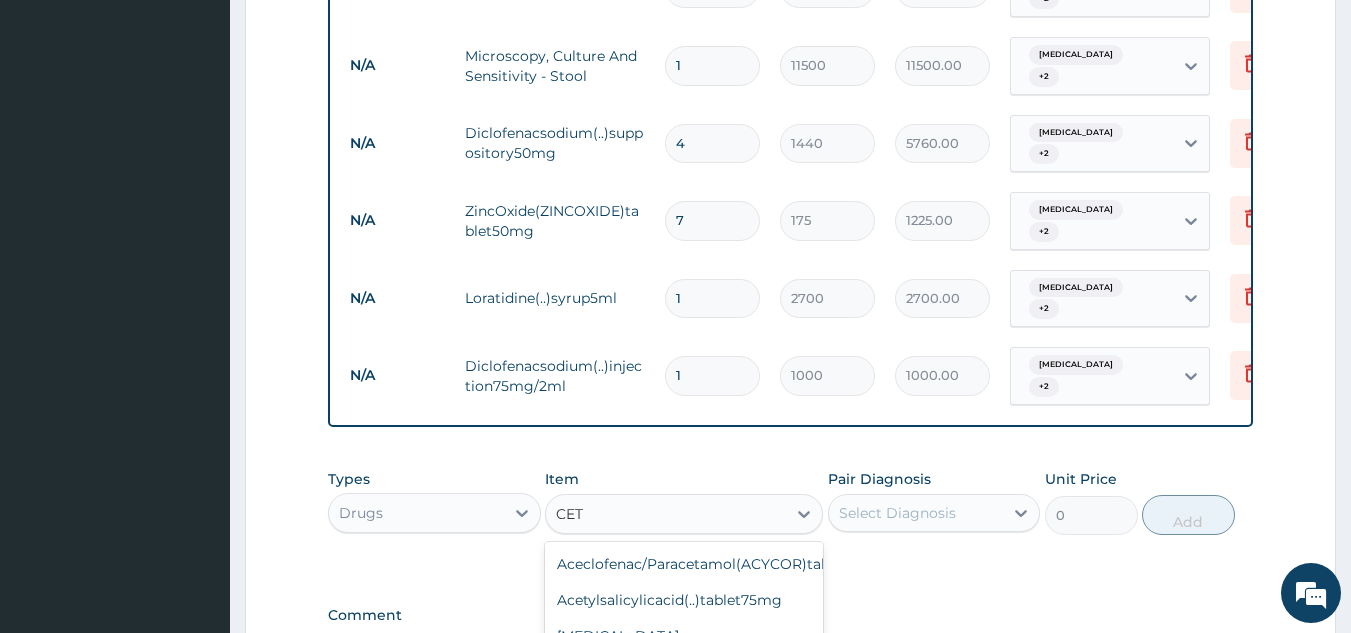 type on "CET" 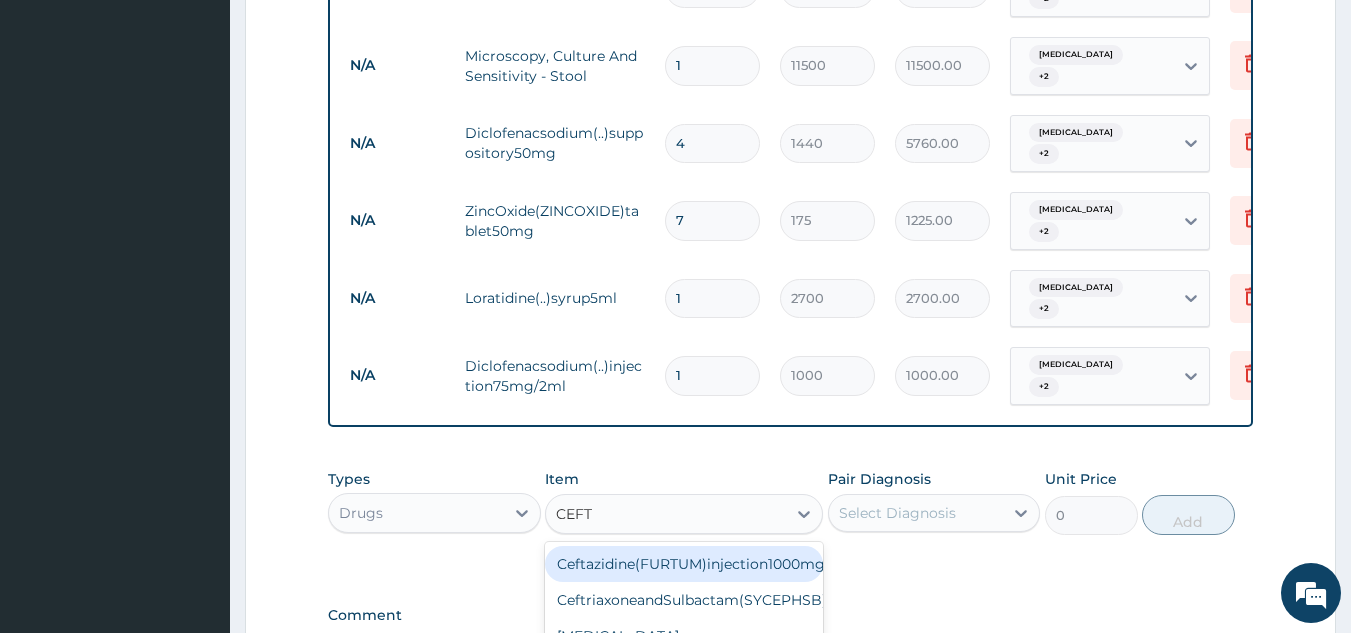 type on "CEFTR" 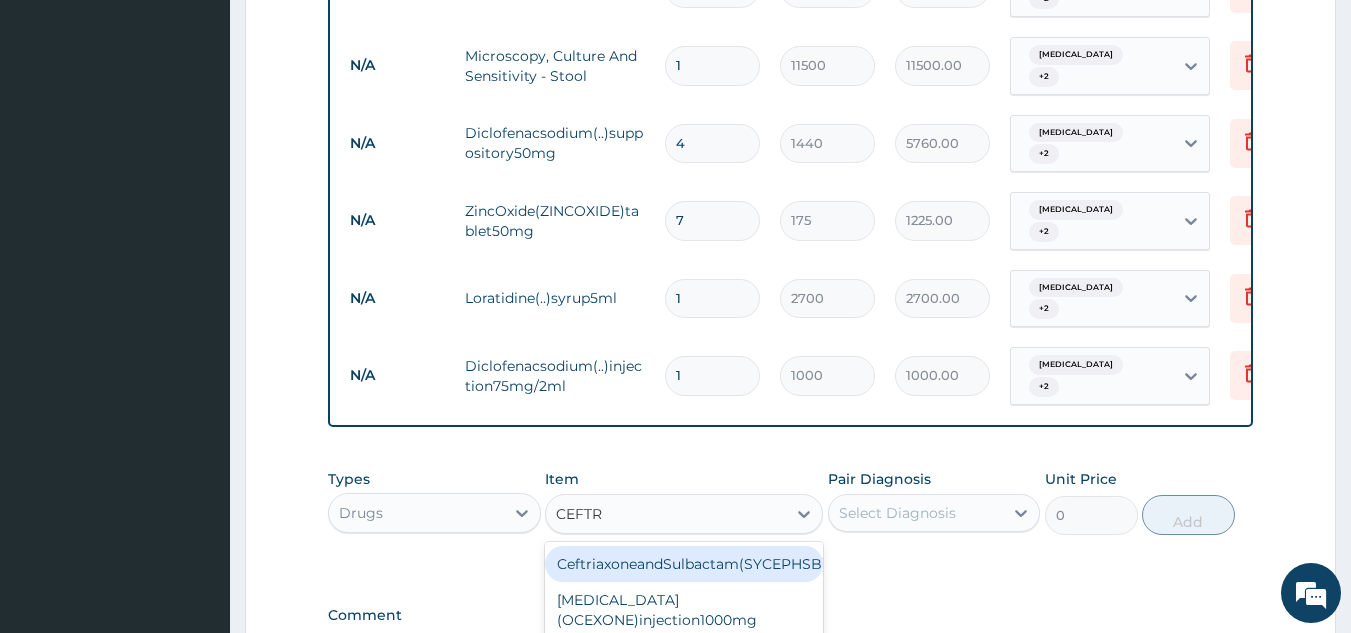 click on "Ceftriaxone(OCEXONE)injection1000mg" at bounding box center [684, 610] 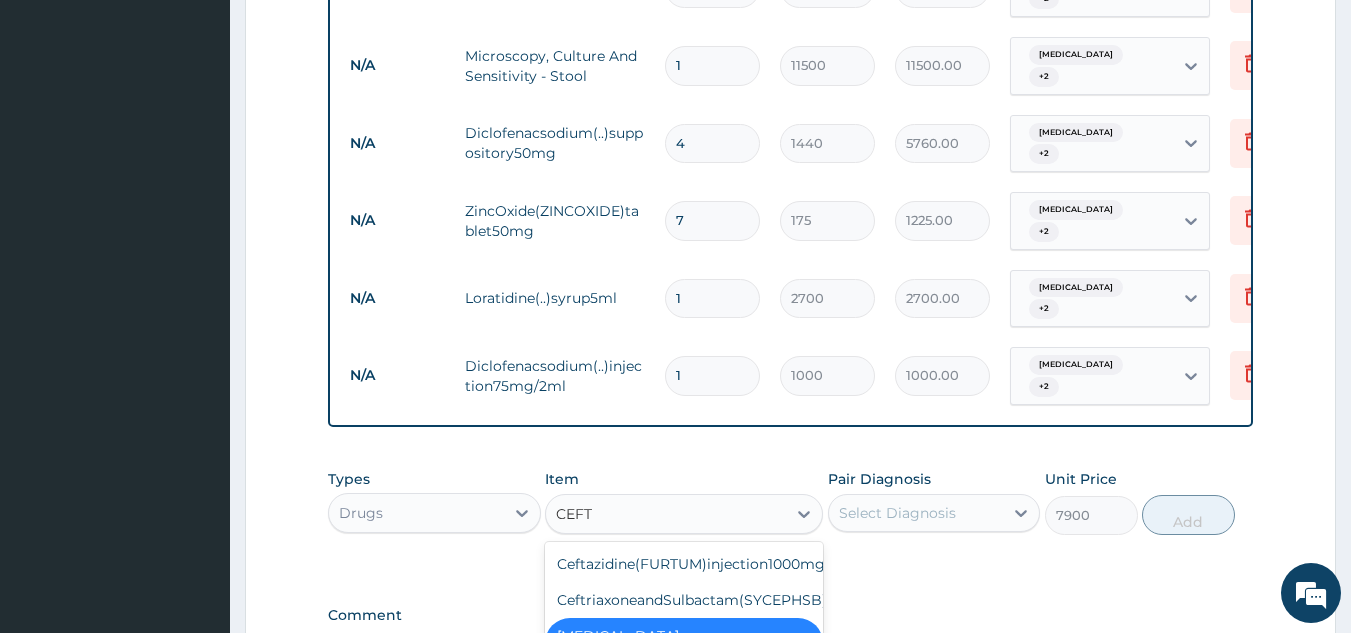 scroll, scrollTop: 0, scrollLeft: 0, axis: both 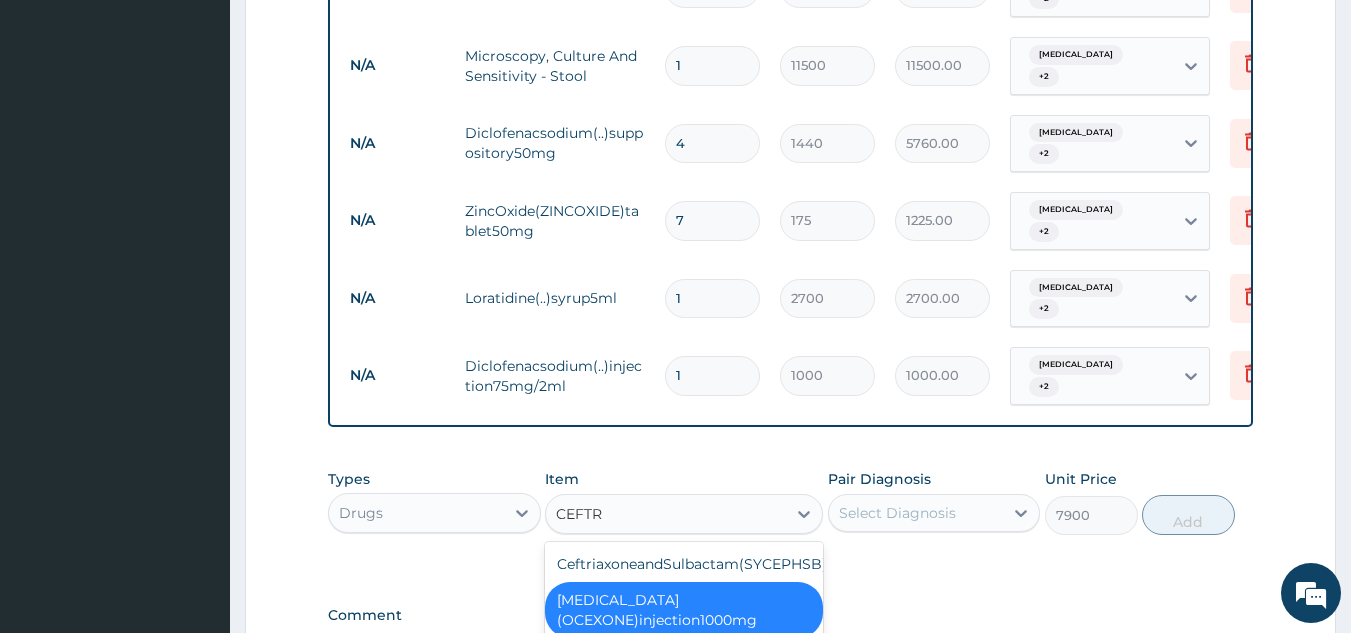 type on "CEFTR" 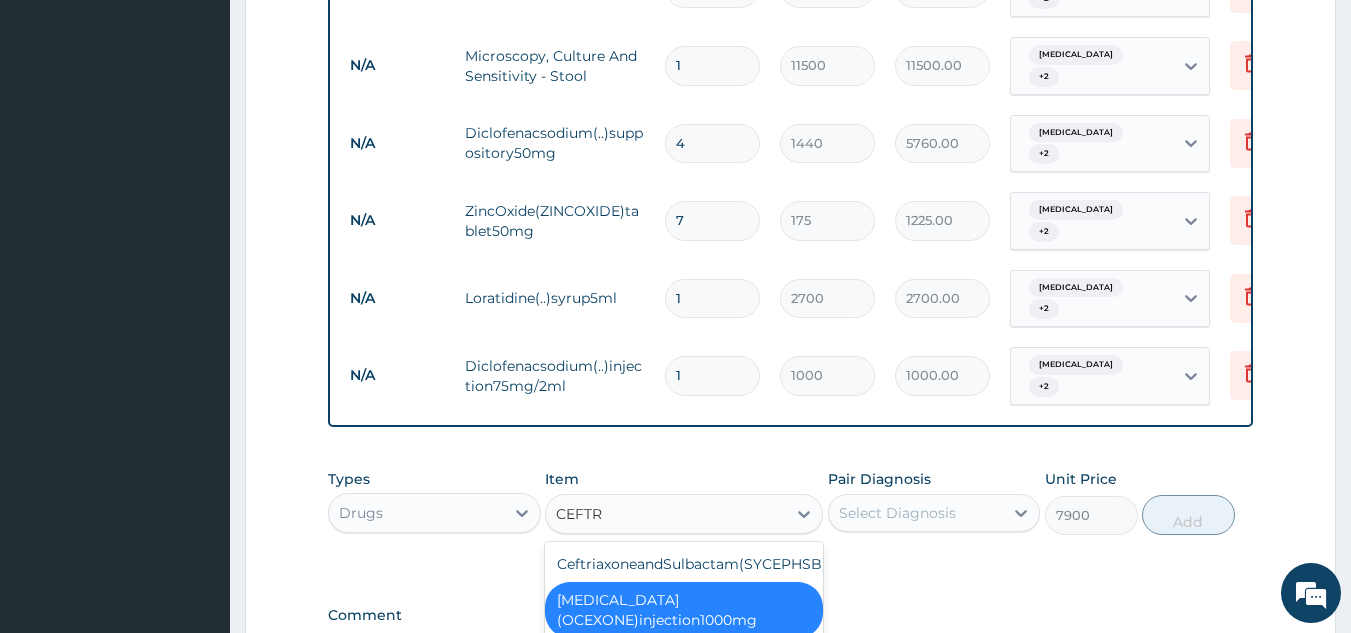 type 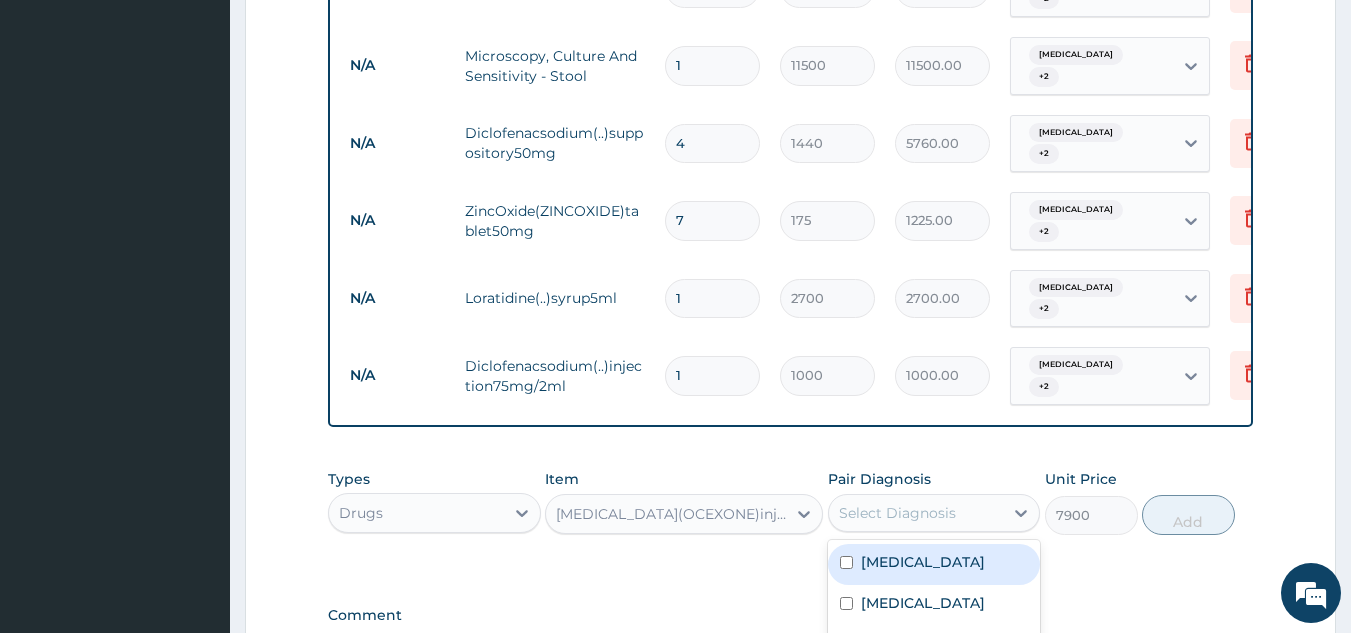 click at bounding box center [846, 562] 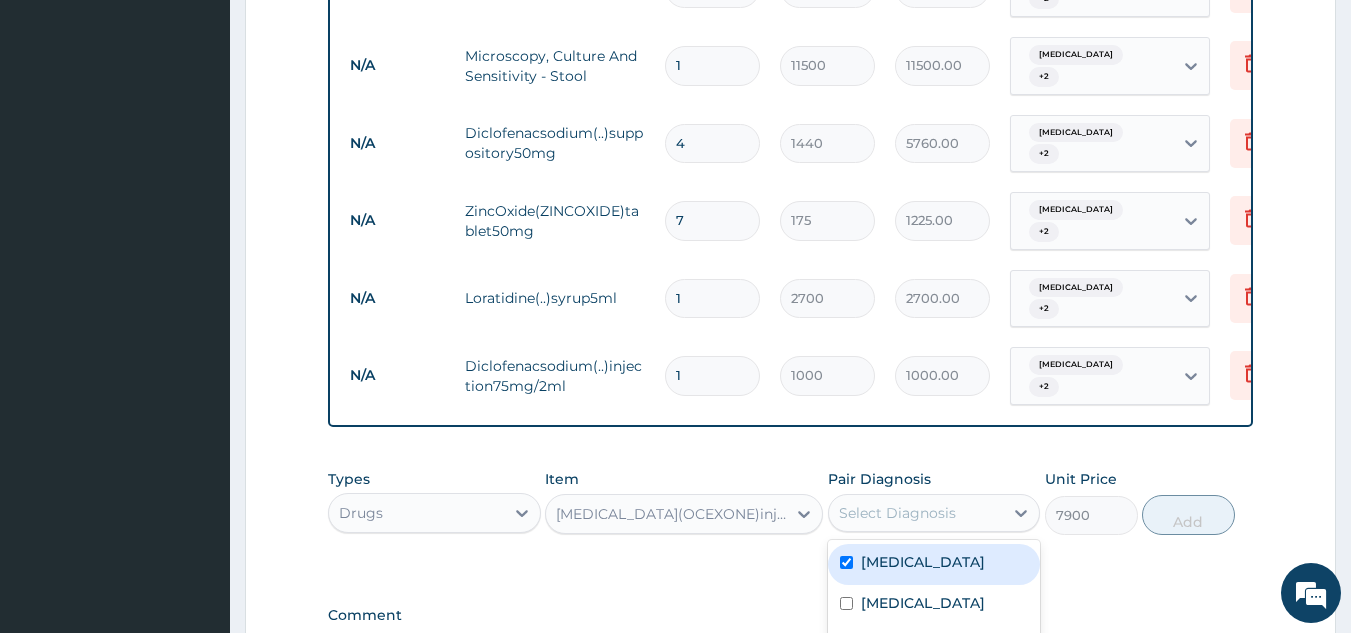 checkbox on "true" 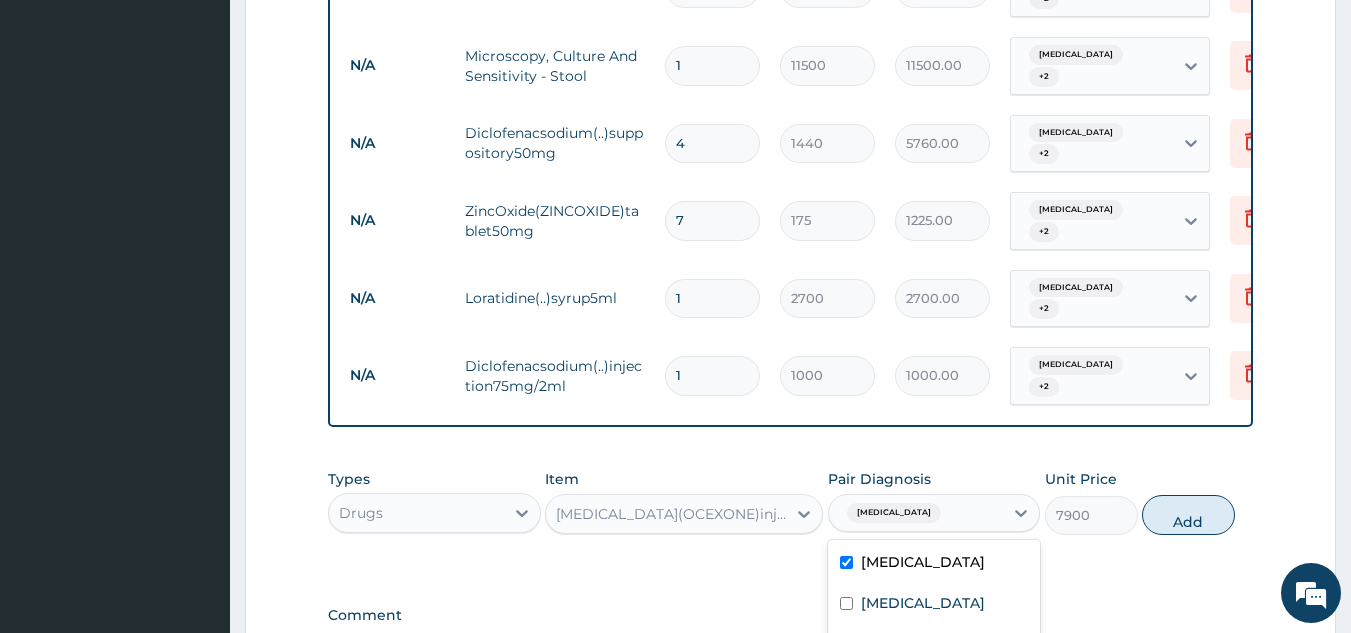 click at bounding box center [846, 603] 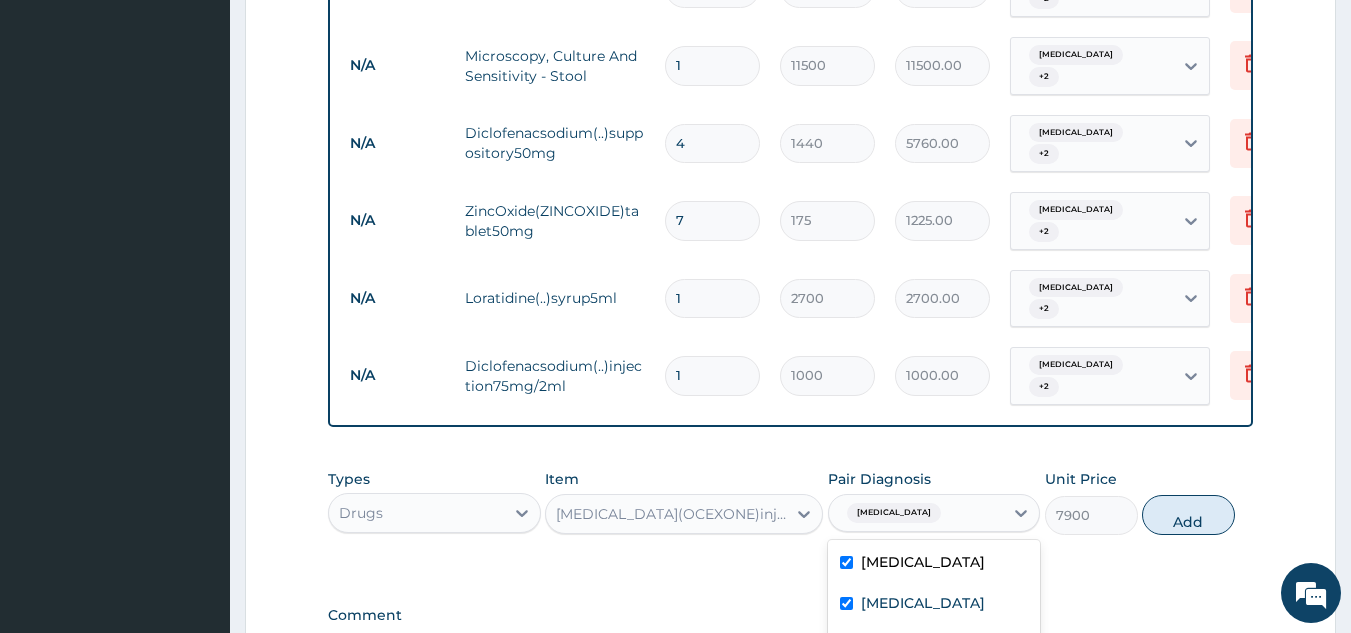 checkbox on "true" 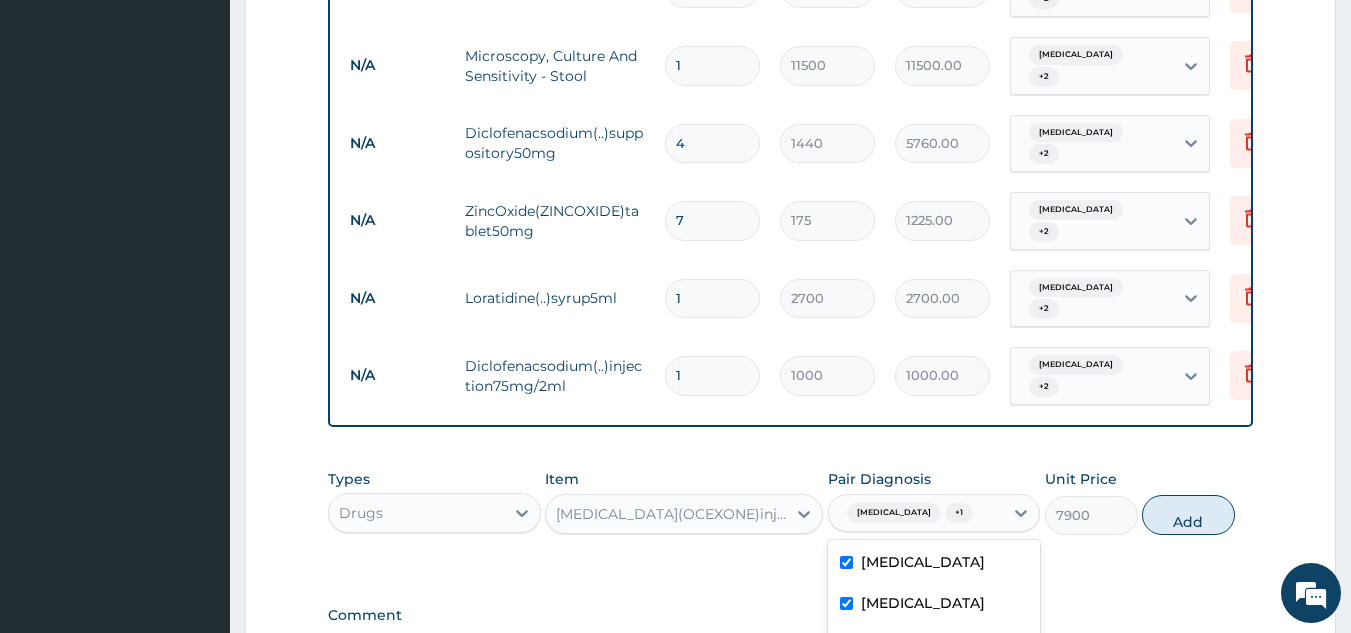 click at bounding box center (846, 644) 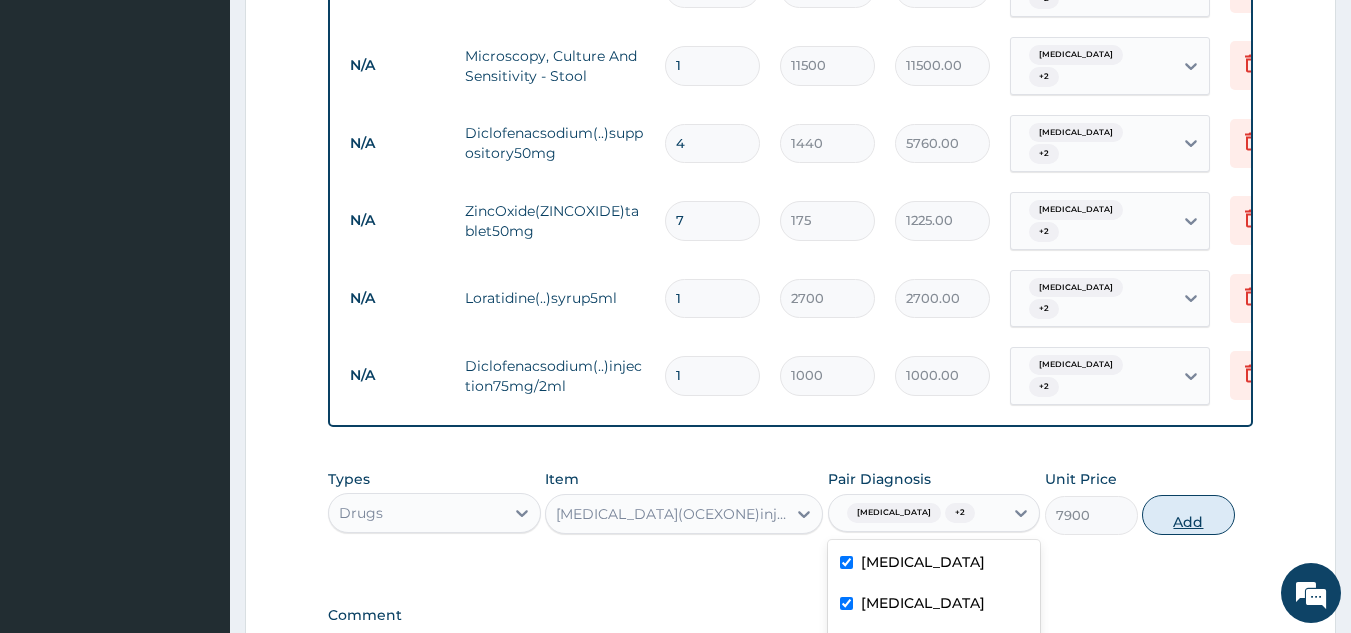 click on "Add" at bounding box center (1188, 515) 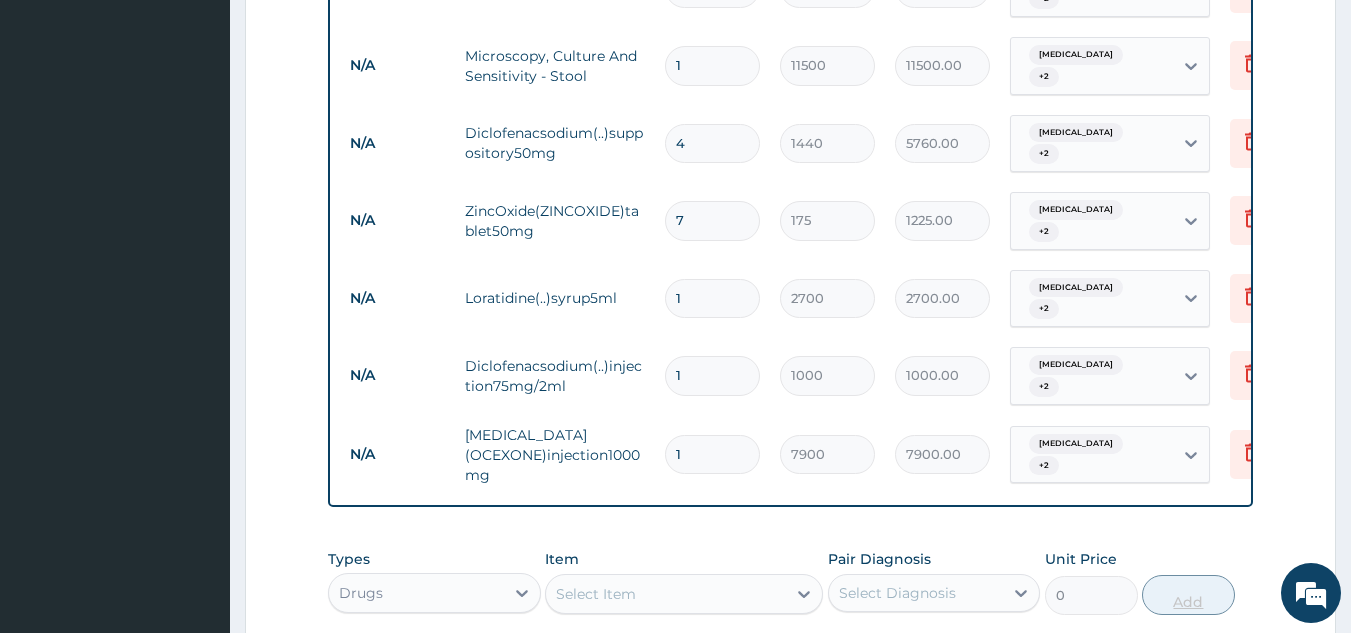 type 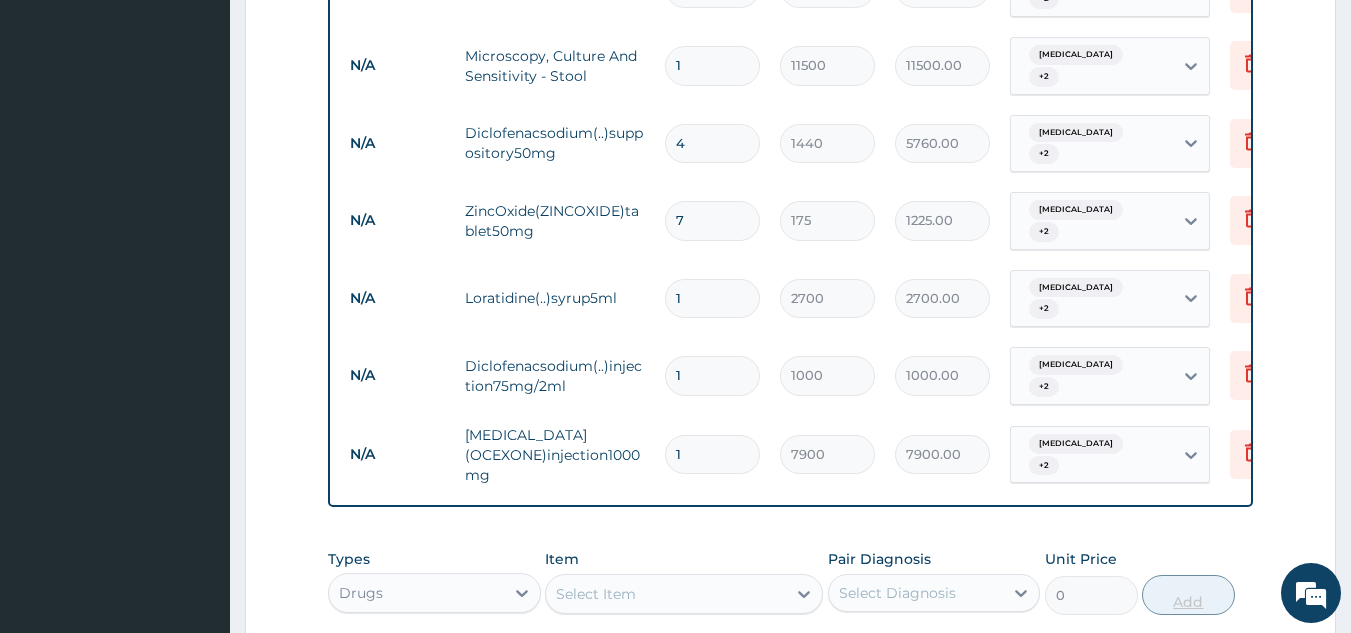 type on "0.00" 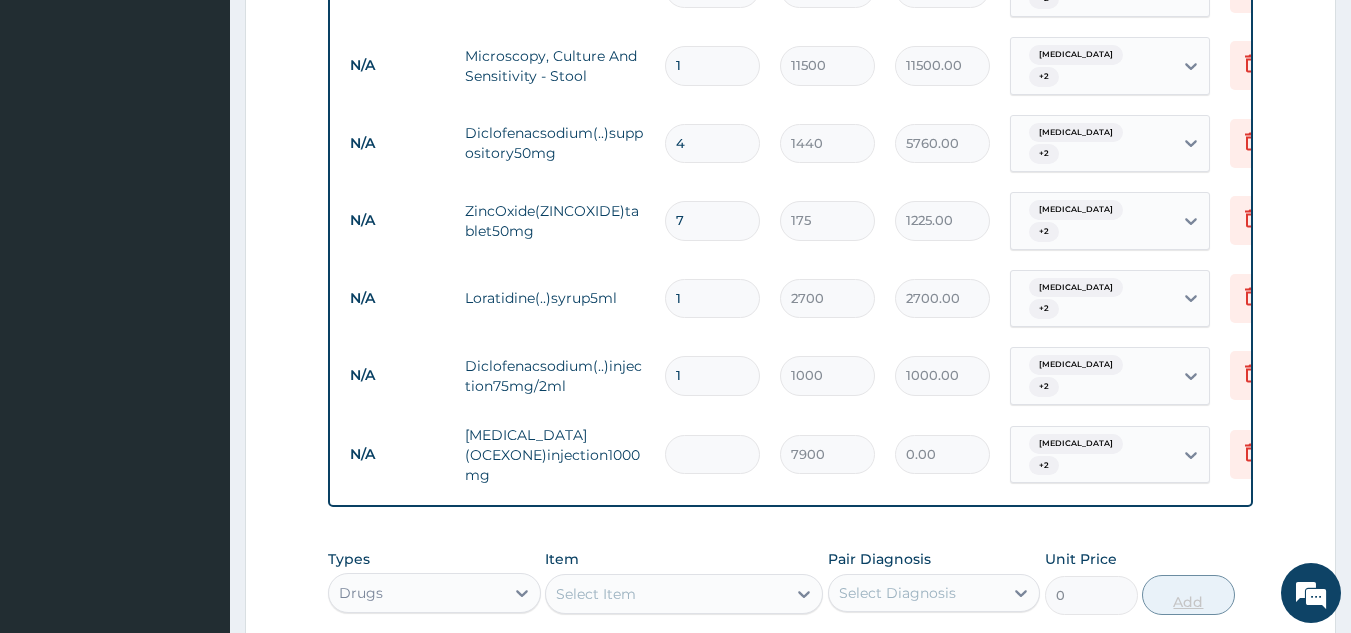 type on "4" 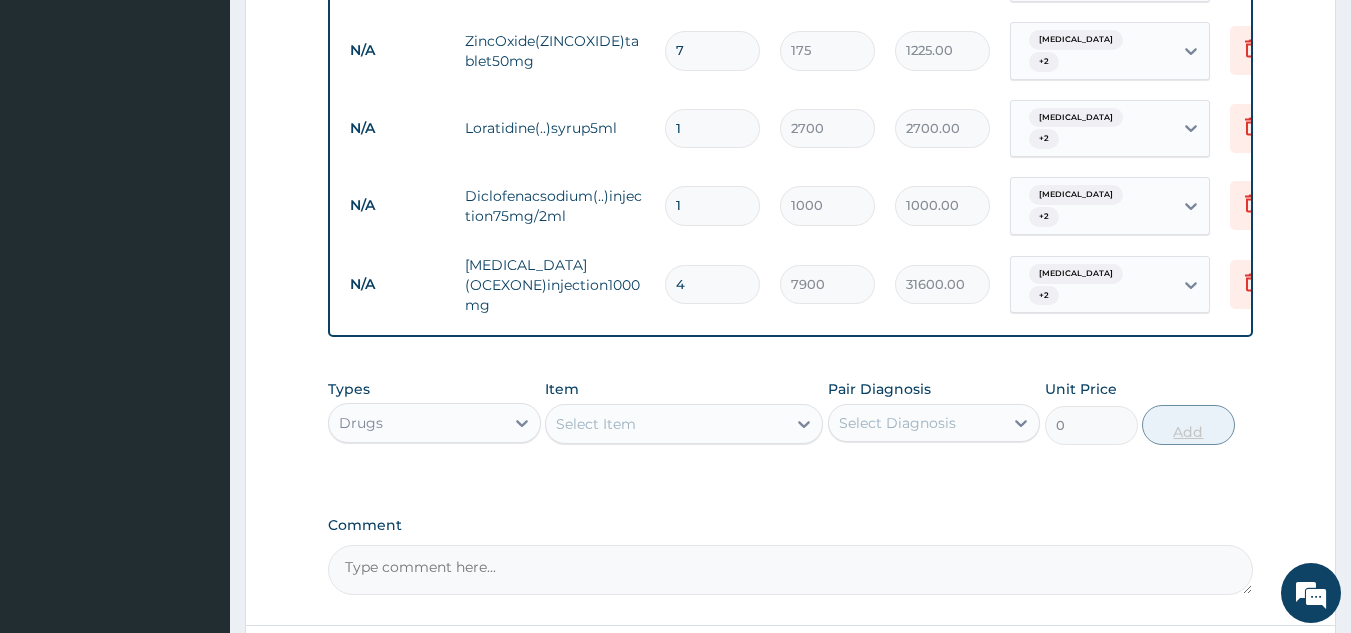 scroll, scrollTop: 1037, scrollLeft: 0, axis: vertical 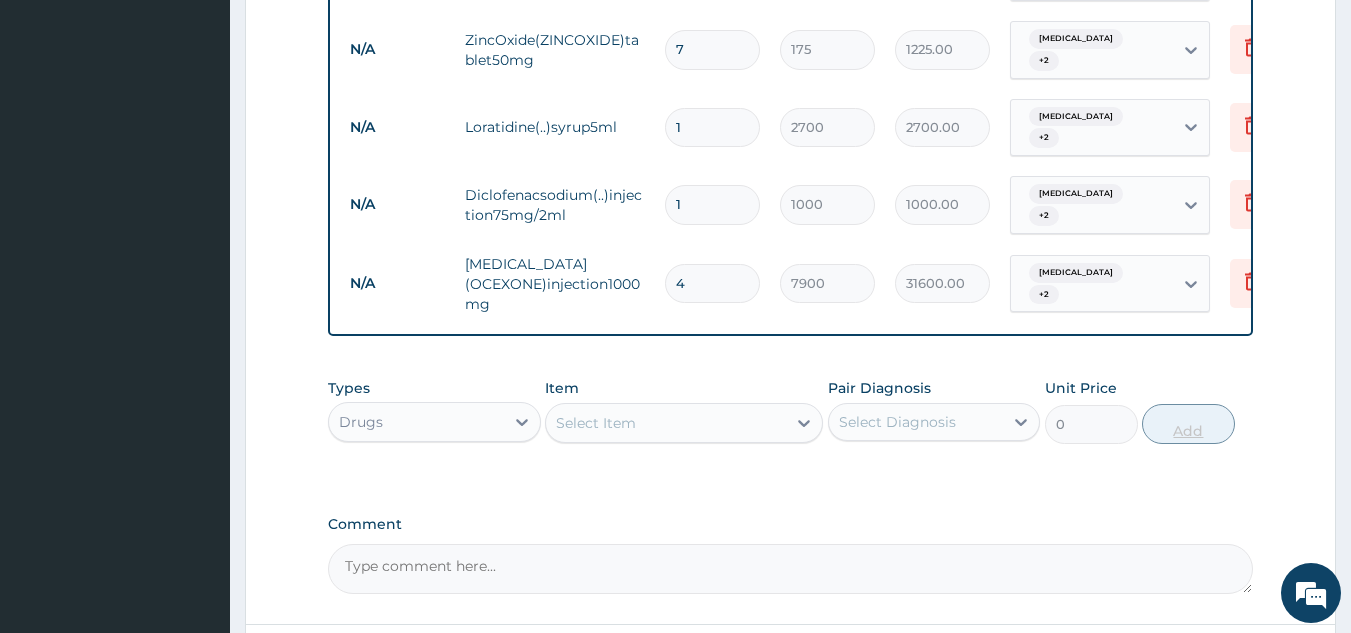 type on "4" 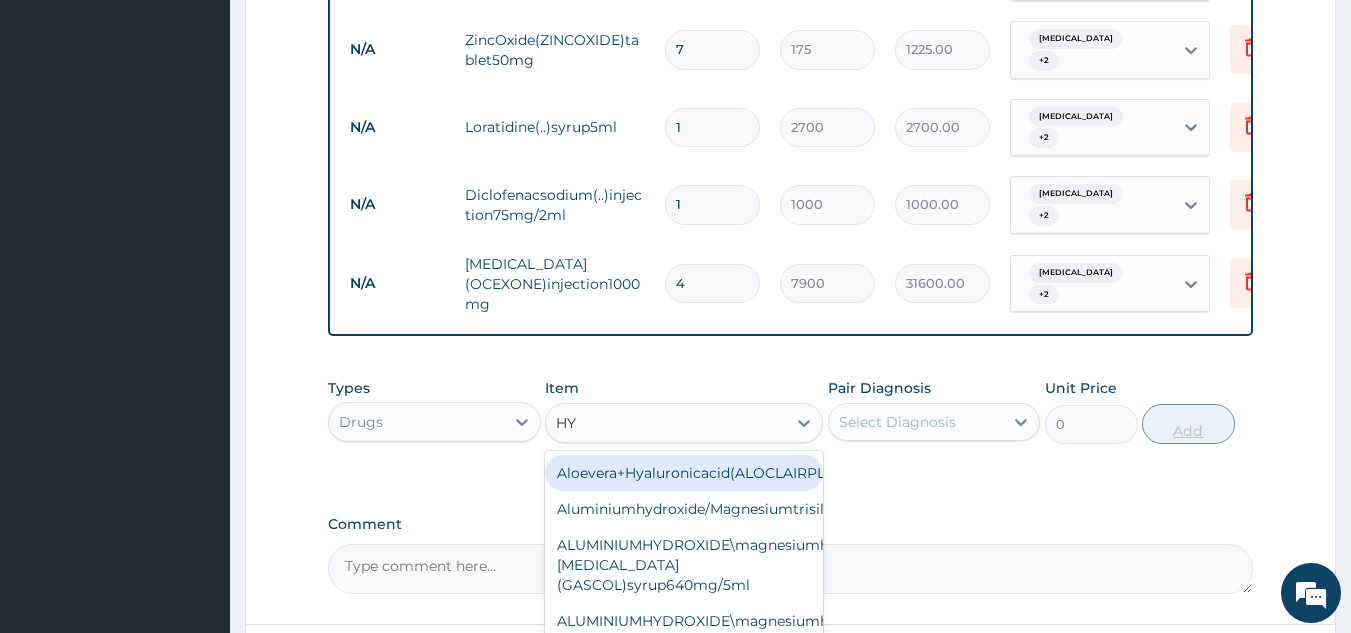 type on "HYO" 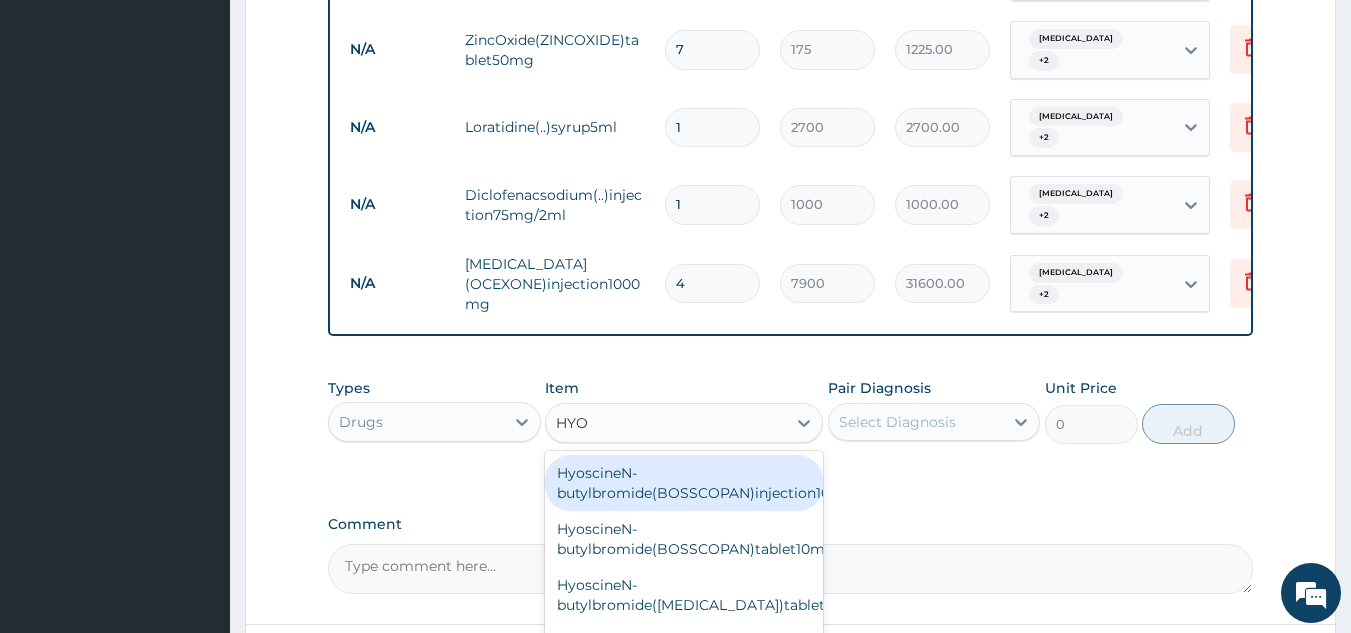 click on "HyoscineN-butylbromide(BOSSCOPAN)injection10mg" at bounding box center (684, 483) 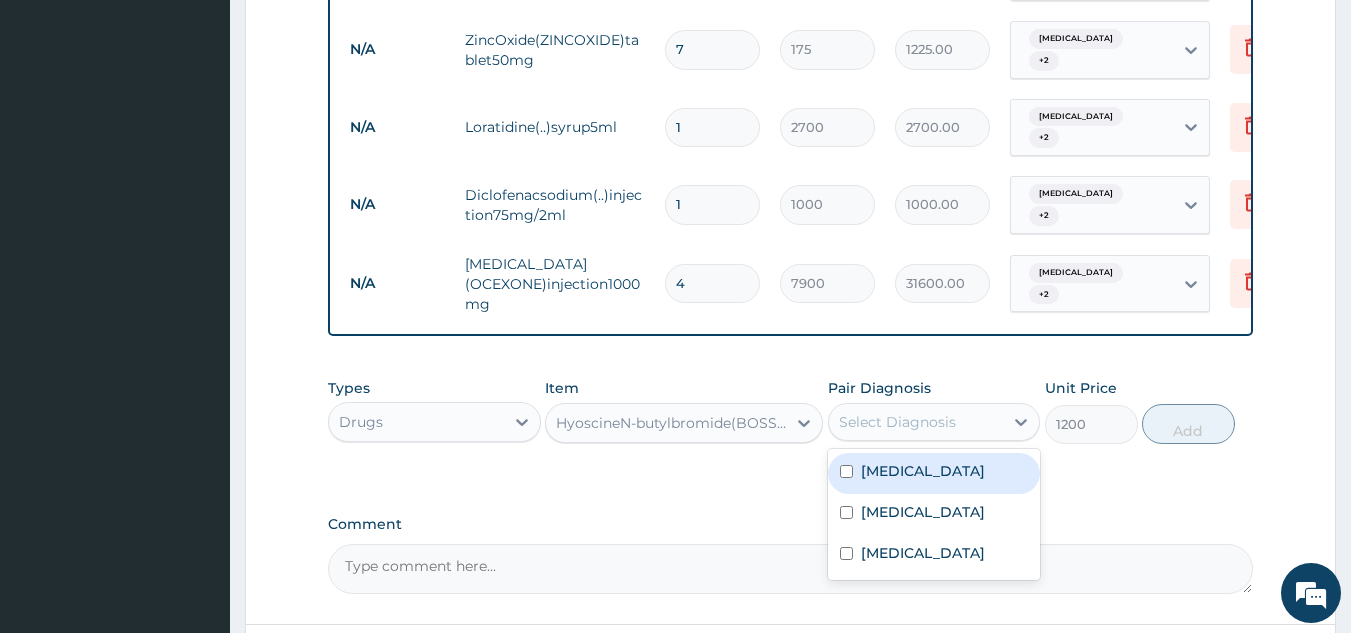 click at bounding box center (846, 471) 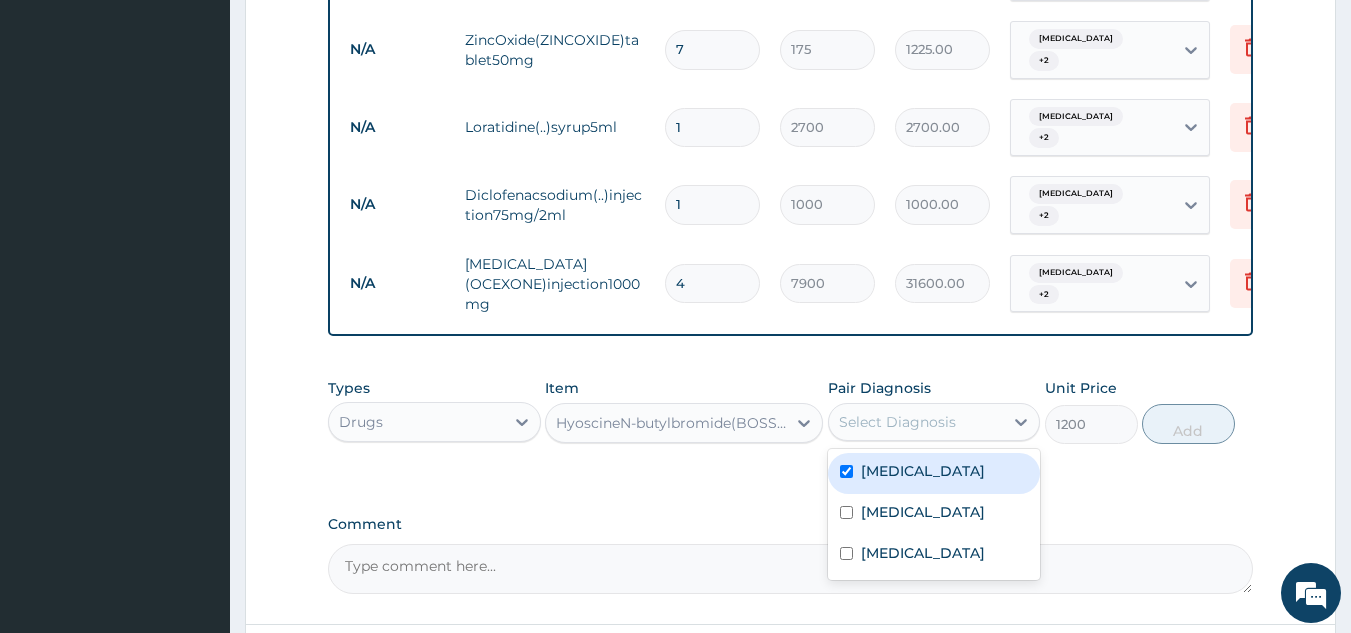 checkbox on "true" 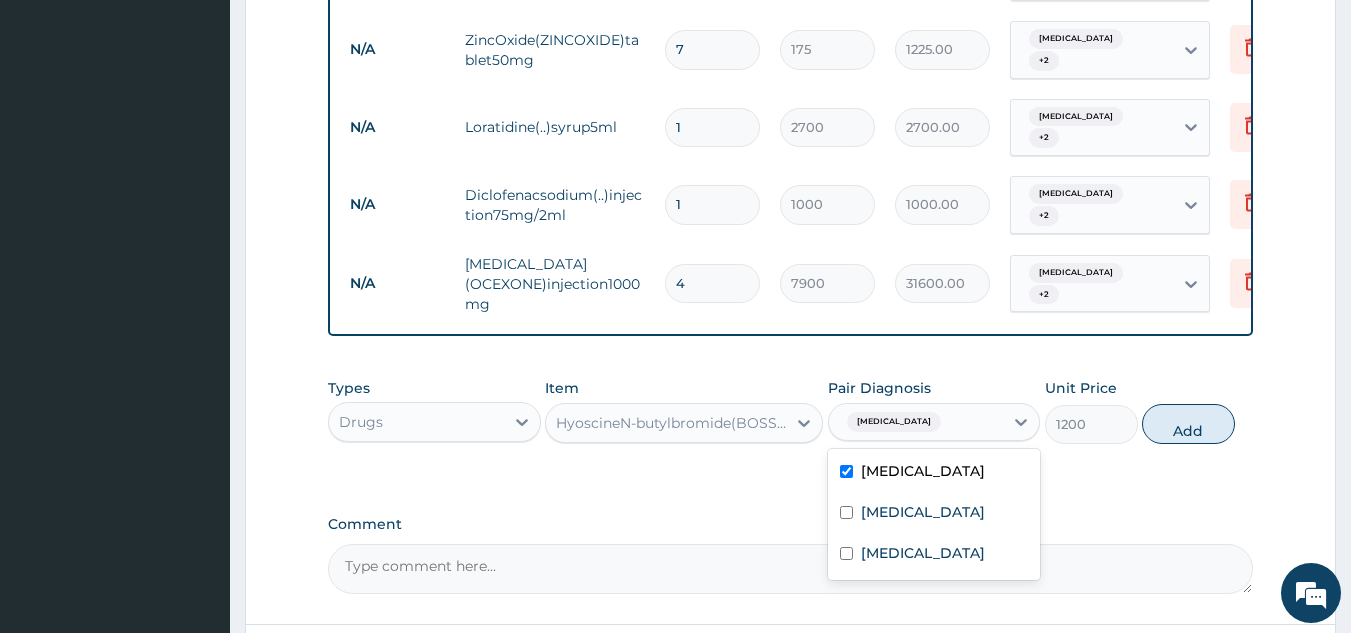 click at bounding box center (846, 512) 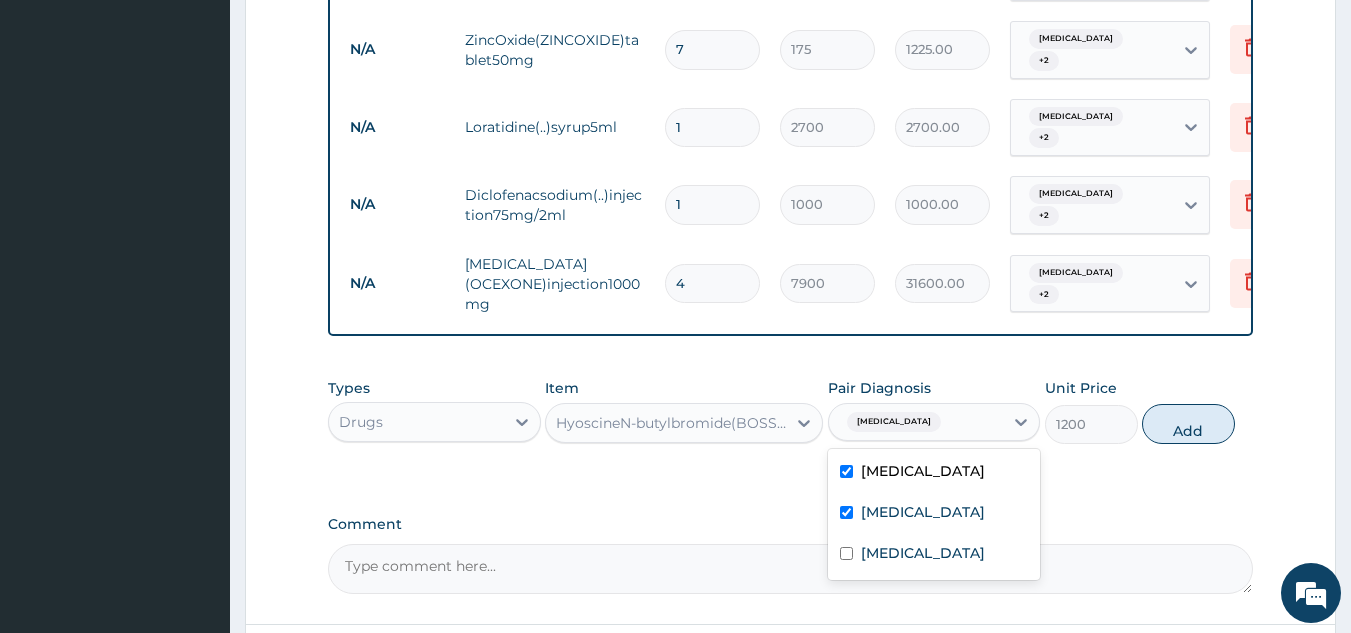 checkbox on "true" 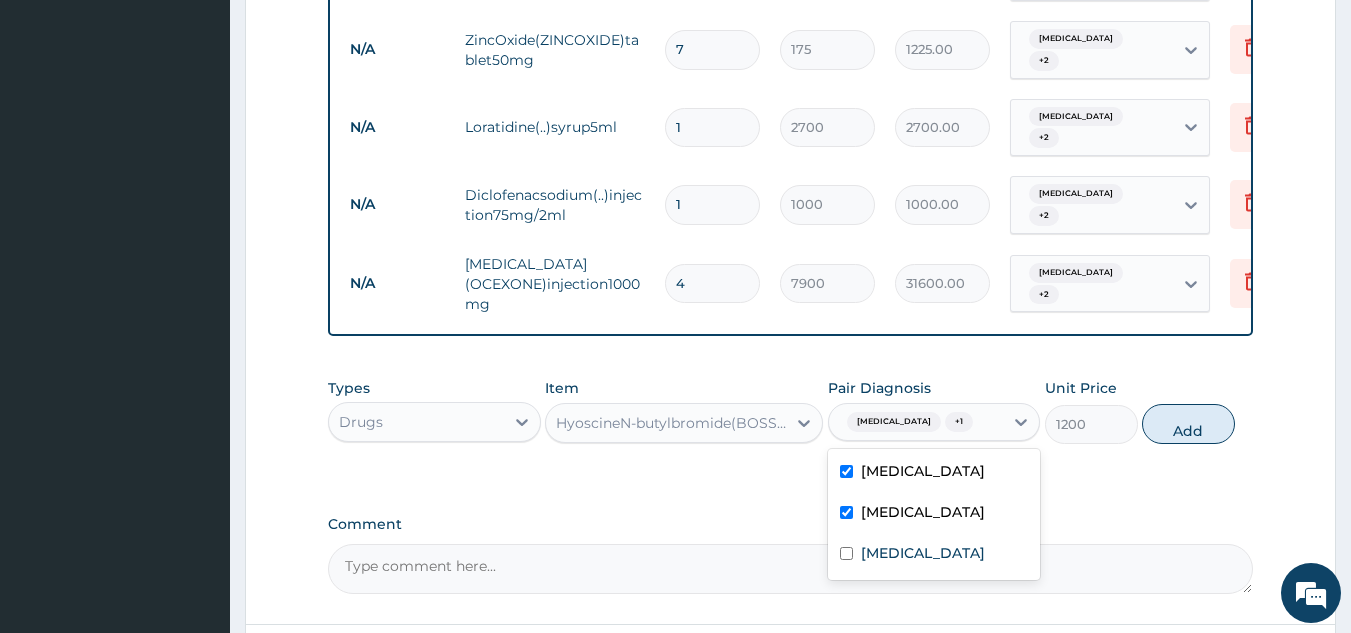 click at bounding box center [846, 553] 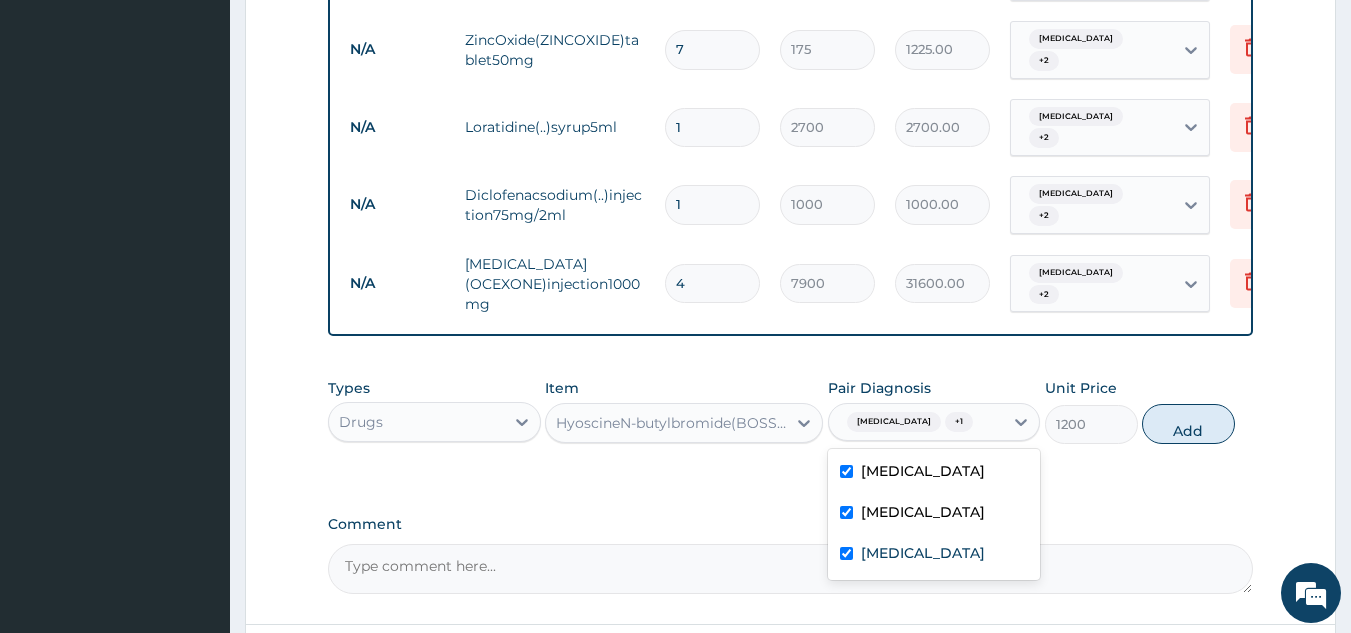 checkbox on "true" 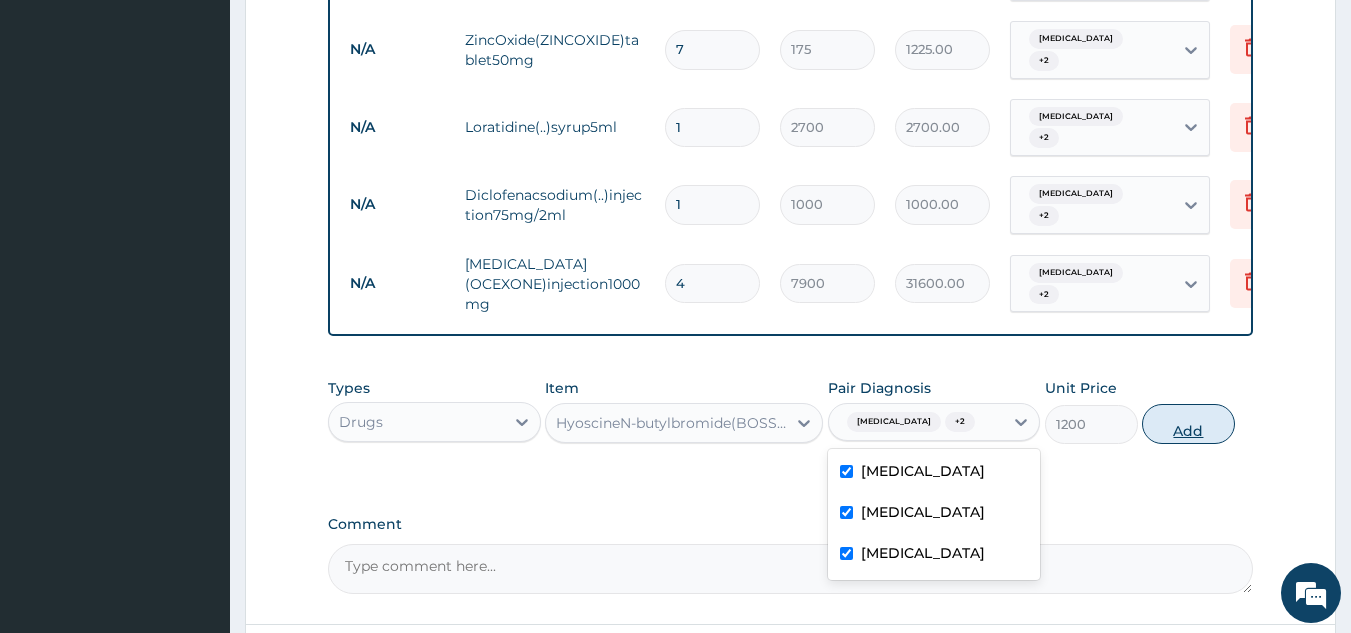 click on "Add" at bounding box center (1188, 424) 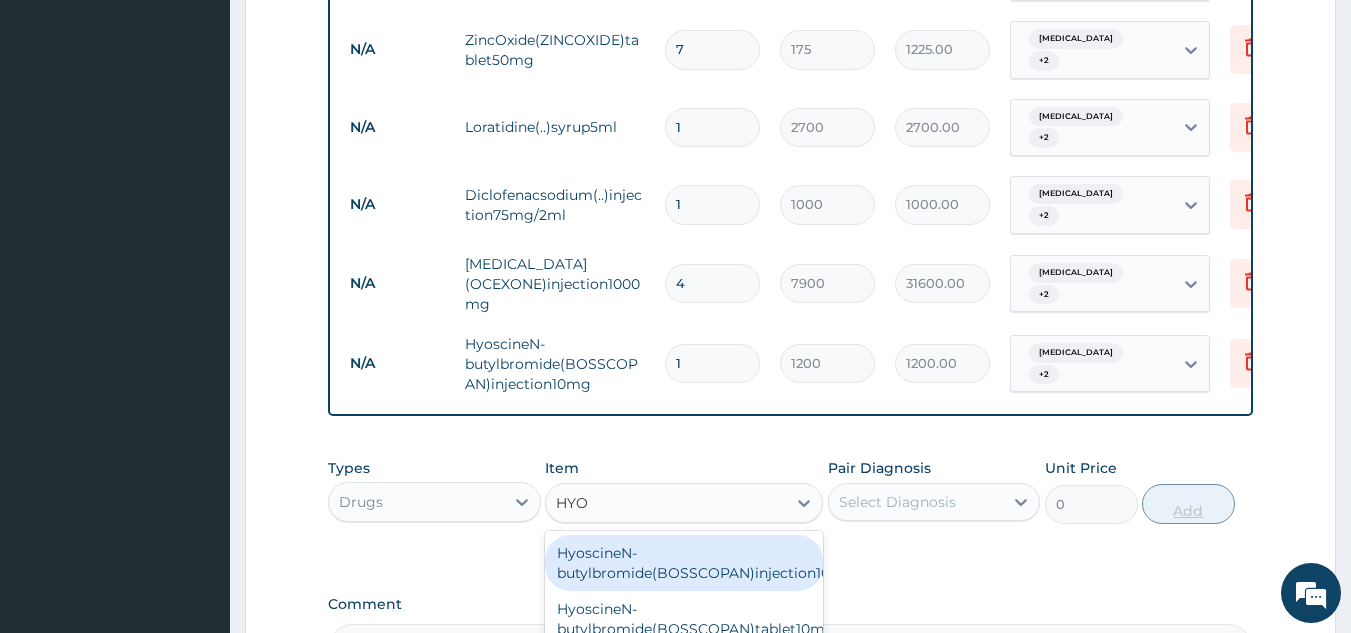 type on "HYOS" 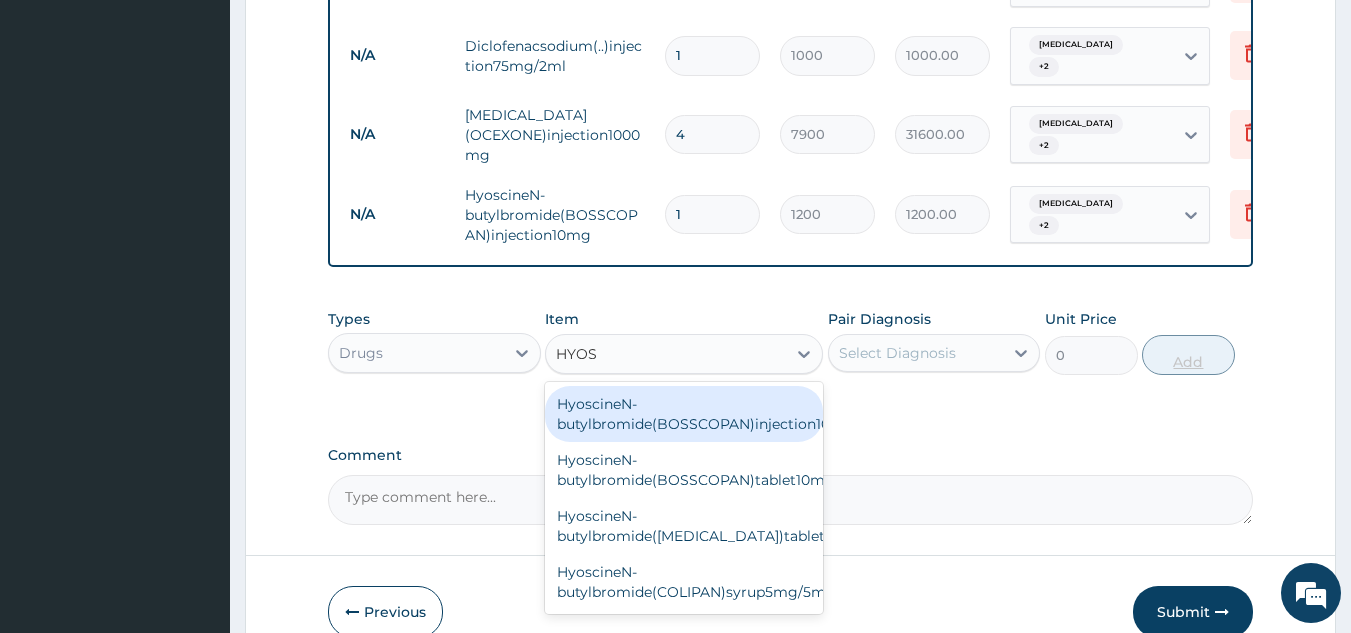 scroll, scrollTop: 1190, scrollLeft: 0, axis: vertical 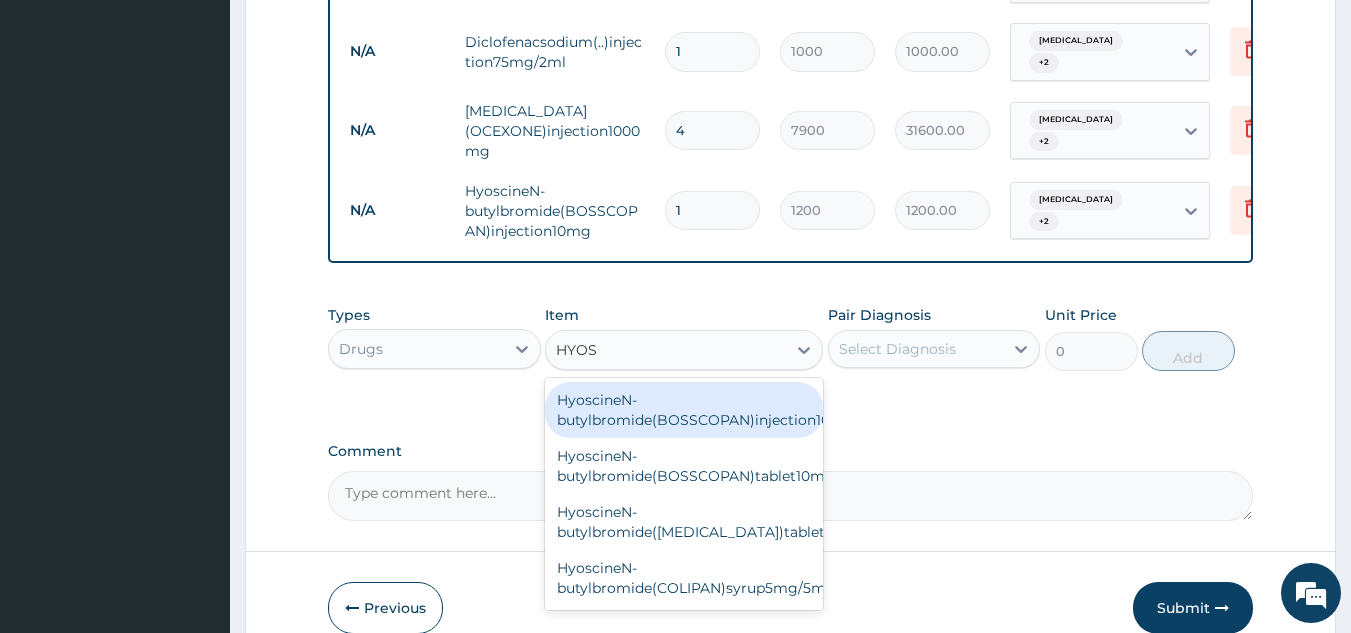 click on "HyoscineN-butylbromide(COLIPAN)syrup5mg/5ml" at bounding box center (684, 578) 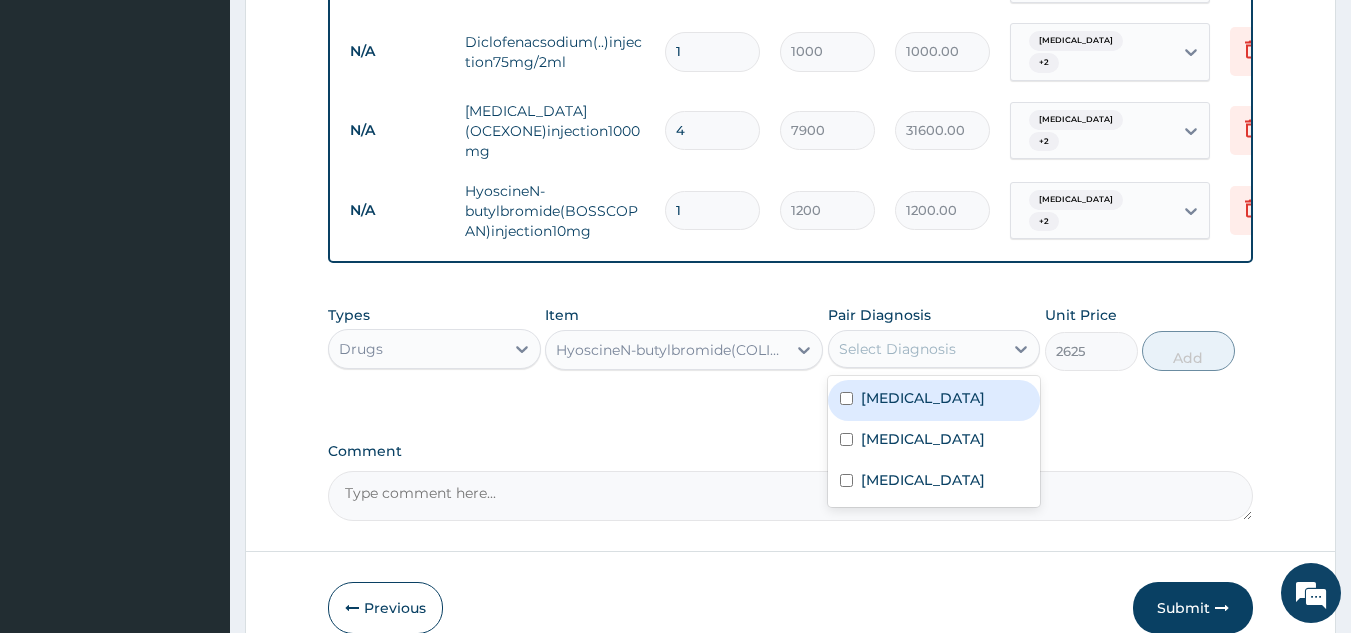 click at bounding box center [846, 398] 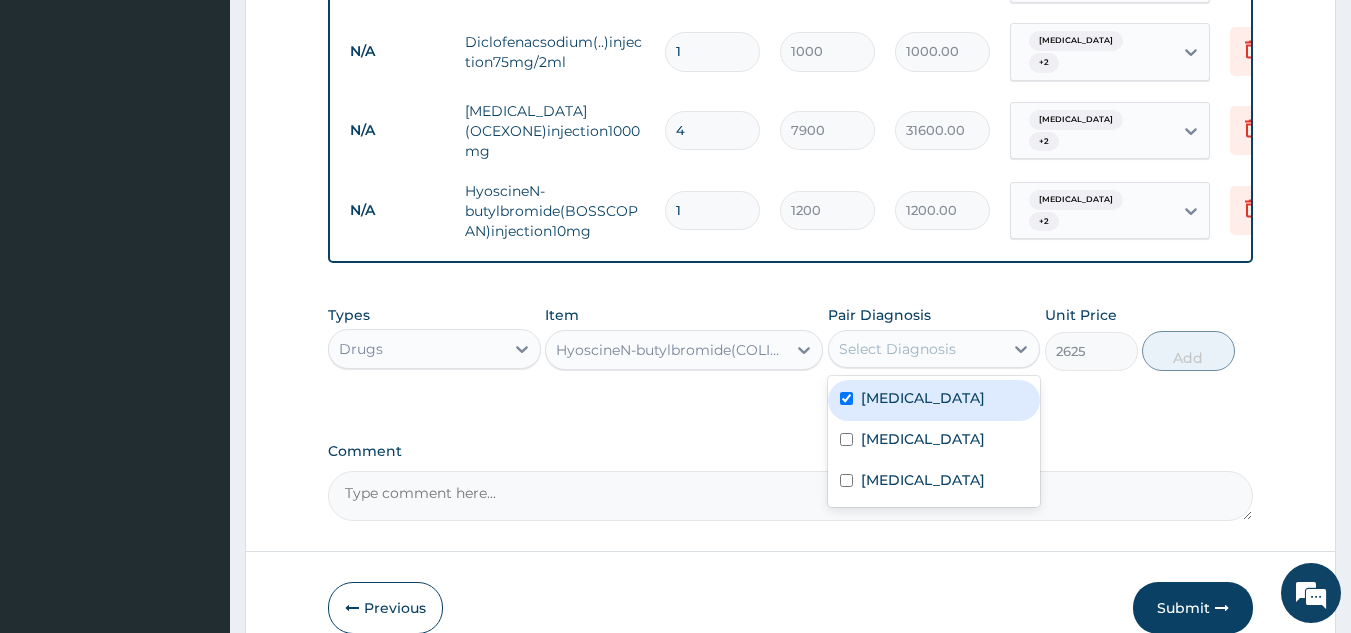 checkbox on "true" 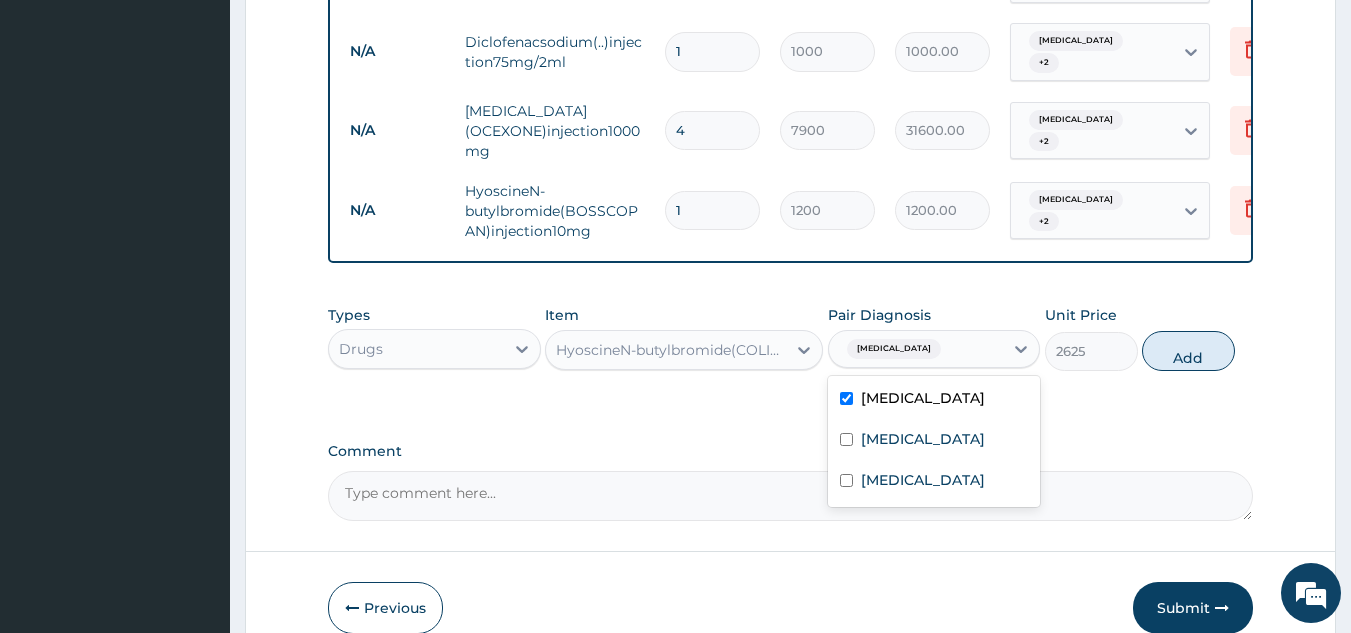 click on "Acute gastroenteritis" at bounding box center (934, 482) 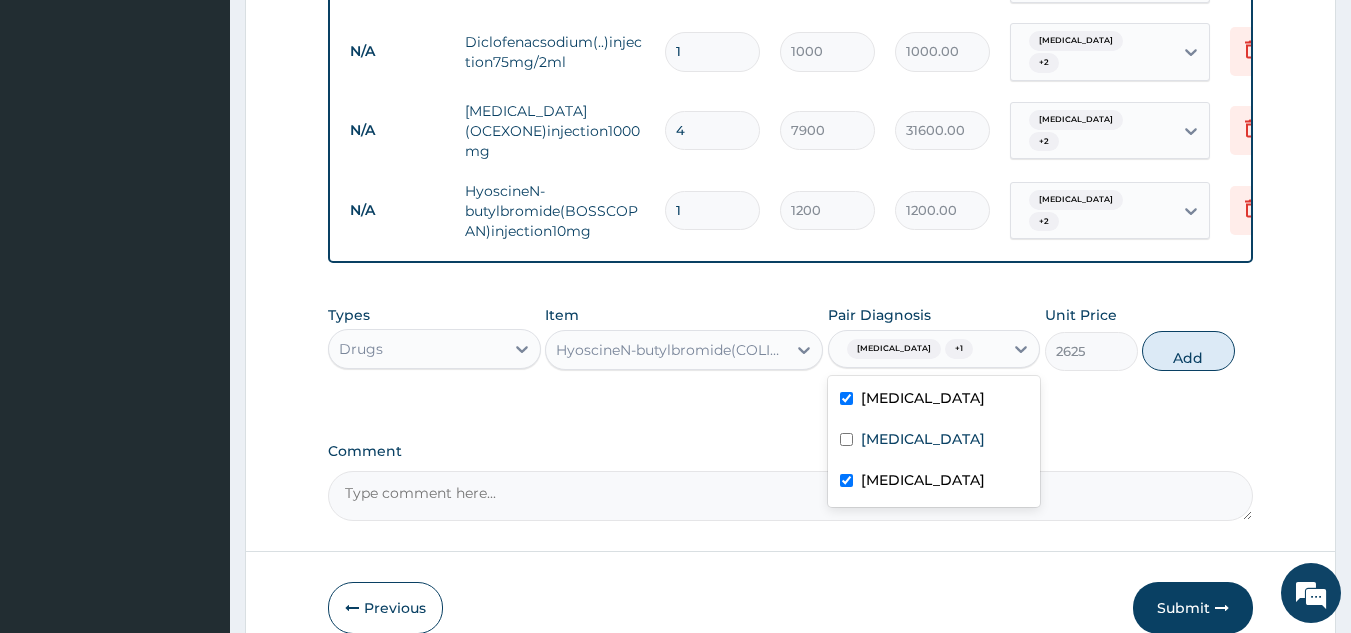 click at bounding box center [846, 480] 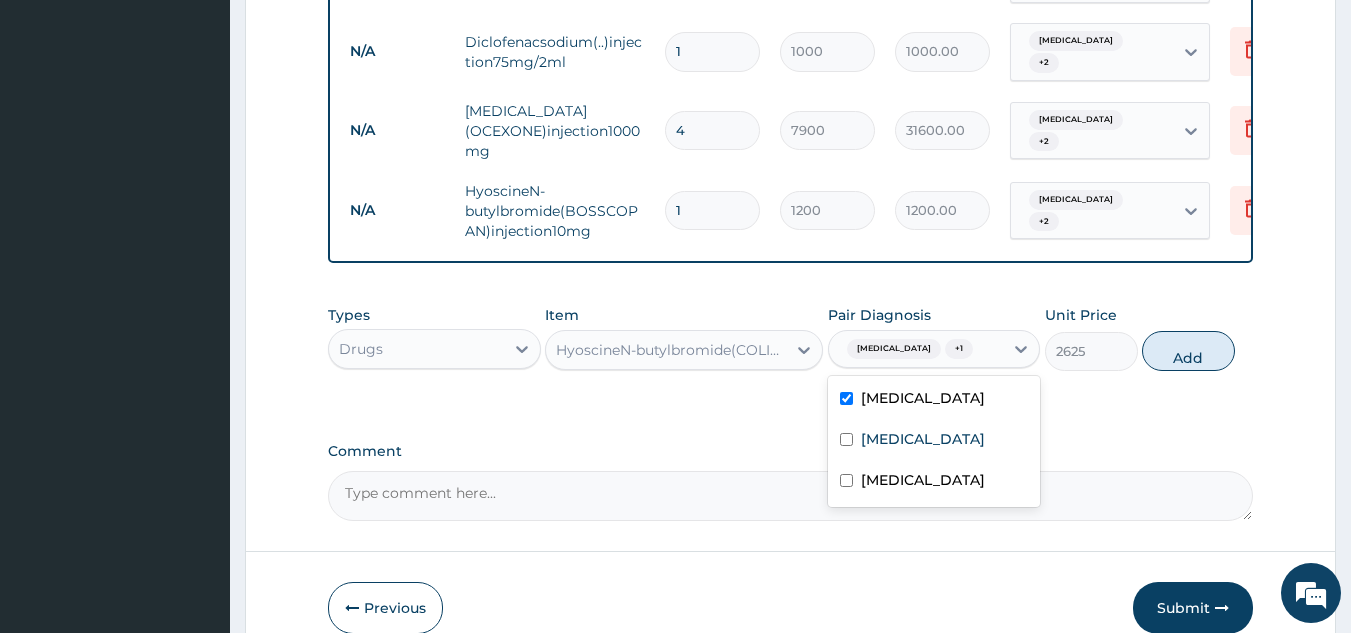 checkbox on "false" 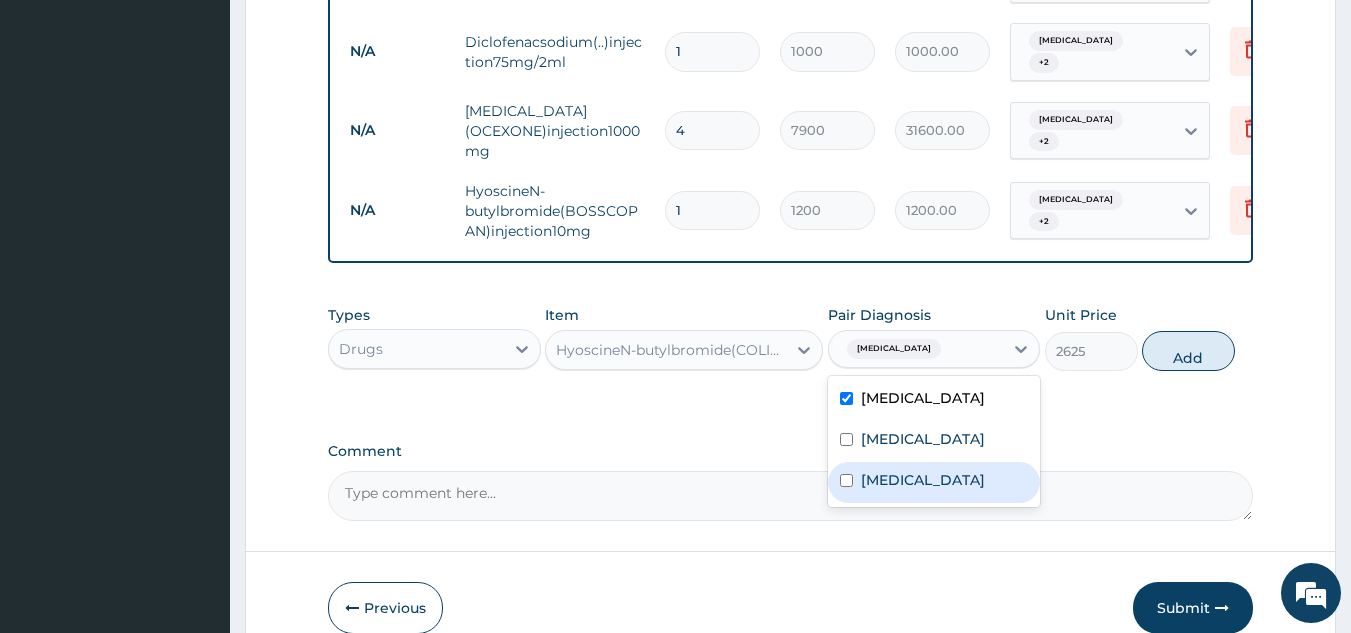 click at bounding box center [846, 439] 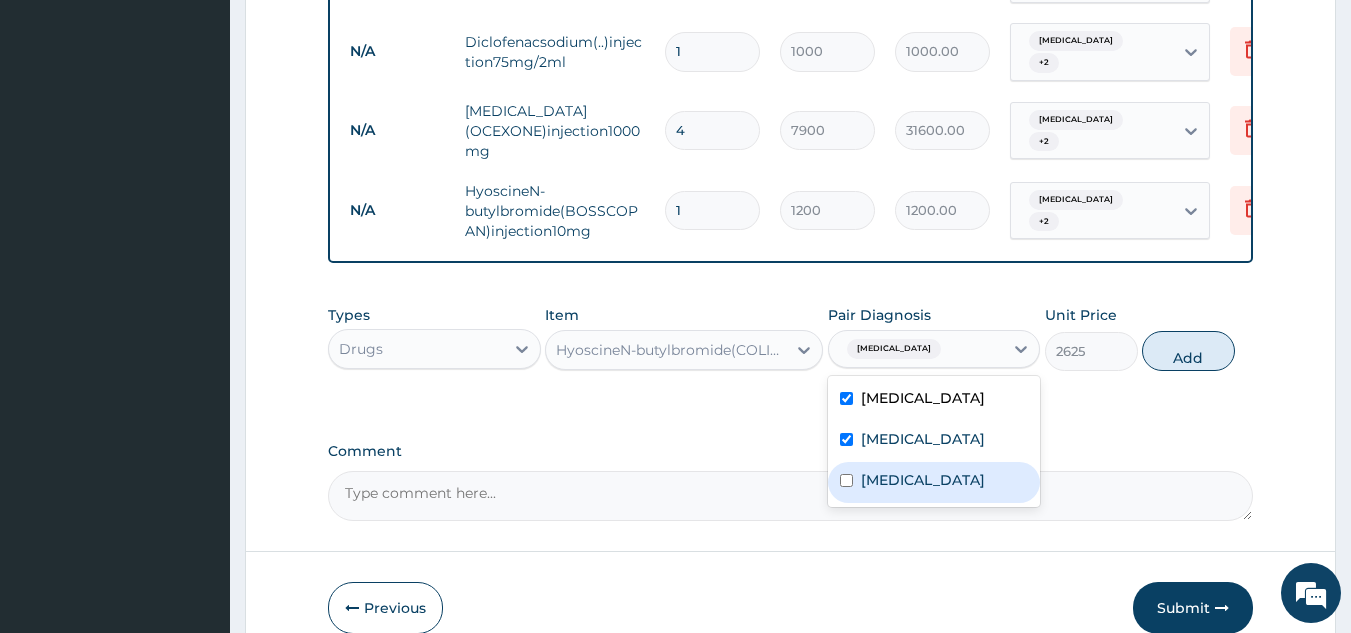 checkbox on "true" 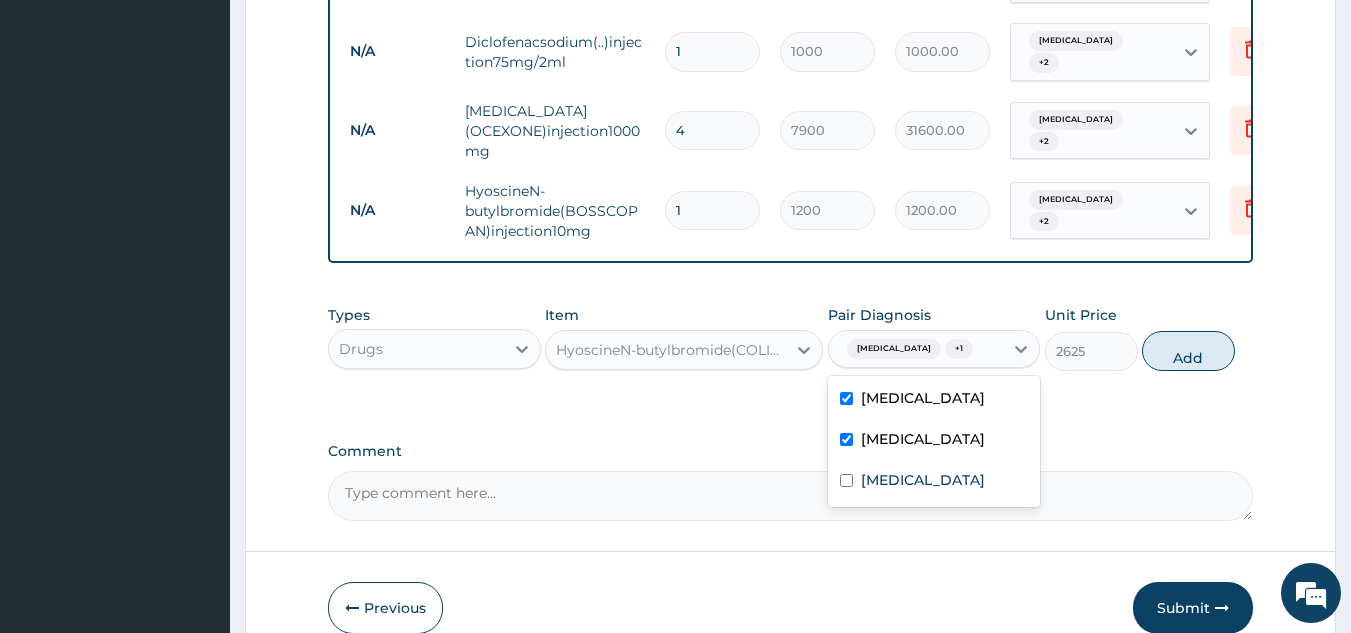 click at bounding box center (846, 480) 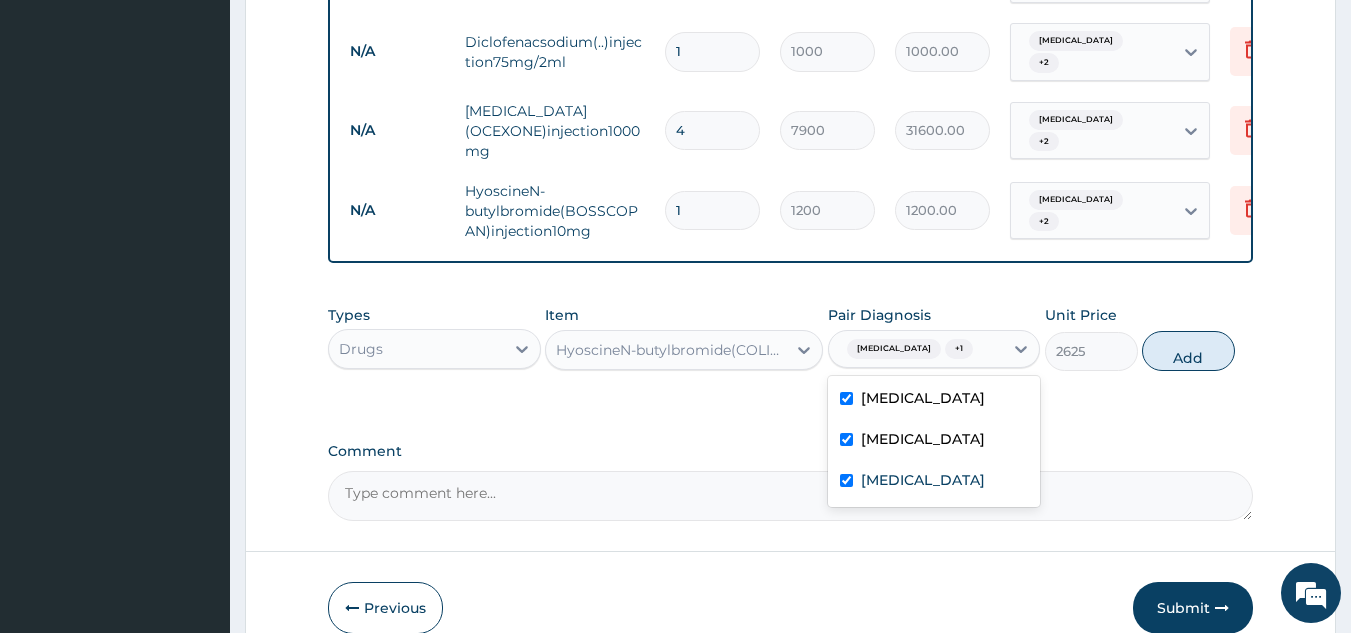 checkbox on "true" 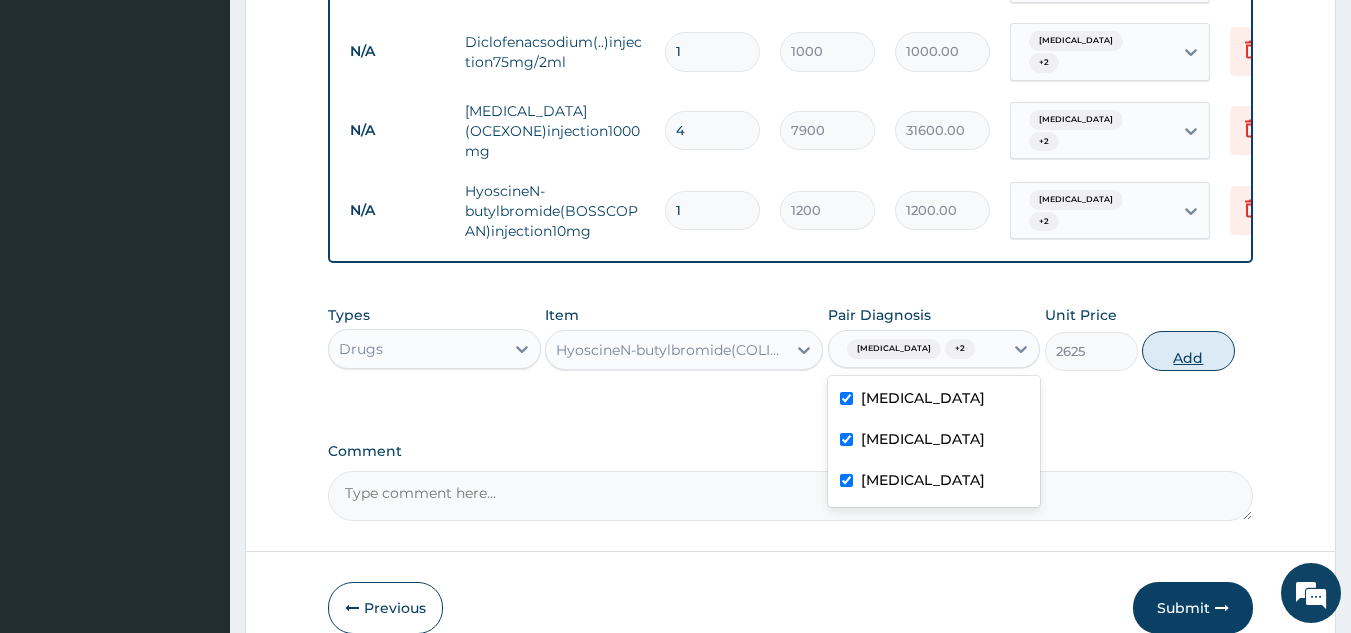 click on "Add" at bounding box center [1188, 351] 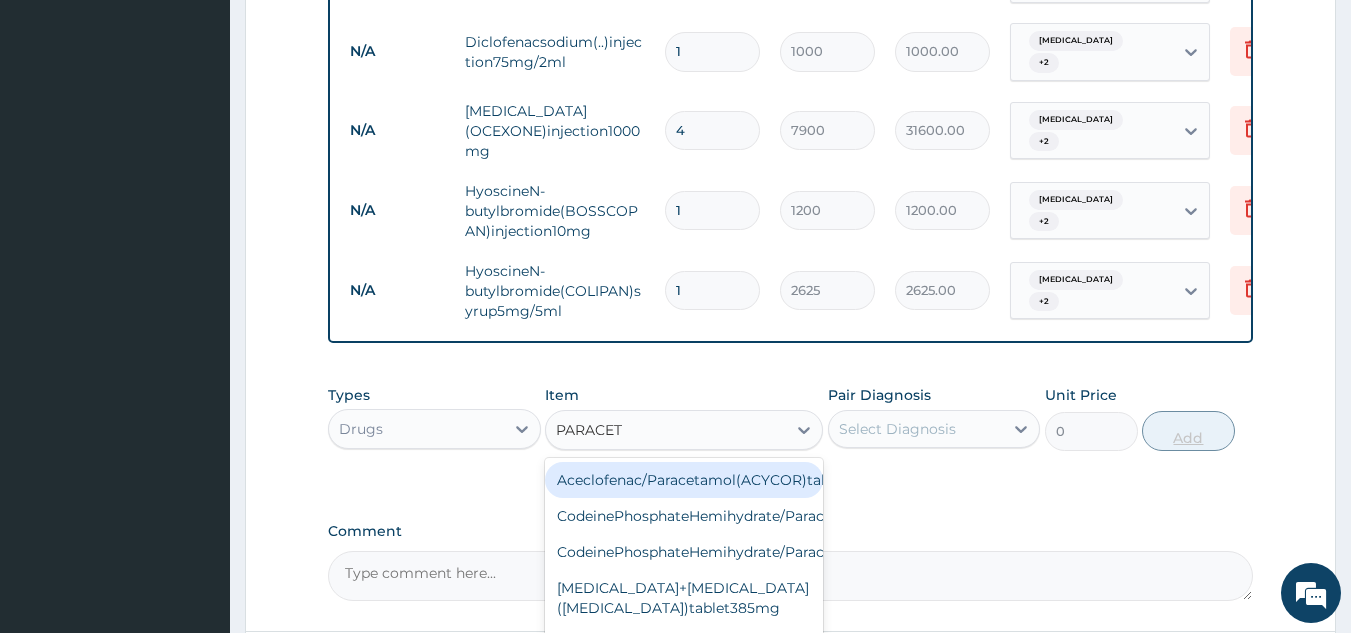 type on "PARACET" 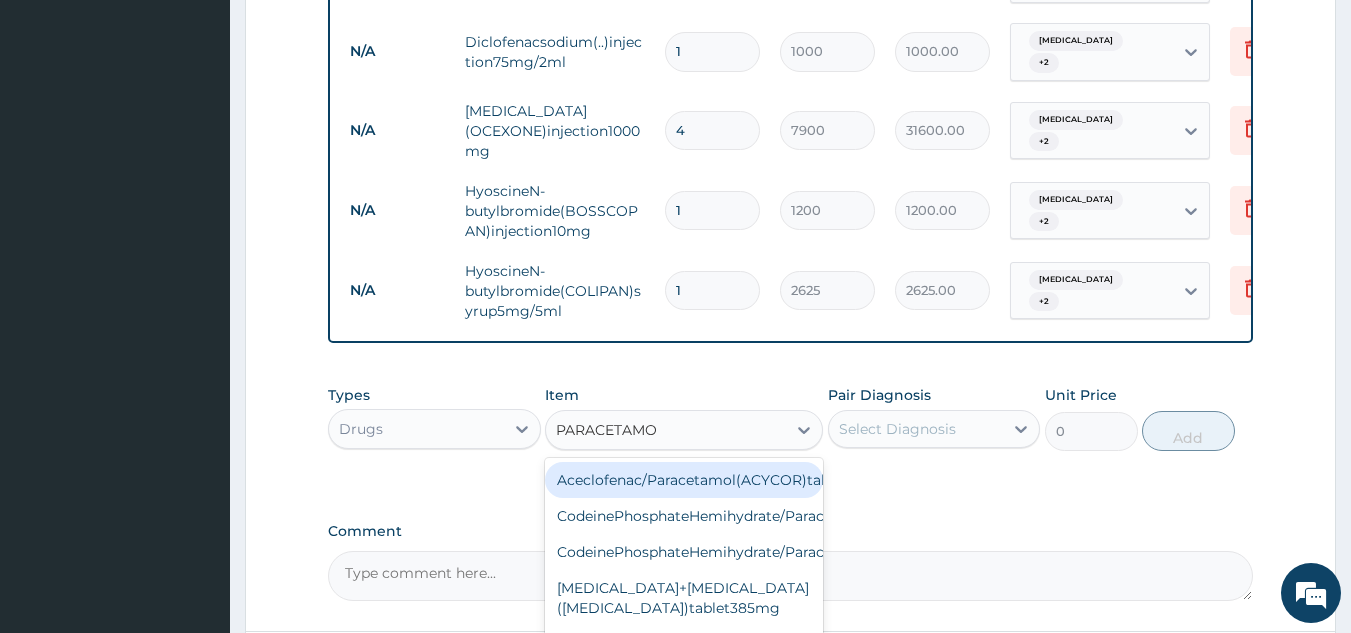 type on "PARACETAMOL" 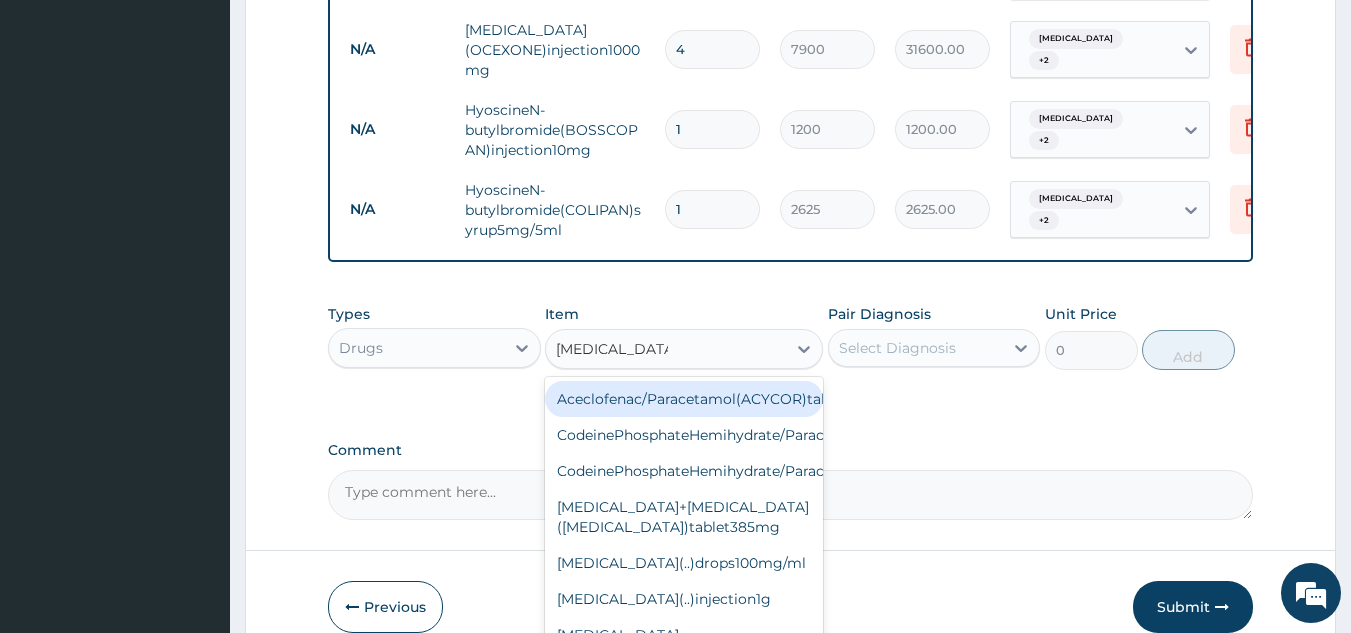 scroll, scrollTop: 1308, scrollLeft: 0, axis: vertical 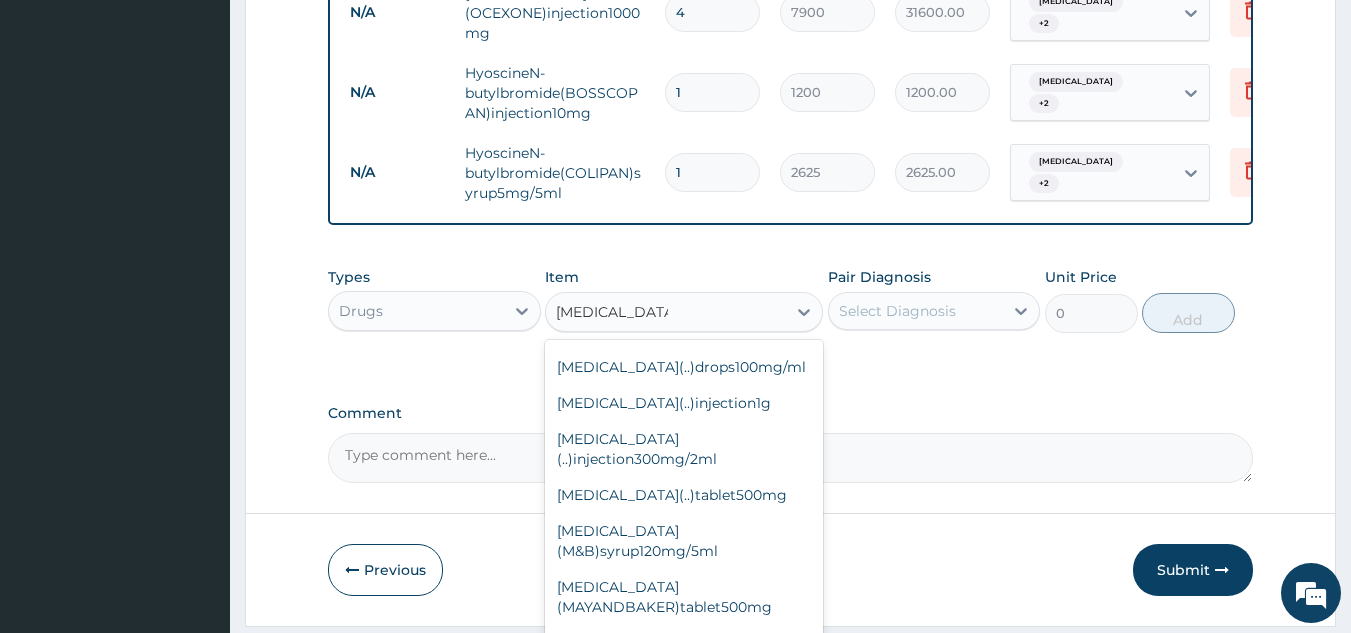 click on "Paracetamol(NHP)suppository125mg" at bounding box center (684, 653) 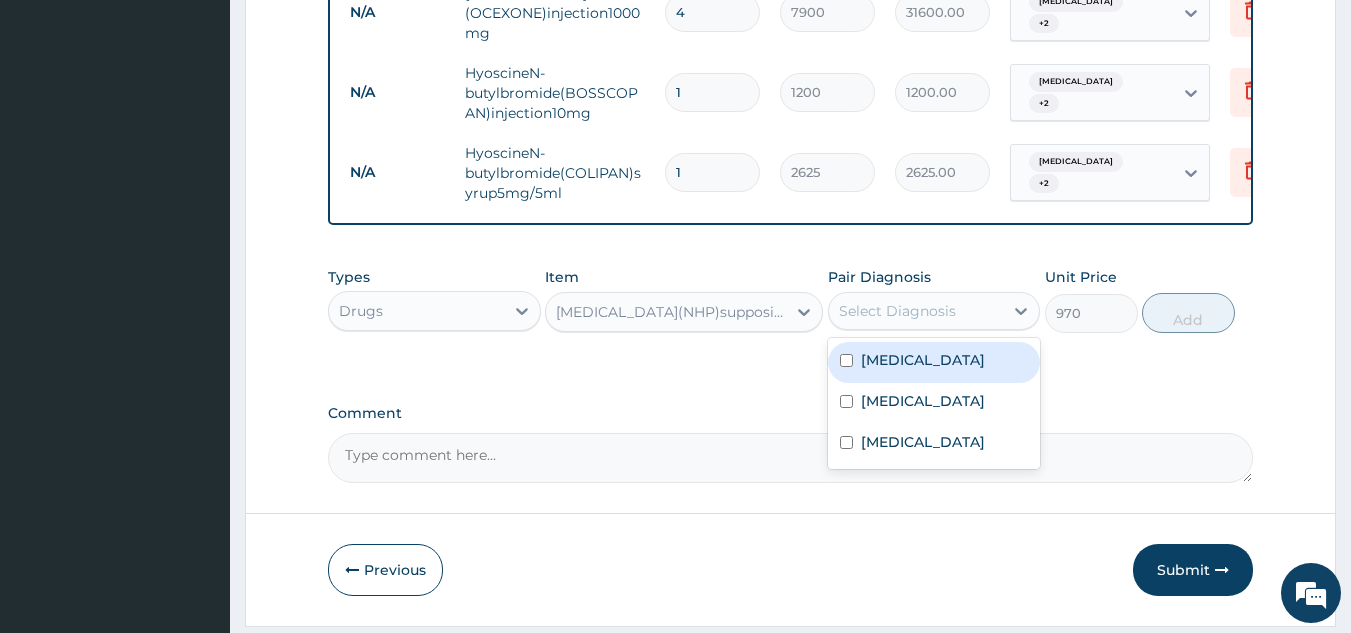 click at bounding box center (846, 360) 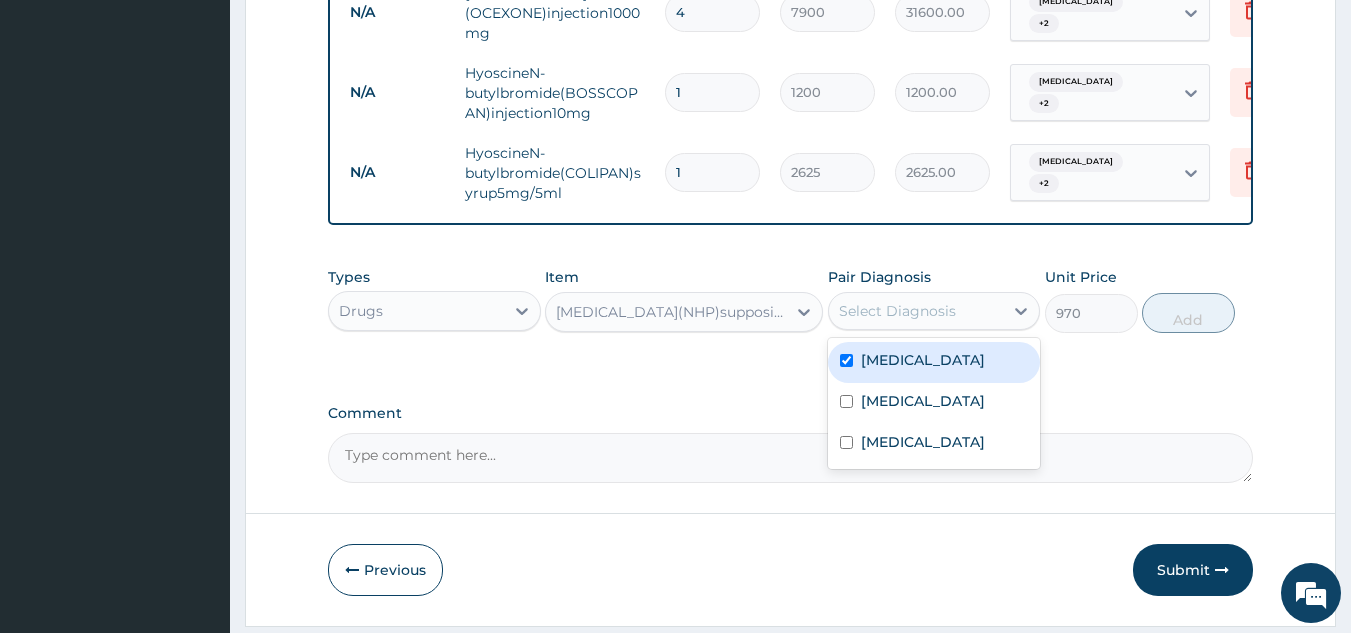checkbox on "true" 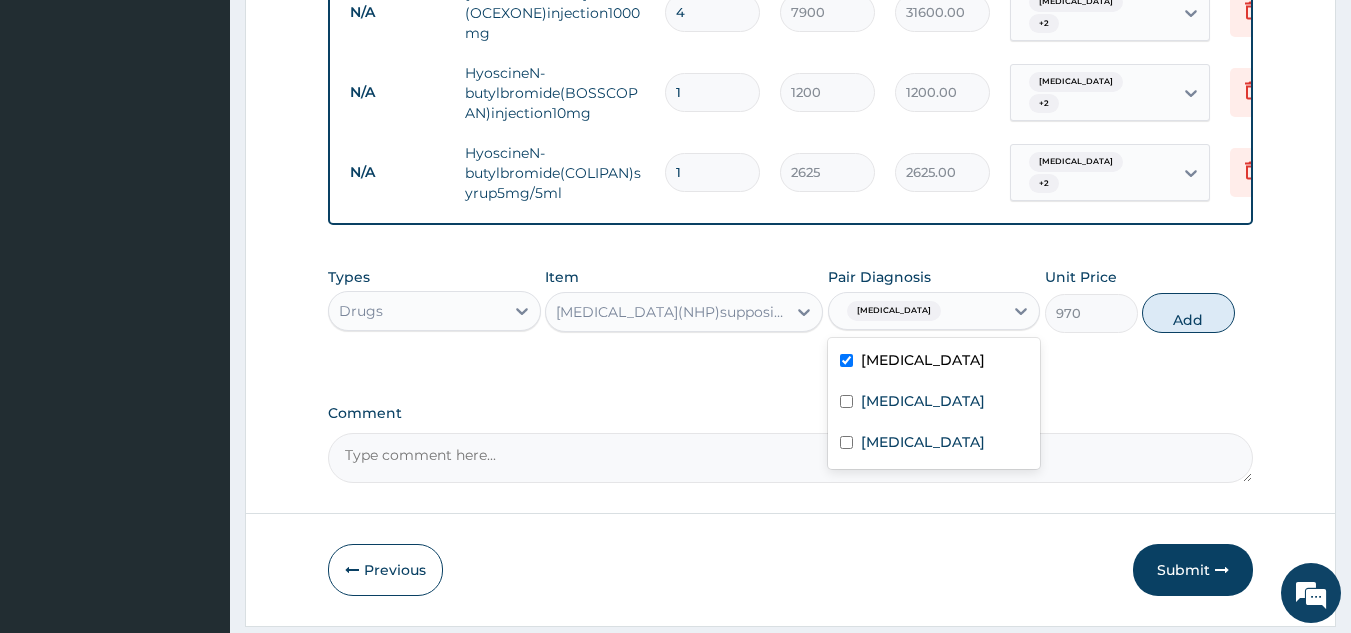 click at bounding box center [846, 401] 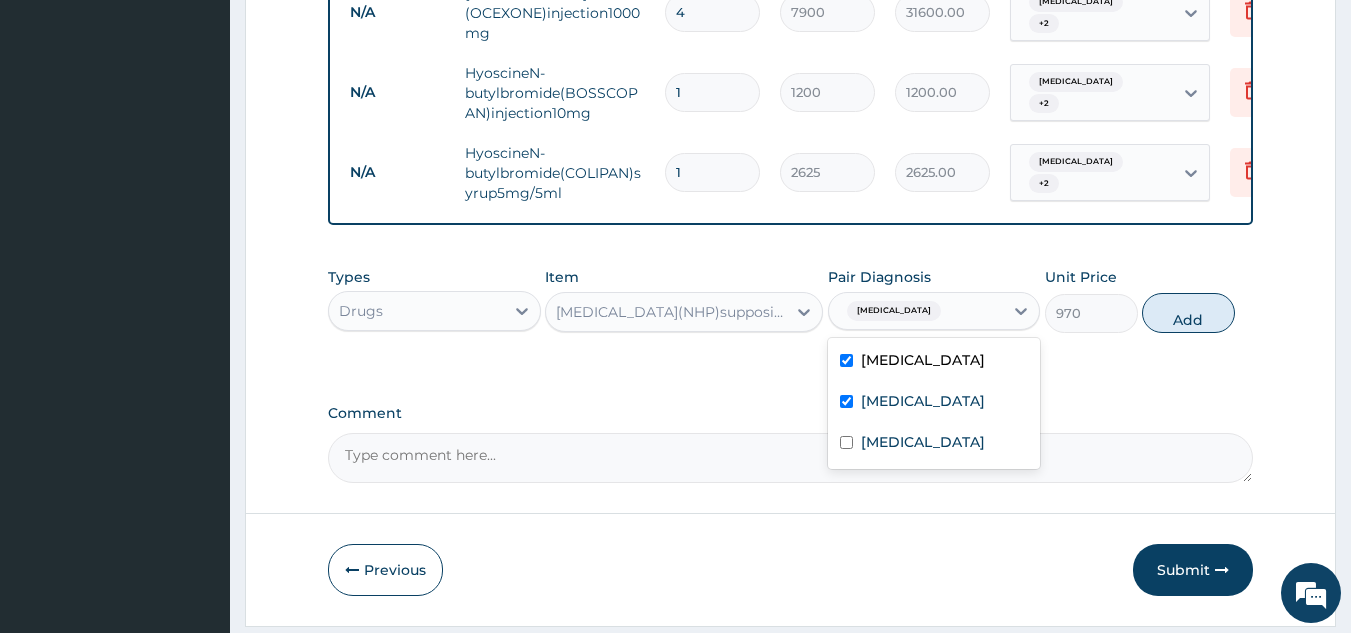 checkbox on "true" 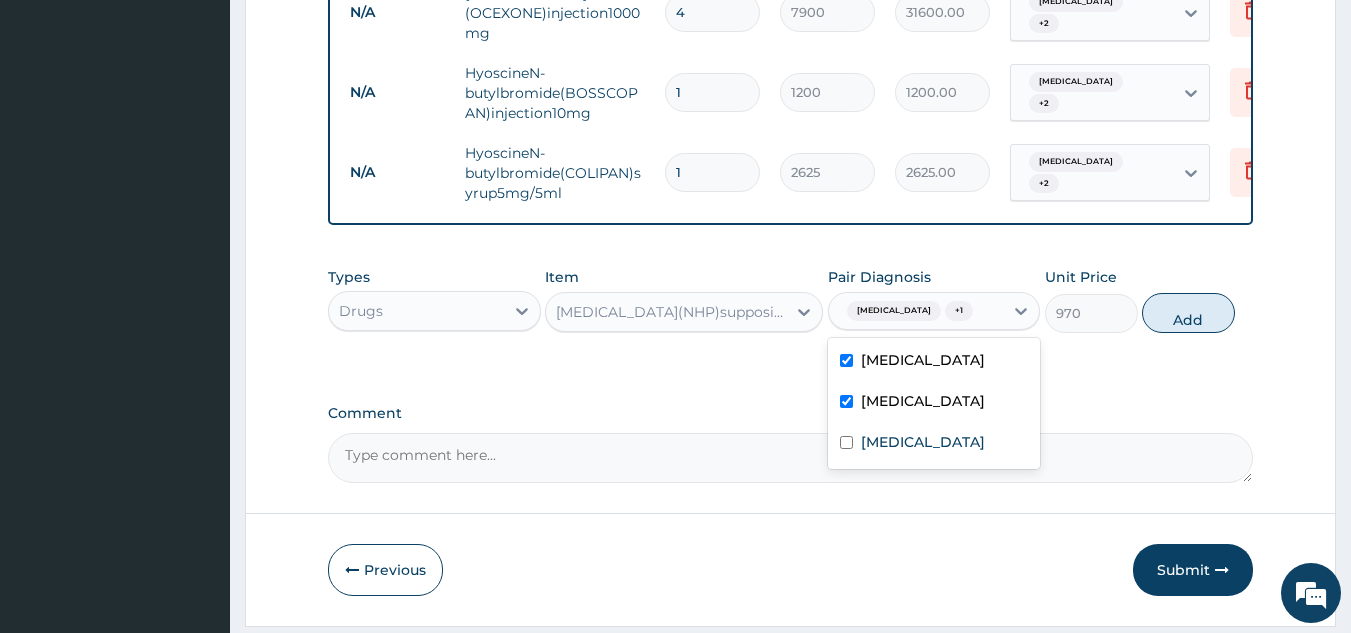 click on "Acute gastroenteritis" at bounding box center (934, 444) 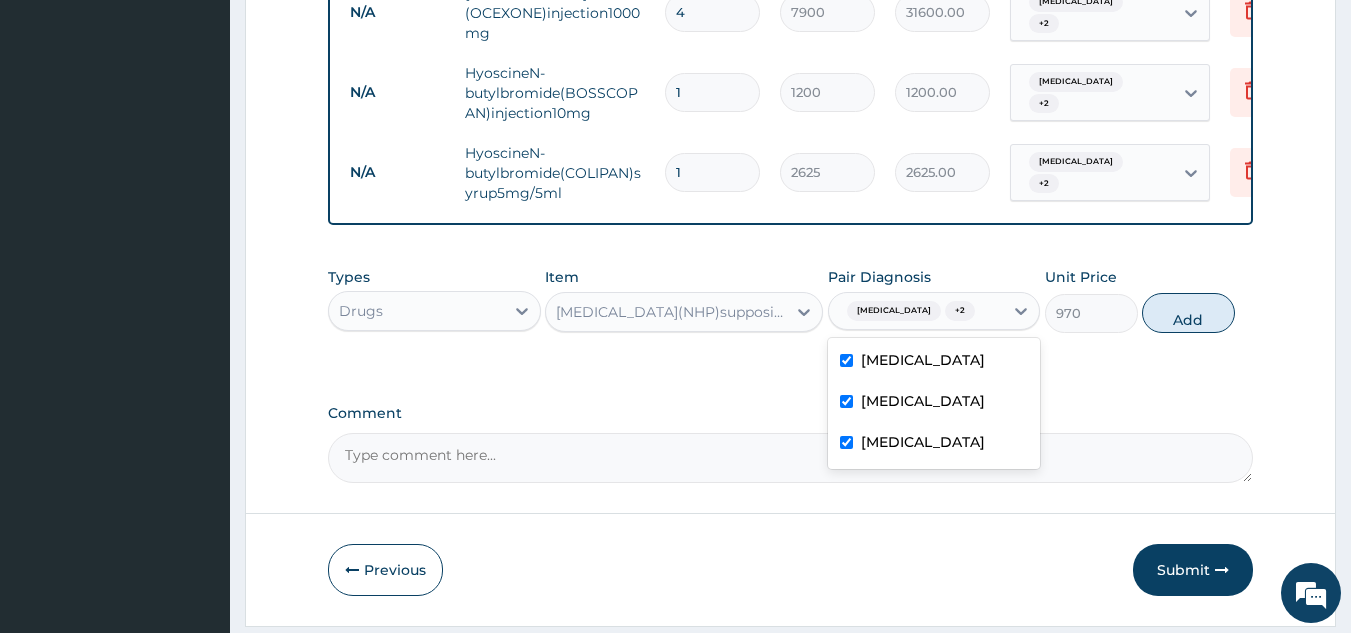 checkbox on "true" 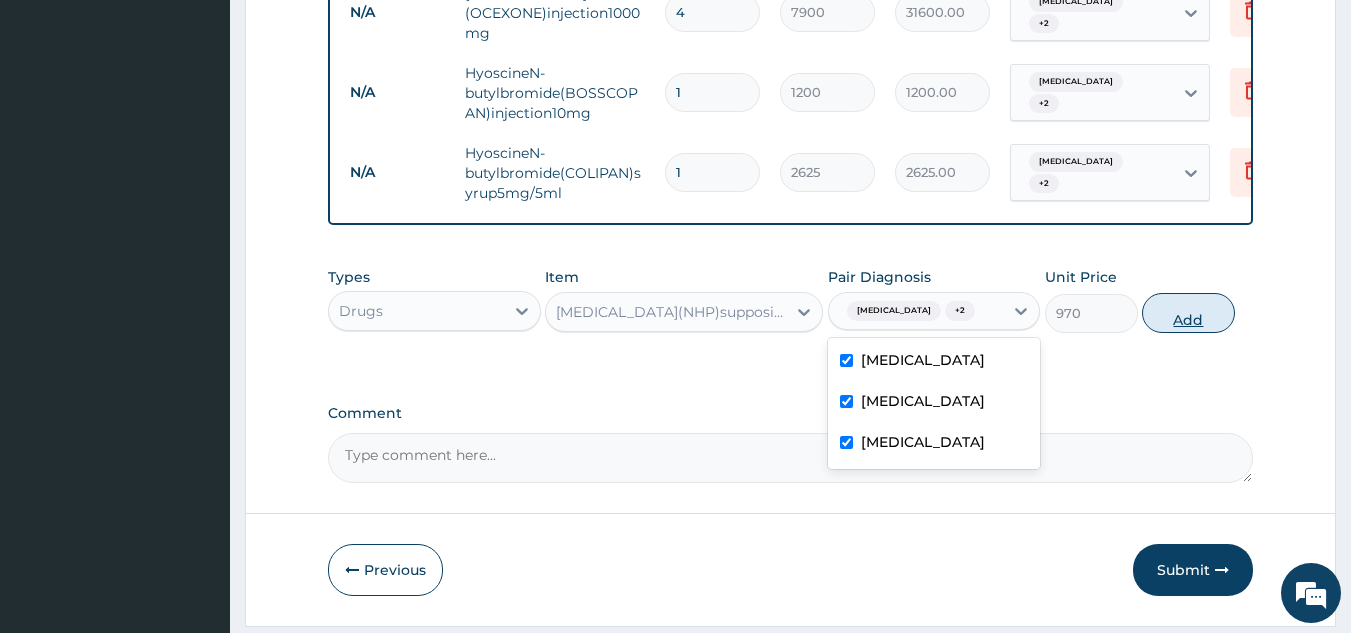 click on "Add" at bounding box center (1188, 313) 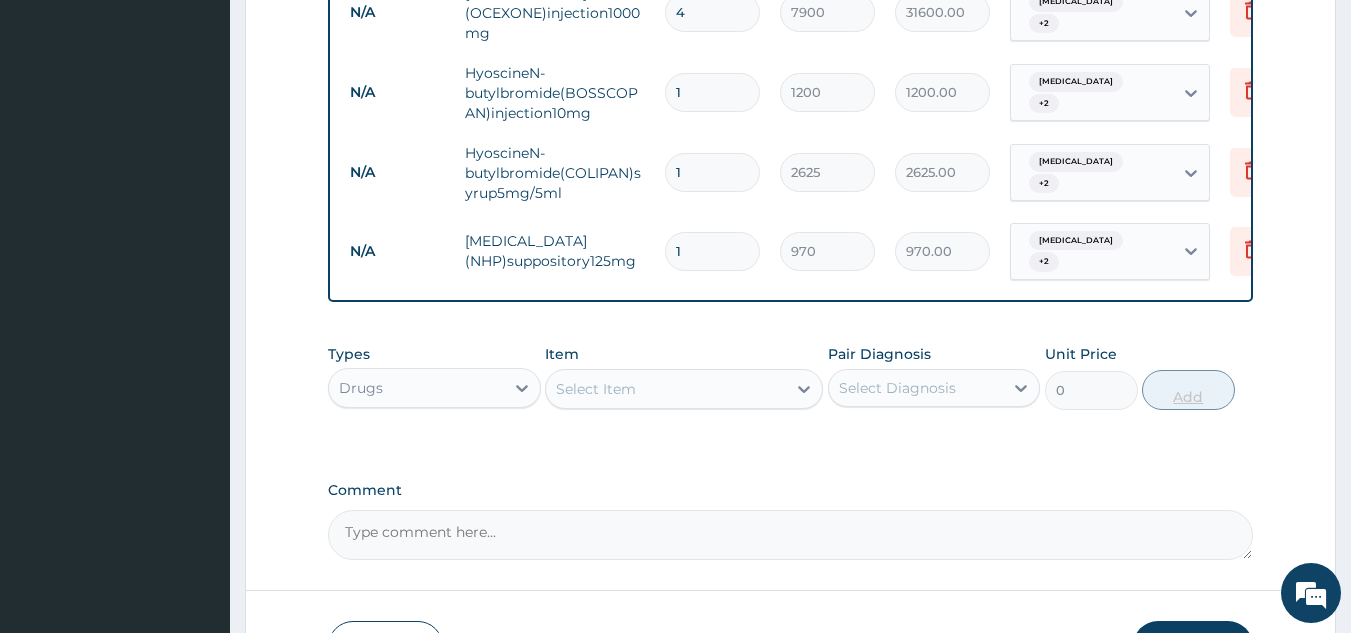 type 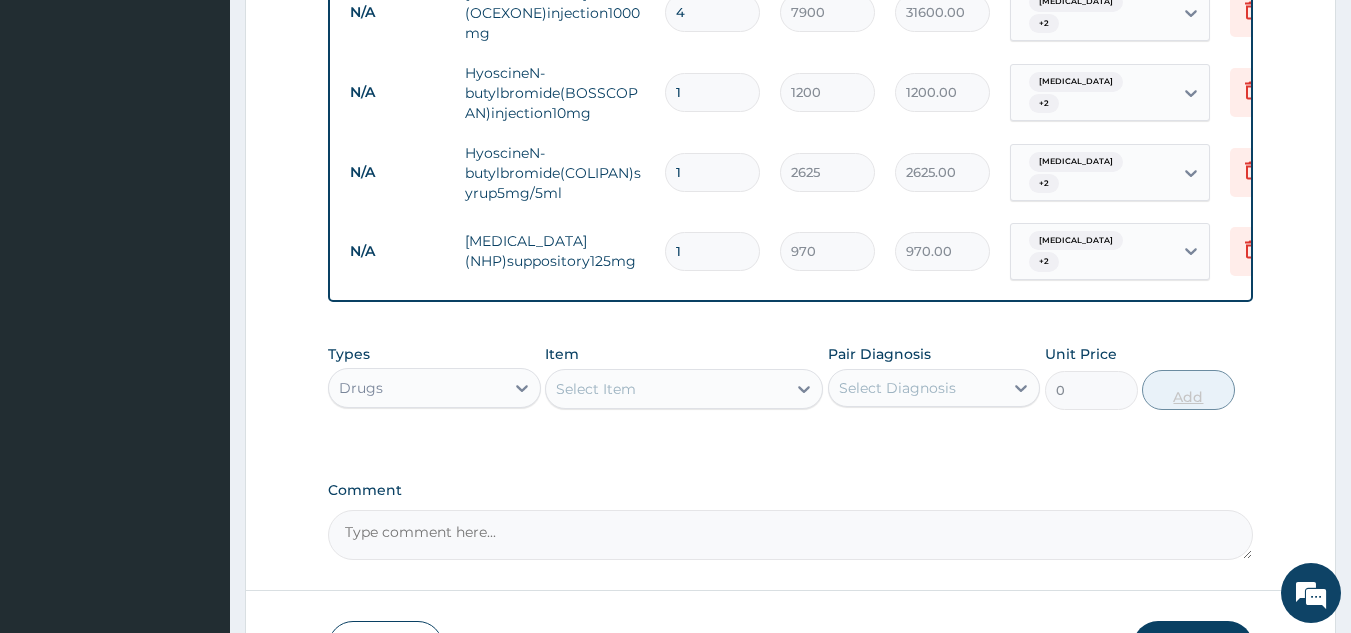 type on "0.00" 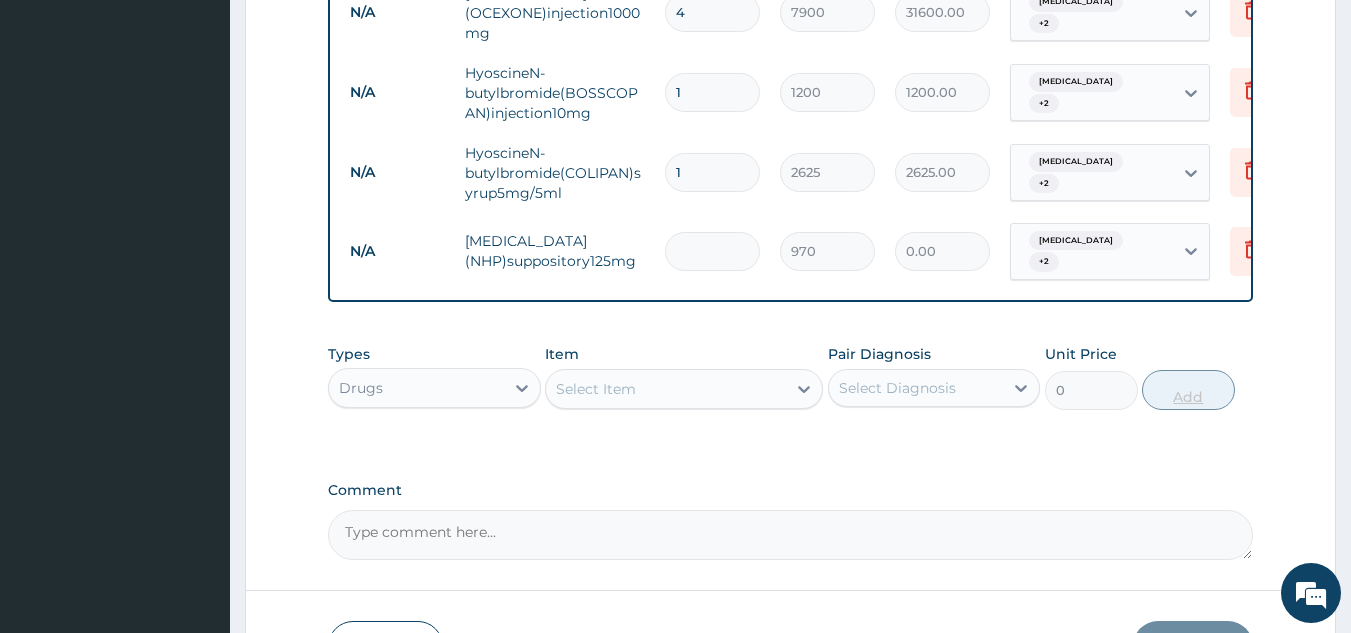type on "2" 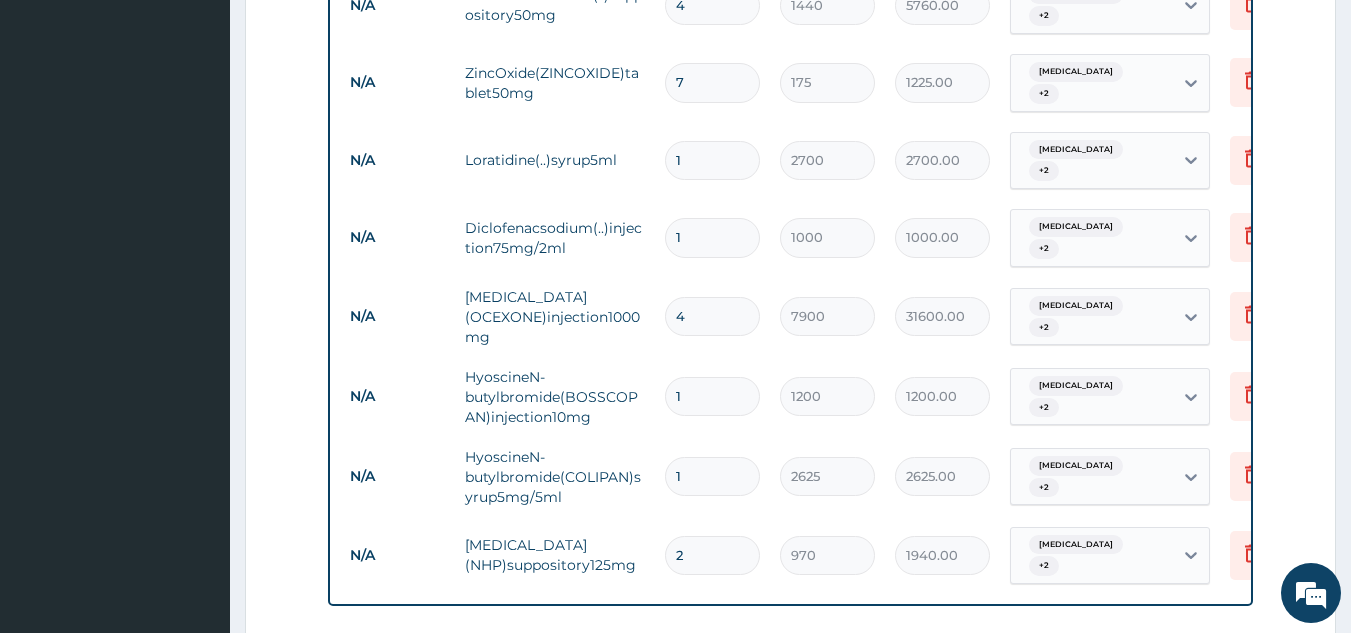 scroll, scrollTop: 1014, scrollLeft: 0, axis: vertical 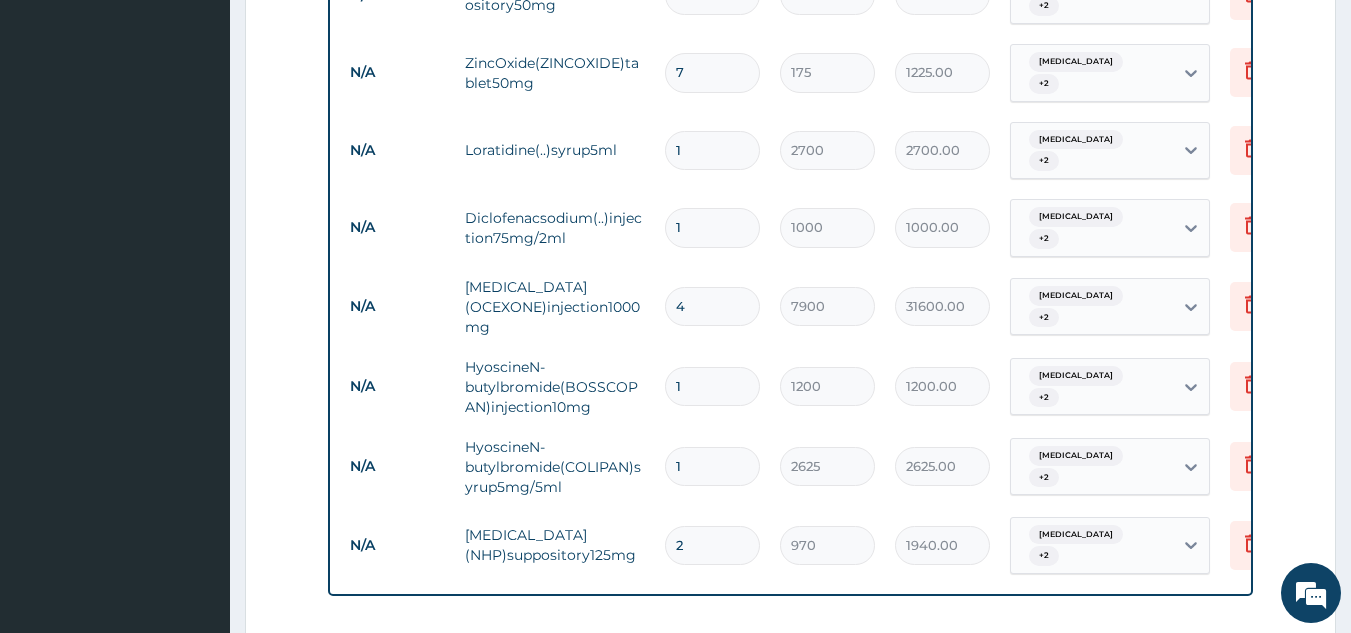 type on "2" 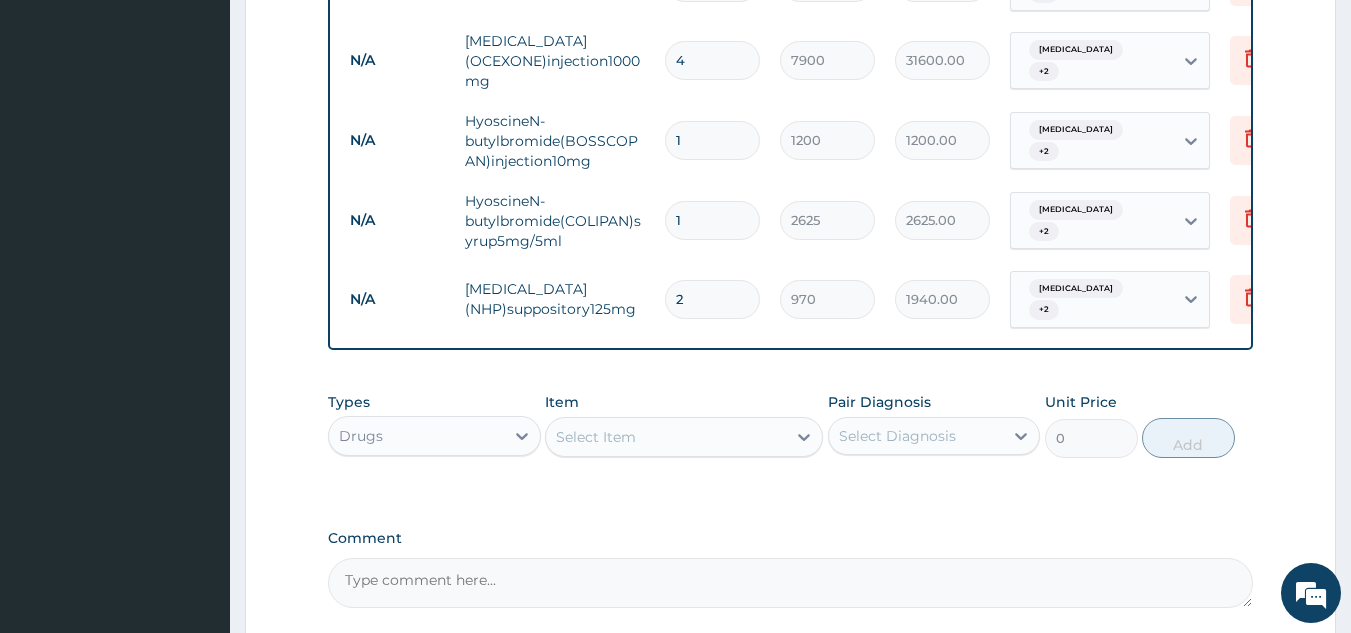 scroll, scrollTop: 1312, scrollLeft: 0, axis: vertical 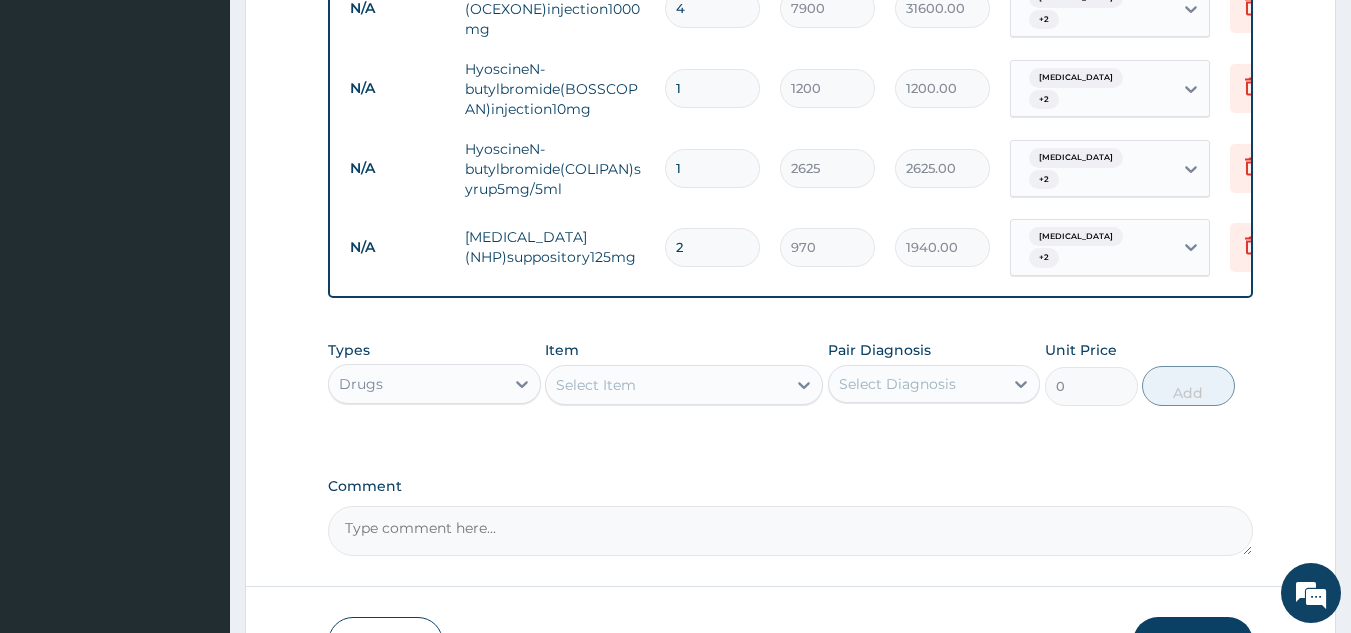 click on "Submit" at bounding box center (1193, 643) 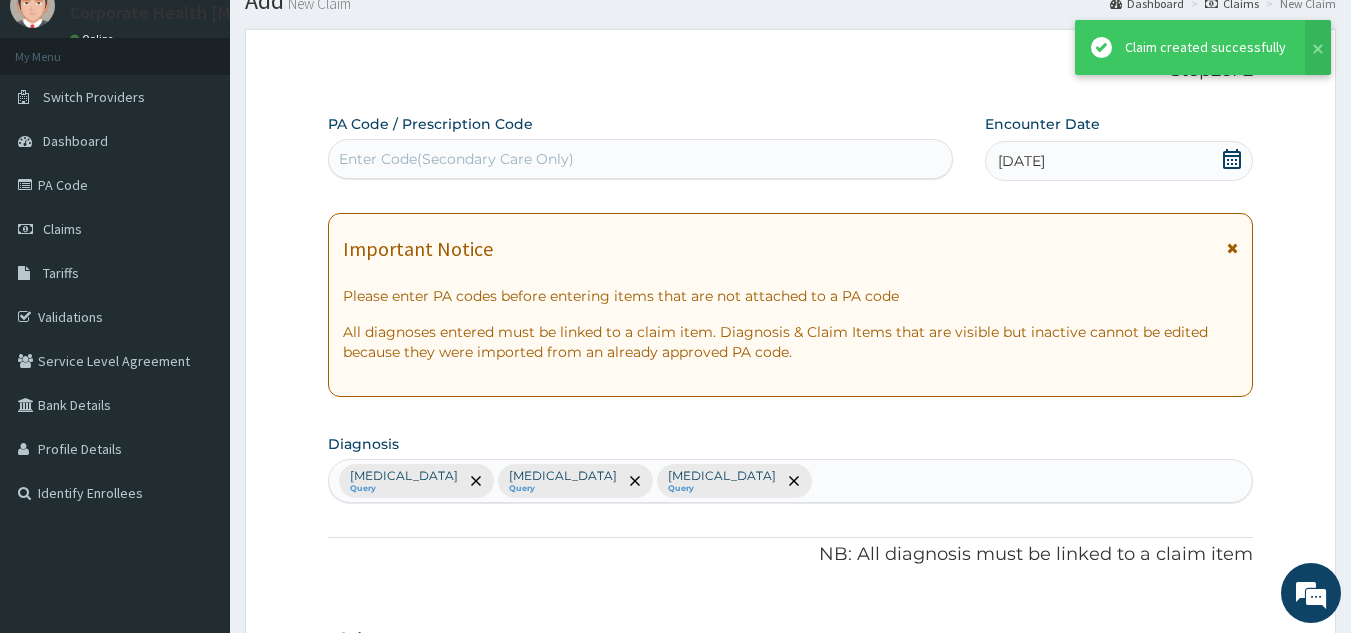 scroll, scrollTop: 1312, scrollLeft: 0, axis: vertical 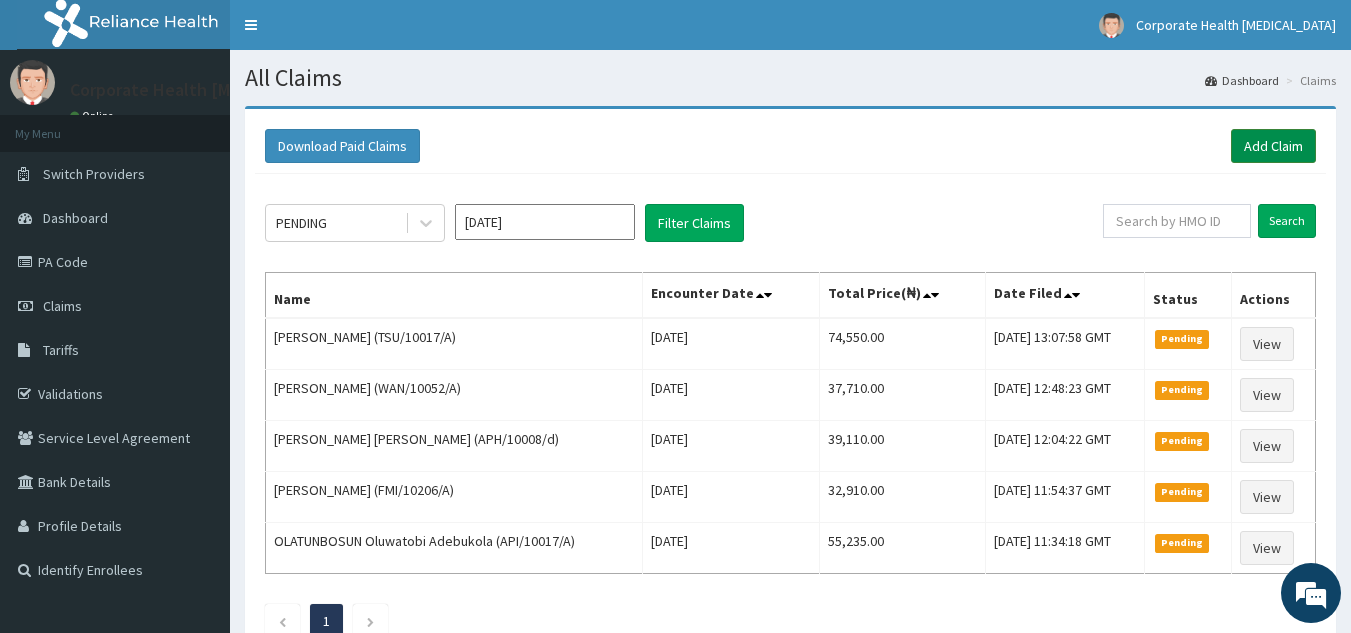 click on "Add Claim" at bounding box center [1273, 146] 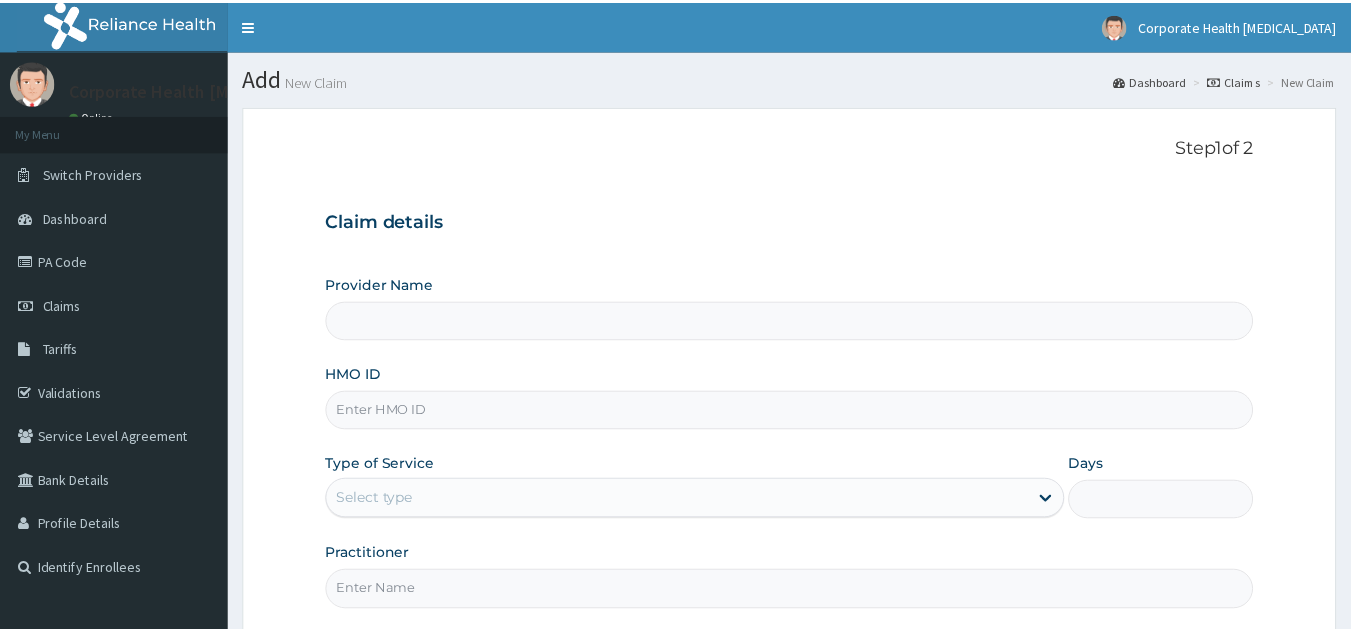 scroll, scrollTop: 0, scrollLeft: 0, axis: both 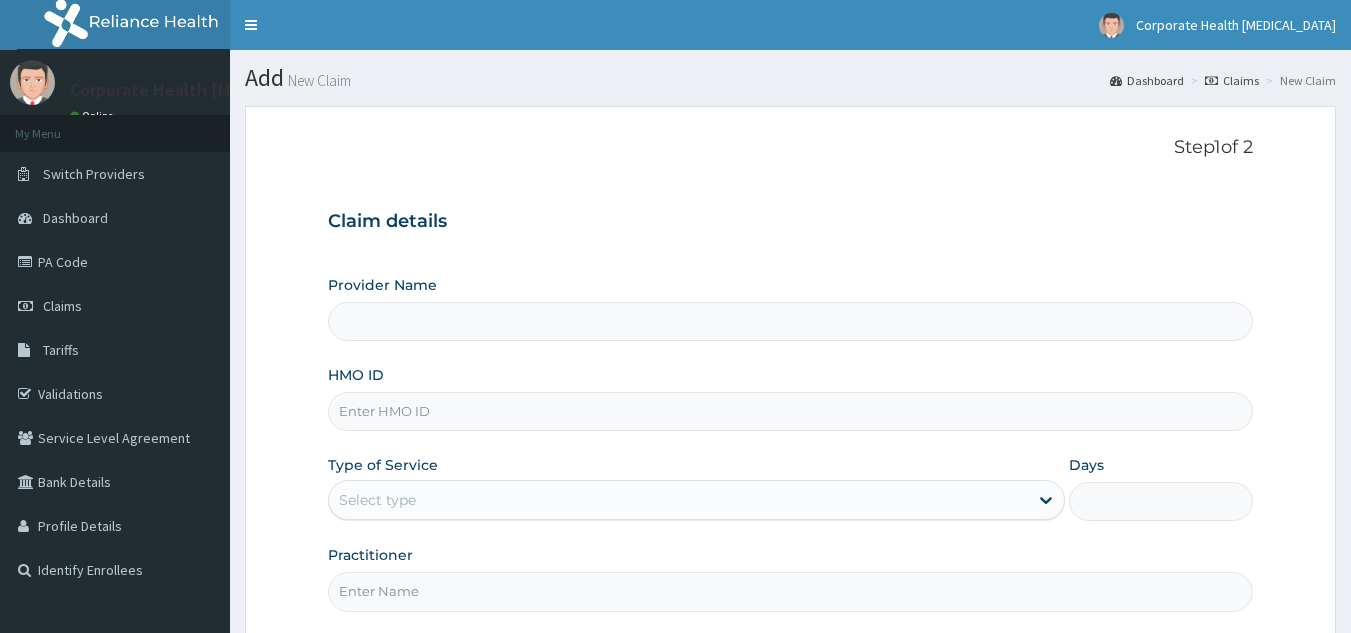 type on "CHILDCARE AND WELLNESS CLINICS" 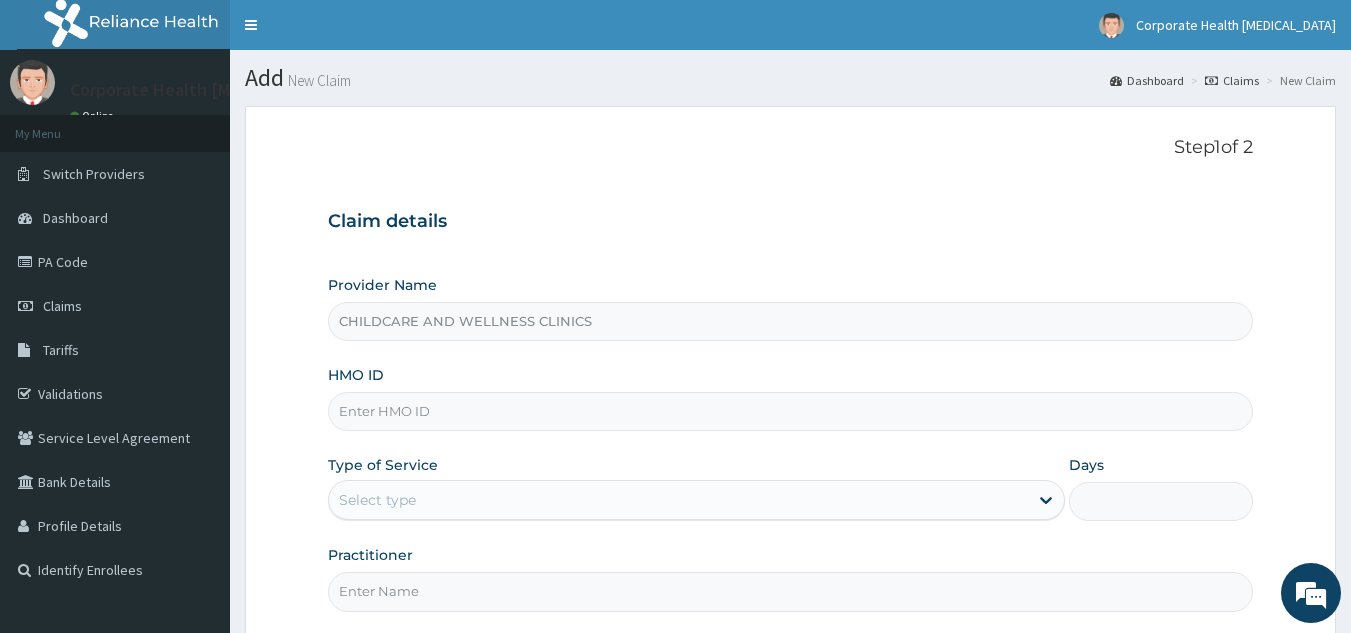 drag, startPoint x: 620, startPoint y: 324, endPoint x: 577, endPoint y: 405, distance: 91.706055 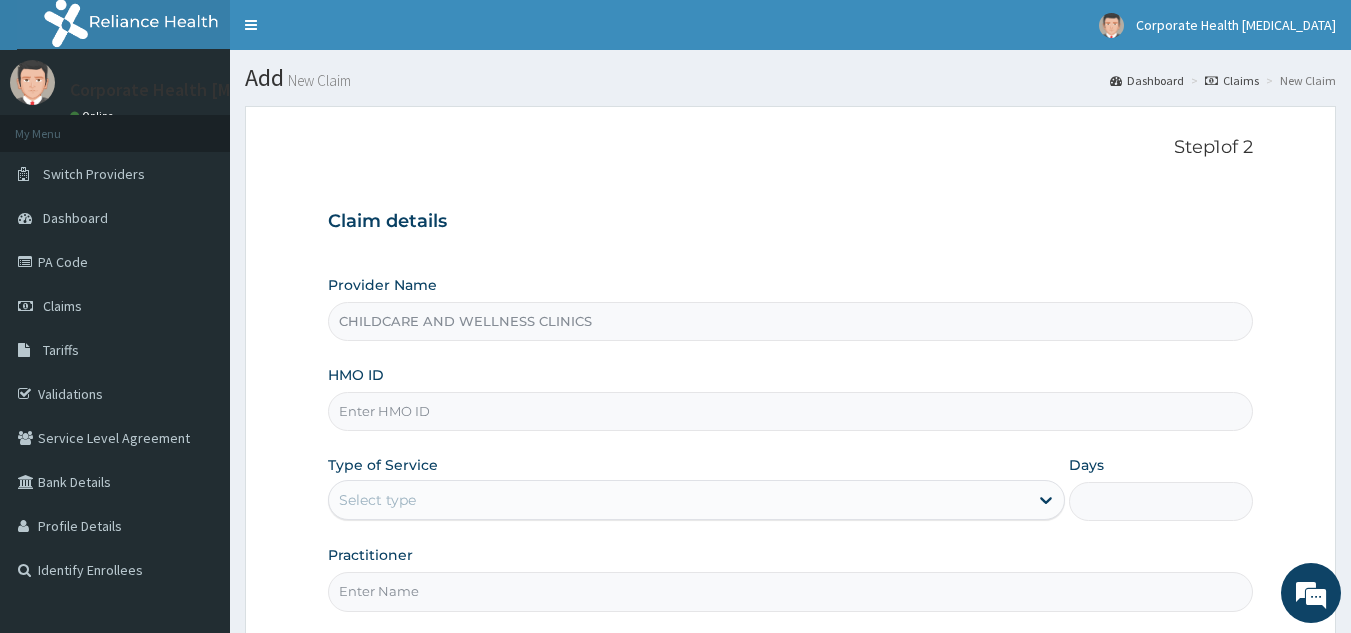 click on "Provider Name CHILDCARE AND WELLNESS CLINICS HMO ID Type of Service Select type Days Practitioner" at bounding box center (791, 443) 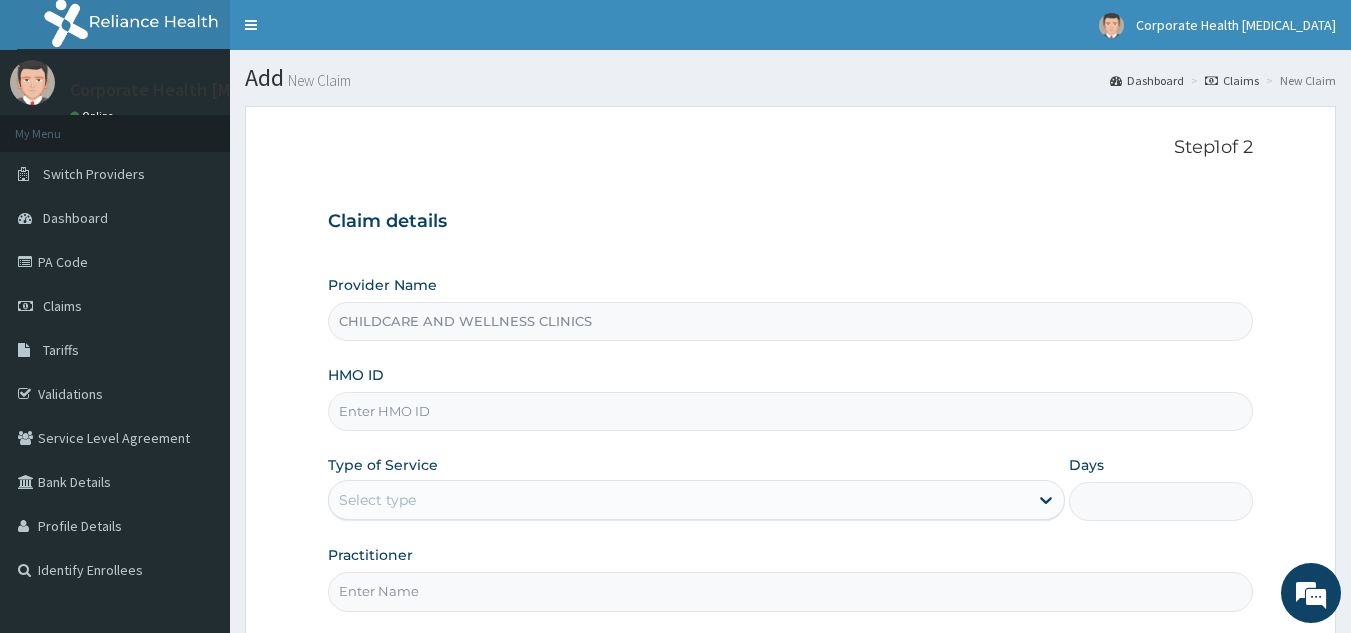 paste on "JEC/10033/A" 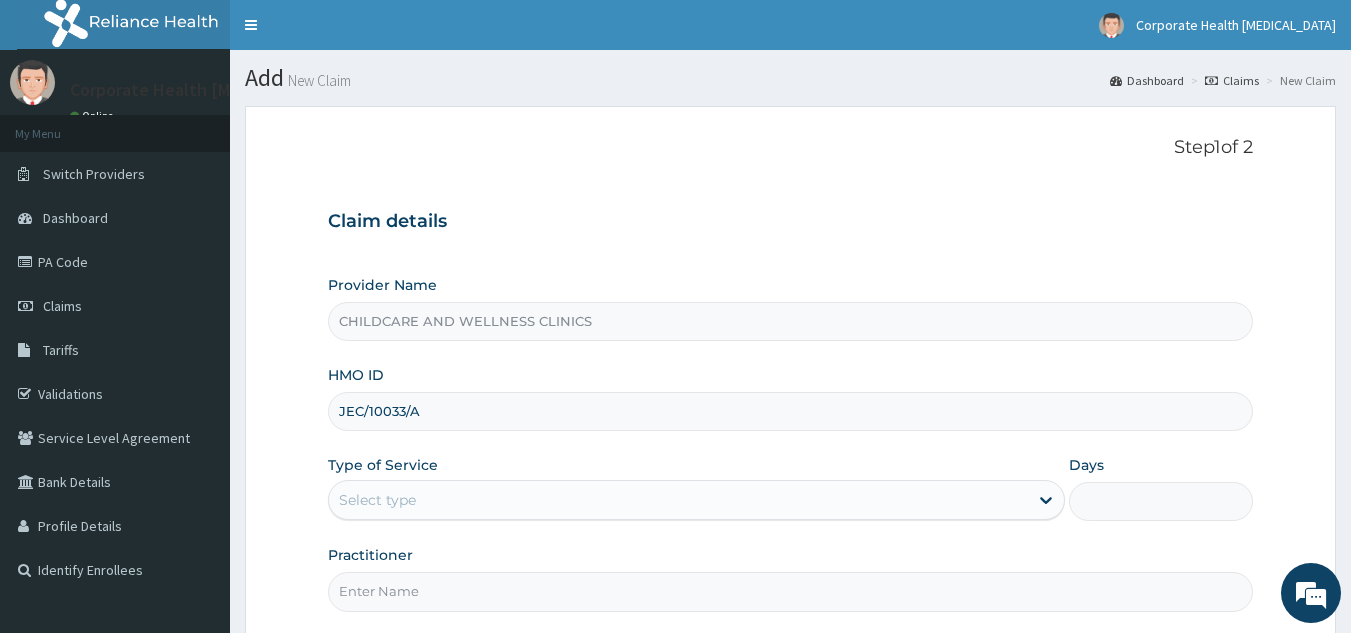 scroll, scrollTop: 74, scrollLeft: 0, axis: vertical 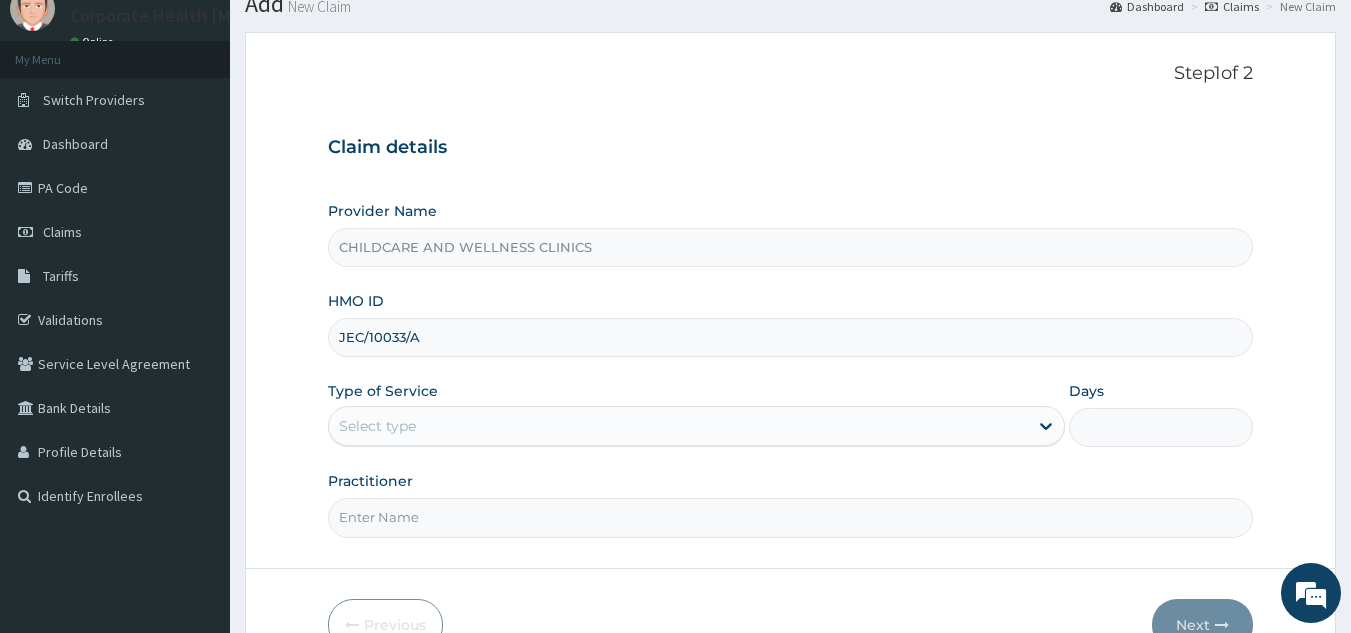 type on "JEC/10033/A" 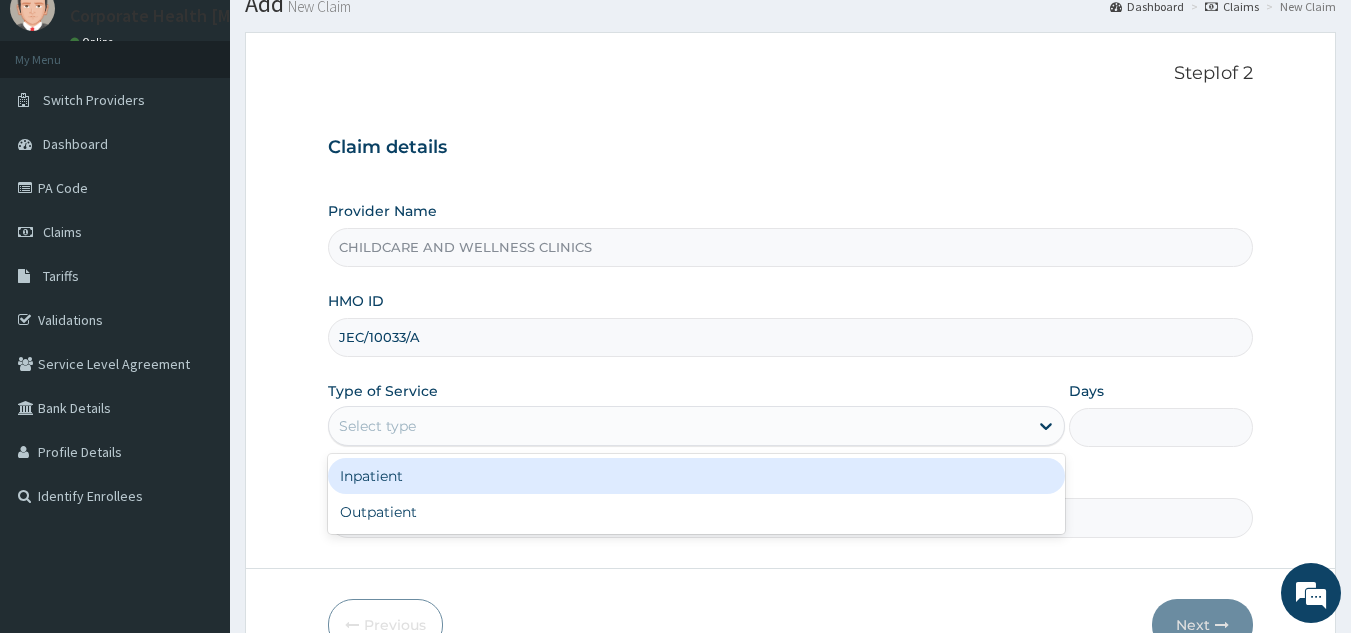 scroll, scrollTop: 0, scrollLeft: 0, axis: both 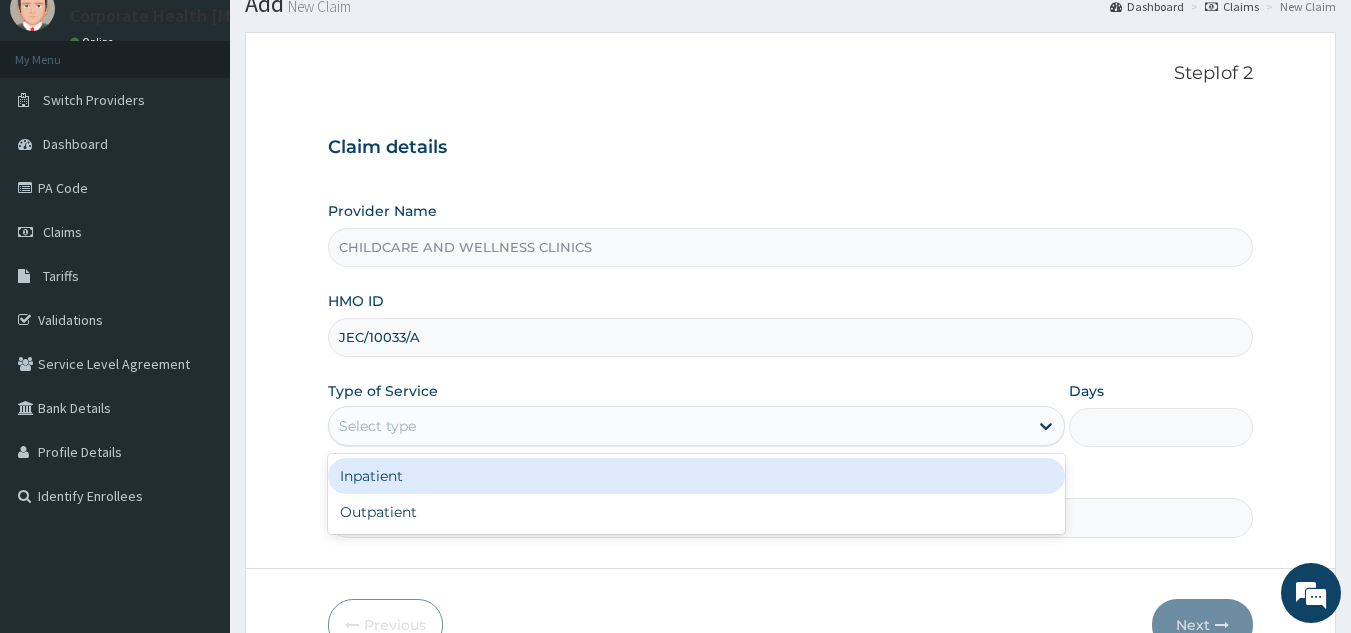 click on "Outpatient" at bounding box center (696, 512) 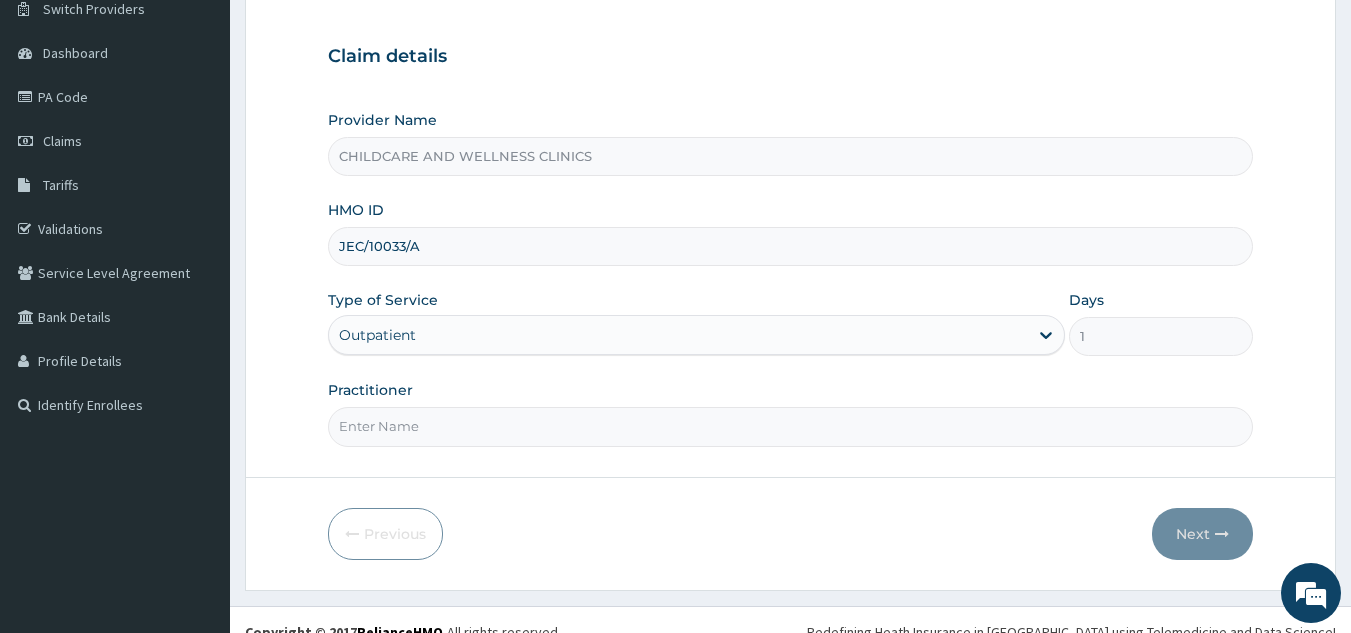 scroll, scrollTop: 189, scrollLeft: 0, axis: vertical 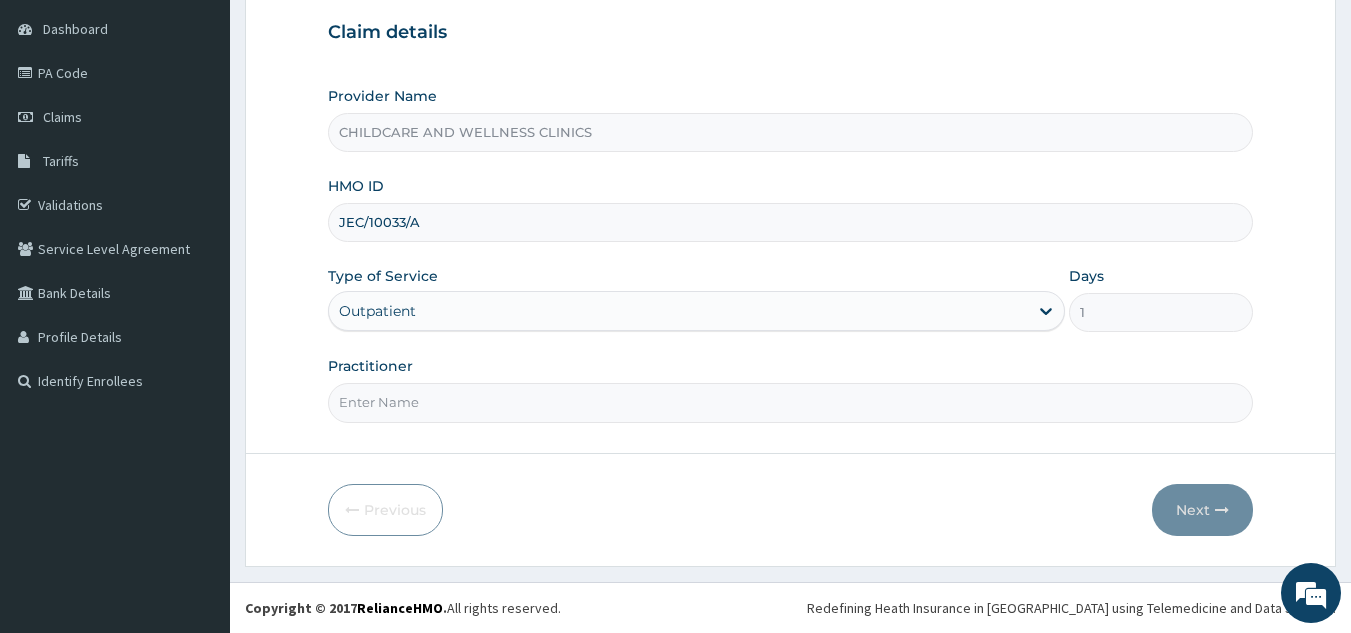 click on "Practitioner" at bounding box center (791, 402) 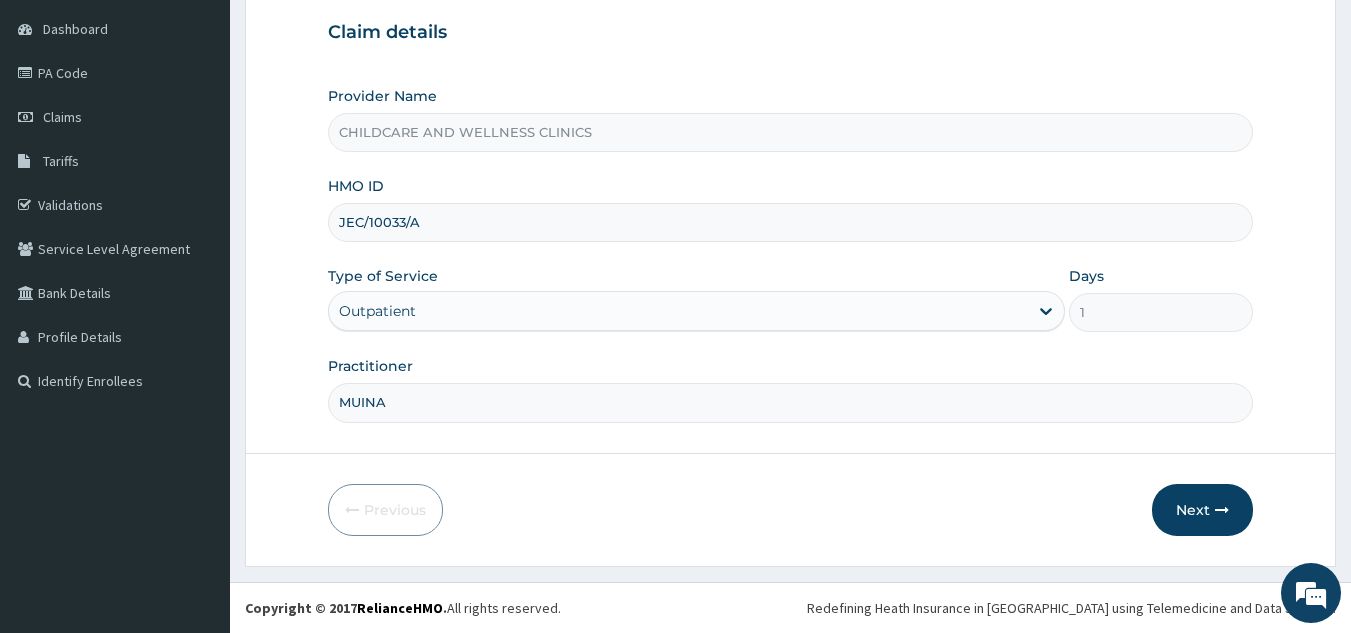 type on "MUINAT" 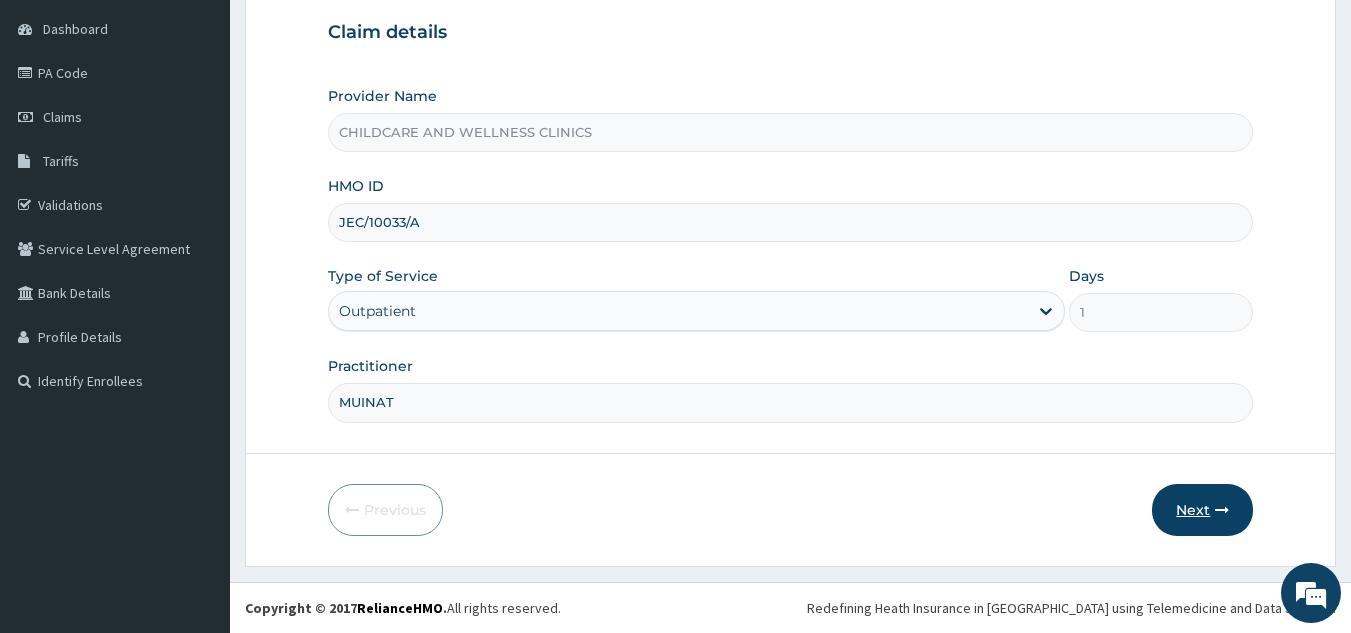click on "Next" at bounding box center (1202, 510) 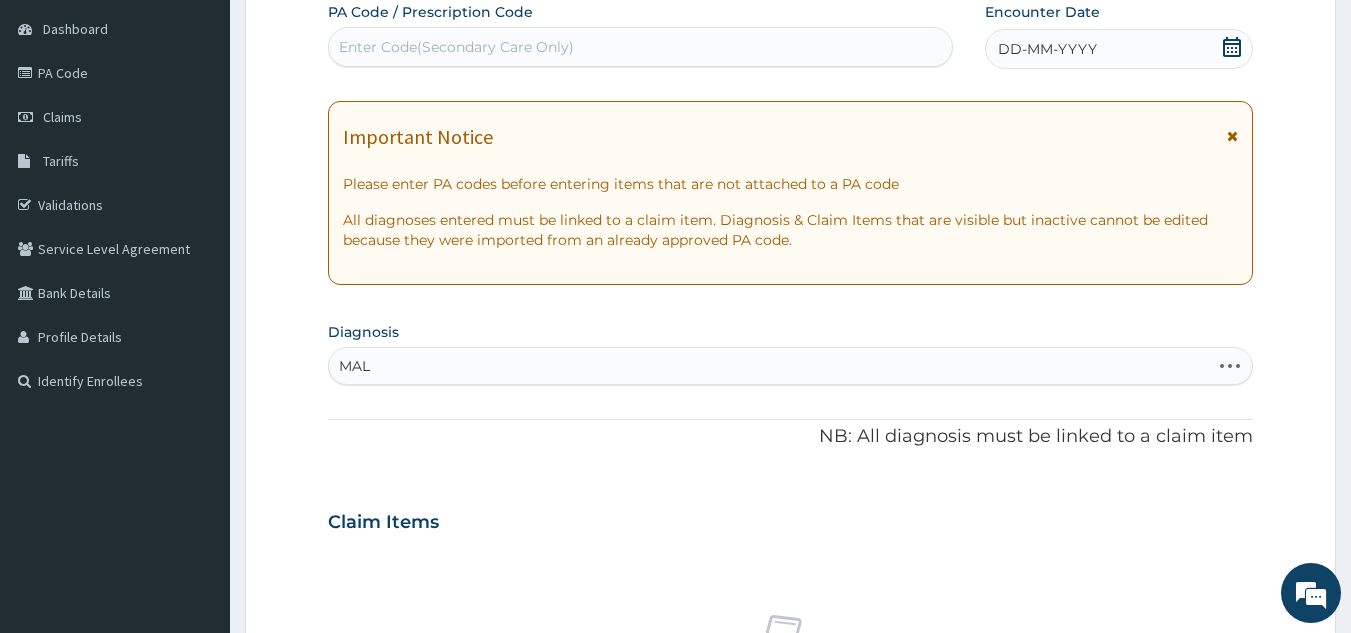 type on "MALA" 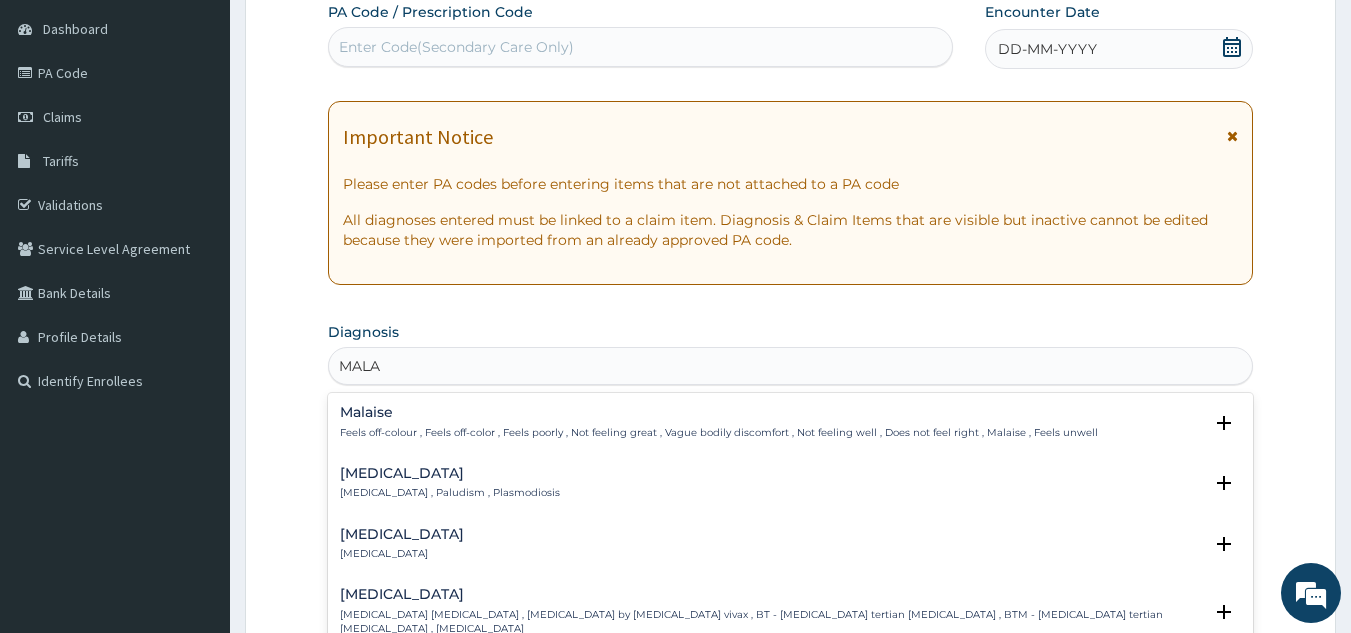 click on "Malaria" at bounding box center [450, 473] 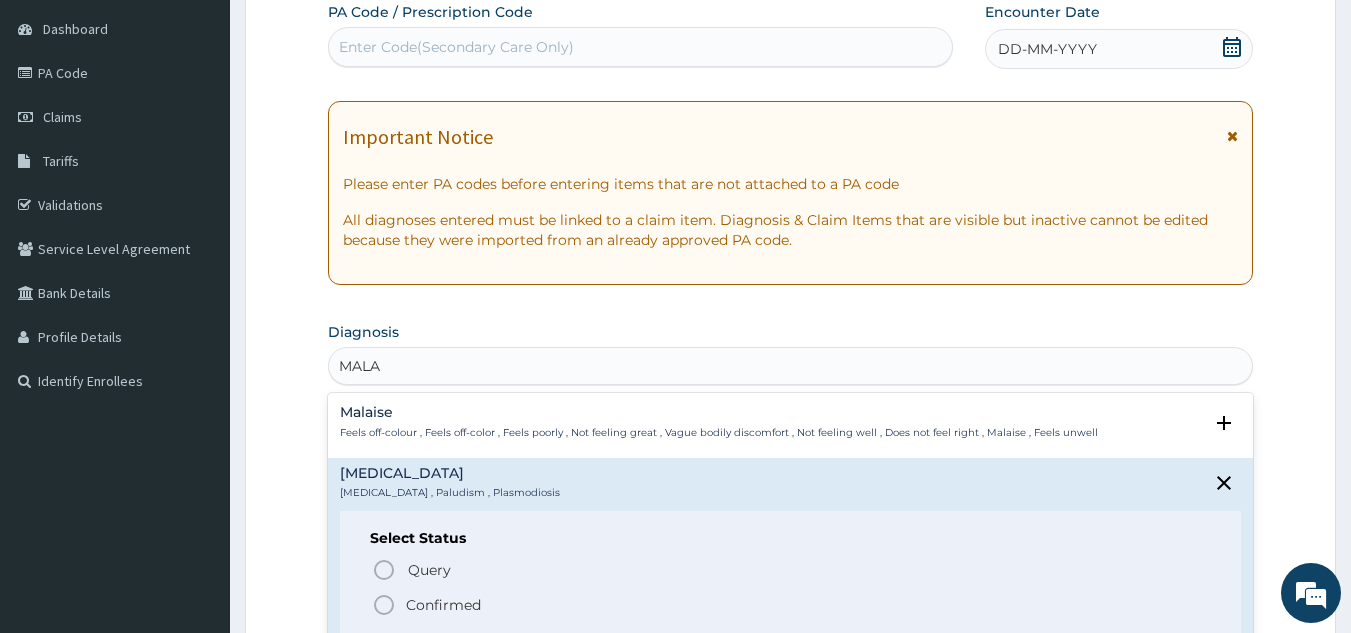 click 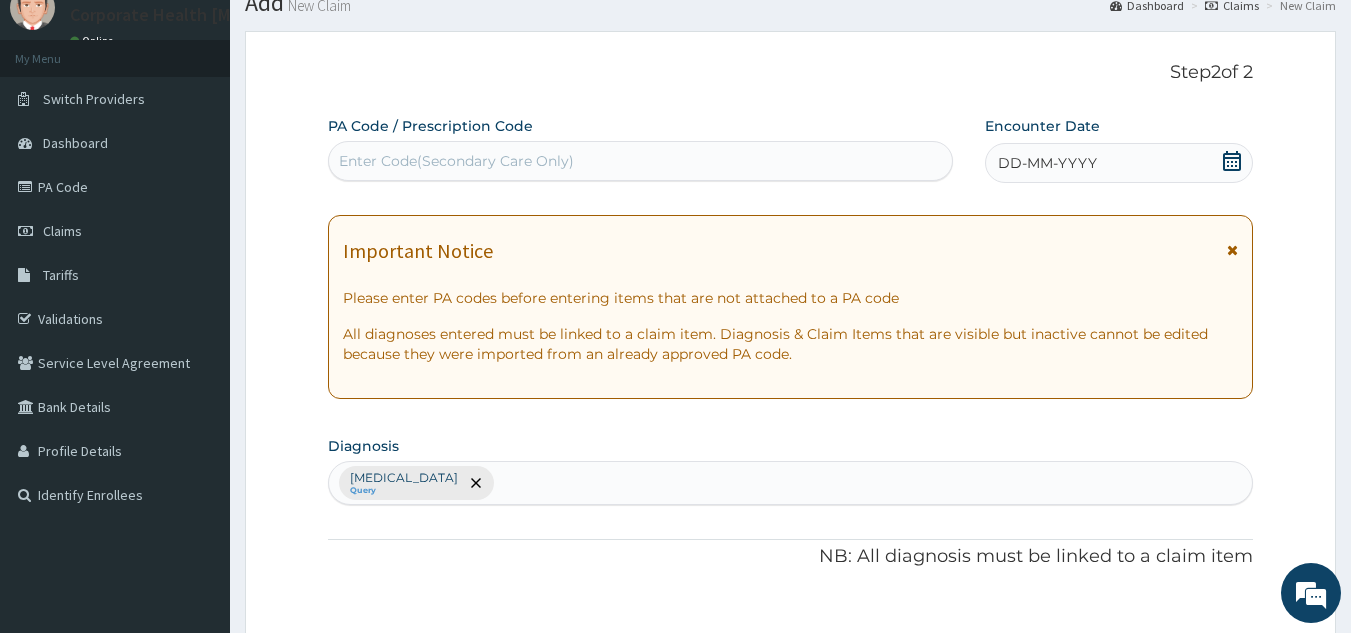 scroll, scrollTop: 0, scrollLeft: 0, axis: both 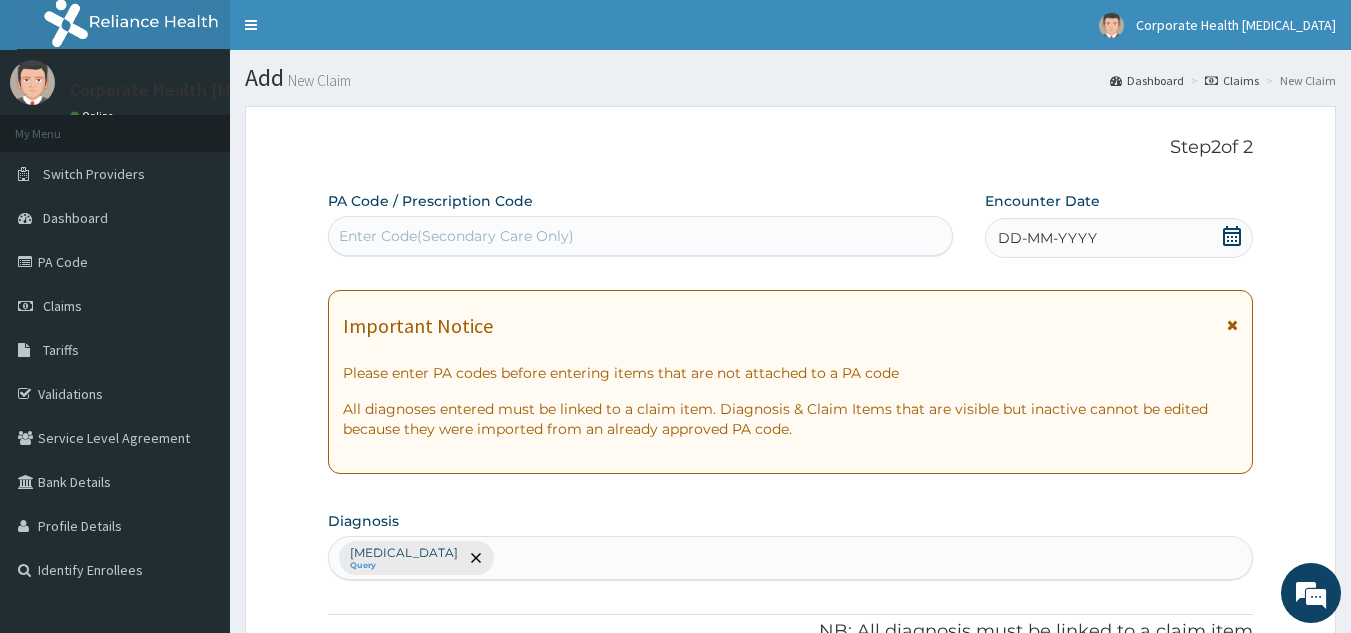 click on "DD-MM-YYYY" at bounding box center [1119, 238] 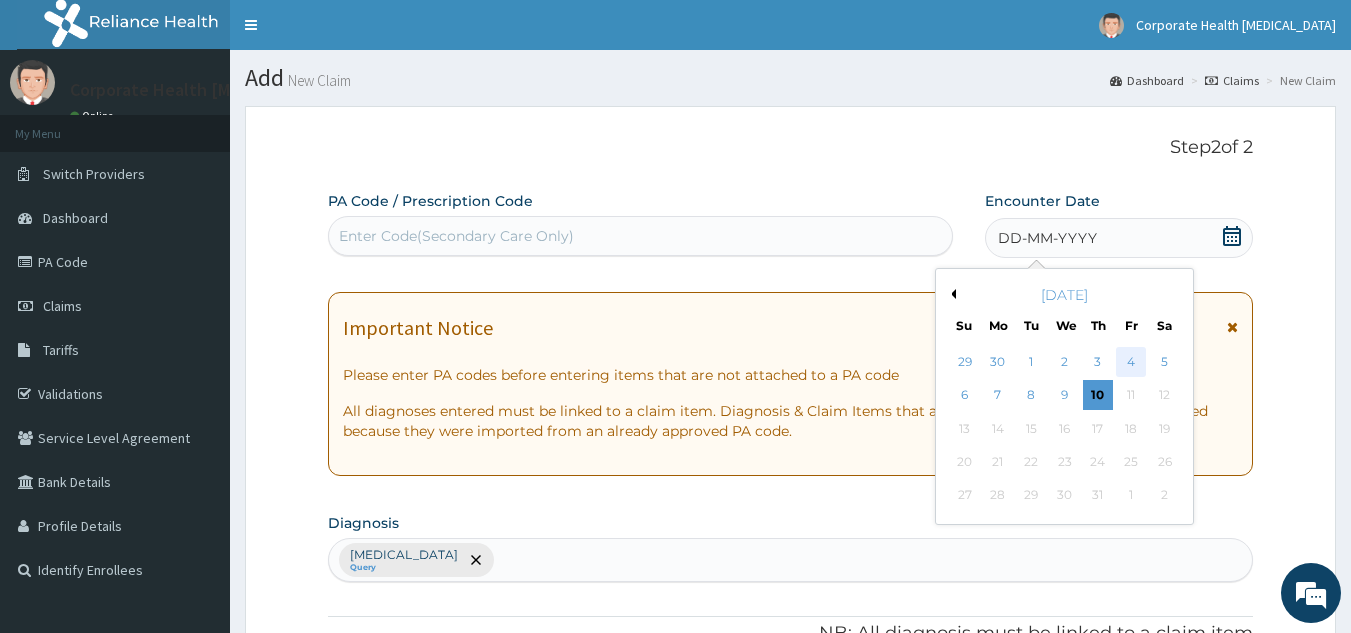 click on "4" at bounding box center [1131, 362] 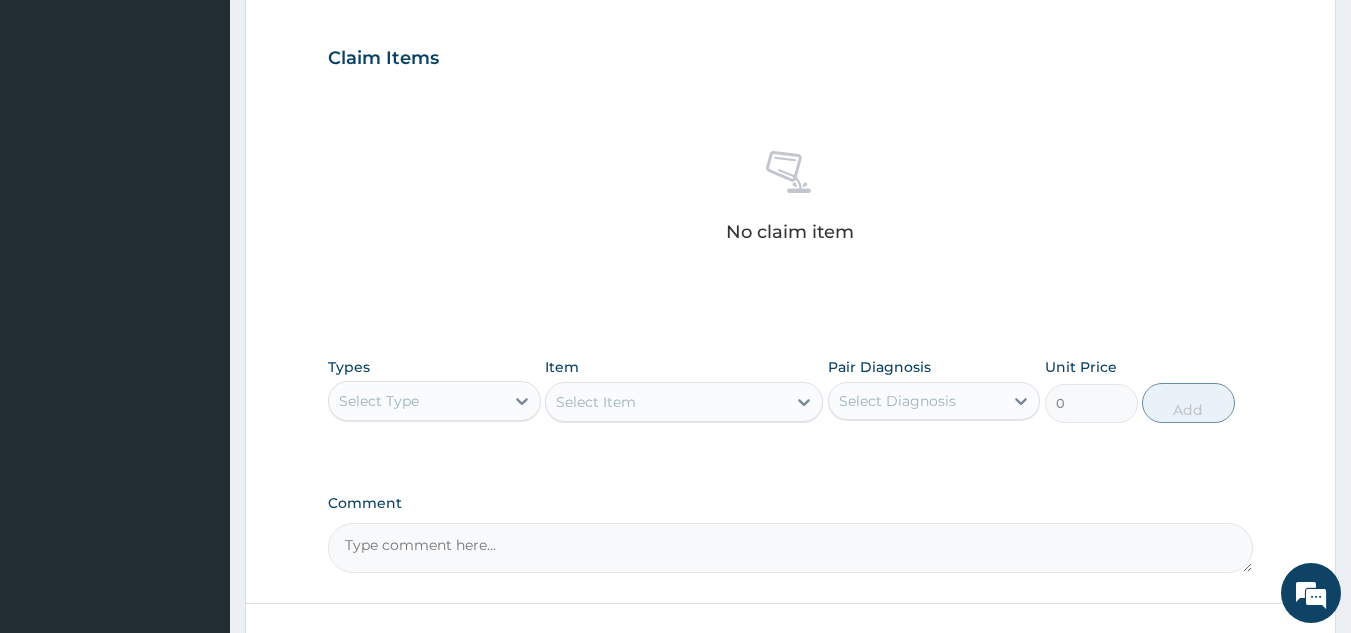 scroll, scrollTop: 661, scrollLeft: 0, axis: vertical 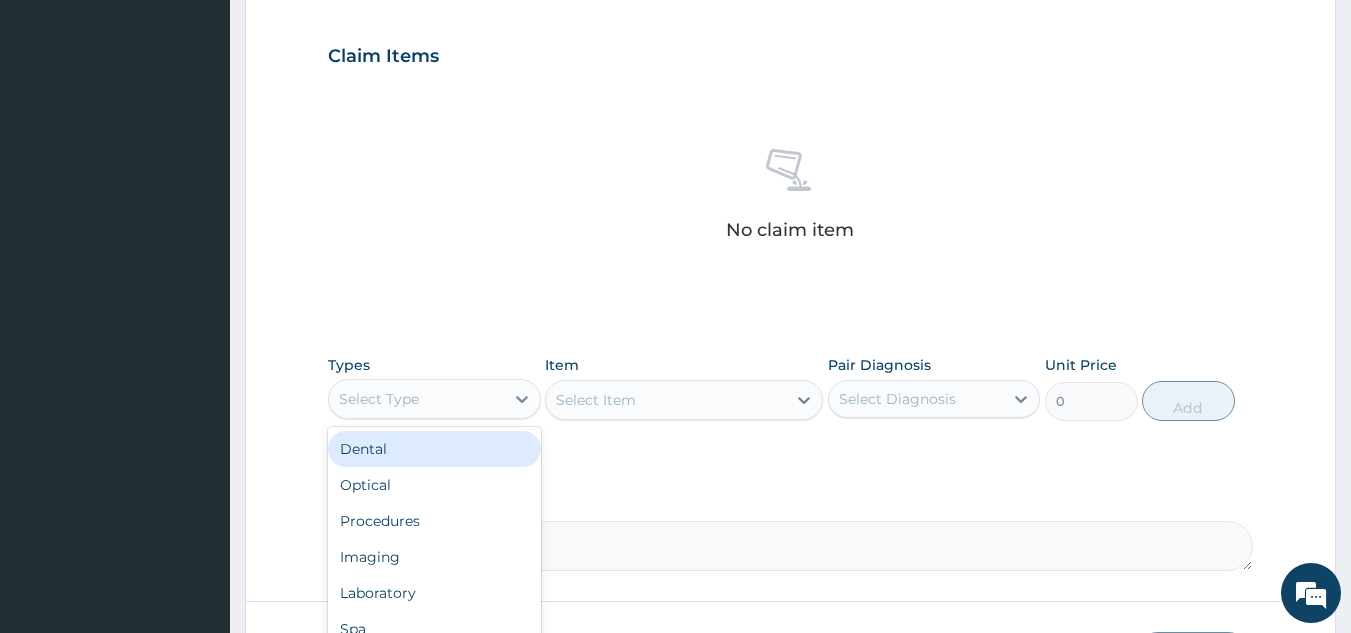 click on "Procedures" at bounding box center (434, 521) 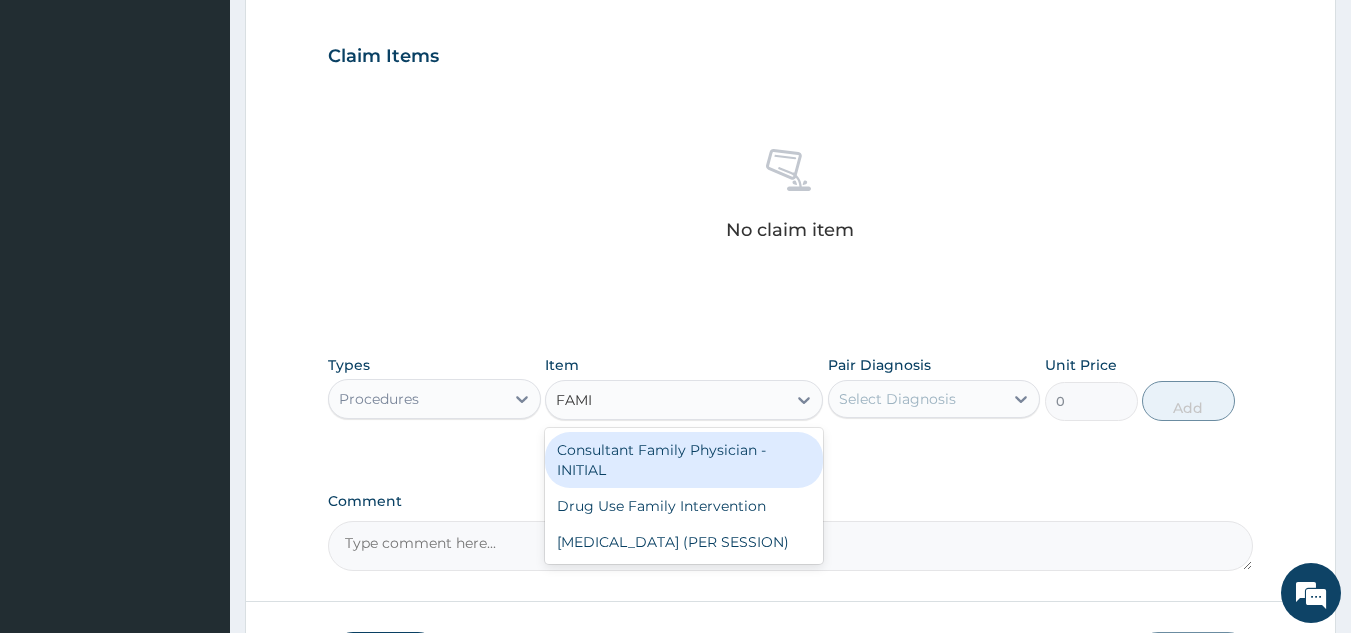 type on "FAMIL" 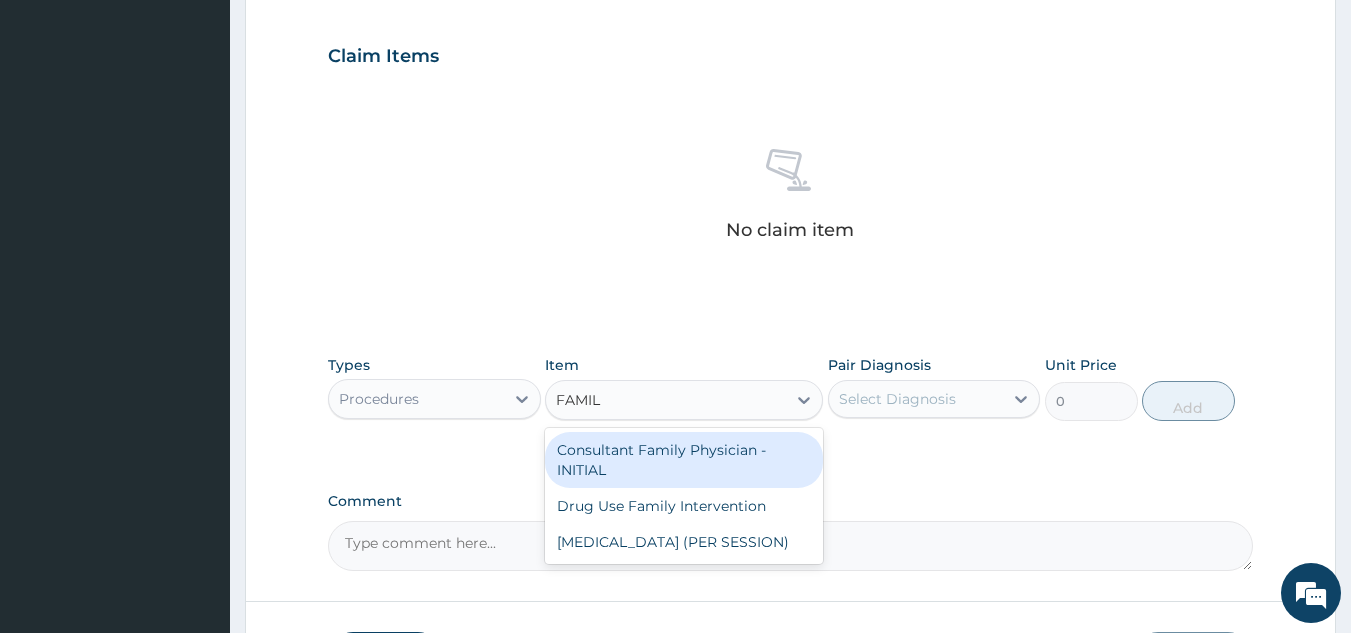 click on "Consultant Family Physician - INITIAL" at bounding box center (684, 460) 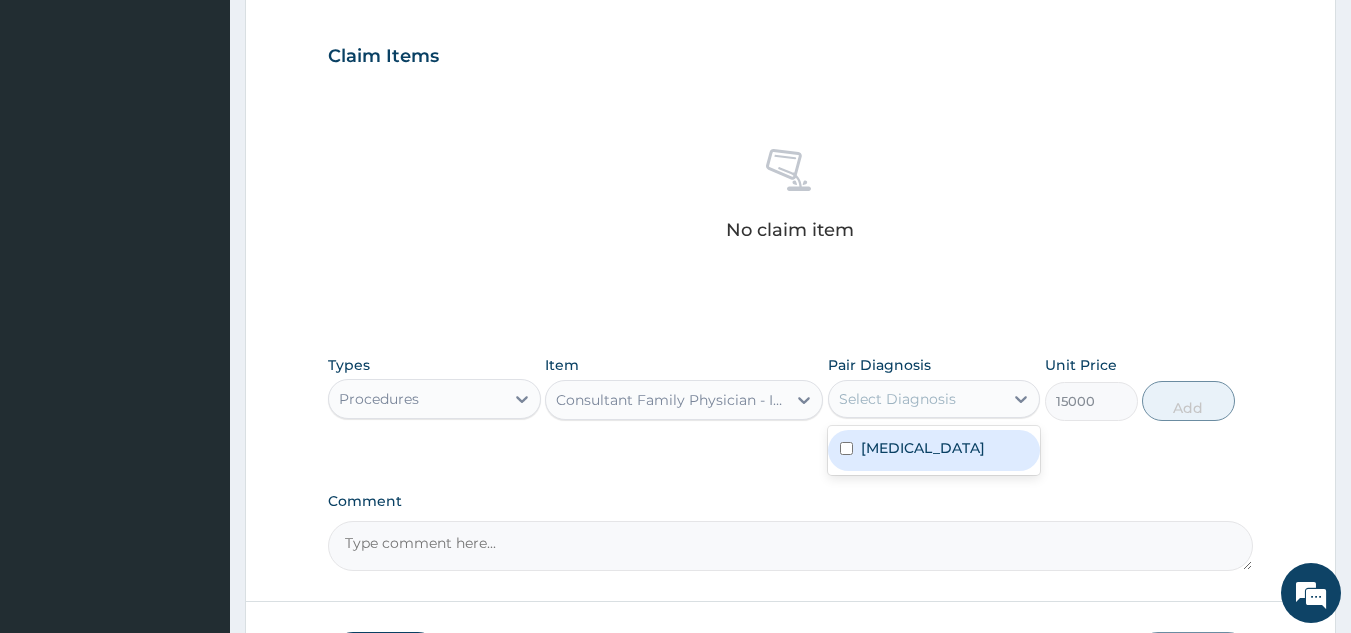 click at bounding box center (846, 448) 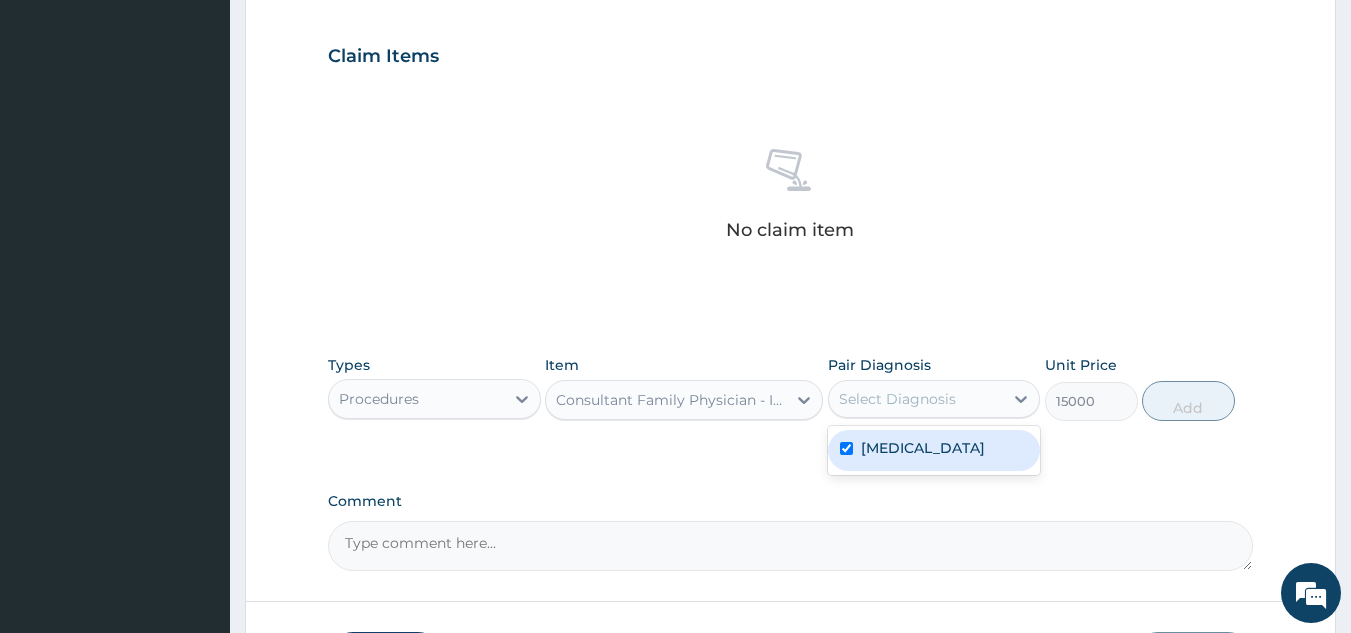 checkbox on "true" 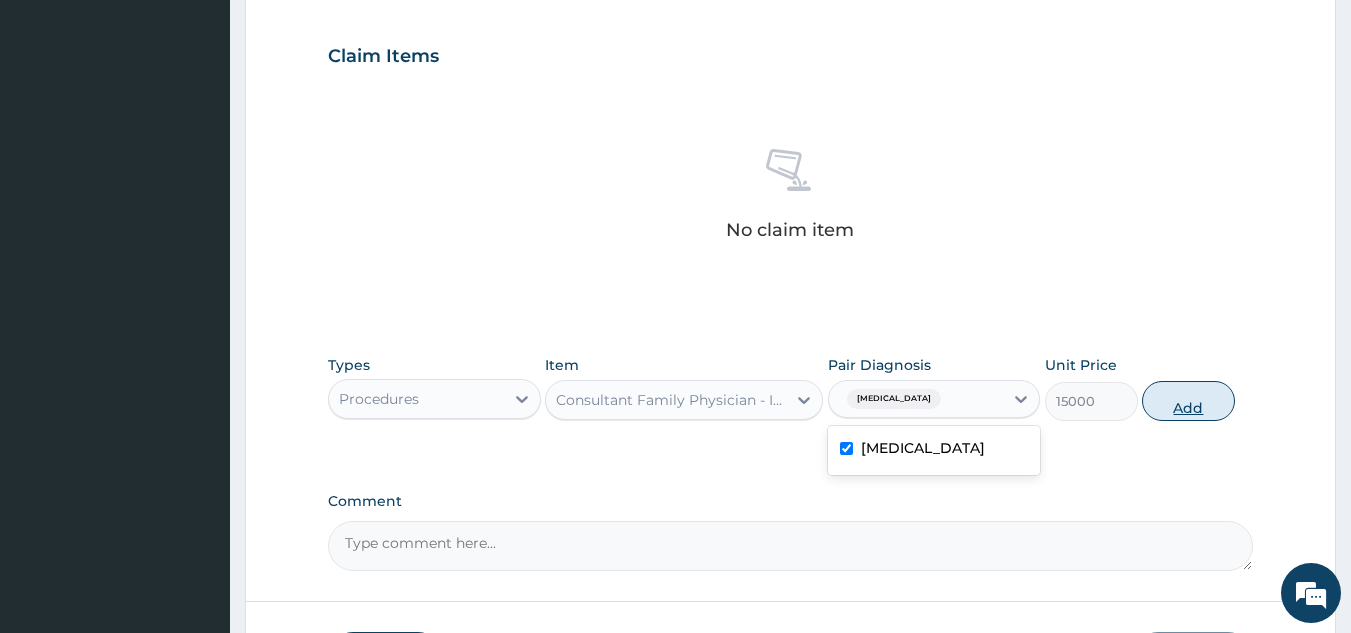click on "Add" at bounding box center (1188, 401) 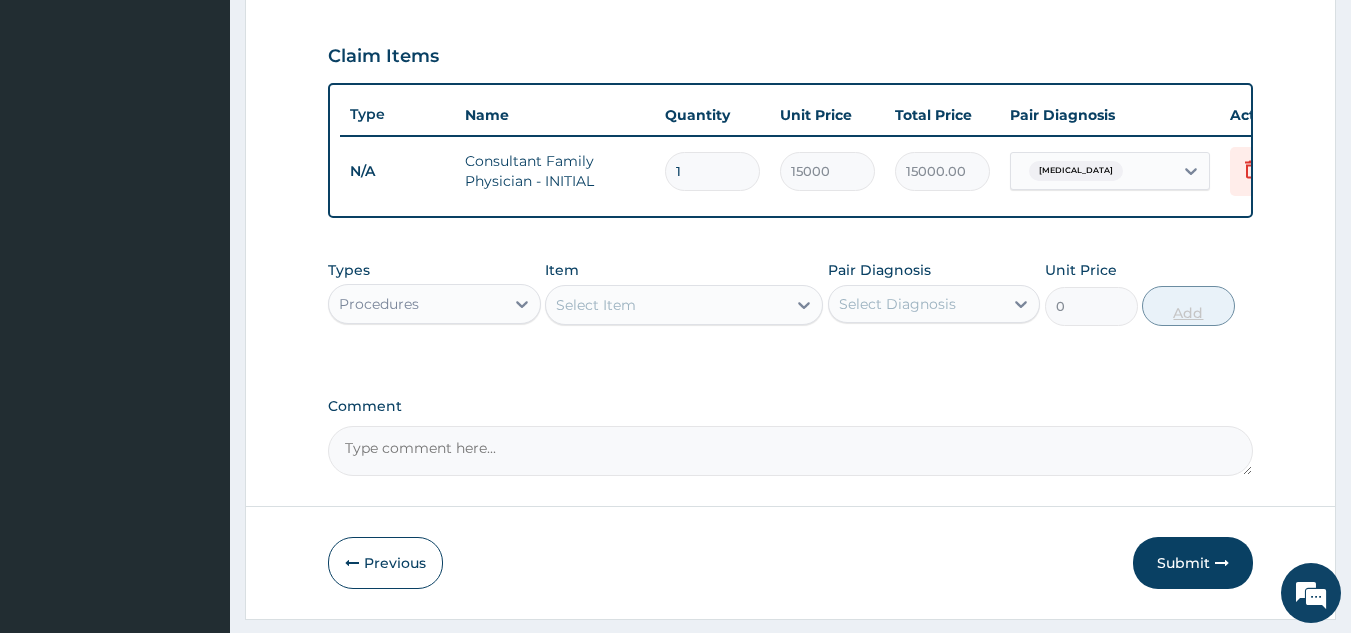 scroll, scrollTop: 729, scrollLeft: 0, axis: vertical 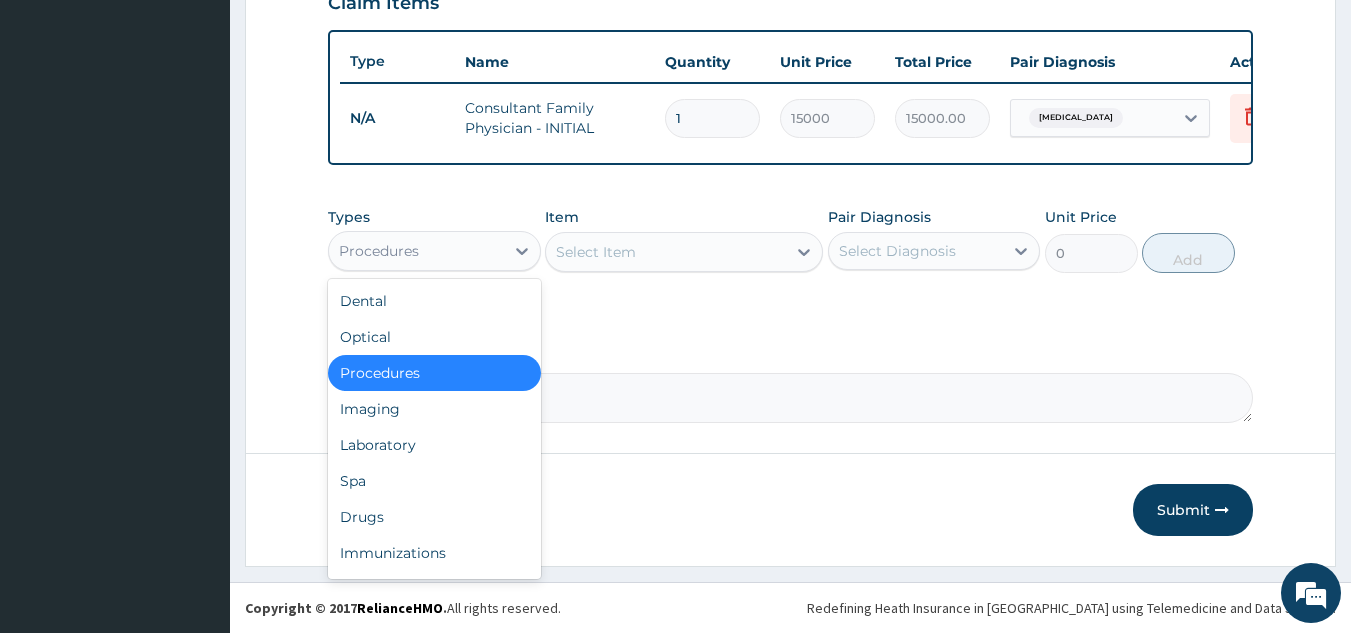 click on "Laboratory" at bounding box center [434, 445] 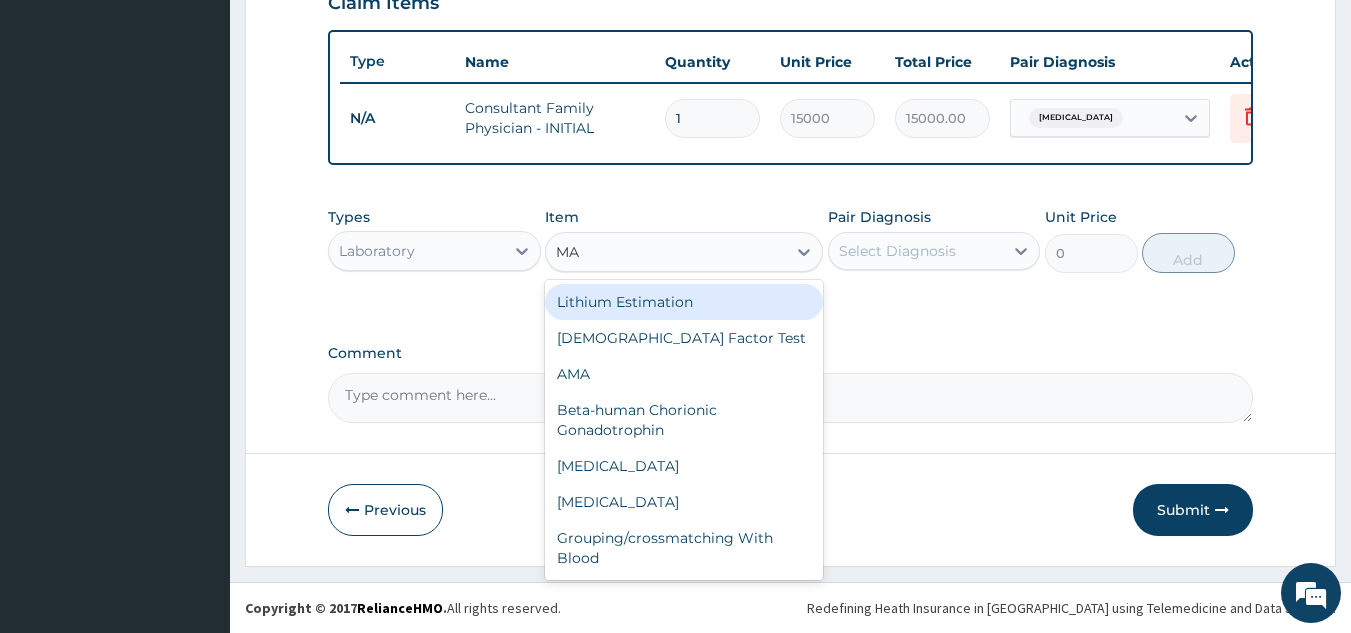 type on "MAL" 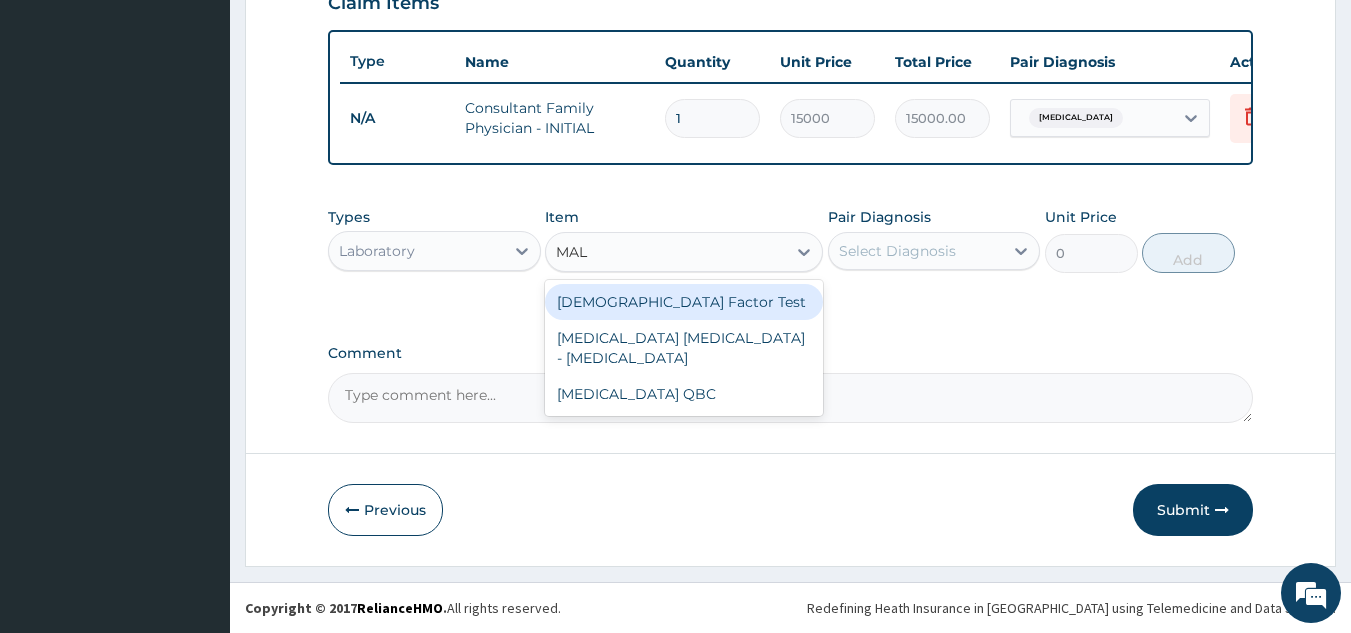 click on "MALARIA PARASITE - BLOOD FILM" at bounding box center [684, 348] 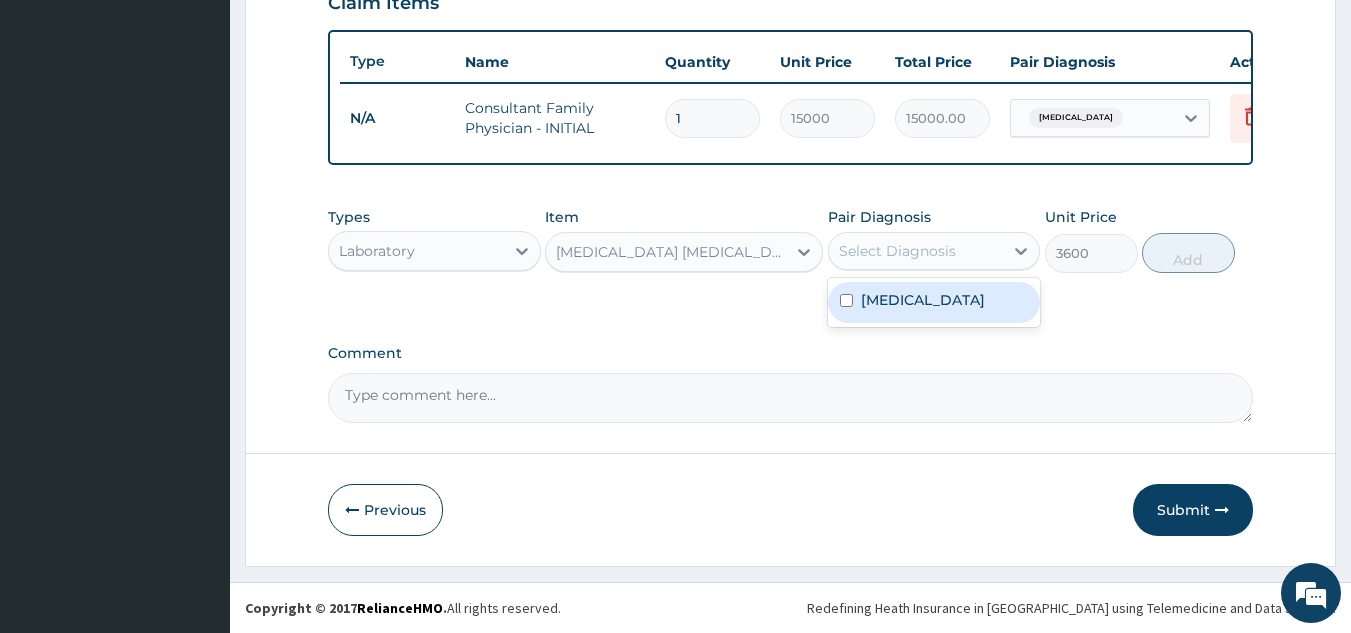 click at bounding box center (846, 300) 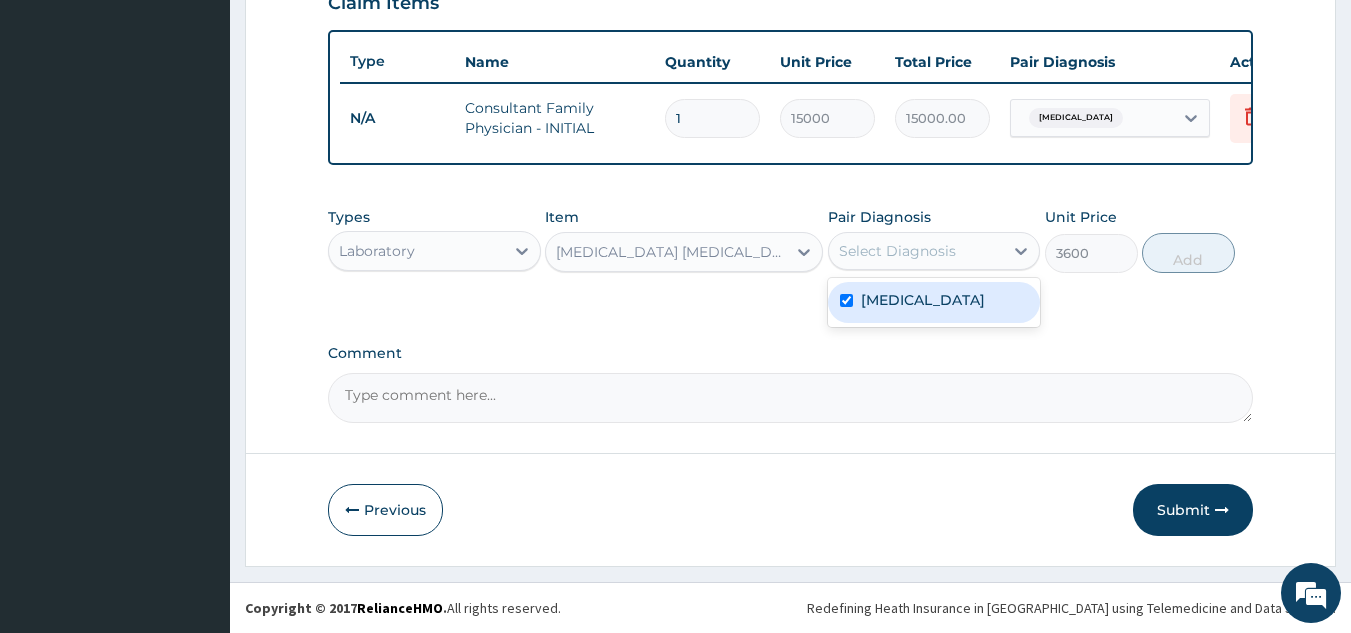 checkbox on "true" 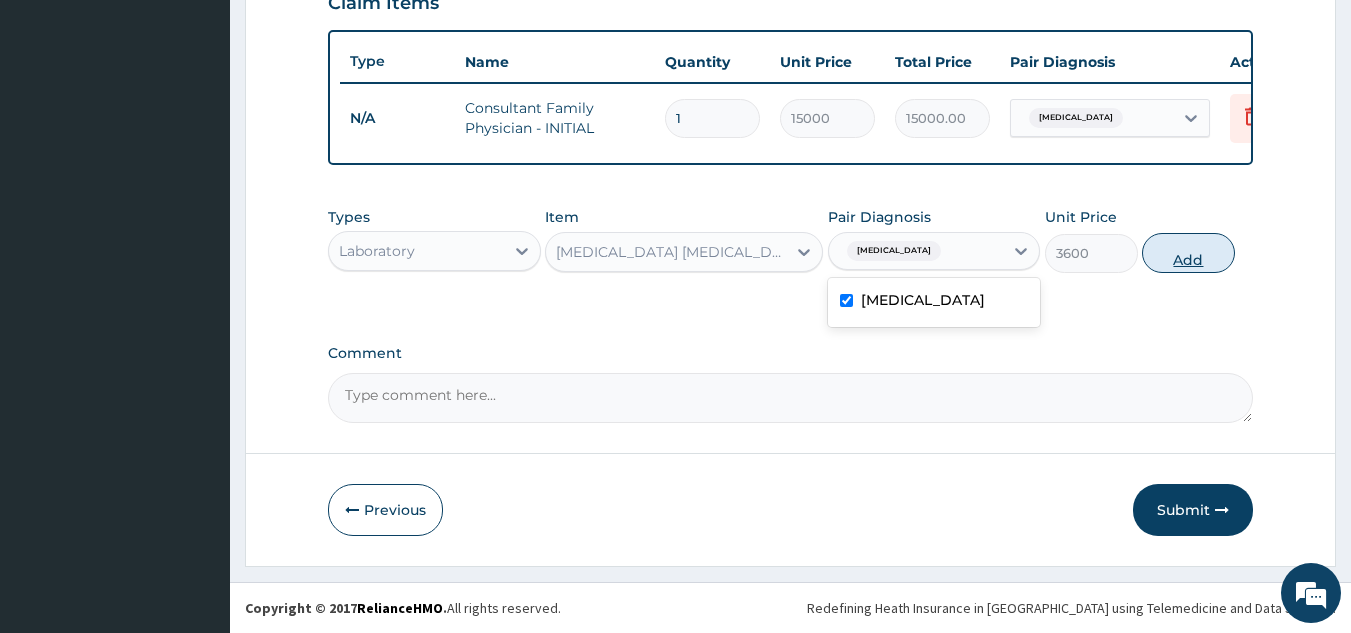 click on "Add" at bounding box center [1188, 253] 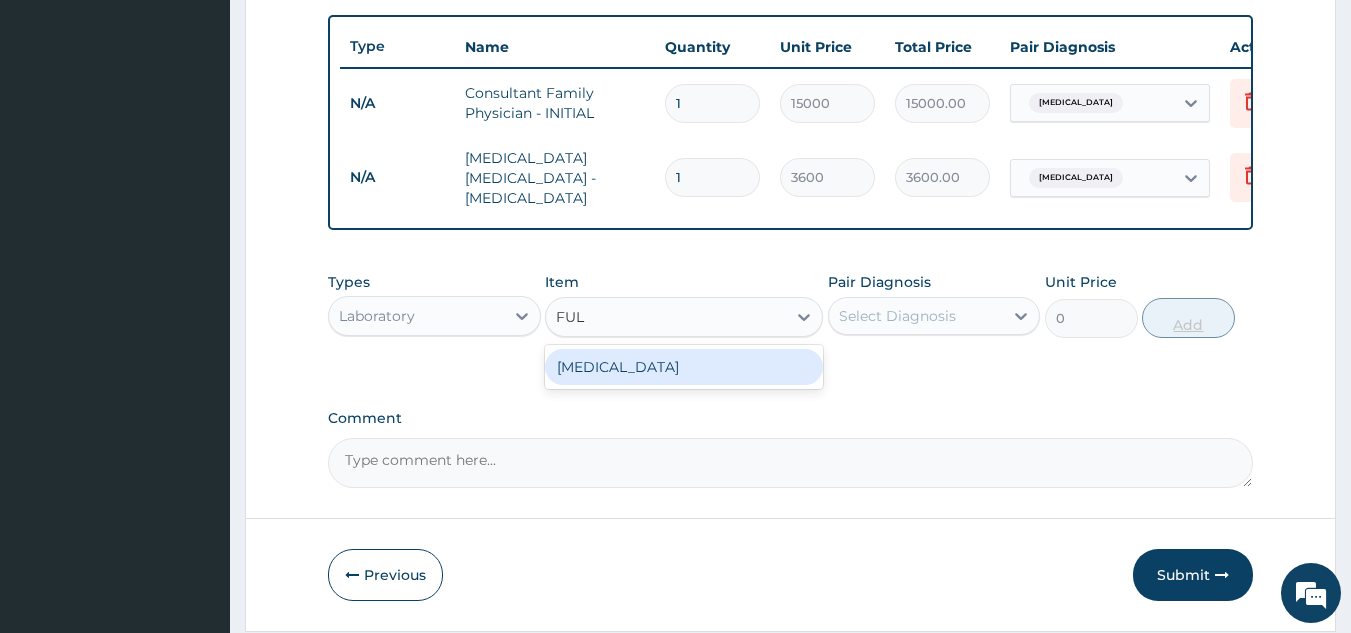 type on "FULL" 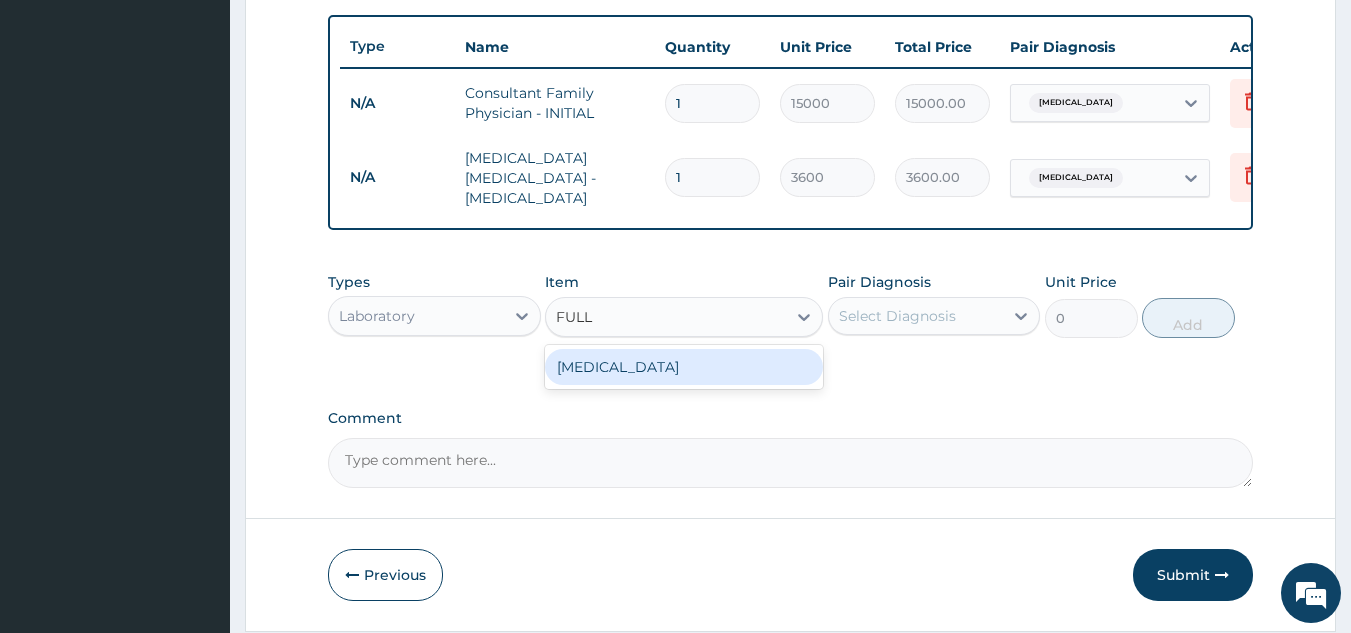 click on "Full Blood Count" at bounding box center (684, 367) 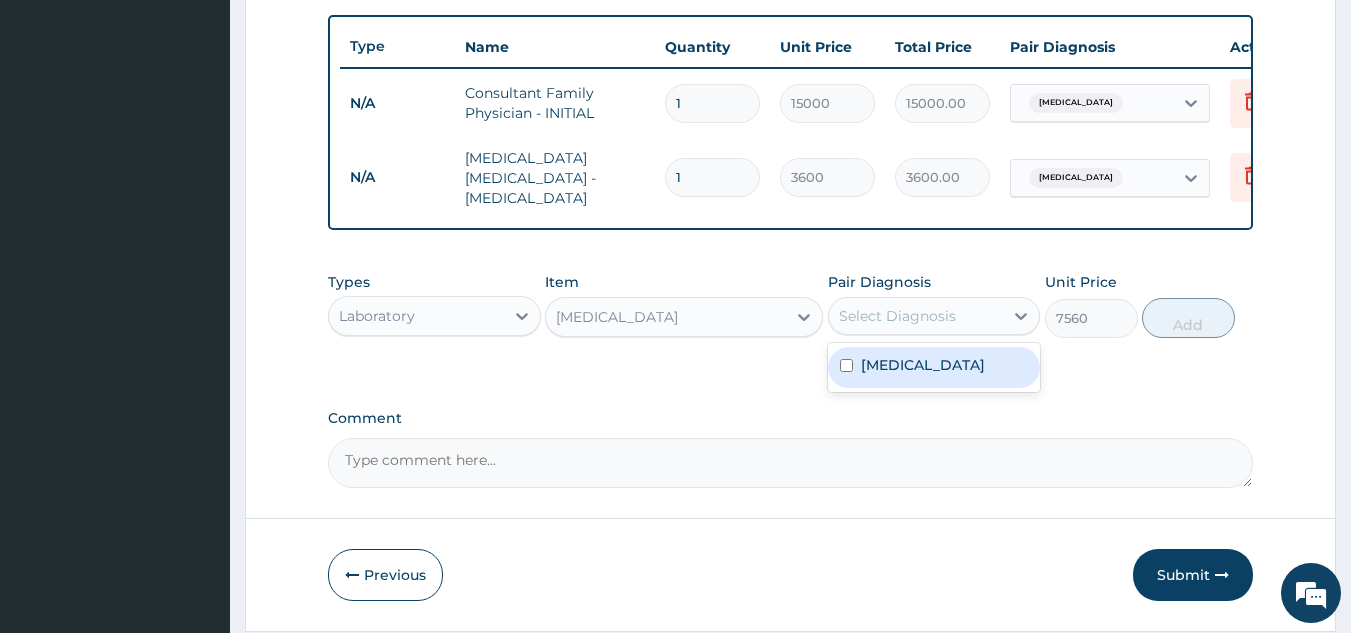 click at bounding box center (846, 365) 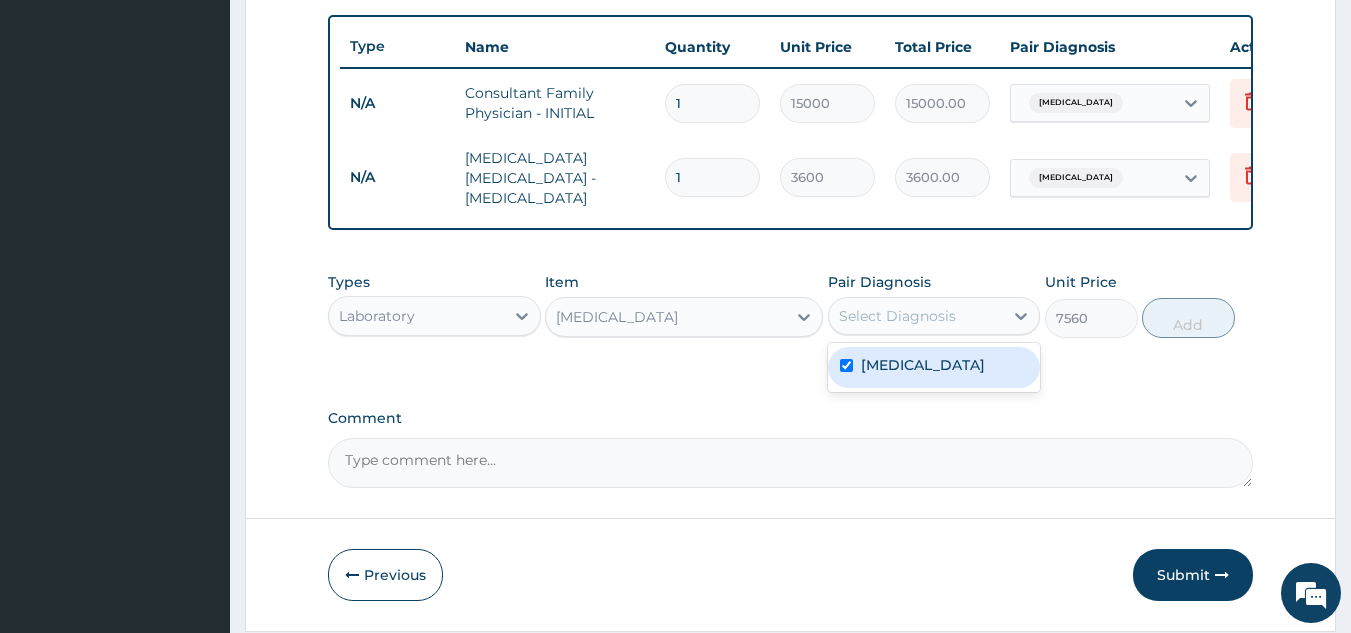 checkbox on "true" 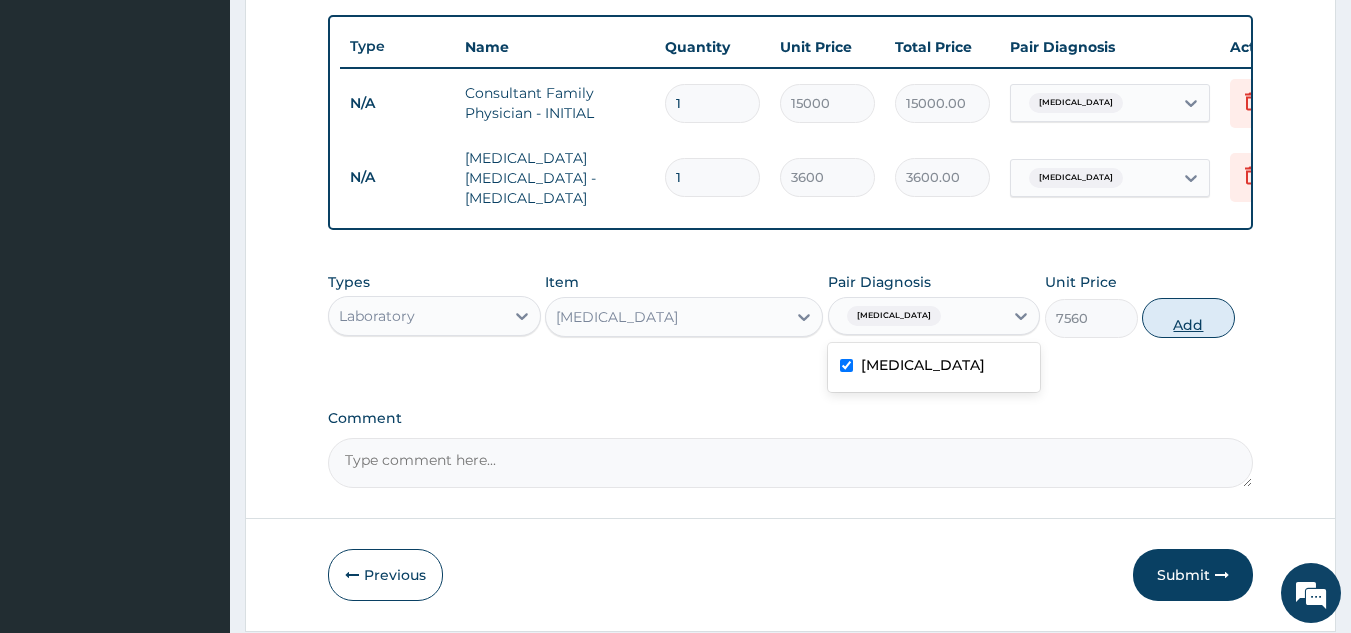 click on "Add" at bounding box center [1188, 318] 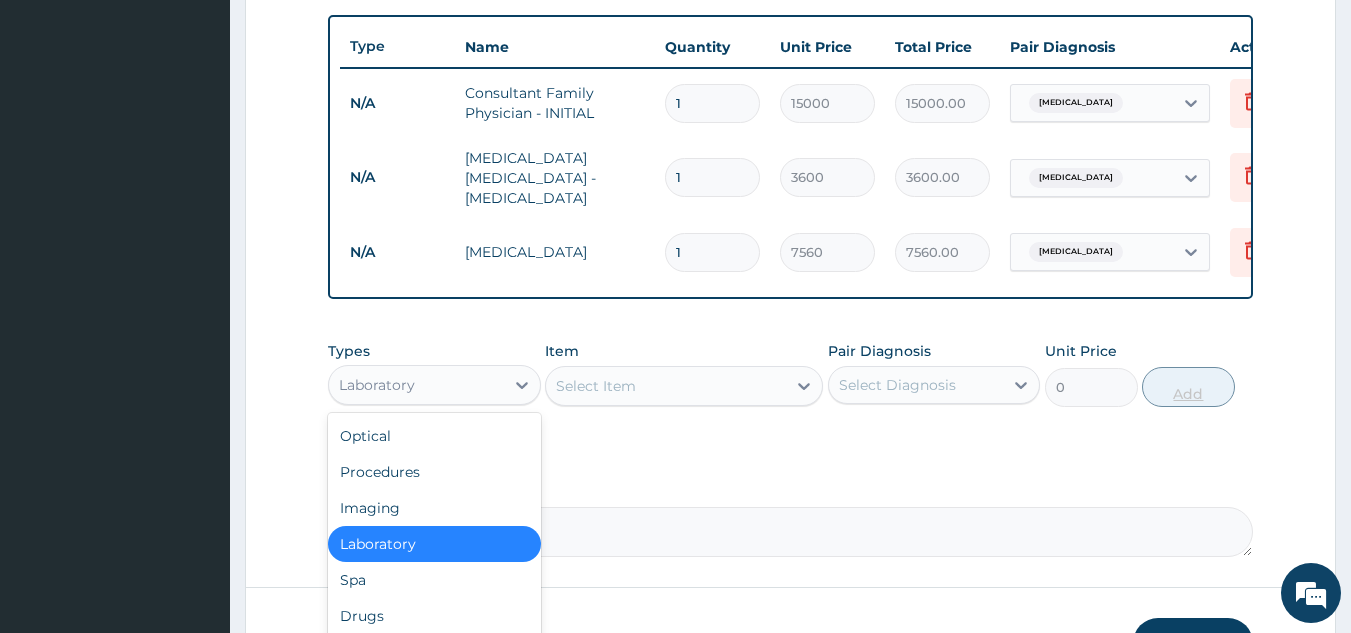 scroll, scrollTop: 68, scrollLeft: 0, axis: vertical 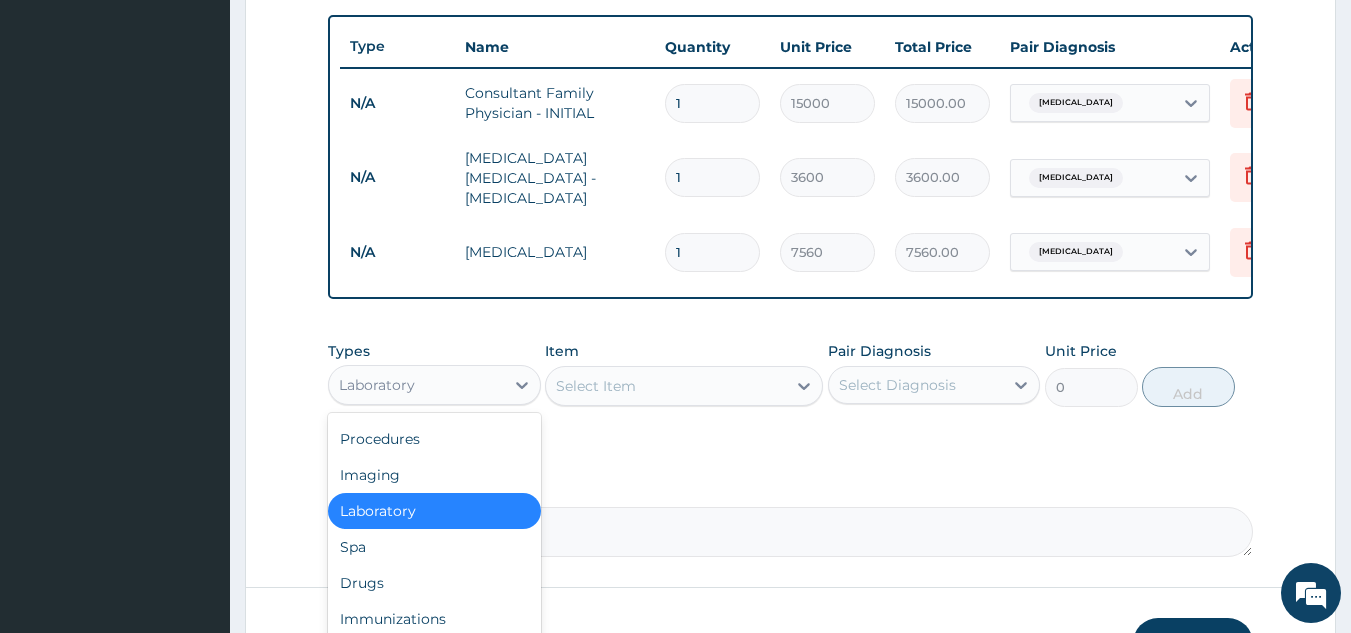 click on "Drugs" at bounding box center [434, 583] 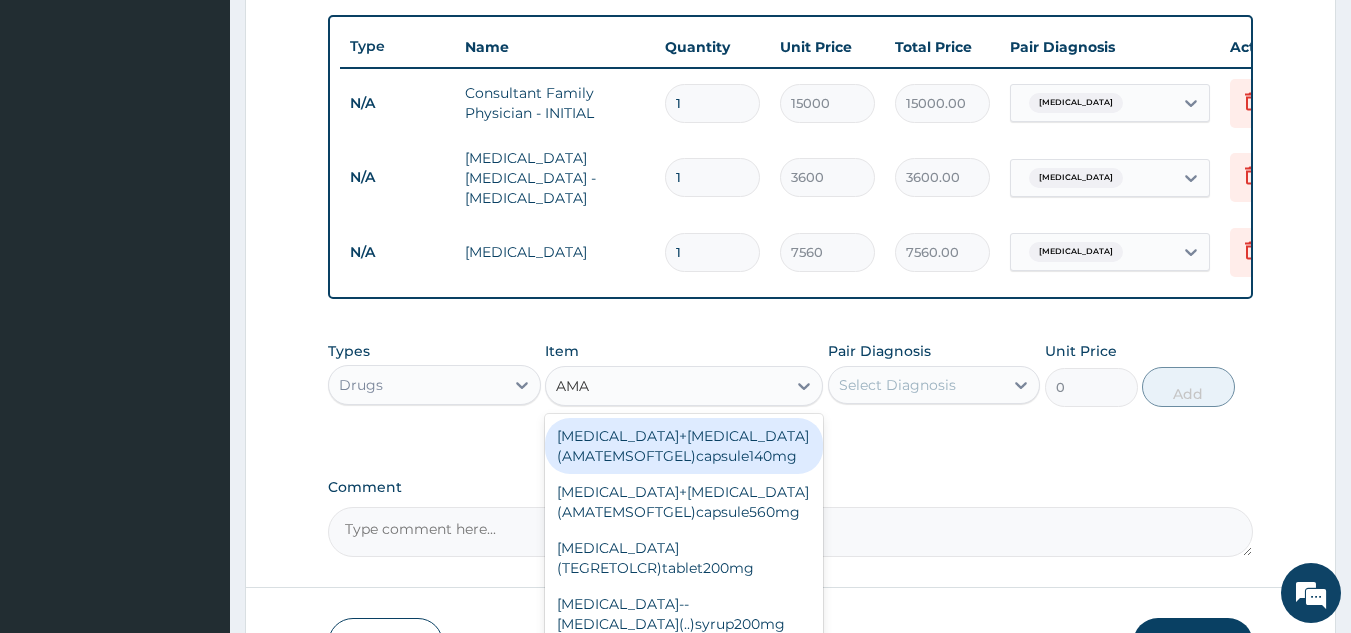type on "AMAT" 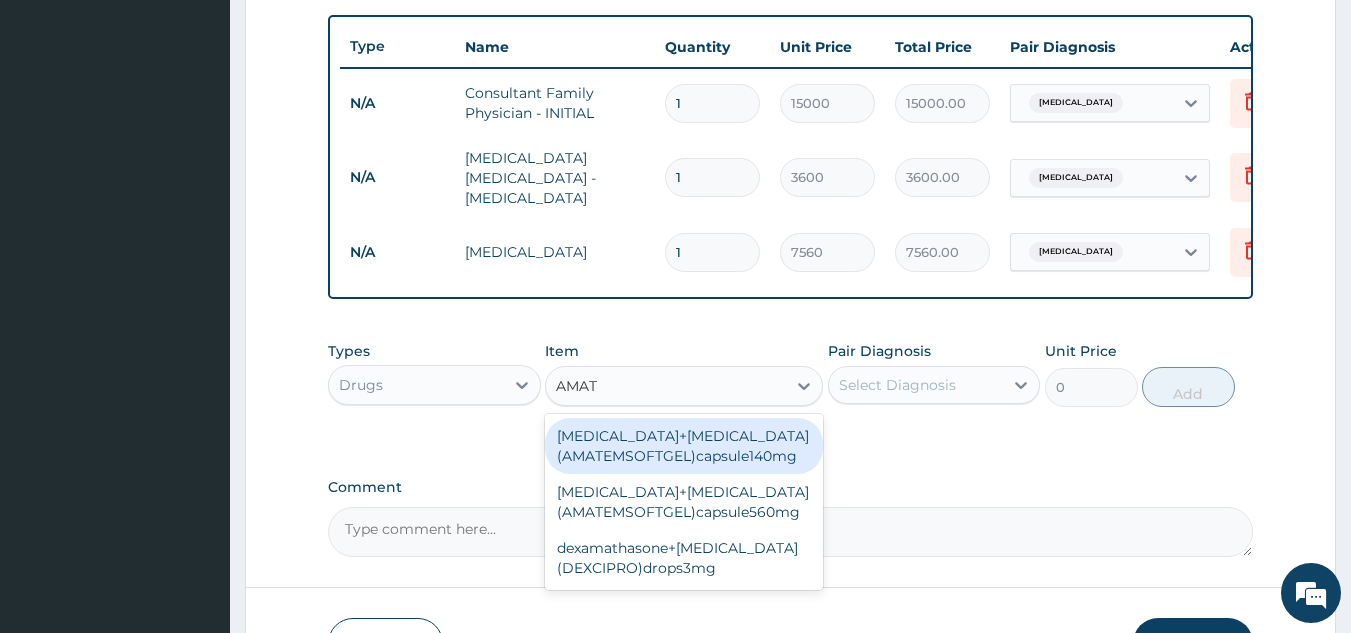 scroll, scrollTop: 0, scrollLeft: 123, axis: horizontal 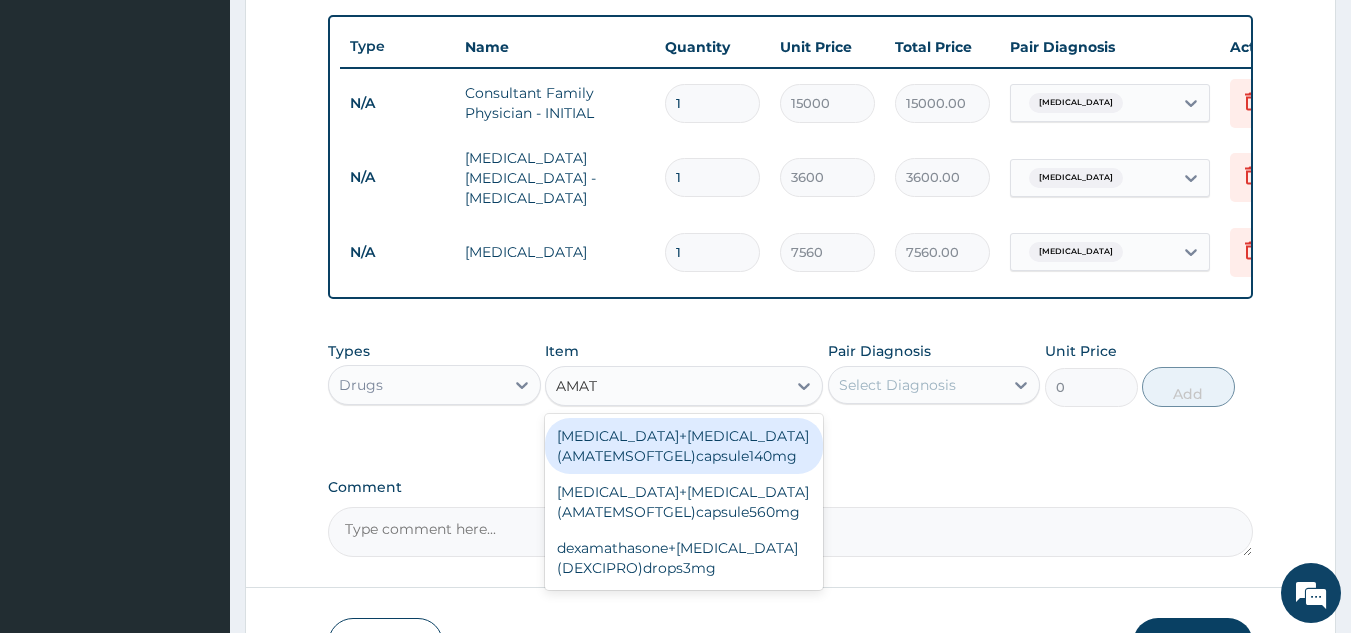 click on "Artemether+Lumefantrine(AMATEMSOFTGEL)capsule560mg" at bounding box center [684, 502] 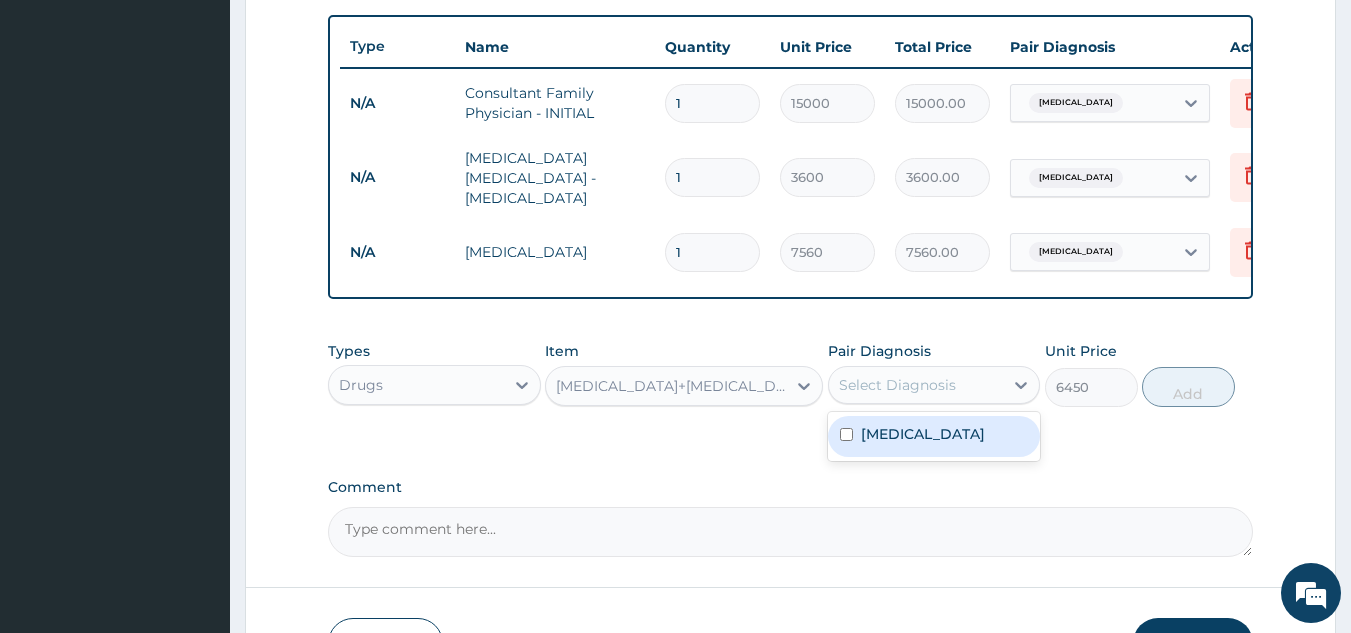 click at bounding box center (846, 434) 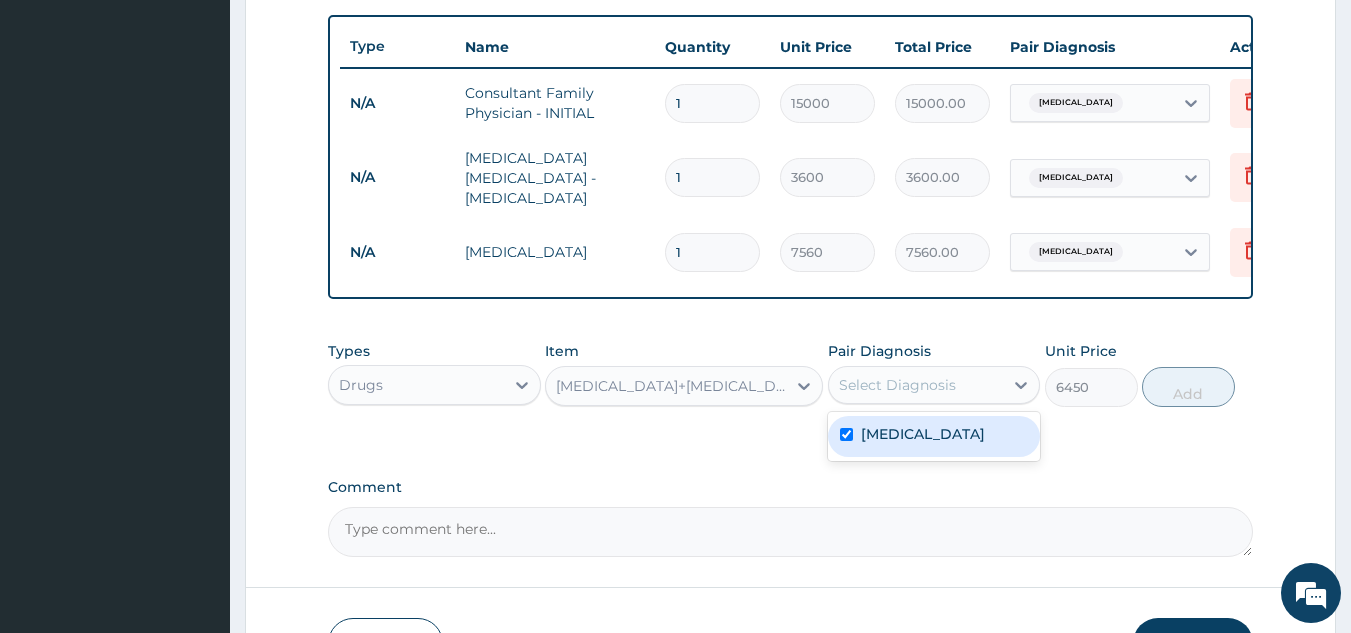 checkbox on "true" 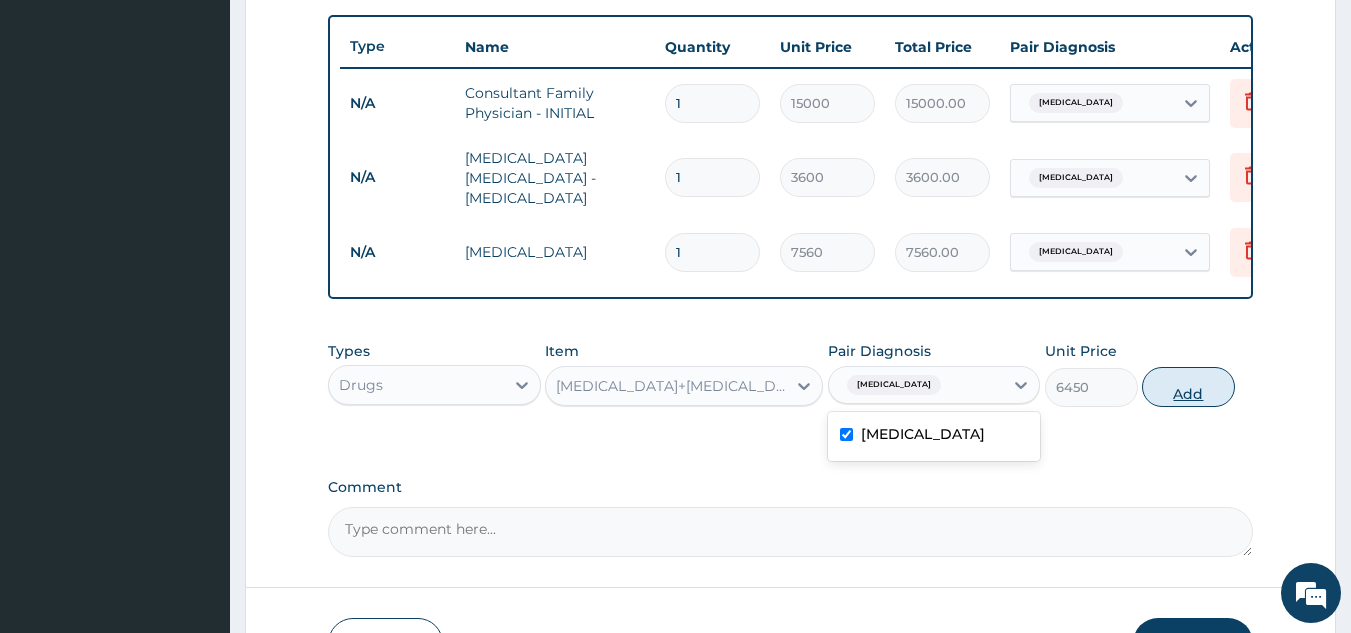 click on "Add" at bounding box center [1188, 387] 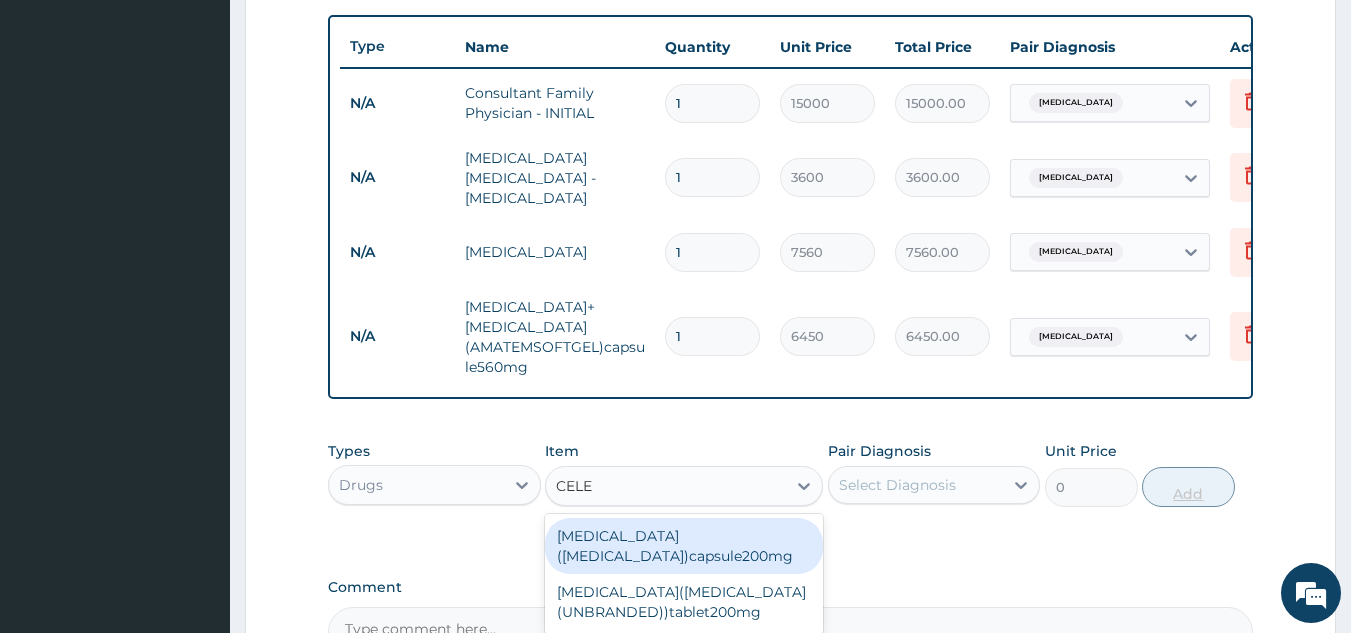 type on "CELEC" 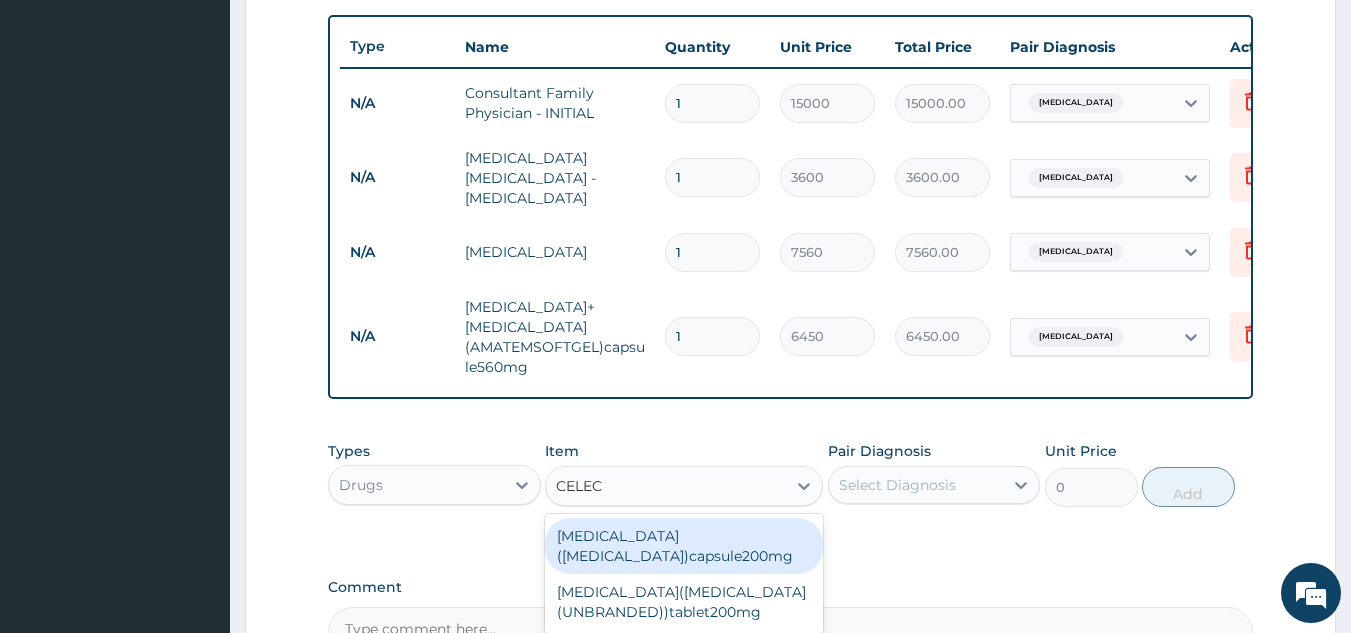 click on "Celecoxib(CELEBREX)capsule200mg" at bounding box center (684, 546) 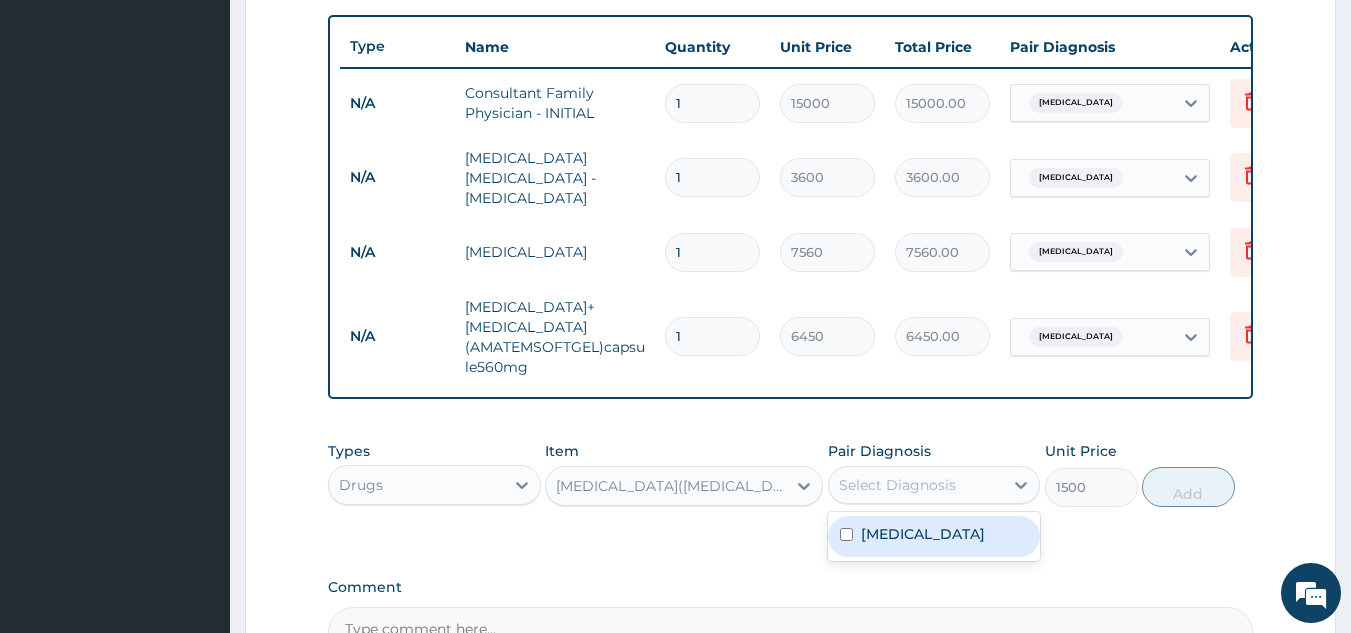 click at bounding box center (846, 534) 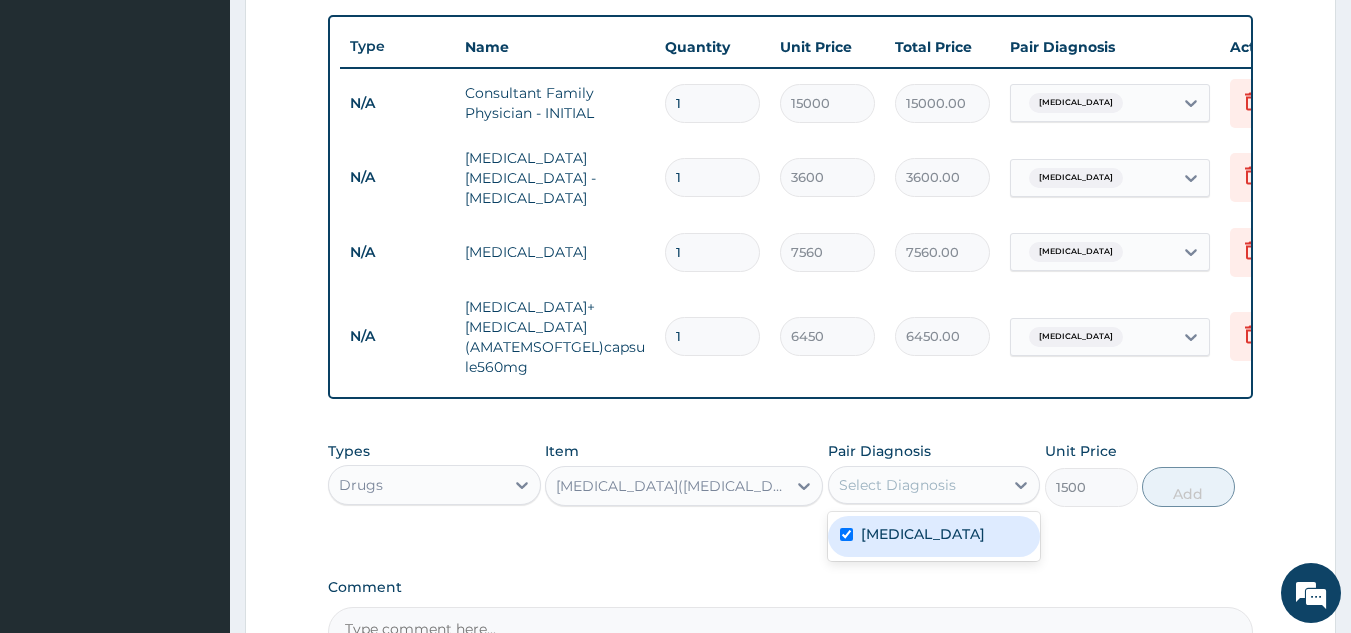 checkbox on "true" 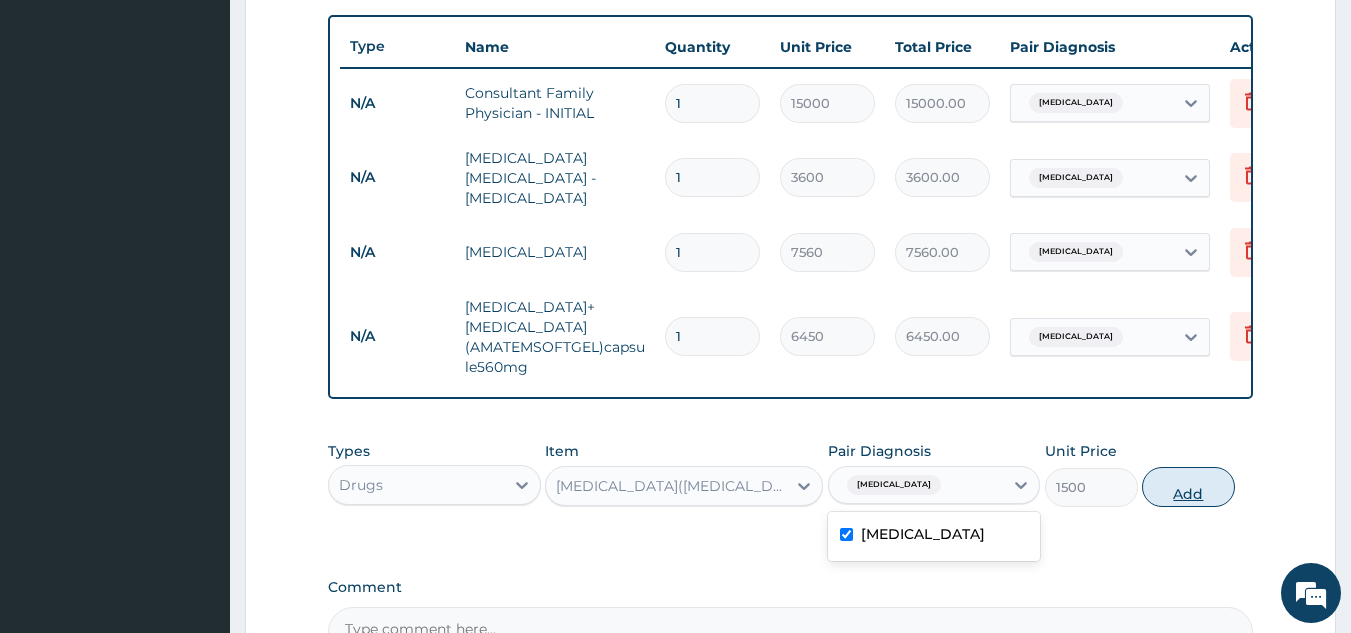 click on "Add" at bounding box center (1188, 487) 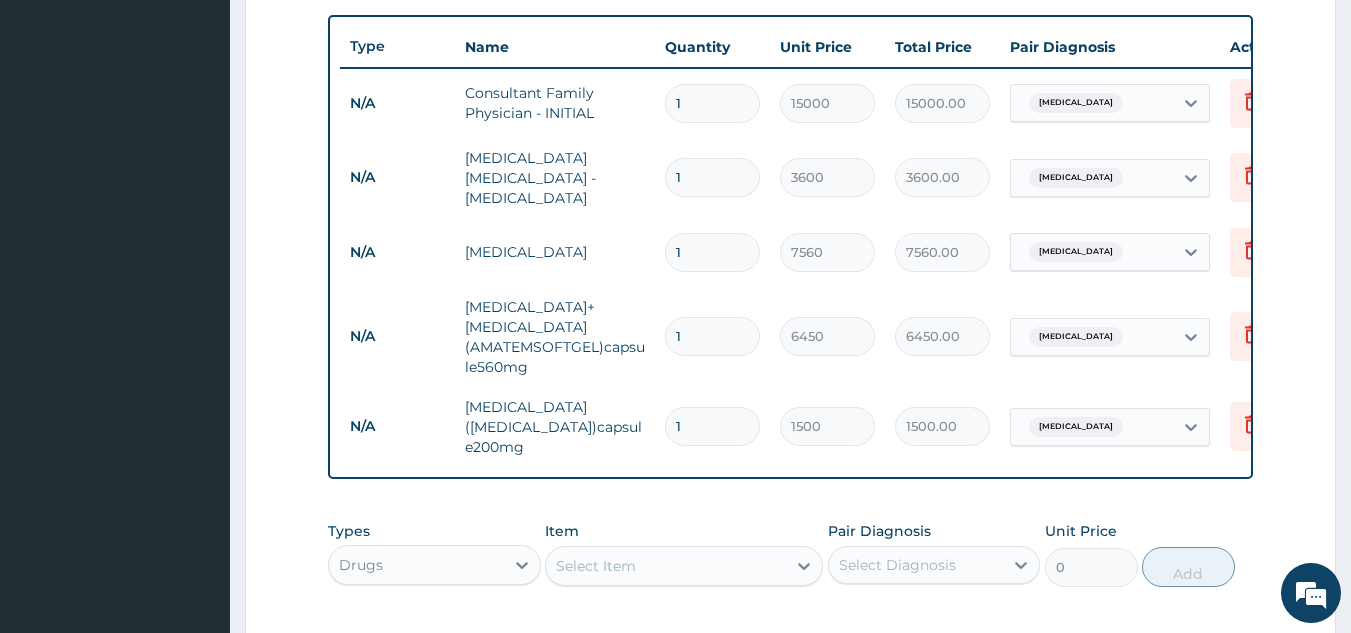 click on "Step  2  of 2 PA Code / Prescription Code Enter Code(Secondary Care Only) Encounter Date 04-07-2025 Important Notice Please enter PA codes before entering items that are not attached to a PA code   All diagnoses entered must be linked to a claim item. Diagnosis & Claim Items that are visible but inactive cannot be edited because they were imported from an already approved PA code. Diagnosis Malaria Query NB: All diagnosis must be linked to a claim item Claim Items Type Name Quantity Unit Price Total Price Pair Diagnosis Actions N/A Consultant Family Physician - INITIAL 1 15000 15000.00 Malaria Delete N/A MALARIA PARASITE - BLOOD FILM 1 3600 3600.00 Malaria Delete N/A Full Blood Count 1 7560 7560.00 Malaria Delete N/A Artemether+Lumefantrine(AMATEMSOFTGEL)capsule560mg 1 6450 6450.00 Malaria Delete N/A Celecoxib(CELEBREX)capsule200mg 1 1500 1500.00 Malaria Delete Types Drugs Item Select Item Pair Diagnosis Select Diagnosis Unit Price 0 Add Comment     Previous   Submit" at bounding box center (790, 128) 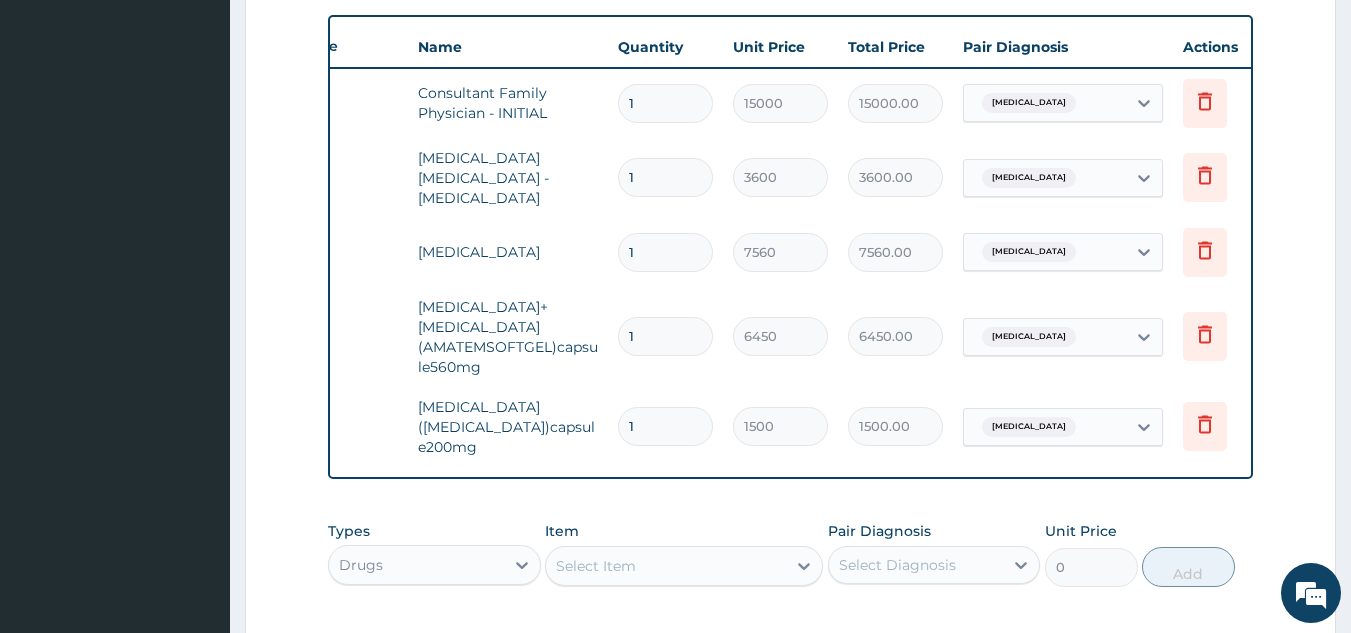 scroll, scrollTop: 0, scrollLeft: 50, axis: horizontal 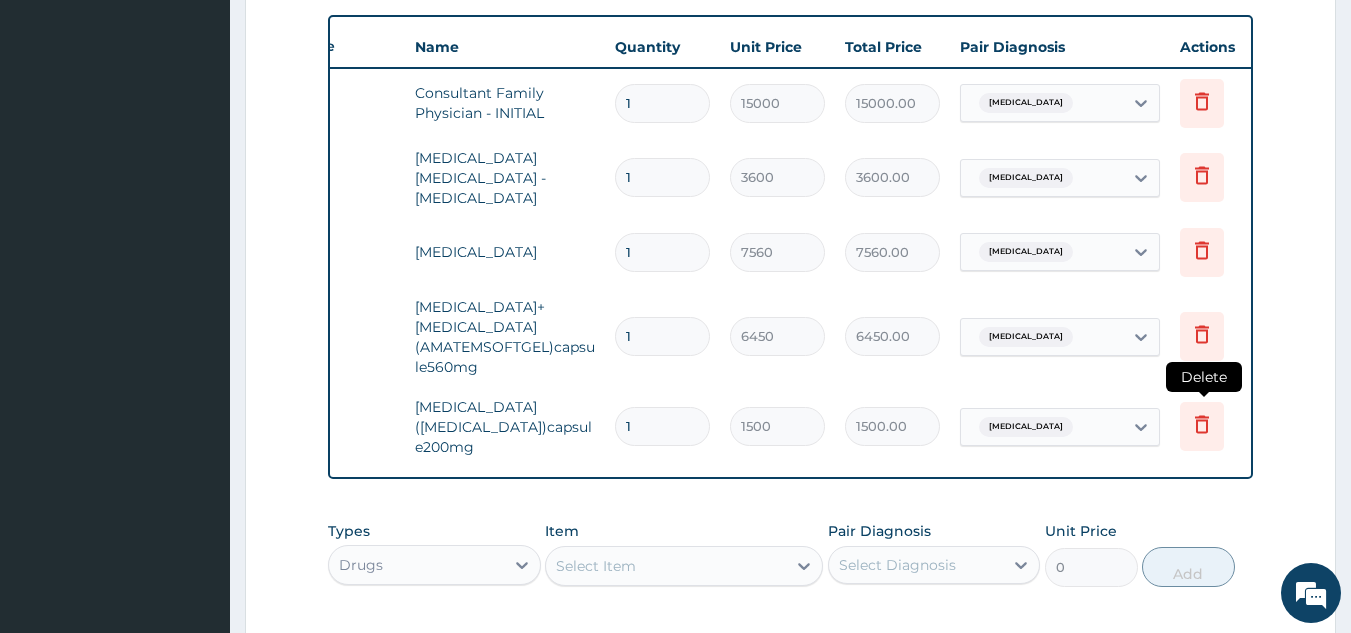 click 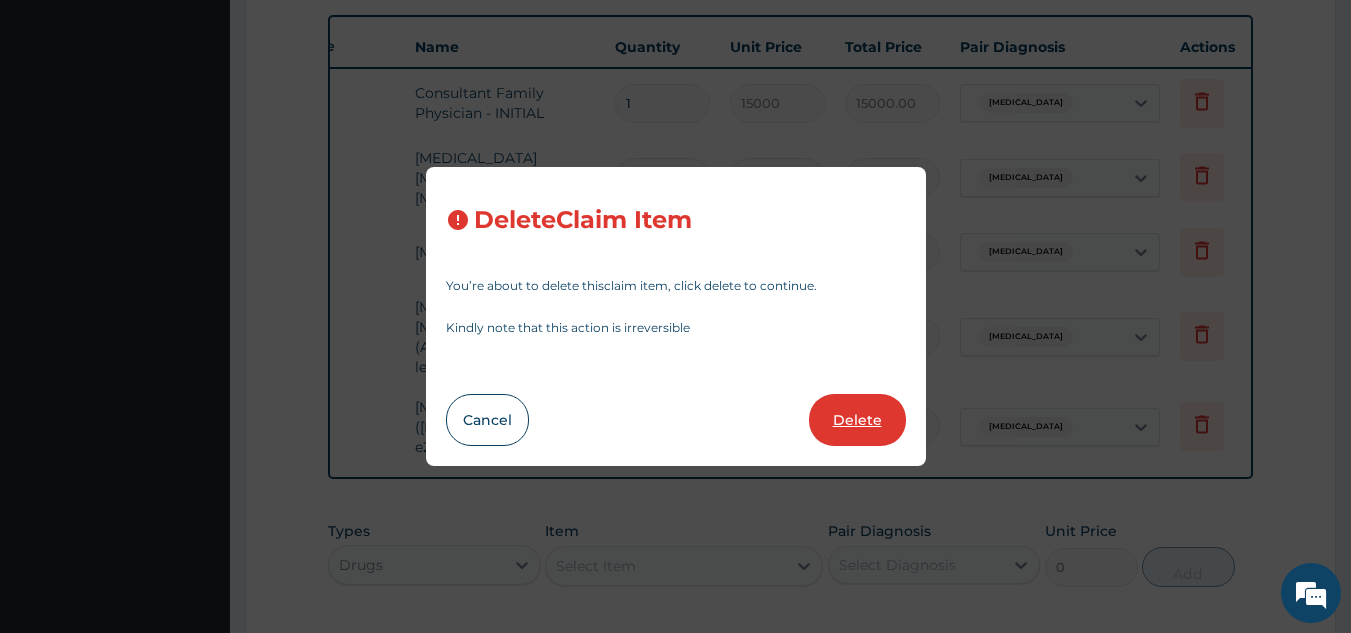 click on "Delete" at bounding box center (857, 420) 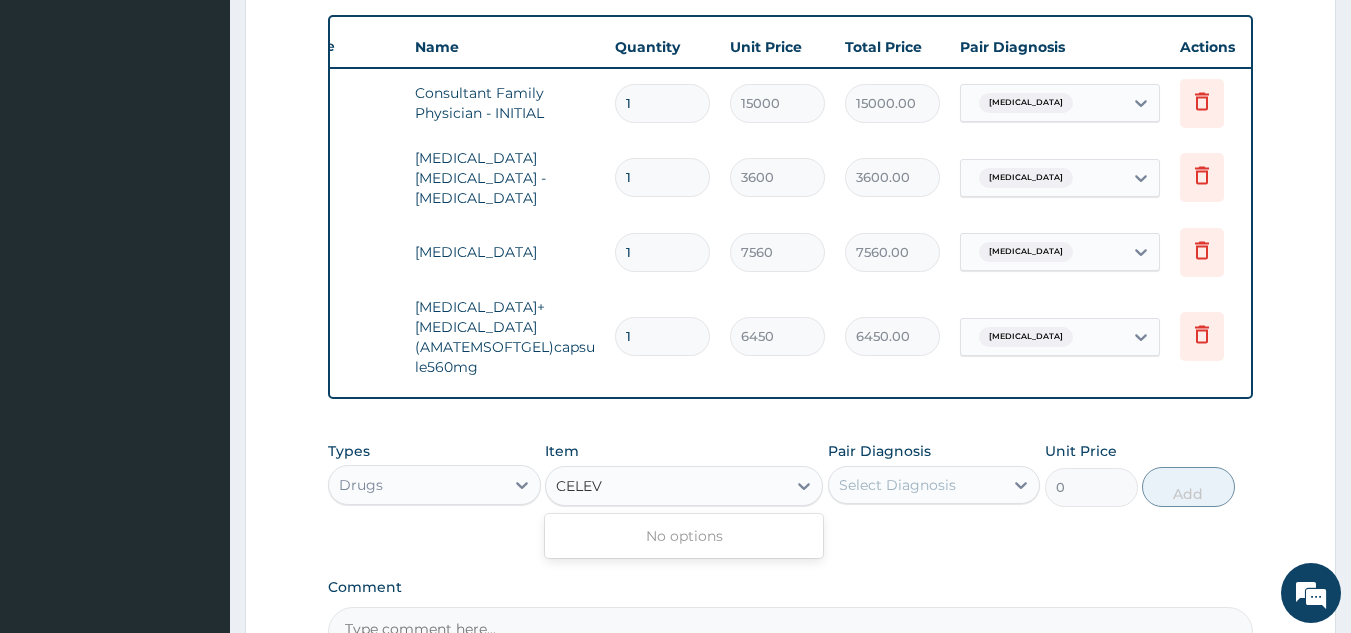 type on "CELE" 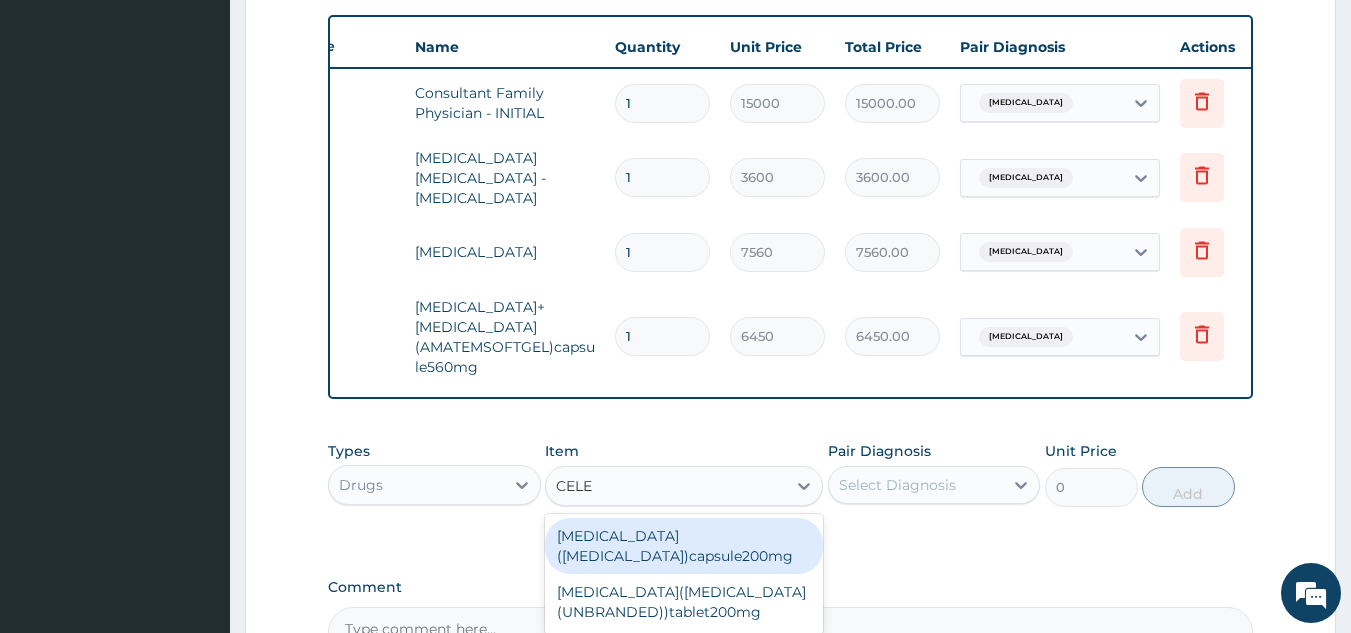 click on "Celecoxib(CELECOXIB(UNBRANDED))tablet200mg" at bounding box center (684, 602) 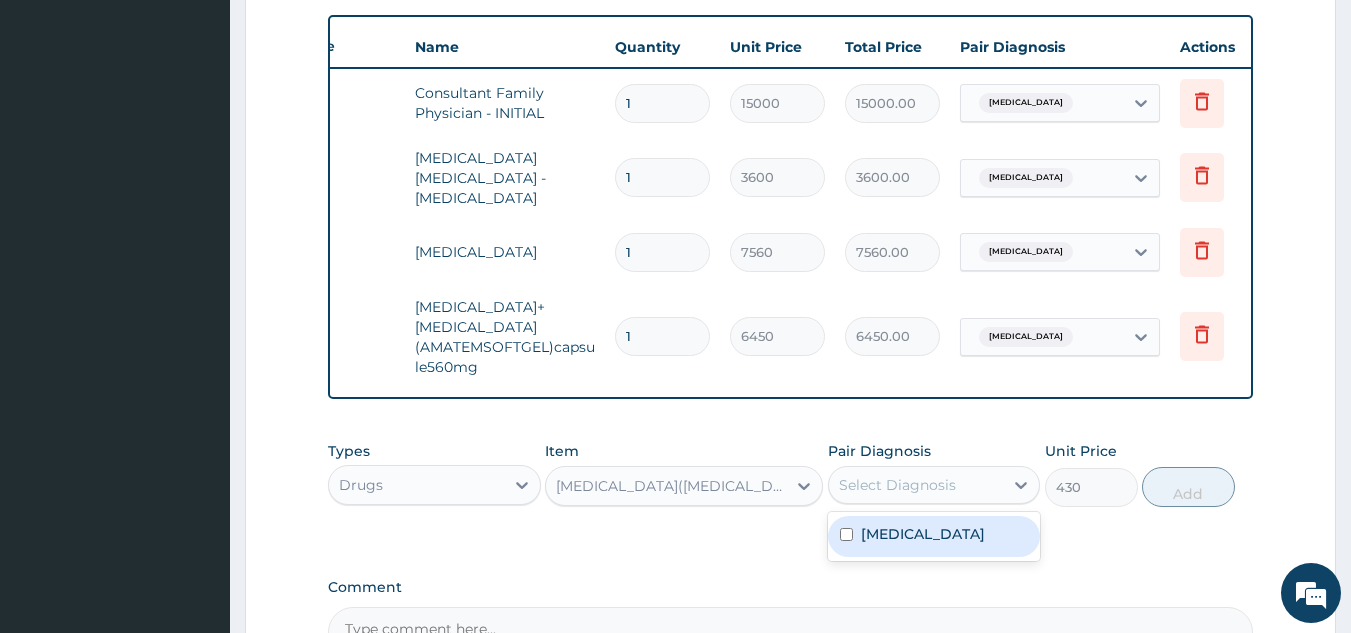 click at bounding box center [846, 534] 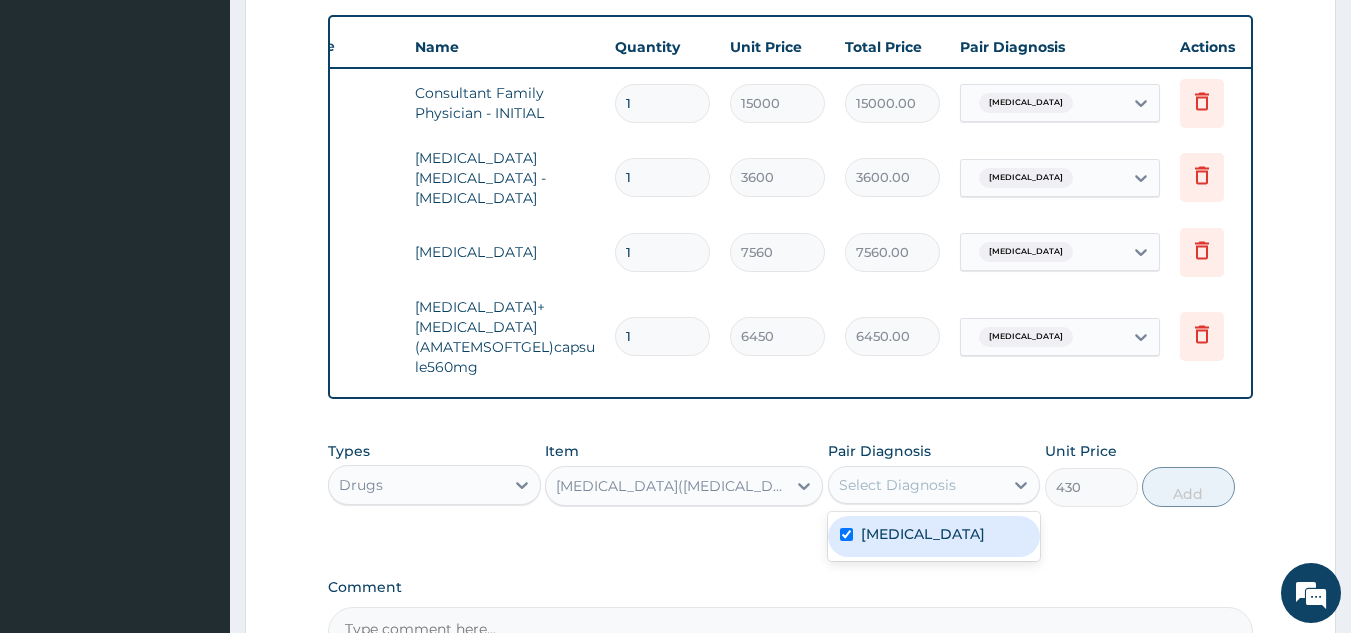 checkbox on "true" 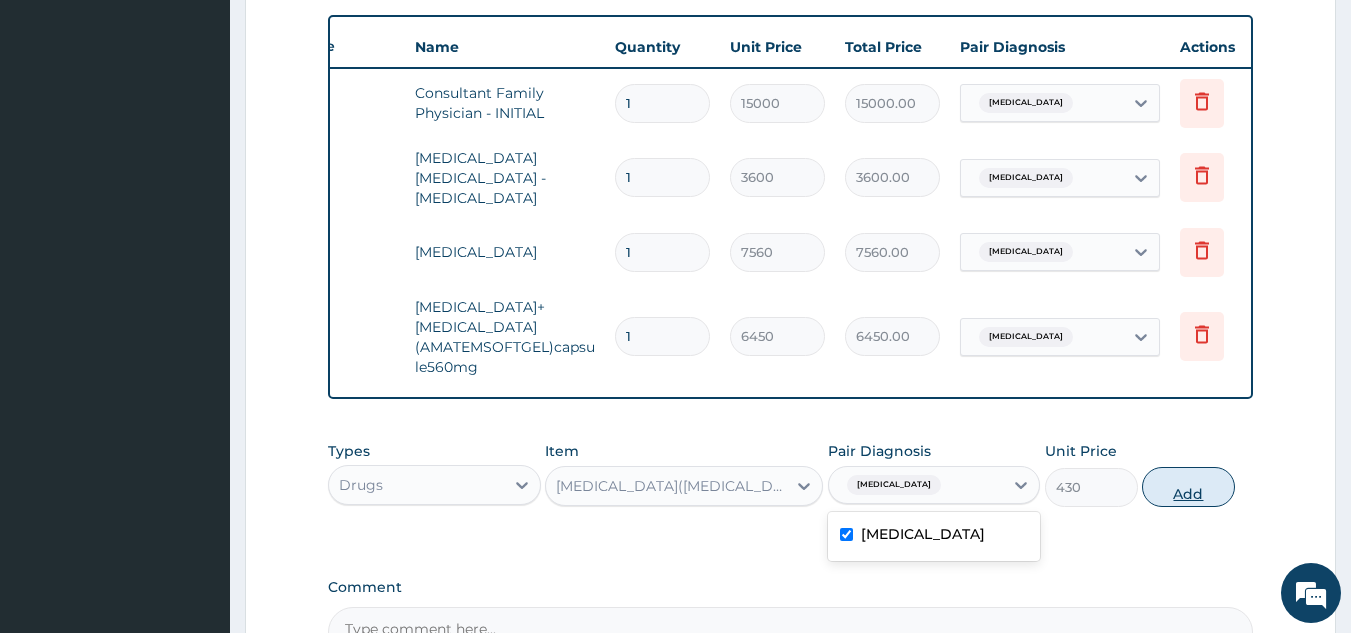 click on "Add" at bounding box center (1188, 487) 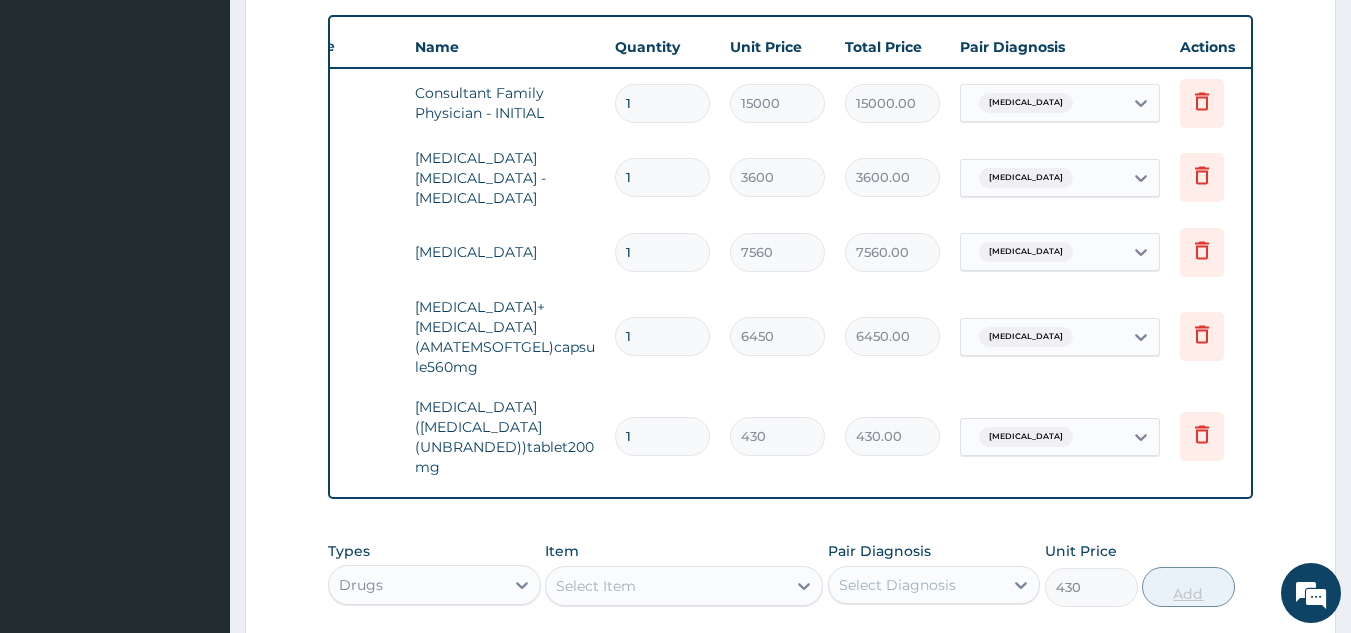 type on "0" 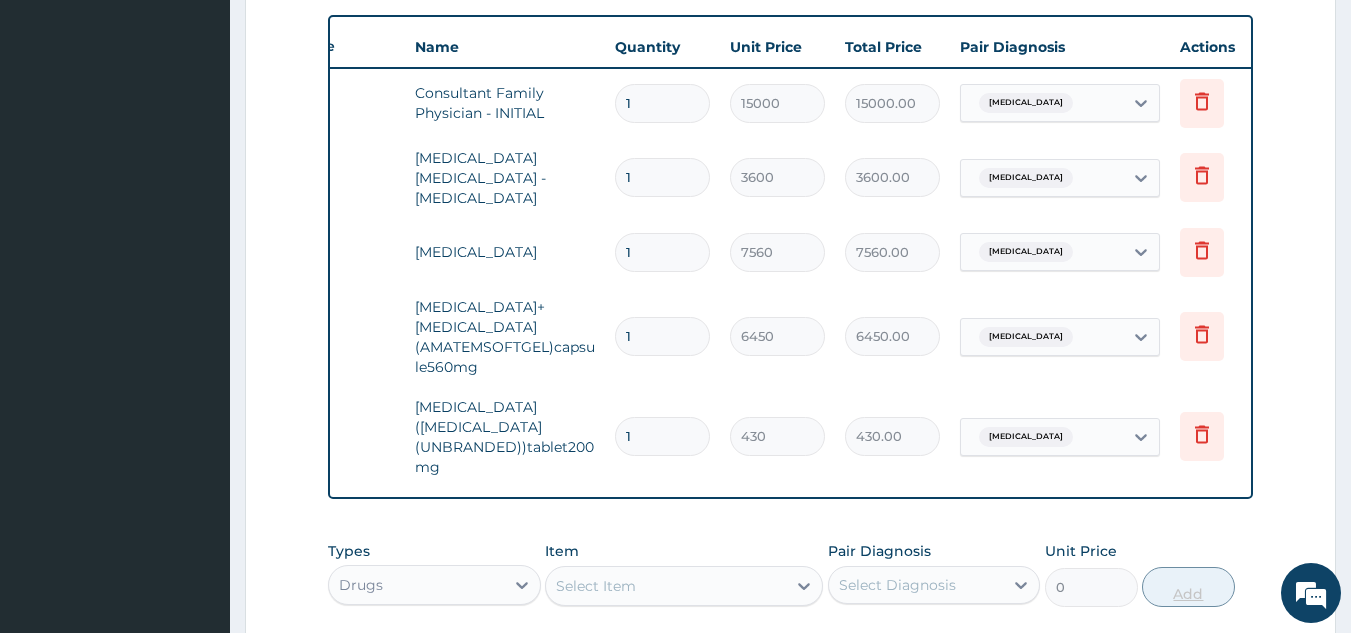 type 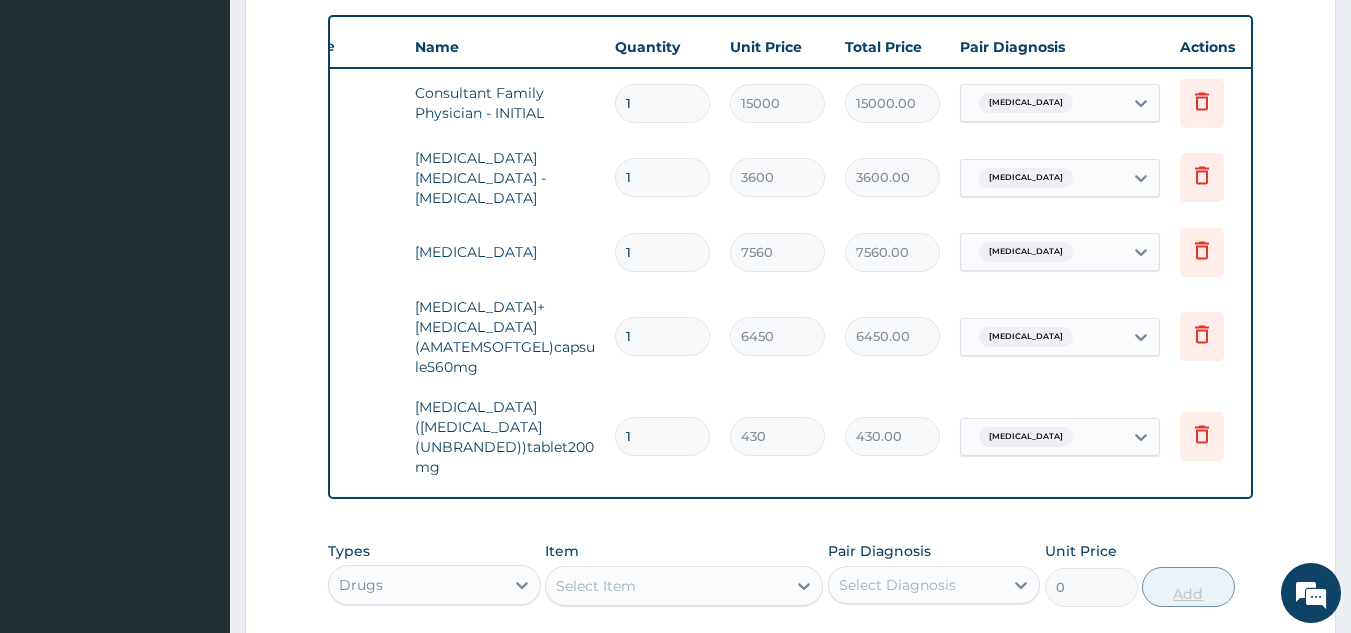 type on "0.00" 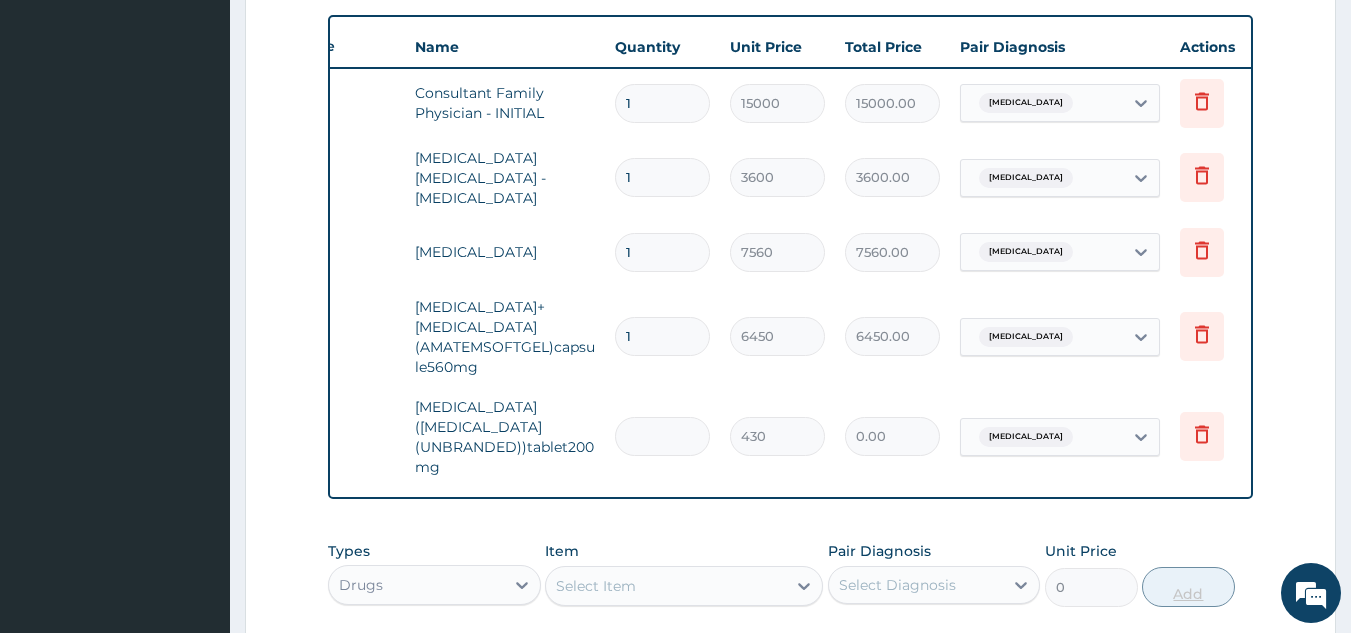 type on "6" 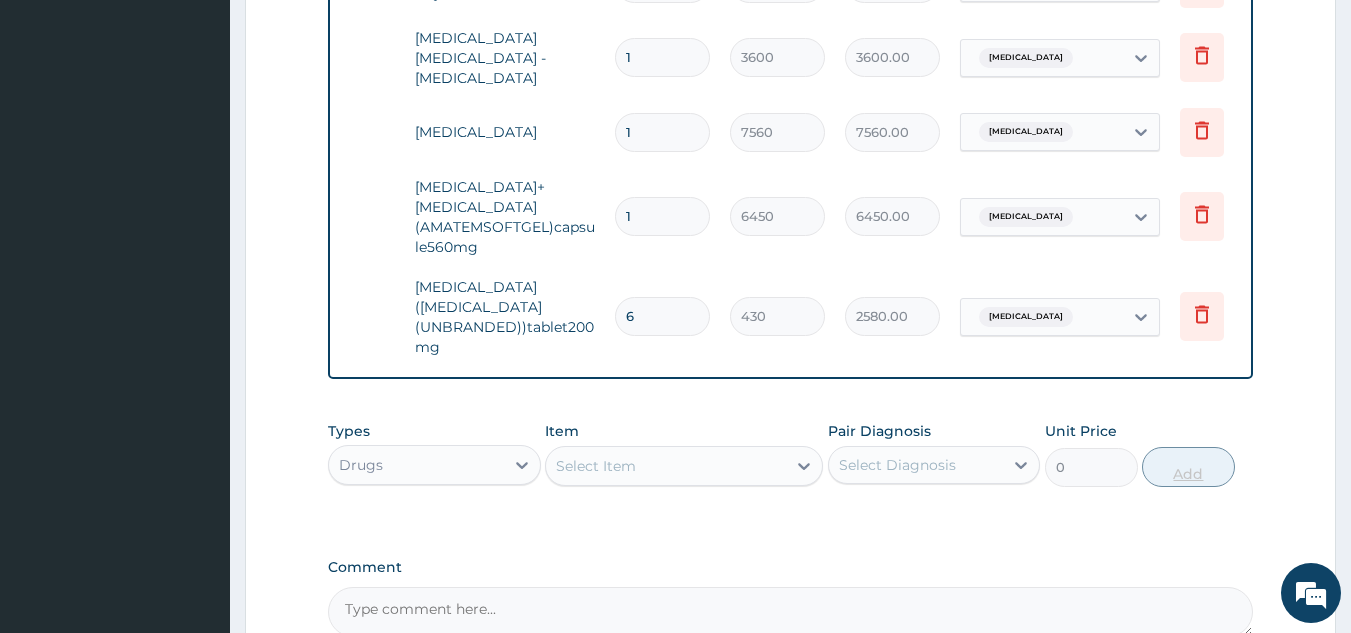 scroll, scrollTop: 851, scrollLeft: 0, axis: vertical 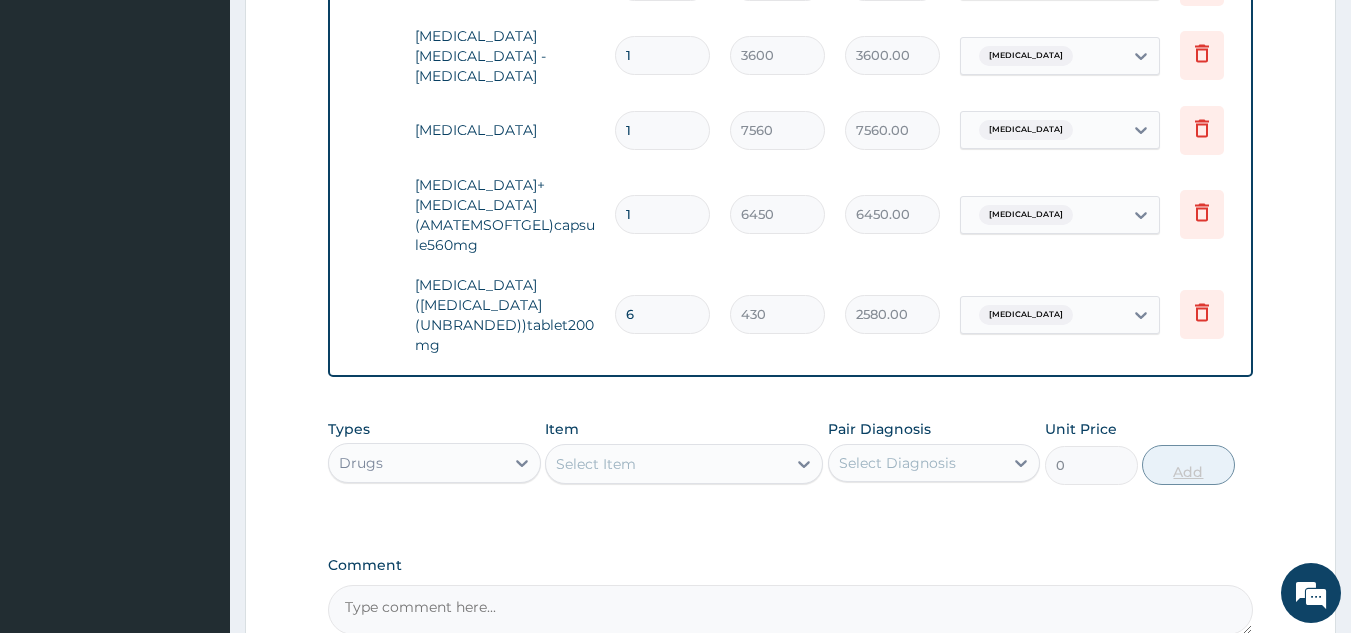 type on "6" 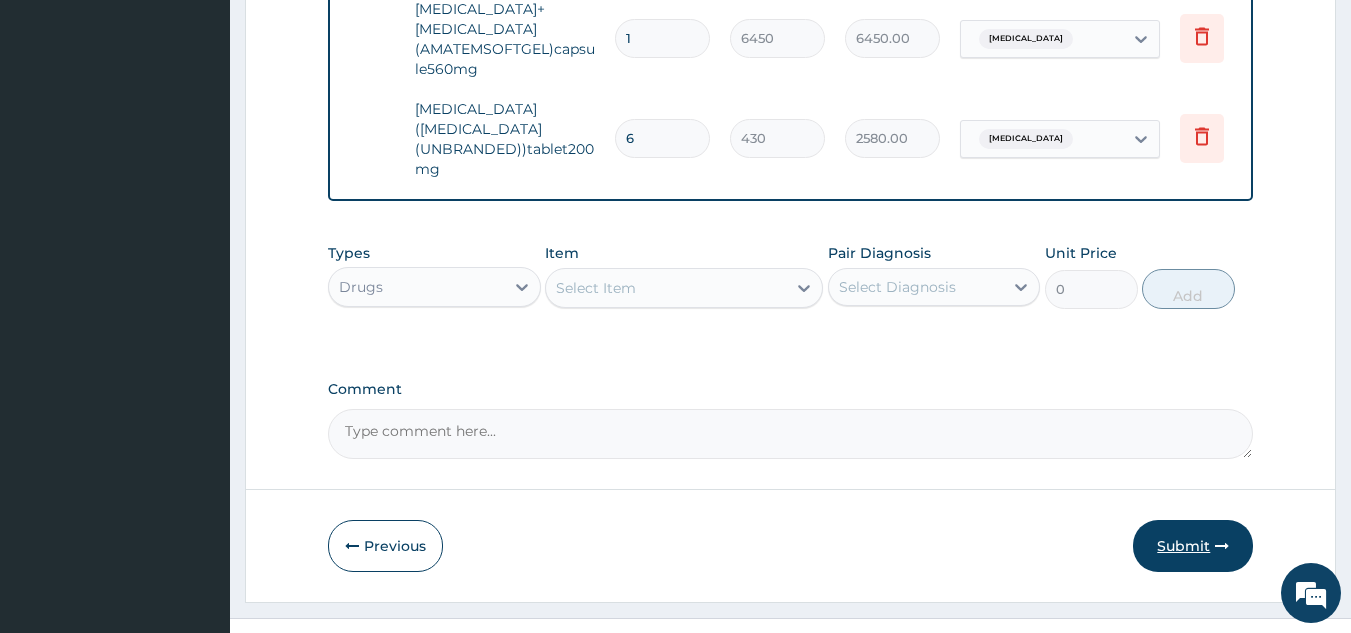 click on "Submit" at bounding box center (1193, 546) 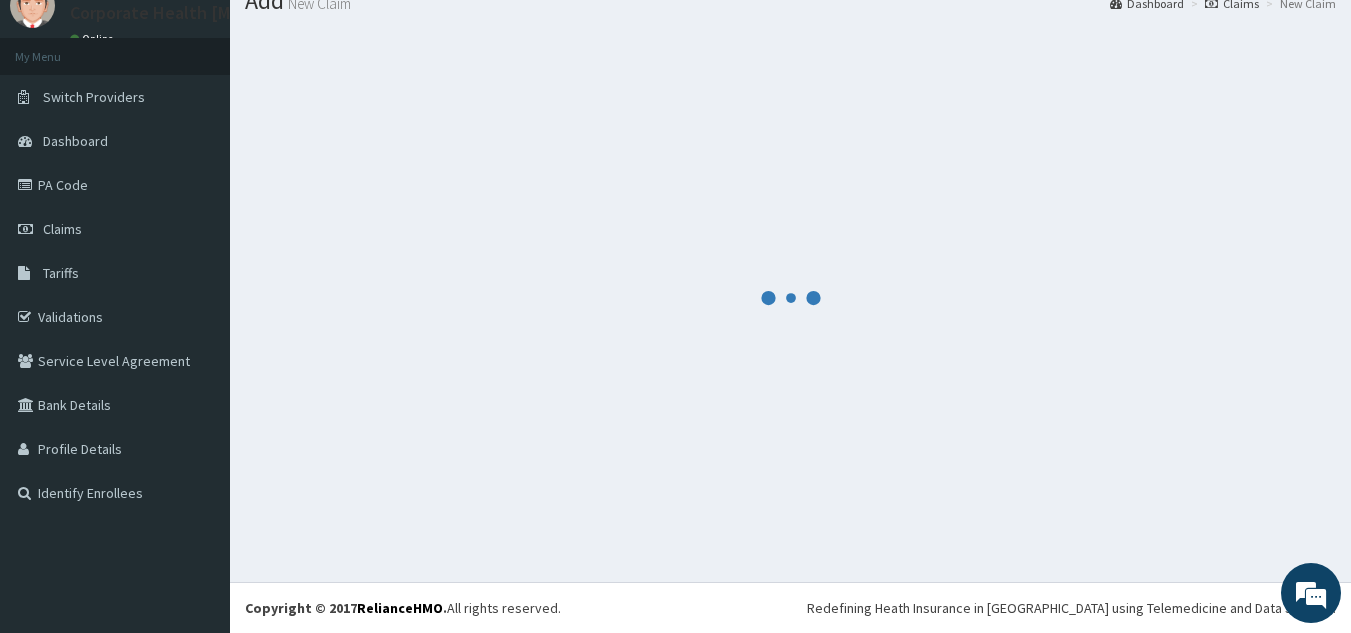 scroll, scrollTop: 1027, scrollLeft: 0, axis: vertical 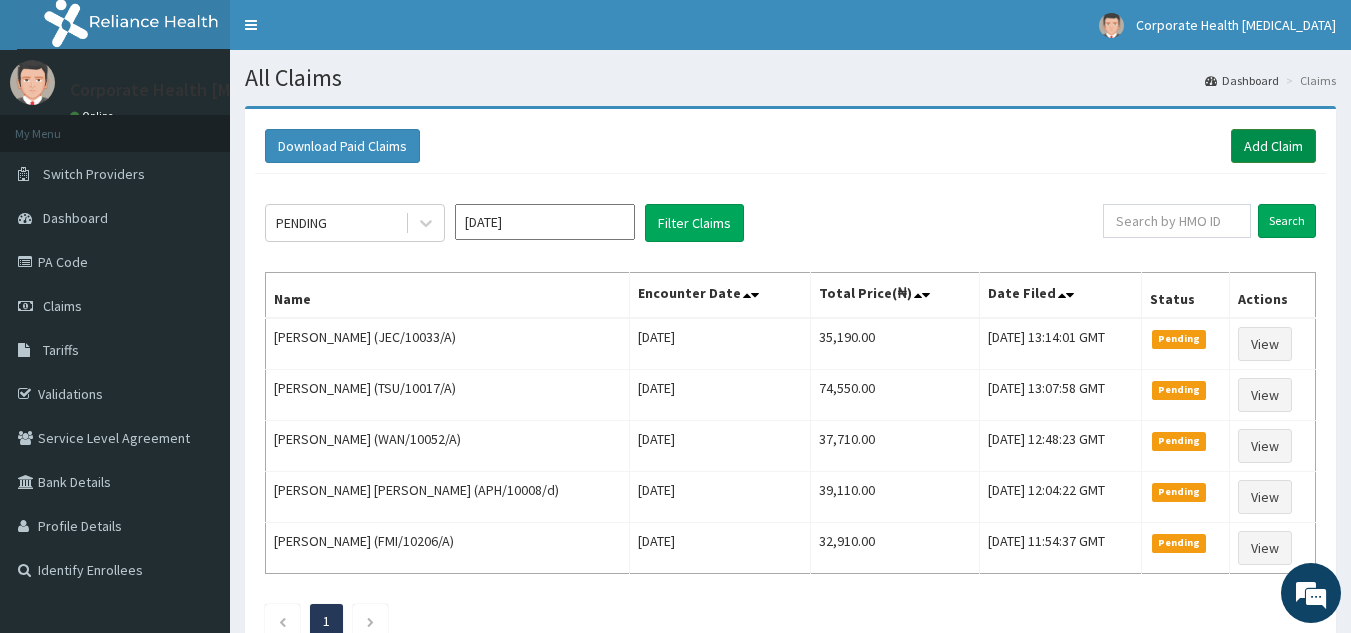 click on "Add Claim" at bounding box center [1273, 146] 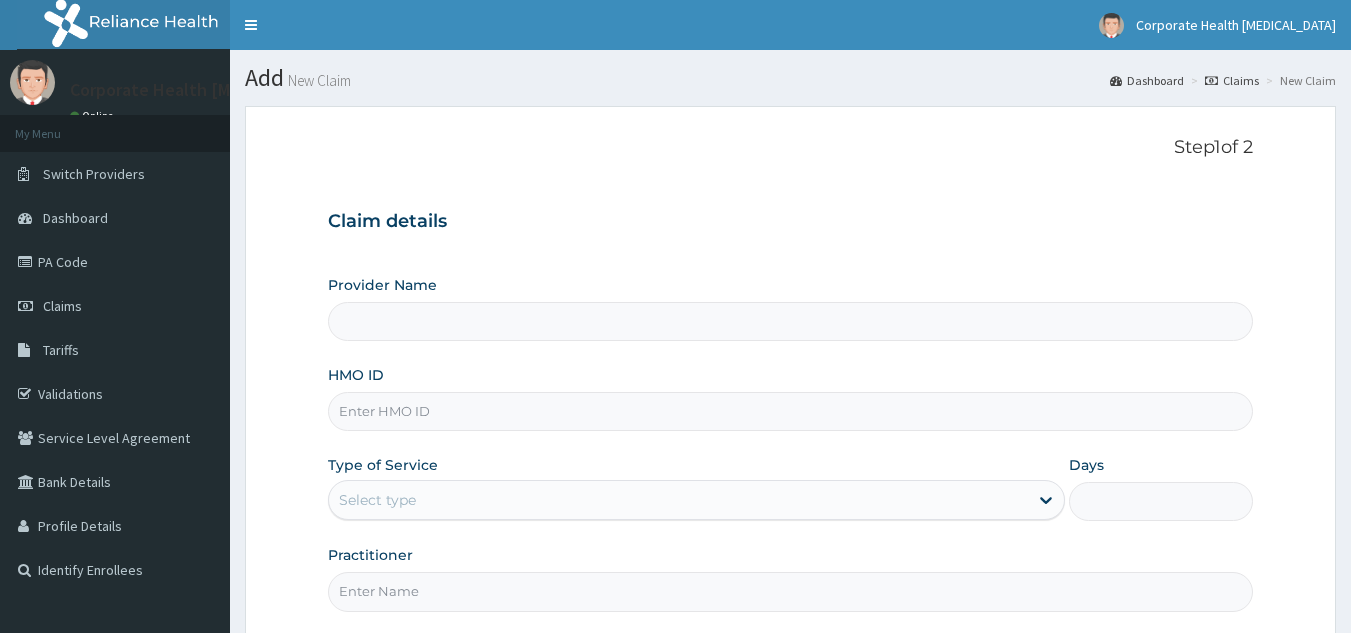 scroll, scrollTop: 0, scrollLeft: 0, axis: both 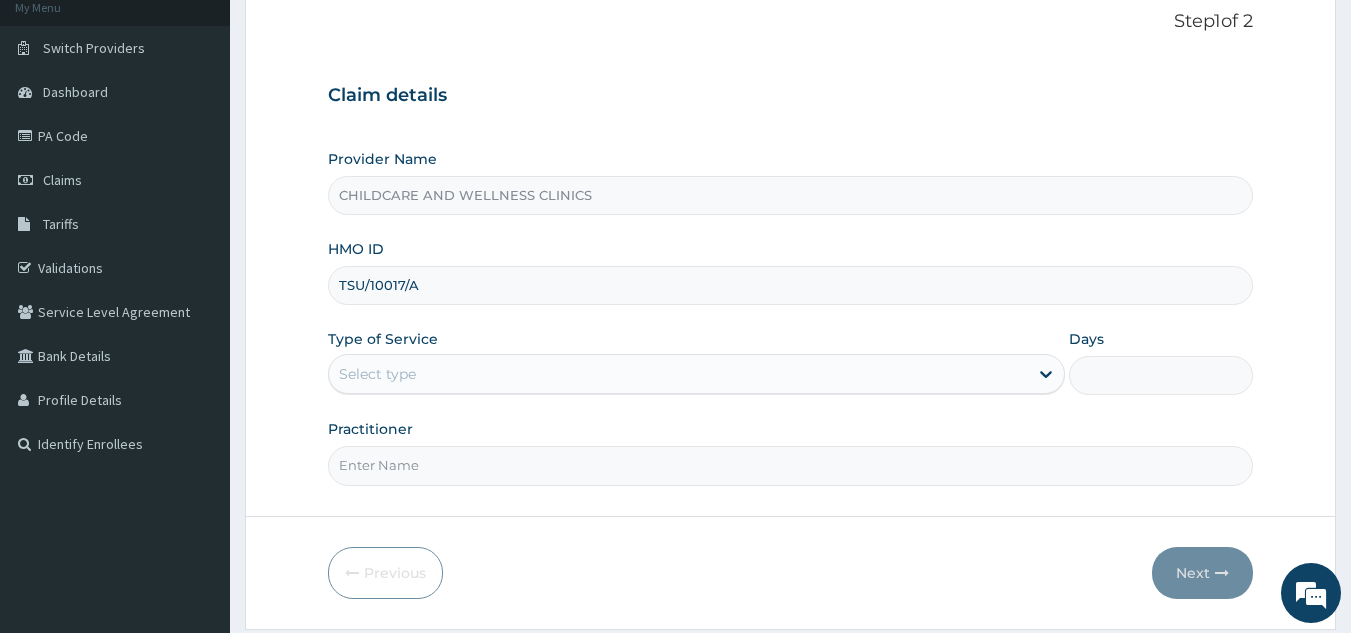type on "TSU/10017/A" 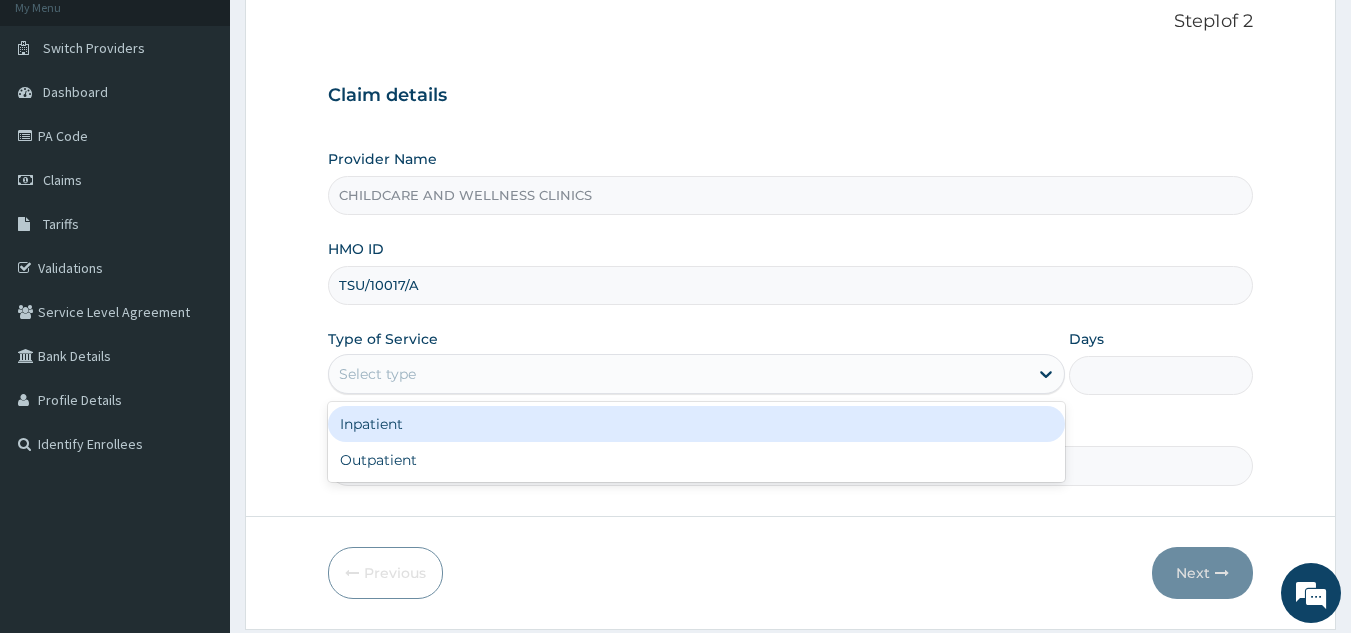 click on "Outpatient" at bounding box center (696, 460) 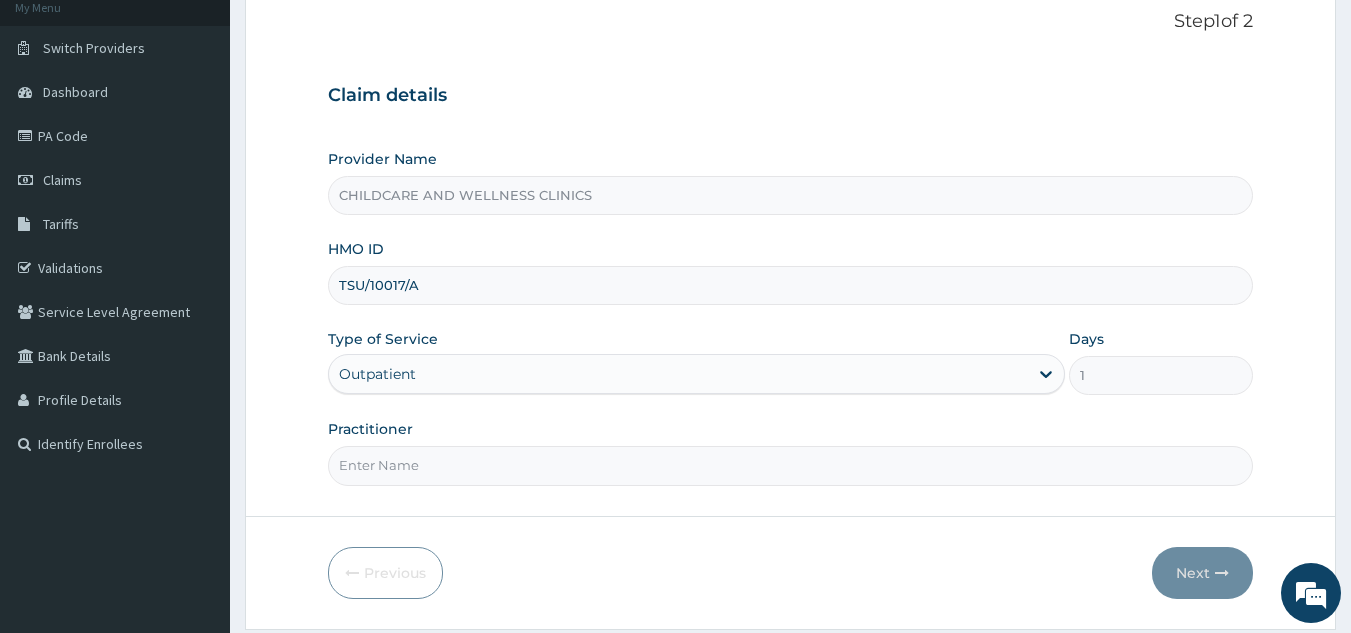 click on "Practitioner" at bounding box center [791, 465] 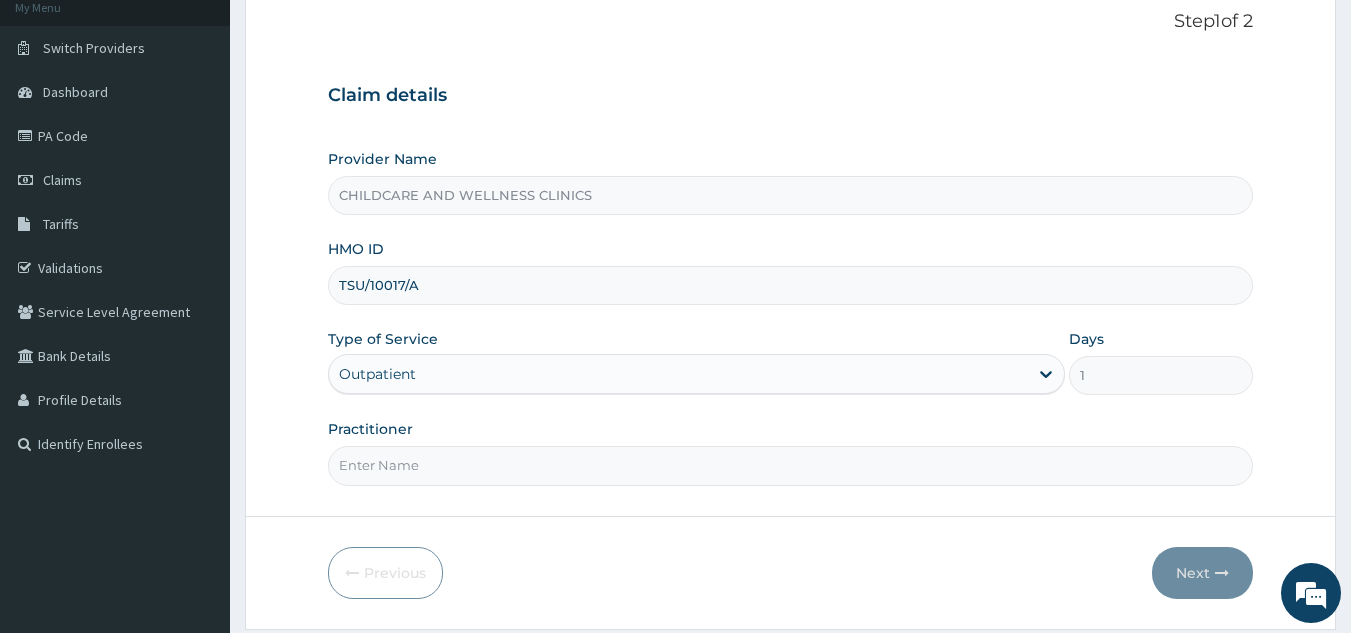 click on "Practitioner" at bounding box center [791, 465] 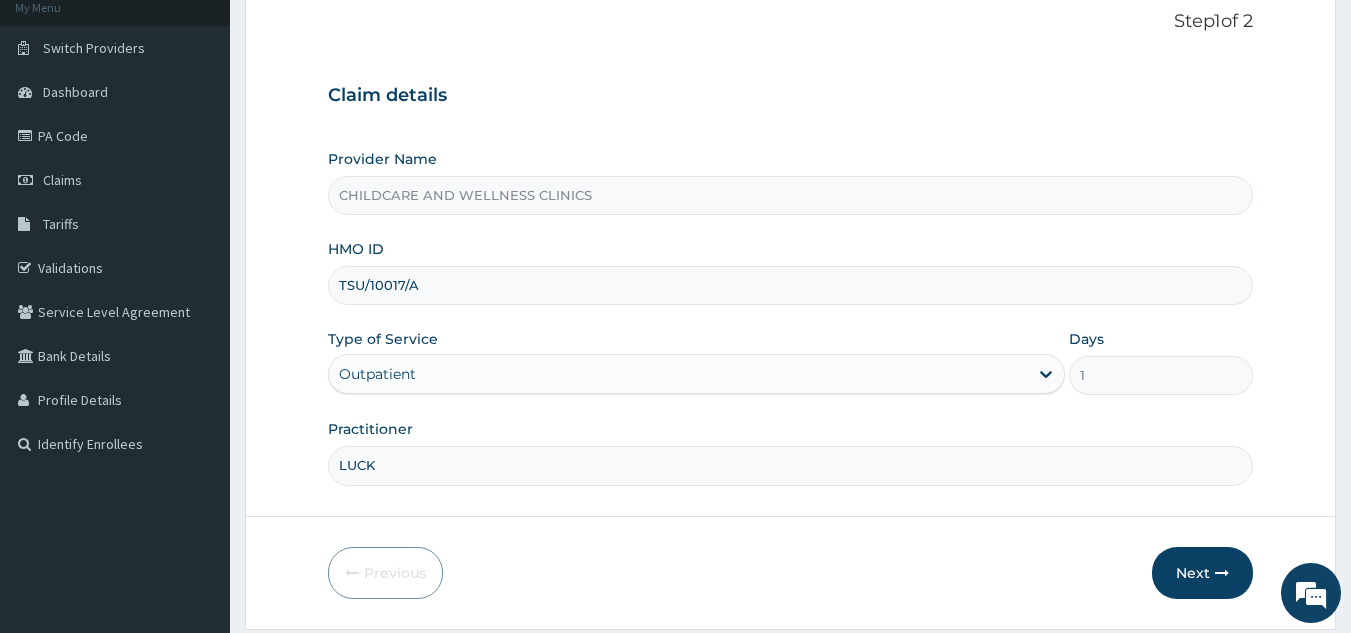 type on "LUCKY" 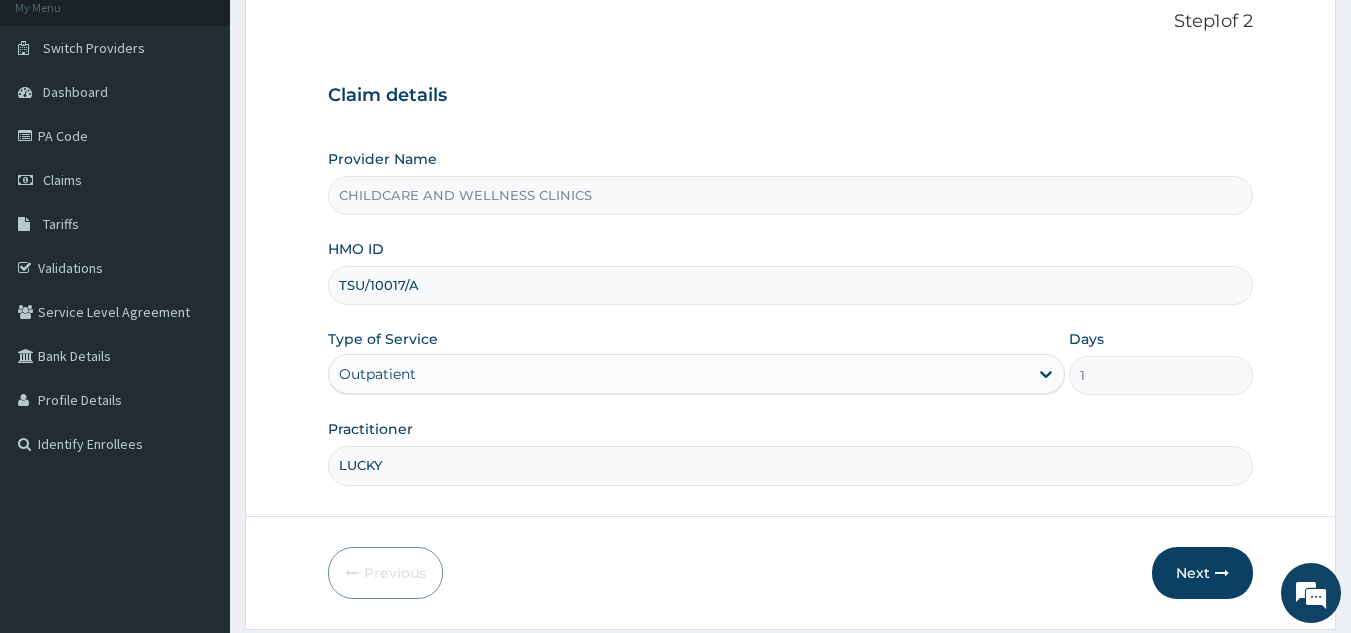 scroll, scrollTop: 189, scrollLeft: 0, axis: vertical 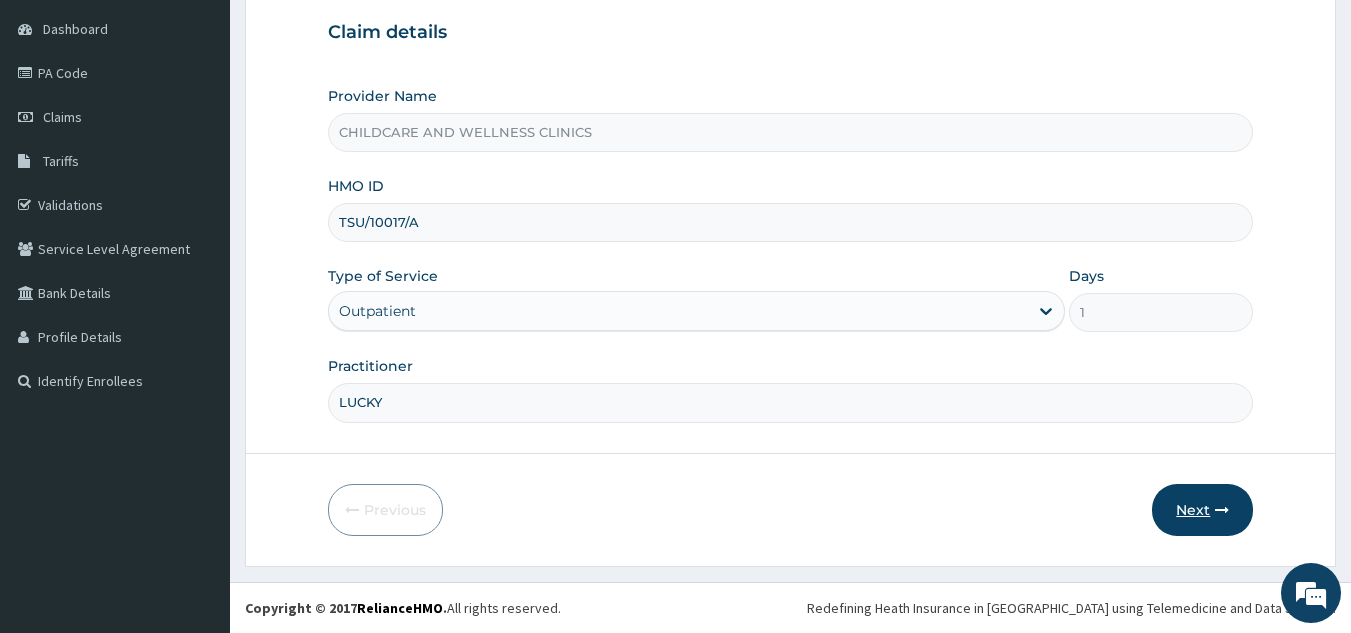 click on "Next" at bounding box center (1202, 510) 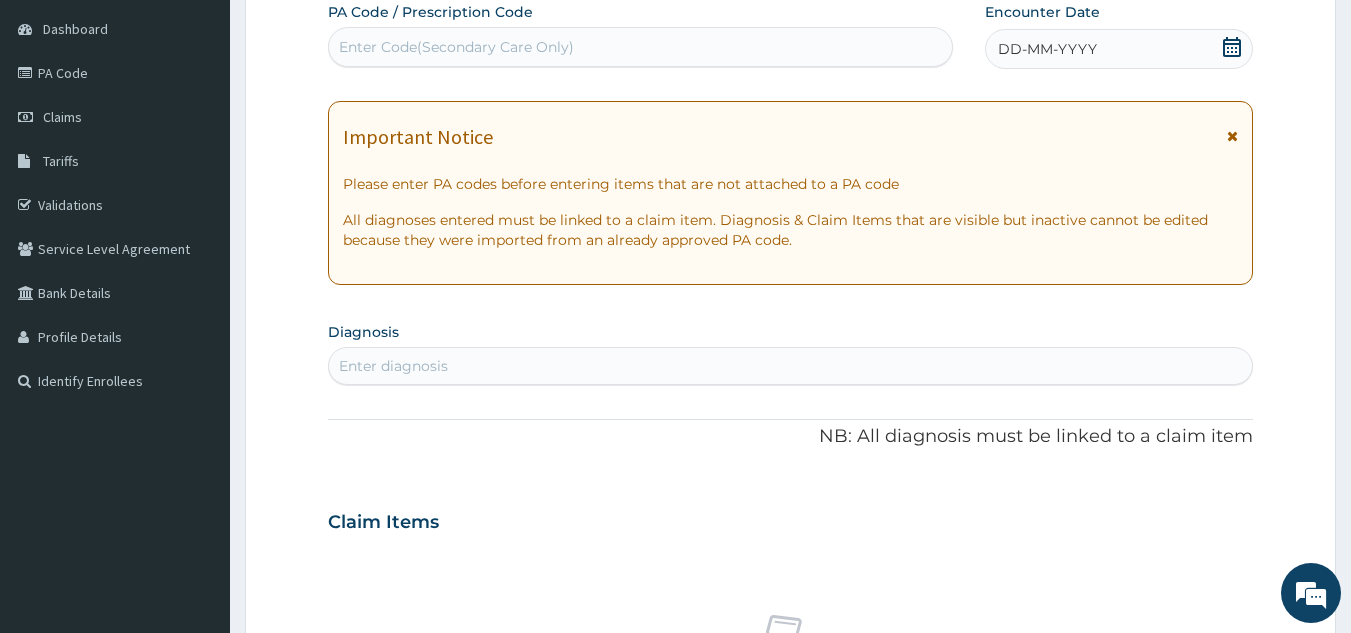 paste on "PA/034B9A" 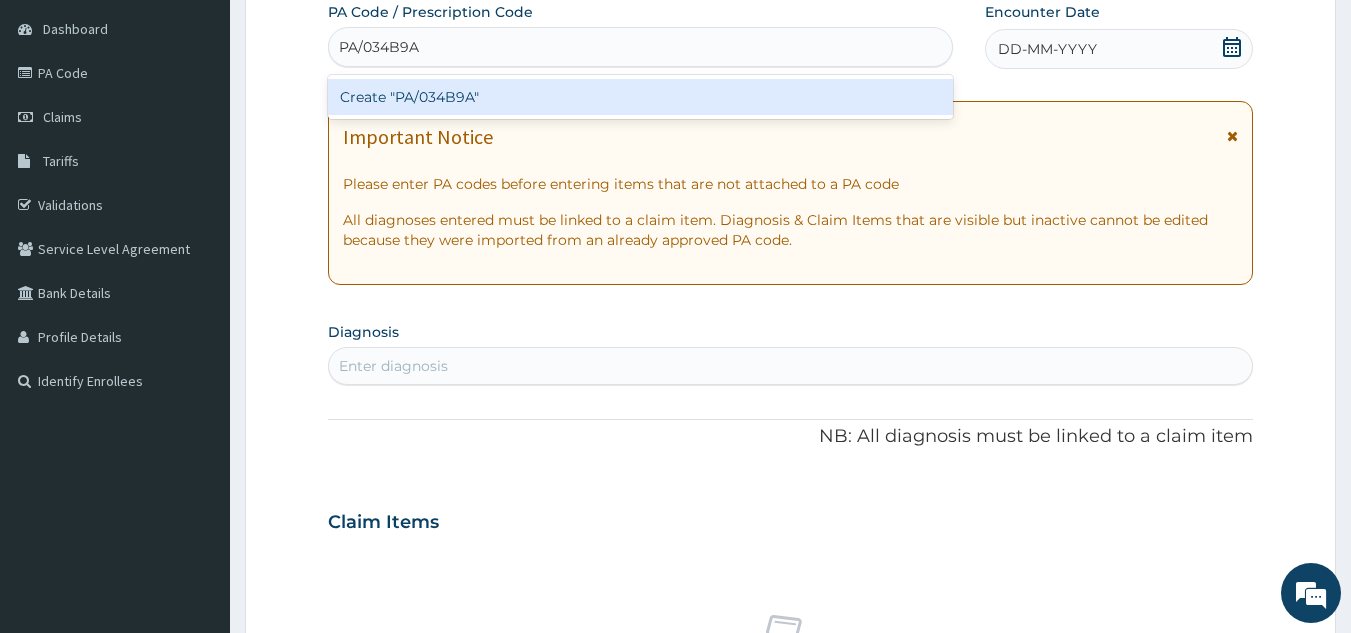 click on "Create "PA/034B9A"" at bounding box center (641, 97) 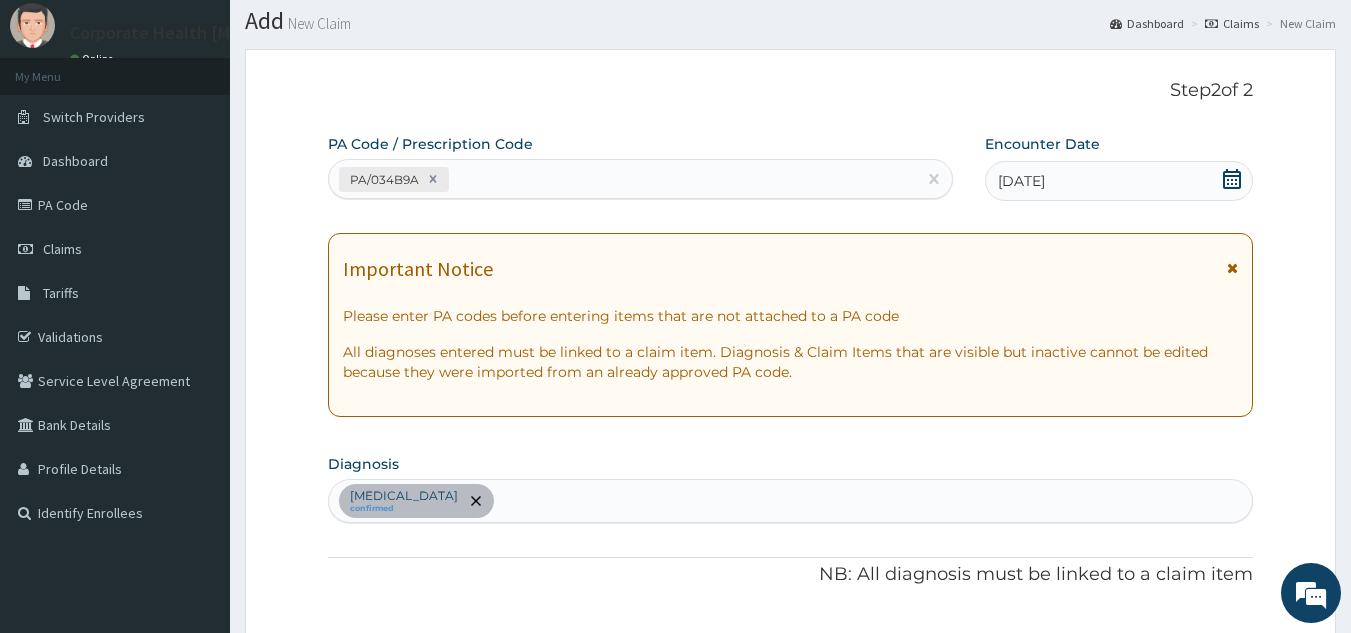 scroll, scrollTop: 24, scrollLeft: 0, axis: vertical 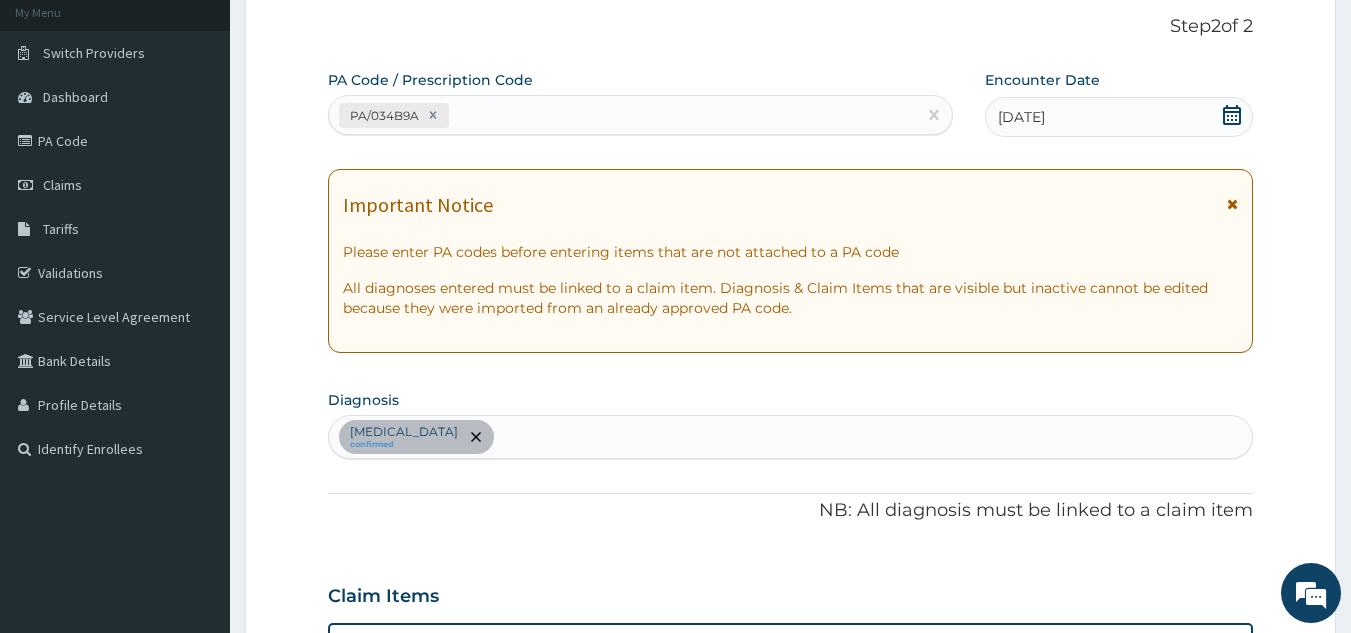 click on "PA/034B9A" at bounding box center [623, 115] 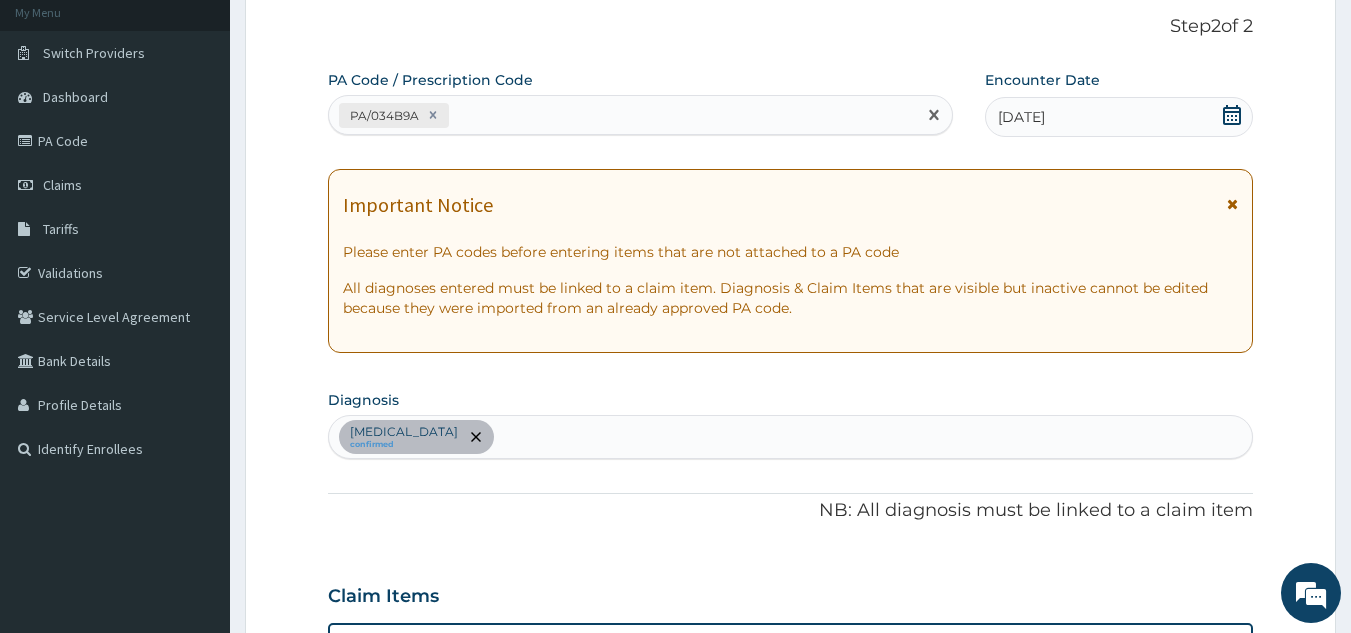 paste on "PA/DC541E" 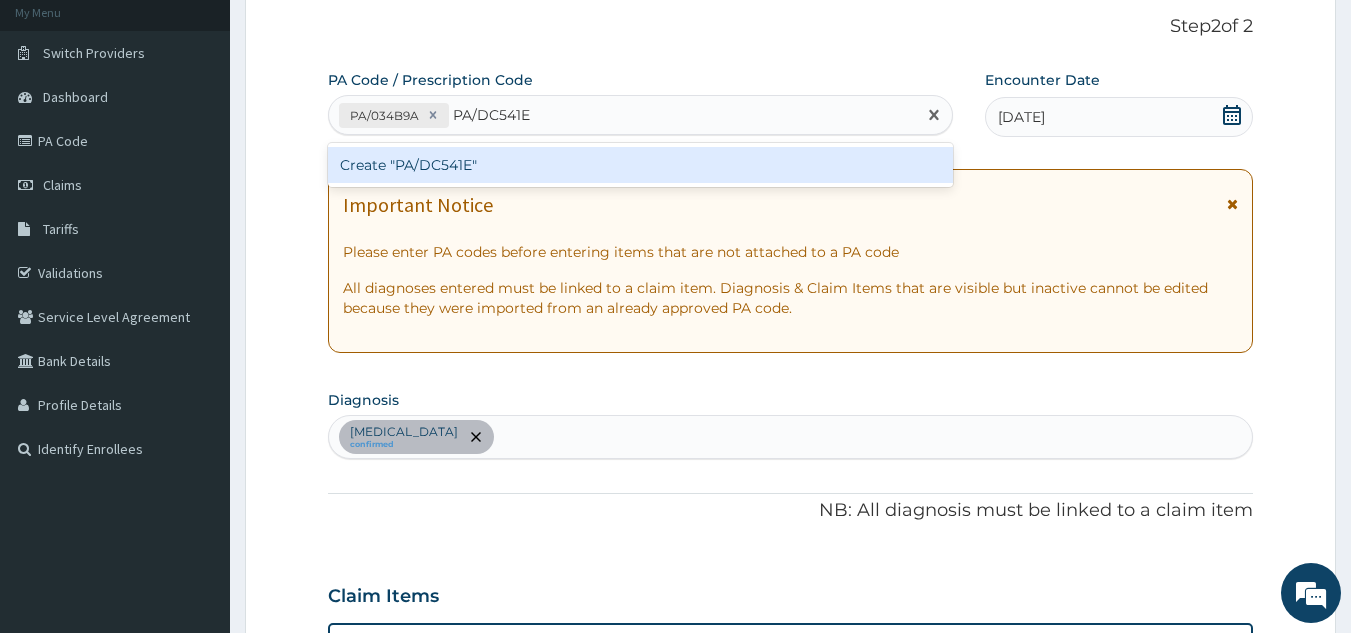 click on "Create "PA/DC541E"" at bounding box center (641, 165) 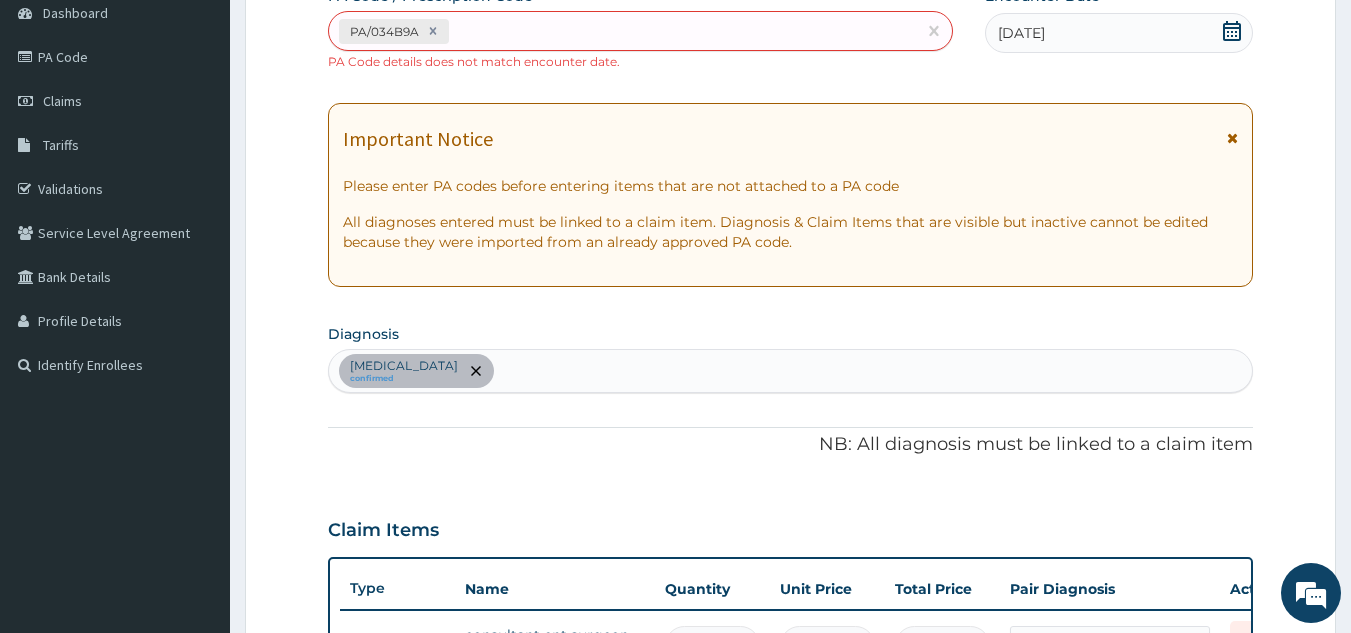 scroll, scrollTop: 172, scrollLeft: 0, axis: vertical 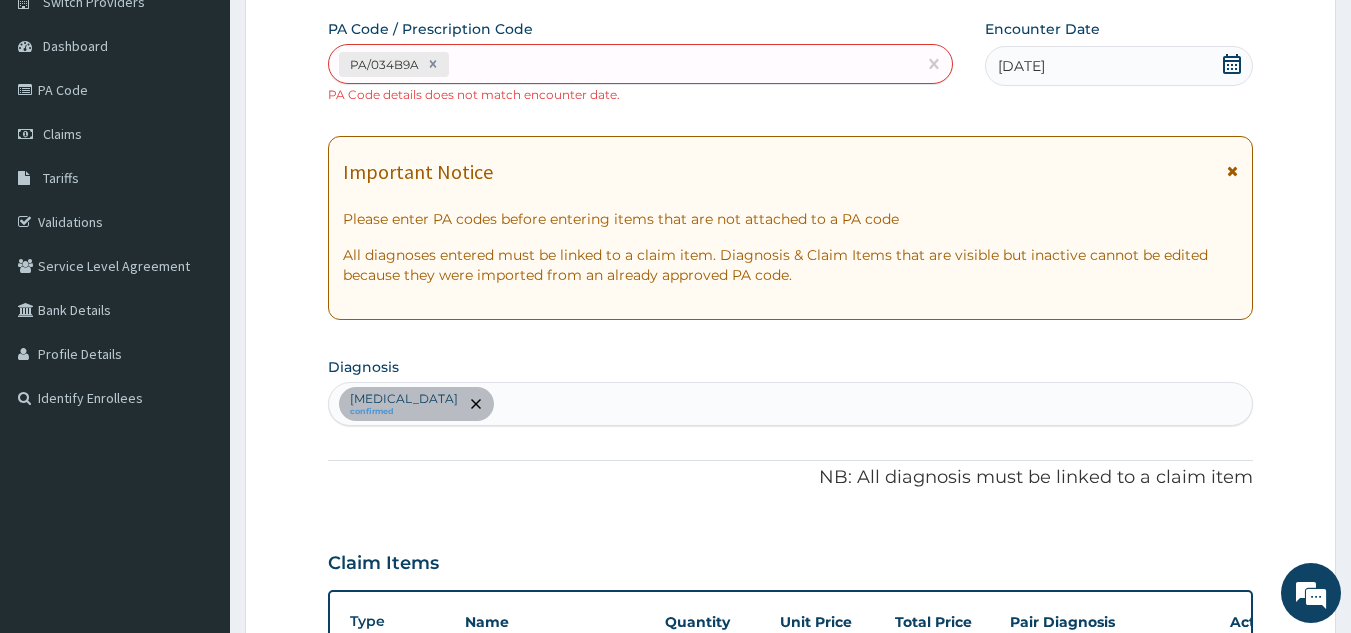 click 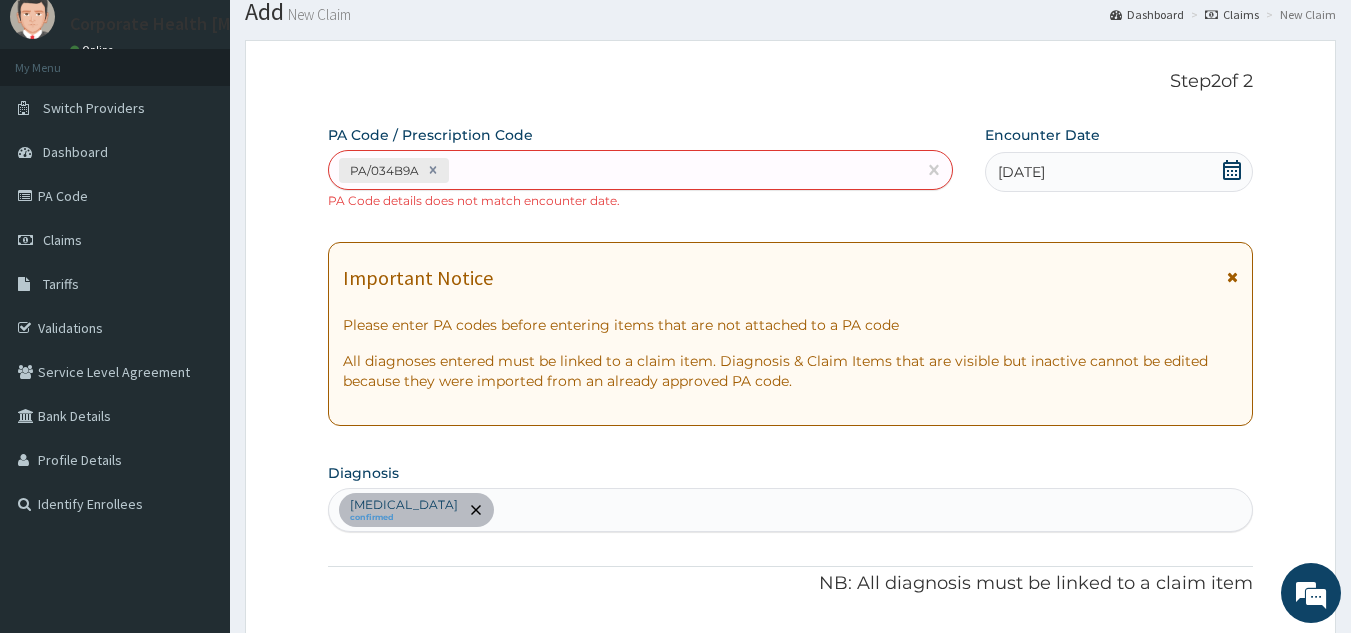 scroll, scrollTop: 60, scrollLeft: 0, axis: vertical 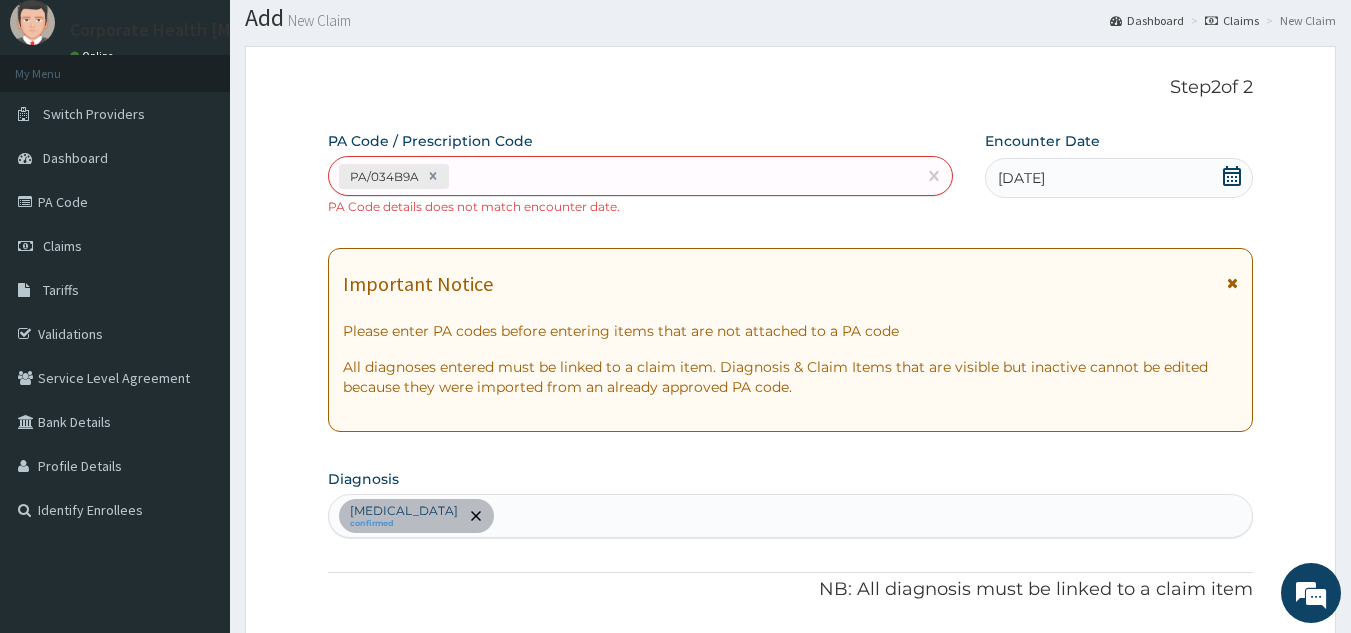 click on "Step  2  of 2 PA Code / Prescription Code PA/034B9A PA Code details does not match encounter date. Encounter Date [DATE] Important Notice Please enter PA codes before entering items that are not attached to a PA code   All diagnoses entered must be linked to a claim item. Diagnosis & Claim Items that are visible but inactive cannot be edited because they were imported from an already approved PA code. Diagnosis [MEDICAL_DATA] confirmed NB: All diagnosis must be linked to a claim item Claim Items Type Name Quantity Unit Price Total Price Pair Diagnosis Actions Procedures consultant ent surgeon - initial 1 30000 30000.00 [MEDICAL_DATA] Delete Types Select Type Item Select Item Pair Diagnosis Select Diagnosis Unit Price 0 Add Comment" at bounding box center [791, 585] 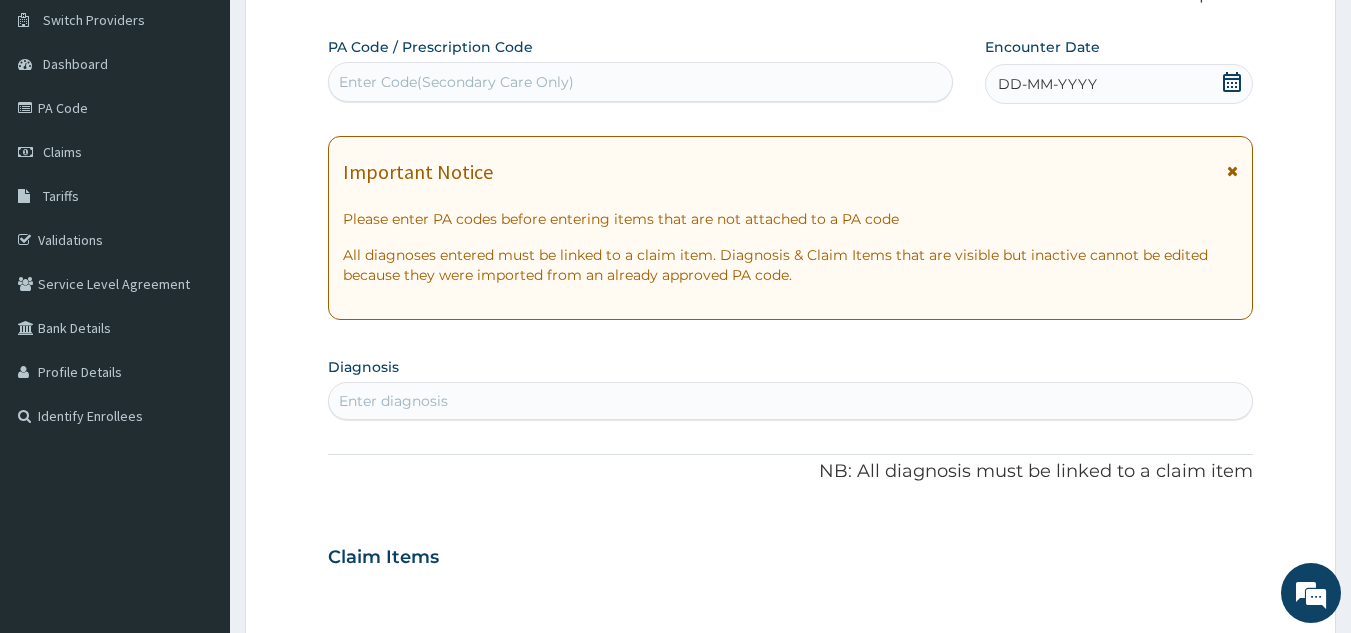 scroll, scrollTop: 0, scrollLeft: 0, axis: both 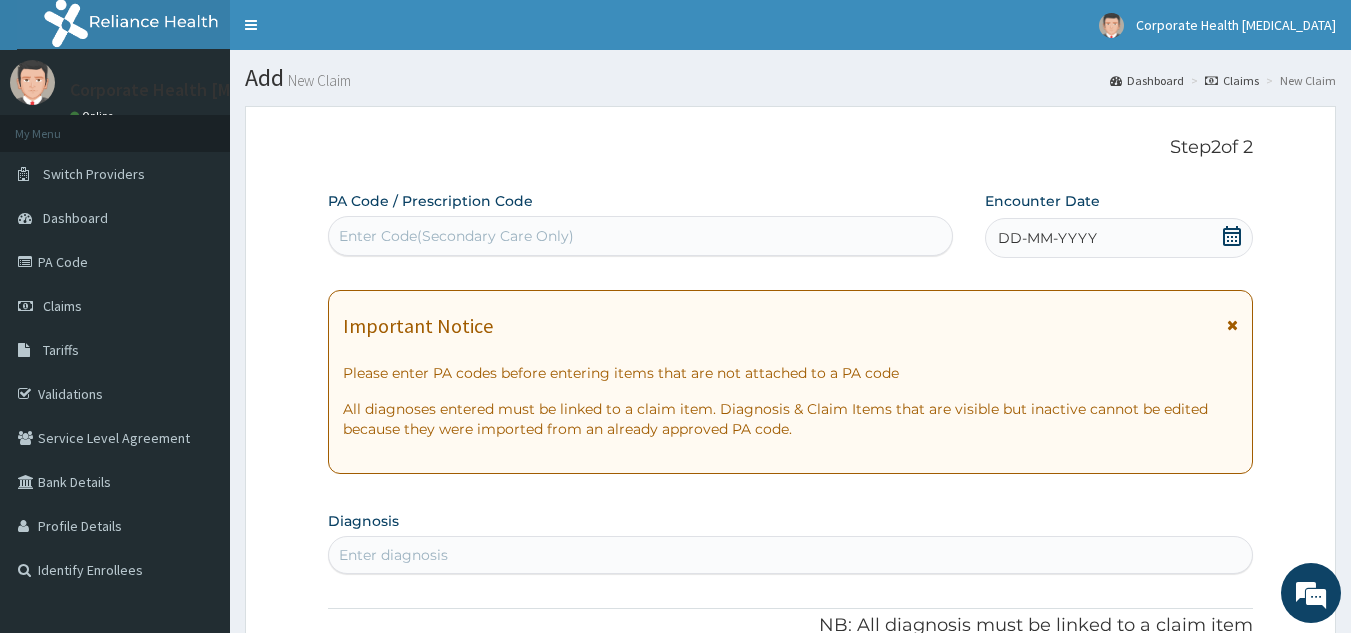 click on "Enter Code(Secondary Care Only)" at bounding box center (456, 236) 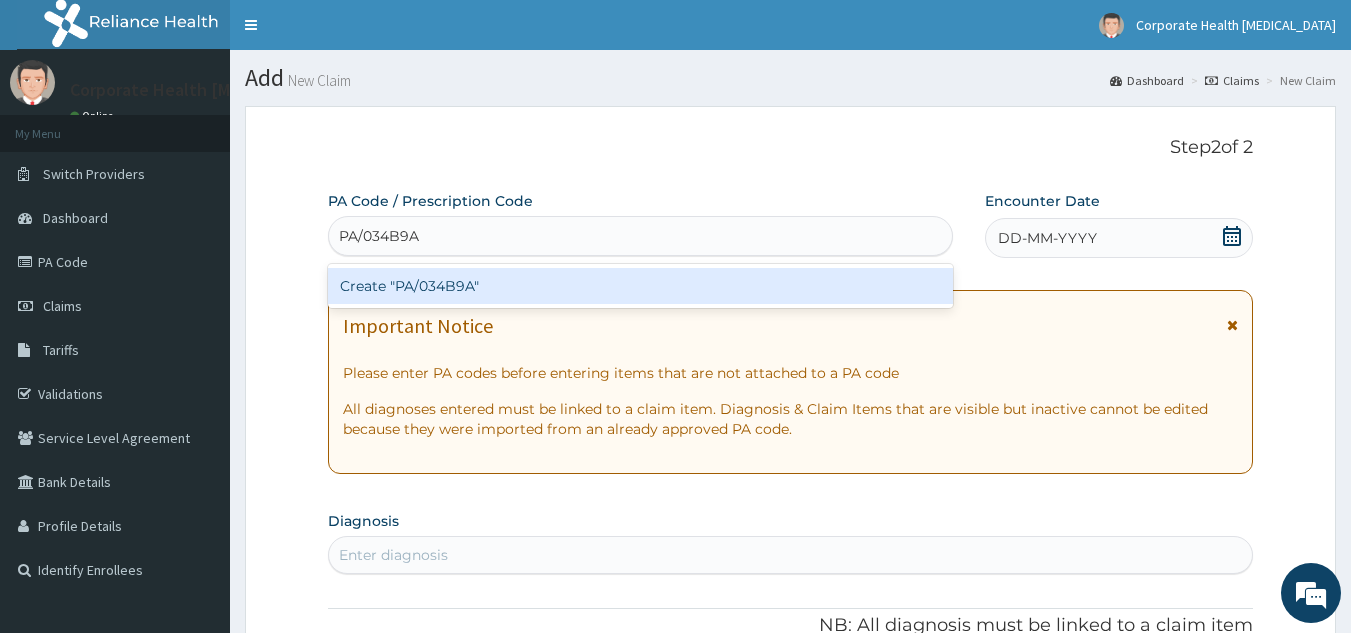 click on "Create "PA/034B9A"" at bounding box center (641, 286) 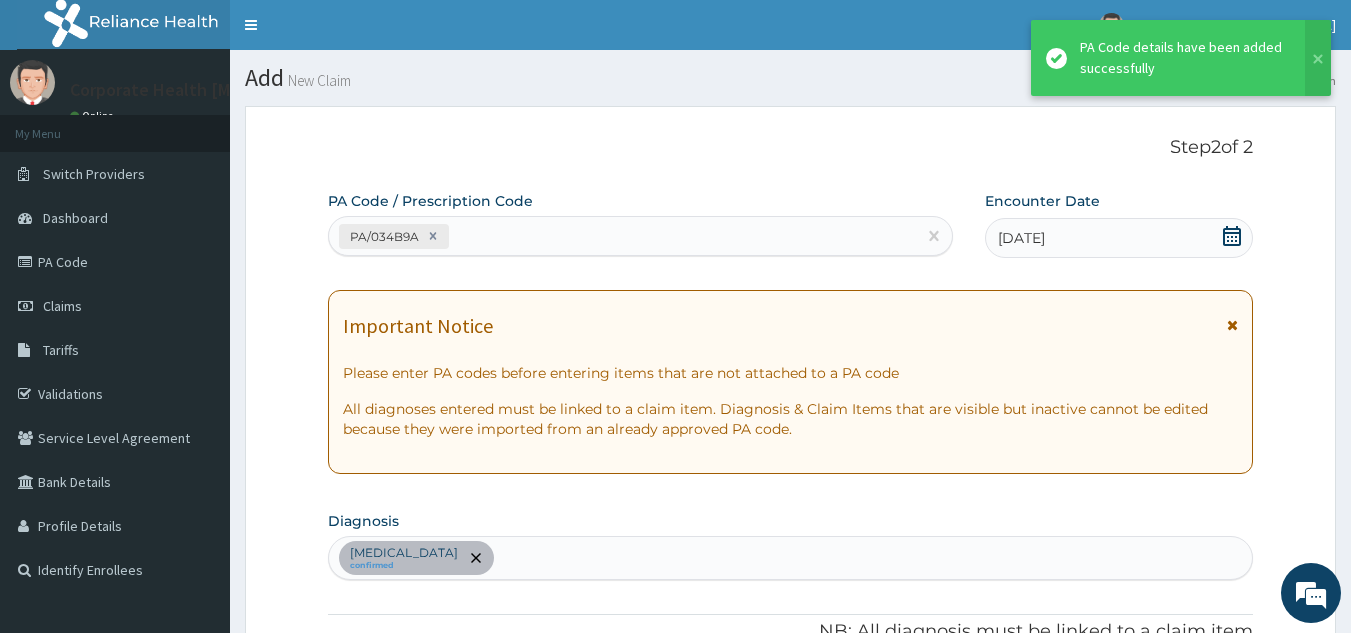 scroll, scrollTop: 516, scrollLeft: 0, axis: vertical 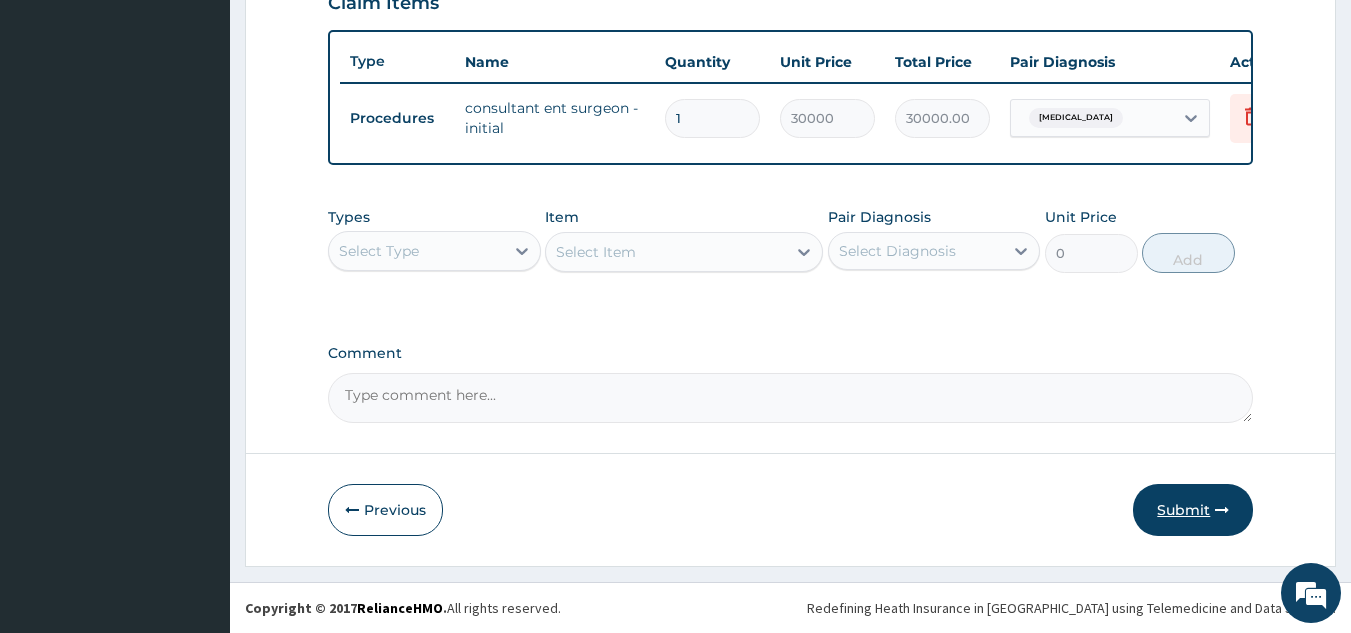 click on "Submit" at bounding box center (1193, 510) 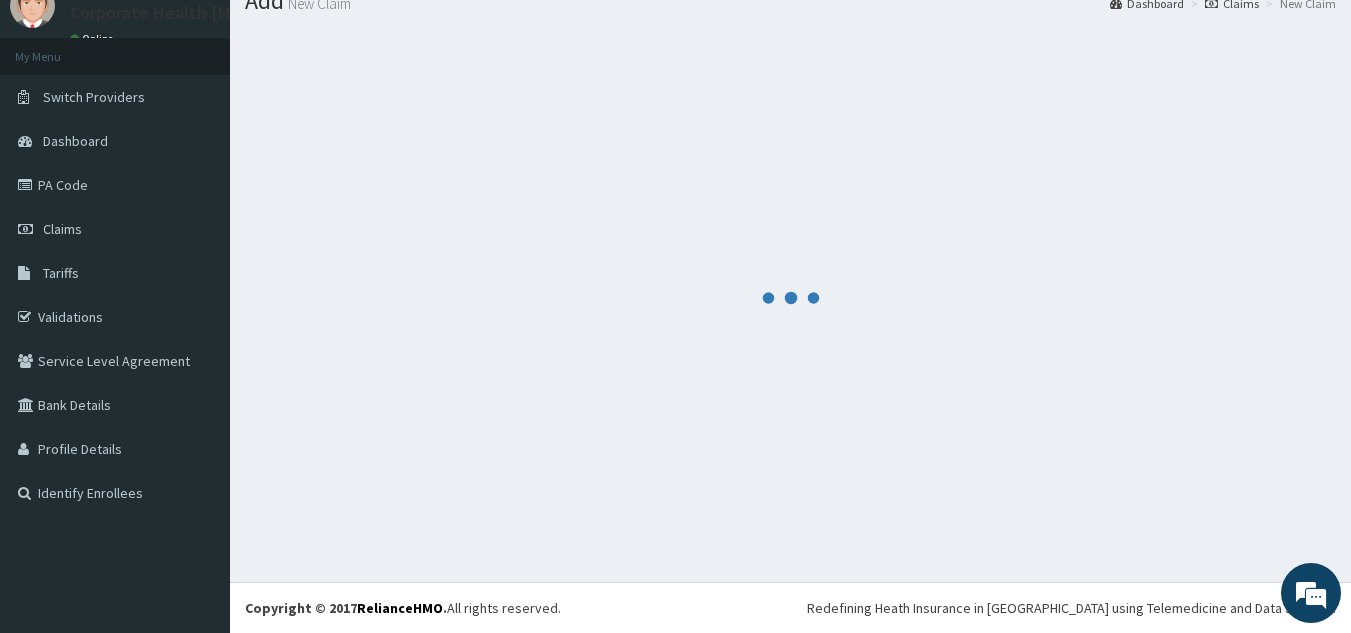 scroll, scrollTop: 729, scrollLeft: 0, axis: vertical 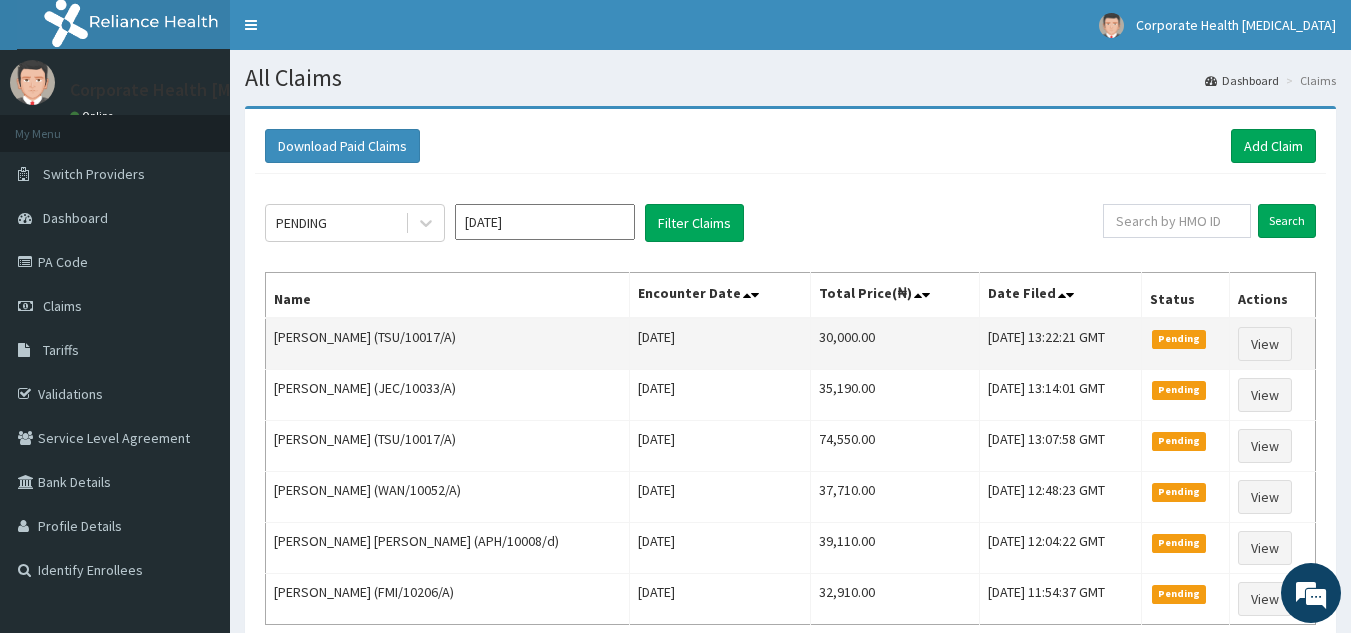 drag, startPoint x: 444, startPoint y: 334, endPoint x: 517, endPoint y: 336, distance: 73.02739 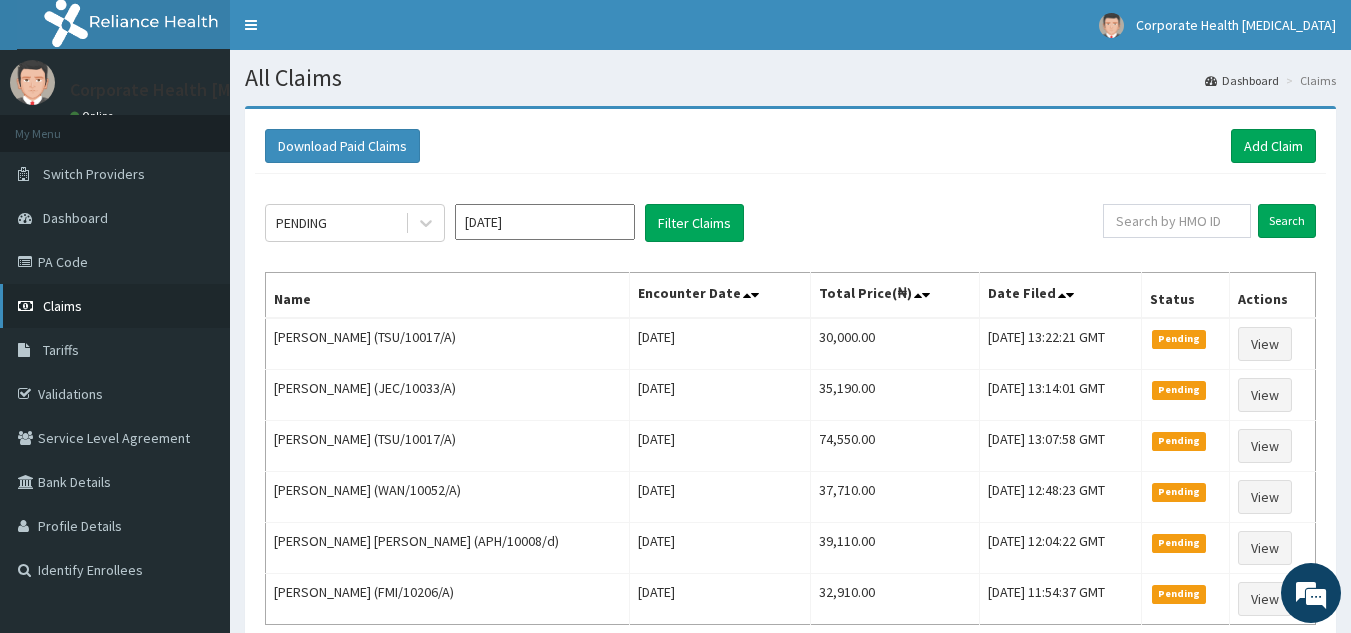 scroll, scrollTop: 0, scrollLeft: 0, axis: both 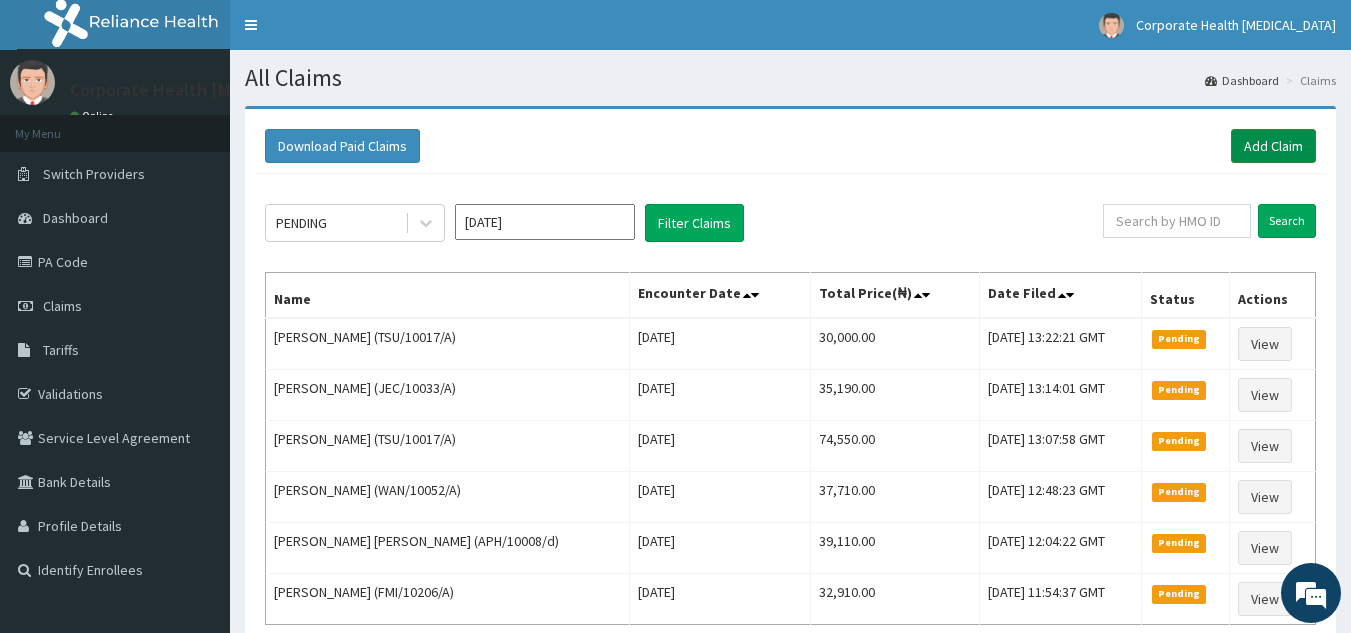 click on "Add Claim" at bounding box center [1273, 146] 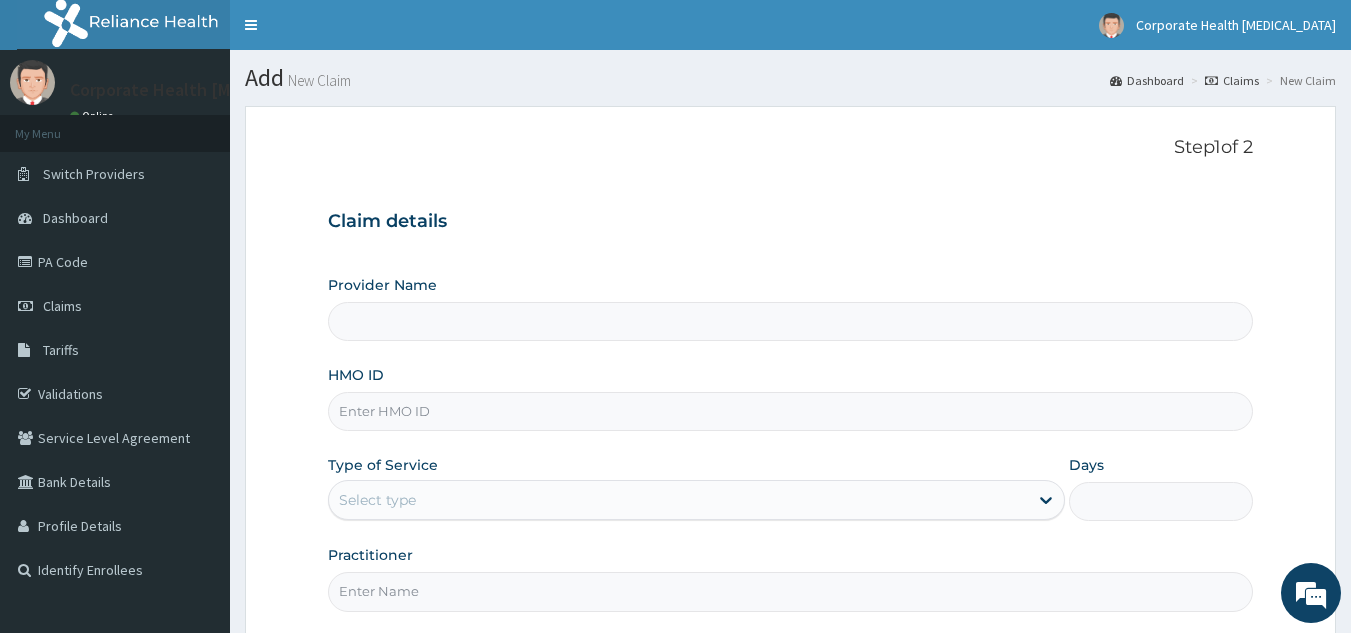 scroll, scrollTop: 0, scrollLeft: 0, axis: both 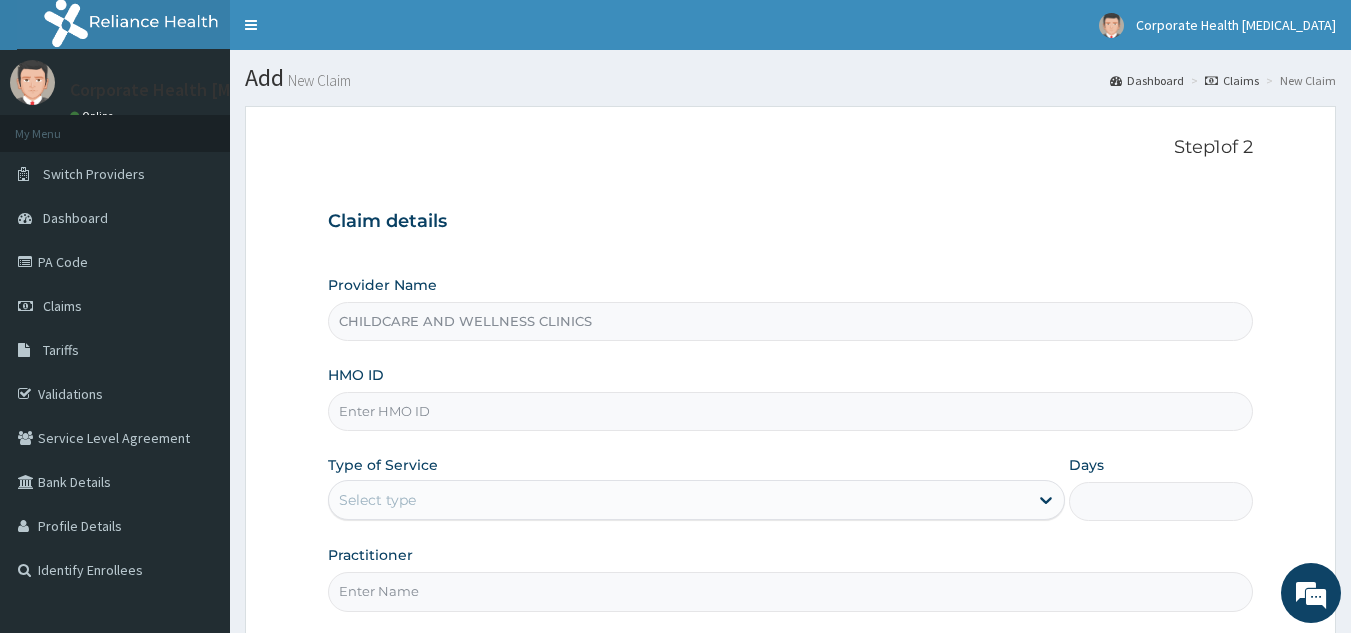 click on "HMO ID" at bounding box center (791, 411) 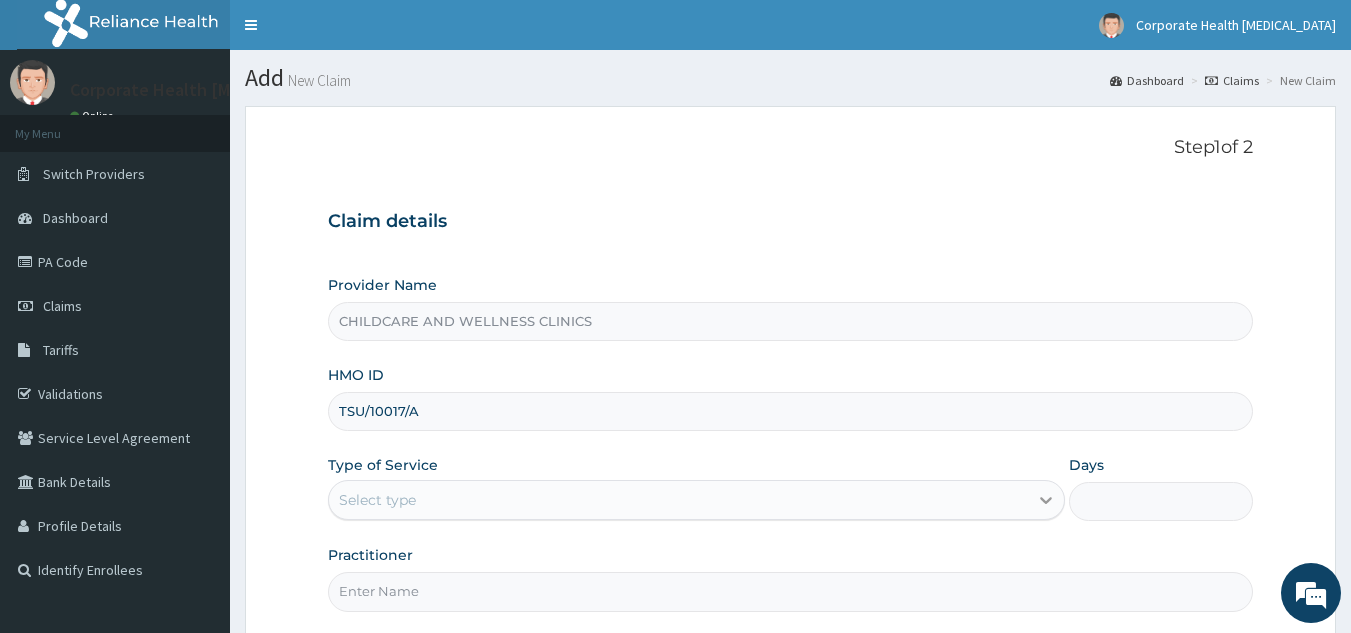 type on "TSU/10017/A" 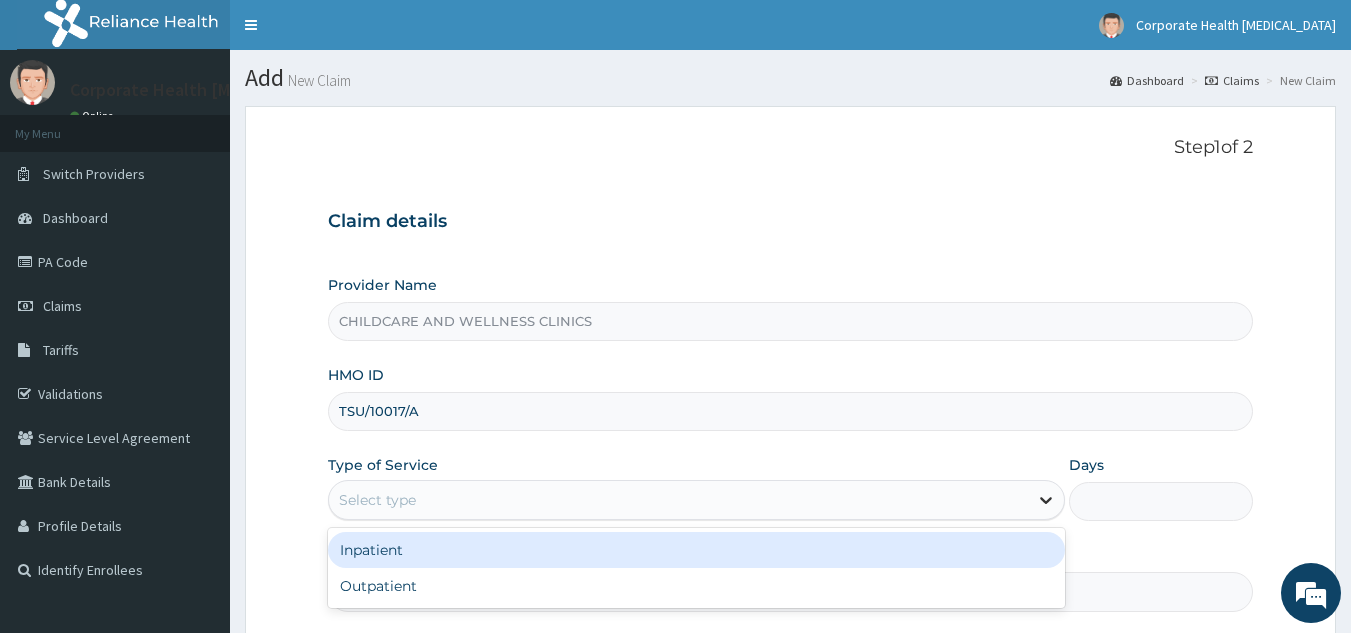 click 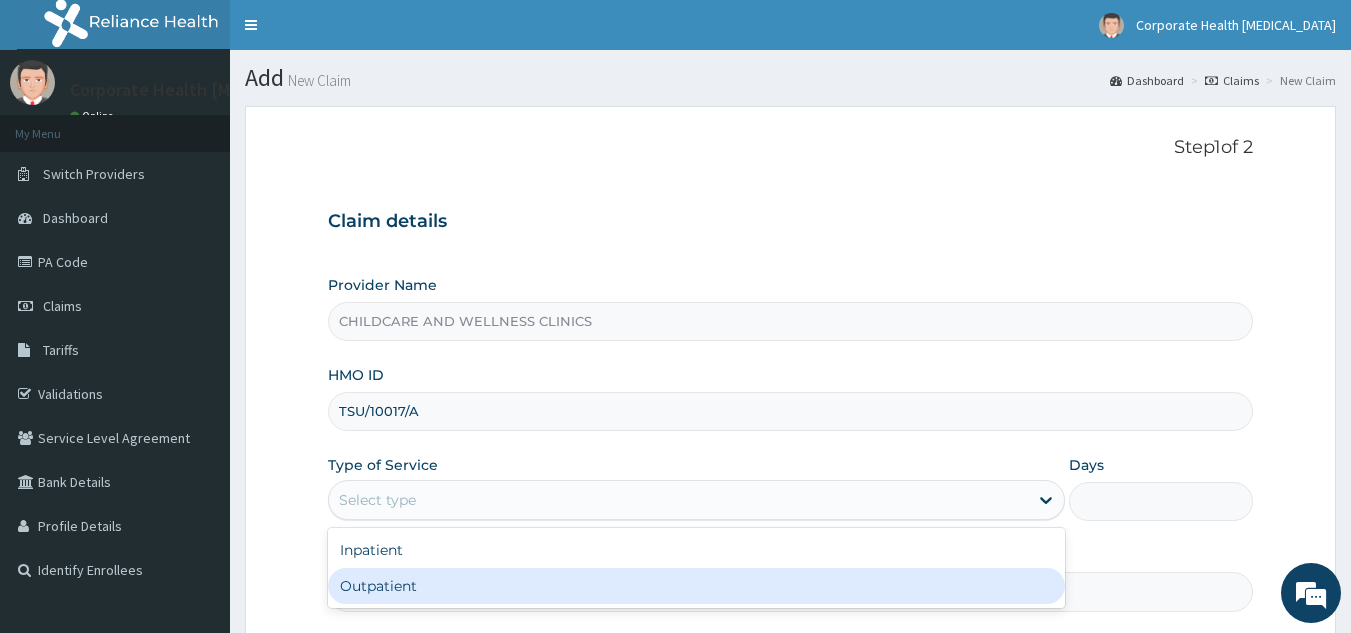 click on "Outpatient" at bounding box center [696, 586] 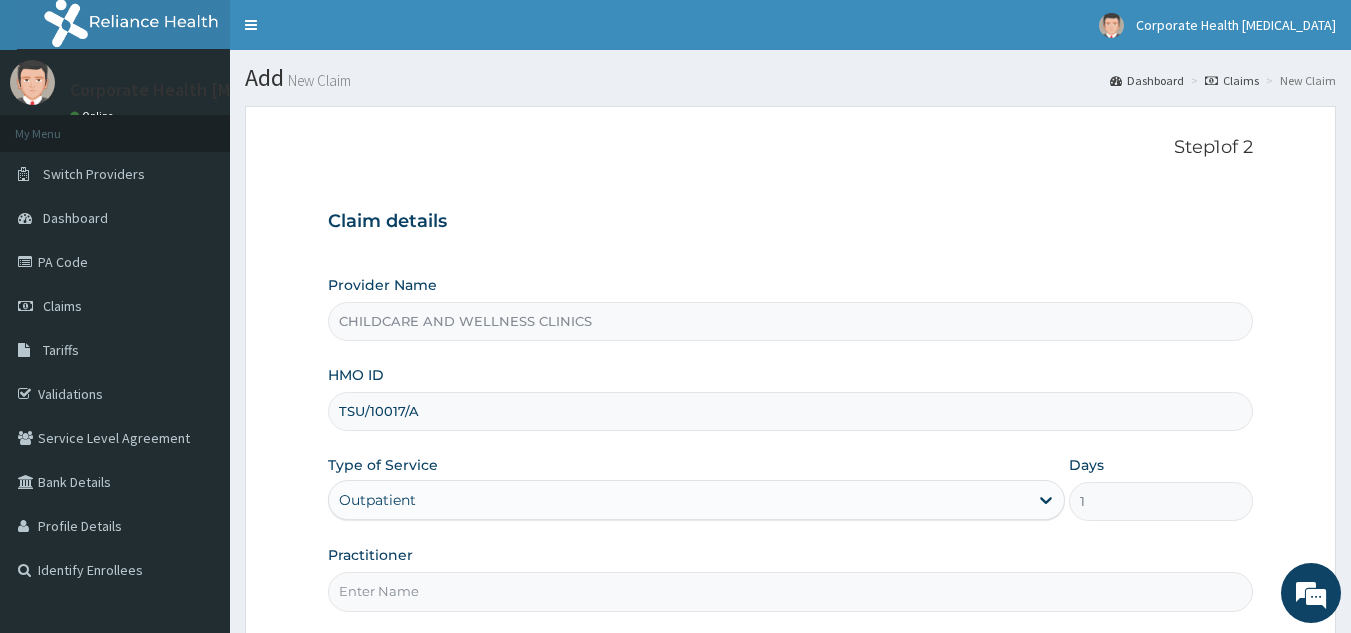 scroll, scrollTop: 181, scrollLeft: 0, axis: vertical 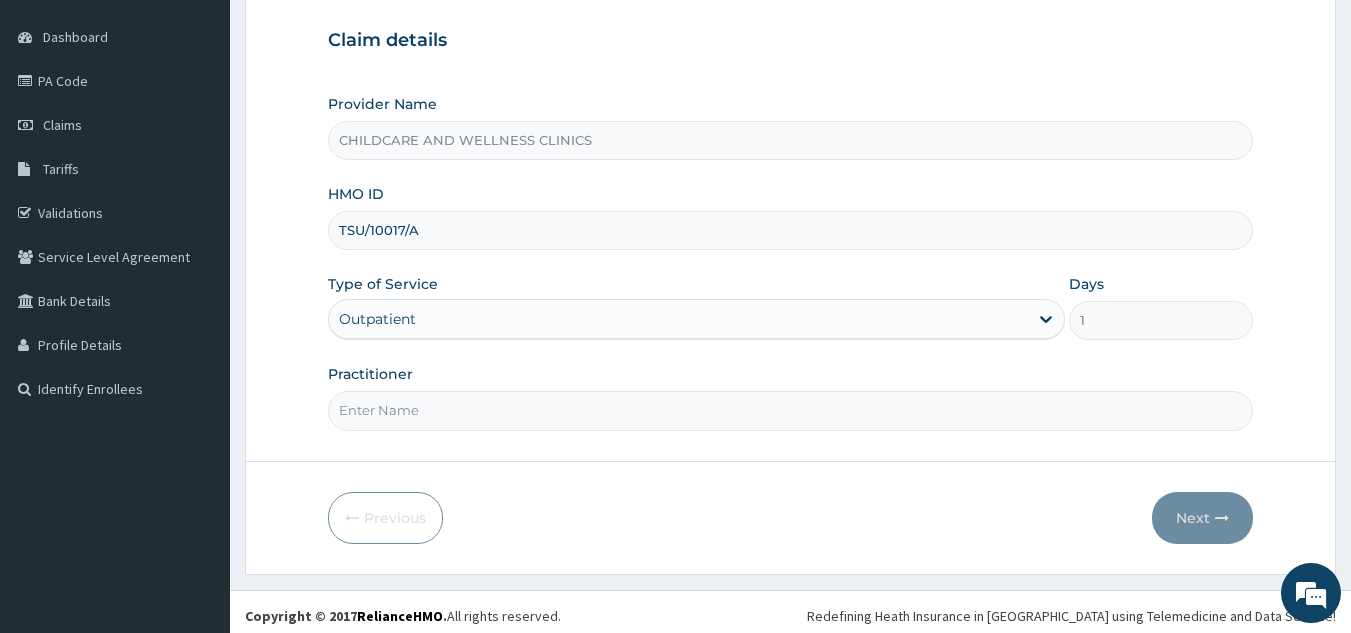 click on "Practitioner" at bounding box center (791, 410) 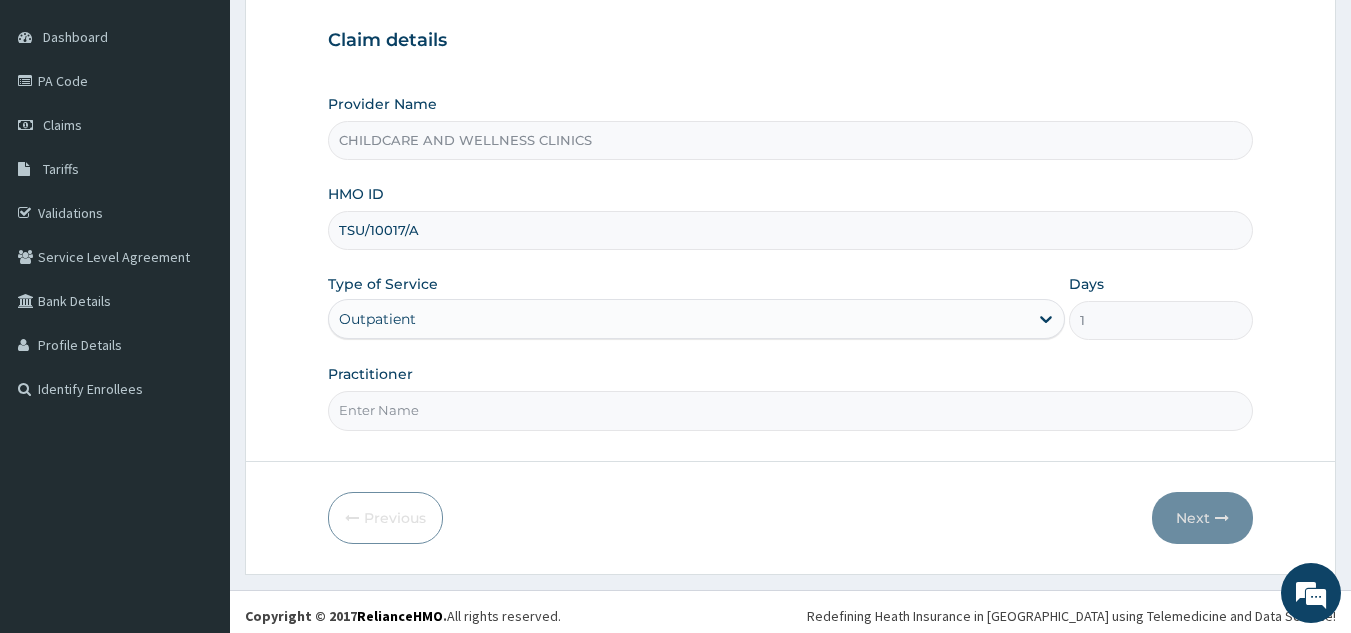 type on "M" 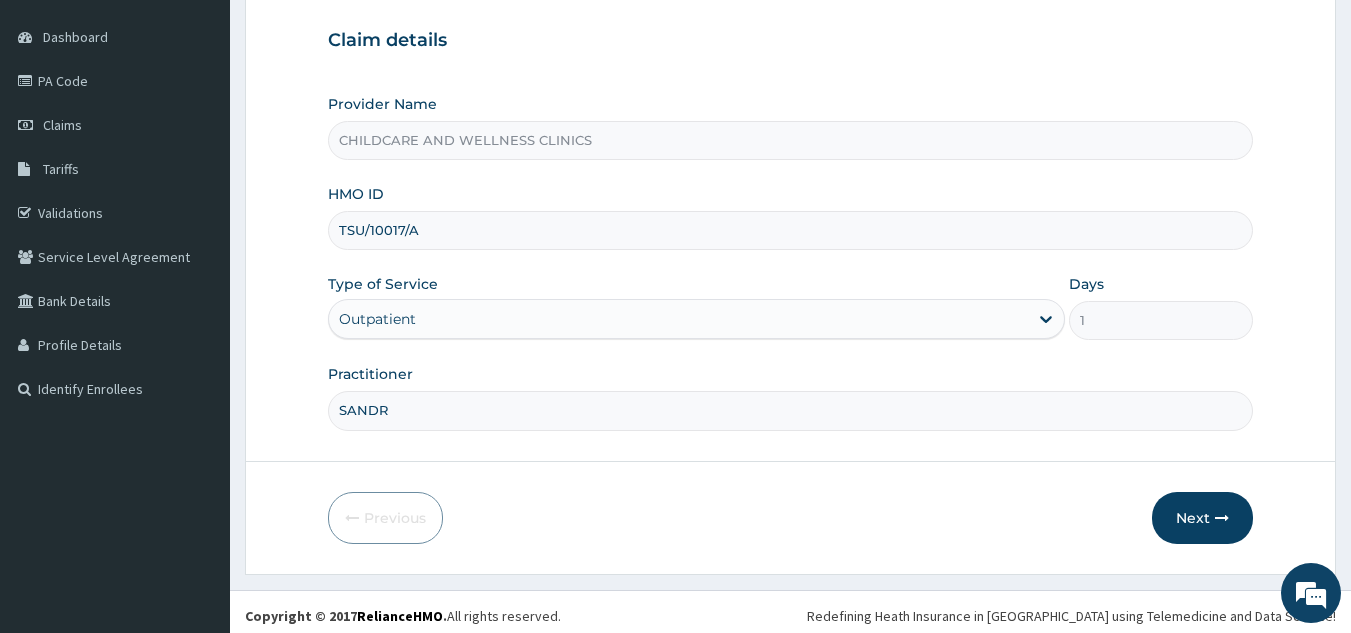 type on "[PERSON_NAME]" 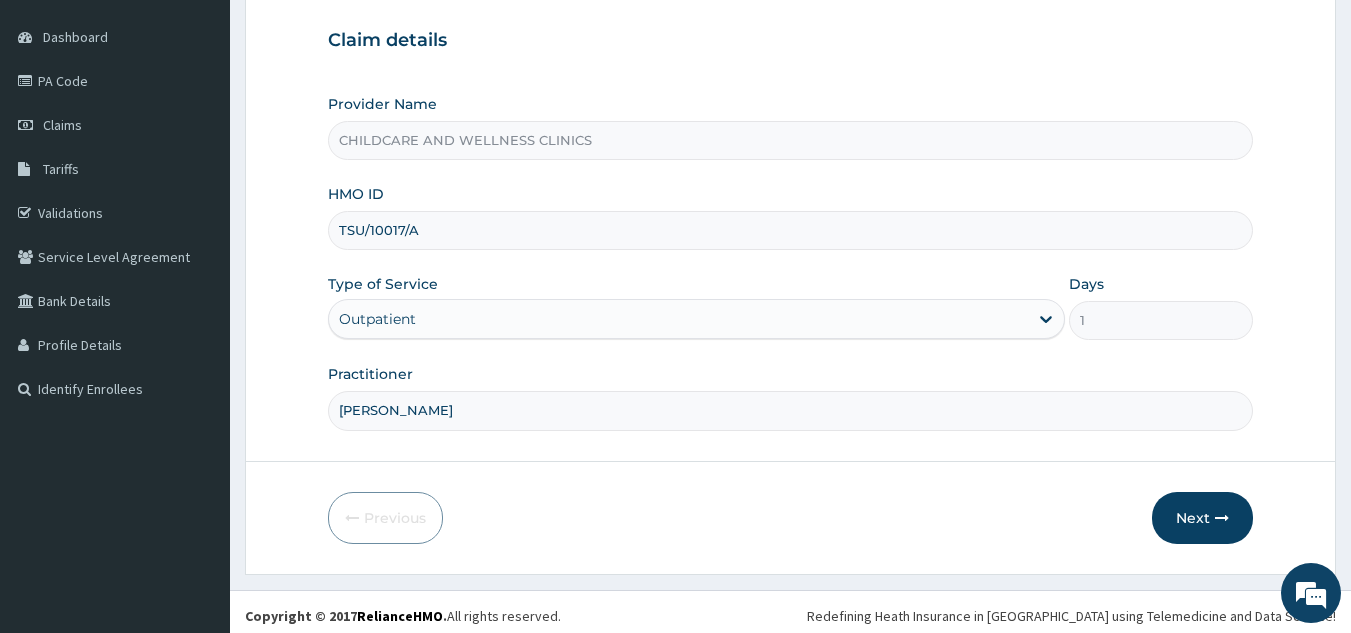 scroll, scrollTop: 189, scrollLeft: 0, axis: vertical 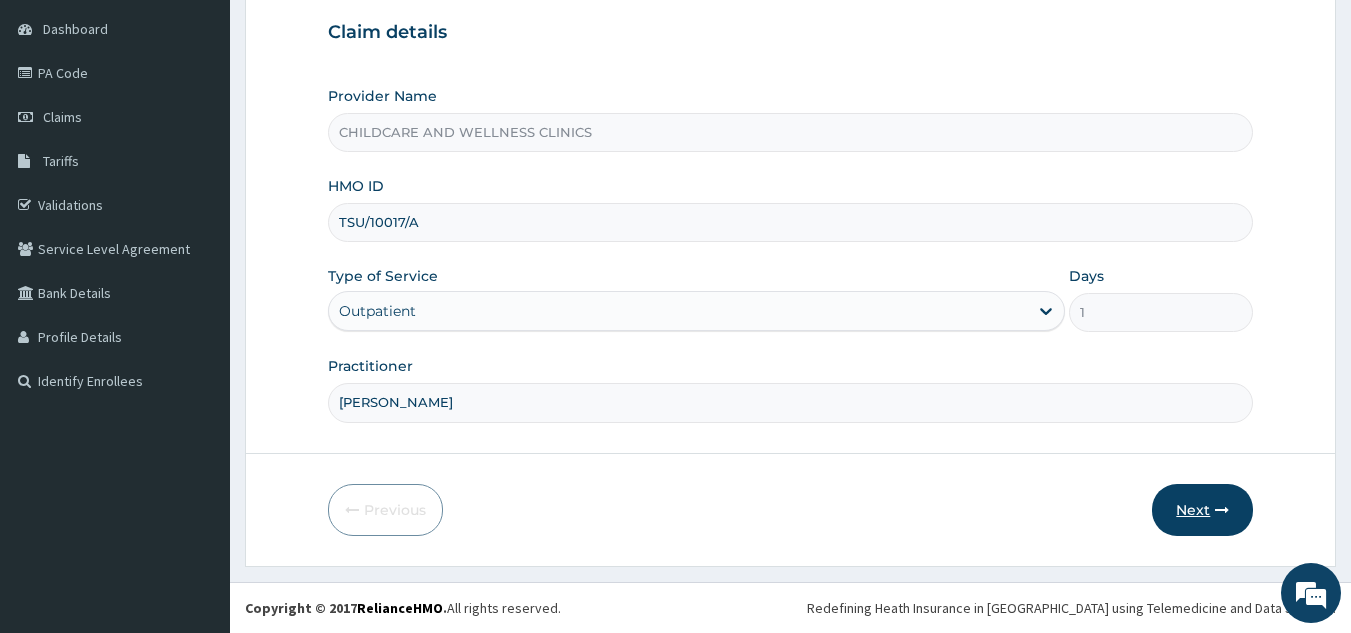 click on "Next" at bounding box center [1202, 510] 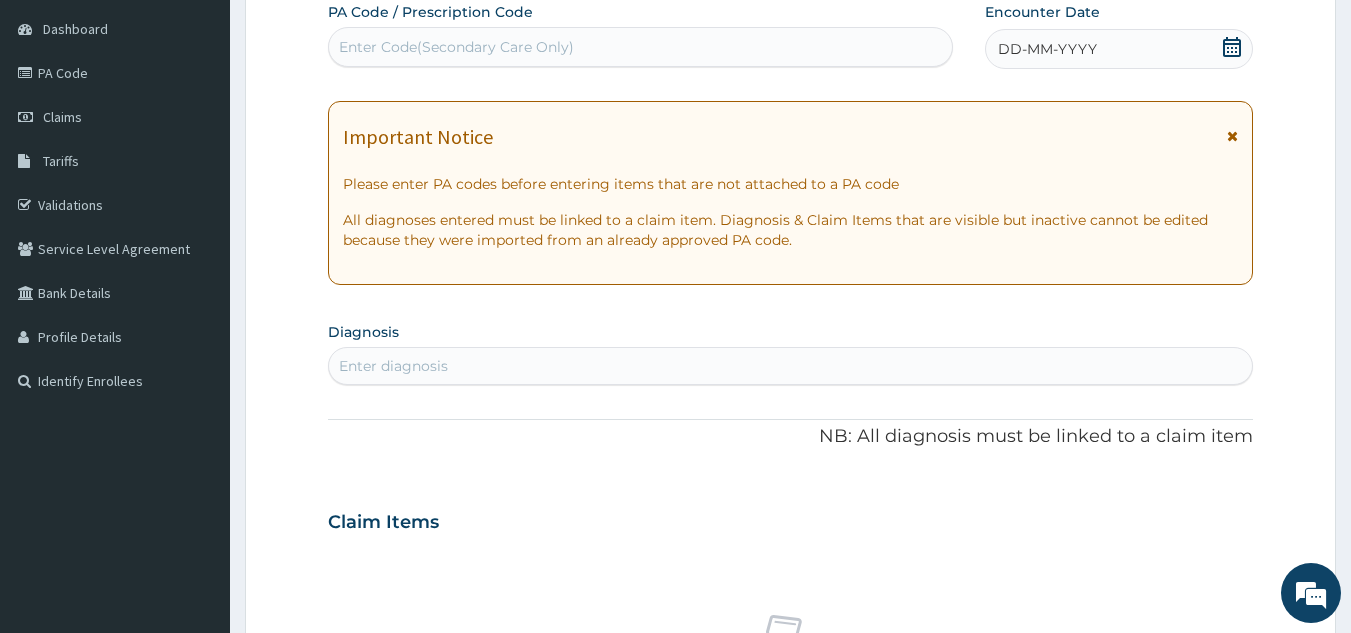 paste on "PA/DC541E" 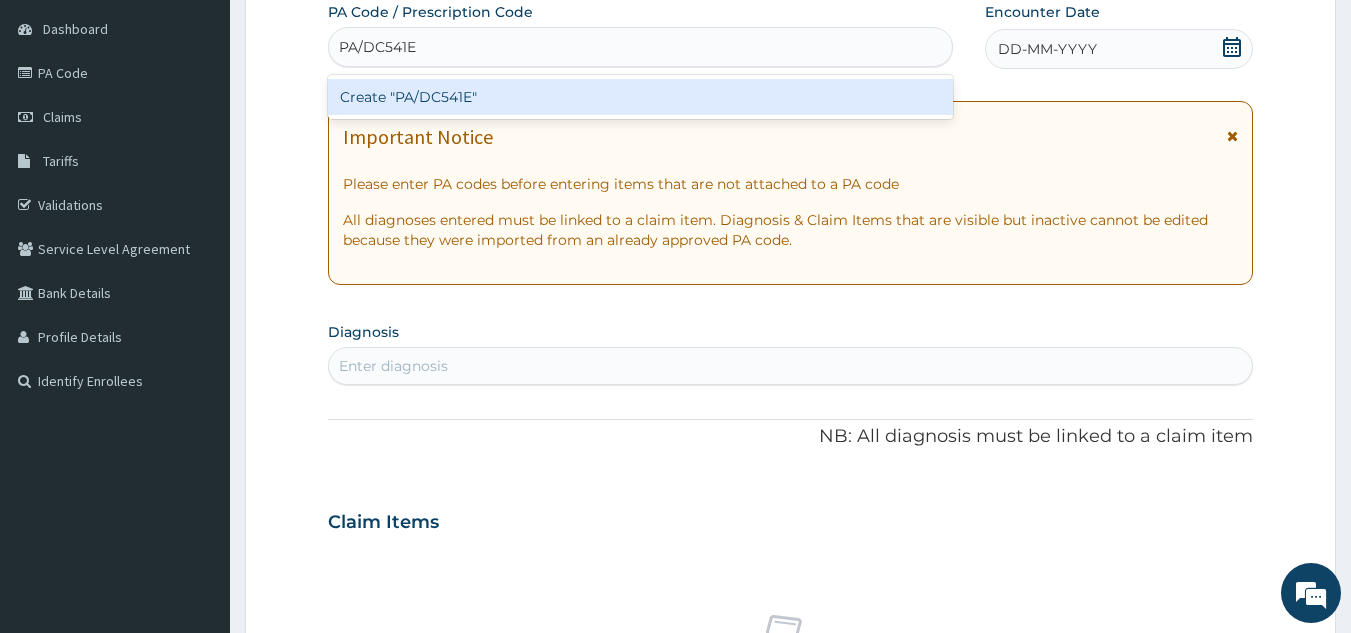 click on "Create "PA/DC541E"" at bounding box center (641, 97) 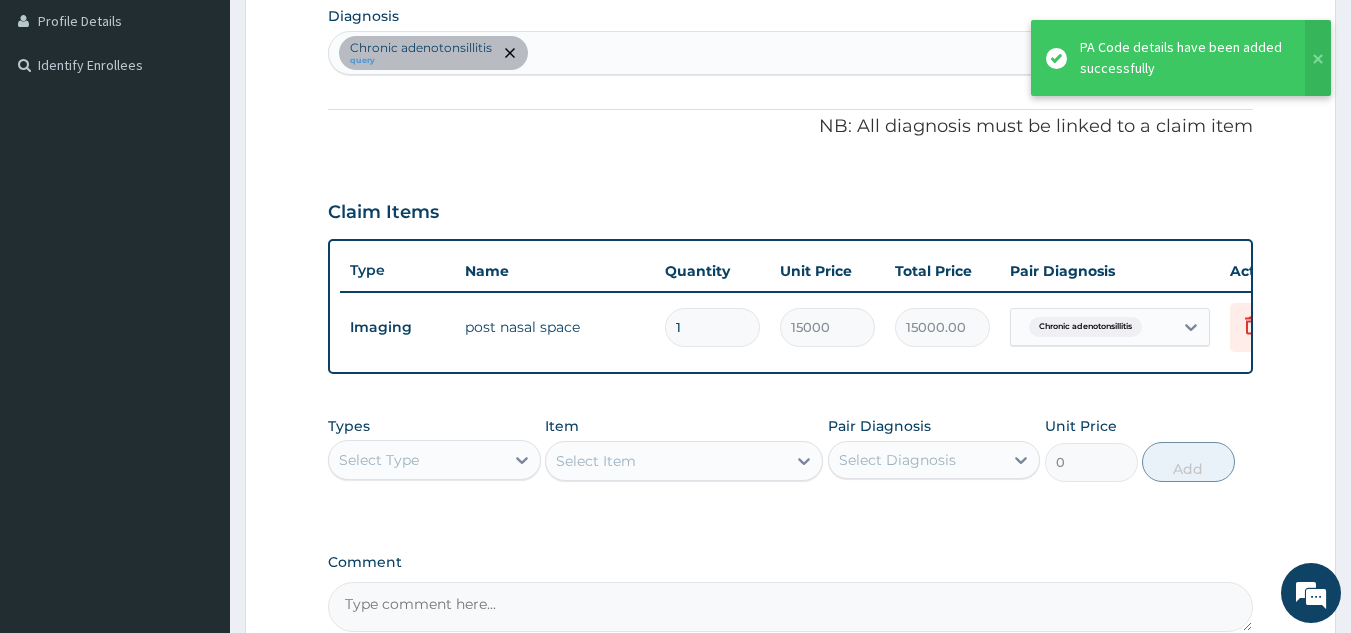 scroll, scrollTop: 526, scrollLeft: 0, axis: vertical 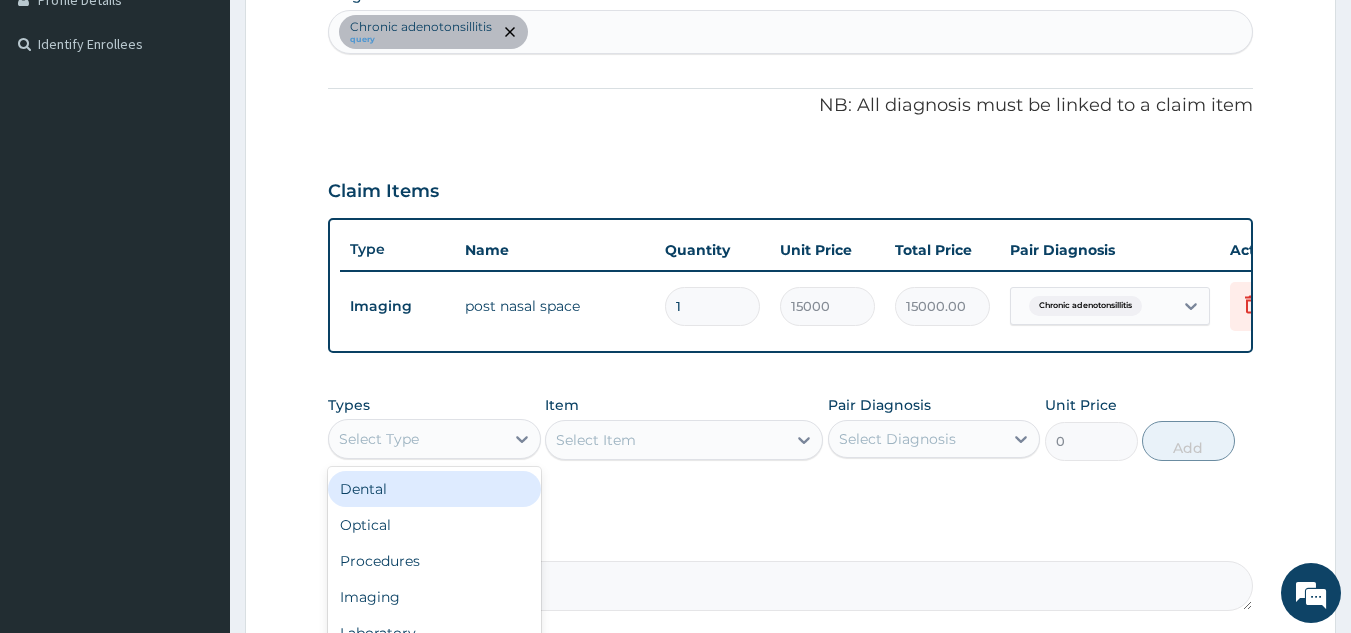 click on "Imaging" at bounding box center [434, 597] 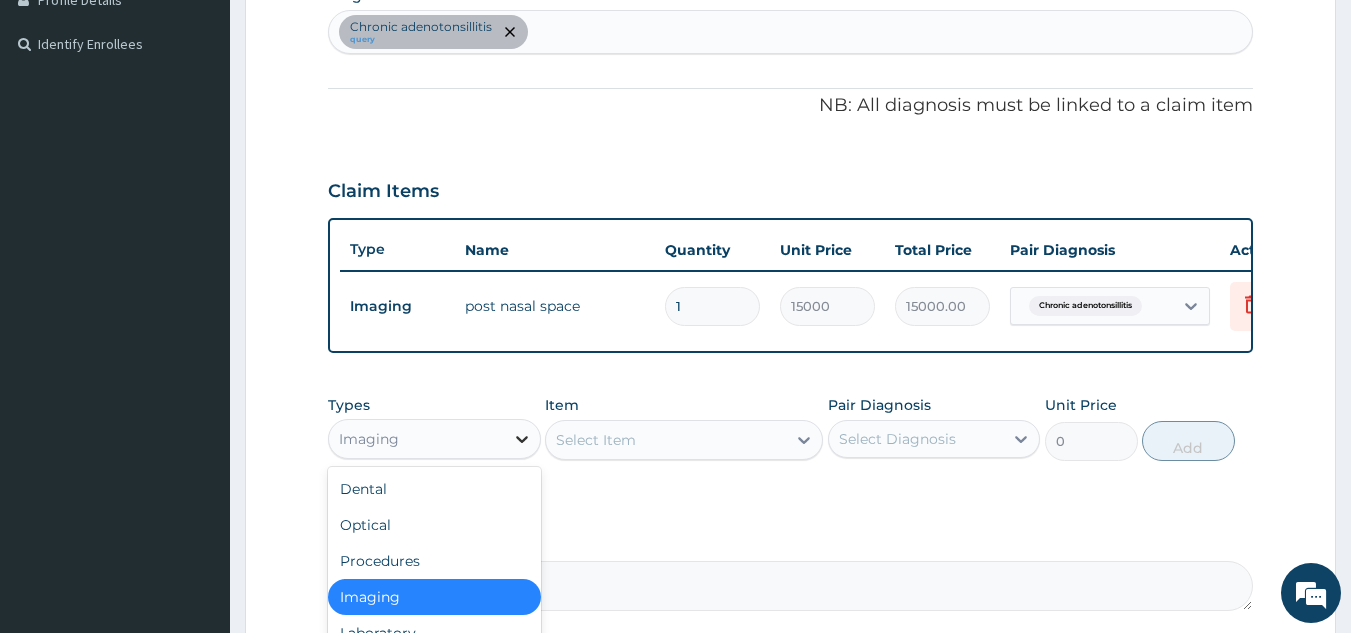 click 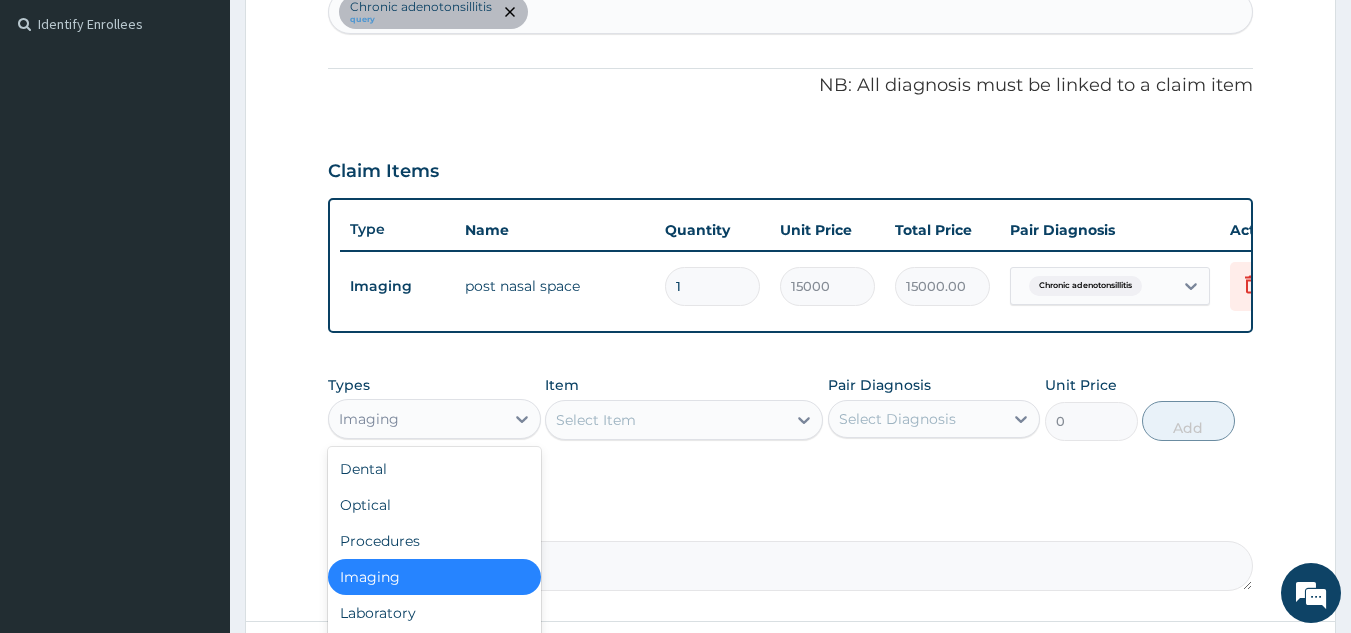 scroll, scrollTop: 614, scrollLeft: 0, axis: vertical 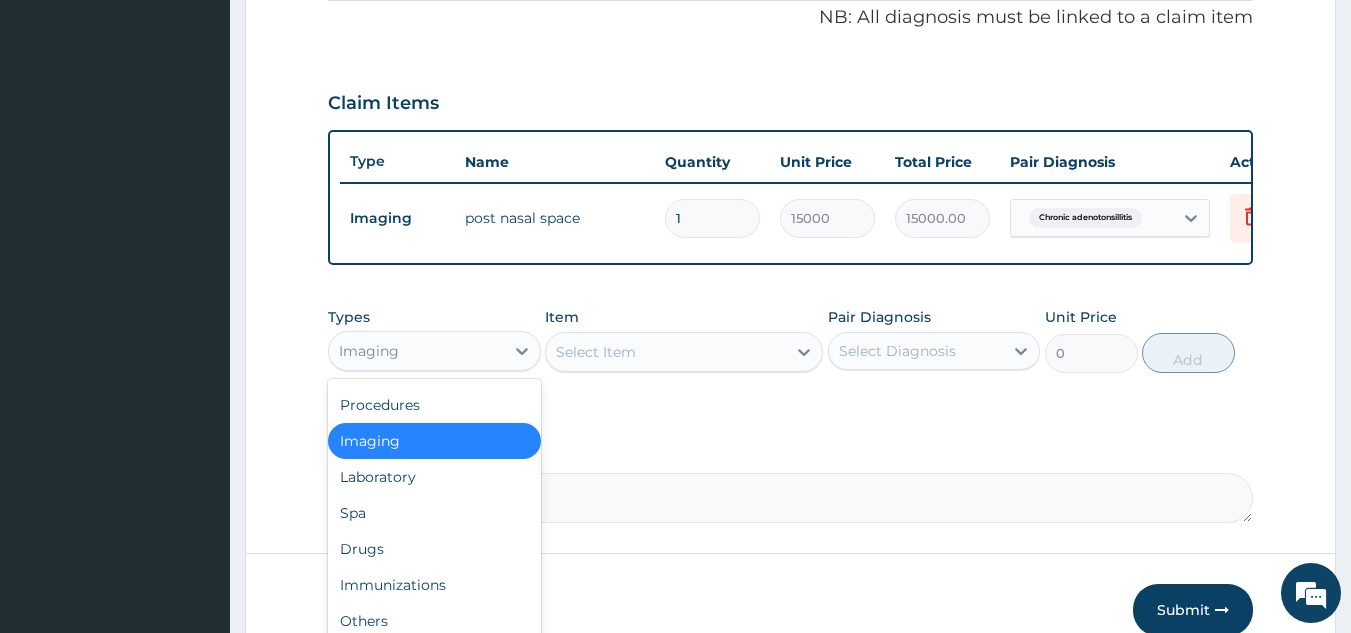 click on "Drugs" at bounding box center [434, 549] 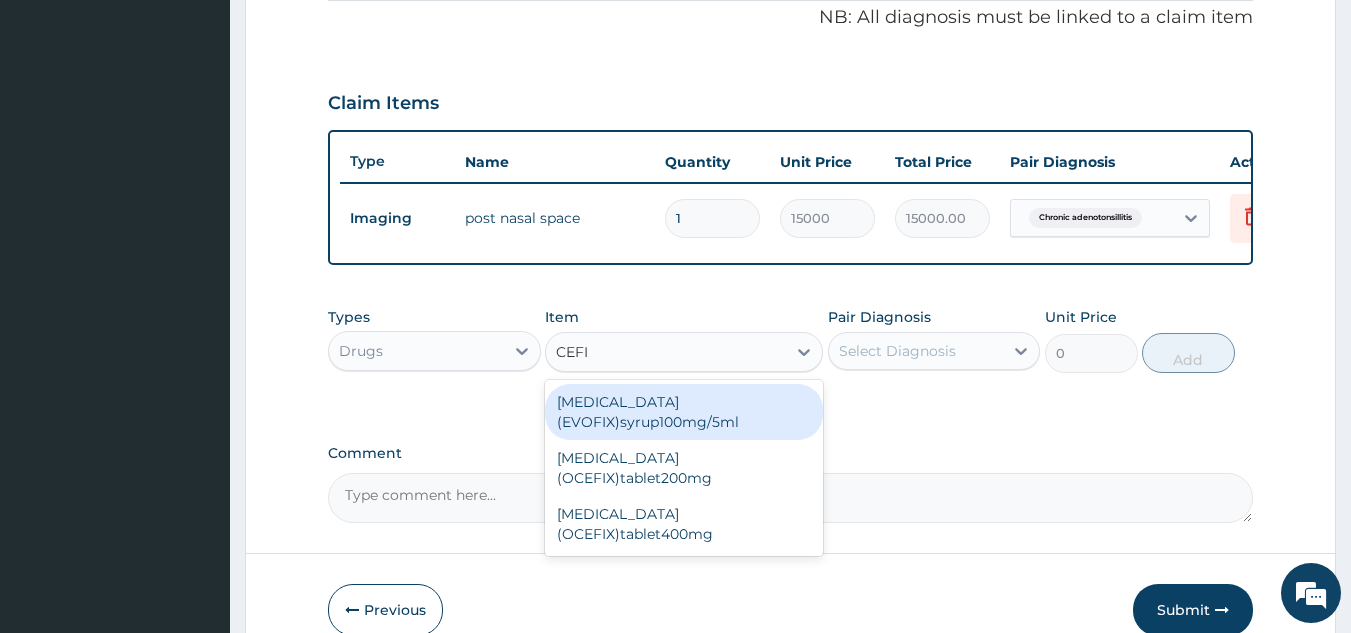 type on "CEFIX" 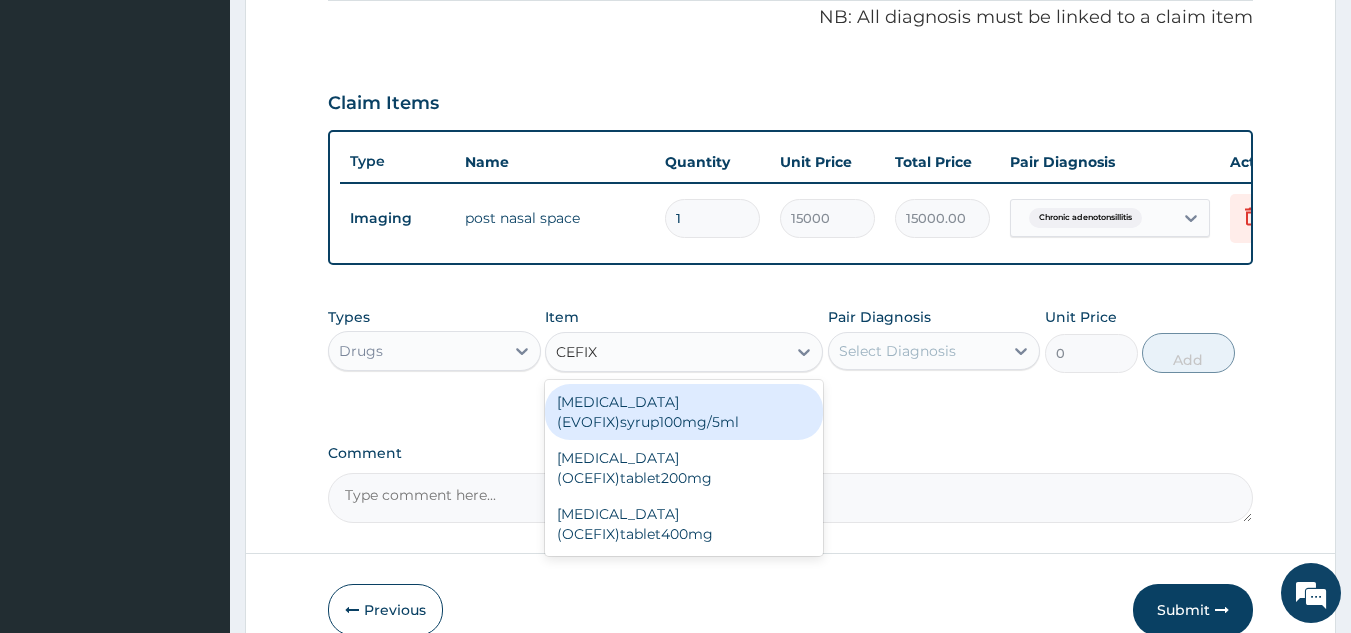 click on "cefixime(OCEFIX)tablet200mg" at bounding box center (684, 468) 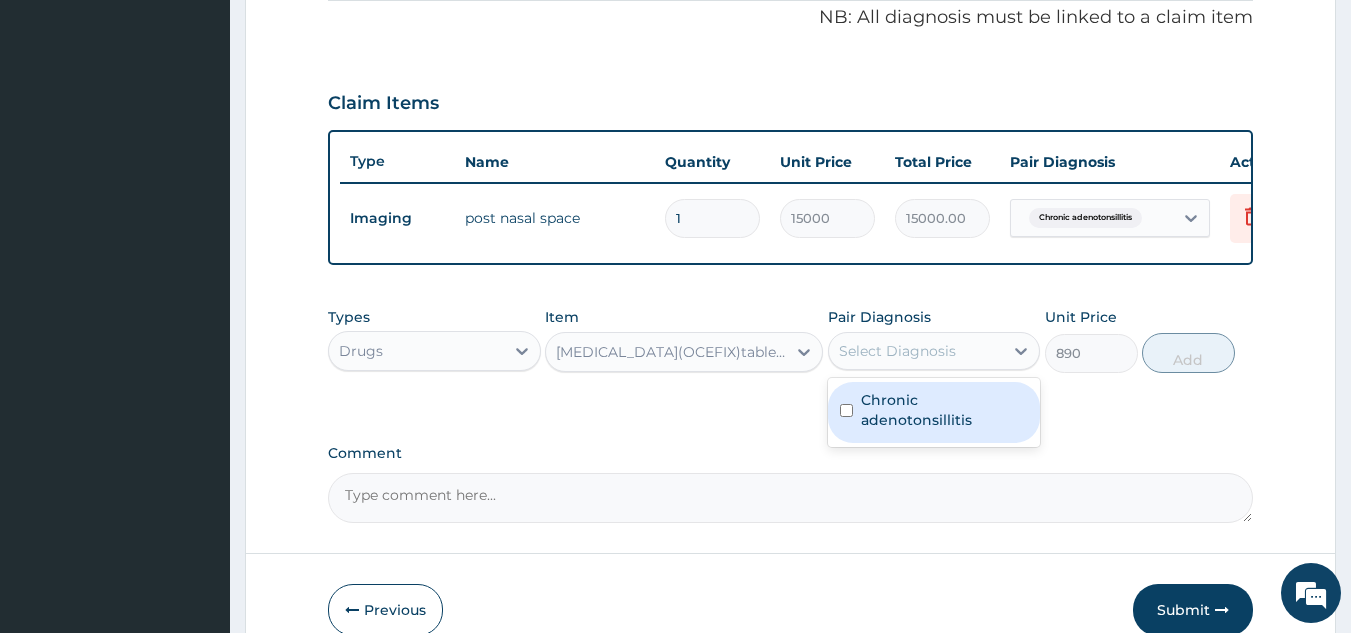 click at bounding box center (846, 410) 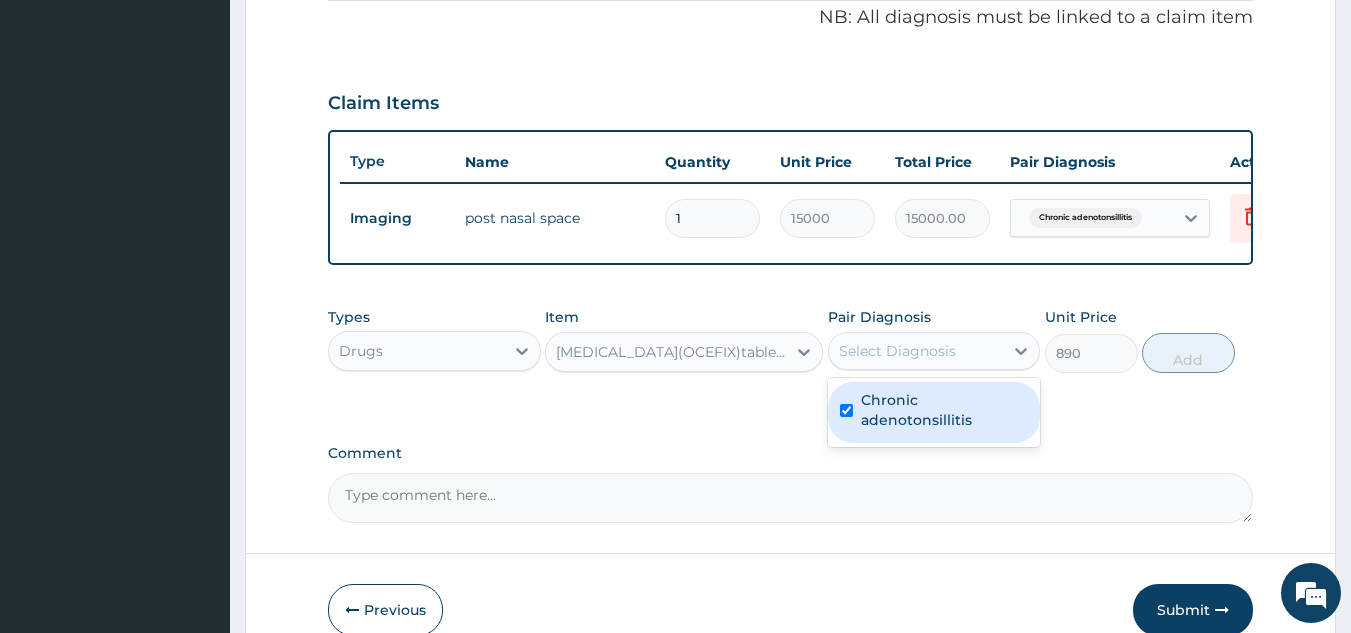 checkbox on "true" 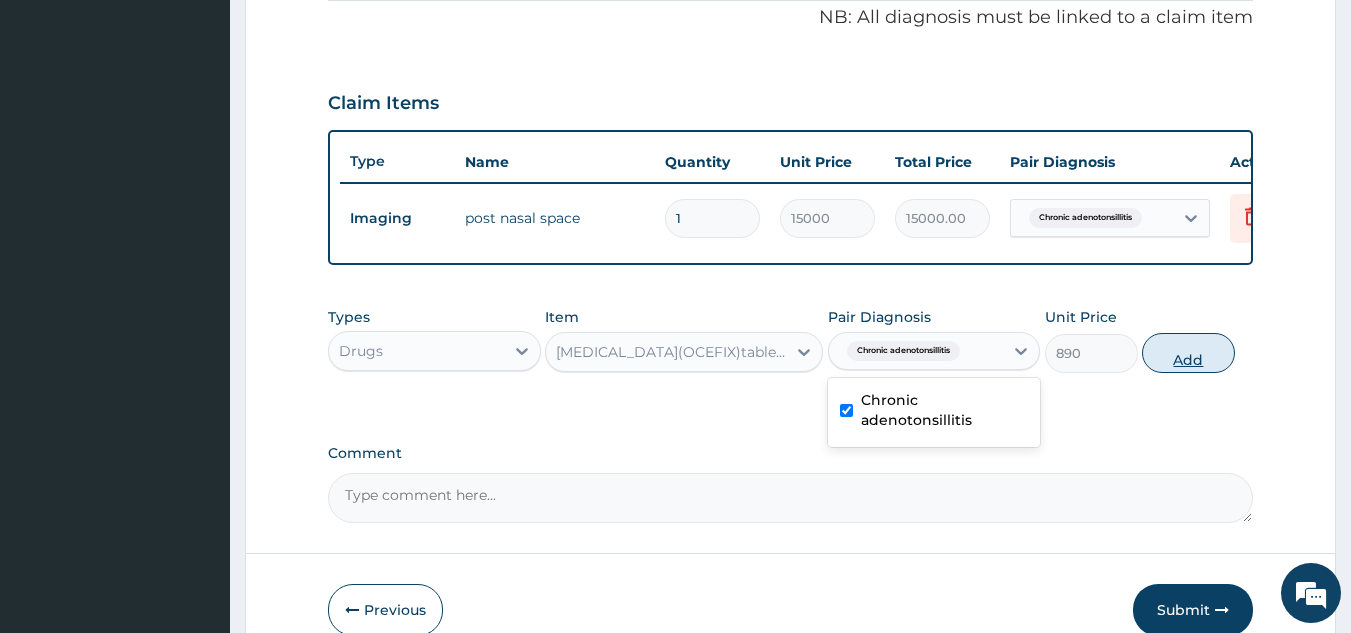 click on "Add" at bounding box center [1188, 353] 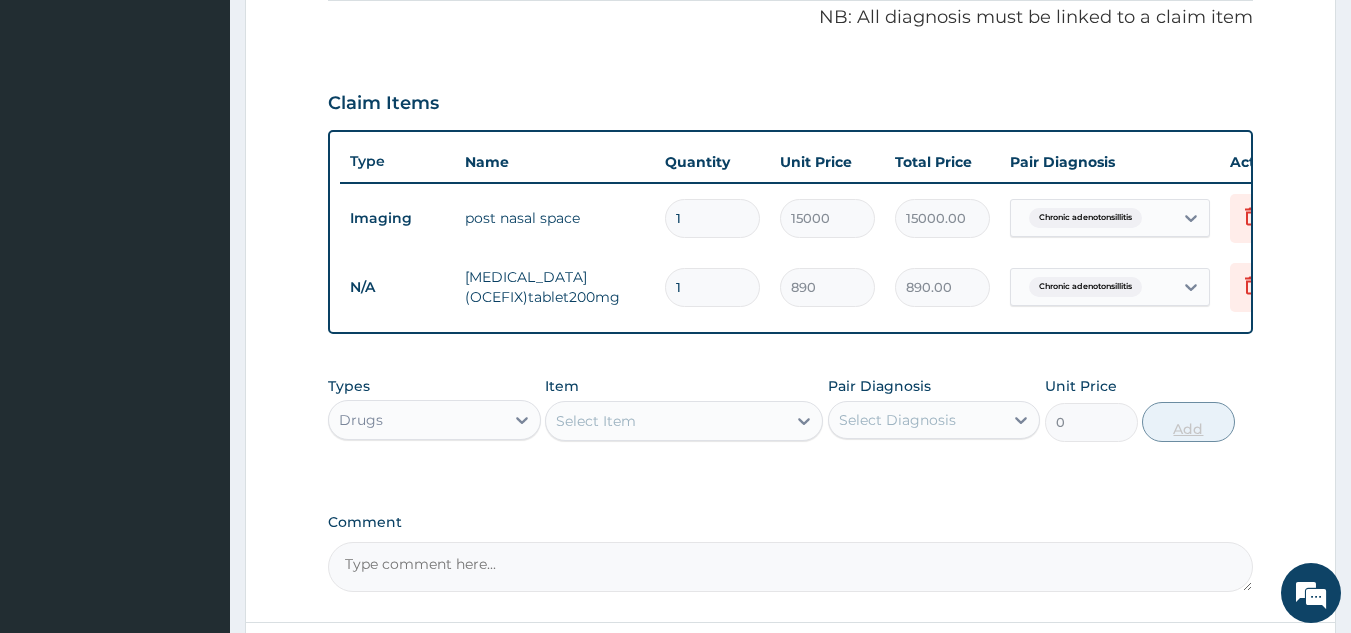 type 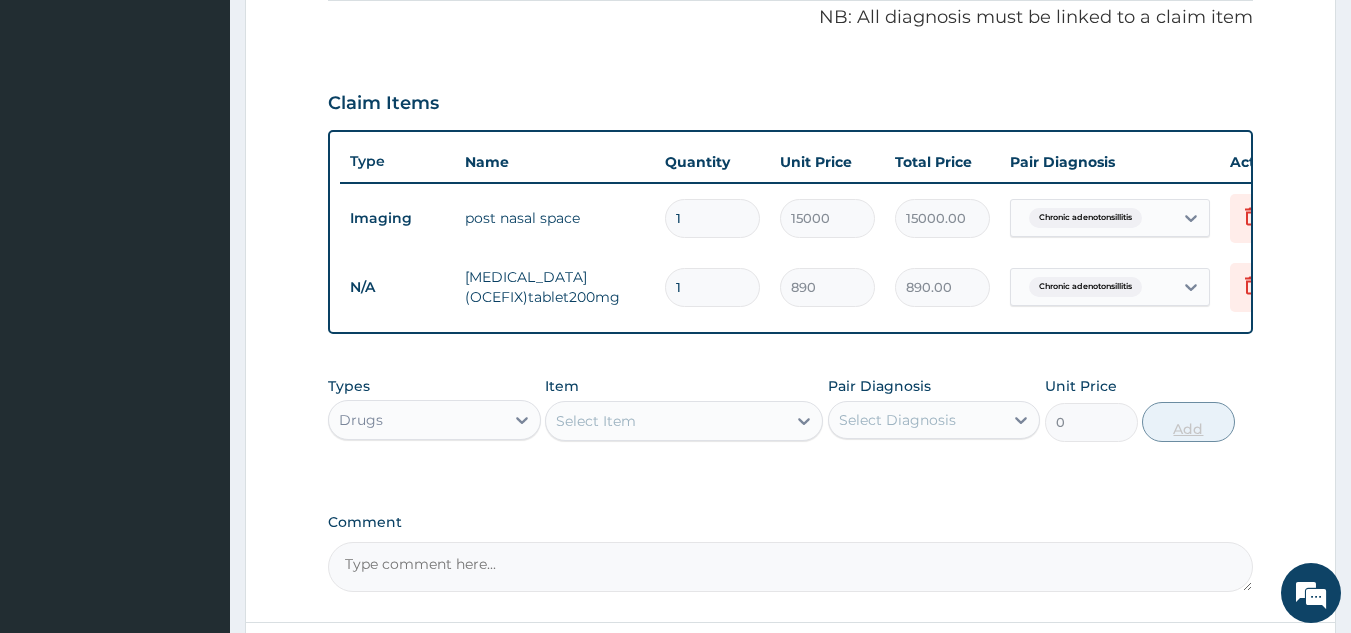 type on "0.00" 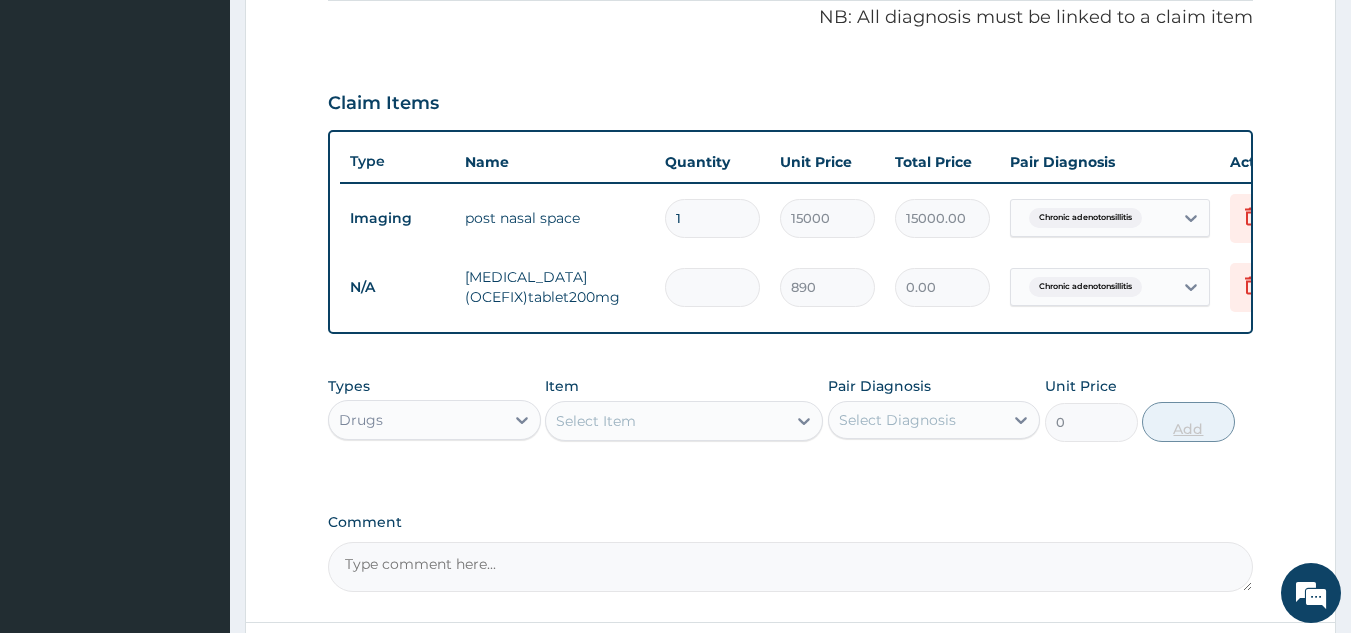 type on "7" 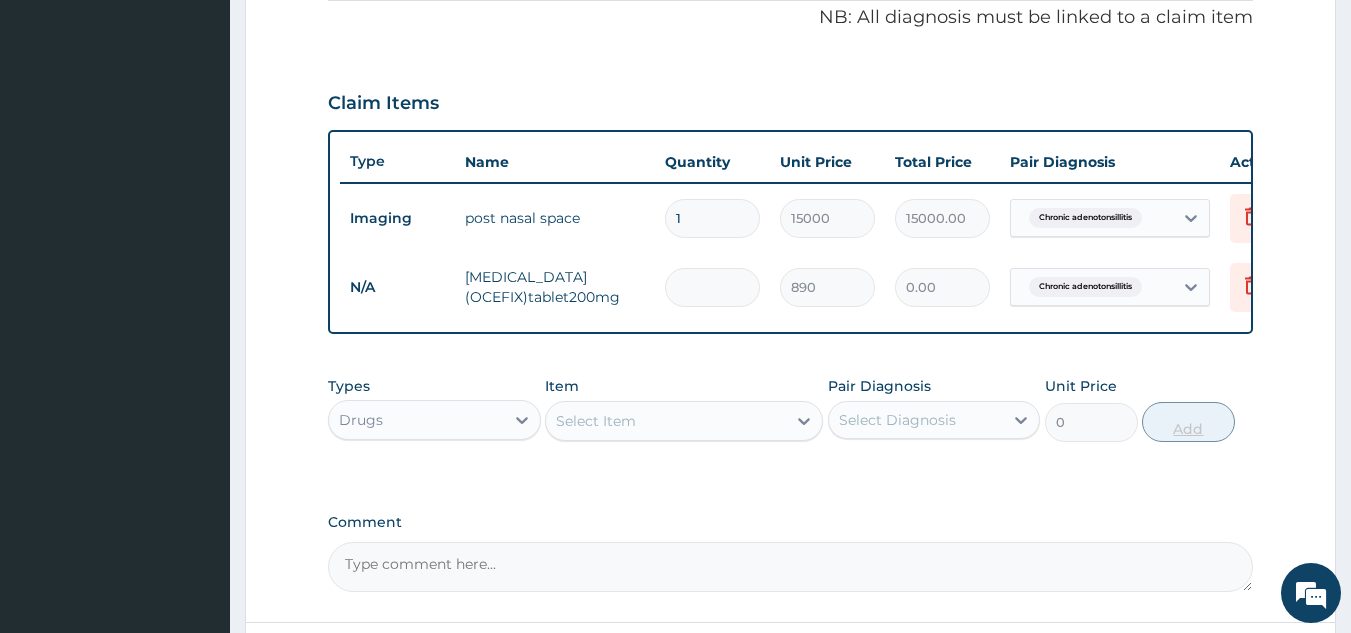 type on "6230.00" 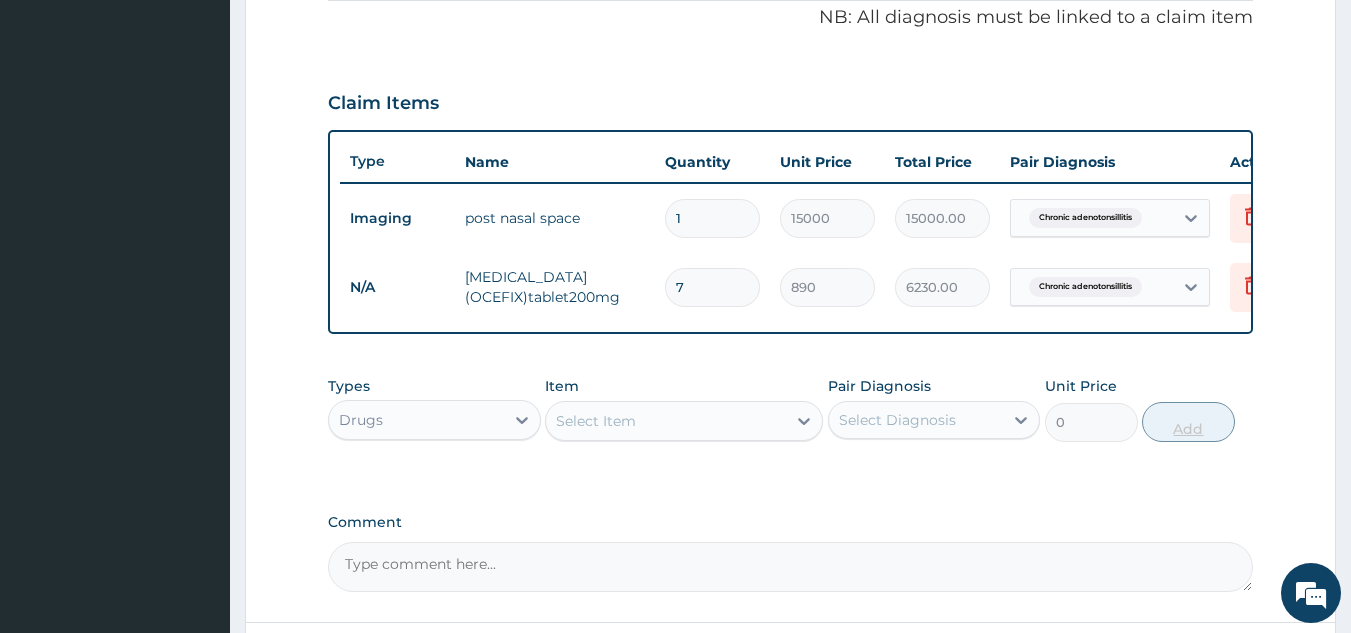 type on "7" 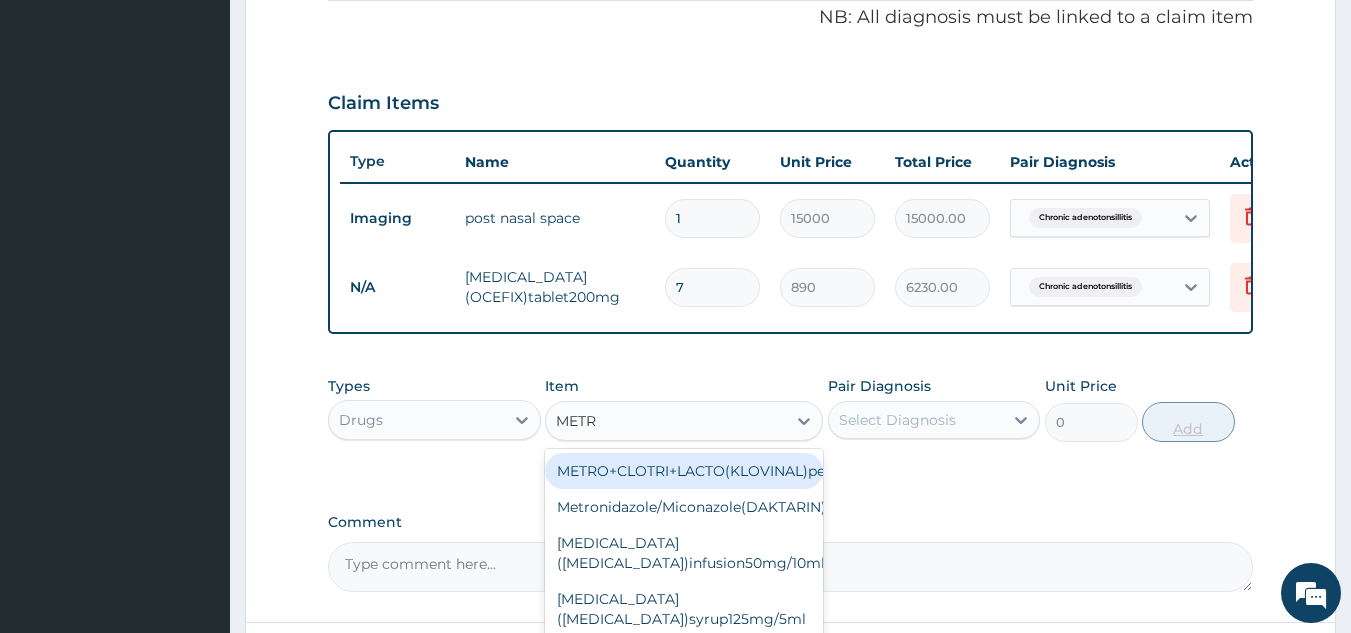 type on "METRO" 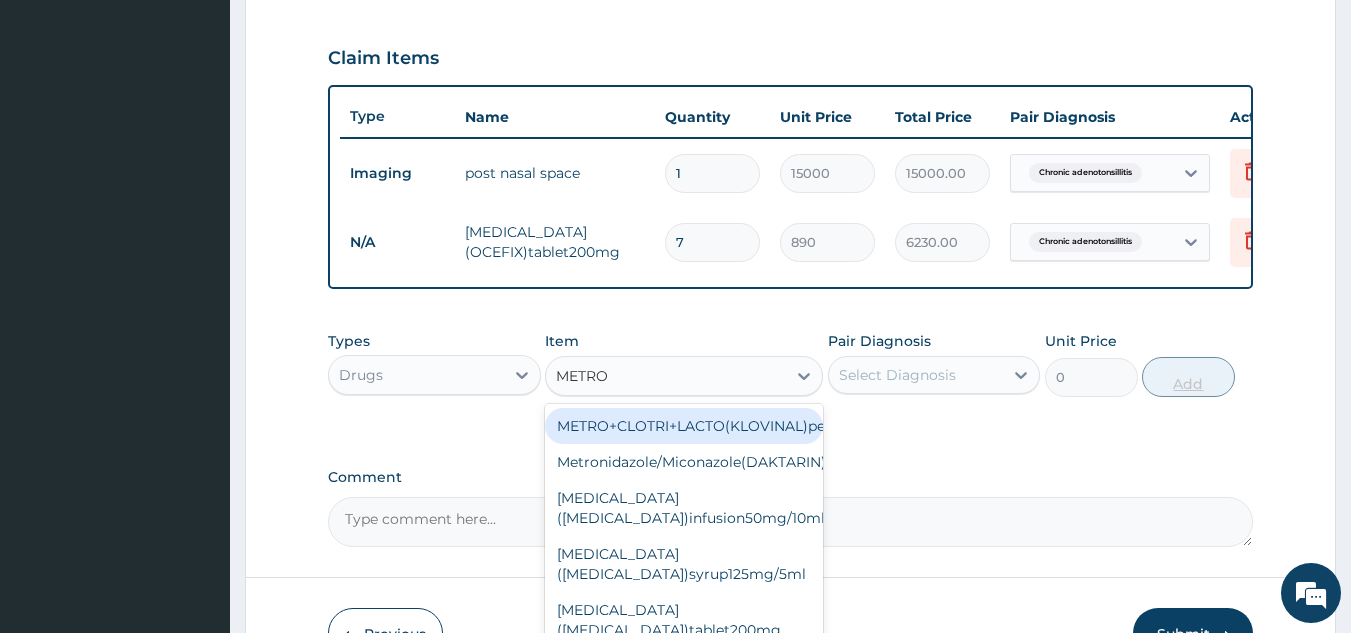 scroll, scrollTop: 660, scrollLeft: 0, axis: vertical 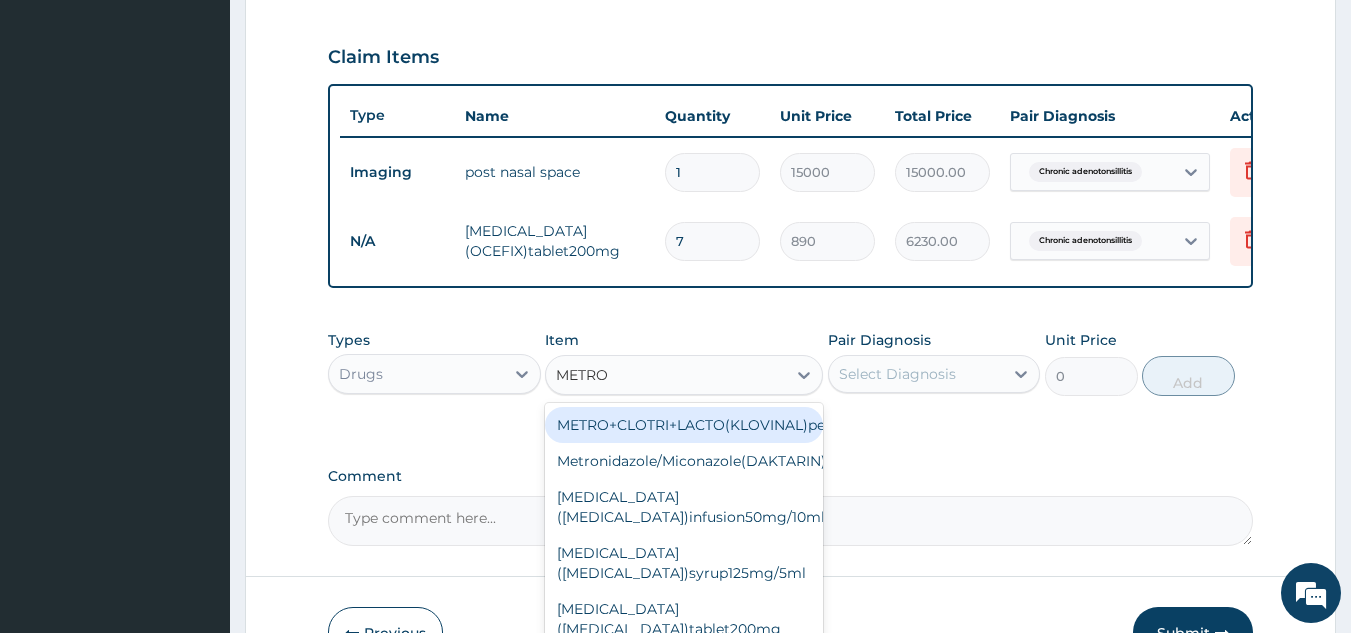 click on "[MEDICAL_DATA]([MEDICAL_DATA])tablet200mg" at bounding box center (684, 619) 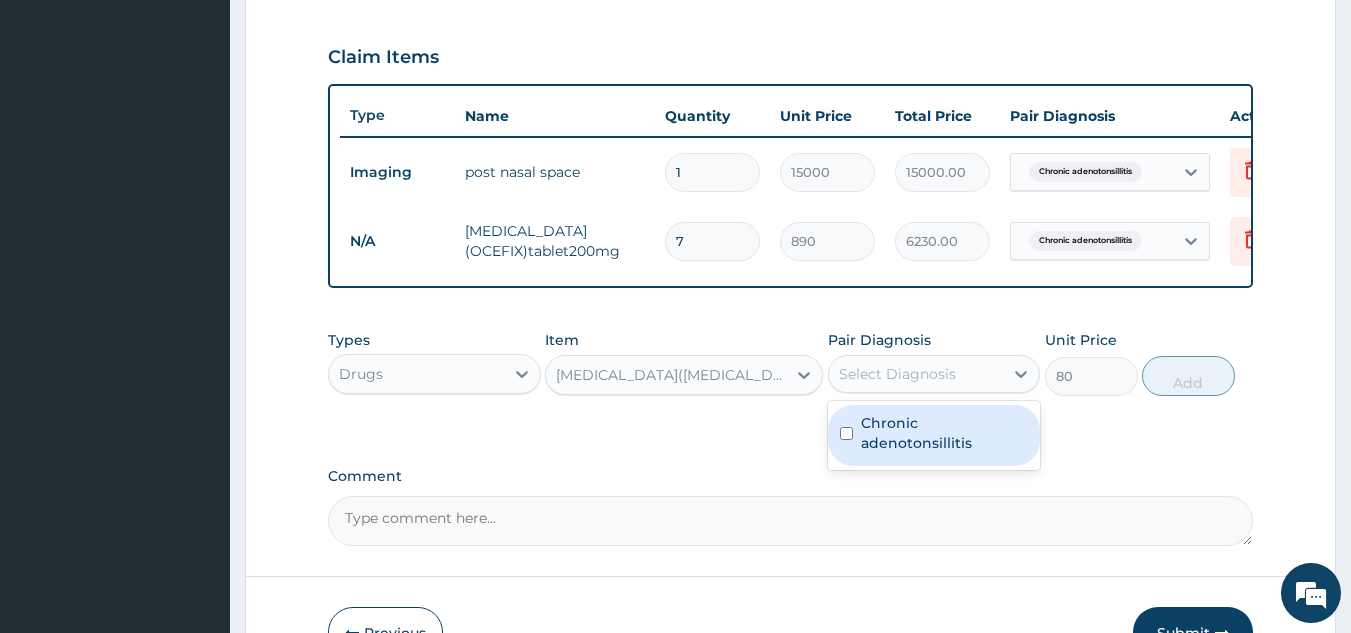 click at bounding box center (846, 433) 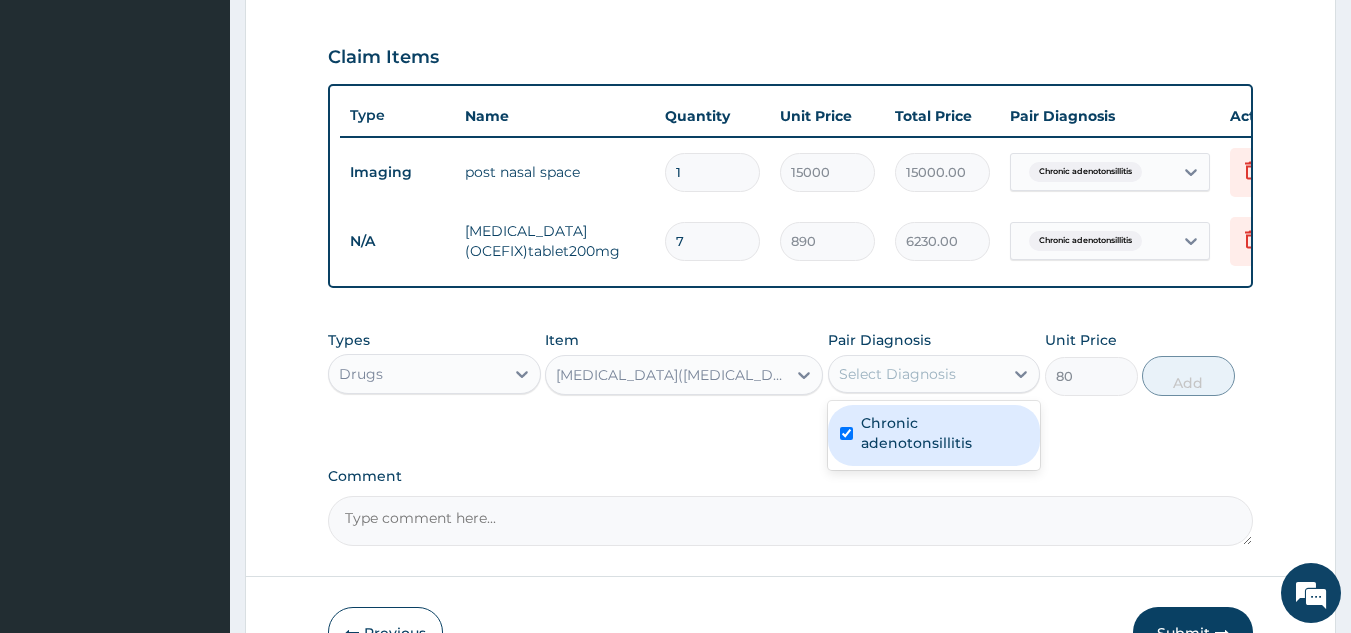 checkbox on "true" 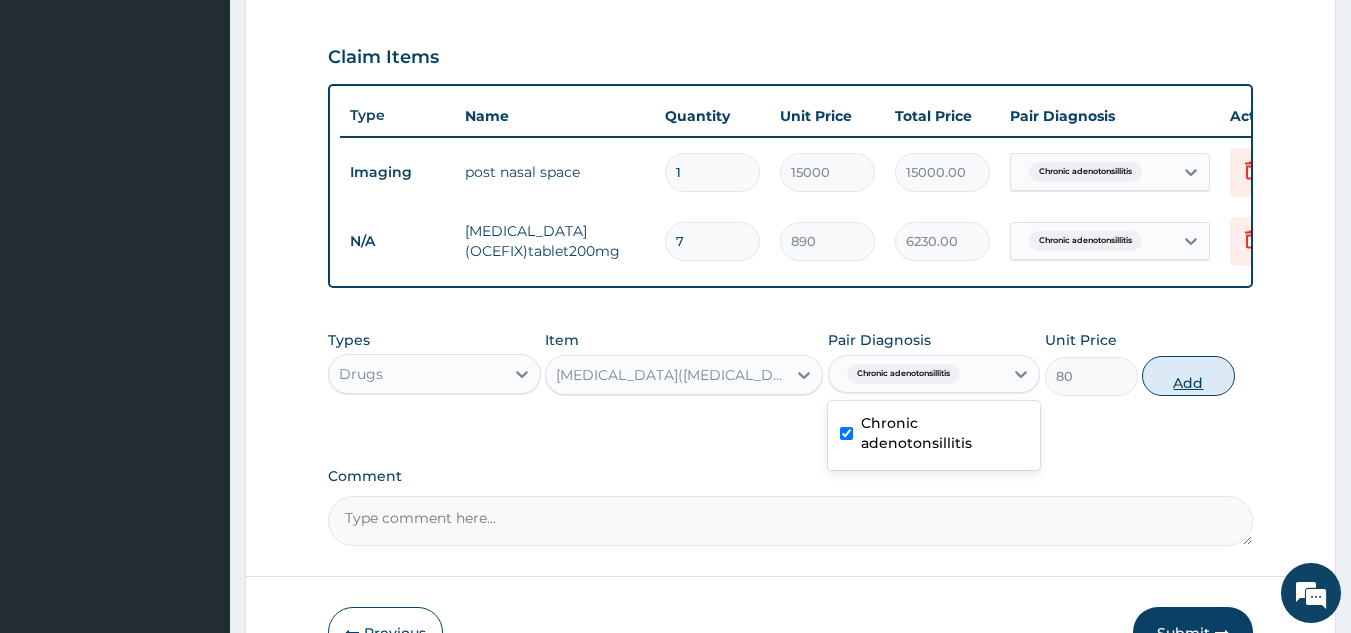 click on "Add" at bounding box center [1188, 376] 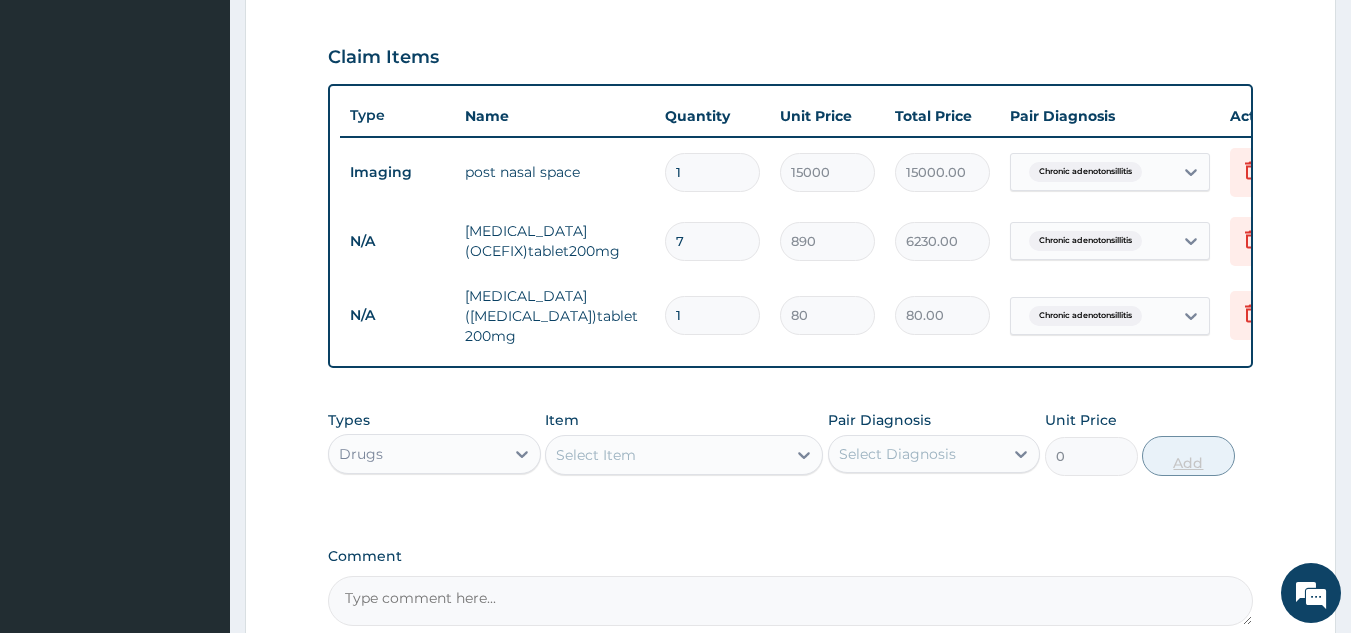 type on "15" 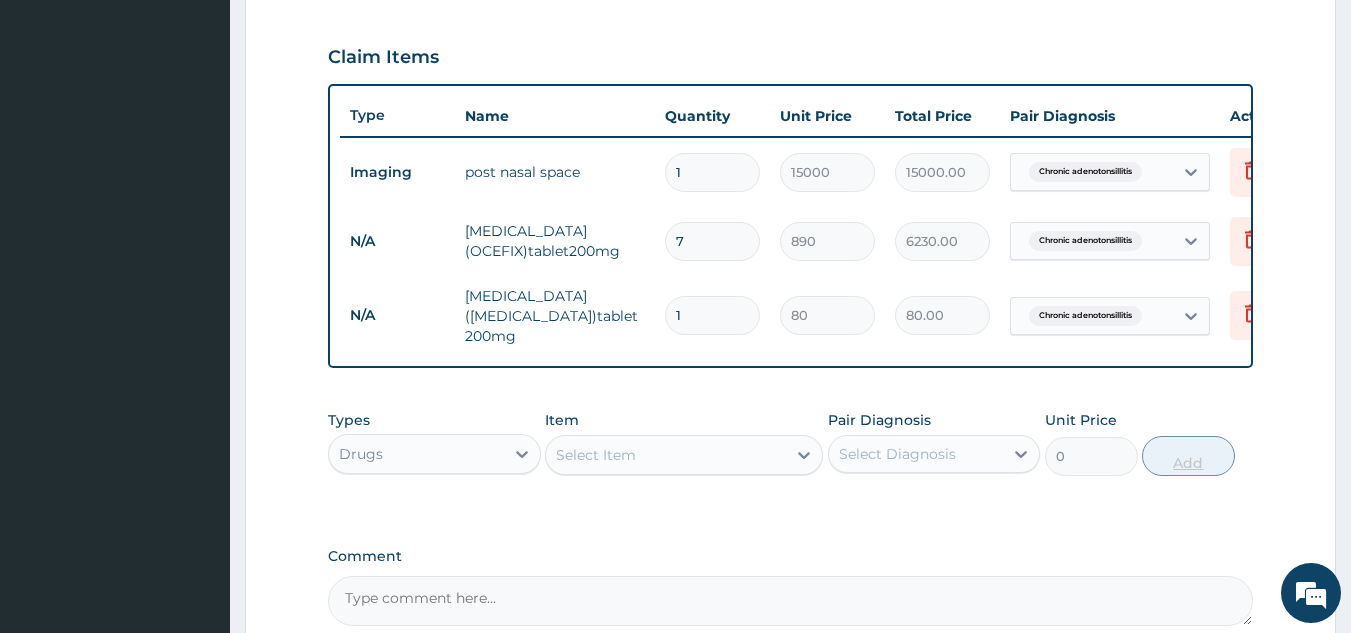 type on "1200.00" 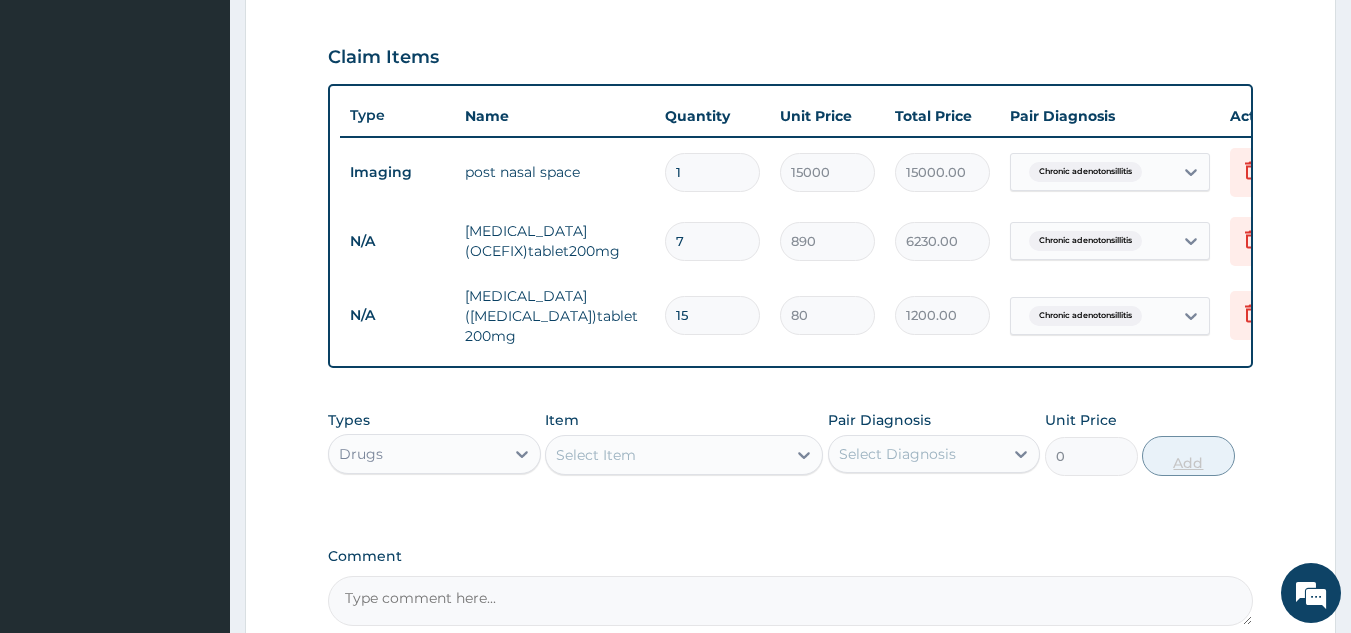 type on "15" 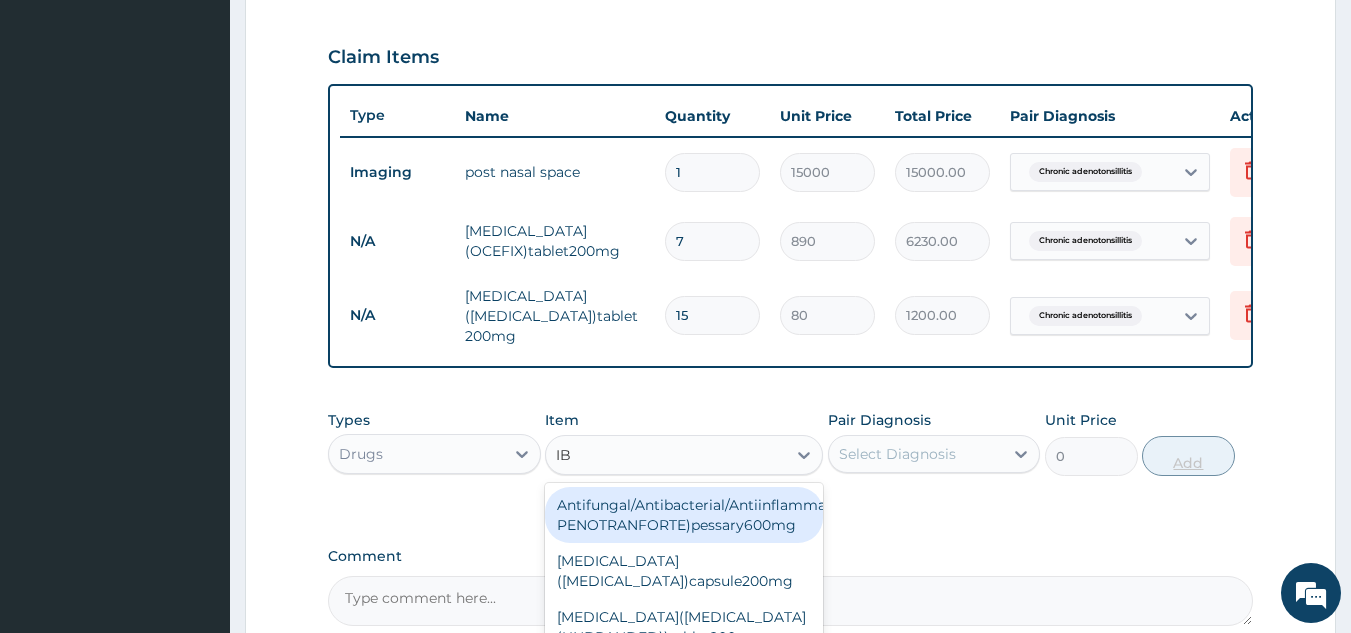 type on "IBU" 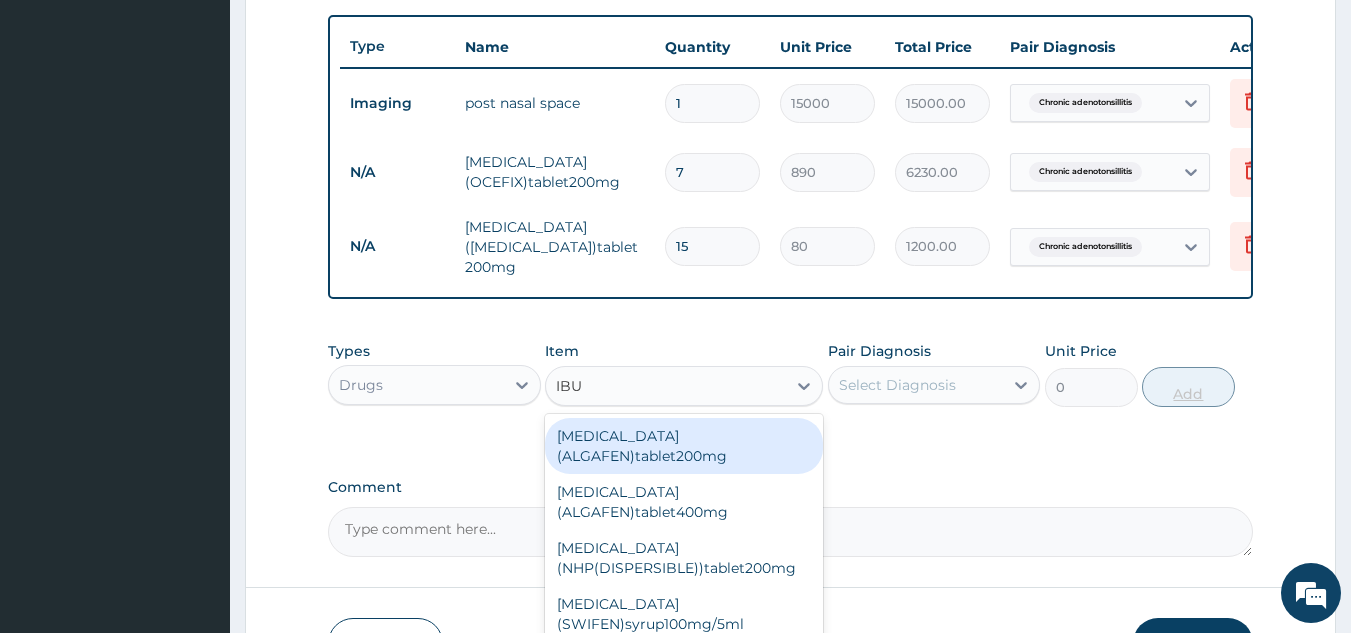 scroll, scrollTop: 730, scrollLeft: 0, axis: vertical 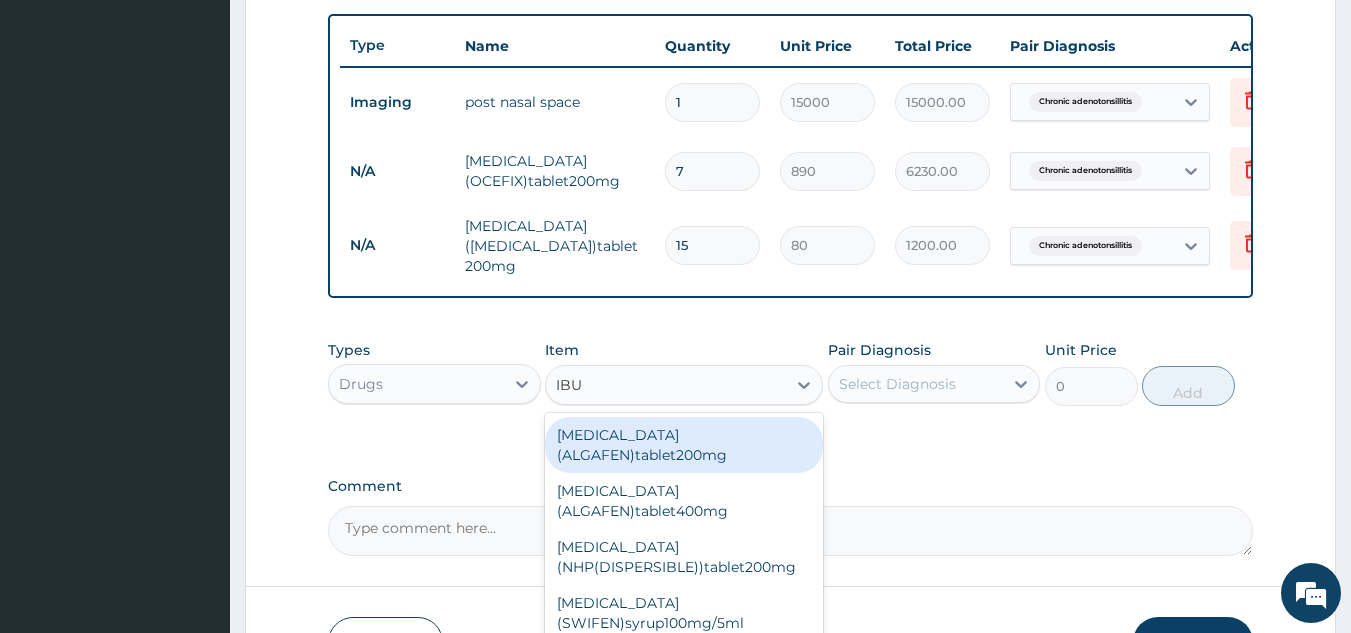click on "Ibuprofen(ALGAFEN)tablet200mg" at bounding box center [684, 445] 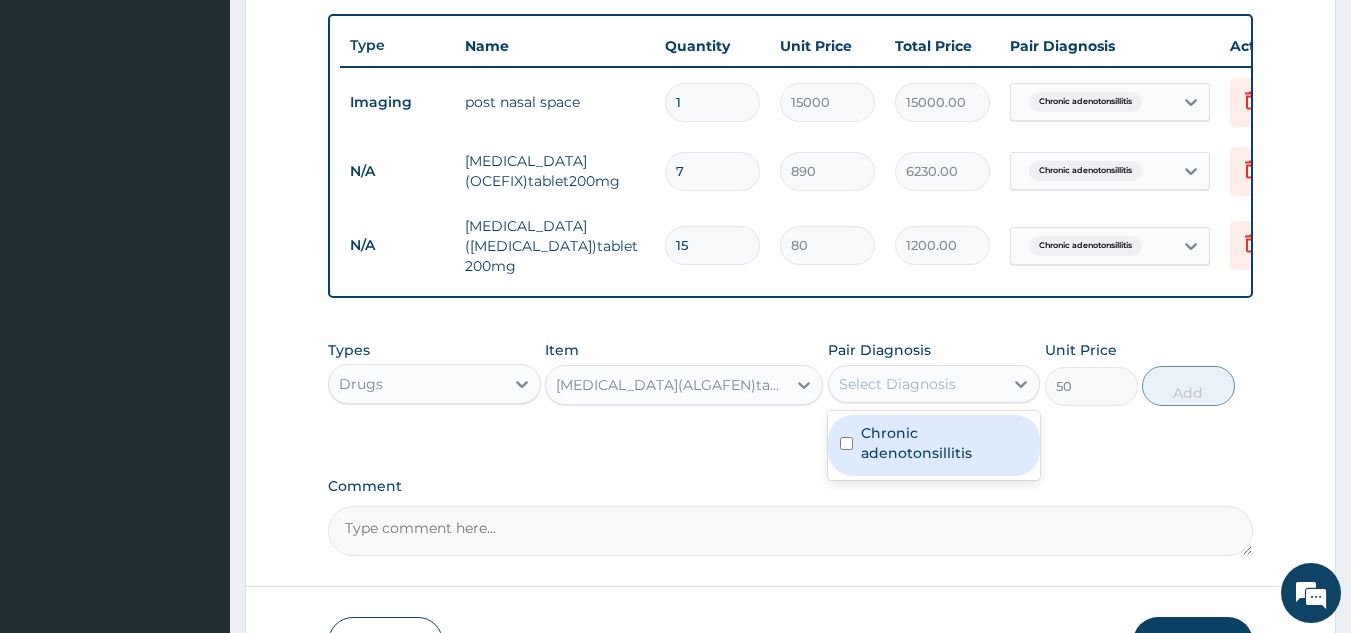 click at bounding box center (846, 443) 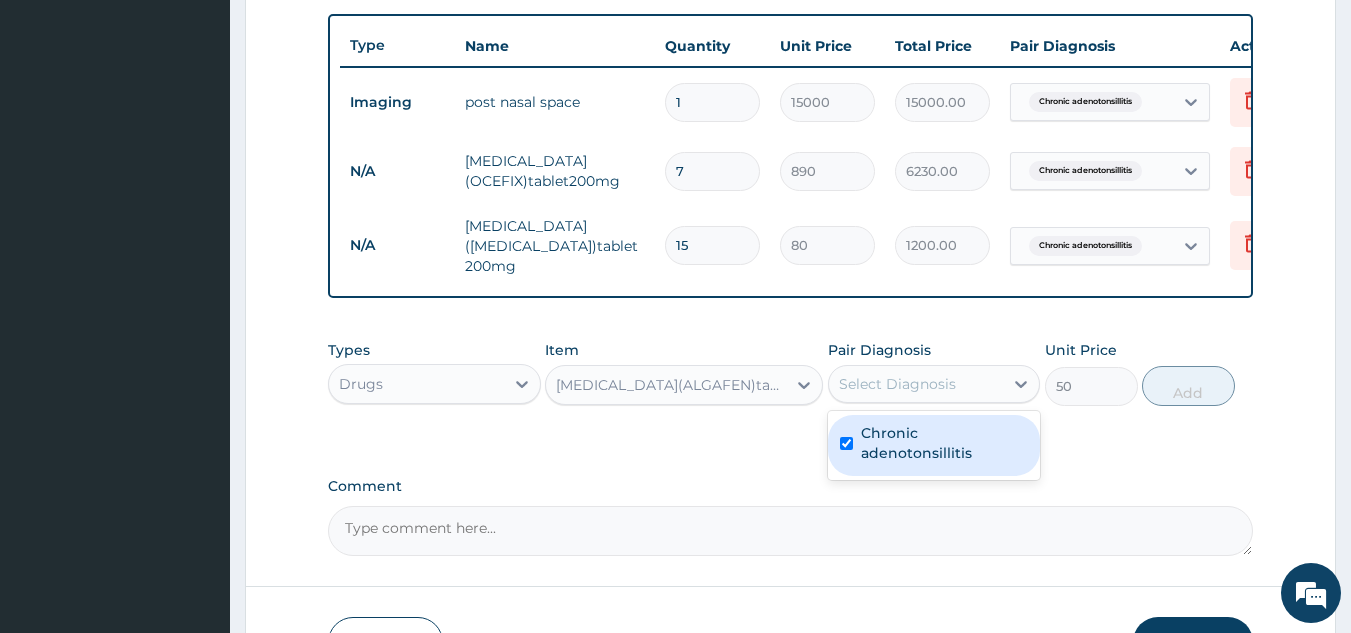 checkbox on "true" 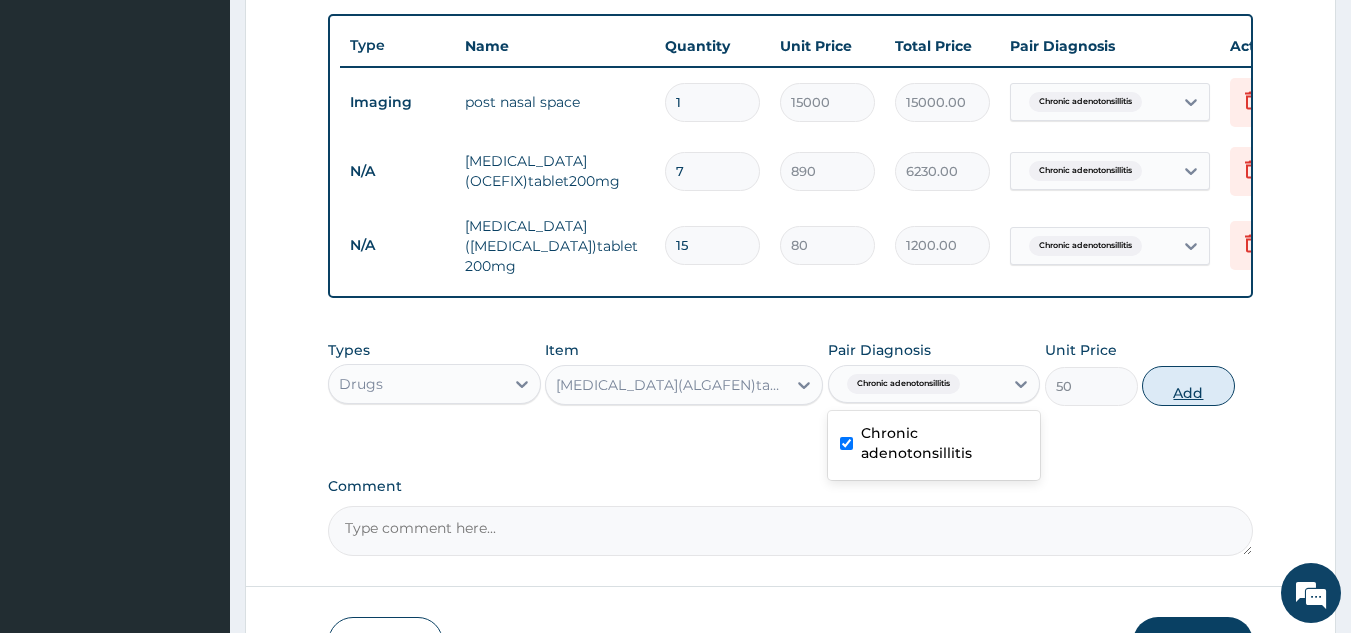 click on "Add" at bounding box center (1188, 386) 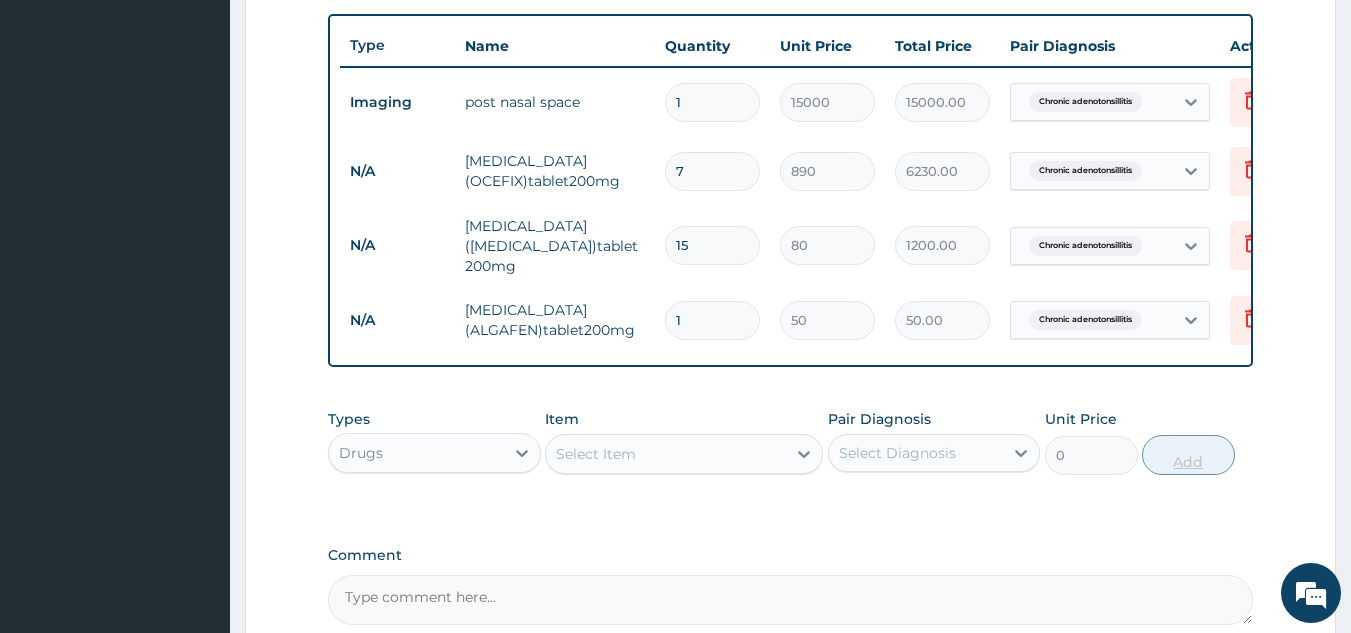 type on "15" 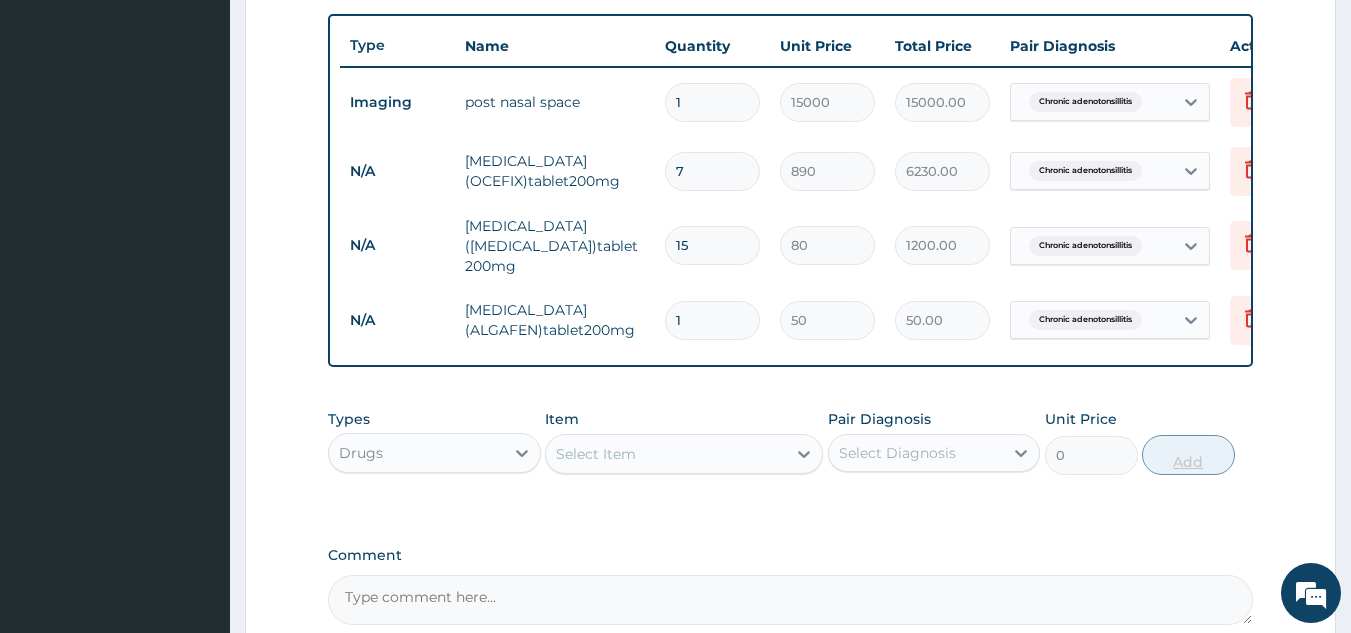type on "750.00" 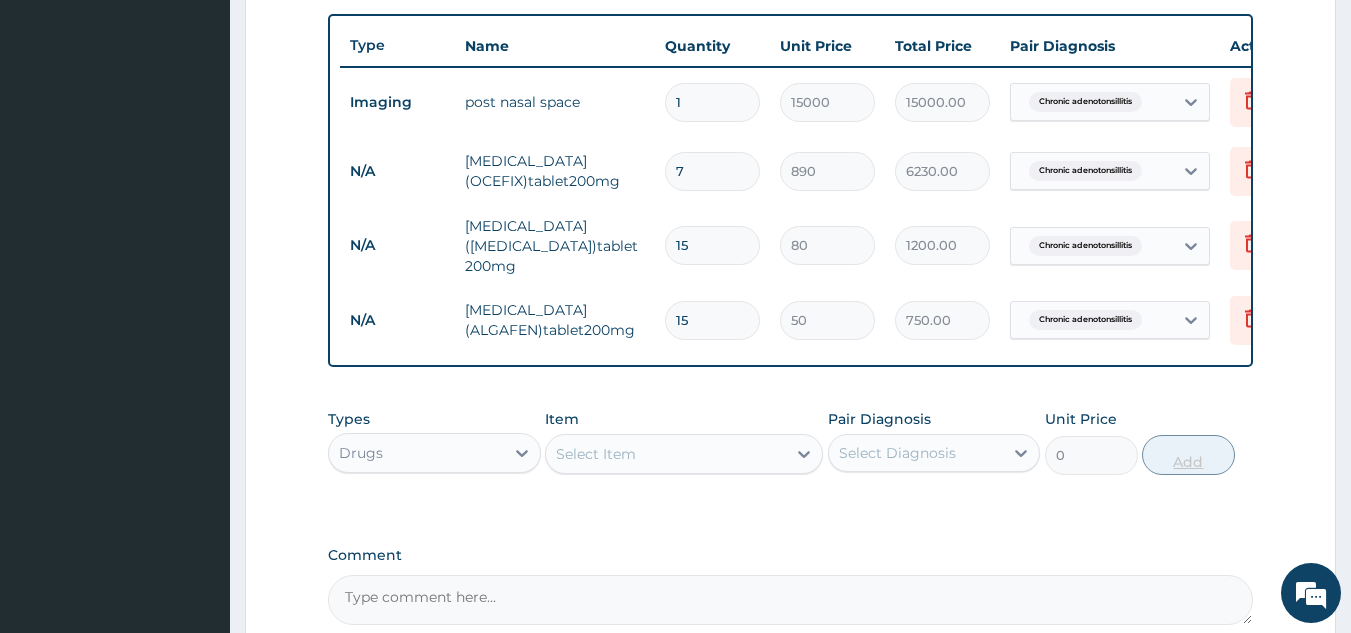type on "15" 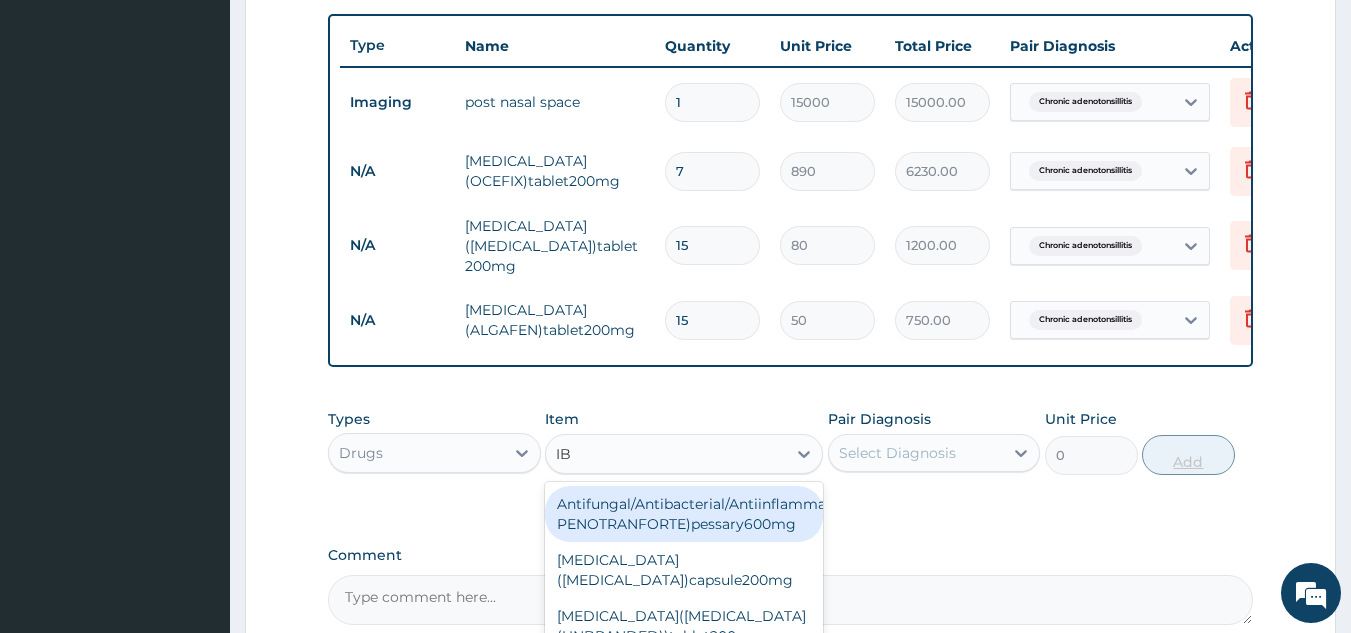 type on "IBU" 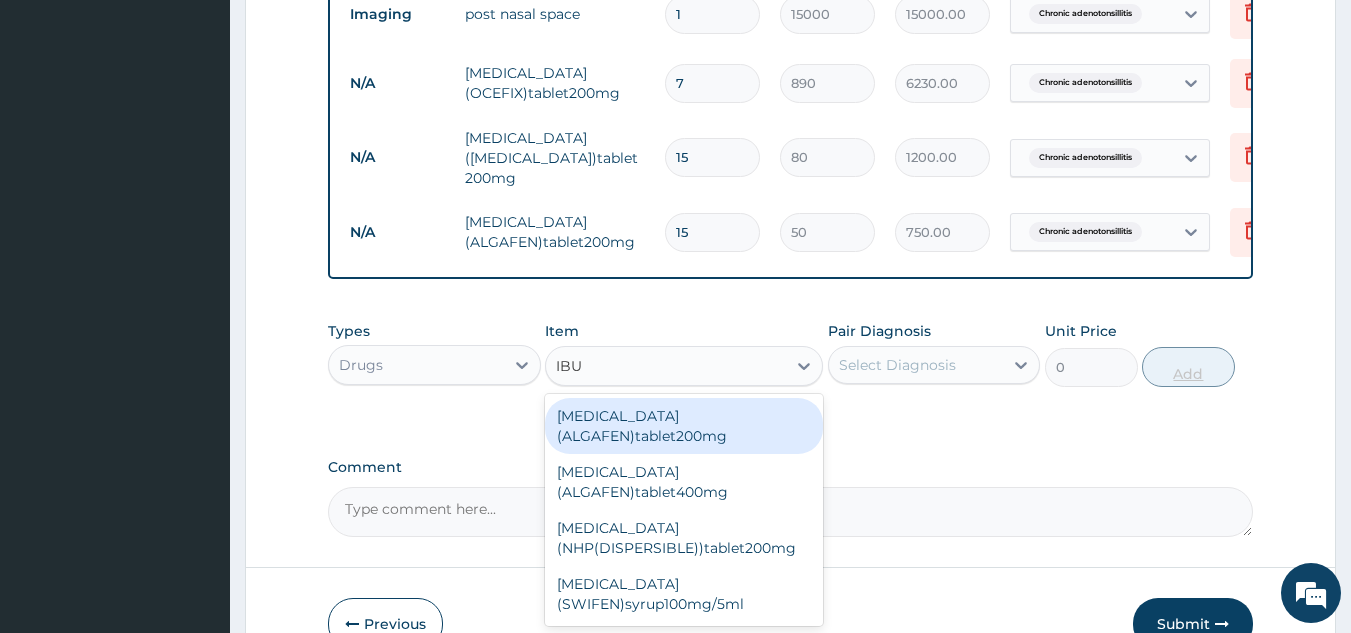 scroll, scrollTop: 826, scrollLeft: 0, axis: vertical 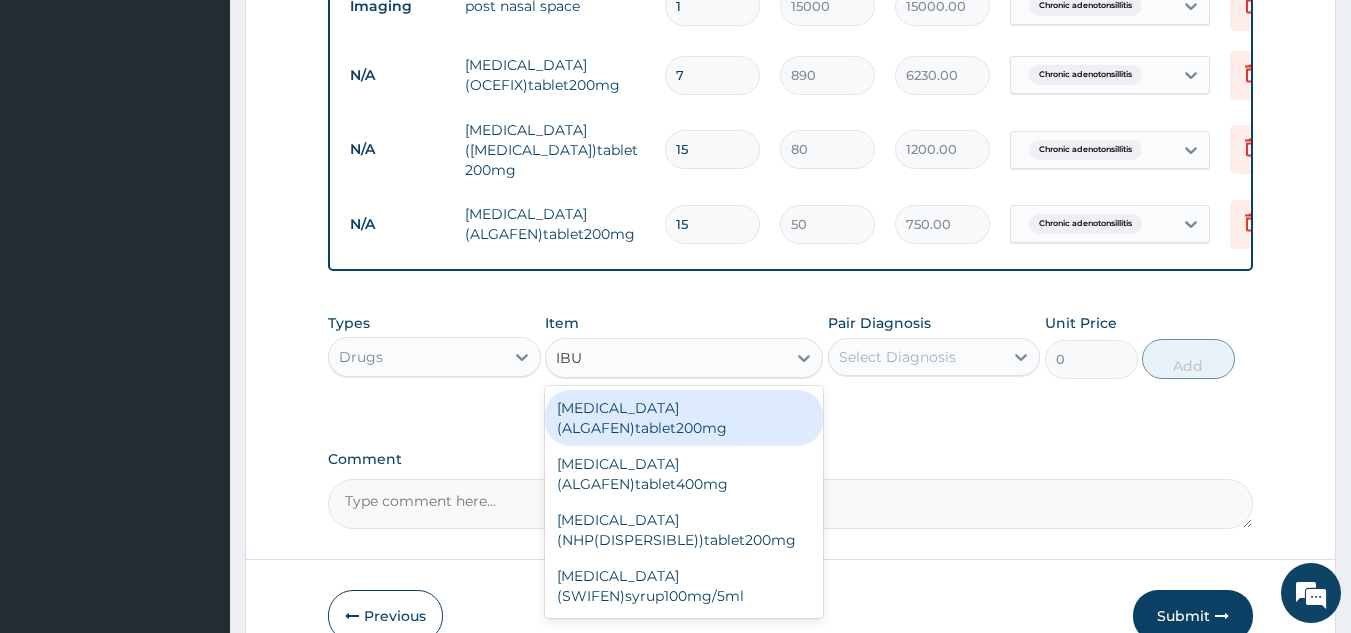 click on "[MEDICAL_DATA](NHP(DISPERSIBLE))tablet200mg" at bounding box center [684, 530] 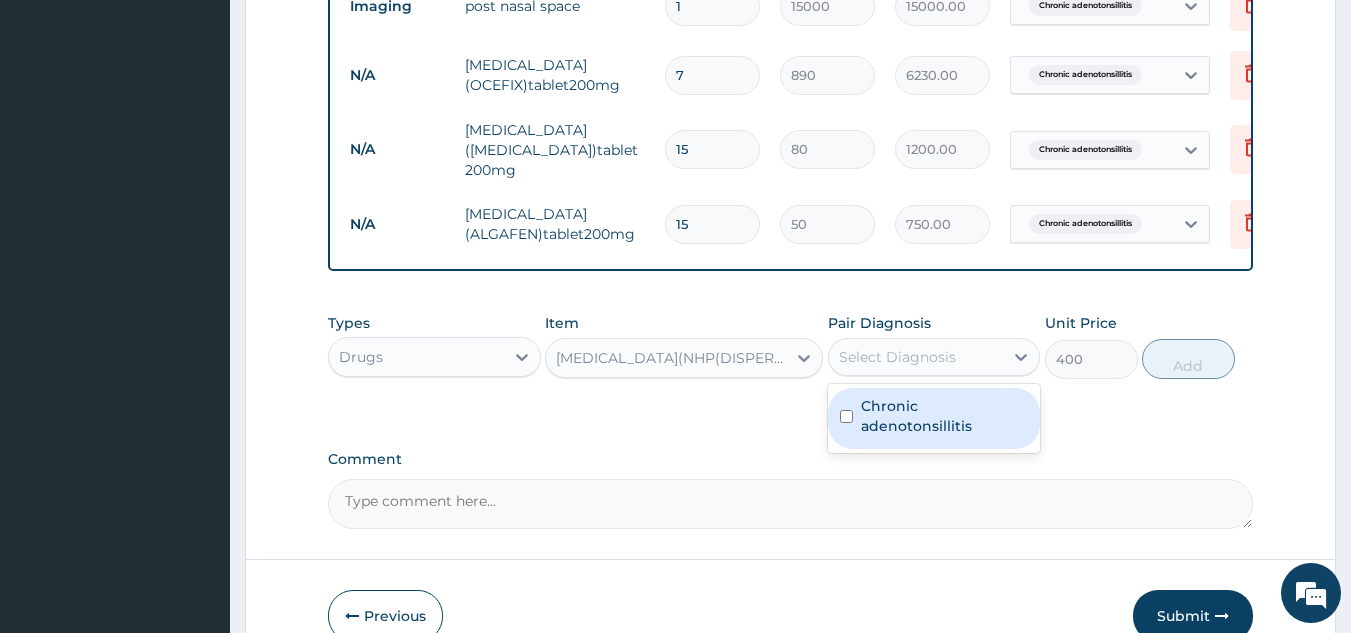 click at bounding box center [846, 416] 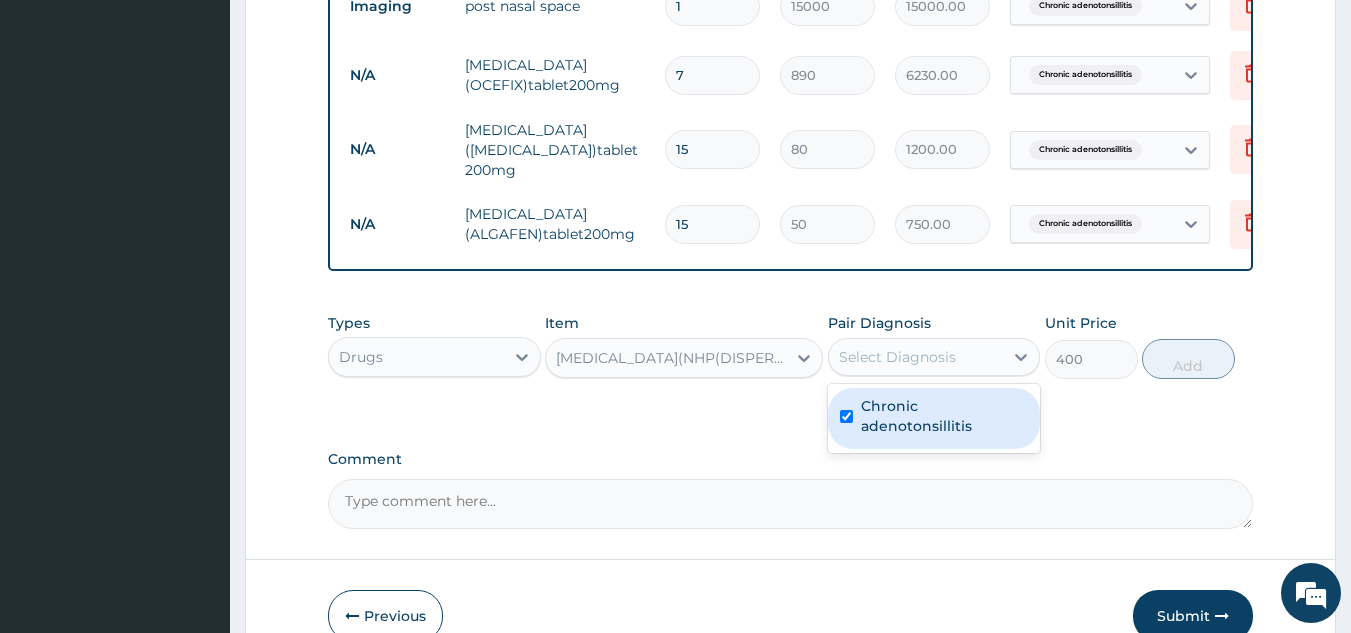 checkbox on "true" 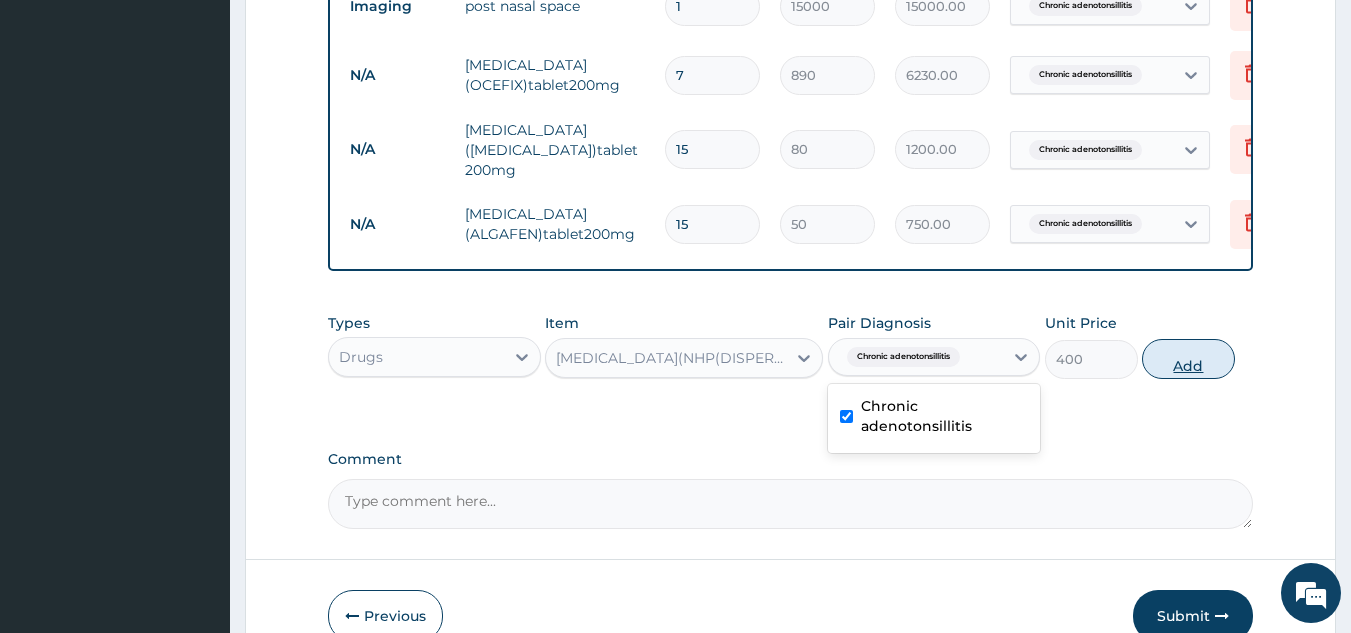 click on "Add" at bounding box center (1188, 359) 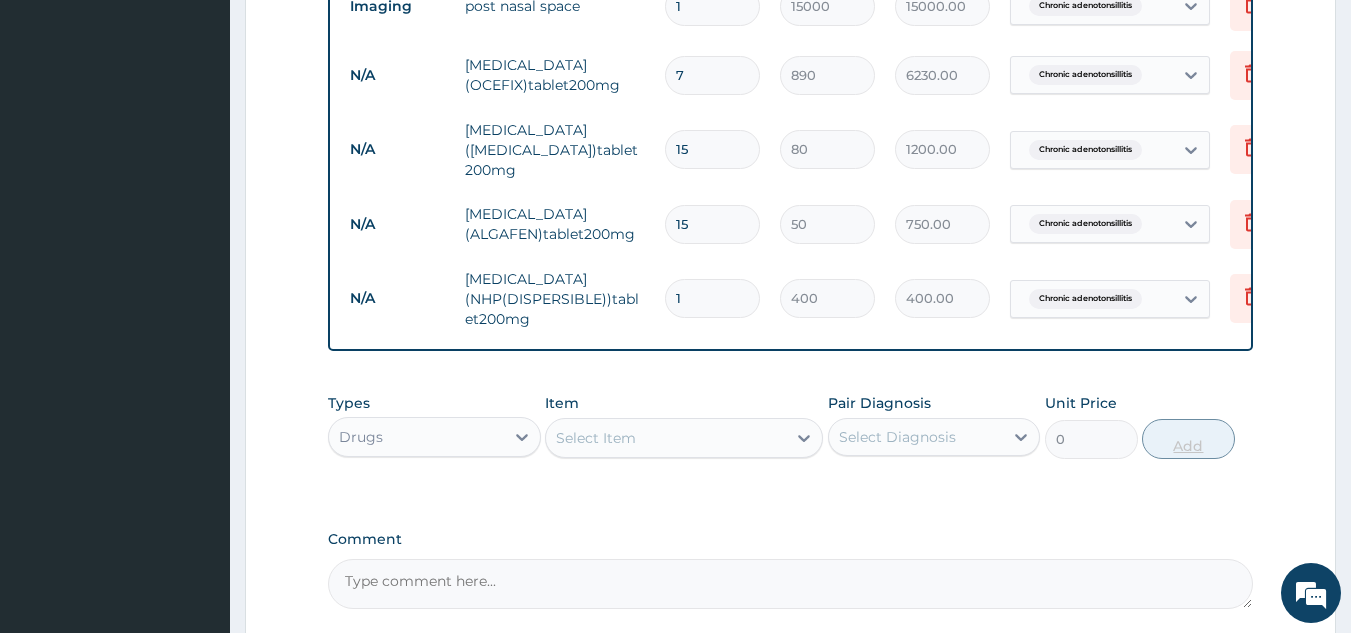 type on "15" 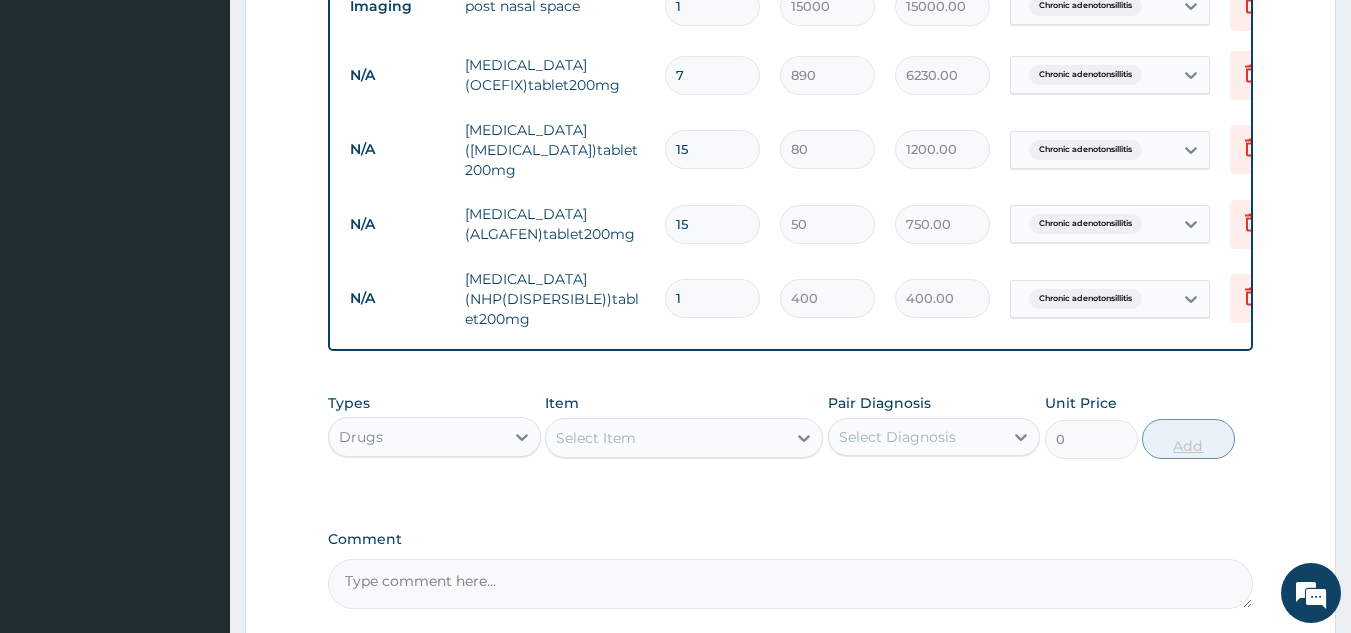 type on "6000.00" 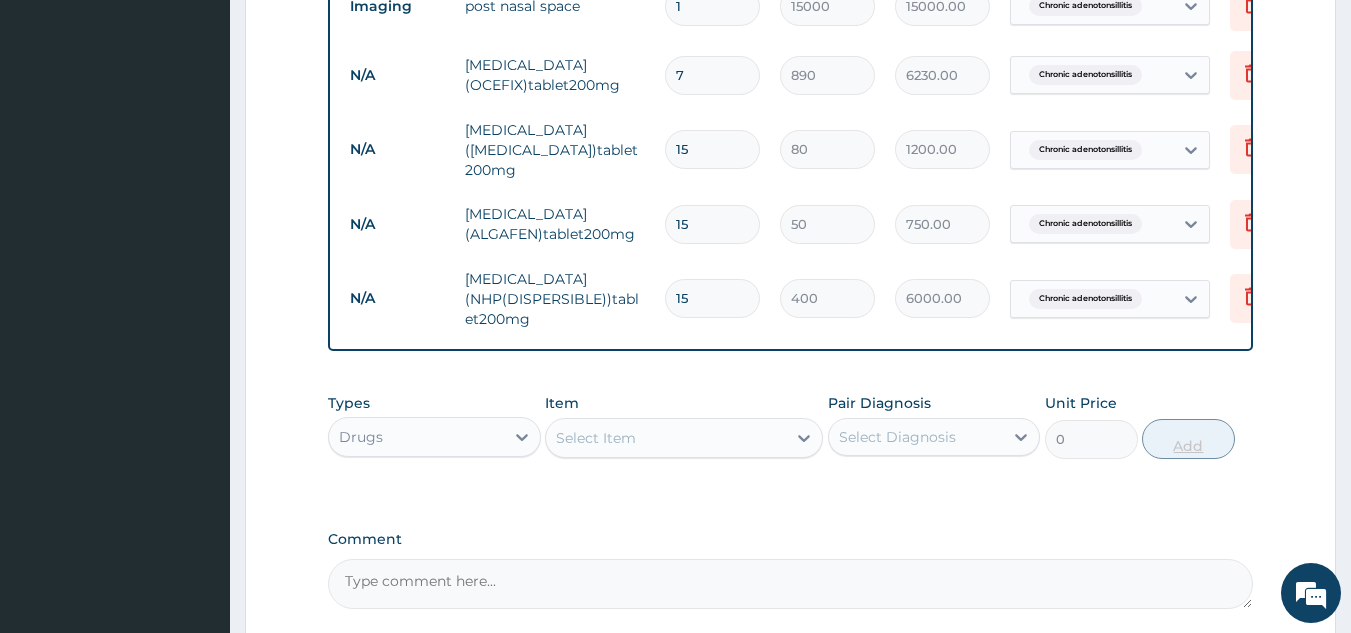 scroll, scrollTop: 0, scrollLeft: 78, axis: horizontal 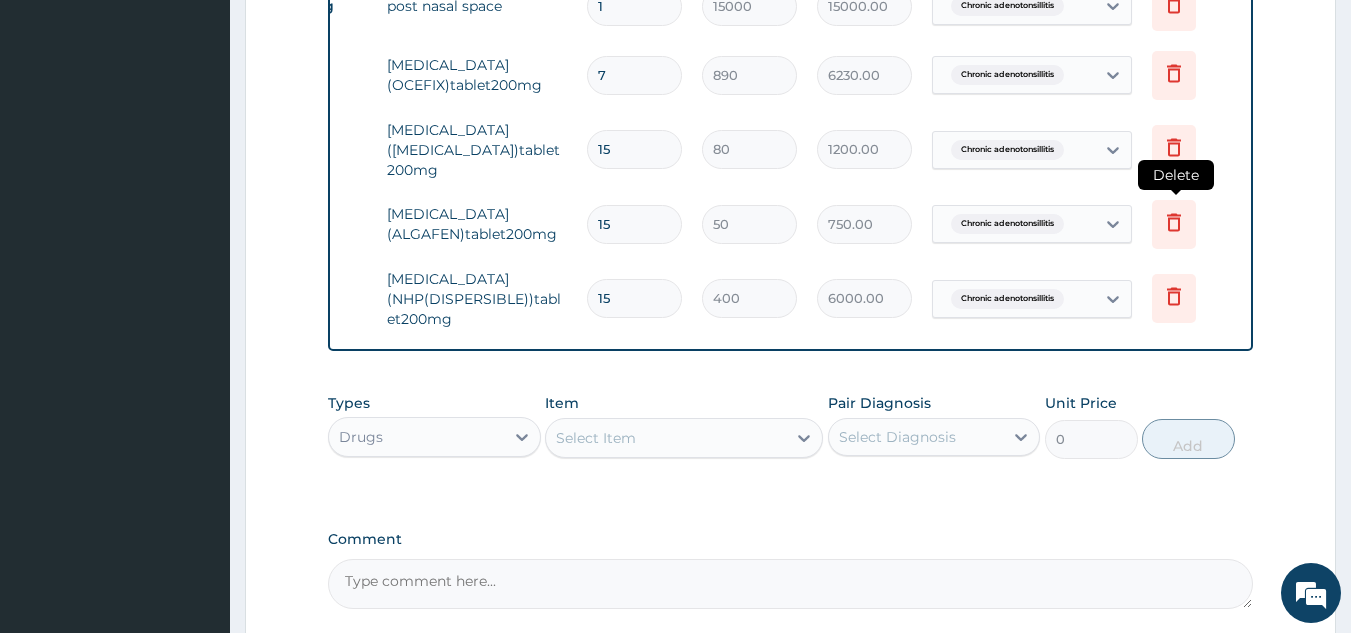 type on "15" 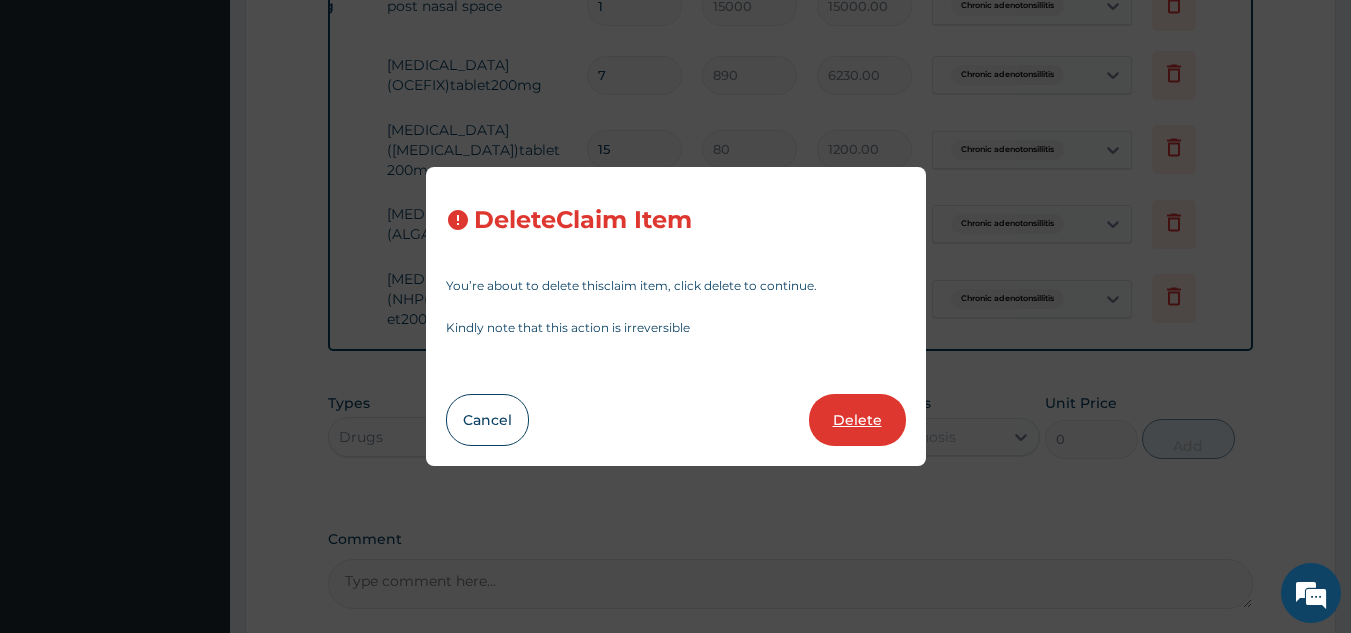 click on "Delete" at bounding box center (857, 420) 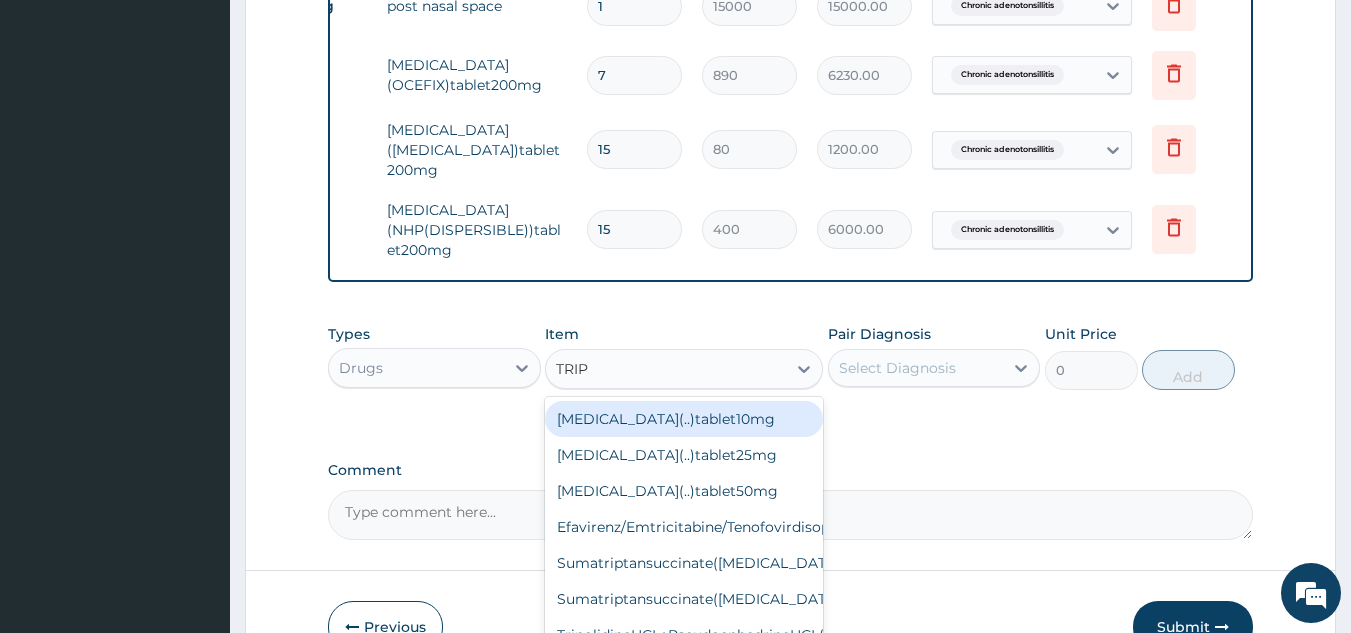 type on "TRIPO" 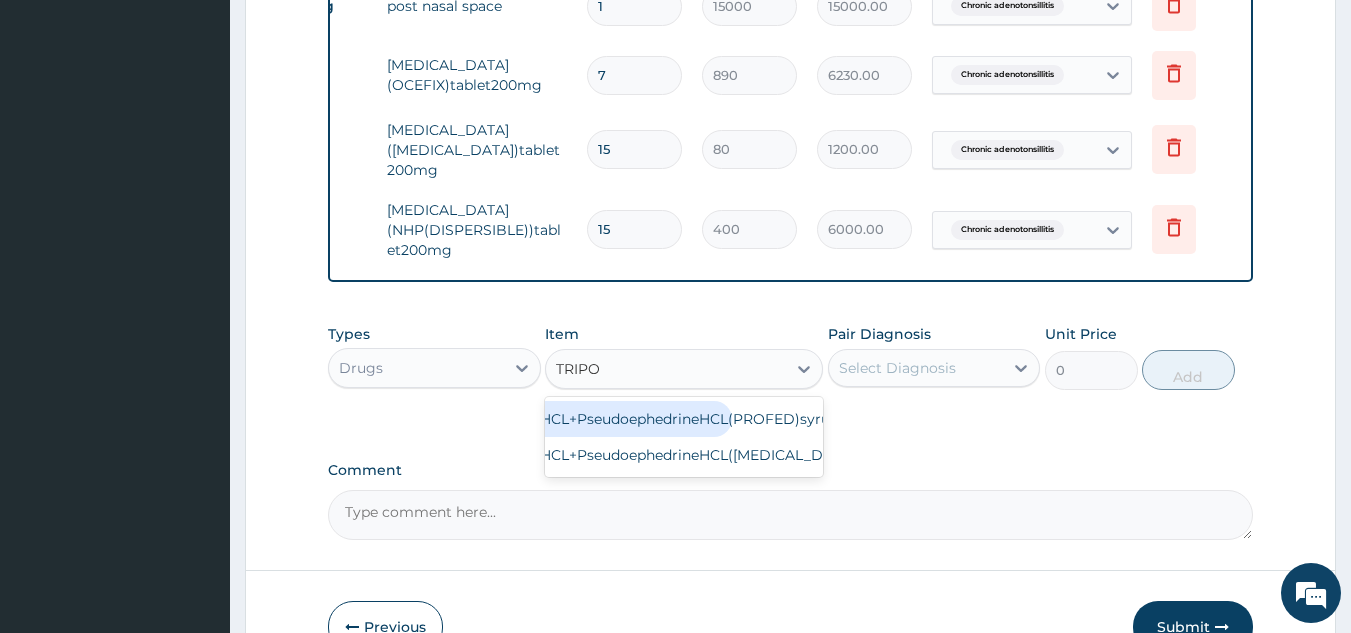 scroll, scrollTop: 0, scrollLeft: 153, axis: horizontal 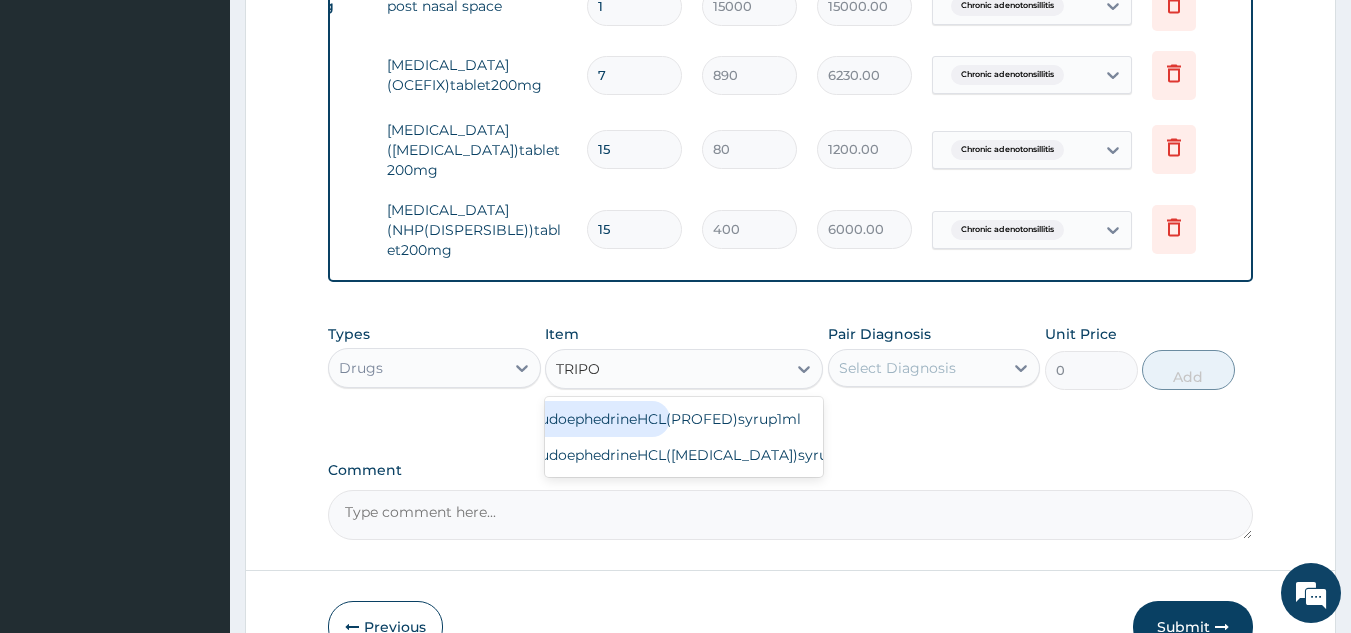 click on "TripolidineHCL+PseudoephedrineHCL([MEDICAL_DATA])syrup31.25mg/5ml" at bounding box center (531, 455) 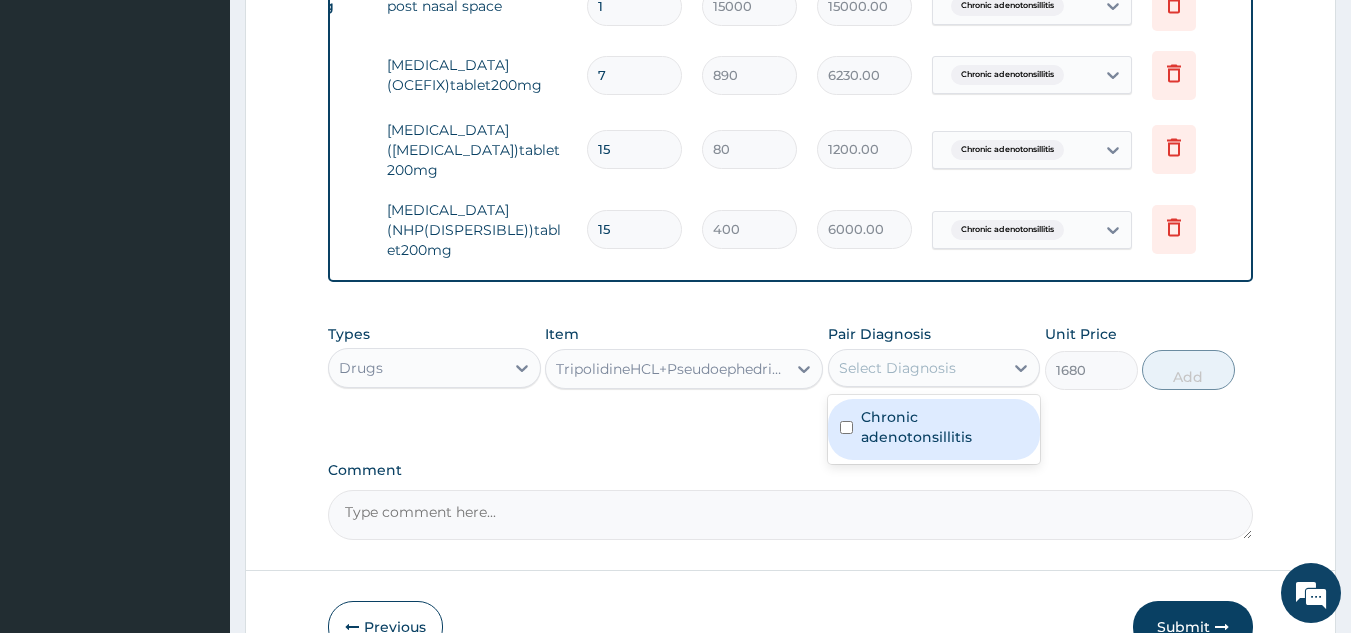 click at bounding box center (846, 427) 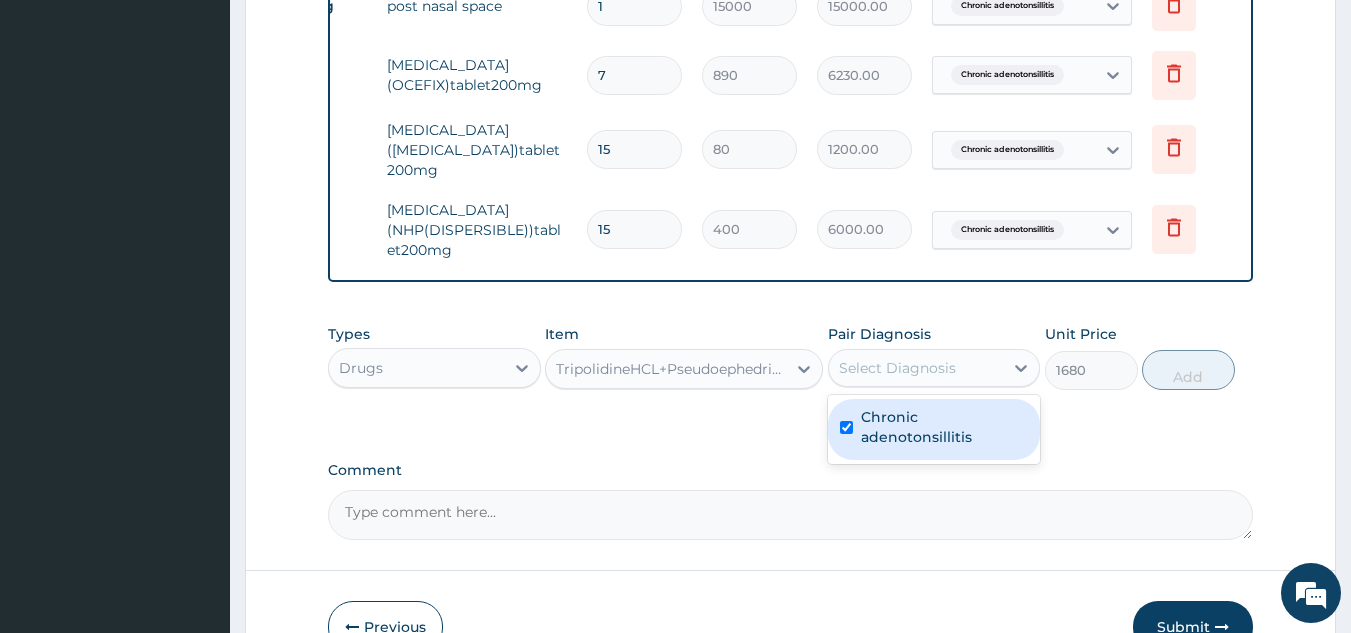 checkbox on "true" 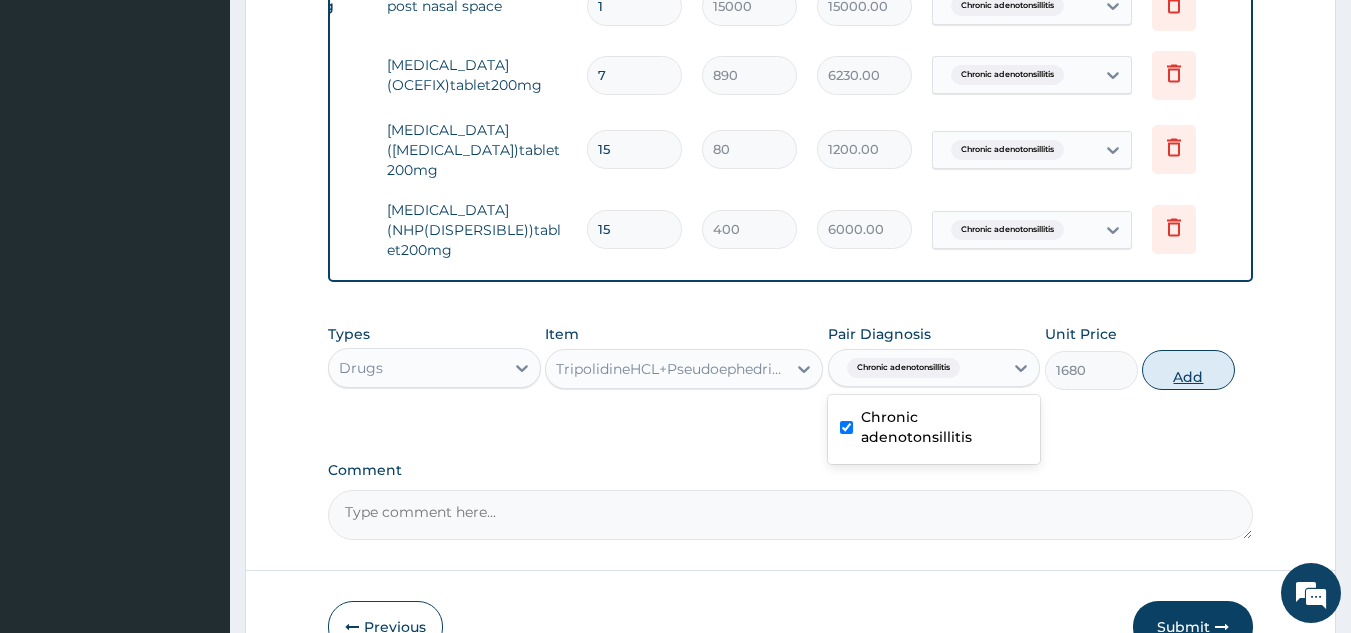 click on "Add" at bounding box center (1188, 370) 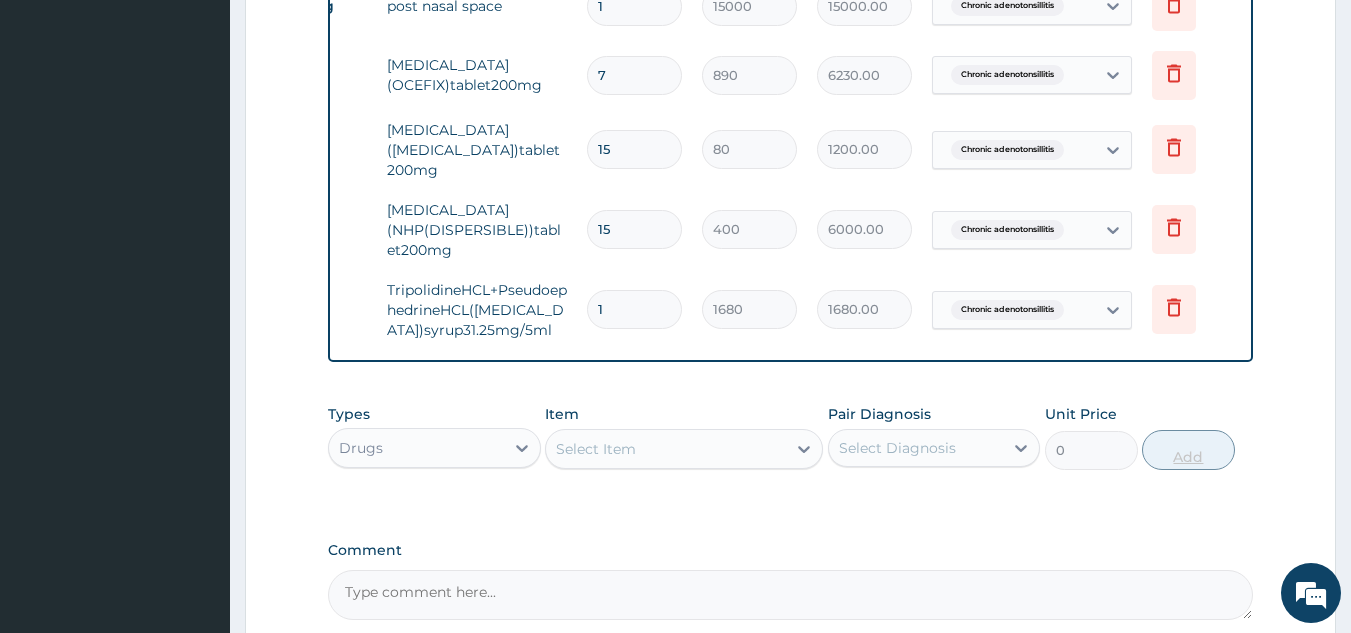 type 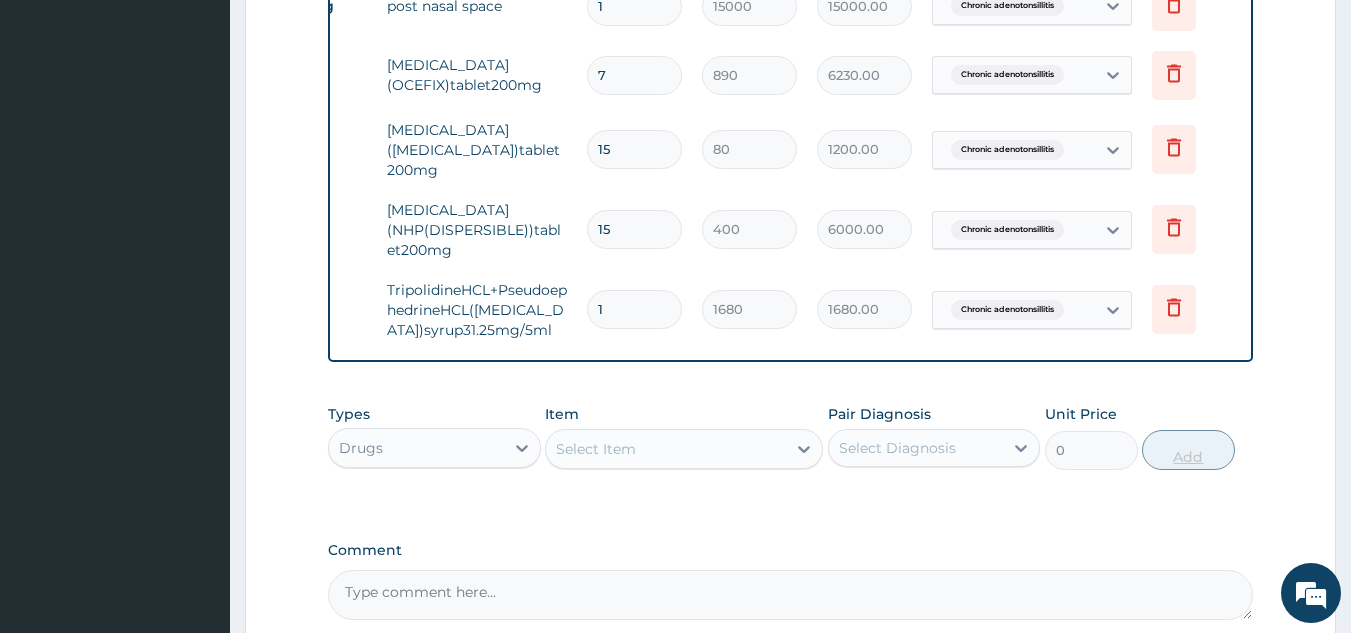 type on "0.00" 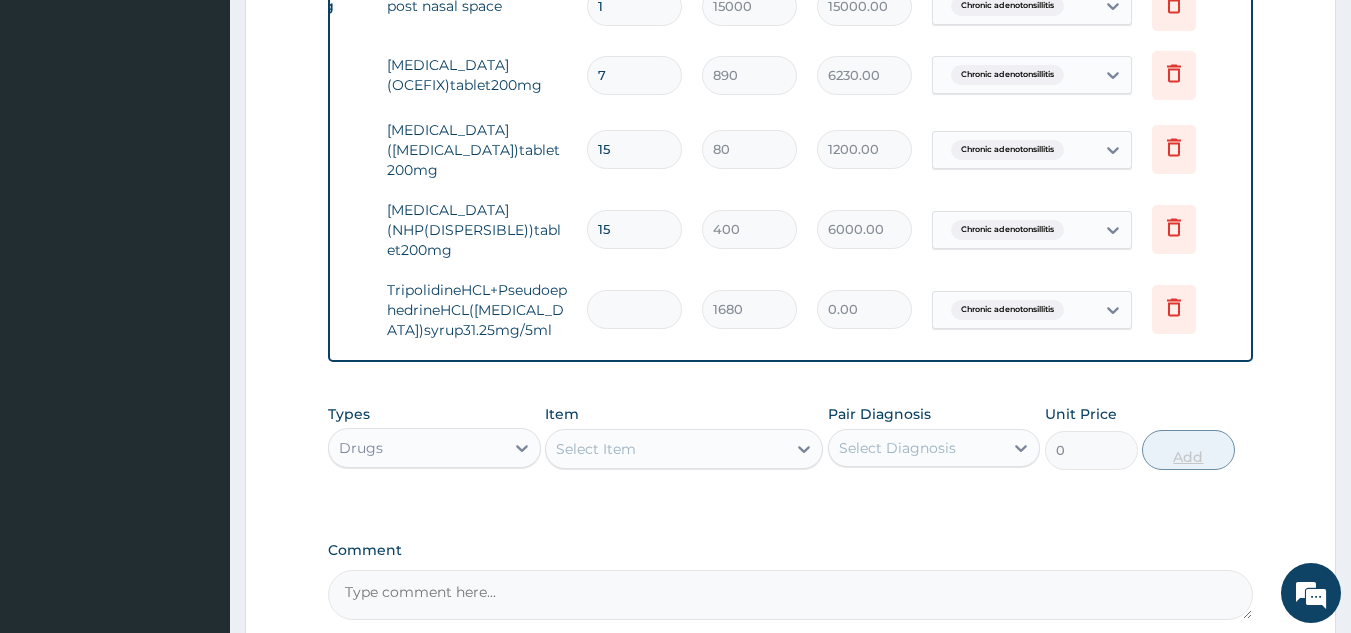 type on "2" 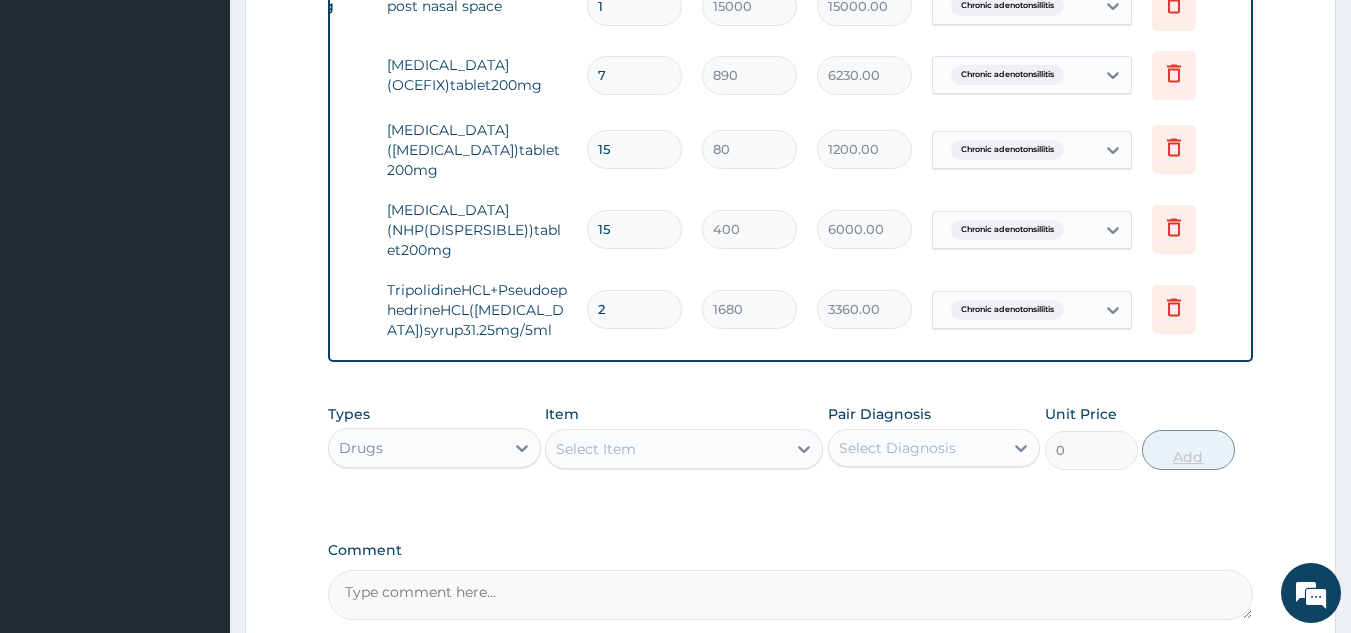type on "2" 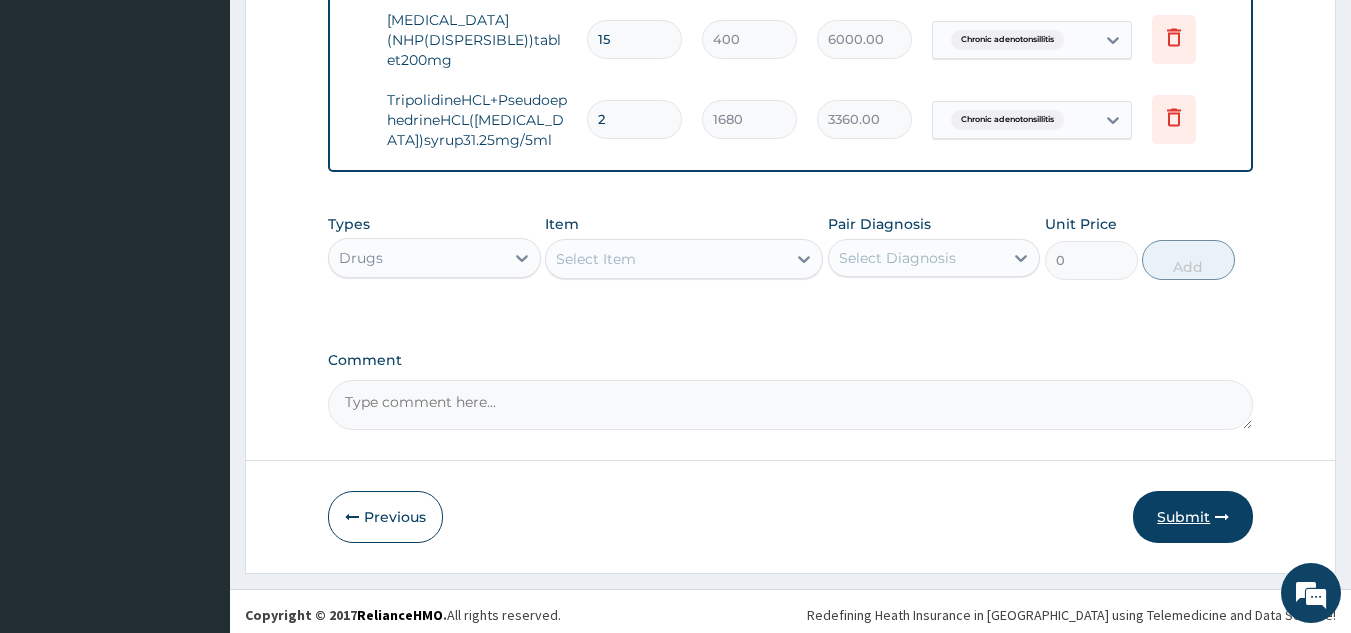 click on "Submit" at bounding box center [1193, 517] 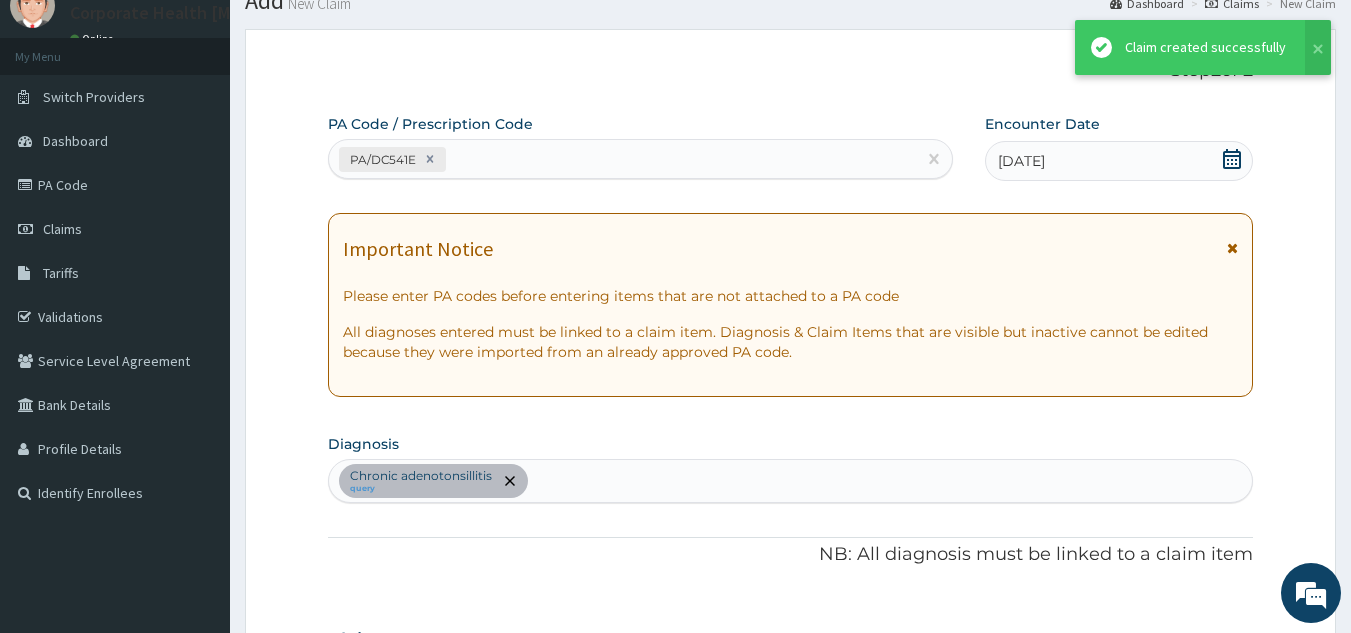 scroll, scrollTop: 1016, scrollLeft: 0, axis: vertical 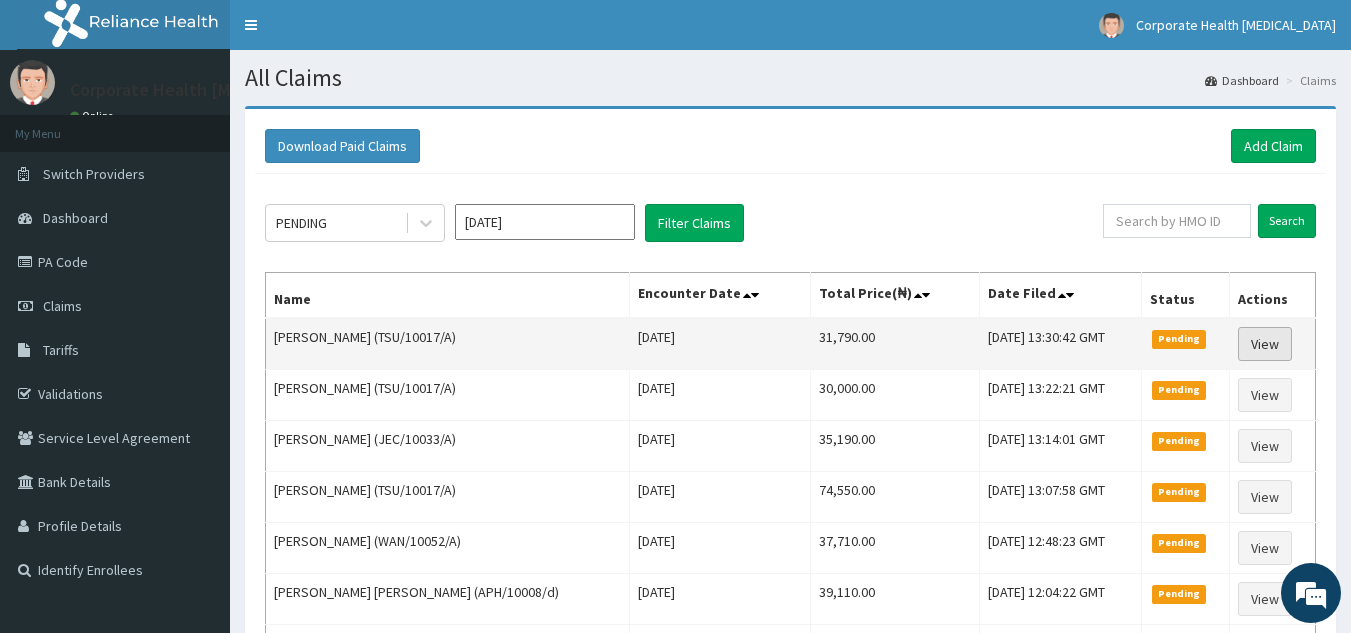 click on "View" at bounding box center (1265, 344) 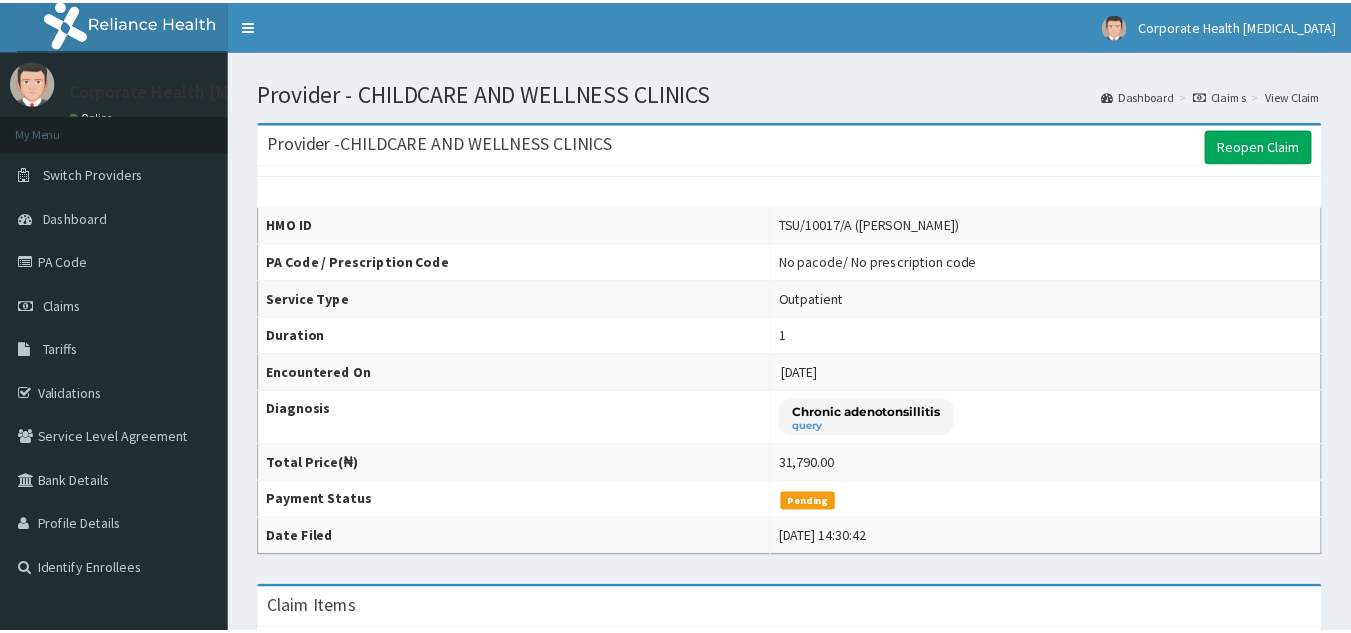 scroll, scrollTop: 0, scrollLeft: 0, axis: both 